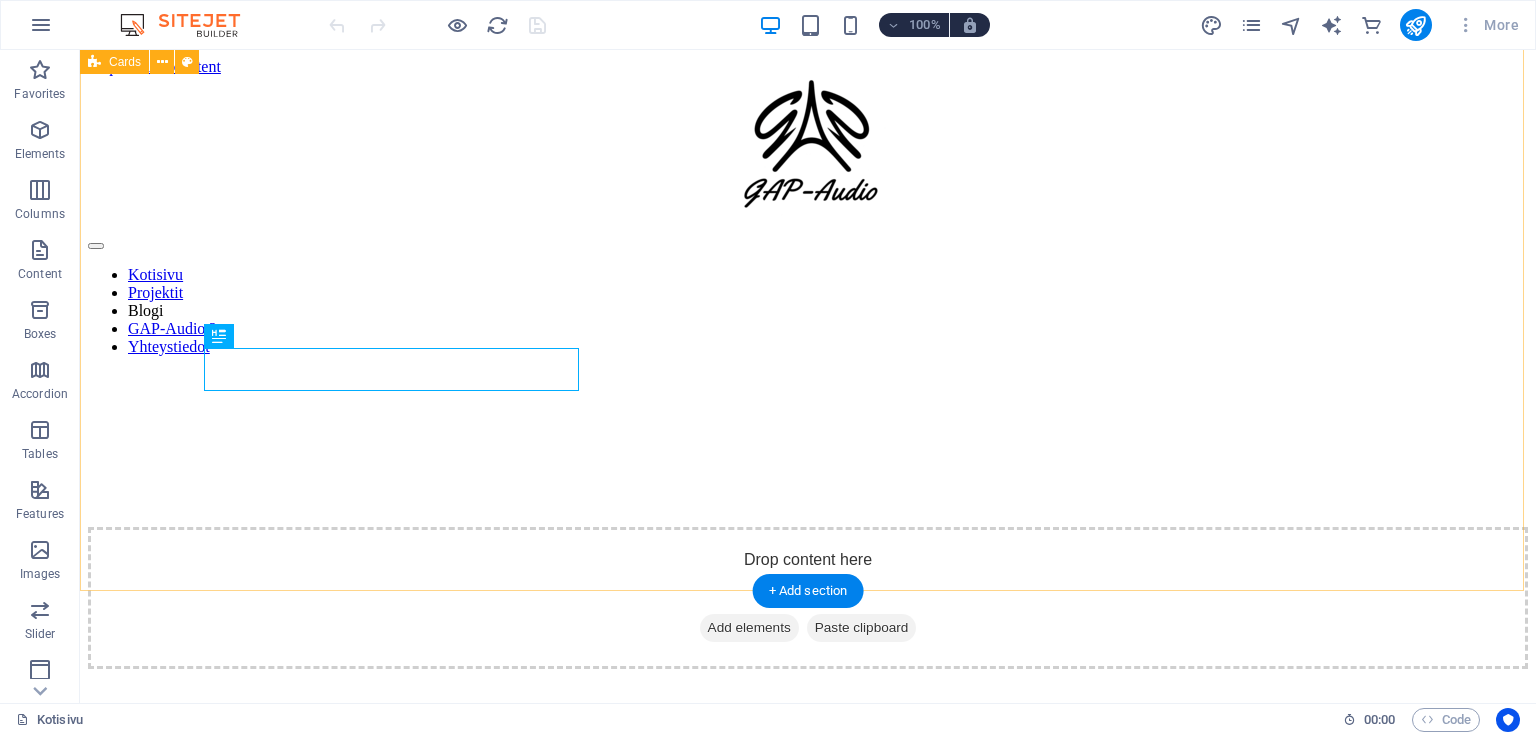 scroll, scrollTop: 1188, scrollLeft: 0, axis: vertical 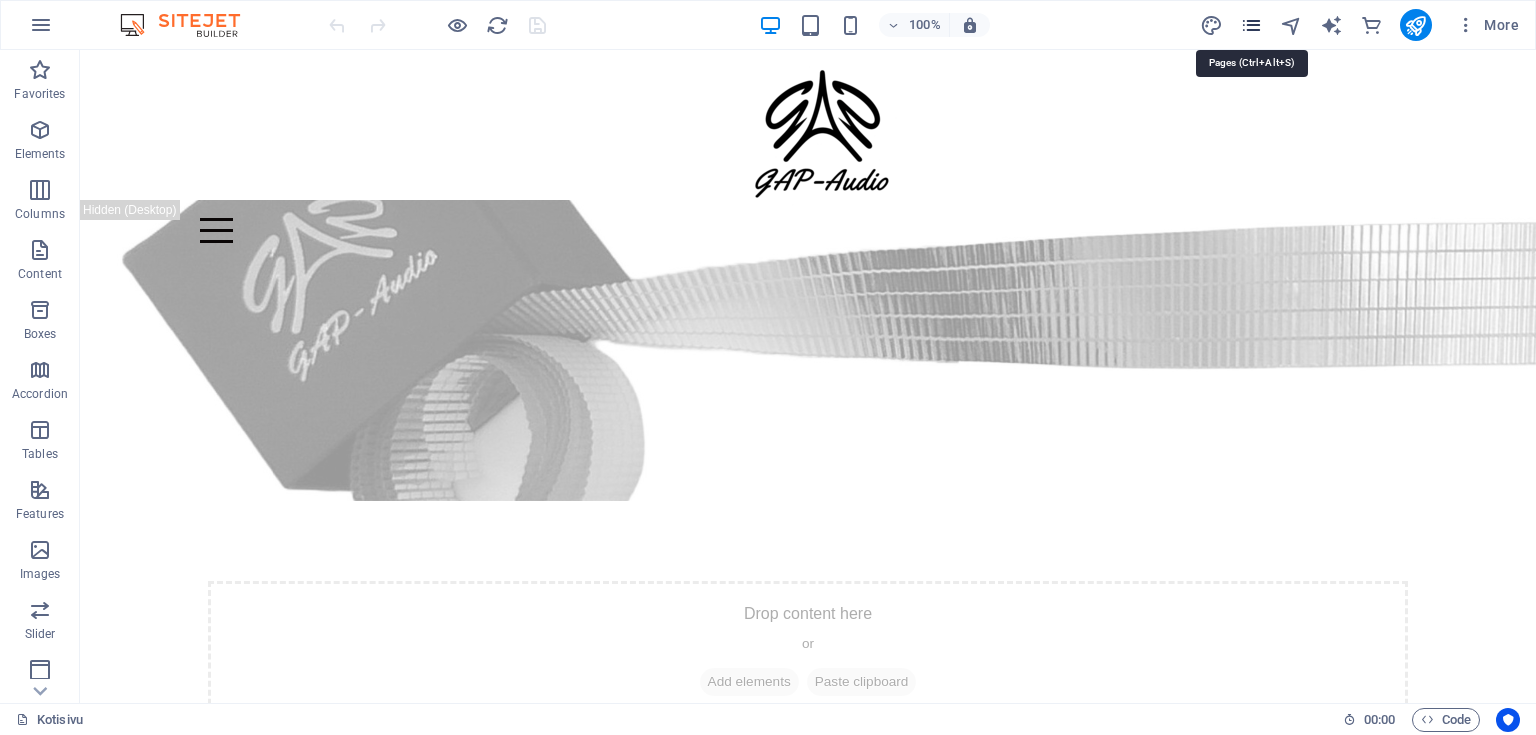 click at bounding box center [1251, 25] 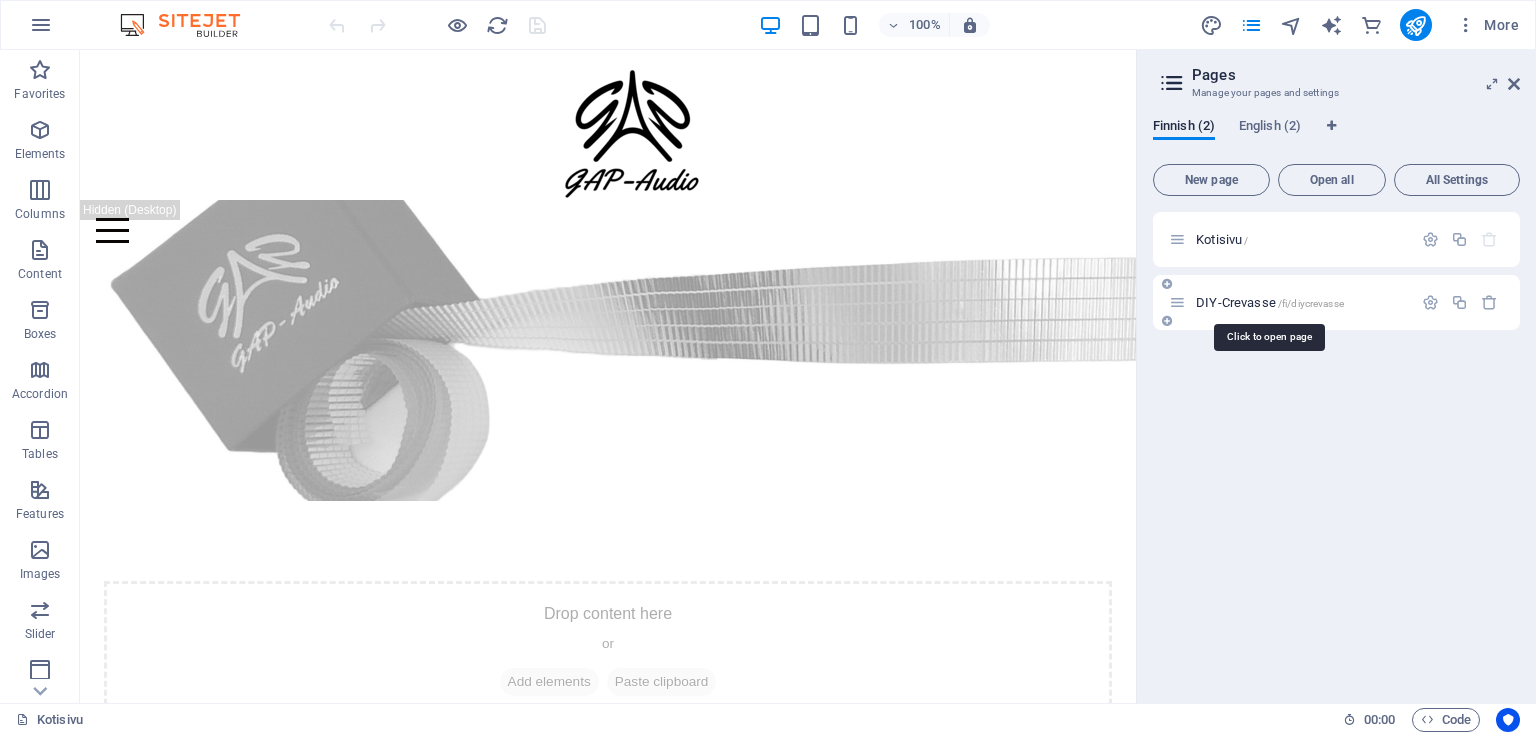 click on "DIY-Crevasse /fi/diycrevasse" at bounding box center [1270, 302] 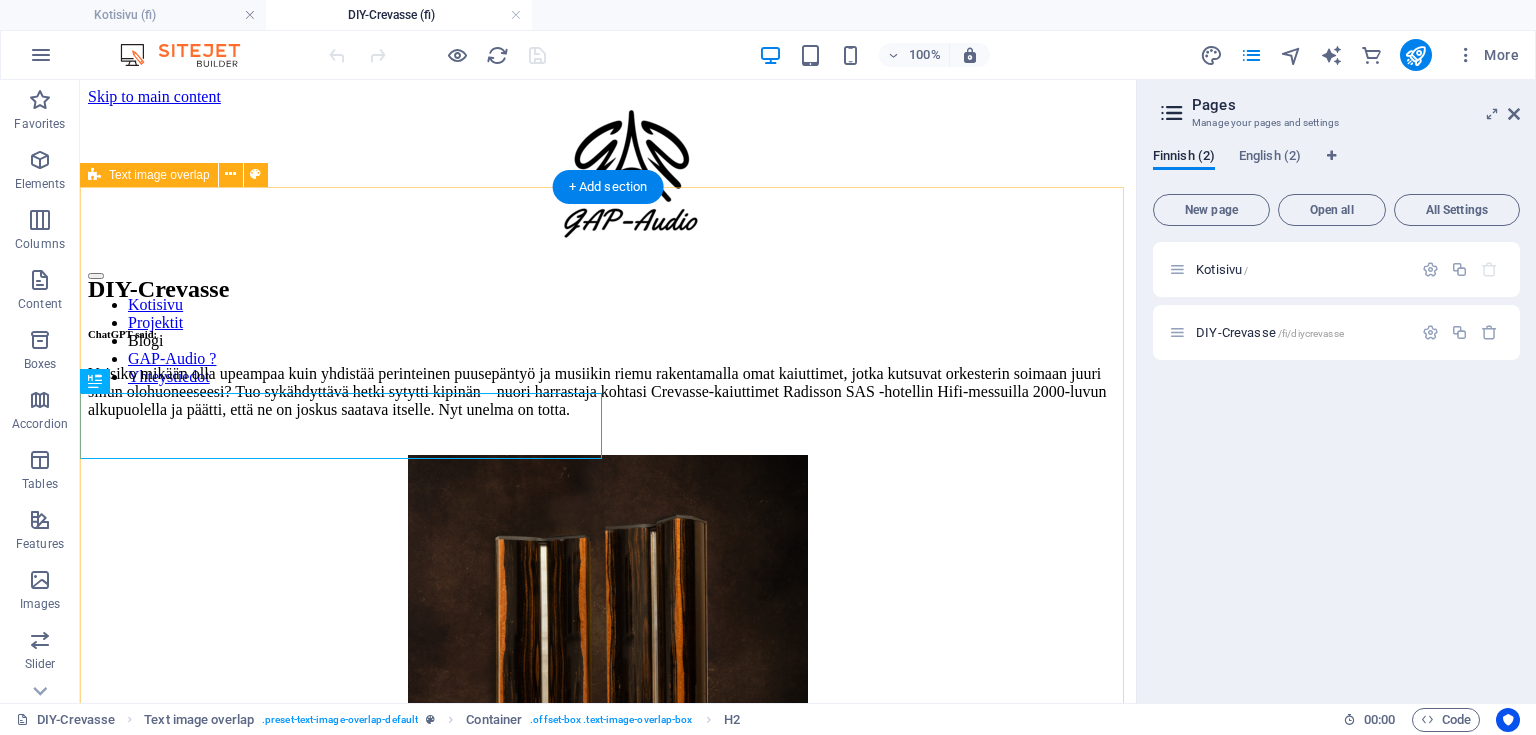 scroll, scrollTop: 80, scrollLeft: 0, axis: vertical 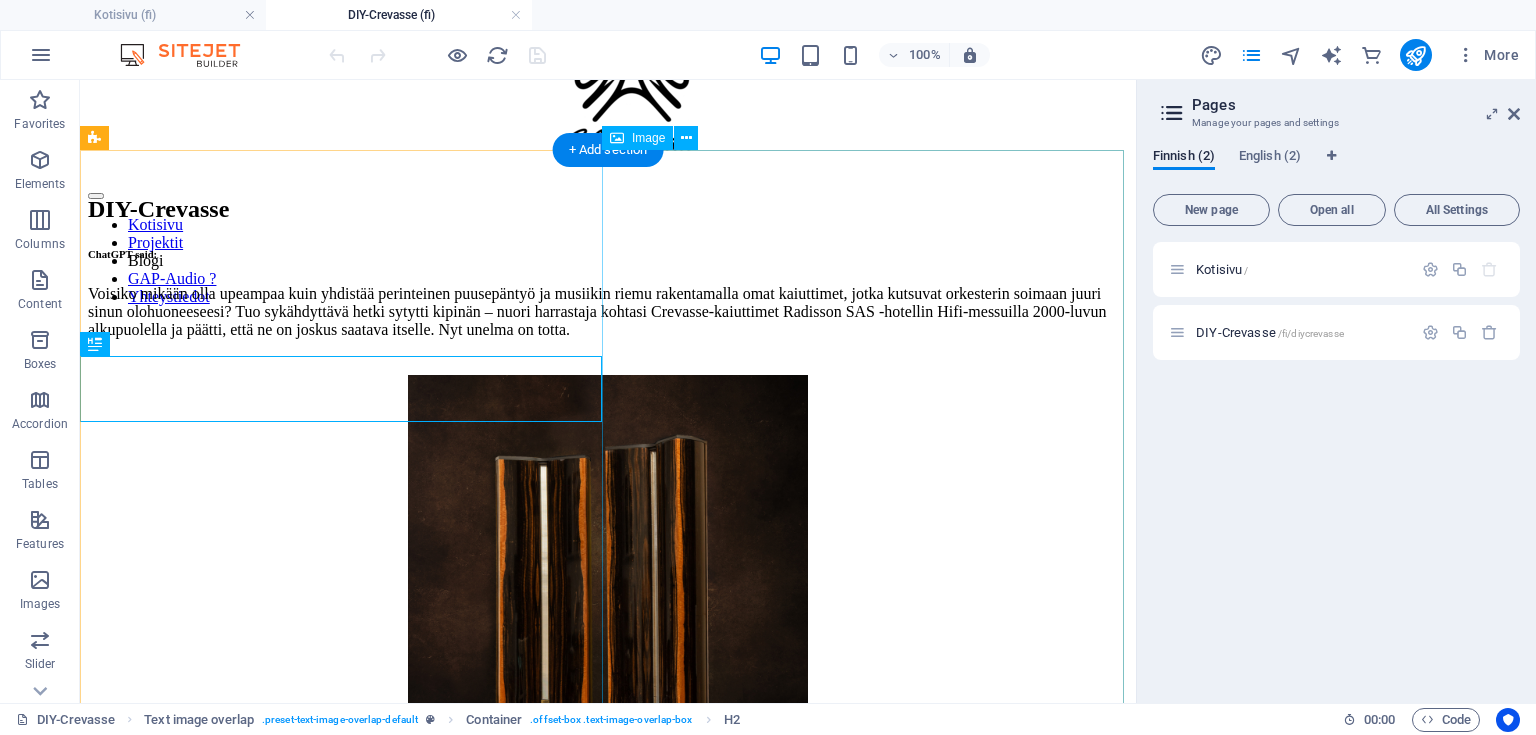 click on "[FIRST] [LAST]" at bounding box center (608, 711) 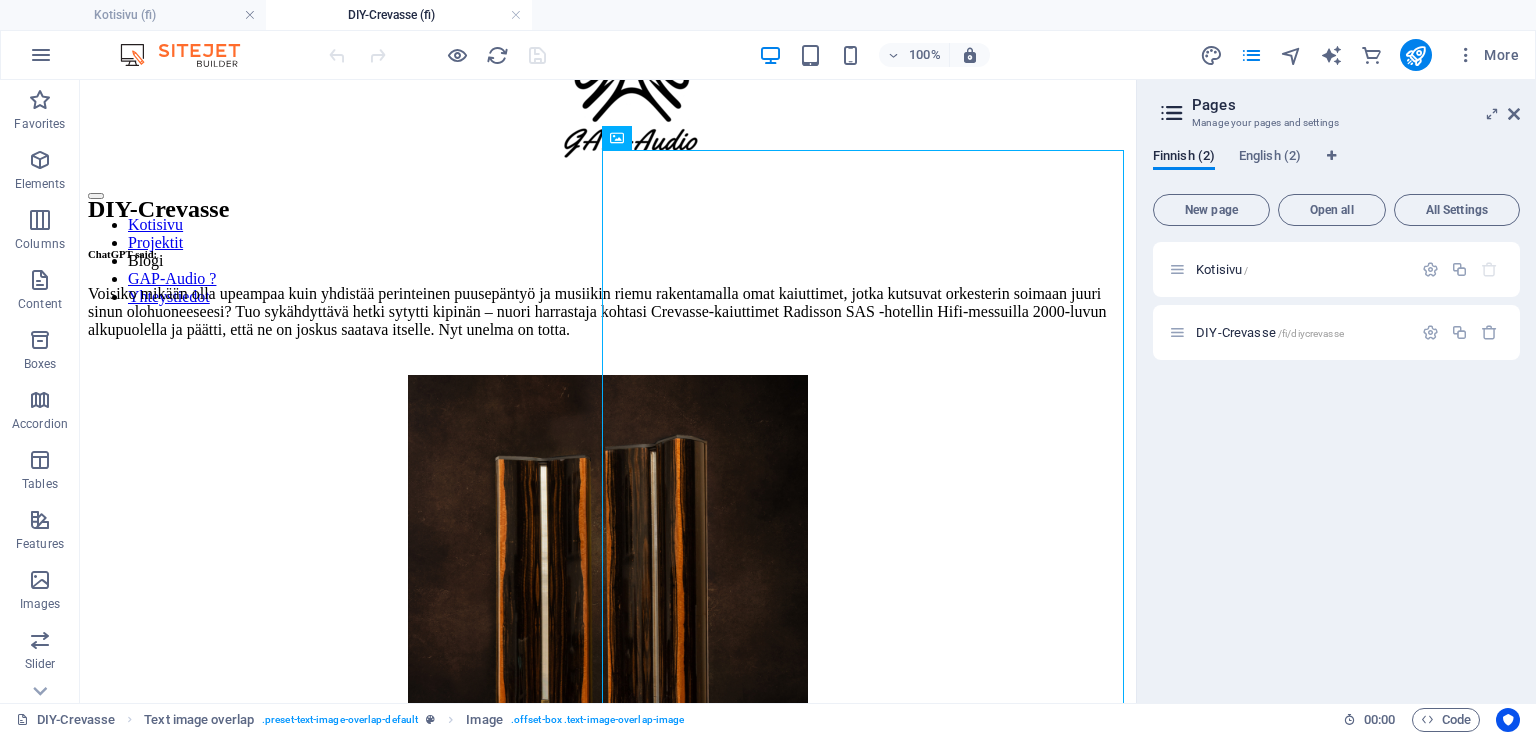 click on "Kotisivu / DIY-Crevasse /fi/diycrevasse" at bounding box center (1336, 464) 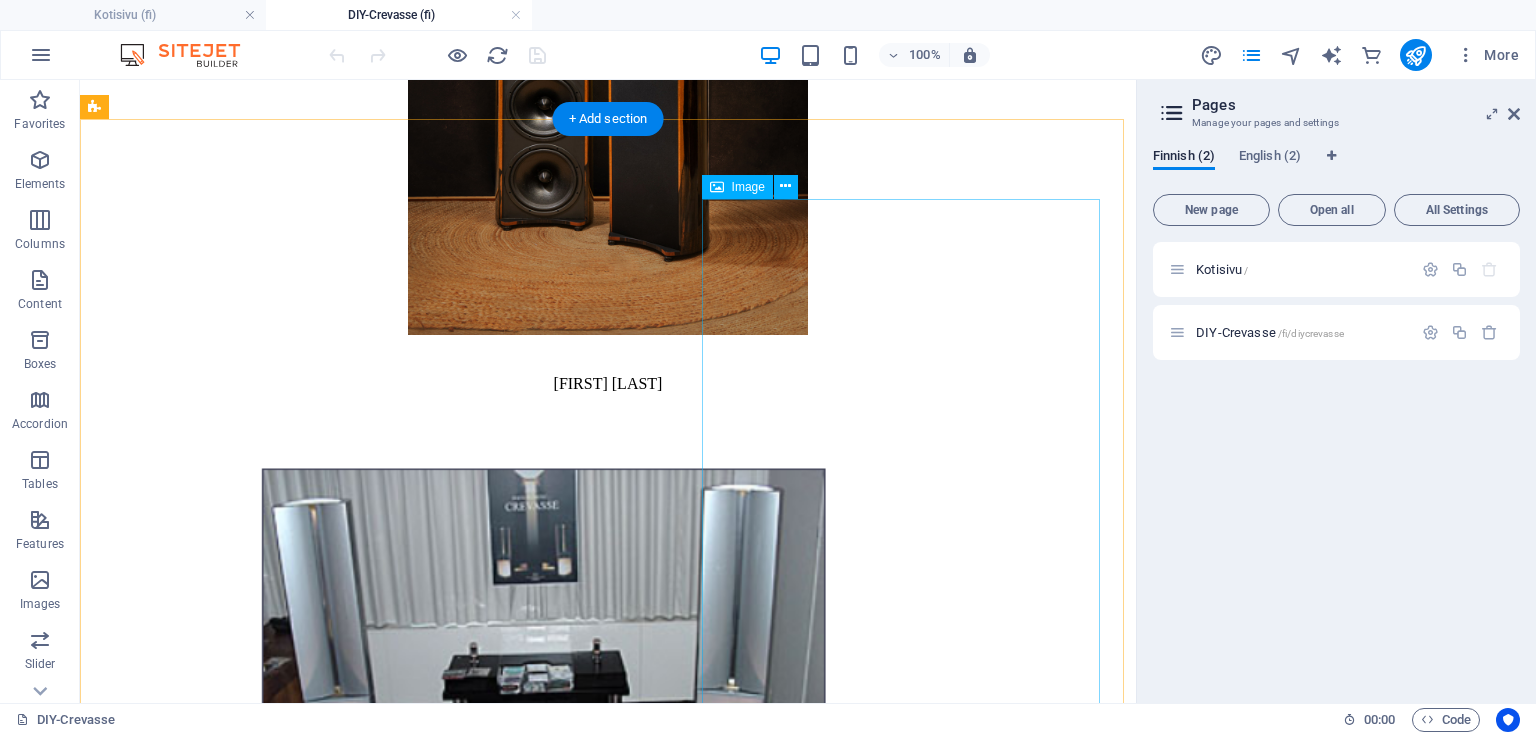 scroll, scrollTop: 880, scrollLeft: 0, axis: vertical 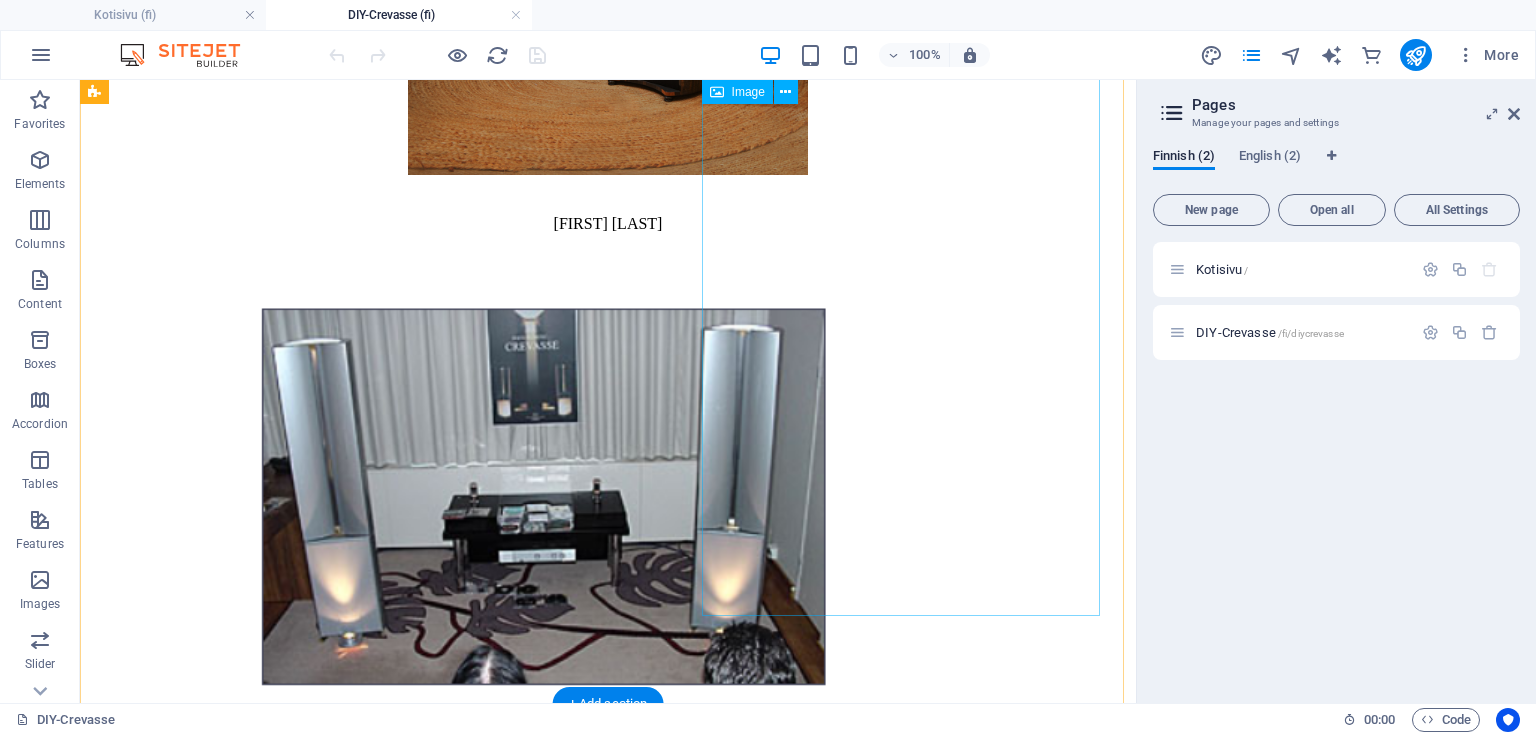 click on "Helsinki Cinema & Sound 2005 Artikkeli:  www.highendnews.info" at bounding box center (608, 893) 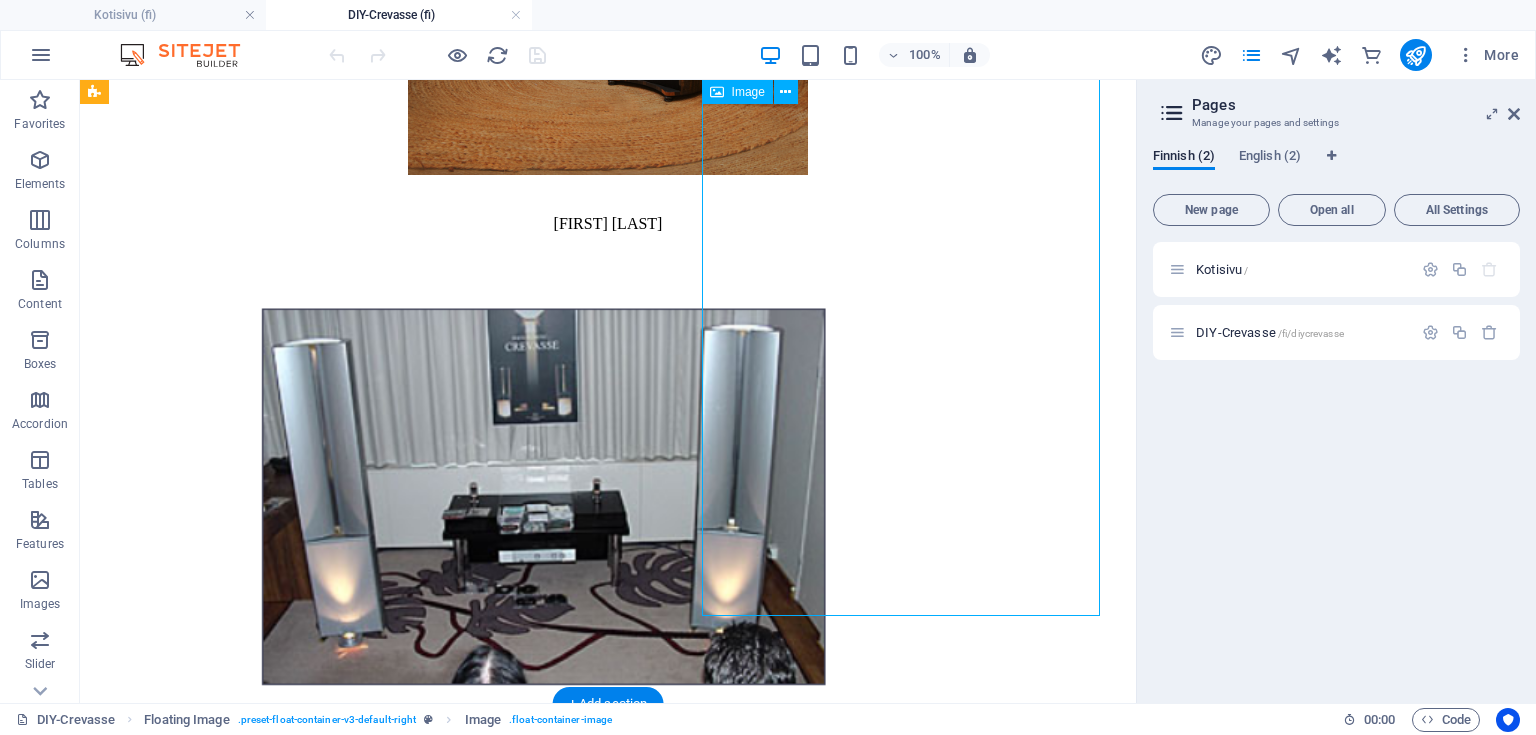 click on "Helsinki Cinema & Sound 2005 Artikkeli:  www.highendnews.info" at bounding box center [608, 893] 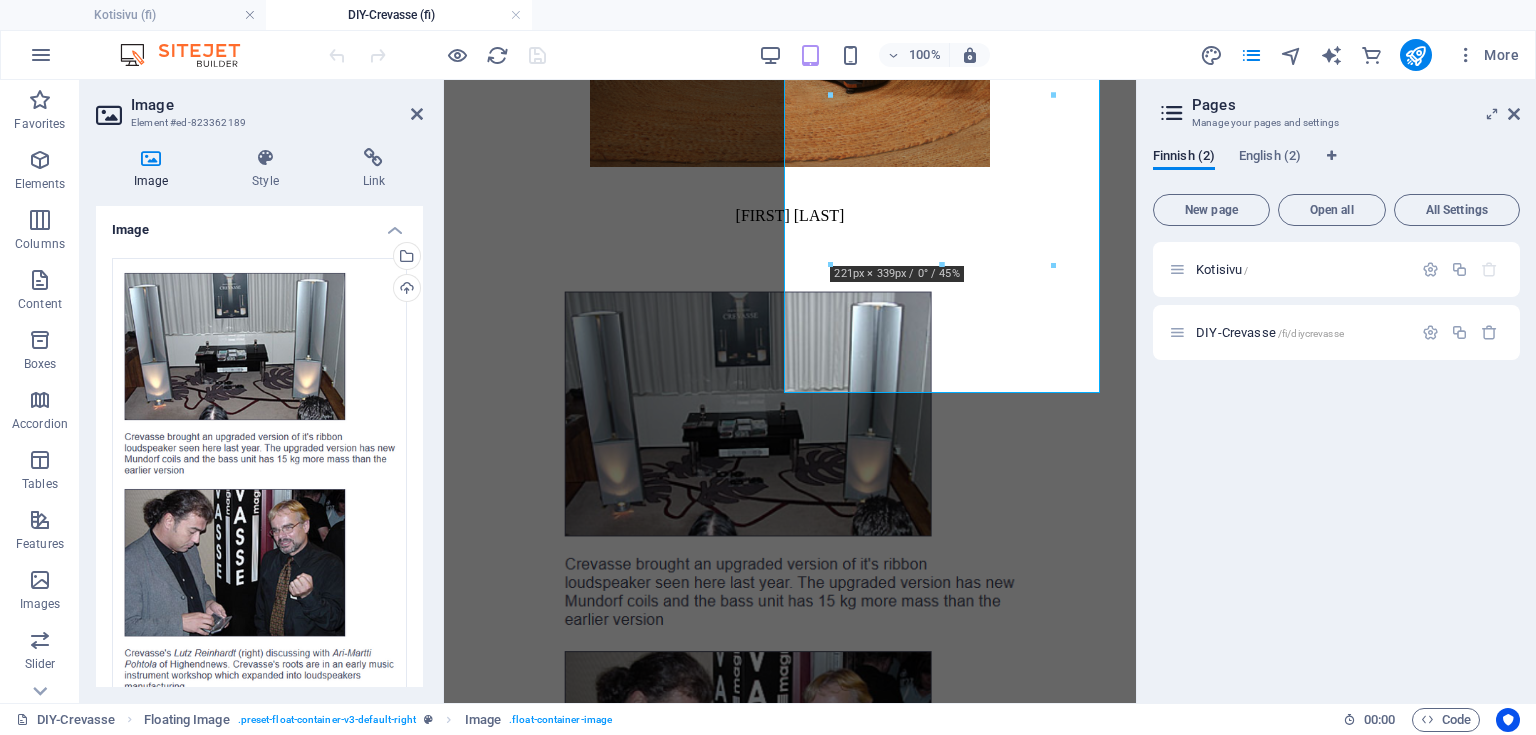 click on "Kotisivu / DIY-Crevasse /fi/diycrevasse" at bounding box center (1336, 464) 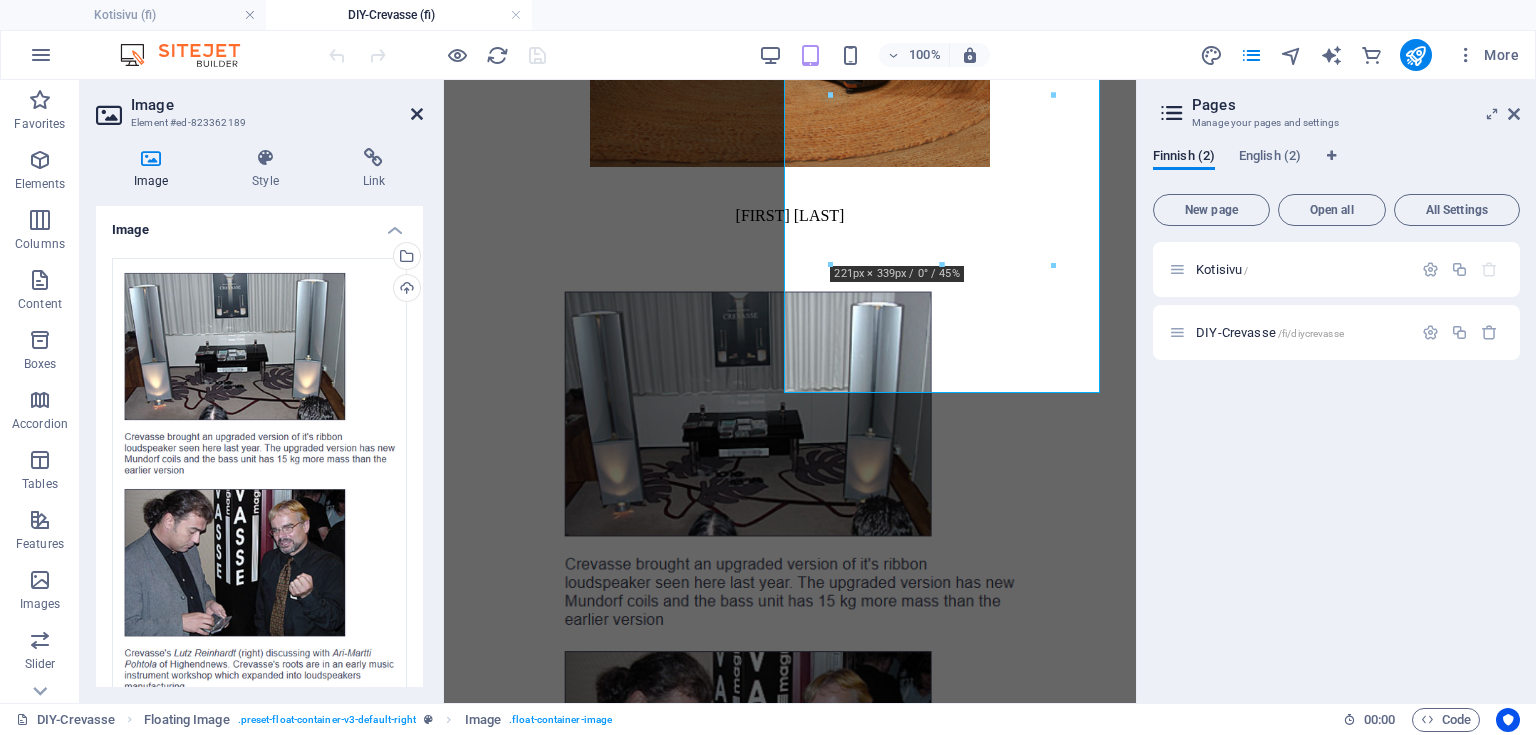 drag, startPoint x: 420, startPoint y: 105, endPoint x: 588, endPoint y: 103, distance: 168.0119 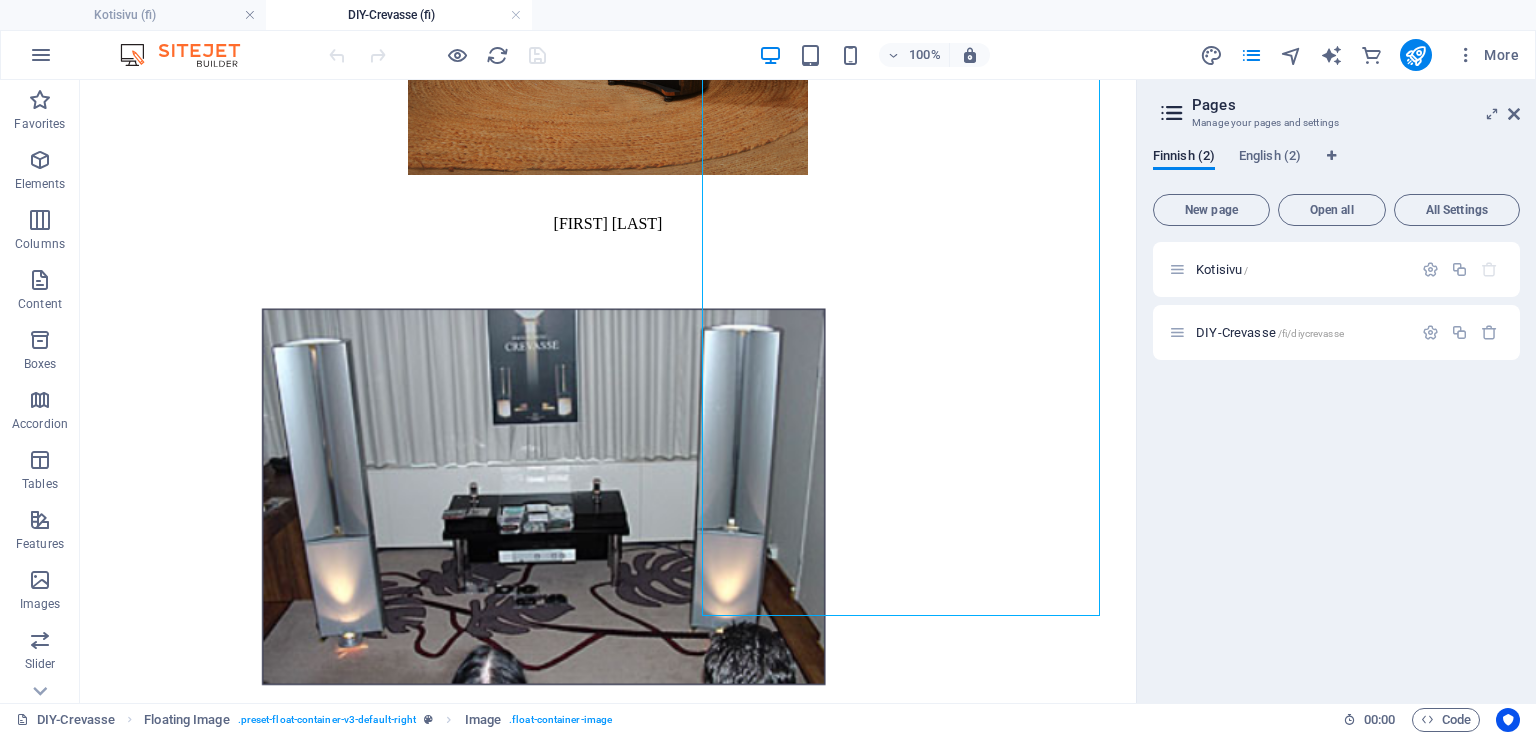 click on "Kotisivu / DIY-Crevasse /fi/diycrevasse" at bounding box center [1336, 464] 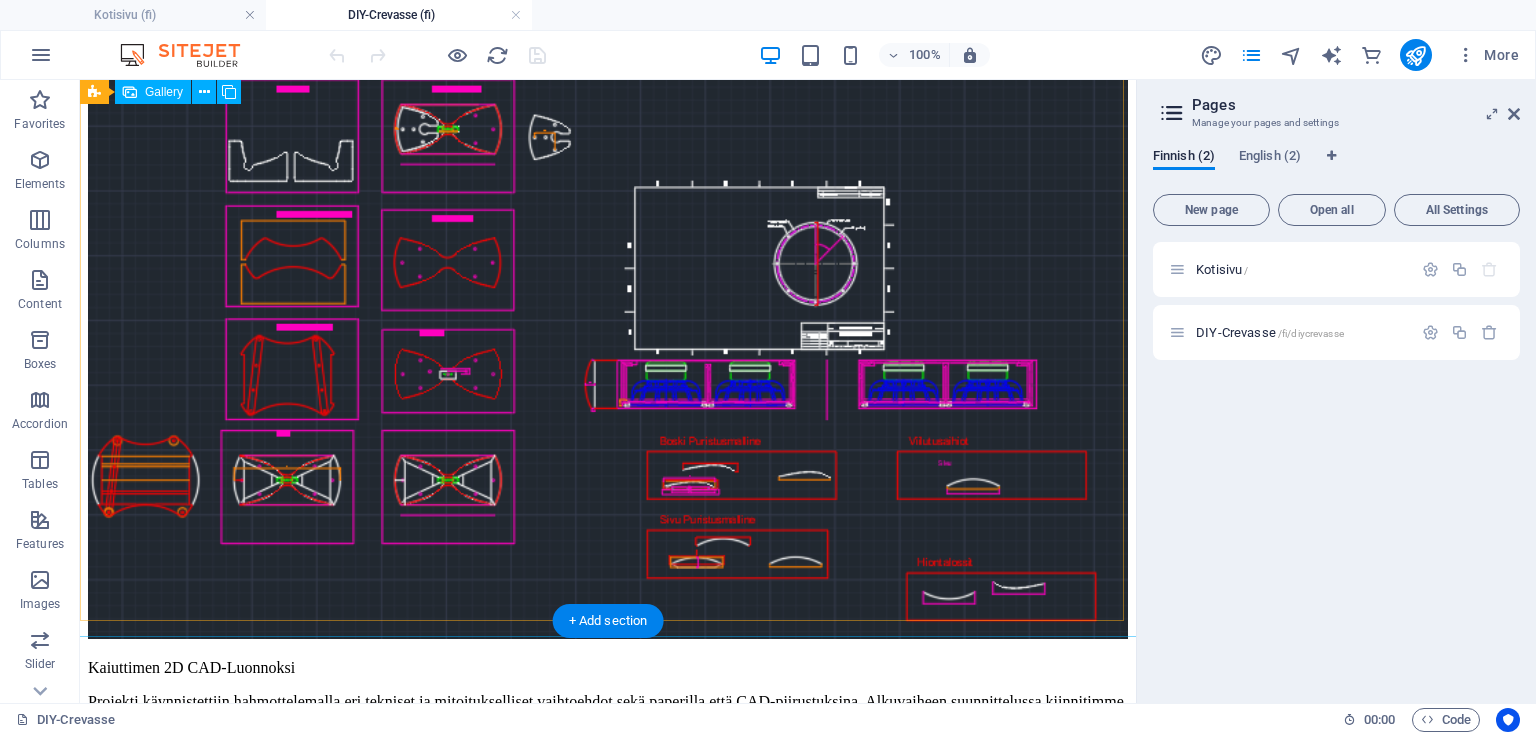 scroll, scrollTop: 2480, scrollLeft: 0, axis: vertical 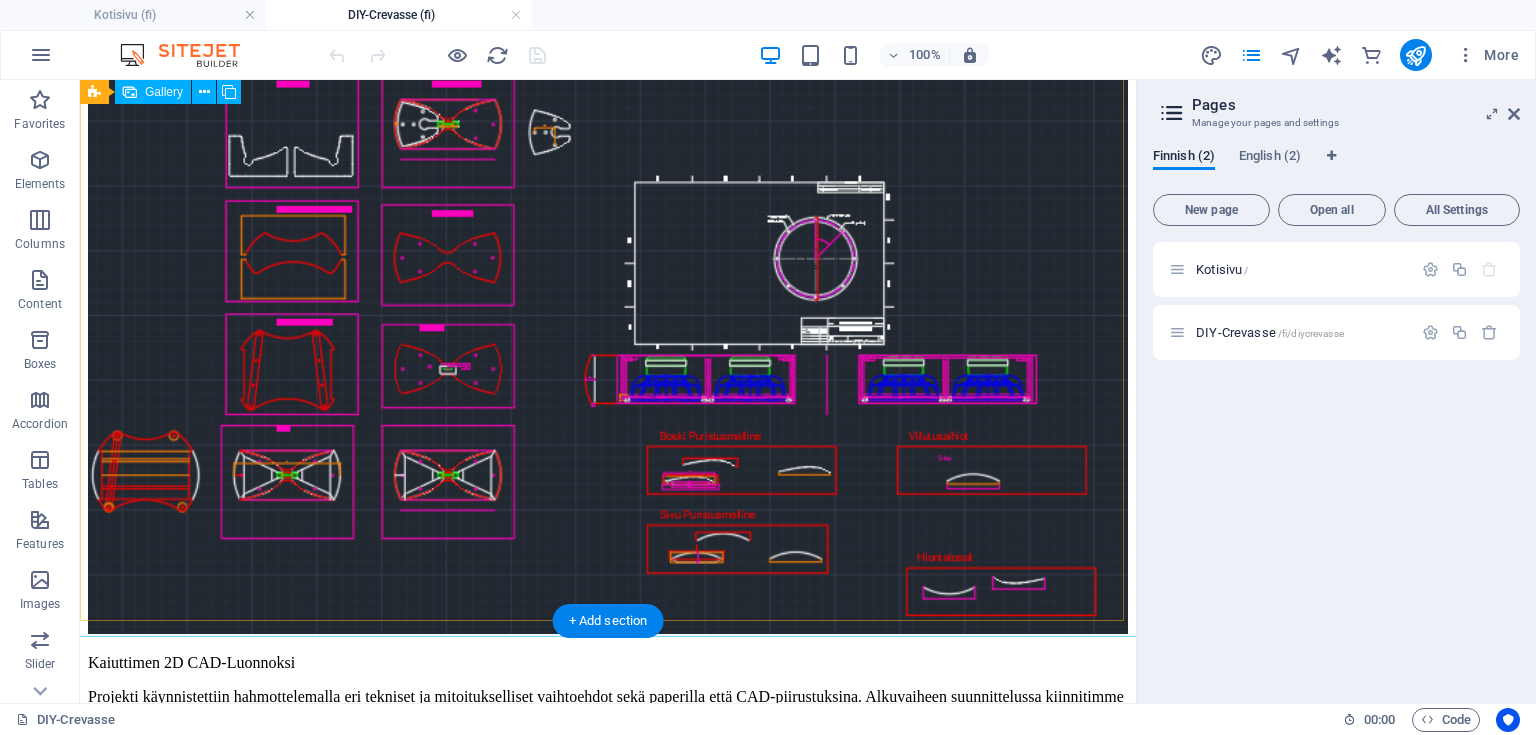 click at bounding box center [498, 1540] 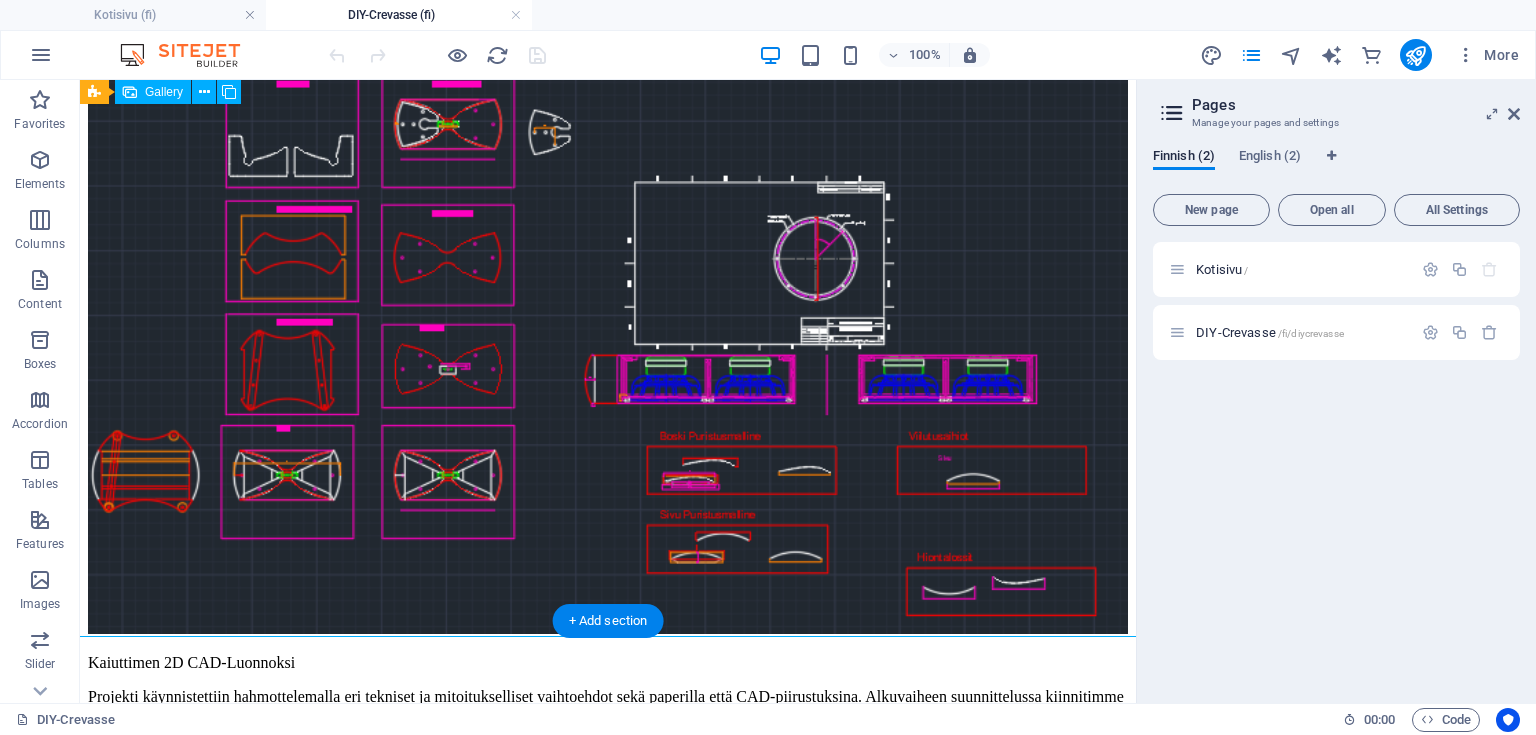 click at bounding box center (498, 1540) 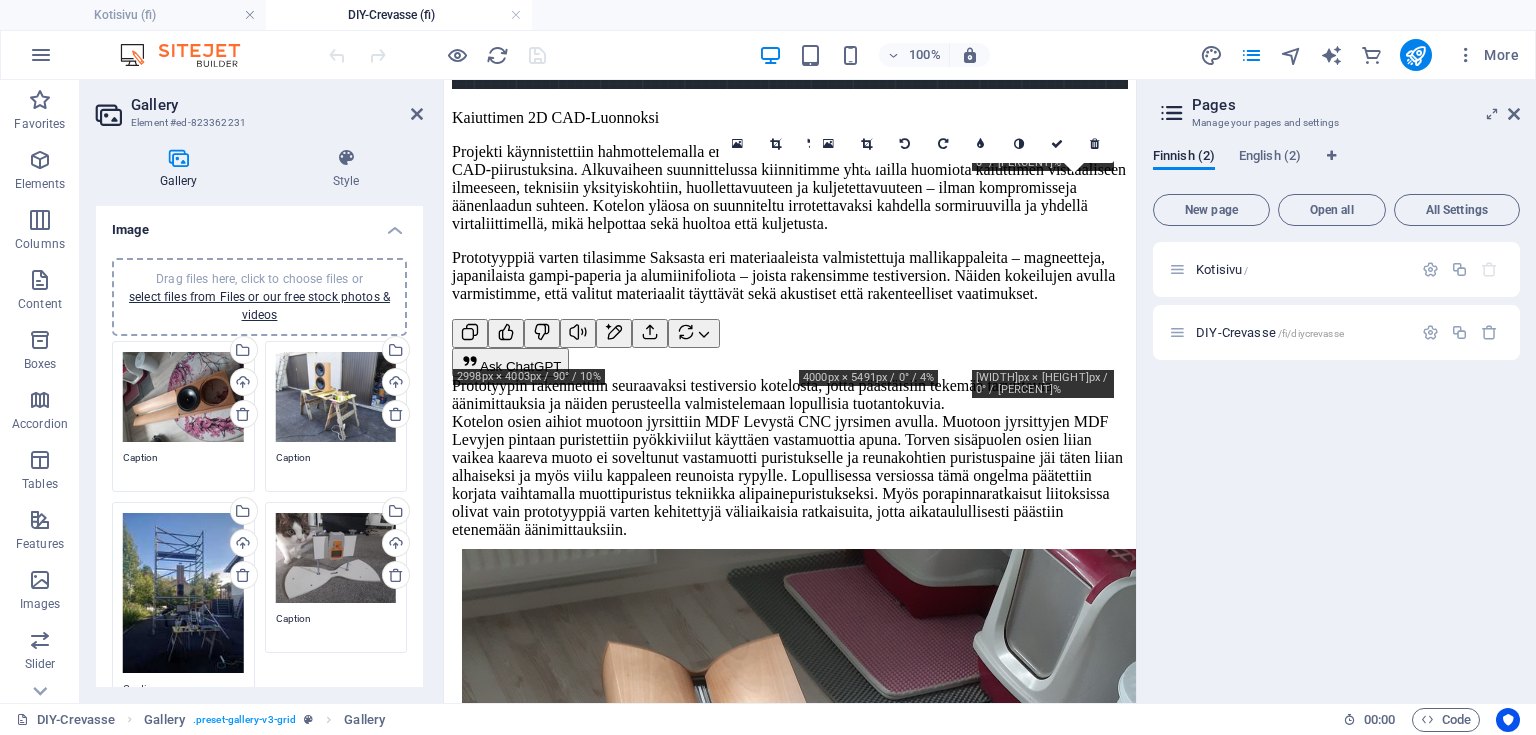 scroll, scrollTop: 2398, scrollLeft: 0, axis: vertical 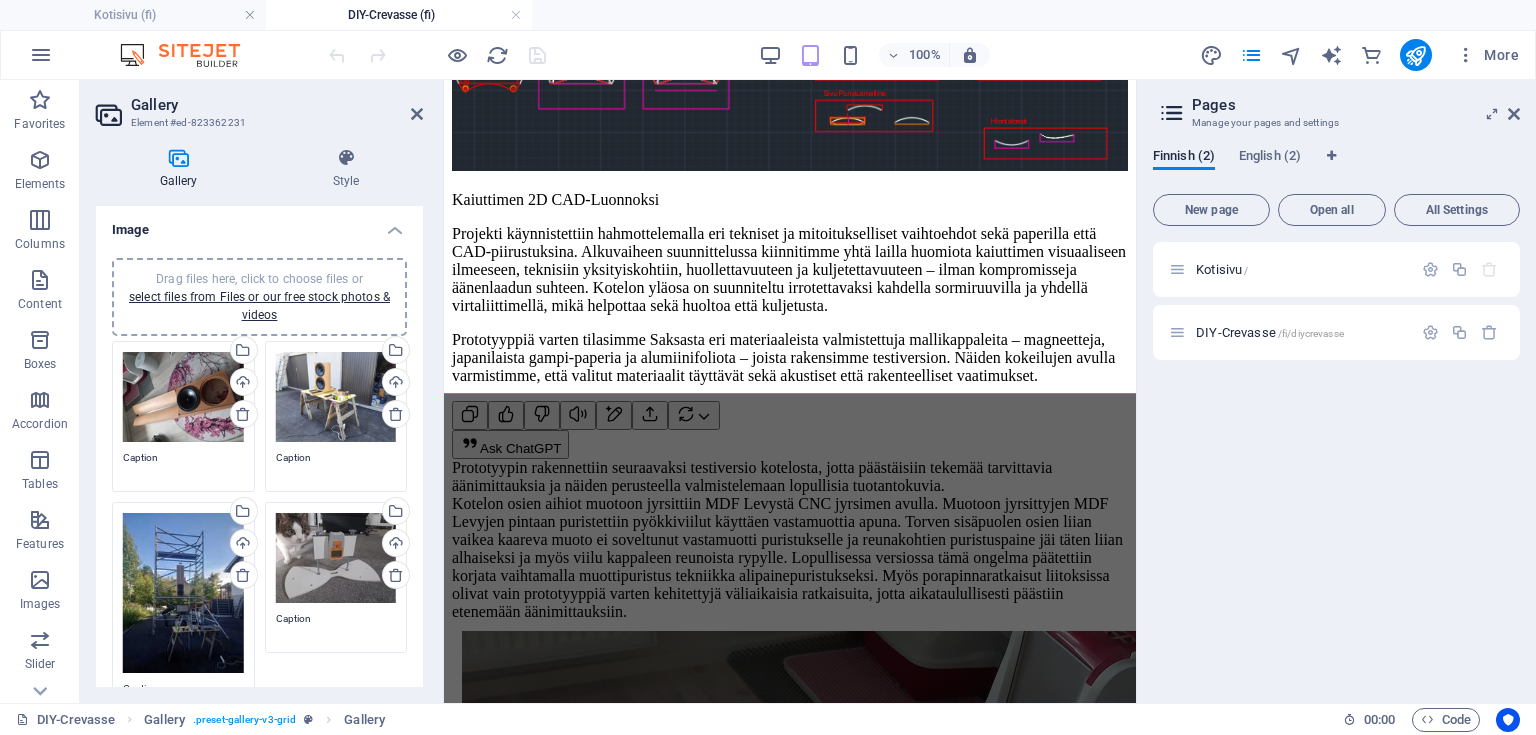 click on "Drag files here, click to choose files or select files from Files or our free stock photos & videos" at bounding box center (183, 397) 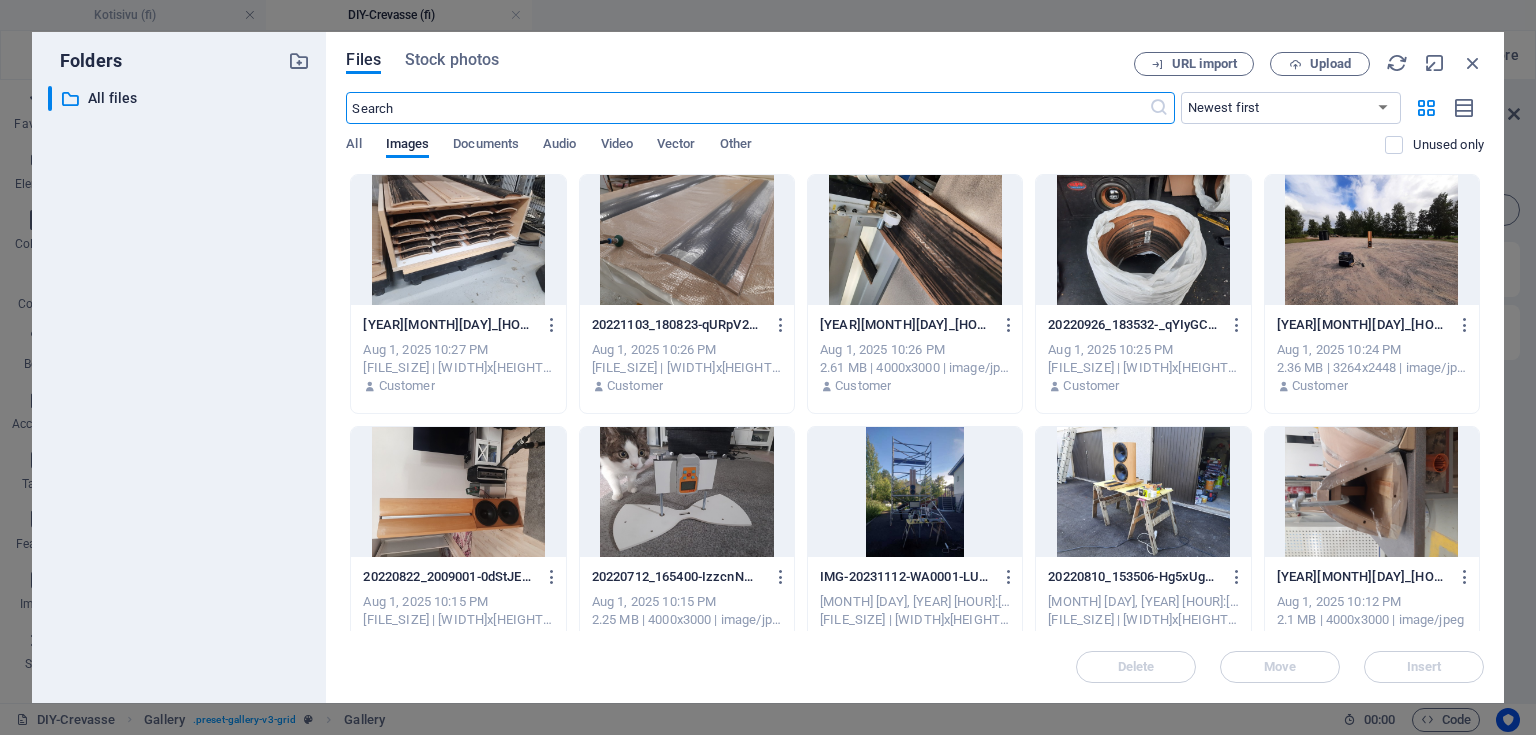 scroll, scrollTop: 4401, scrollLeft: 0, axis: vertical 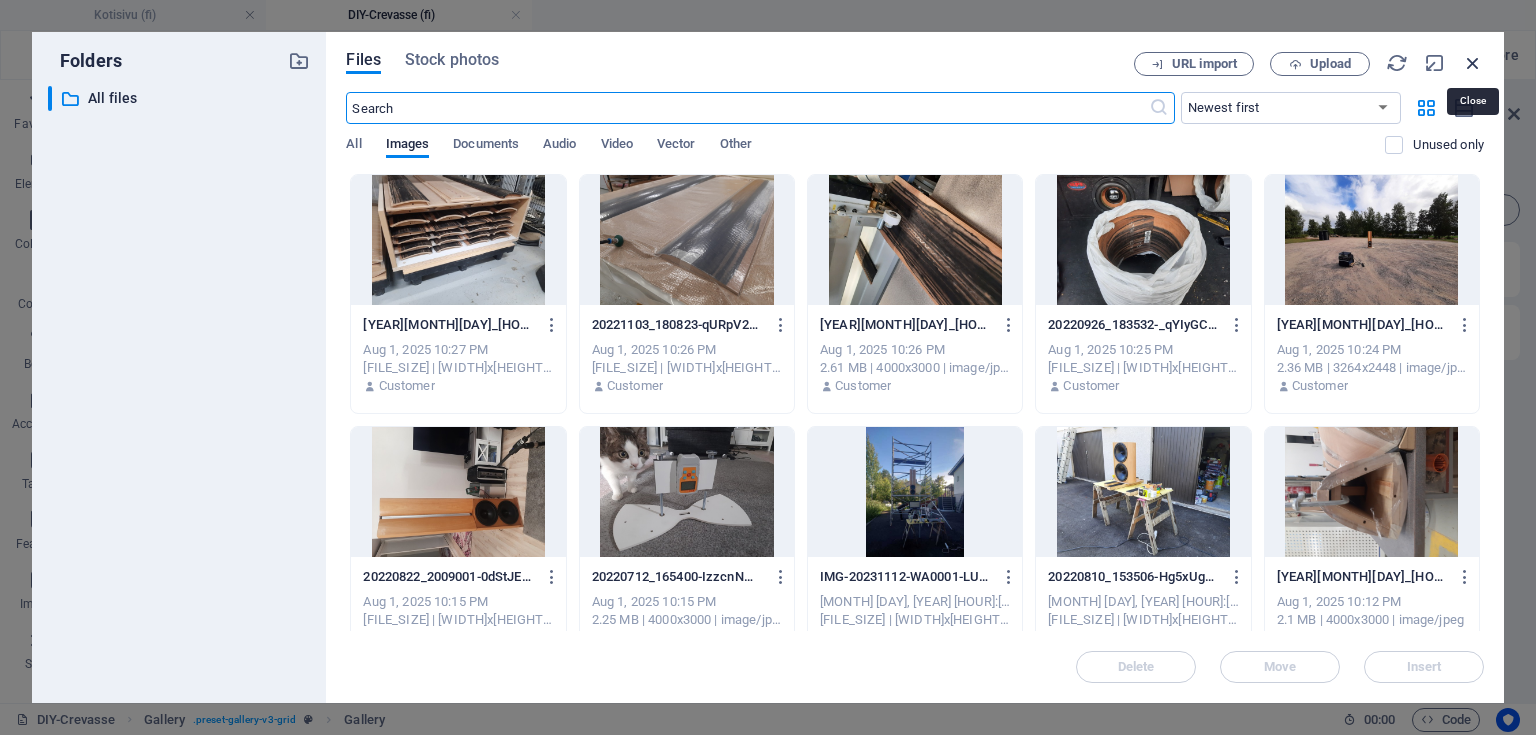 click at bounding box center (1473, 63) 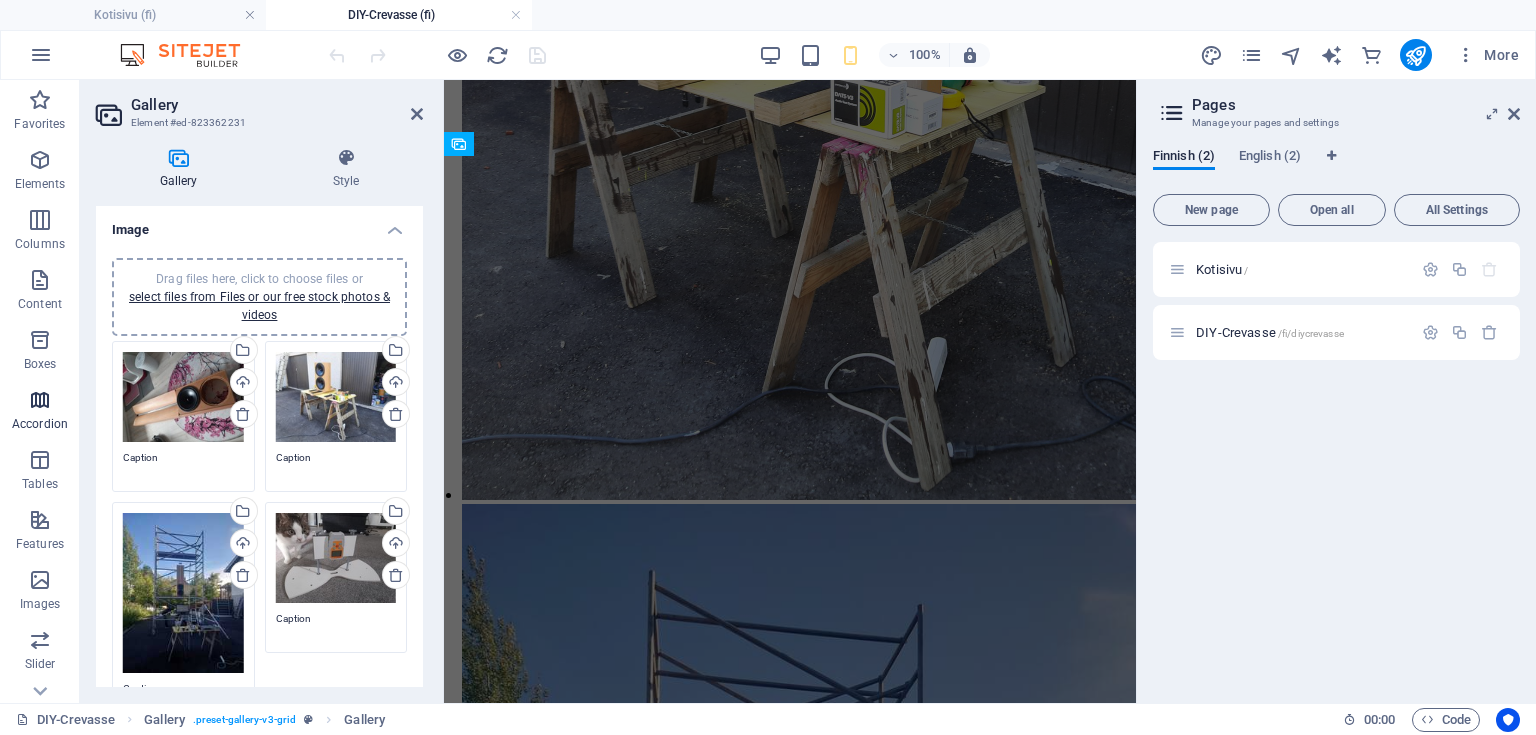 scroll, scrollTop: 2165, scrollLeft: 0, axis: vertical 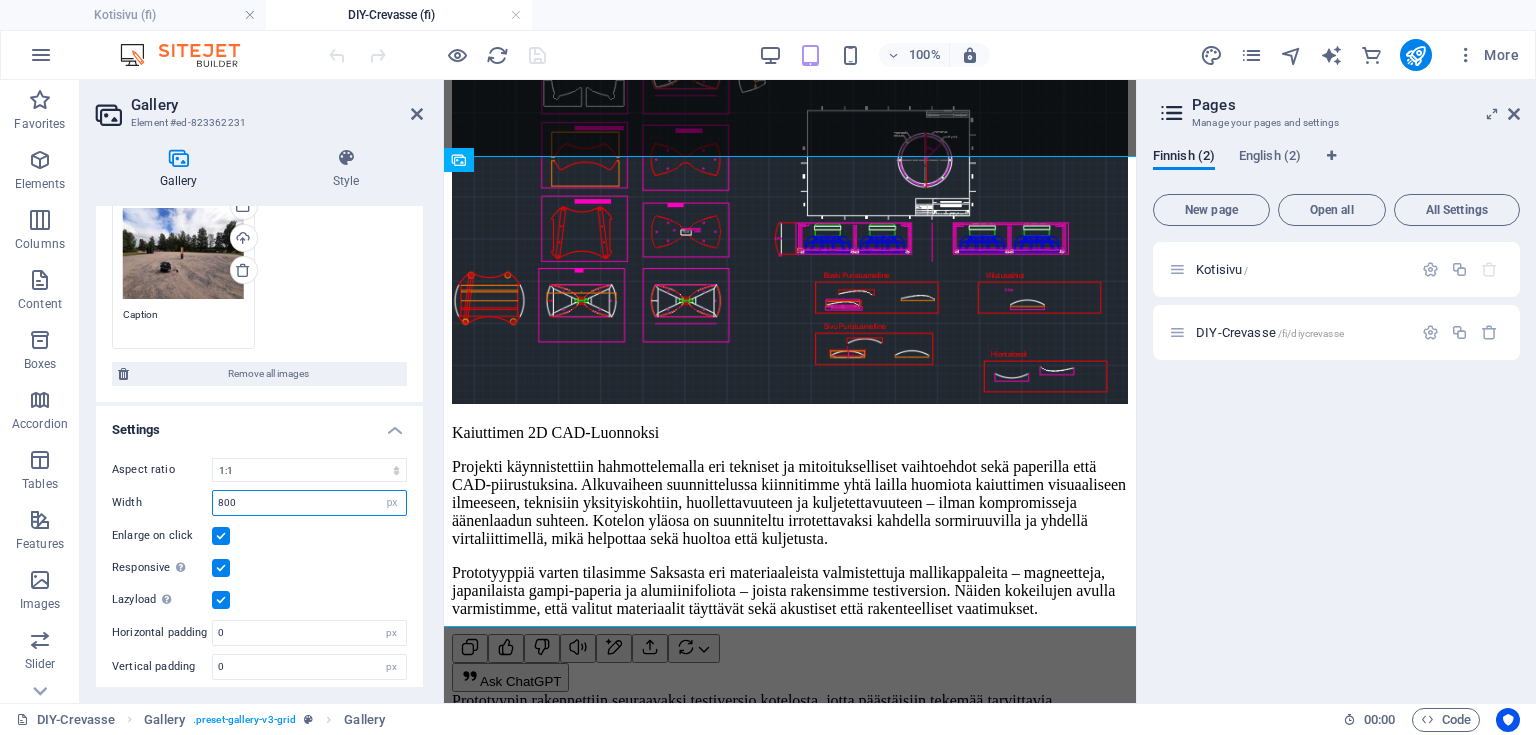drag, startPoint x: 278, startPoint y: 490, endPoint x: 203, endPoint y: 491, distance: 75.00667 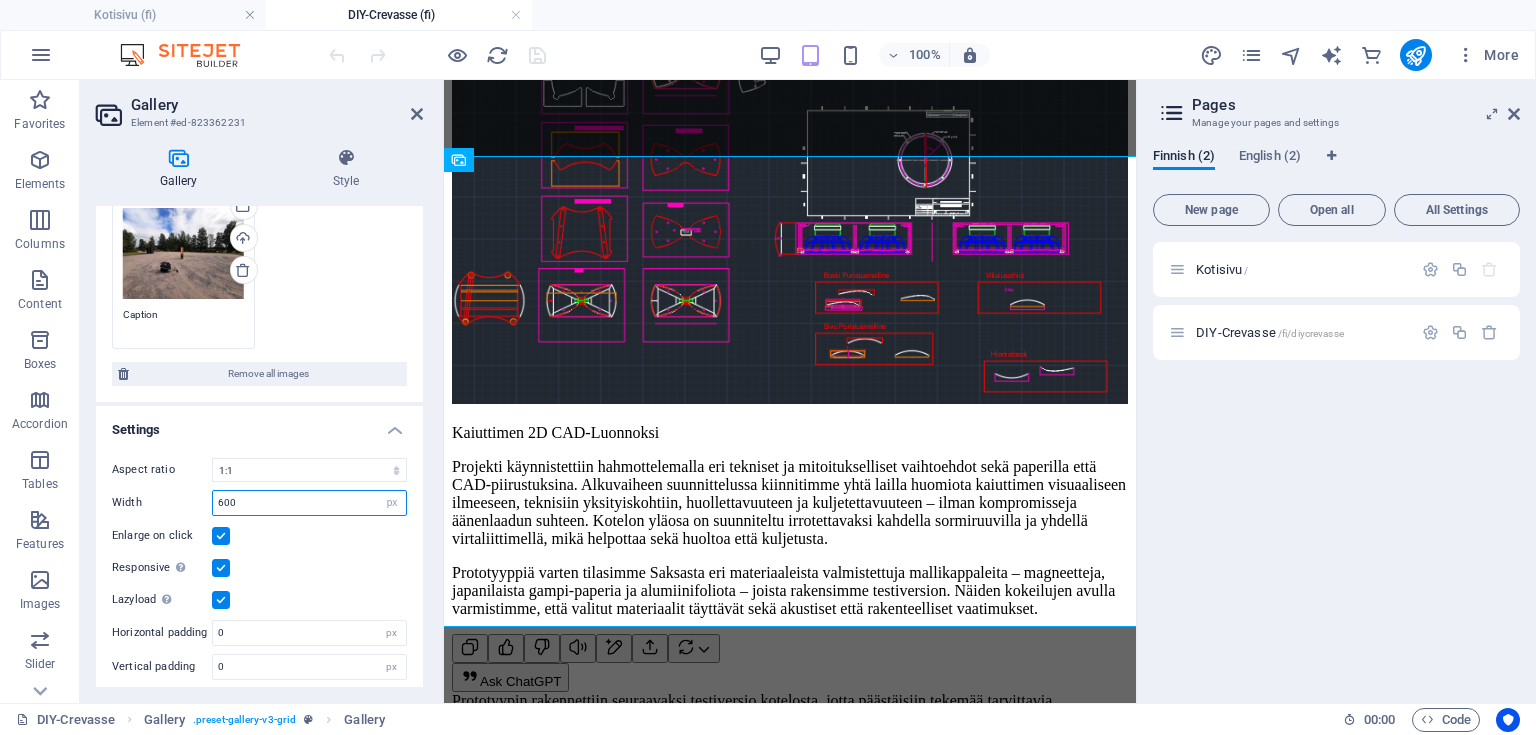 type on "600" 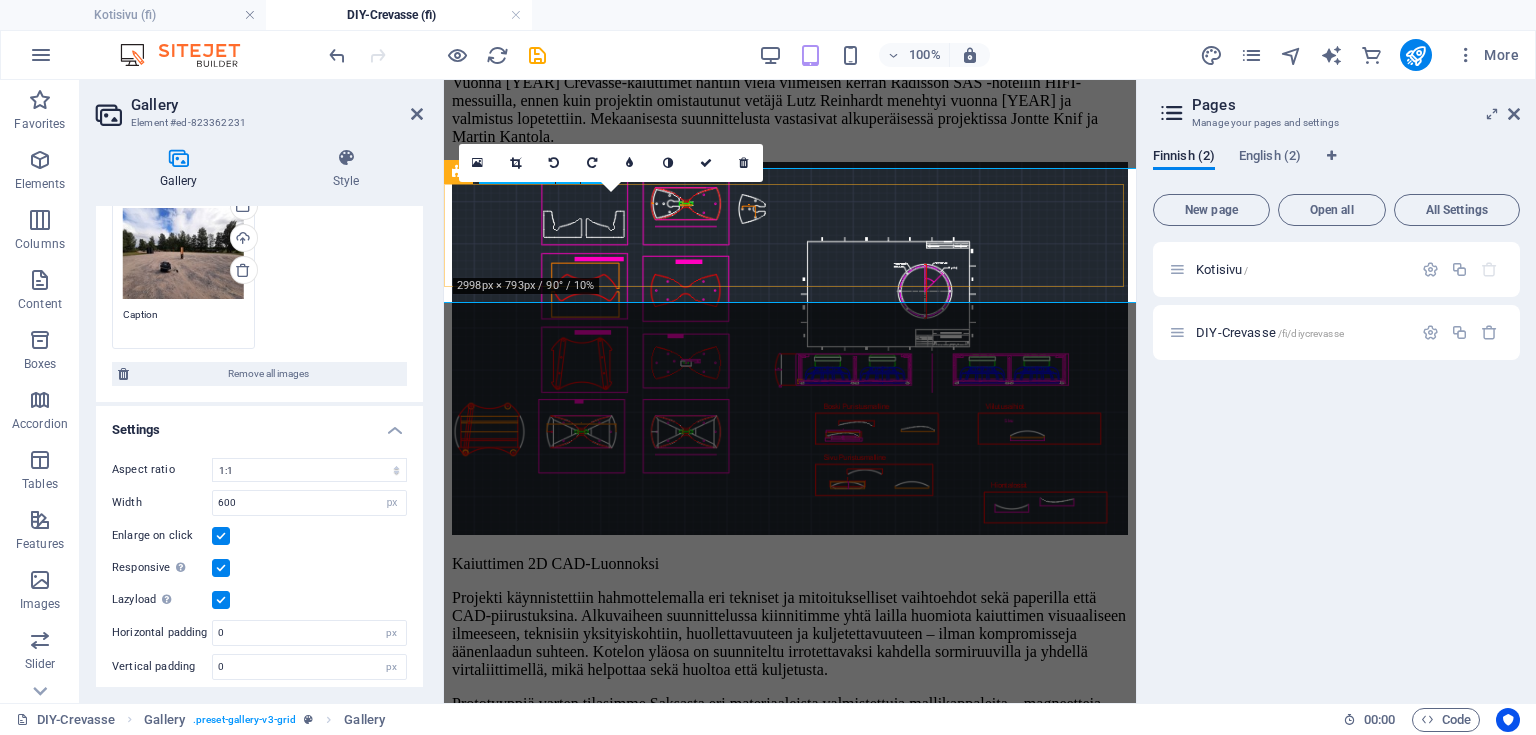 scroll, scrollTop: 1925, scrollLeft: 0, axis: vertical 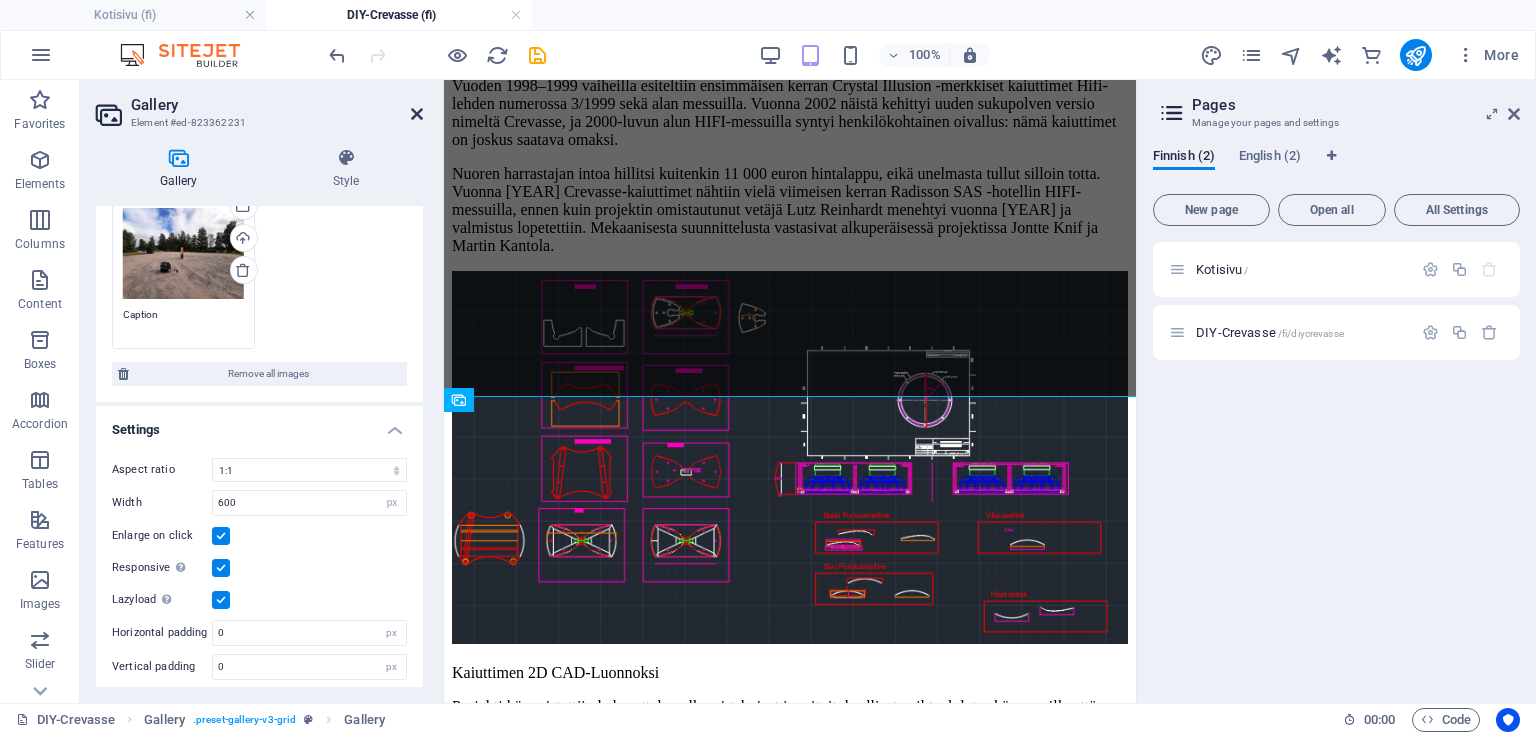 drag, startPoint x: 419, startPoint y: 113, endPoint x: 360, endPoint y: 80, distance: 67.601776 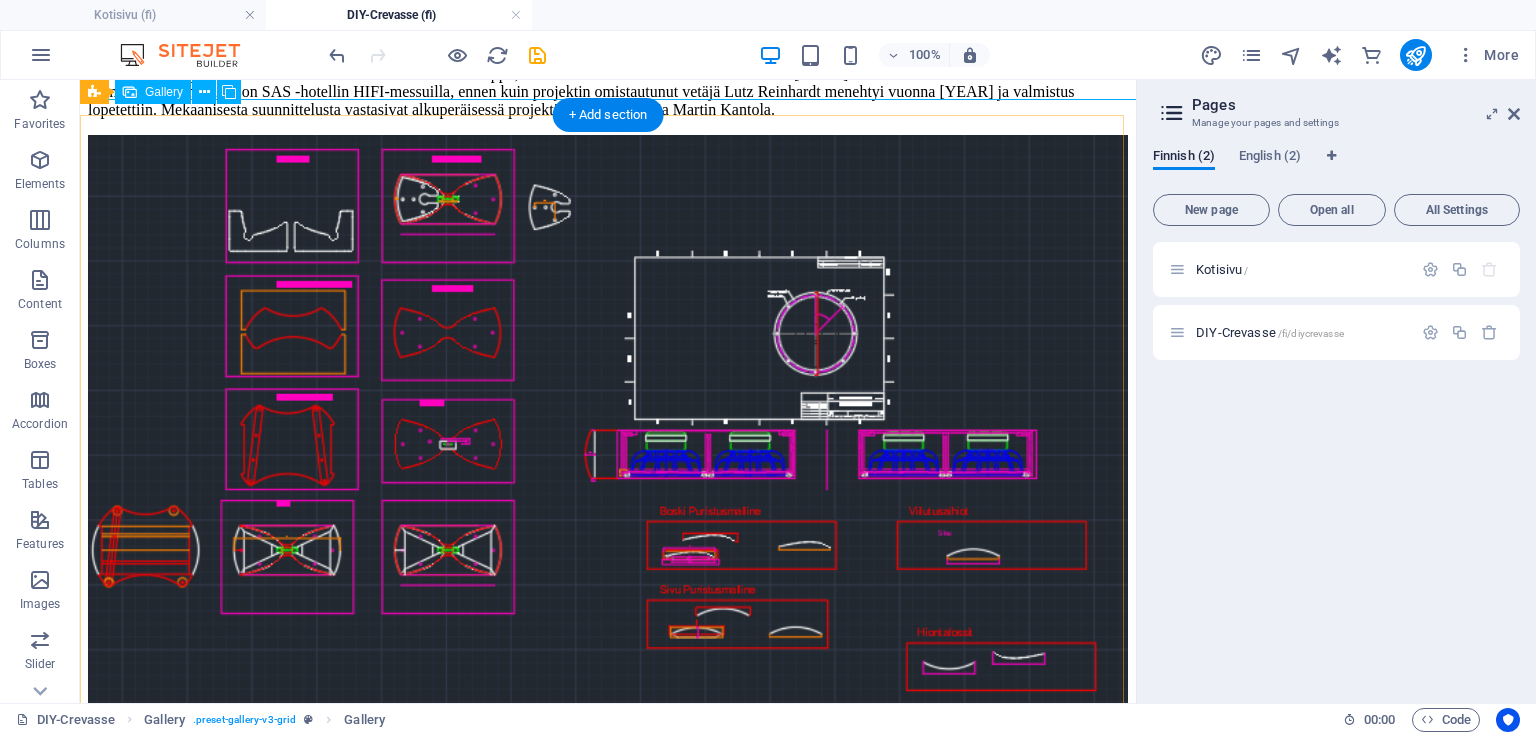 scroll, scrollTop: 2165, scrollLeft: 0, axis: vertical 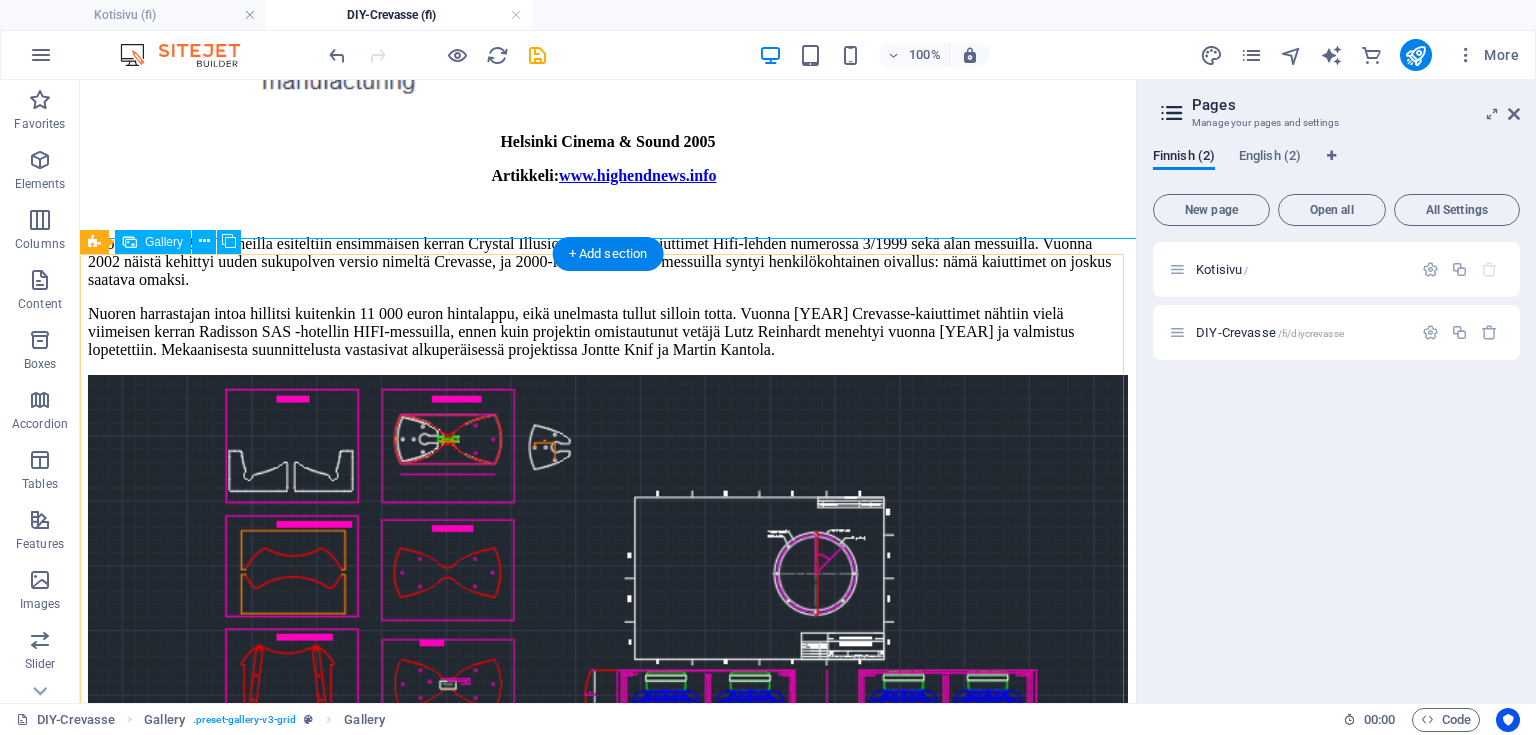 click at bounding box center (398, 1721) 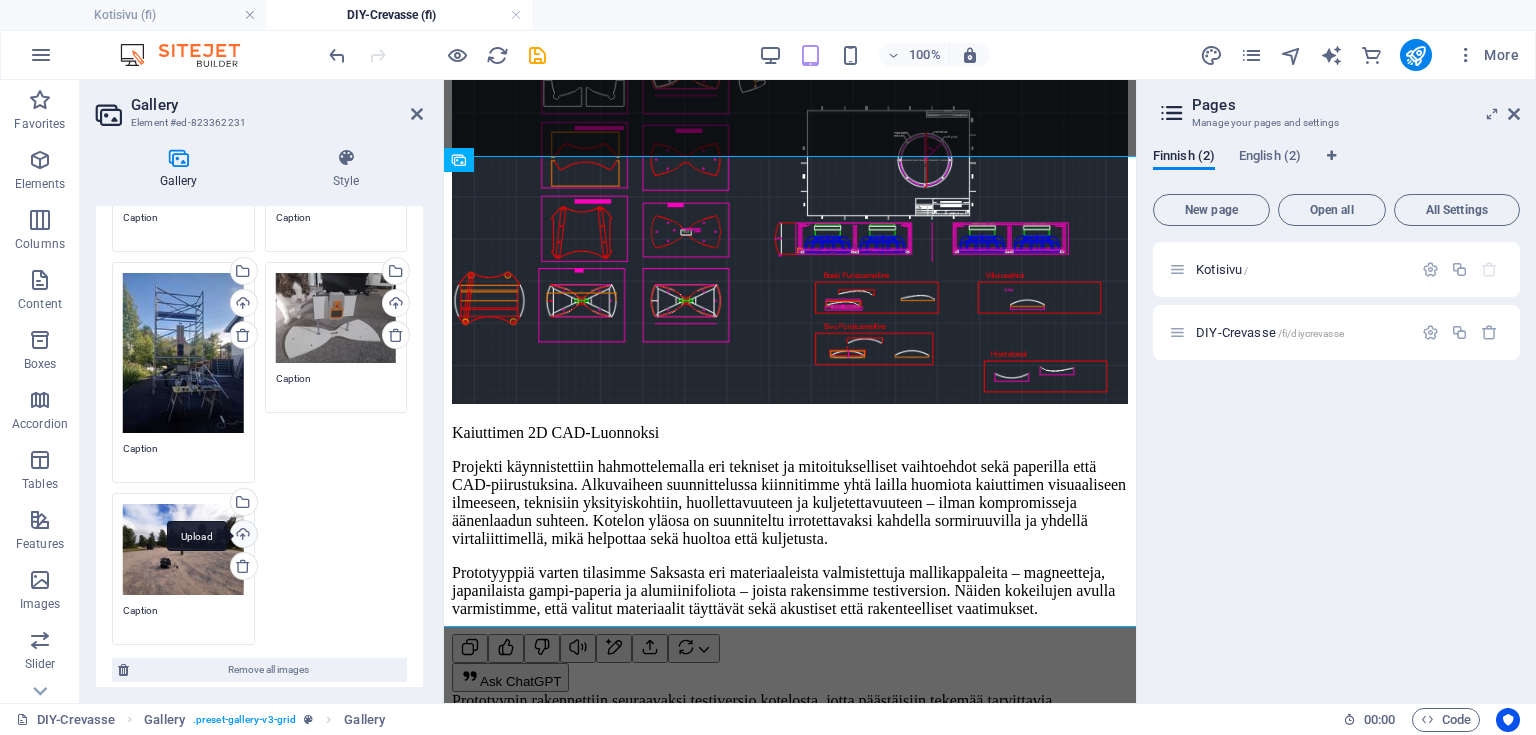 scroll, scrollTop: 536, scrollLeft: 0, axis: vertical 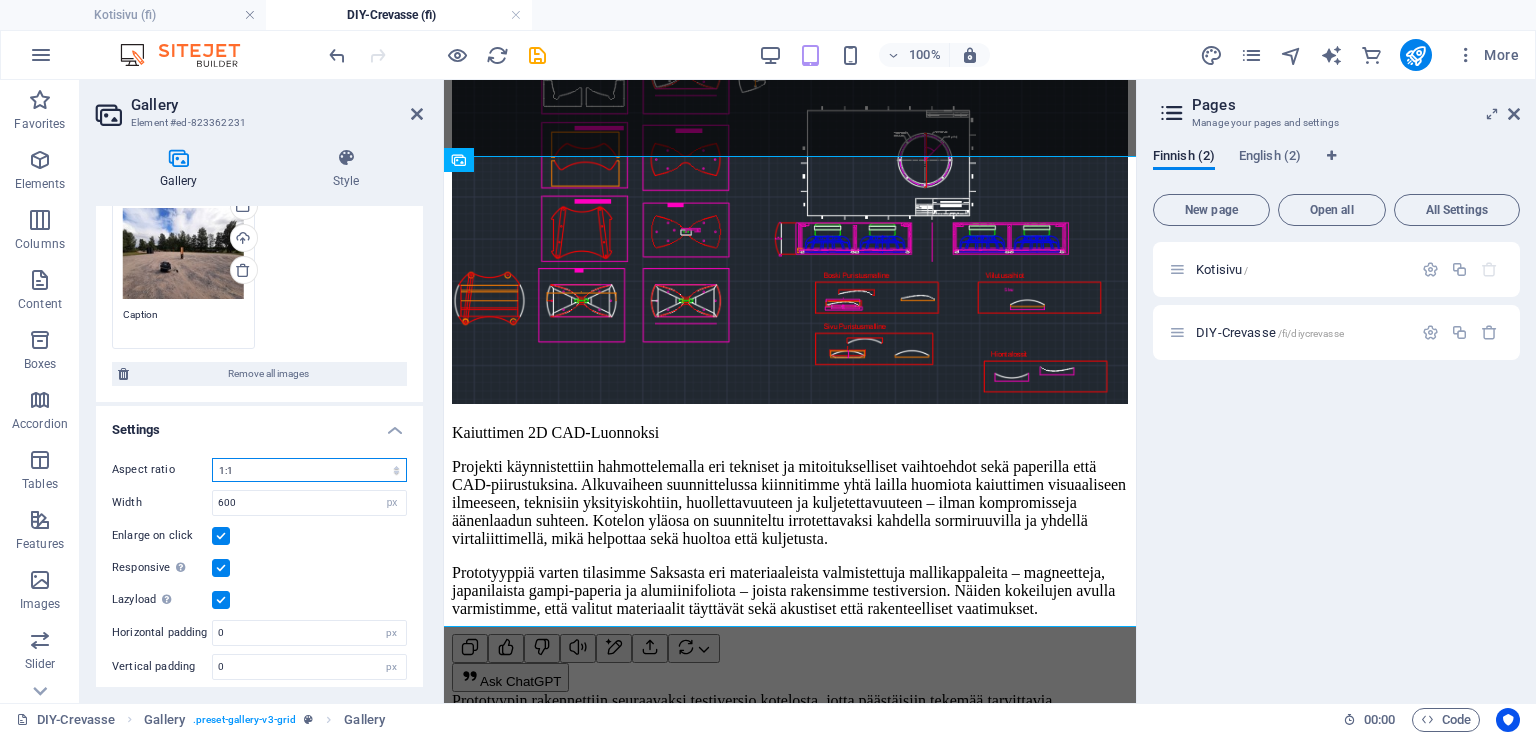 click on "No fixed aspect ratio 16:9 16:10 4:3 1:1 1:2 2:1" at bounding box center [309, 470] 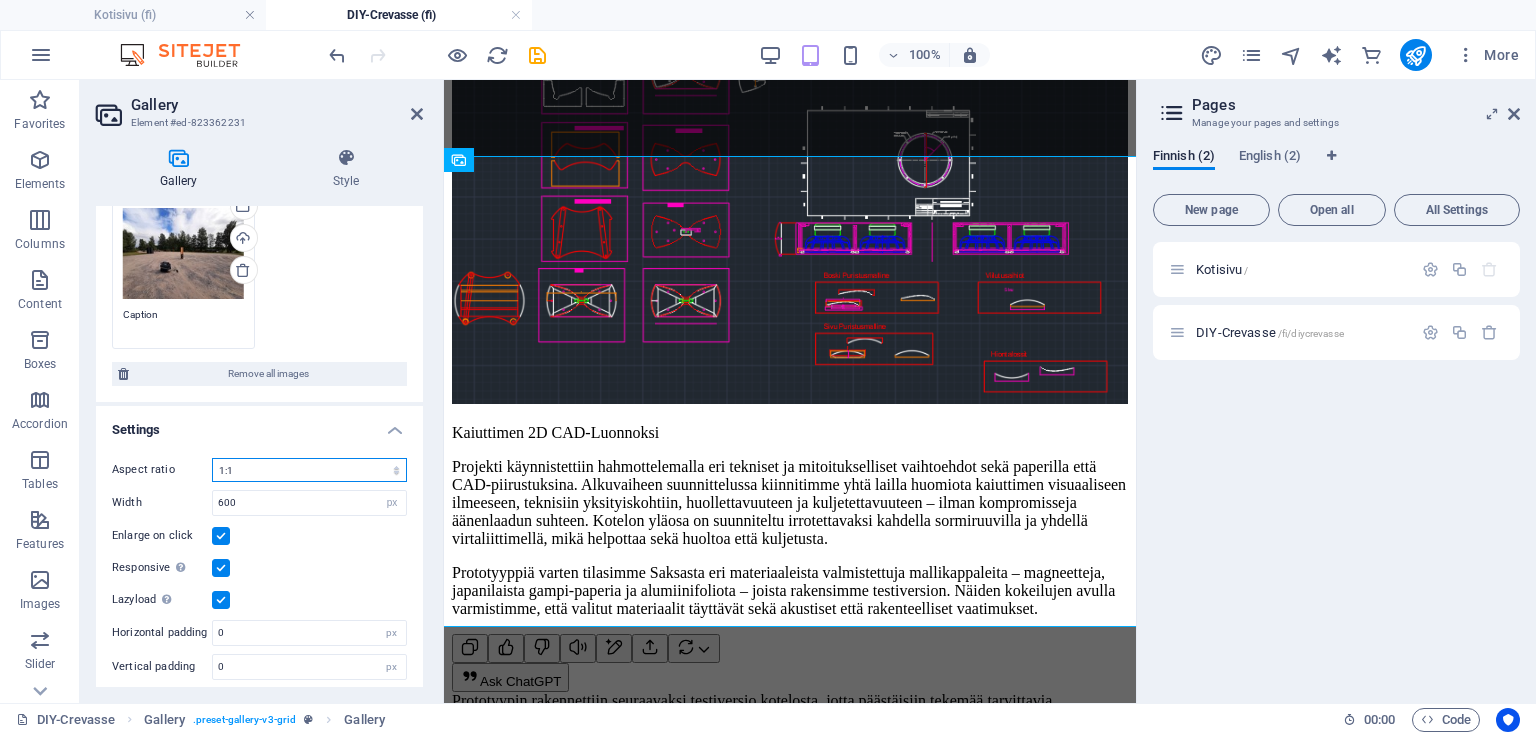 select on "5" 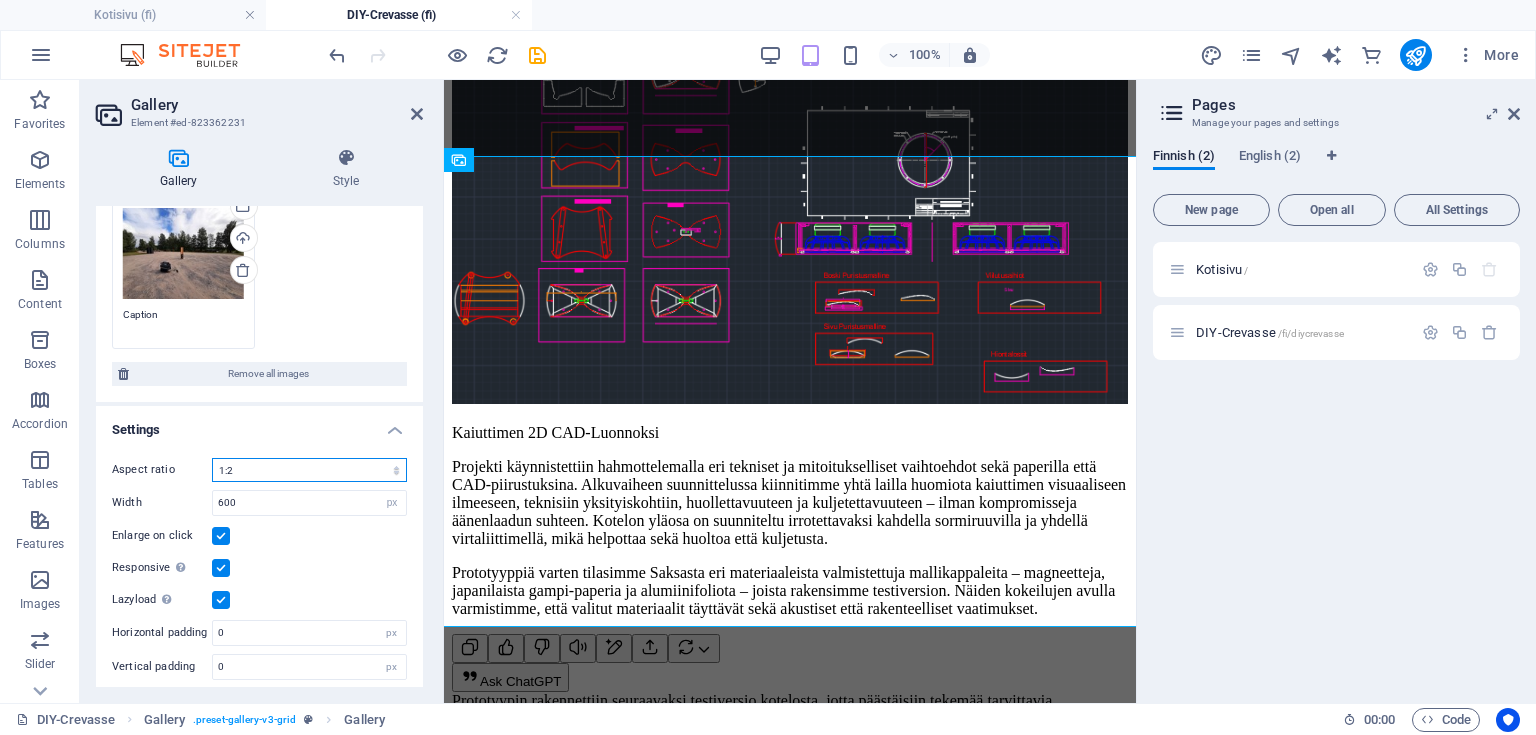 click on "No fixed aspect ratio 16:9 16:10 4:3 1:1 1:2 2:1" at bounding box center [309, 470] 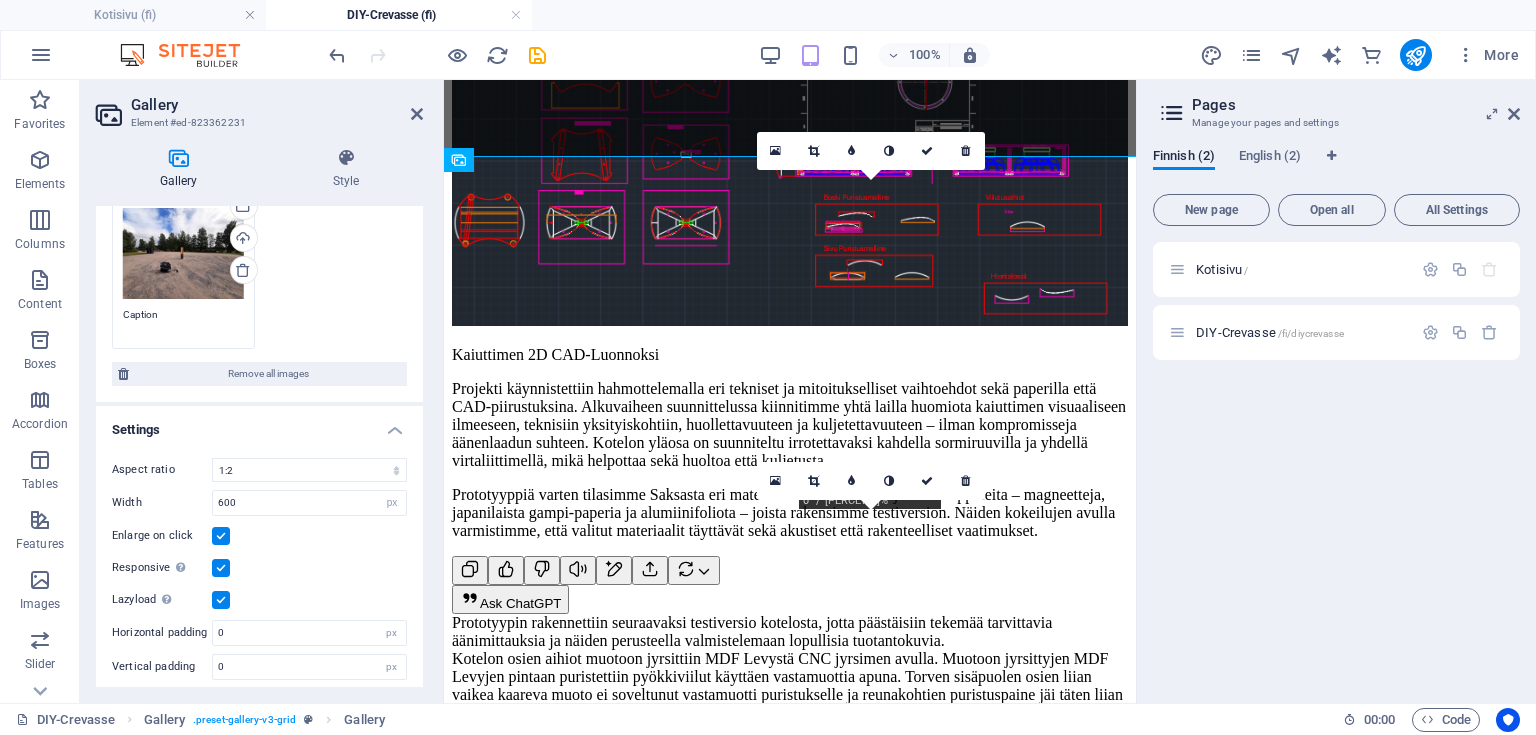 scroll, scrollTop: 2165, scrollLeft: 0, axis: vertical 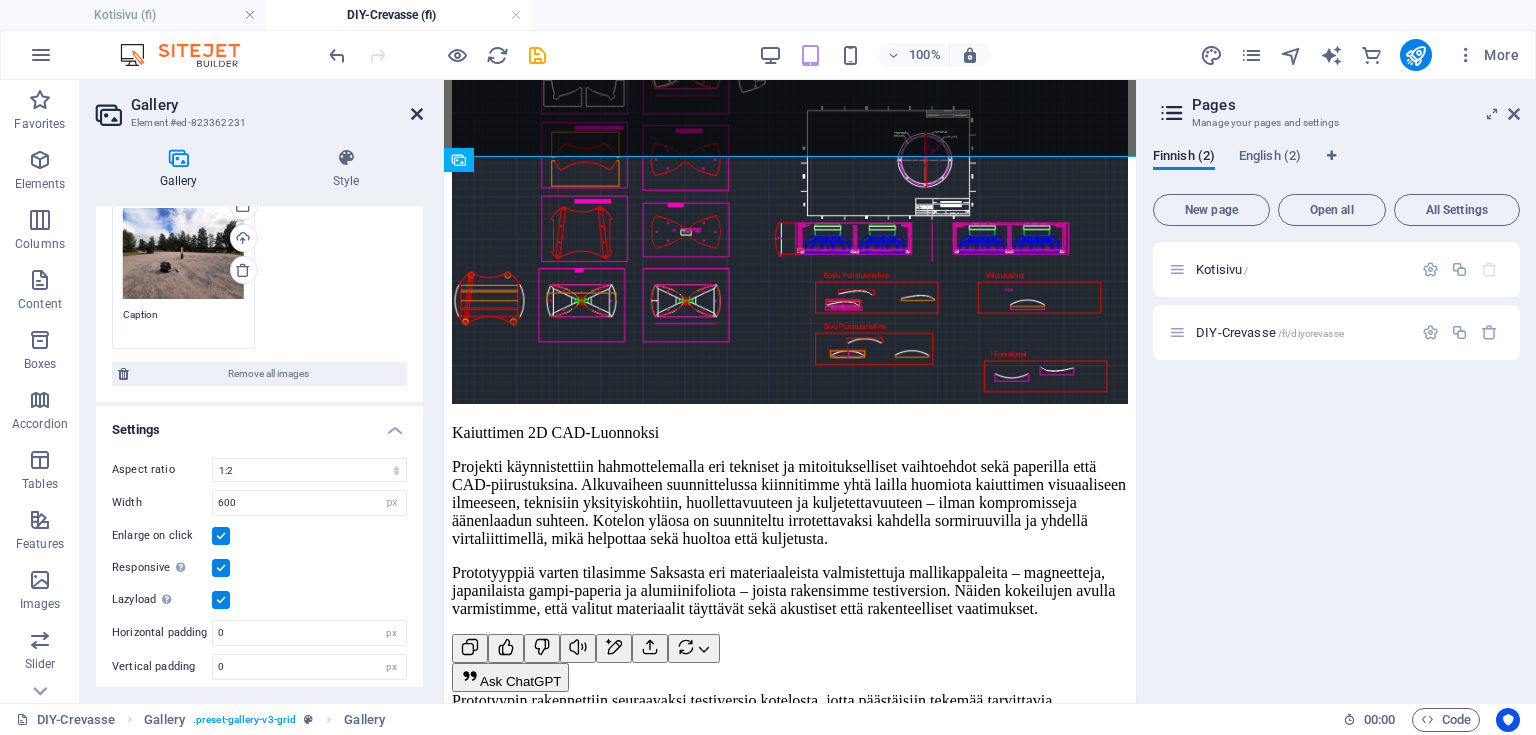 drag, startPoint x: 416, startPoint y: 108, endPoint x: 340, endPoint y: 25, distance: 112.53888 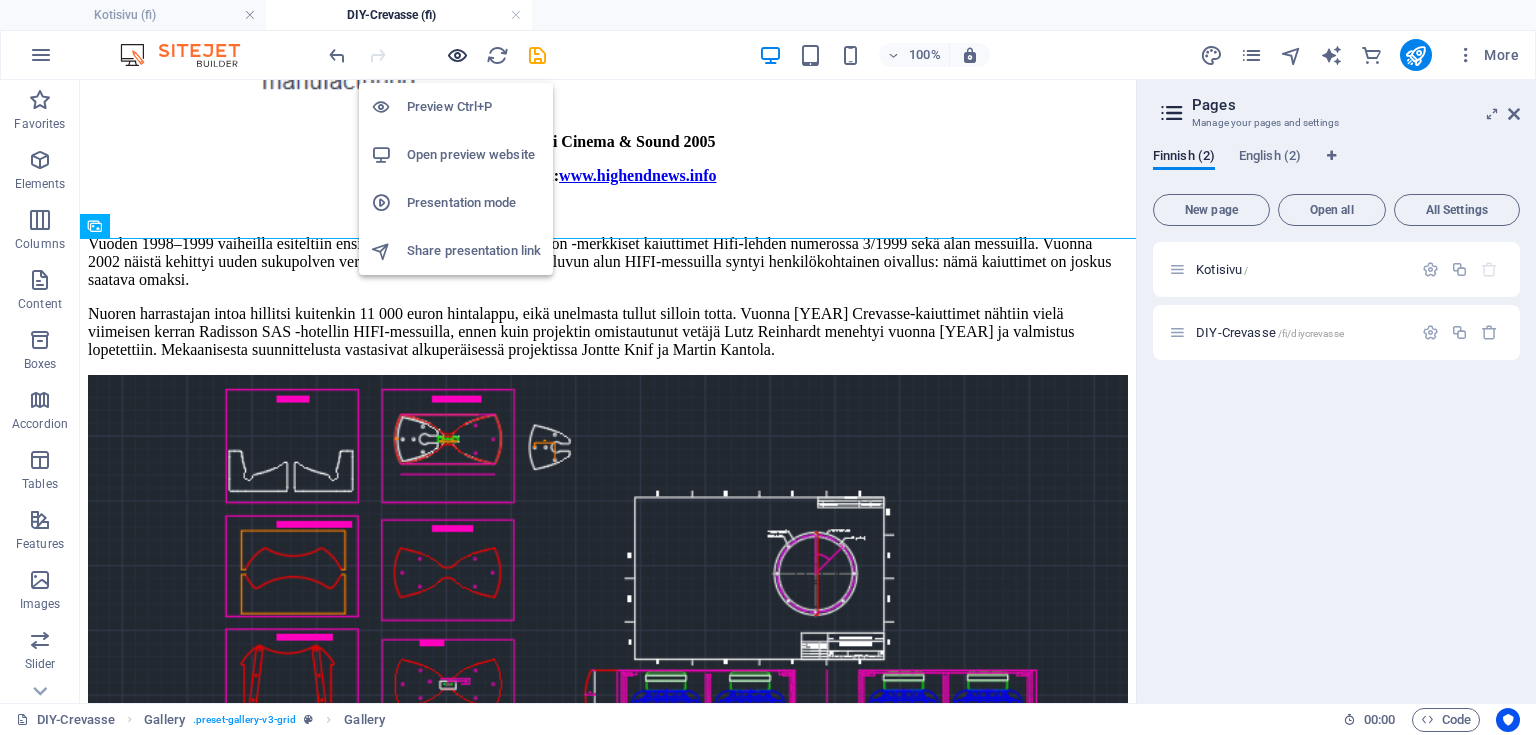 click at bounding box center (457, 55) 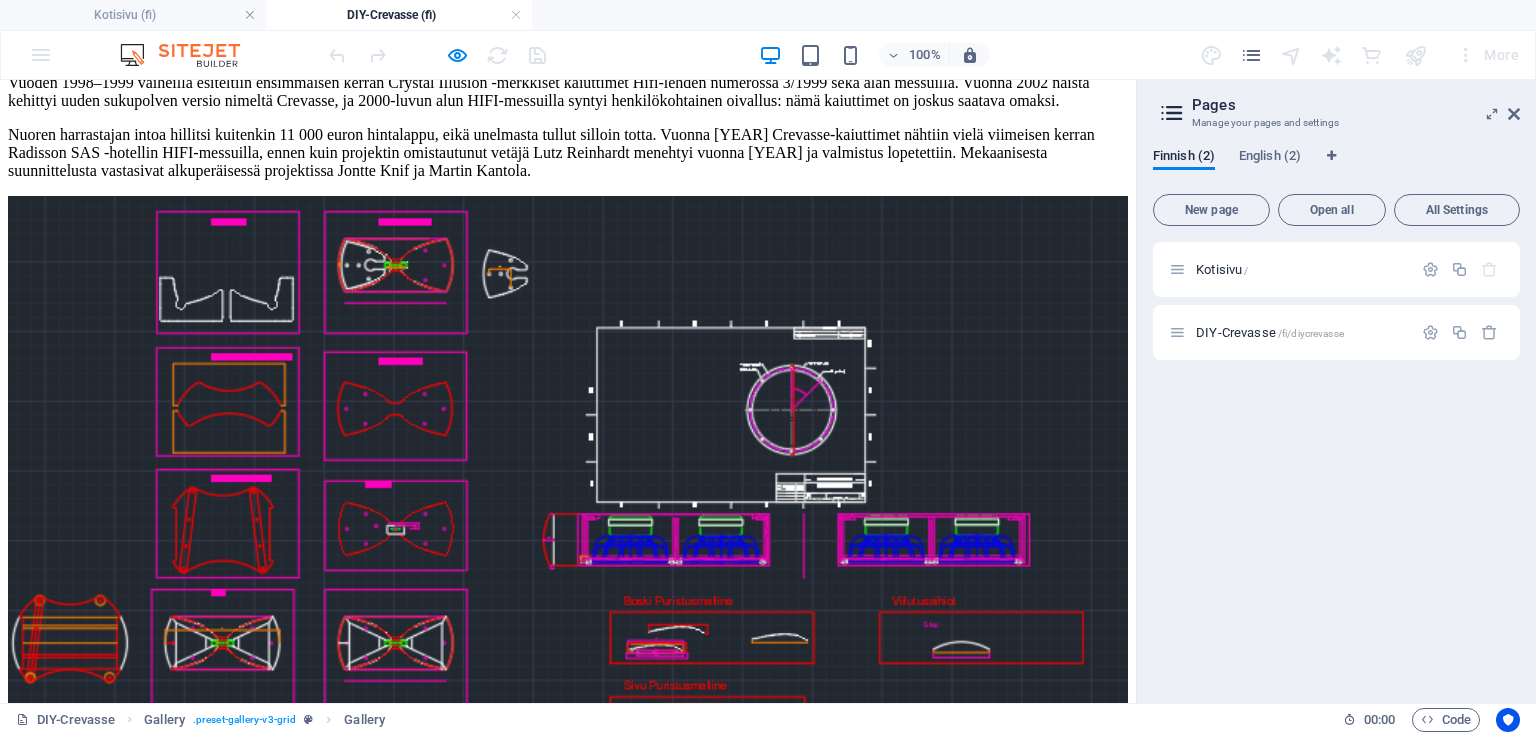 scroll, scrollTop: 2334, scrollLeft: 0, axis: vertical 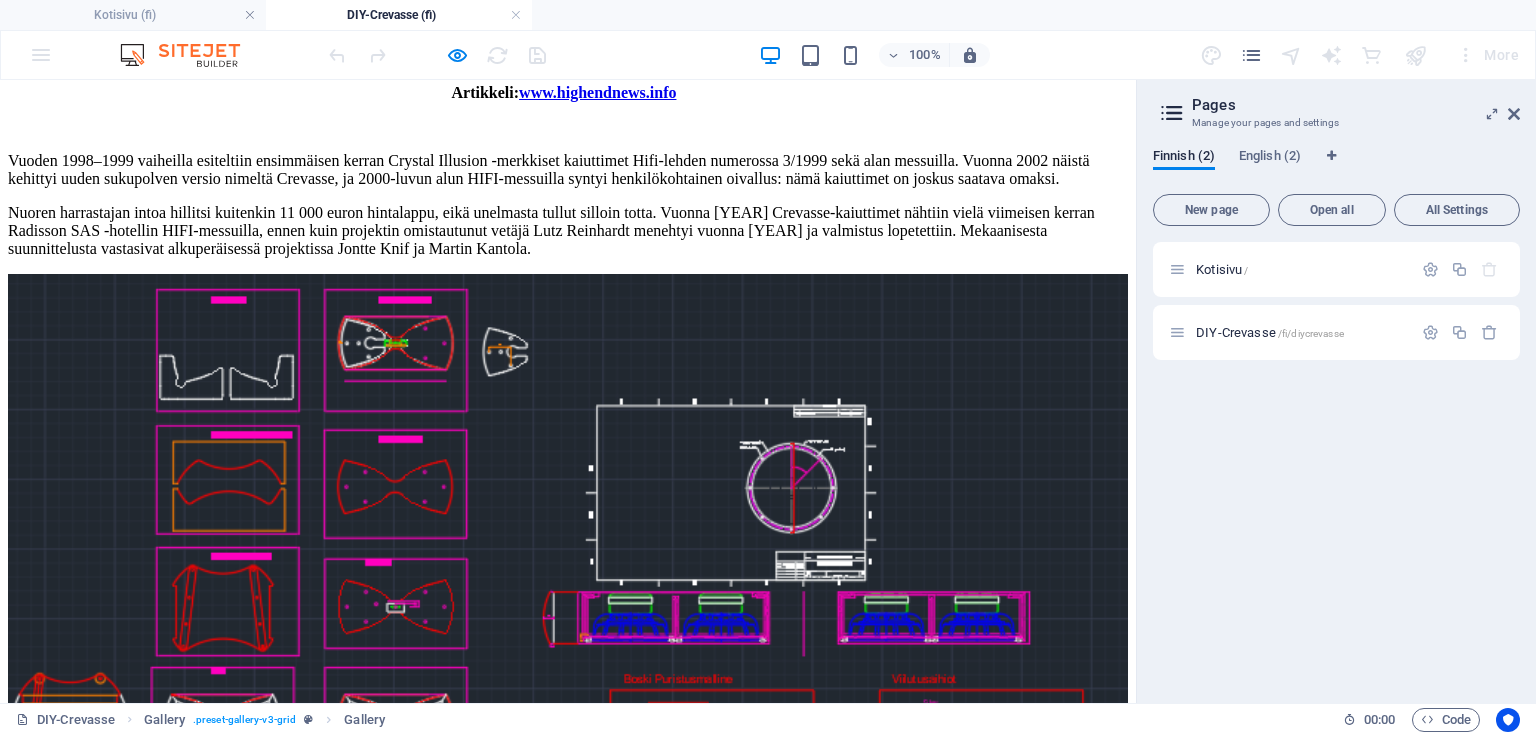 click at bounding box center (318, 3030) 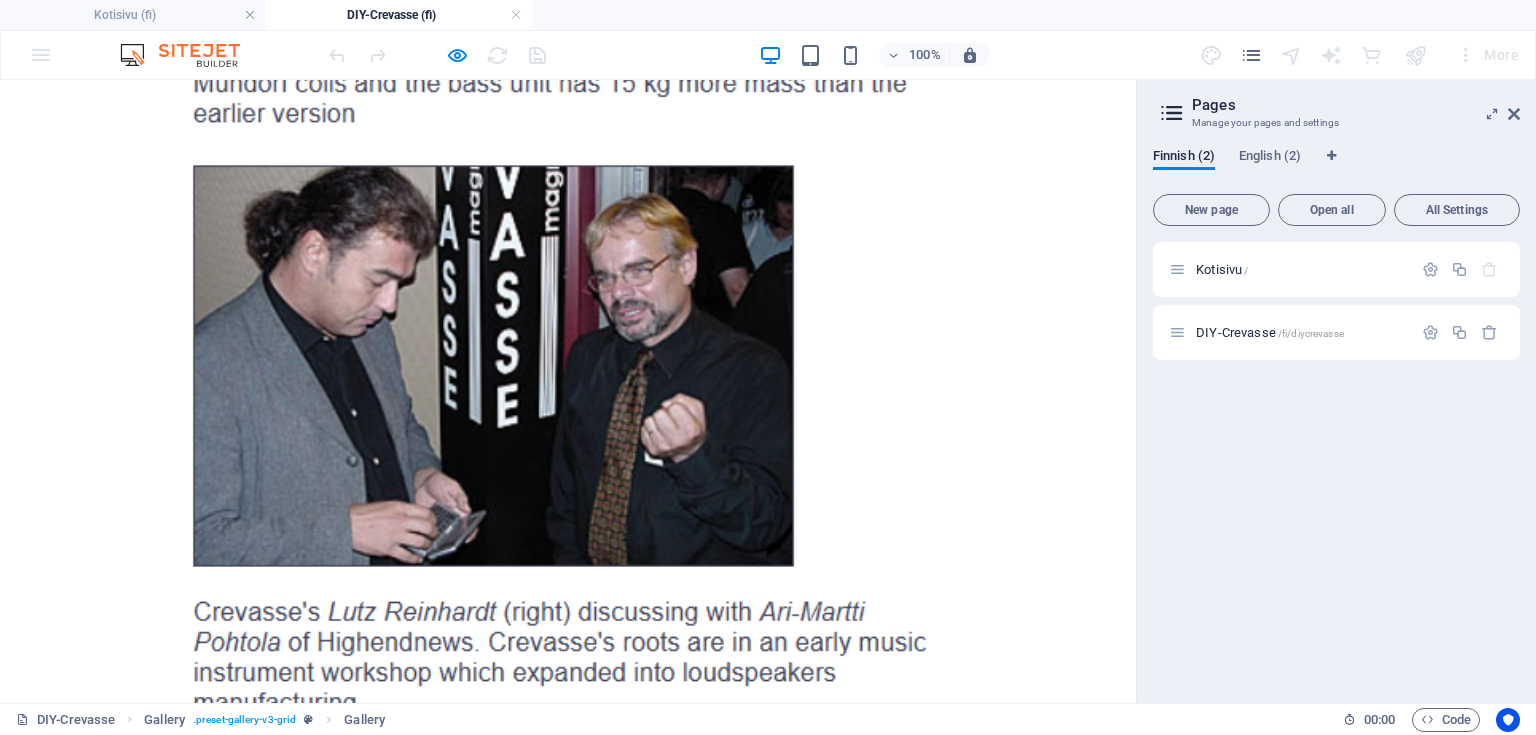 click on "×" at bounding box center [20, -2236] 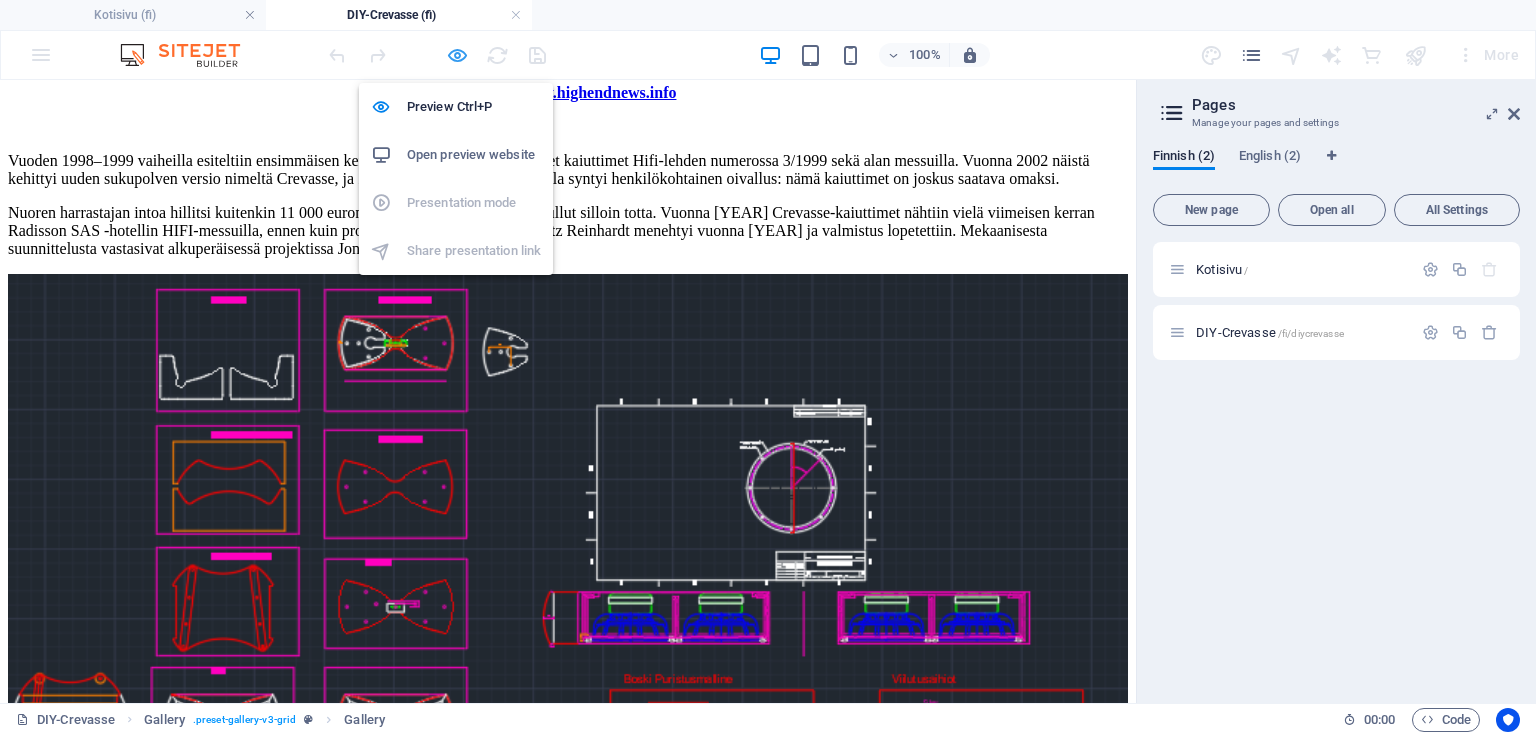 click at bounding box center (457, 55) 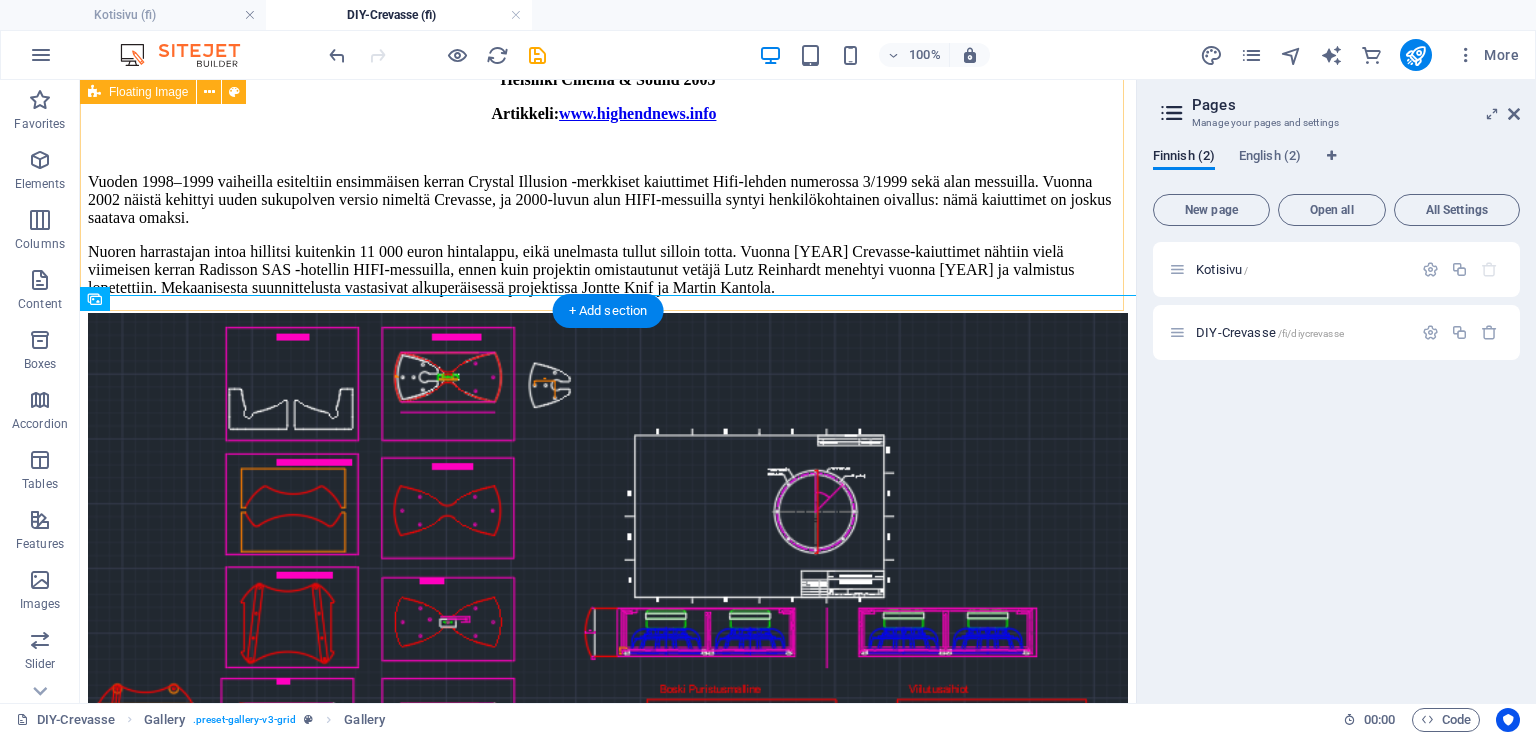 scroll, scrollTop: 2085, scrollLeft: 0, axis: vertical 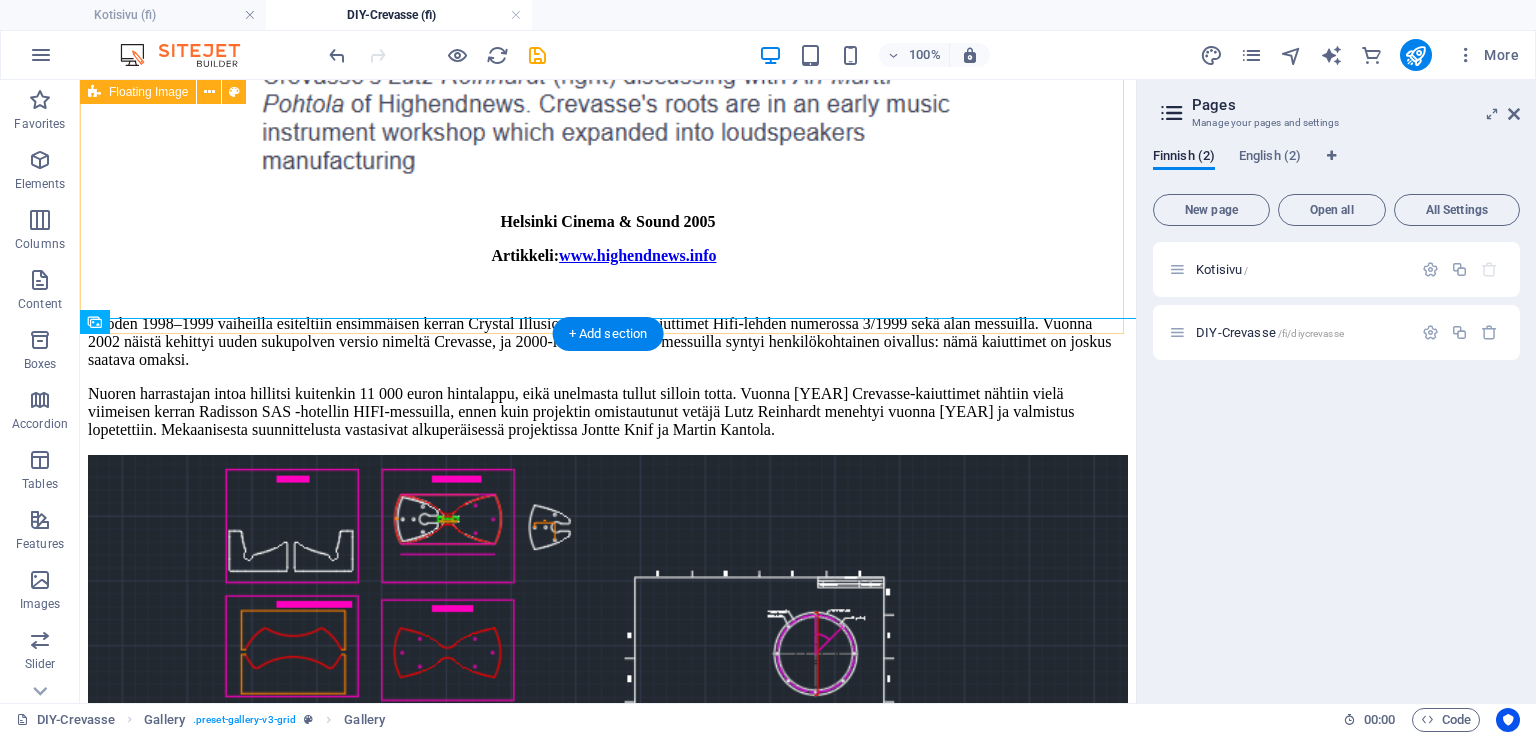 click on "Prototyypin rakennettiin seuraavaksi testiversio kotelosta, jotta päästäisiin tekemää tarvittavia äänimittauksia ja näiden perusteella valmistelemaan lopullisia tuotantokuvia. Kotelon osien aihiot muotoon jyrsittiin MDF Levystä CNC jyrsimen avulla. Muotoon jyrsittyjen MDF Levyjen pintaan puristettiin pyökkiviilut käyttäen vastamuottia apuna. Torven sisäpuolen osien liian vaikea kaareva muoto ei soveltunut vastamuotti puristukseen ja reunakohtien puristuspaine jäi täten liian alhaiseksi ja myös viilu kappaleen reunoista rypylle. Lopullisessa versiossa tämä ongelma päätettiin korjata vaihtamalla muottipuristus tekniikka alipainepuristukseksi. Myös porapinnaratkaisut liitoksissa olivat vain prototyyppiä varten kehitettyjä väliaikaisia ratkaisuita, jotta aikataulullisesti päästiin etenemään äänimittauksiin." at bounding box center (608, 1326) 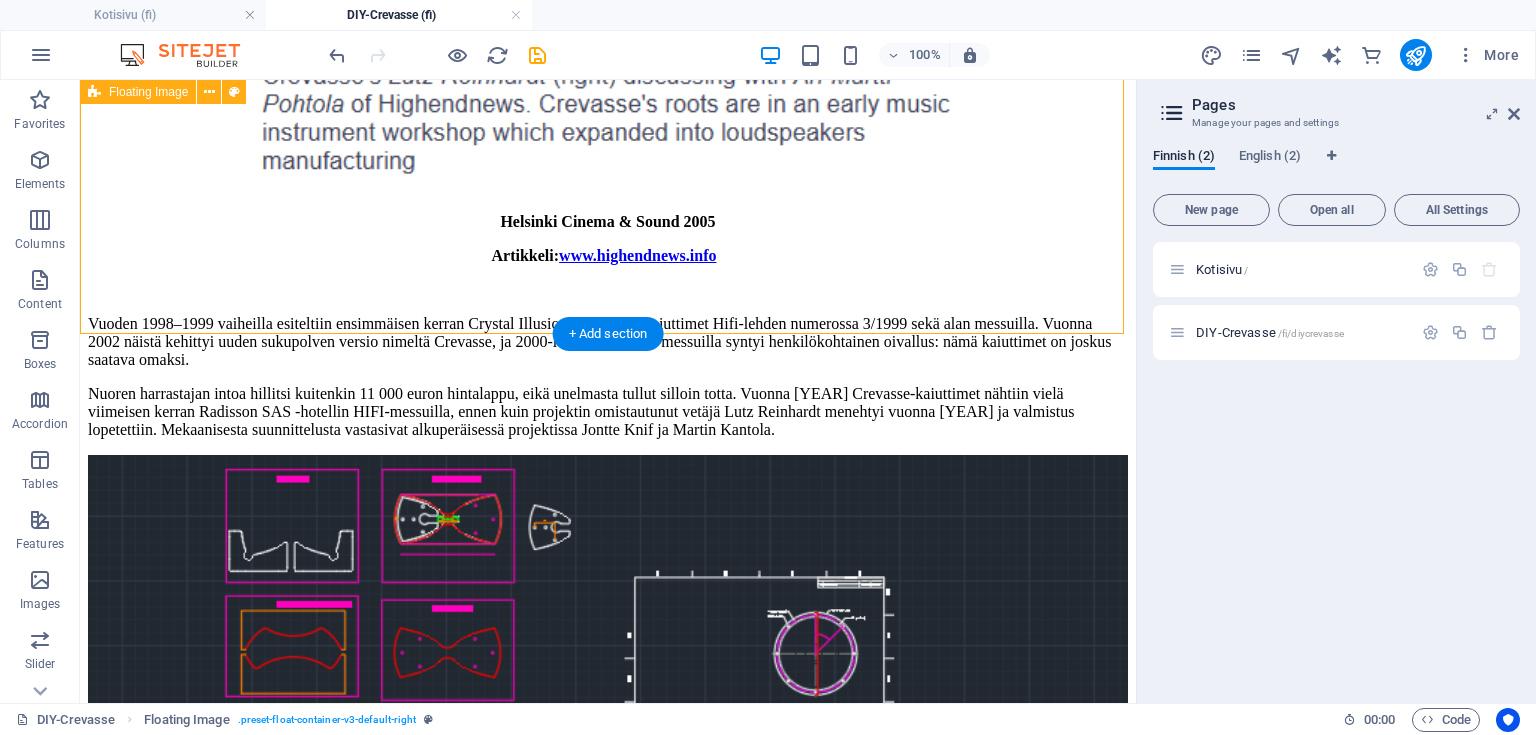click on "Prototyypin rakennettiin seuraavaksi testiversio kotelosta, jotta päästäisiin tekemää tarvittavia äänimittauksia ja näiden perusteella valmistelemaan lopullisia tuotantokuvia. Kotelon osien aihiot muotoon jyrsittiin MDF Levystä CNC jyrsimen avulla. Muotoon jyrsittyjen MDF Levyjen pintaan puristettiin pyökkiviilut käyttäen vastamuottia apuna. Torven sisäpuolen osien liian vaikea kaareva muoto ei soveltunut vastamuotti puristukseen ja reunakohtien puristuspaine jäi täten liian alhaiseksi ja myös viilu kappaleen reunoista rypylle. Lopullisessa versiossa tämä ongelma päätettiin korjata vaihtamalla muottipuristus tekniikka alipainepuristukseksi. Myös porapinnaratkaisut liitoksissa olivat vain prototyyppiä varten kehitettyjä väliaikaisia ratkaisuita, jotta aikataulullisesti päästiin etenemään äänimittauksiin." at bounding box center (608, 1326) 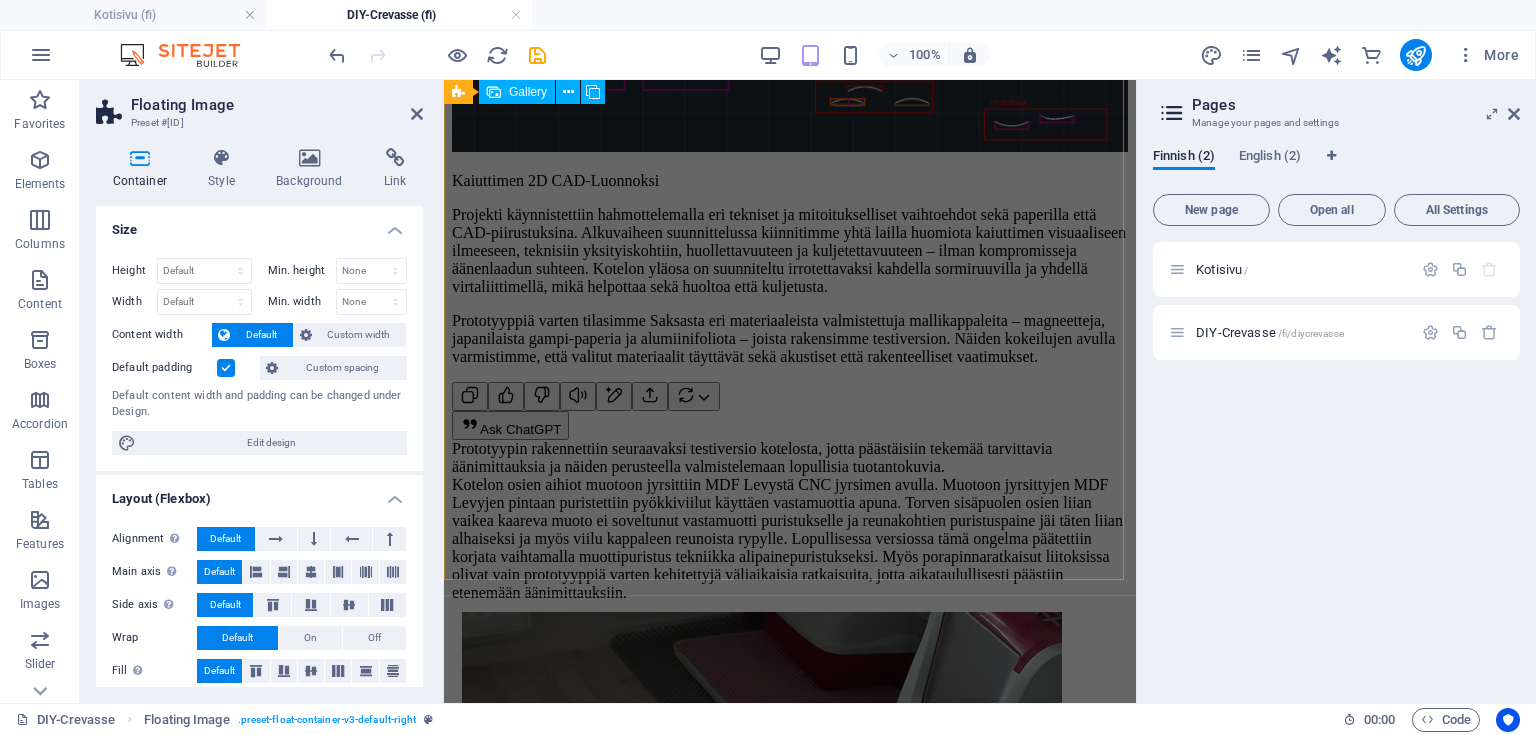 scroll, scrollTop: 2645, scrollLeft: 0, axis: vertical 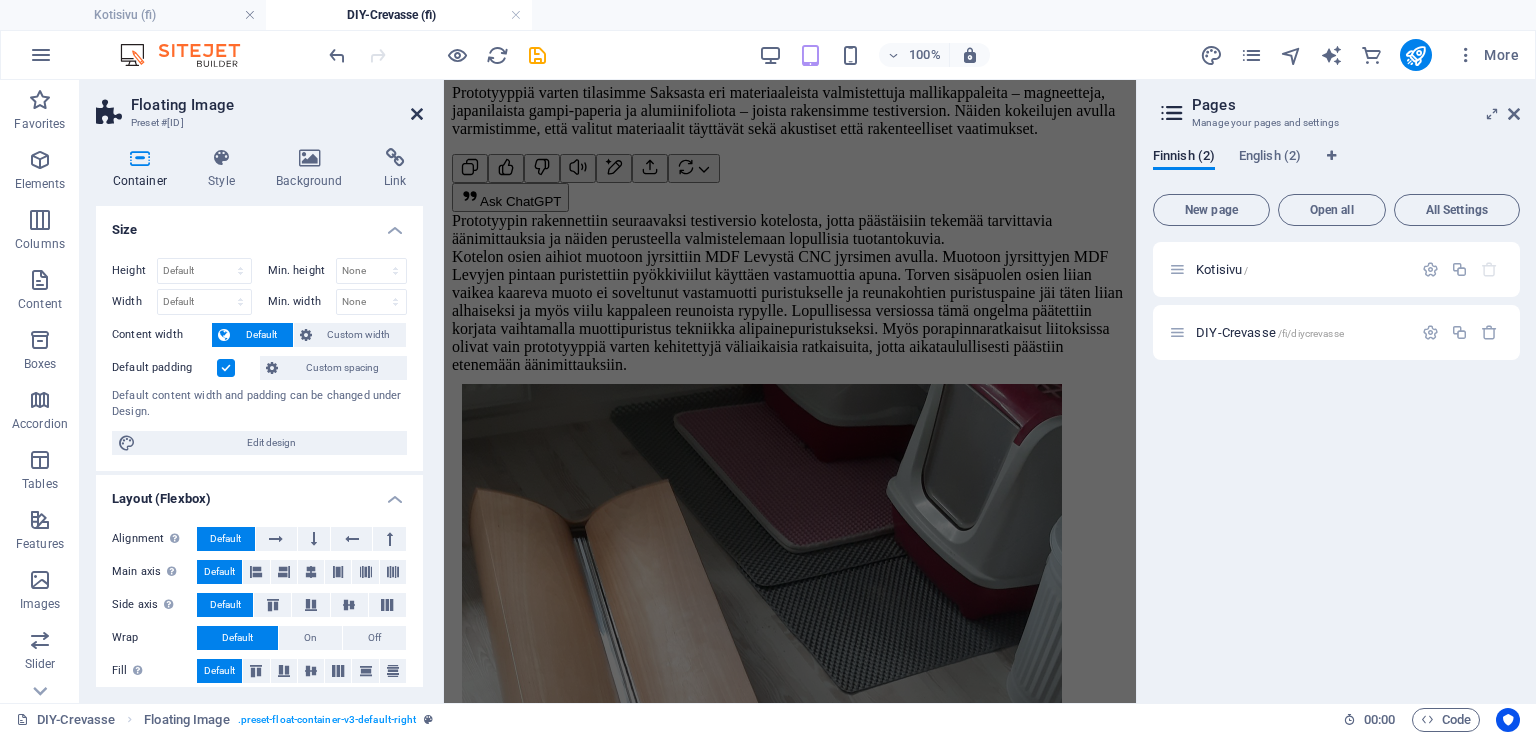 click at bounding box center (417, 114) 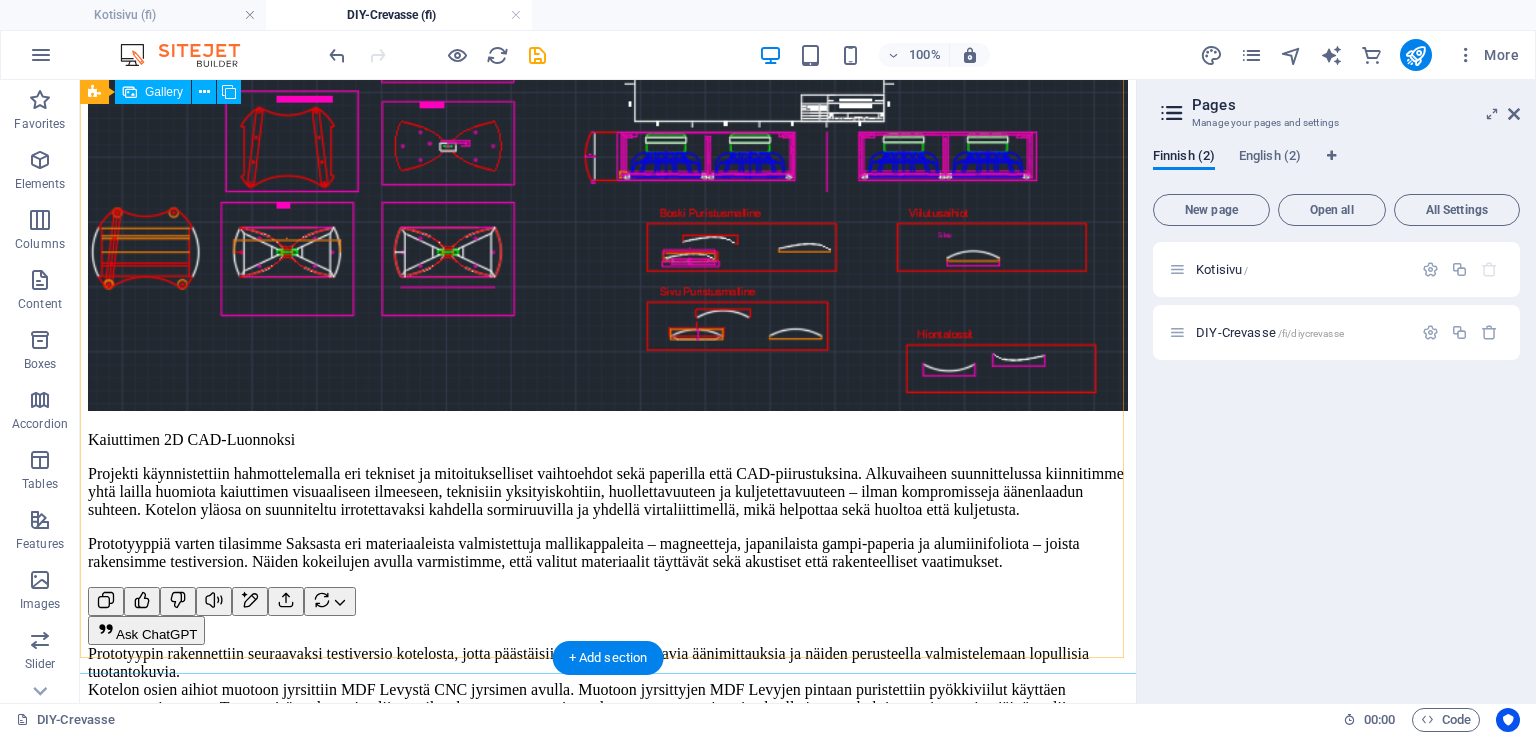 scroll, scrollTop: 2818, scrollLeft: 0, axis: vertical 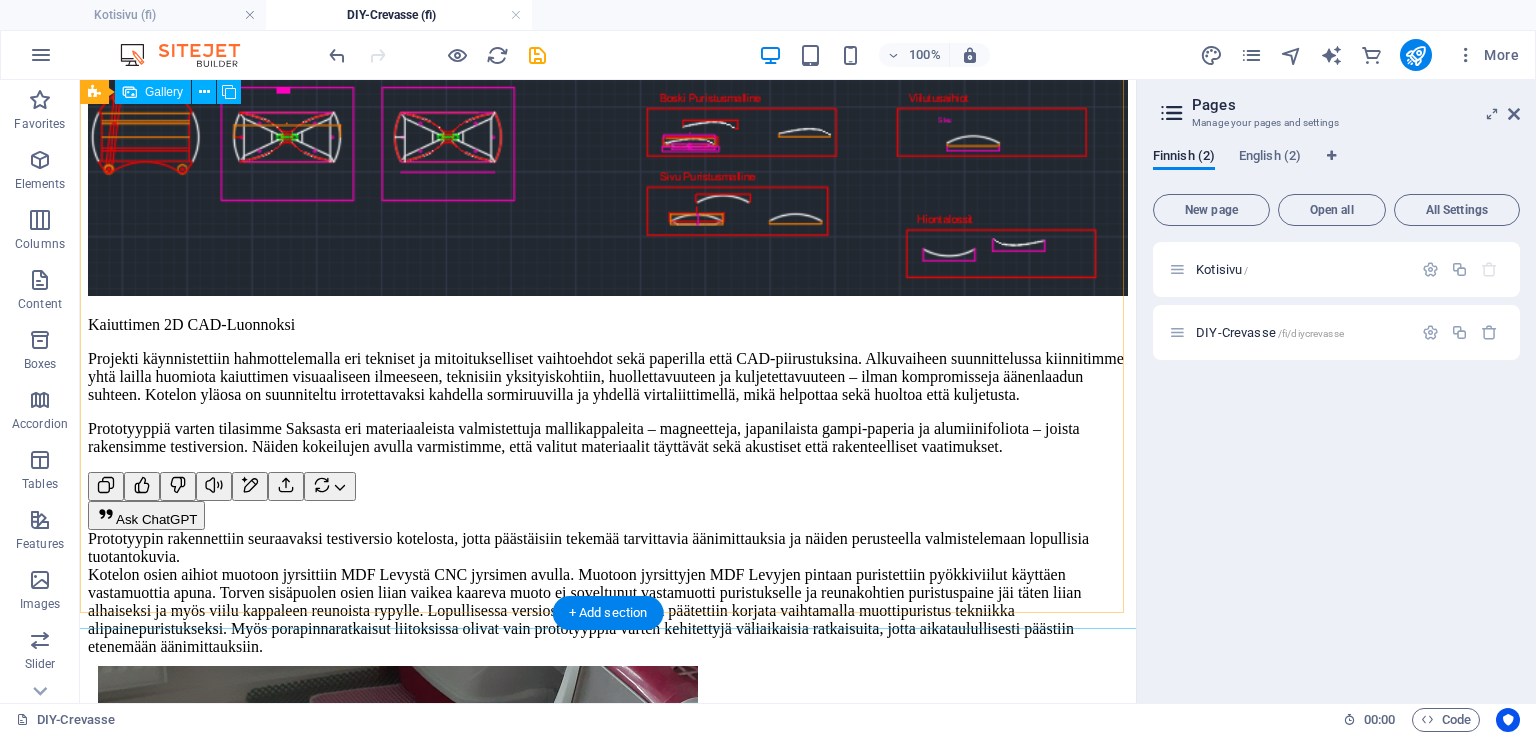 click at bounding box center (398, 4880) 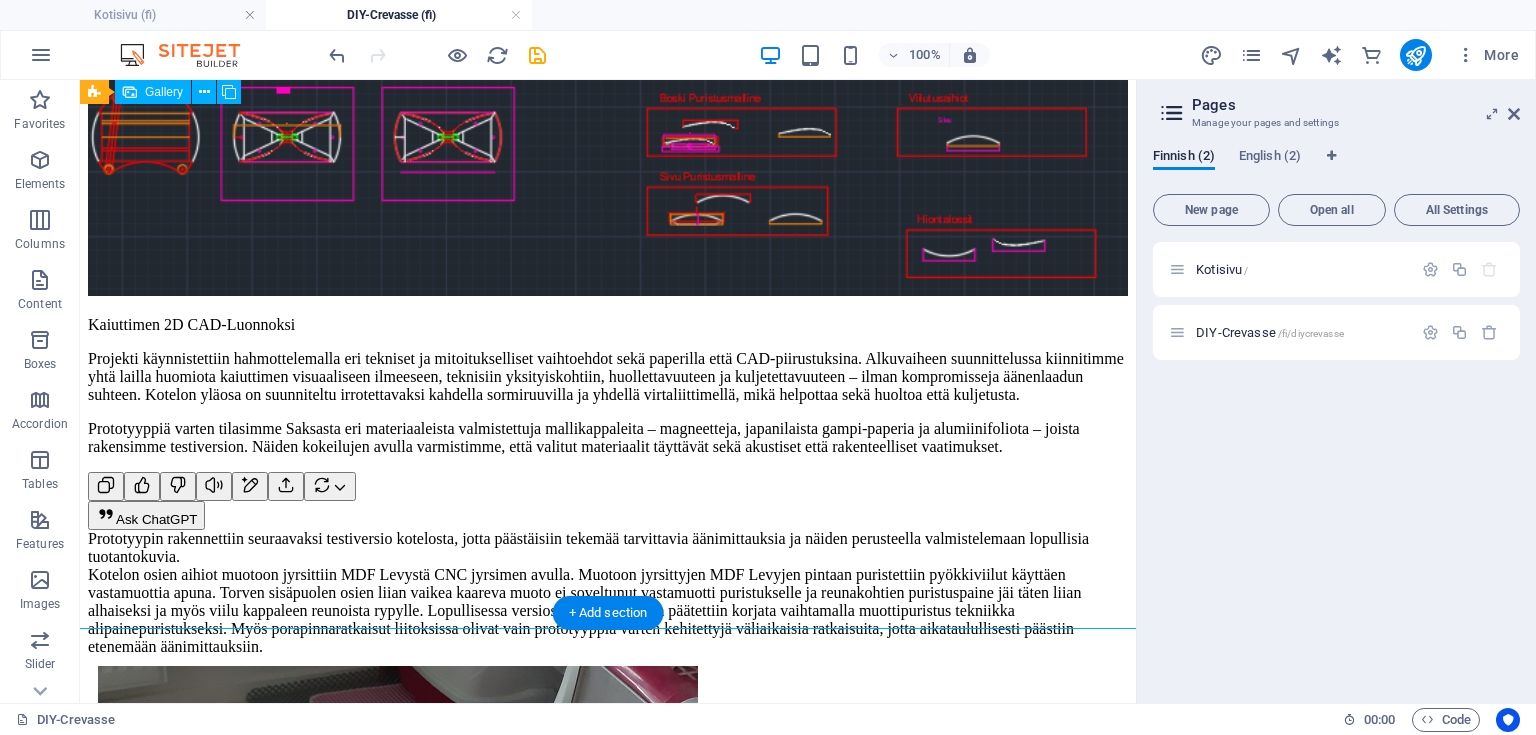 click at bounding box center [398, 4880] 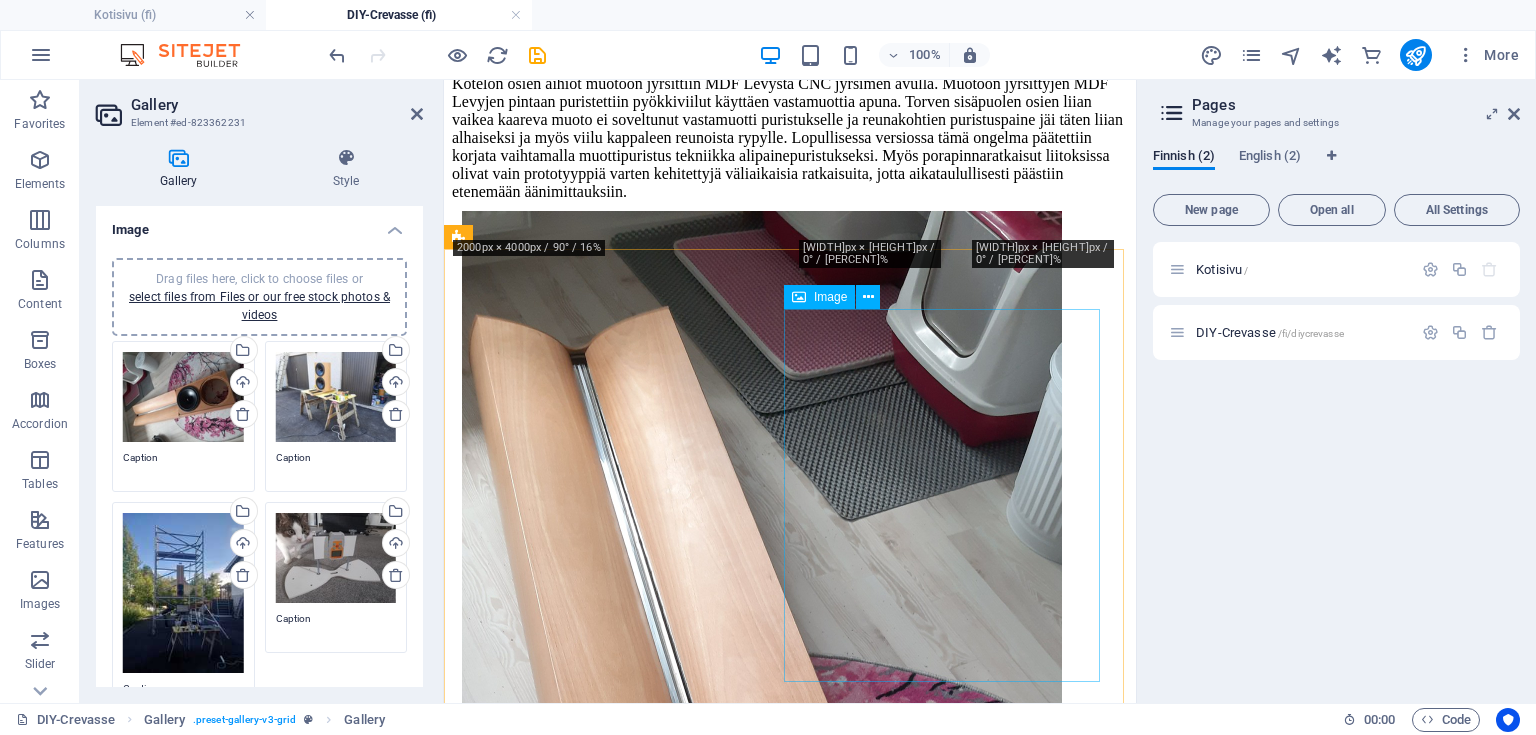 scroll, scrollTop: 2736, scrollLeft: 0, axis: vertical 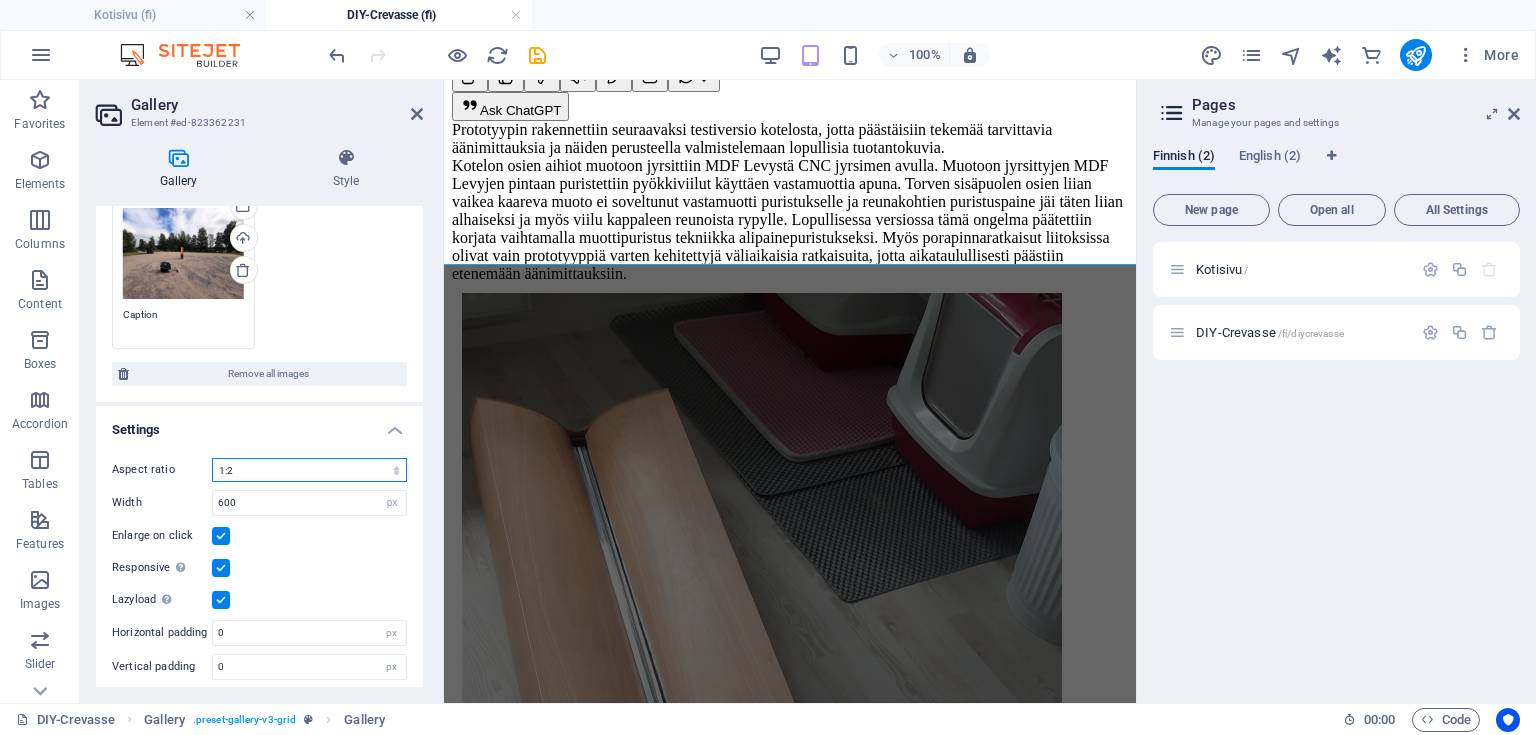 click on "No fixed aspect ratio 16:9 16:10 4:3 1:1 1:2 2:1" at bounding box center [309, 470] 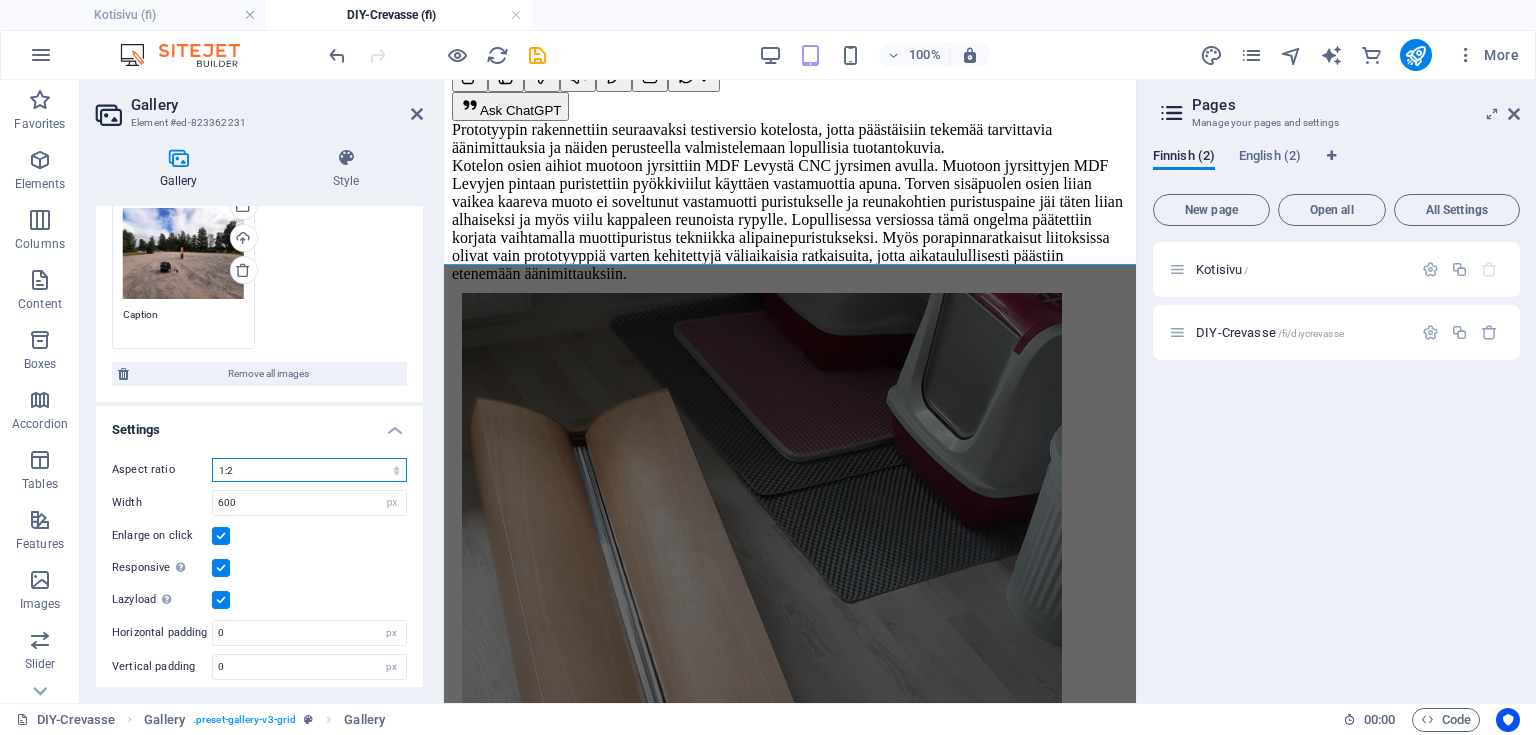 select on "3" 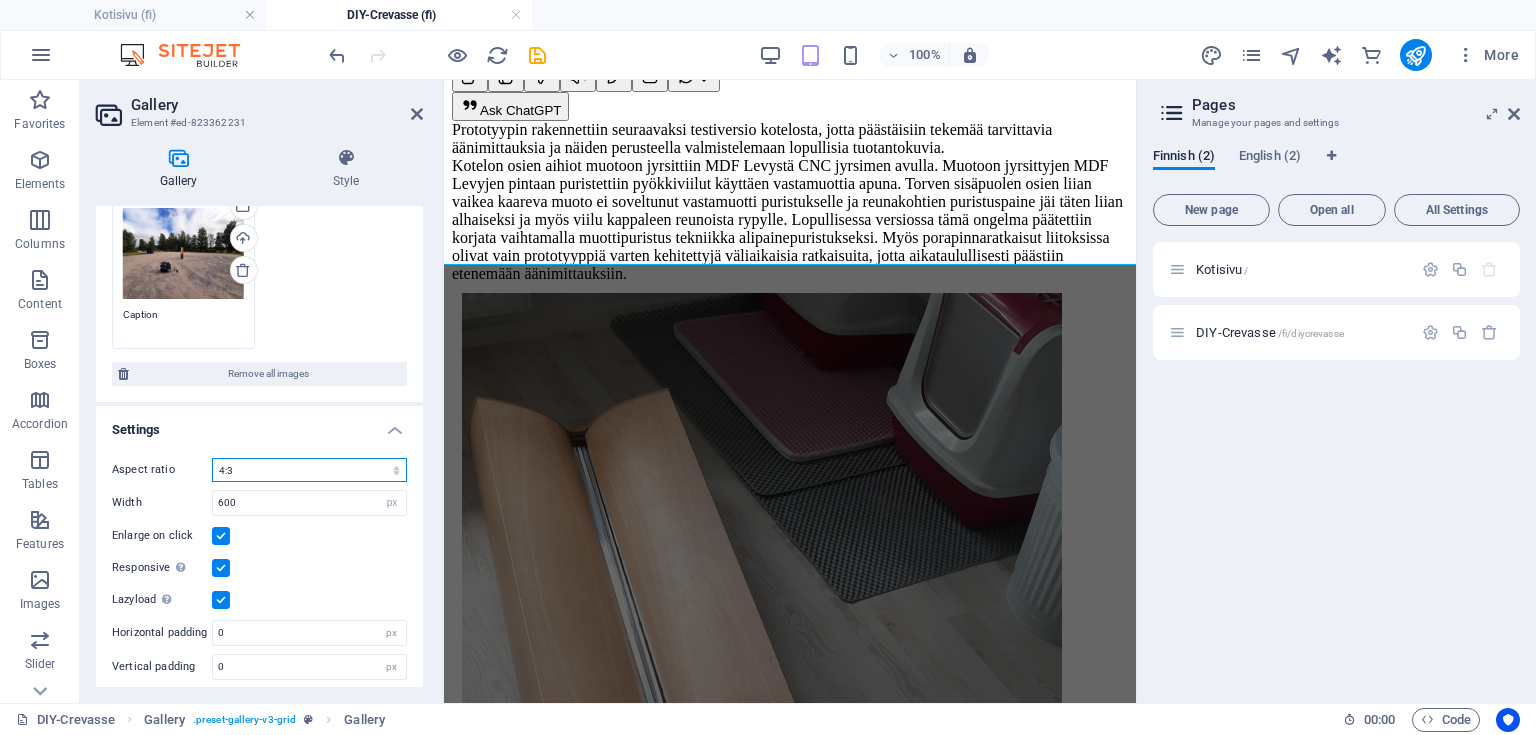 click on "No fixed aspect ratio 16:9 16:10 4:3 1:1 1:2 2:1" at bounding box center (309, 470) 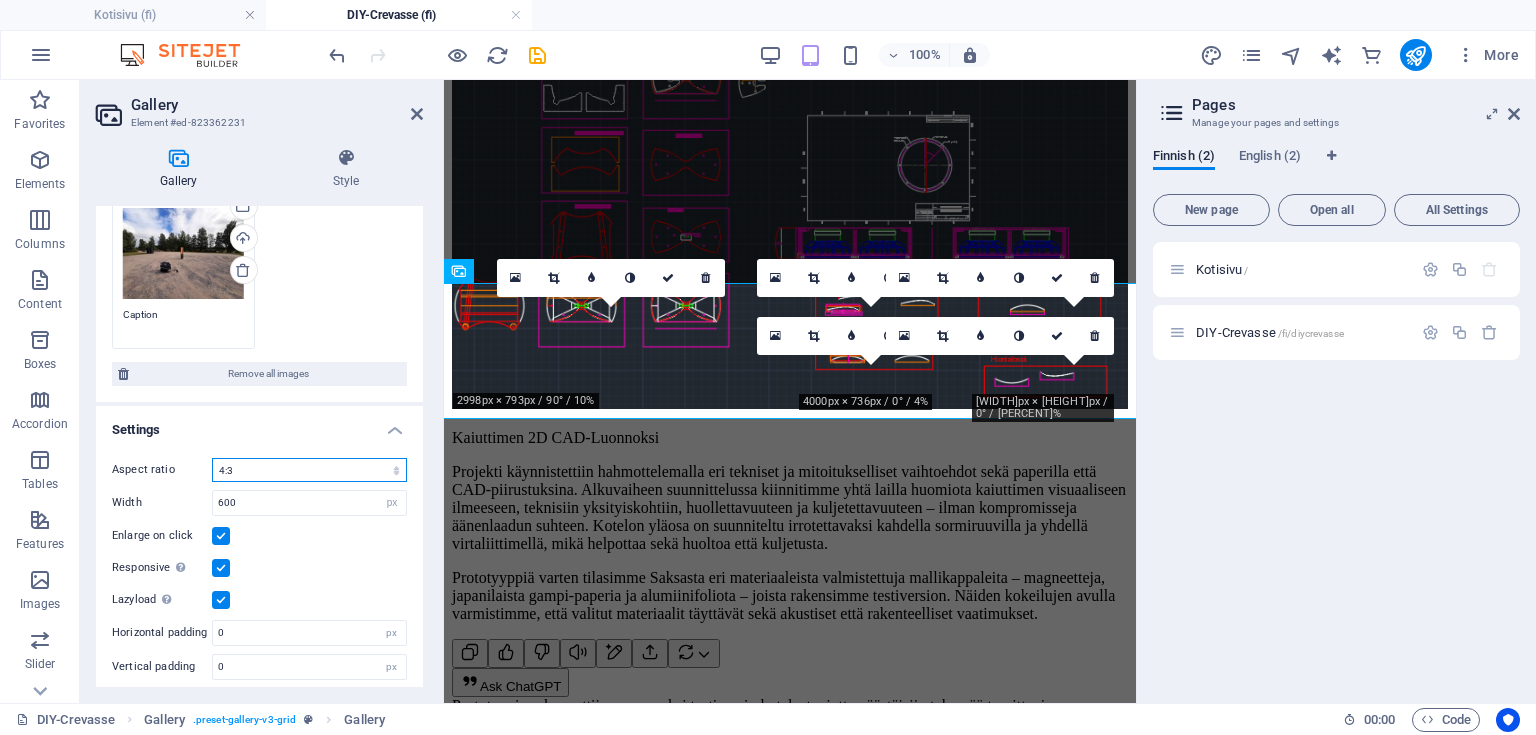 scroll, scrollTop: 1997, scrollLeft: 0, axis: vertical 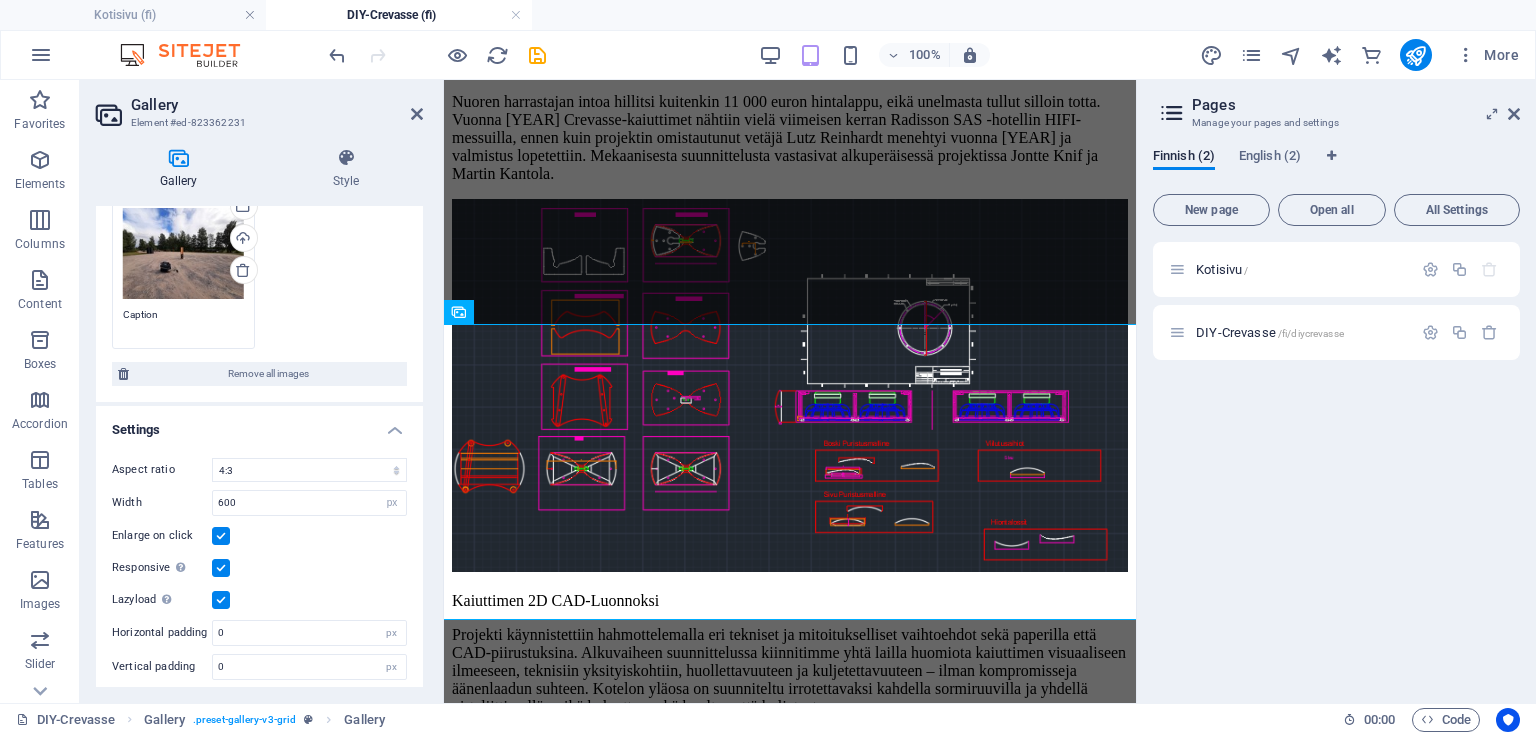 click on "Gallery" at bounding box center (277, 105) 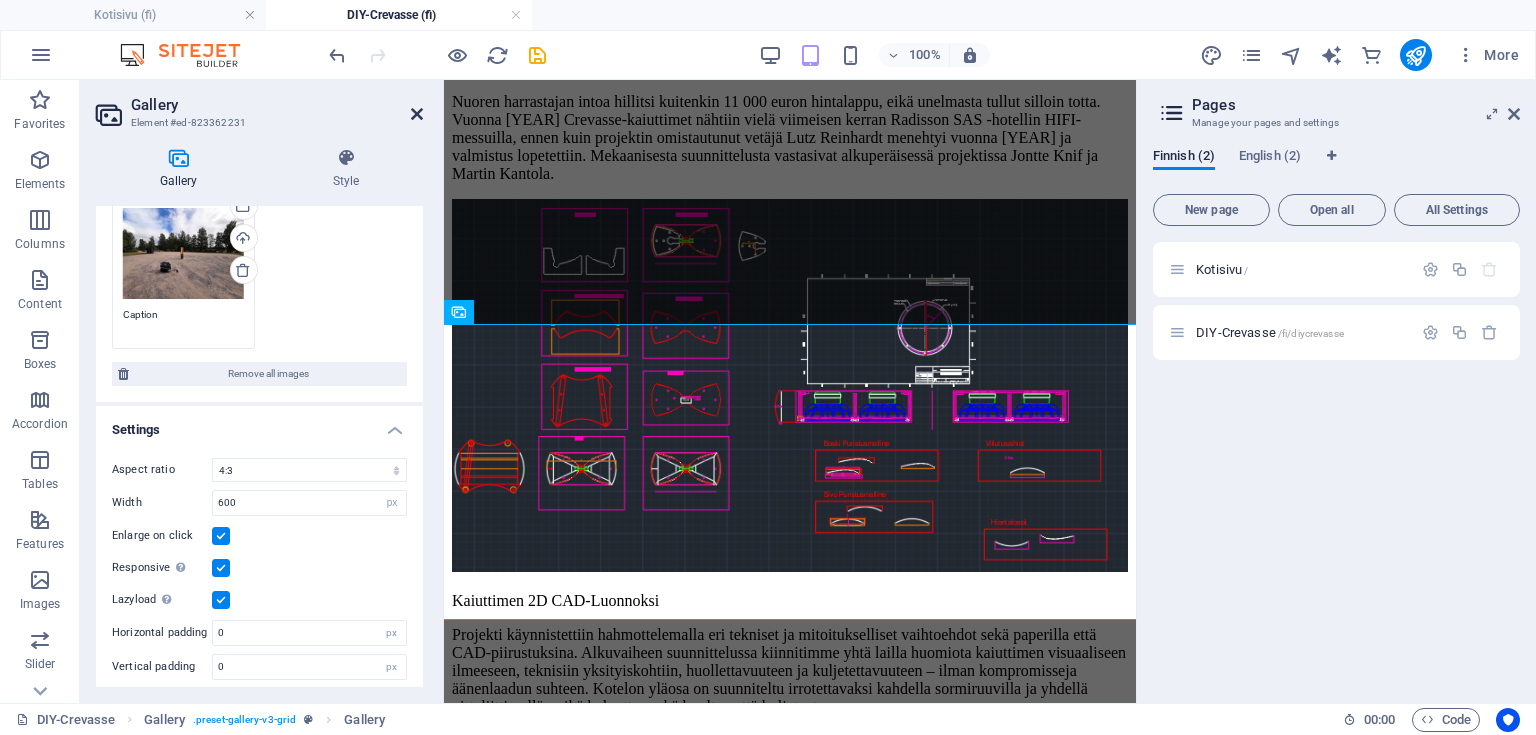 click at bounding box center [417, 114] 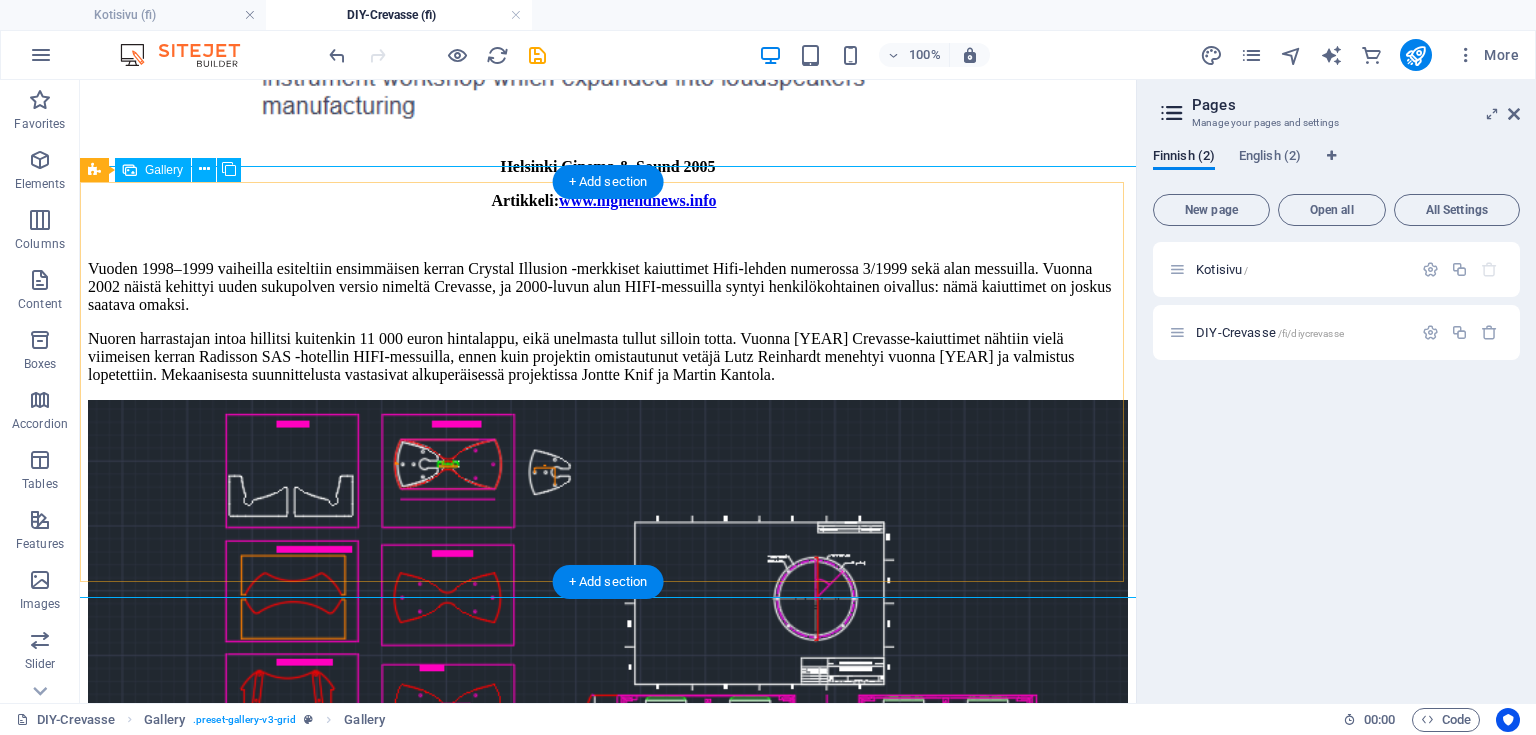 scroll, scrollTop: 1997, scrollLeft: 0, axis: vertical 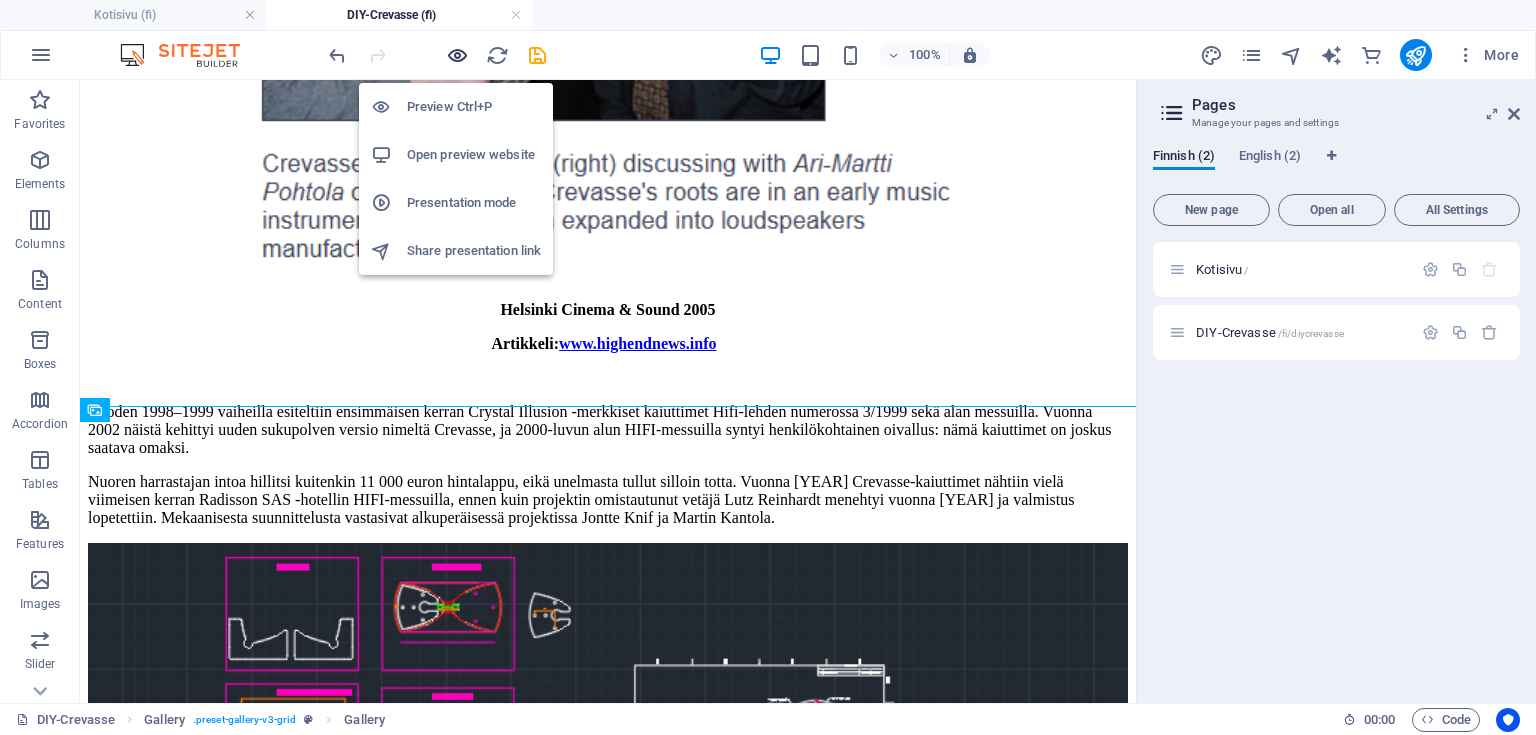 click at bounding box center (457, 55) 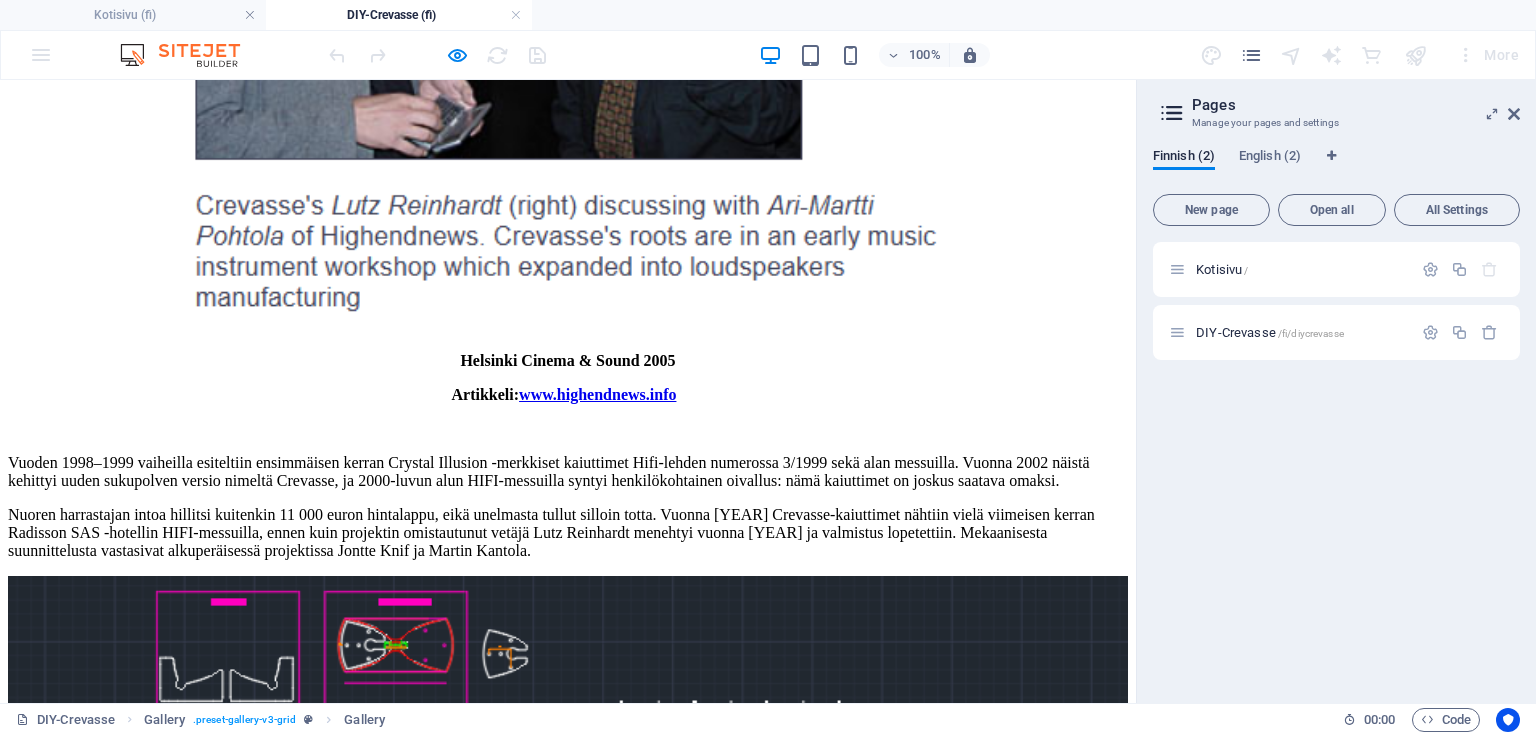 scroll, scrollTop: 2352, scrollLeft: 0, axis: vertical 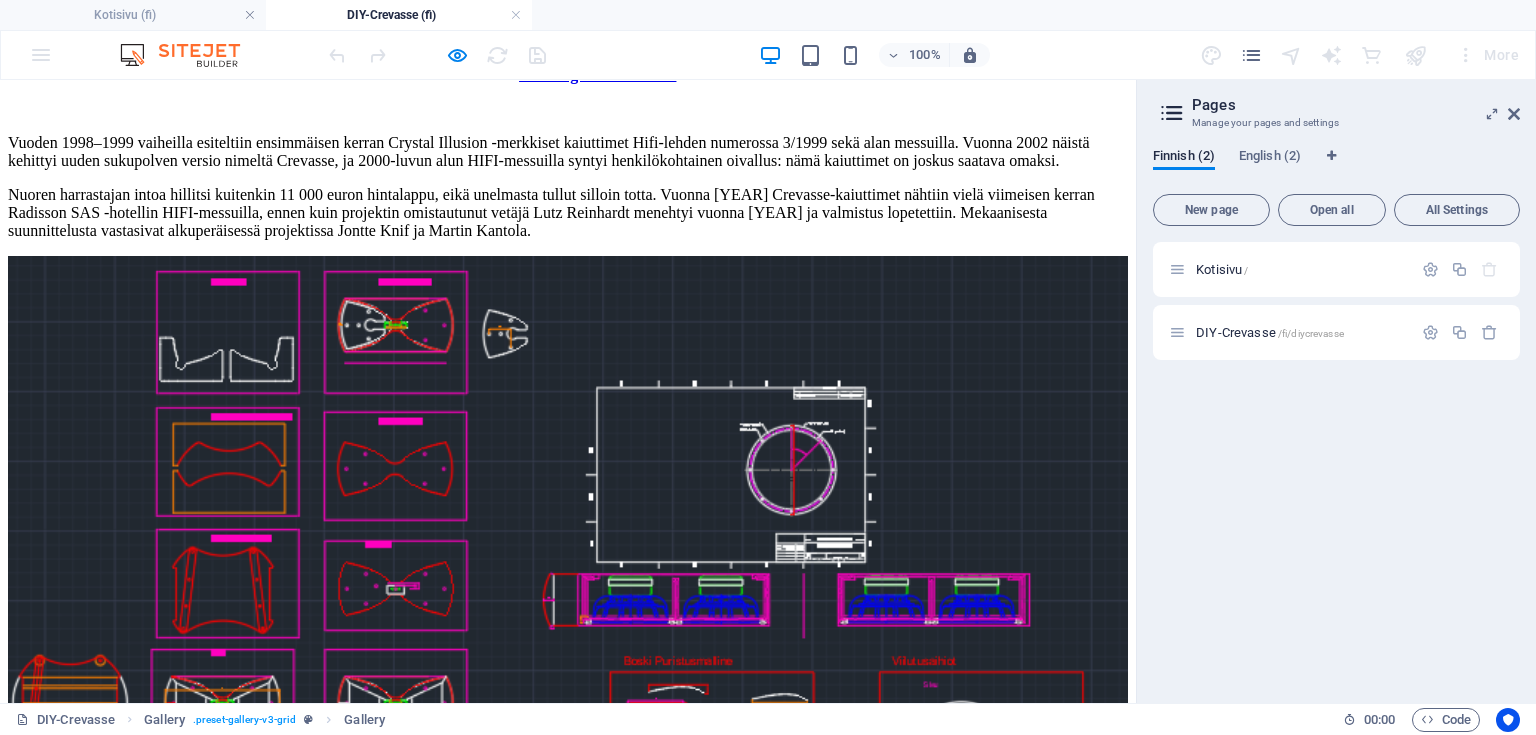 click at bounding box center (318, 1433) 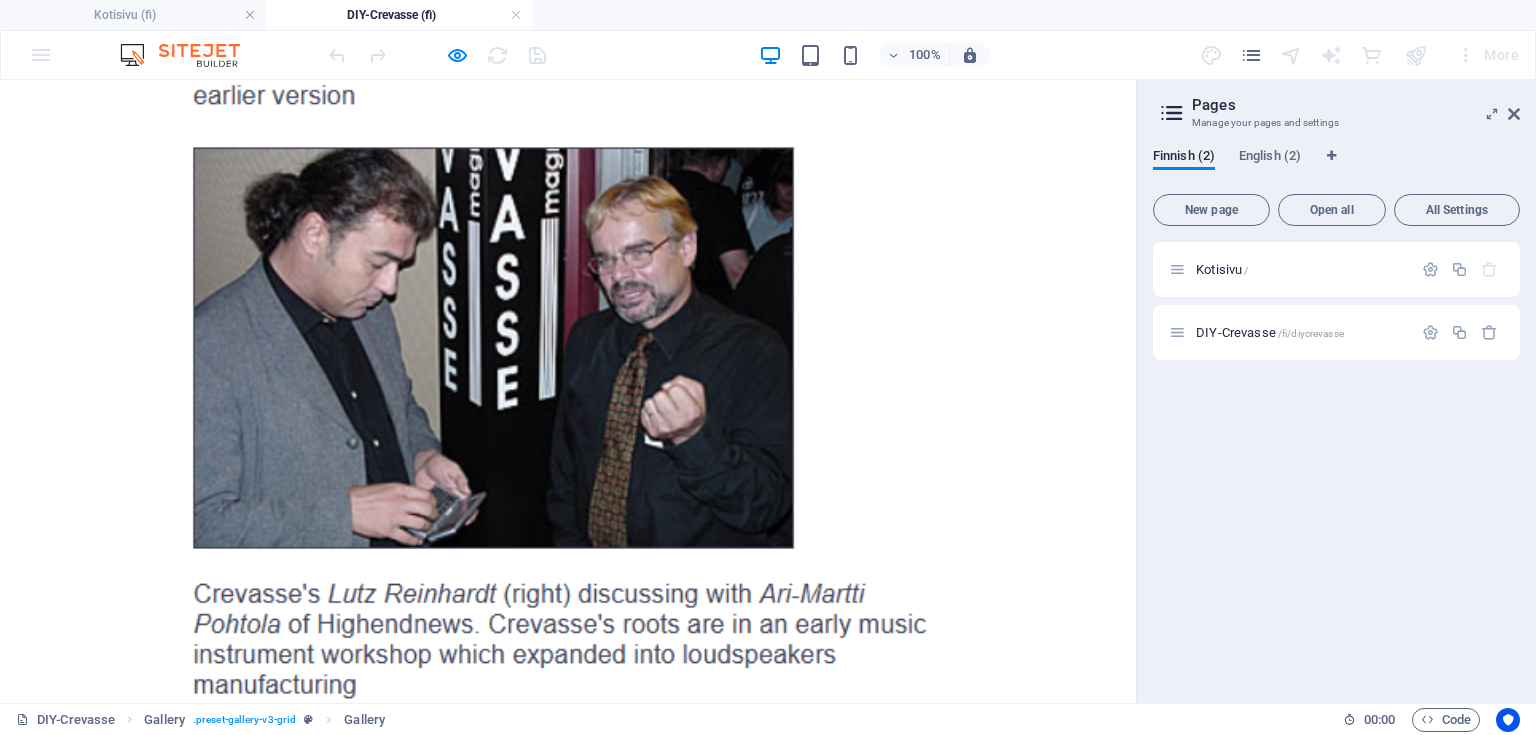 click on "×" at bounding box center [20, -2254] 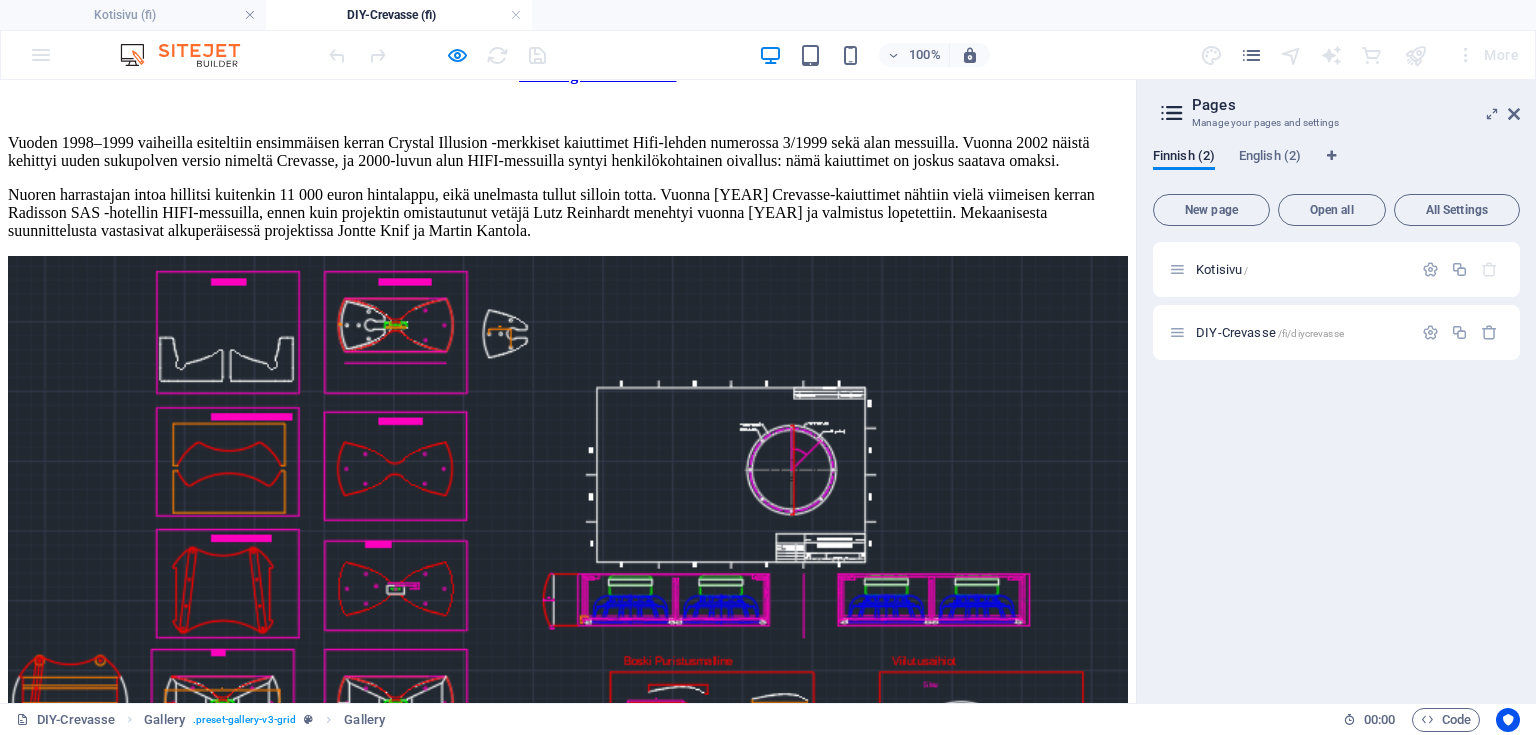 click at bounding box center [318, 3249] 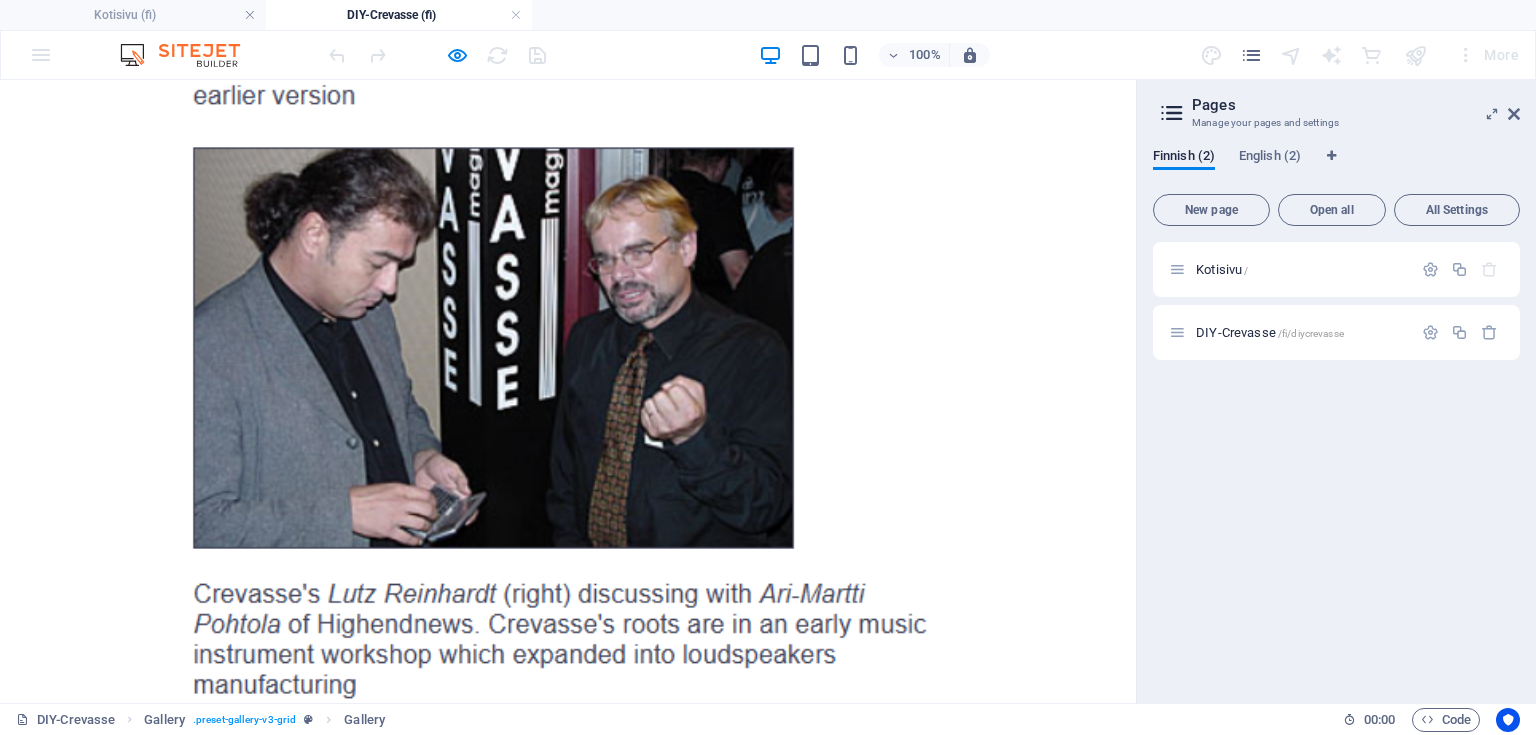 click at bounding box center (32, -1548) 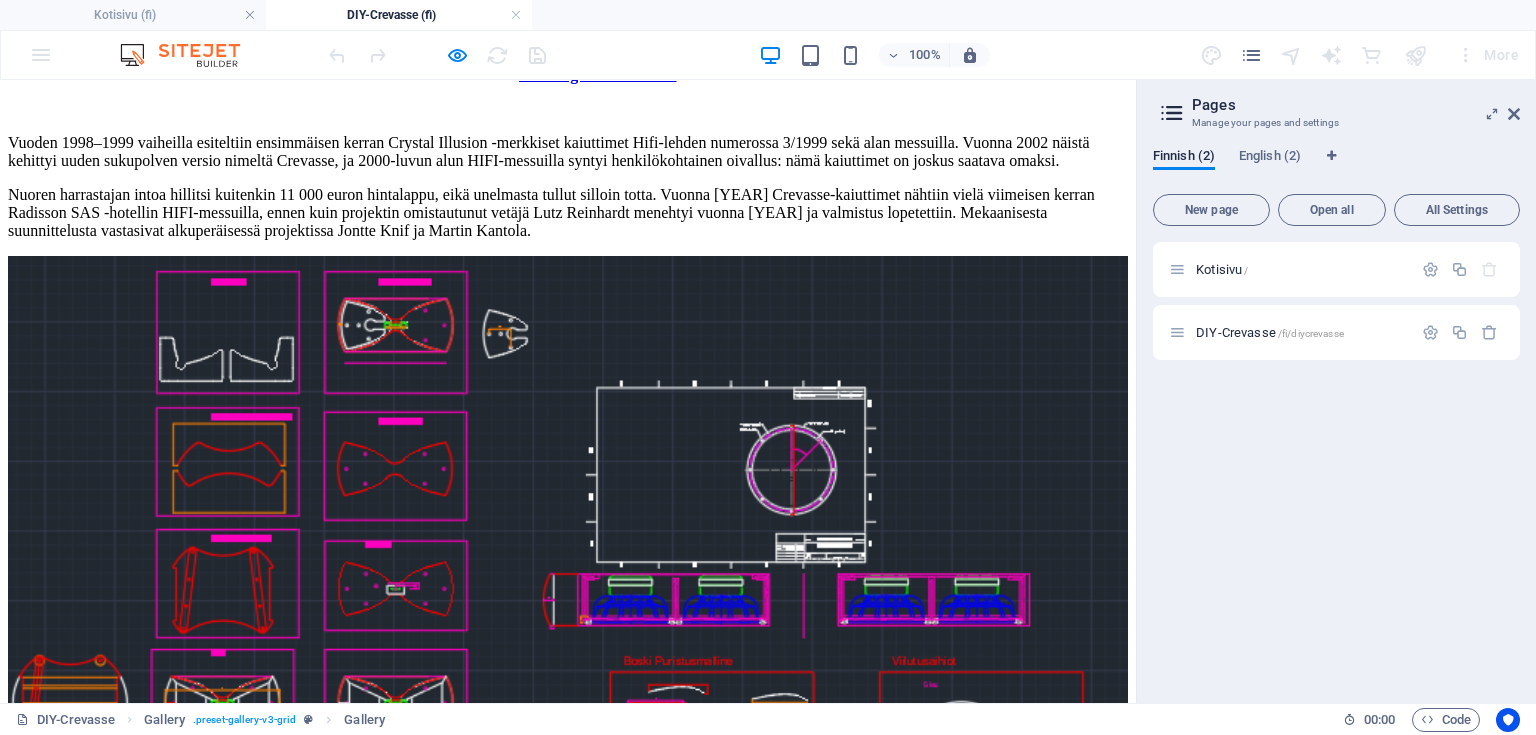 scroll, scrollTop: 2192, scrollLeft: 0, axis: vertical 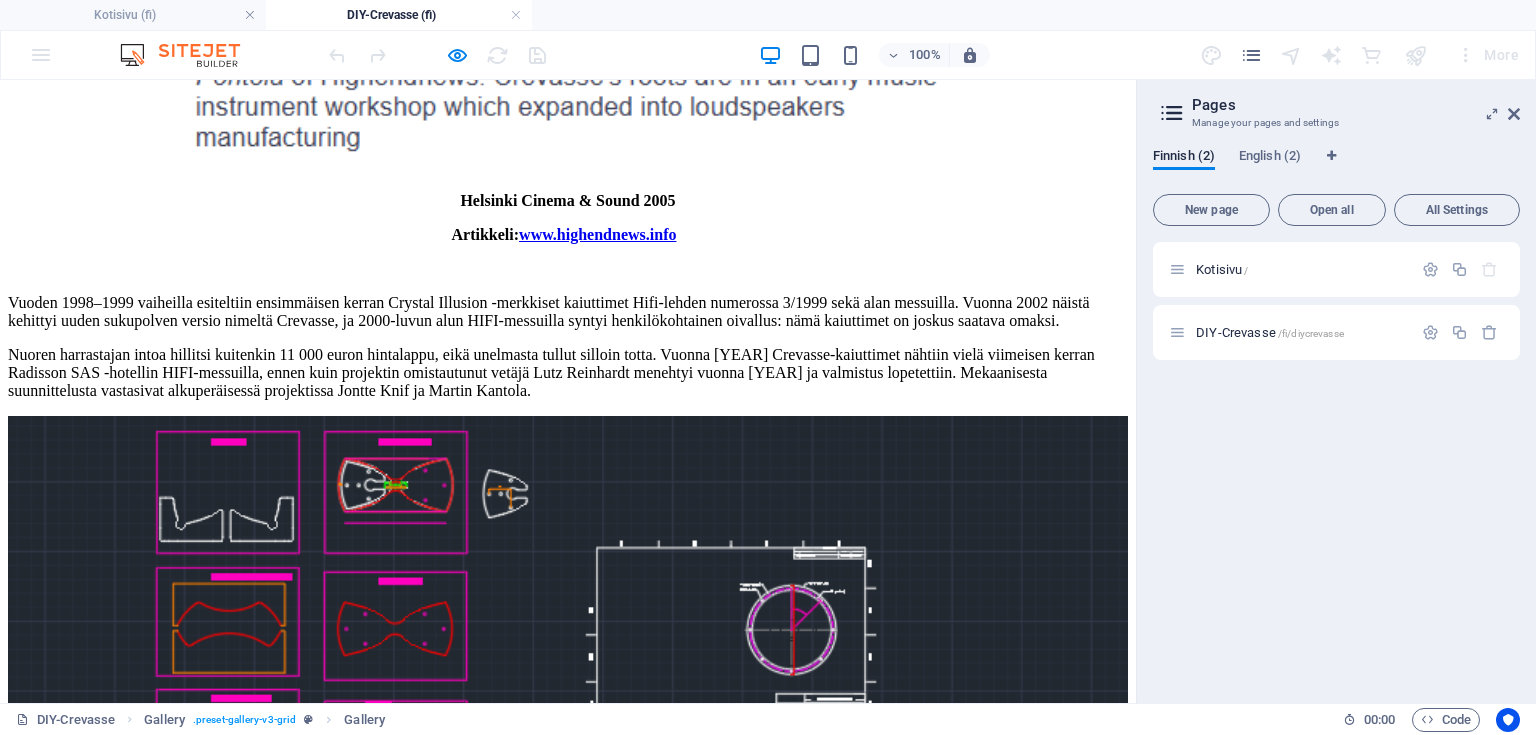 click at bounding box center (318, 2501) 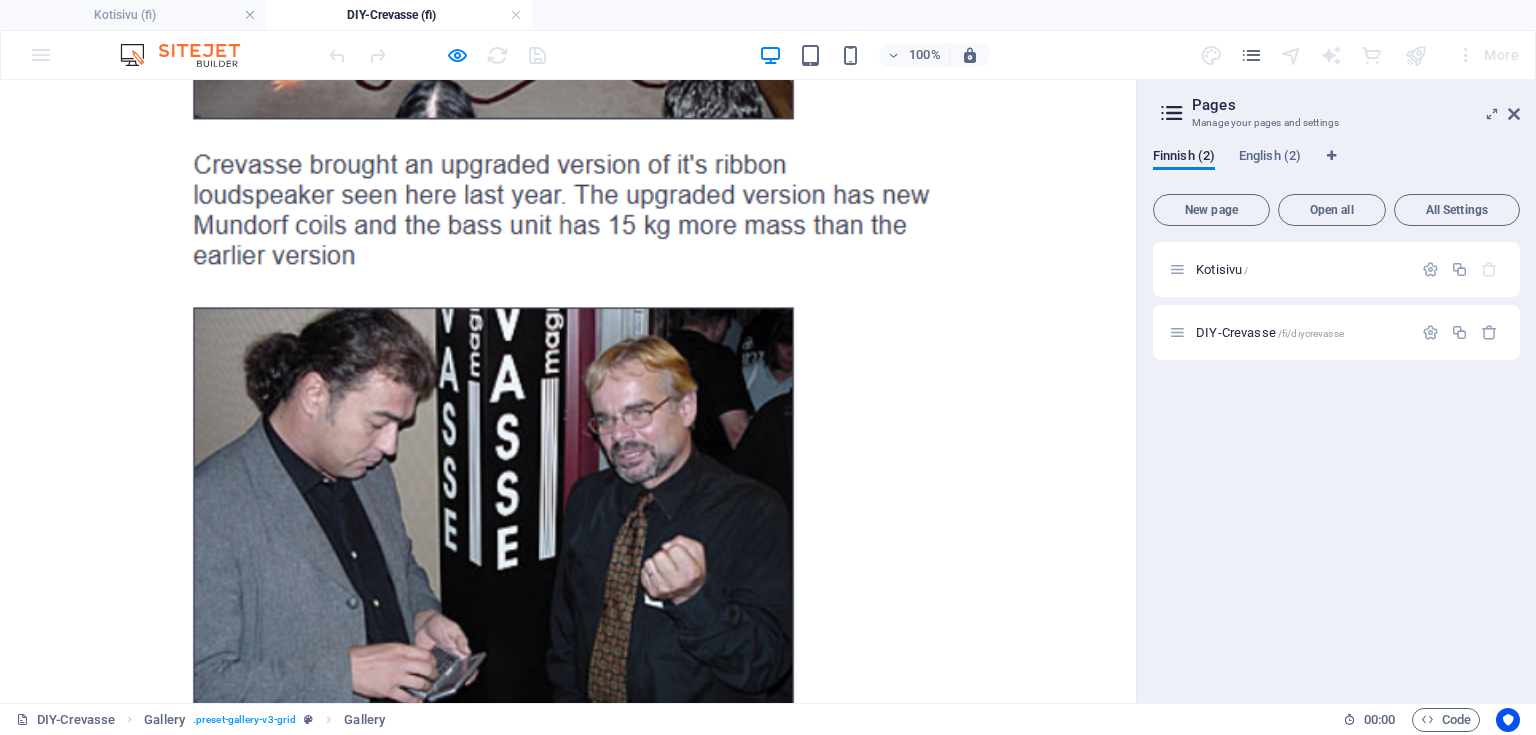 click on "×" at bounding box center [20, -2094] 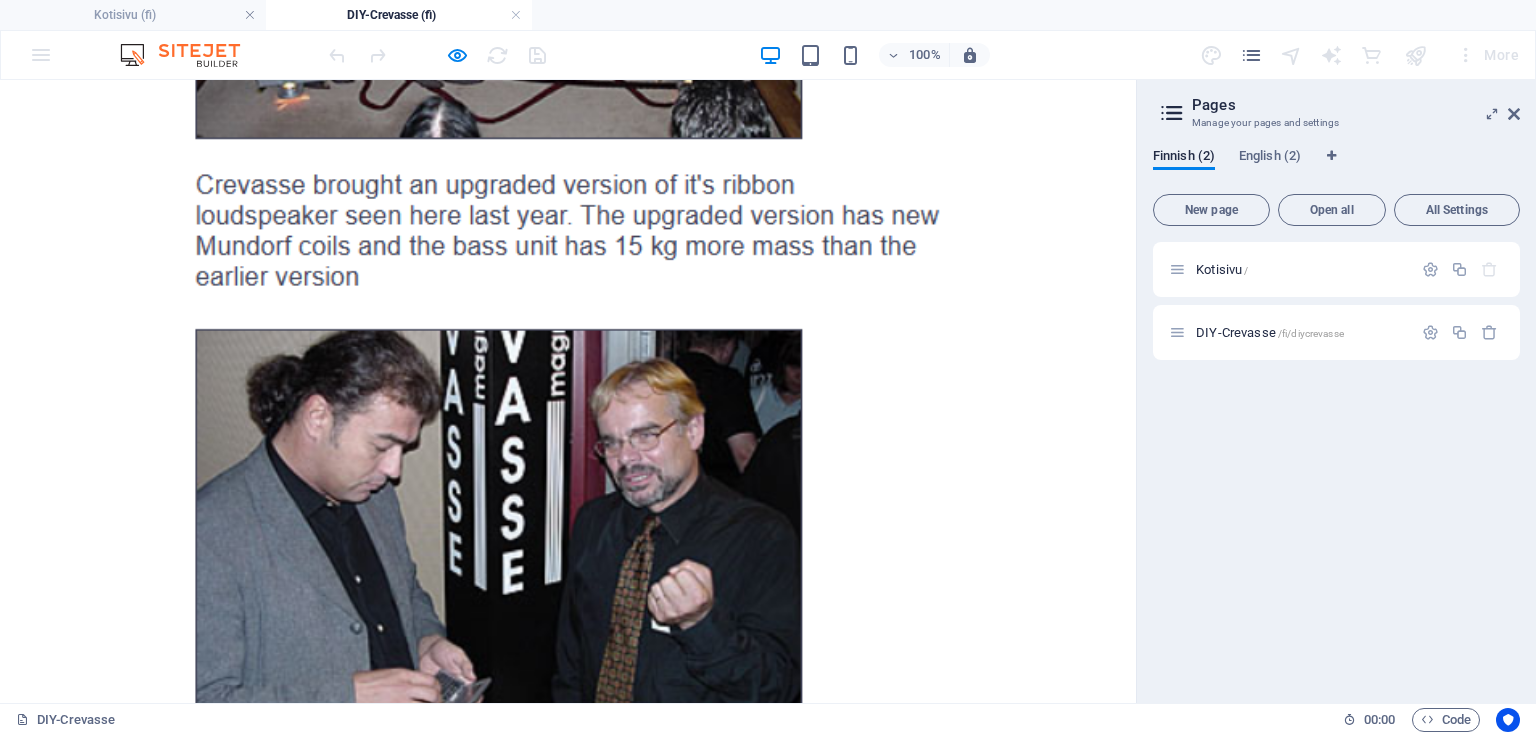 scroll, scrollTop: 1392, scrollLeft: 0, axis: vertical 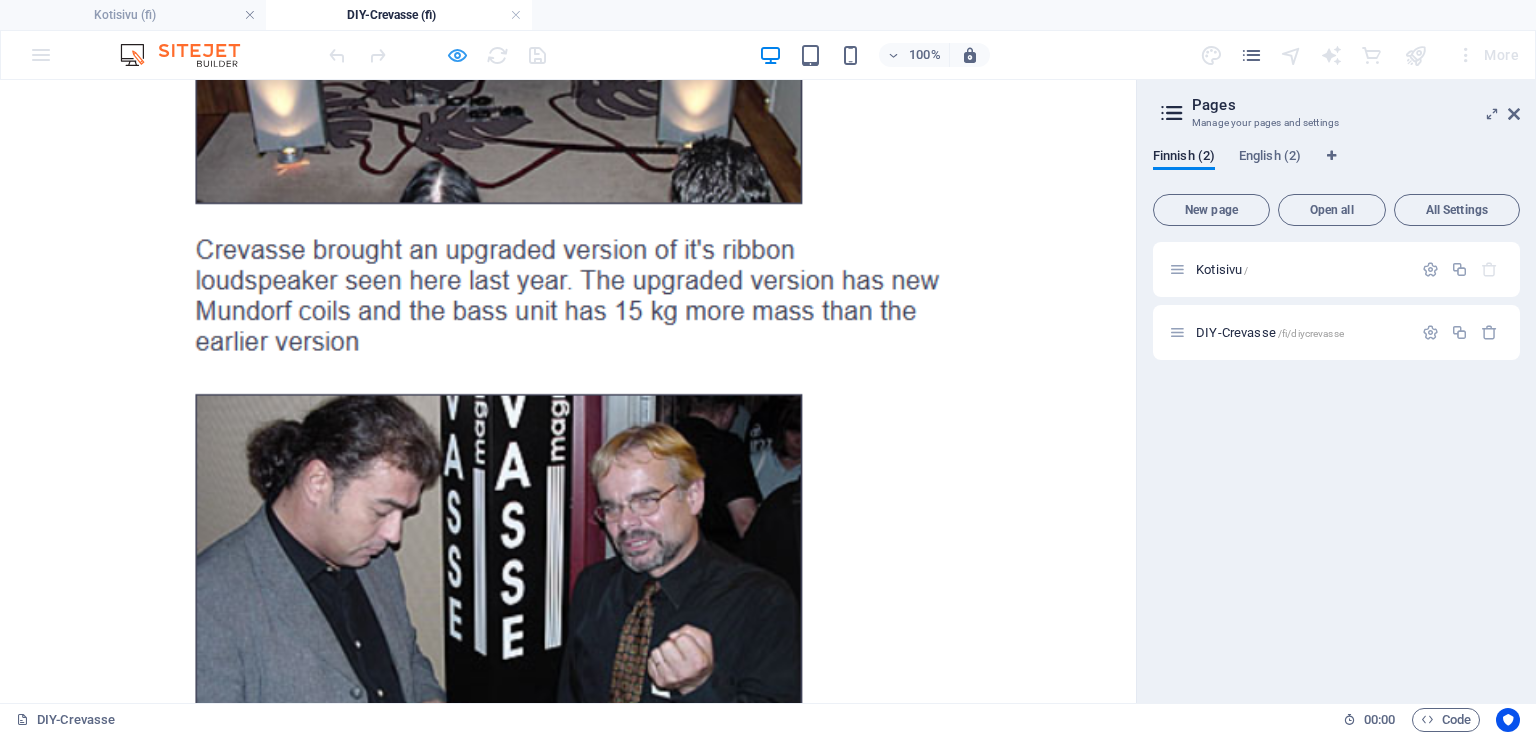 drag, startPoint x: 471, startPoint y: 52, endPoint x: 460, endPoint y: 48, distance: 11.7046995 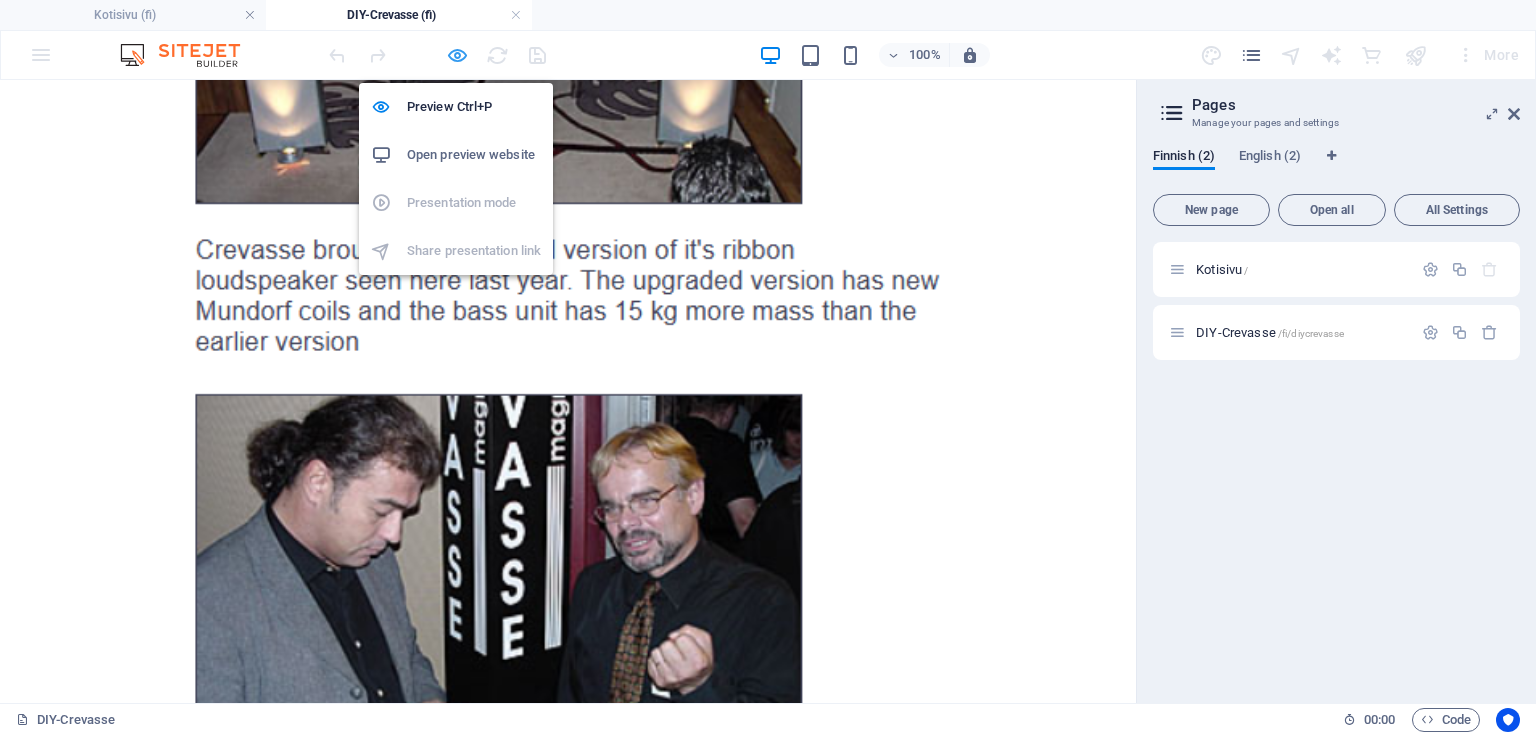 click at bounding box center [457, 55] 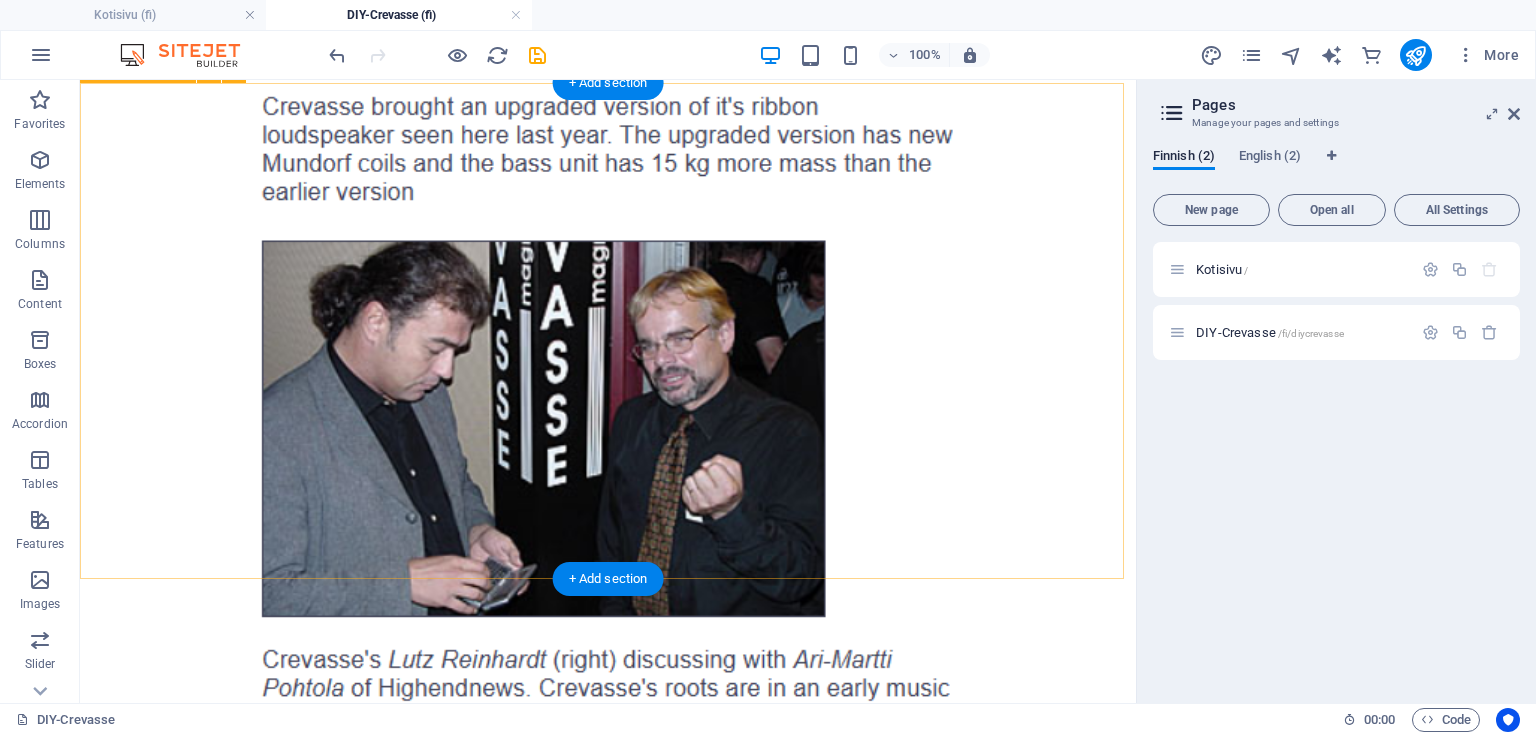 scroll, scrollTop: 1597, scrollLeft: 0, axis: vertical 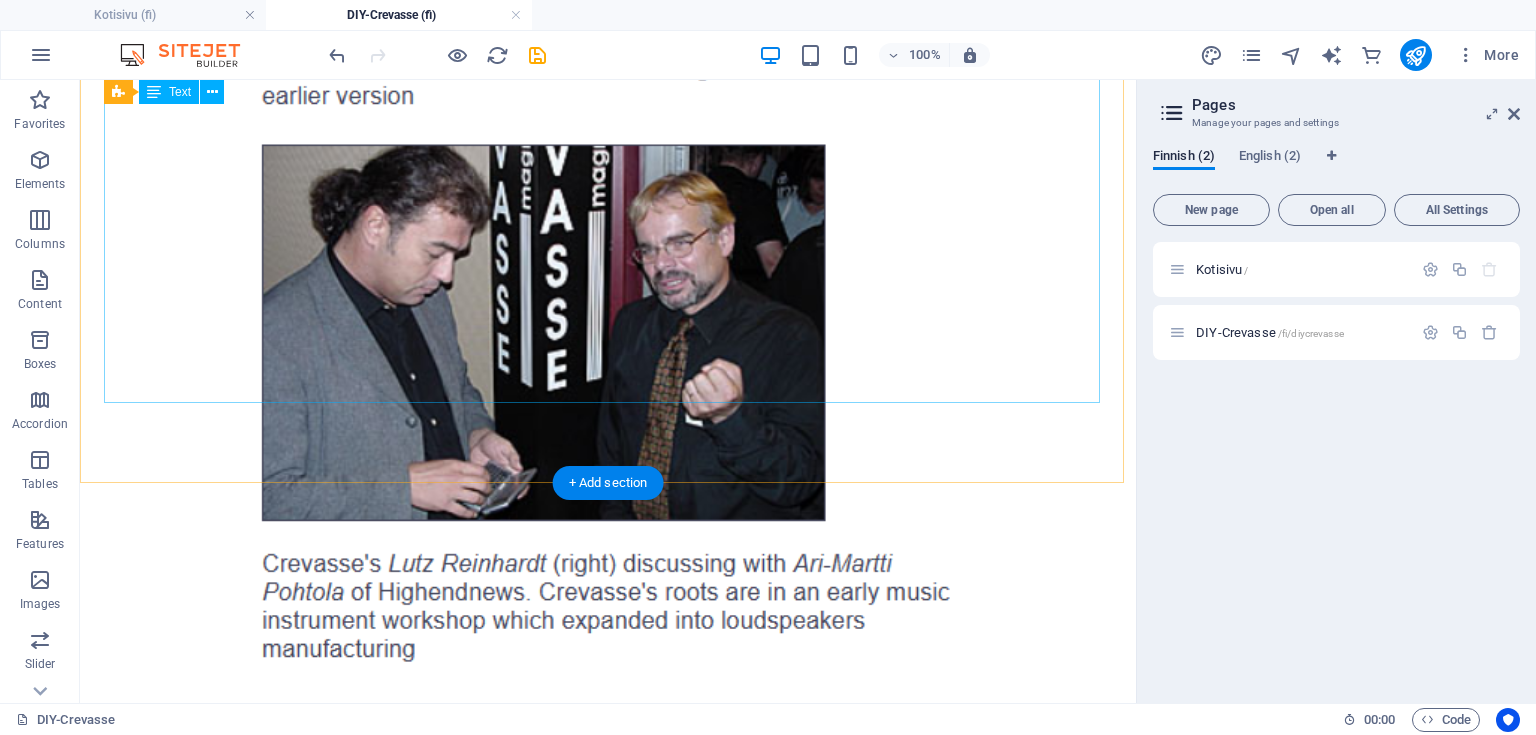 click on "Projekti käynnistettiin hahmottelemalla eri tekniset ja mitoitukselliset vaihtoehdot sekä paperilla että CAD-piirustuksina. Alkuvaiheen suunnittelussa kiinnitimme yhtä lailla huomiota kaiuttimen visuaaliseen ilmeeseen, teknisiin yksityiskohtiin, huollettavuuteen ja kuljetettavuuteen – ilman kompromisseja äänenlaadun suhteen. Kotelon yläosa on suunniteltu irrotettavaksi kahdella sormiruuvilla ja yhdellä virtaliittimellä, mikä helpottaa sekä huoltoa että kuljetusta. Prototyyppiä varten tilasimme Saksasta eri materiaaleista valmistettuja mallikappaleita – magneetteja, japanilaista gampi-paperia ja alumiinifoliota – joista rakensimme testiversion. Näiden kokeilujen avulla varmistimme, että valitut materiaalit täyttävät sekä akustiset että rakenteelliset vaatimukset. Ask ChatGPT" at bounding box center (608, 1661) 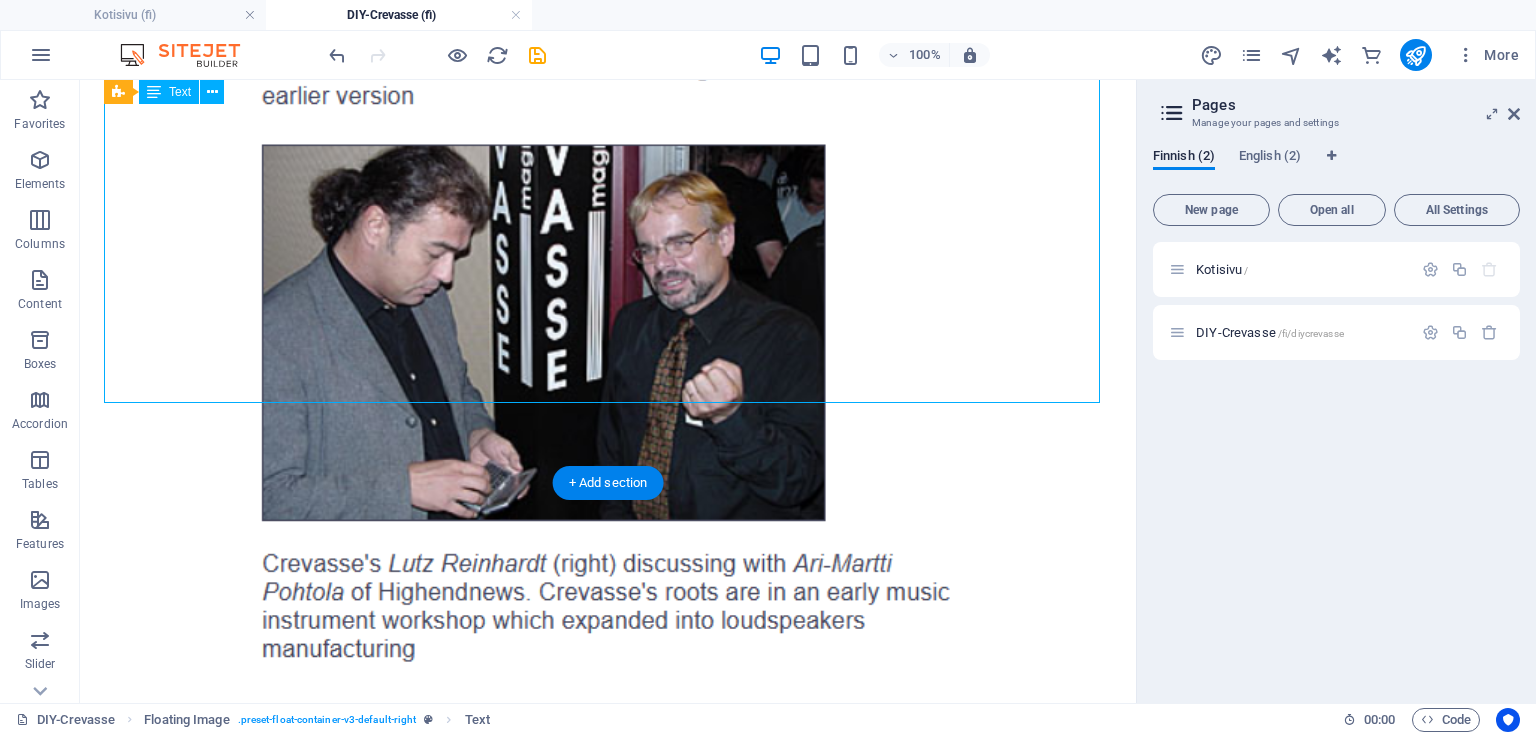 click on "Projekti käynnistettiin hahmottelemalla eri tekniset ja mitoitukselliset vaihtoehdot sekä paperilla että CAD-piirustuksina. Alkuvaiheen suunnittelussa kiinnitimme yhtä lailla huomiota kaiuttimen visuaaliseen ilmeeseen, teknisiin yksityiskohtiin, huollettavuuteen ja kuljetettavuuteen – ilman kompromisseja äänenlaadun suhteen. Kotelon yläosa on suunniteltu irrotettavaksi kahdella sormiruuvilla ja yhdellä virtaliittimellä, mikä helpottaa sekä huoltoa että kuljetusta. Prototyyppiä varten tilasimme Saksasta eri materiaaleista valmistettuja mallikappaleita – magneetteja, japanilaista gampi-paperia ja alumiinifoliota – joista rakensimme testiversion. Näiden kokeilujen avulla varmistimme, että valitut materiaalit täyttävät sekä akustiset että rakenteelliset vaatimukset. Ask ChatGPT" at bounding box center [608, 1661] 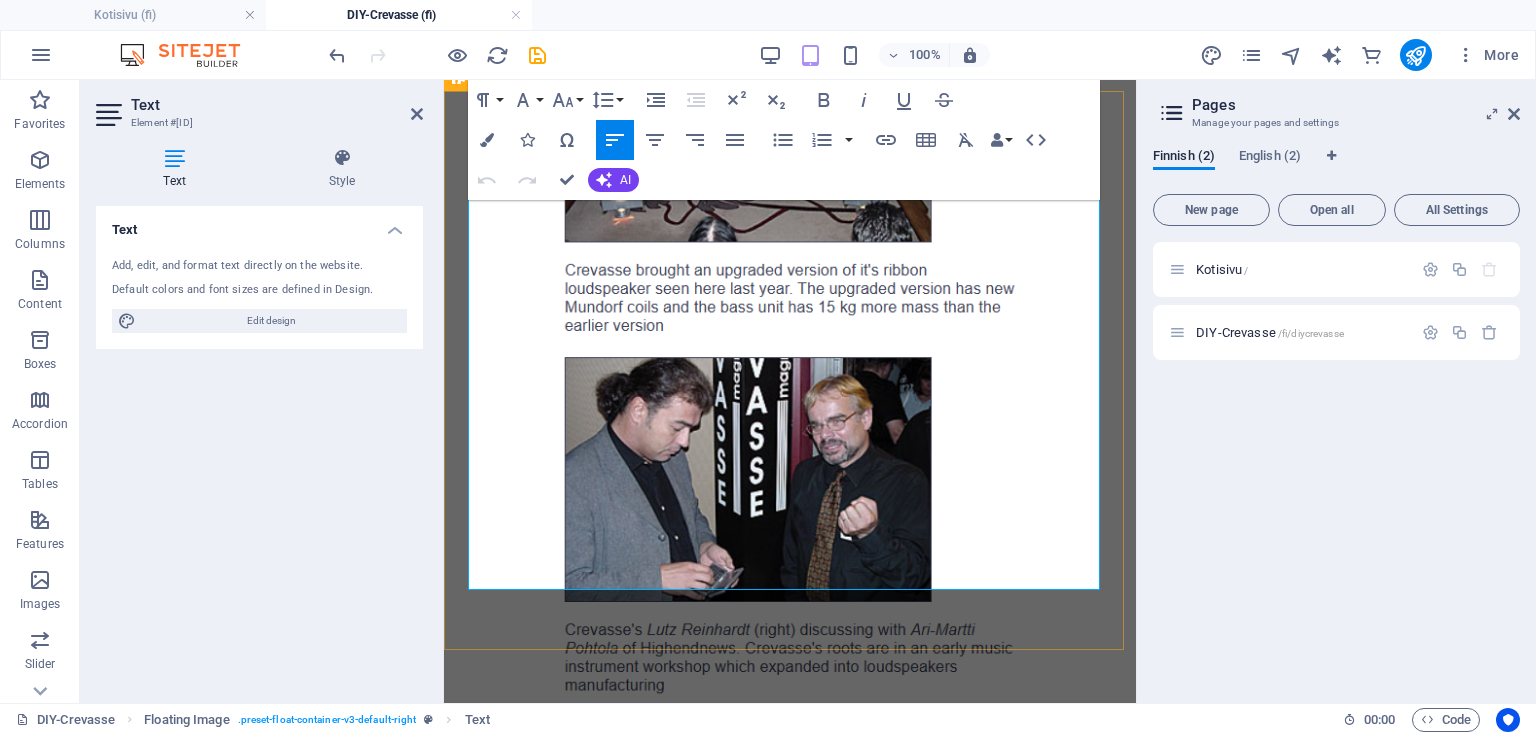 scroll, scrollTop: 1286, scrollLeft: 0, axis: vertical 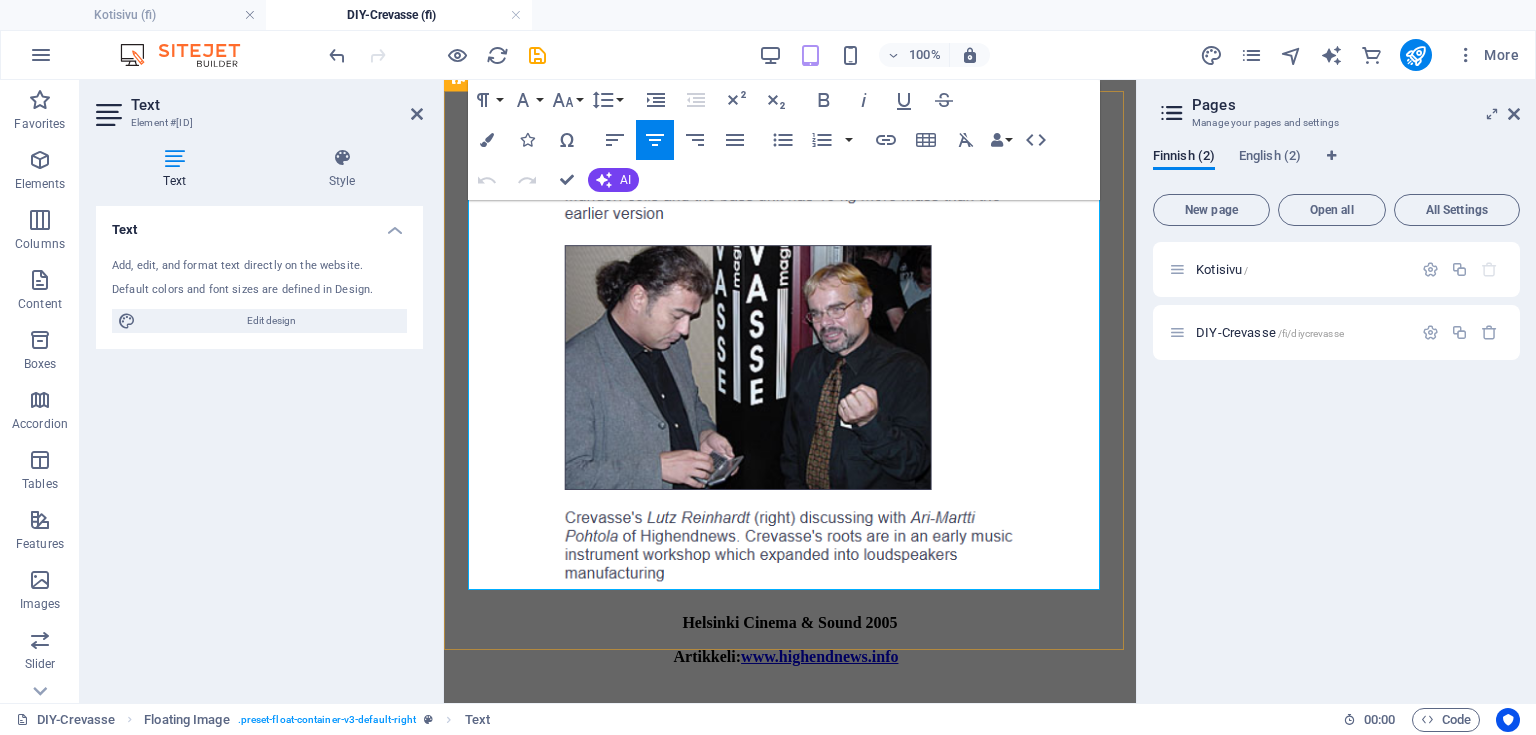 drag, startPoint x: 605, startPoint y: 543, endPoint x: 474, endPoint y: 539, distance: 131.06105 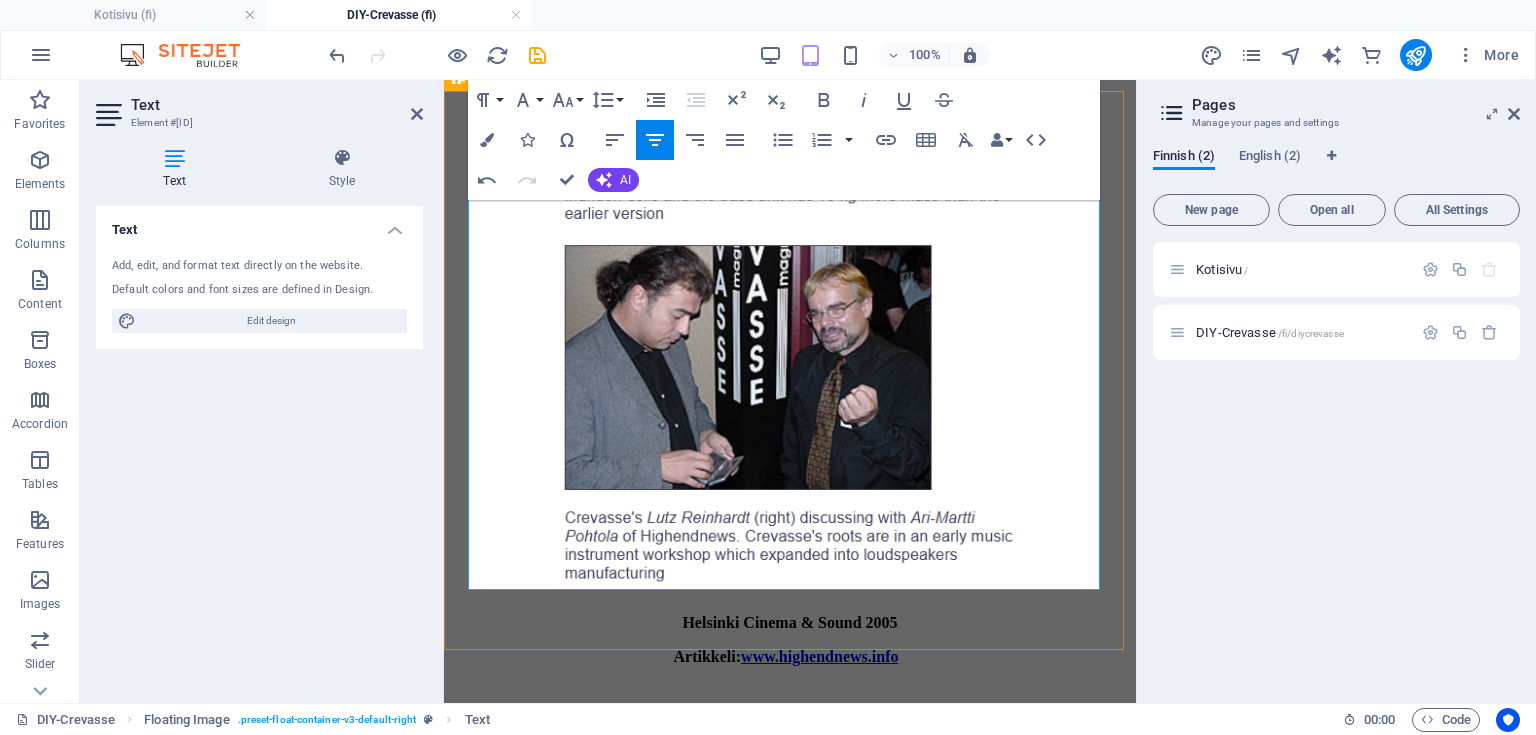click 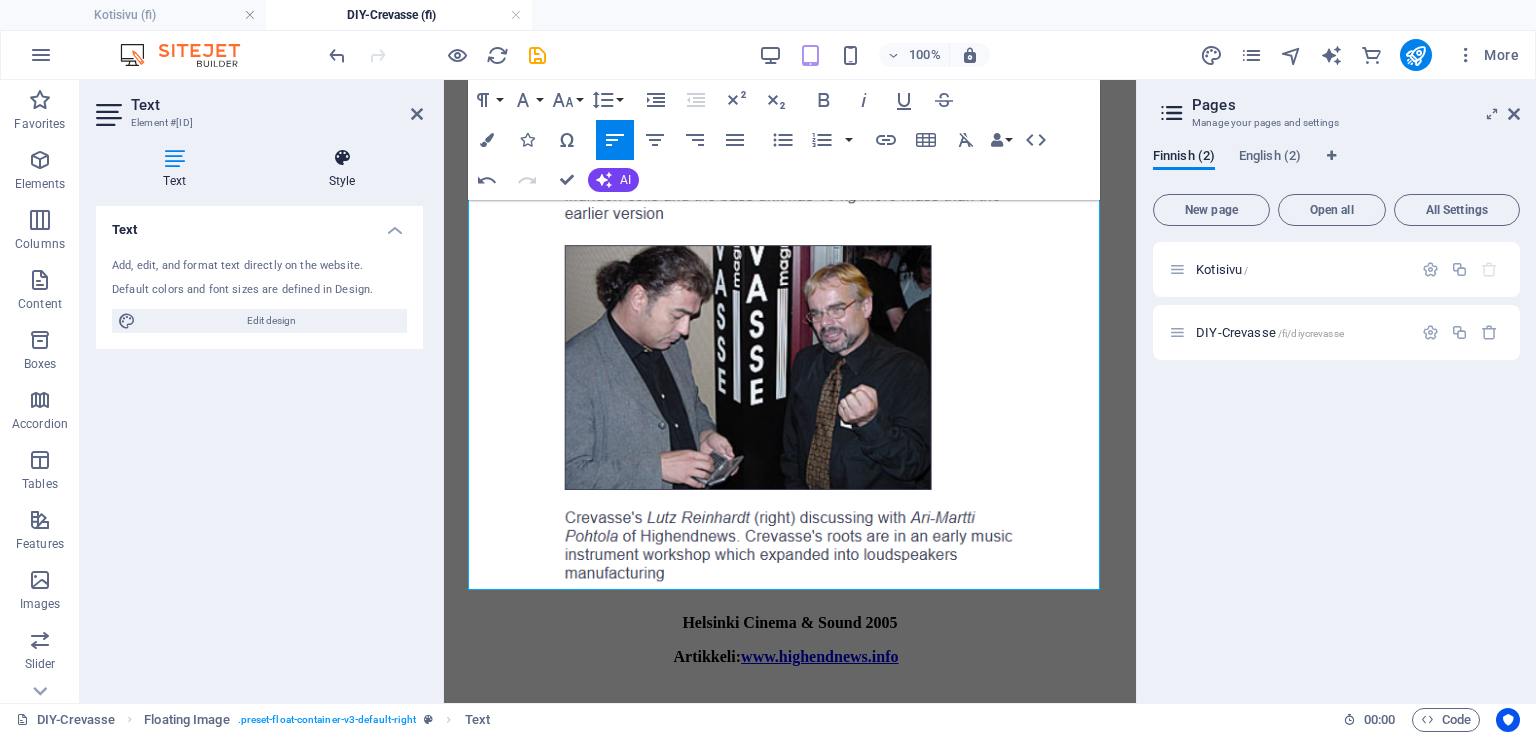 click on "Style" at bounding box center (342, 169) 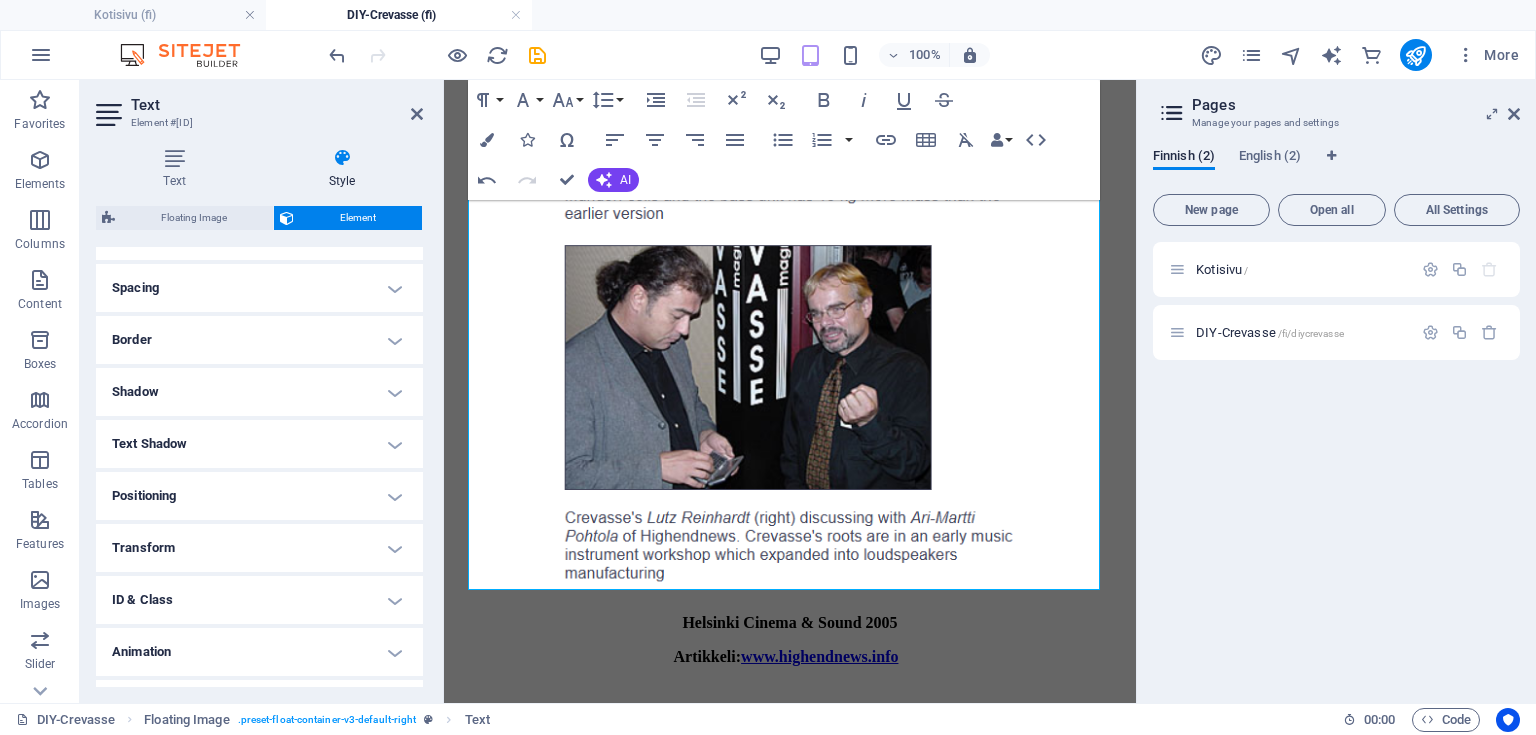 scroll, scrollTop: 404, scrollLeft: 0, axis: vertical 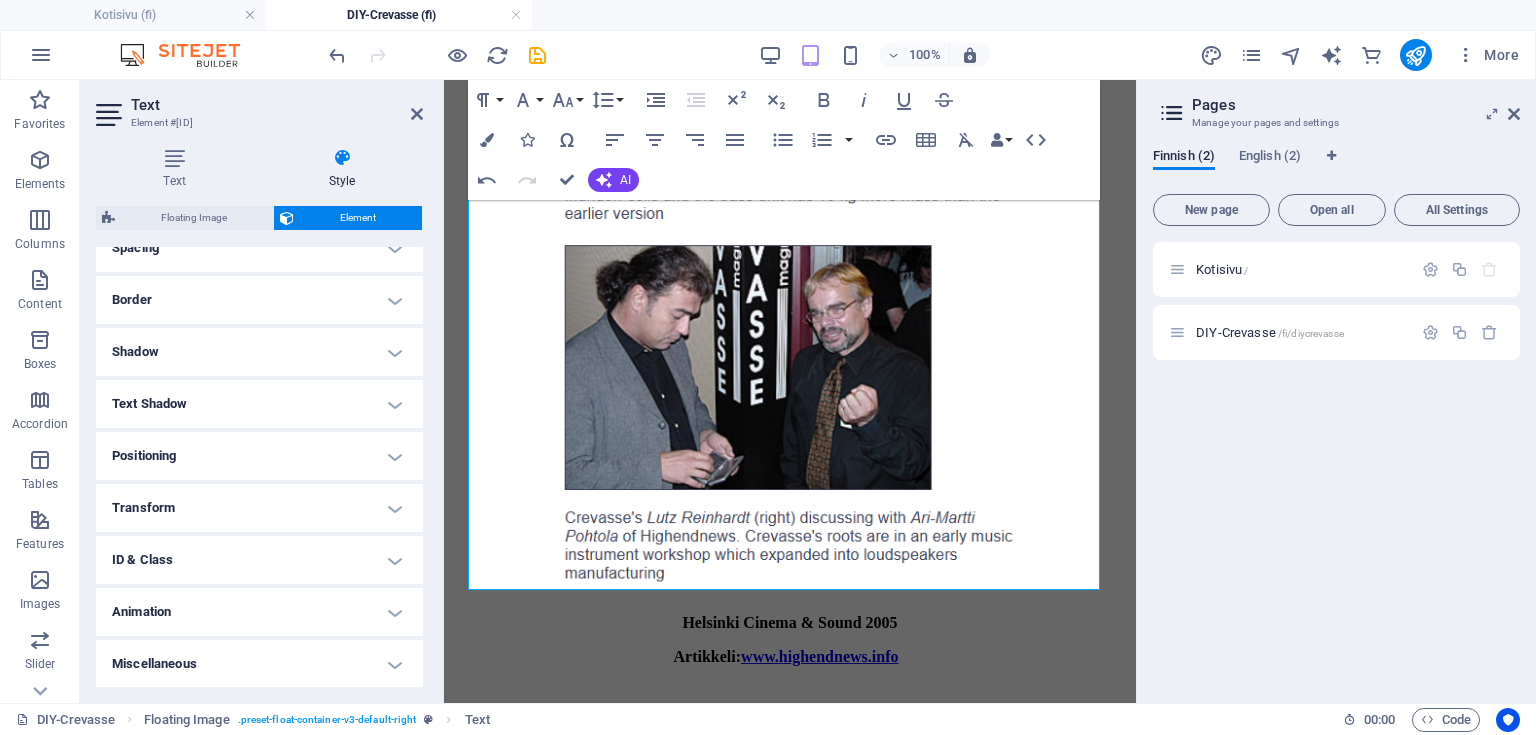 click on "Miscellaneous" at bounding box center [259, 664] 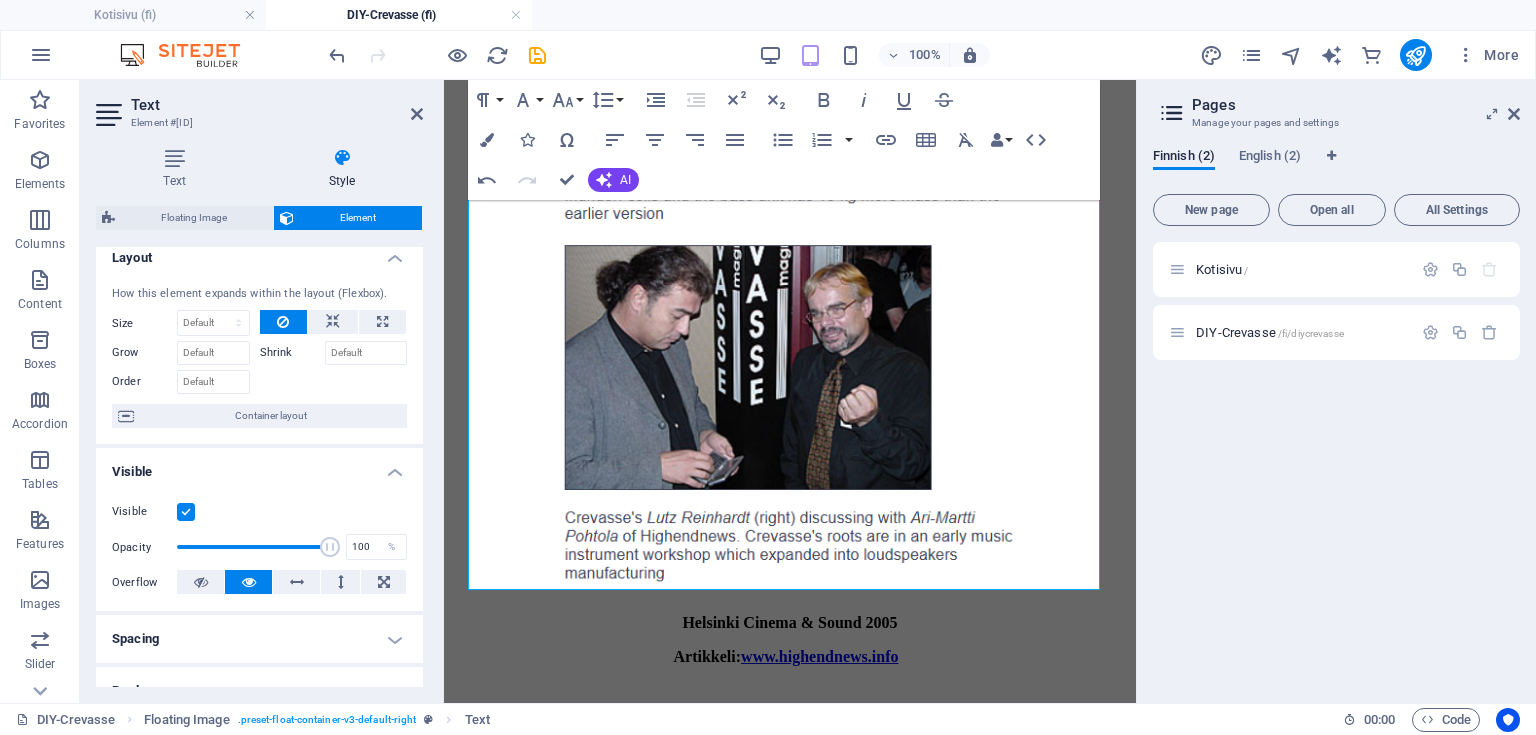 scroll, scrollTop: 0, scrollLeft: 0, axis: both 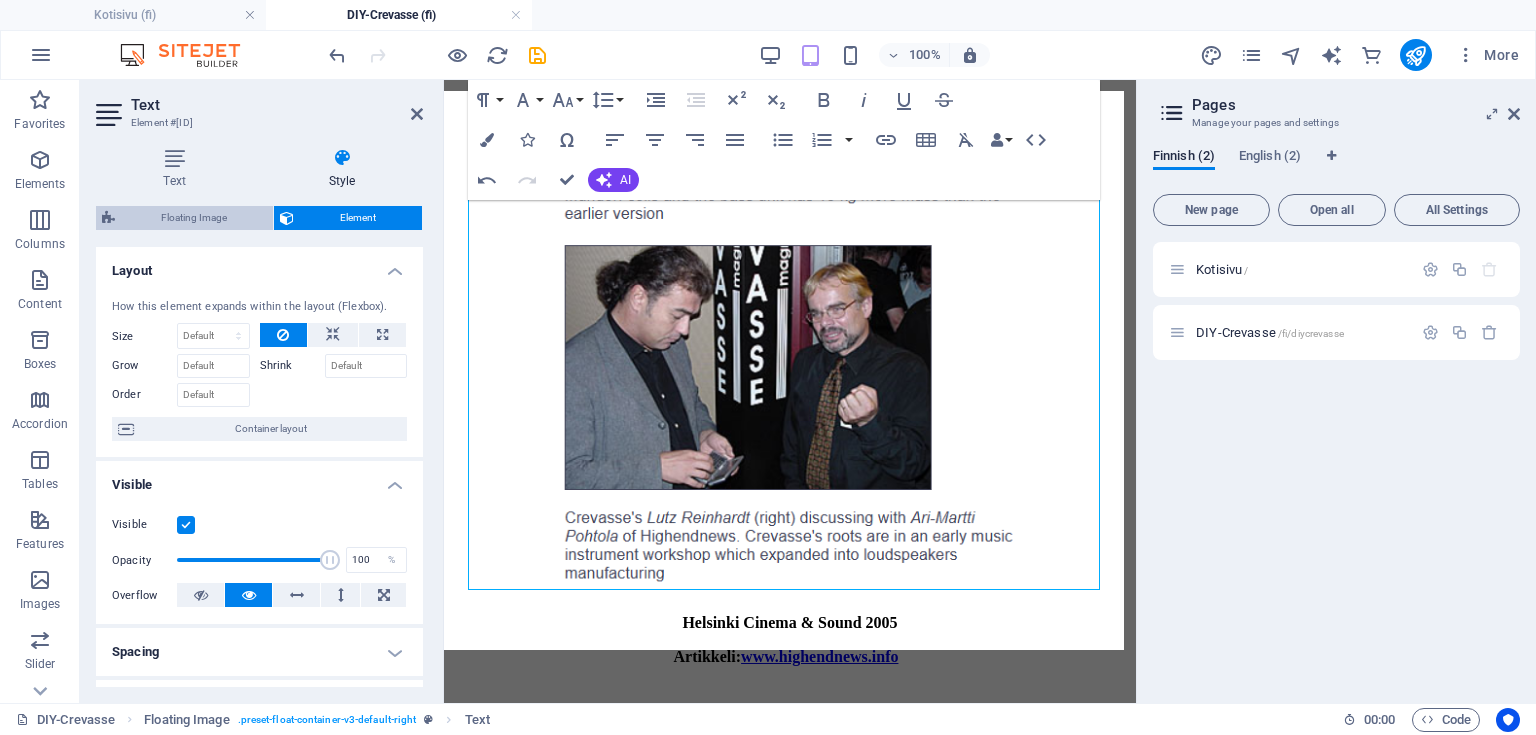 click on "Floating Image" at bounding box center [194, 218] 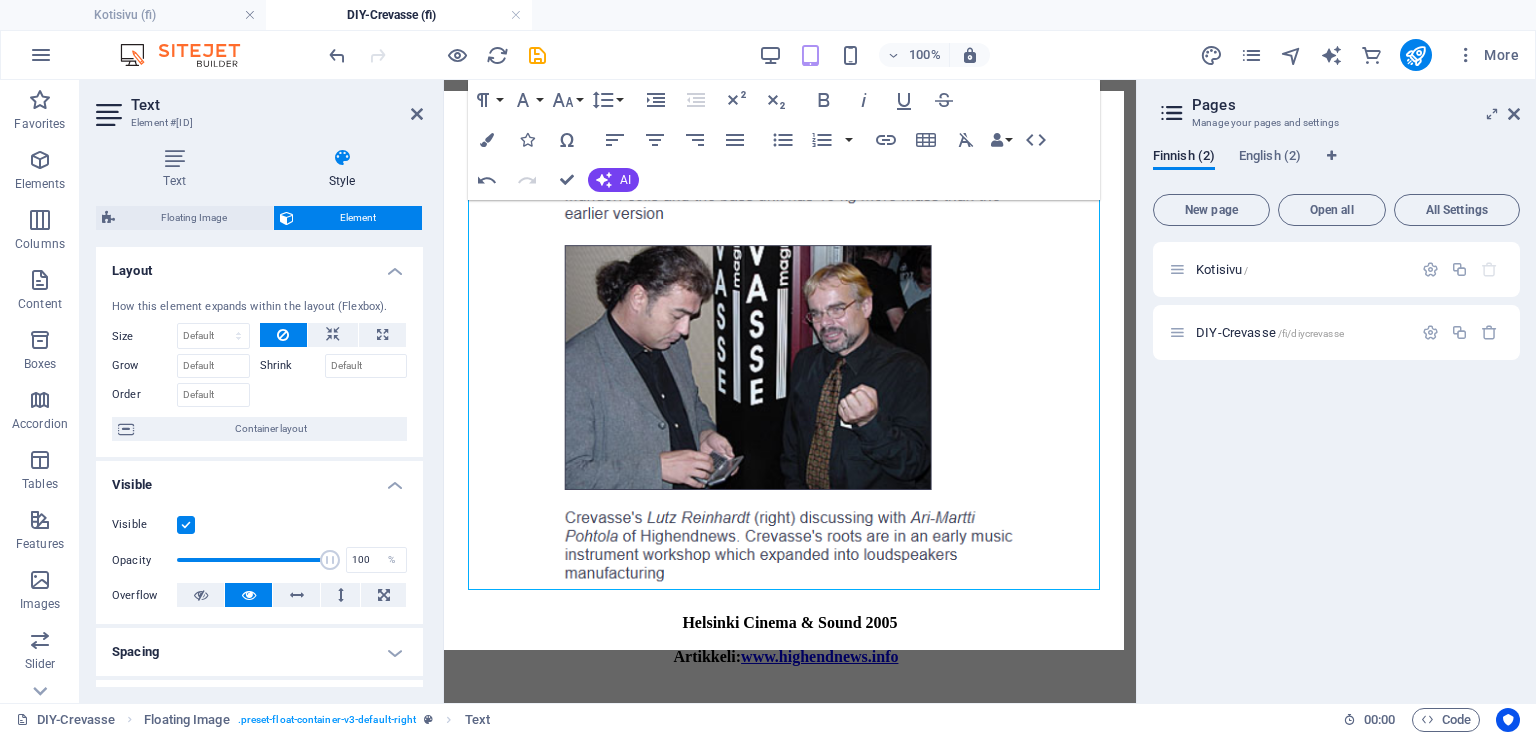 select on "%" 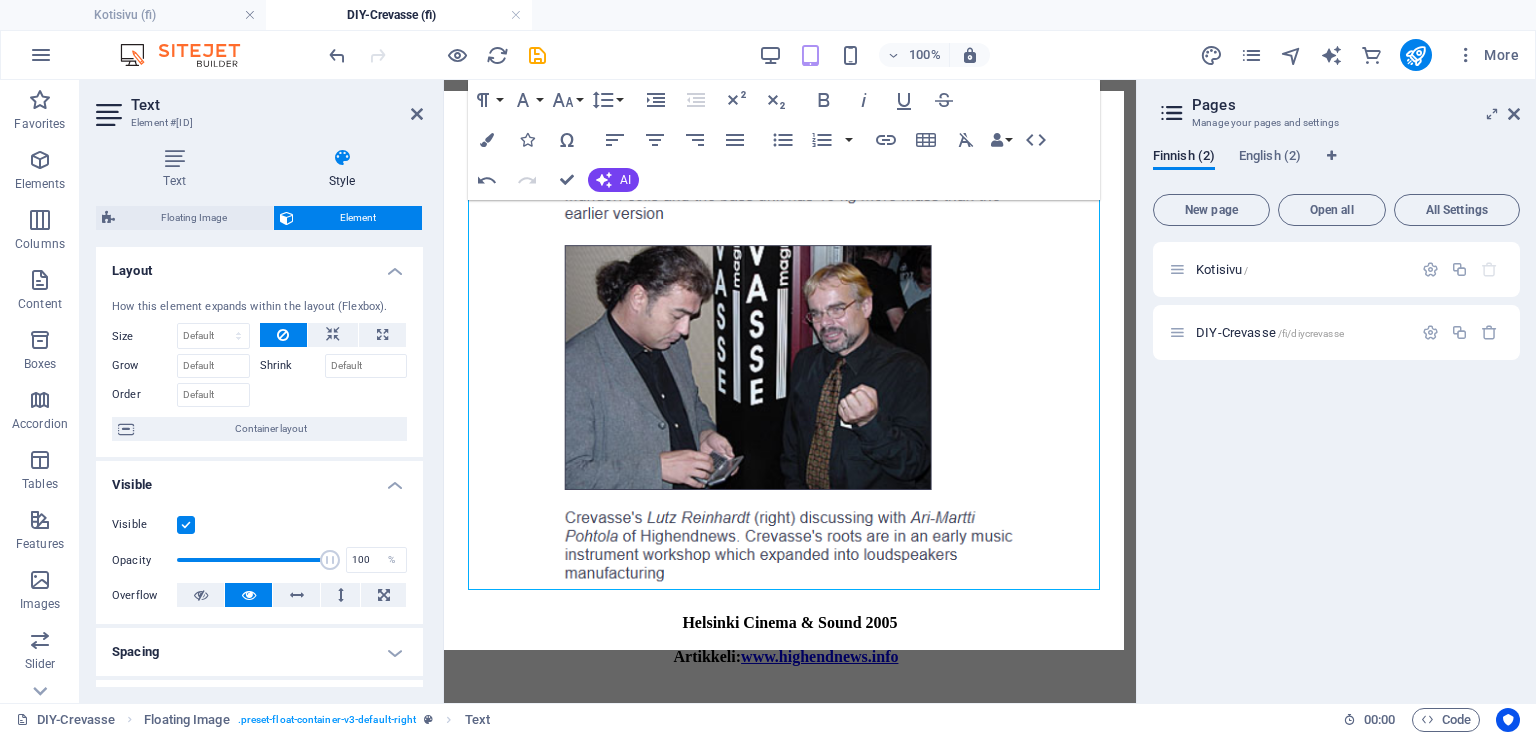 select on "rem" 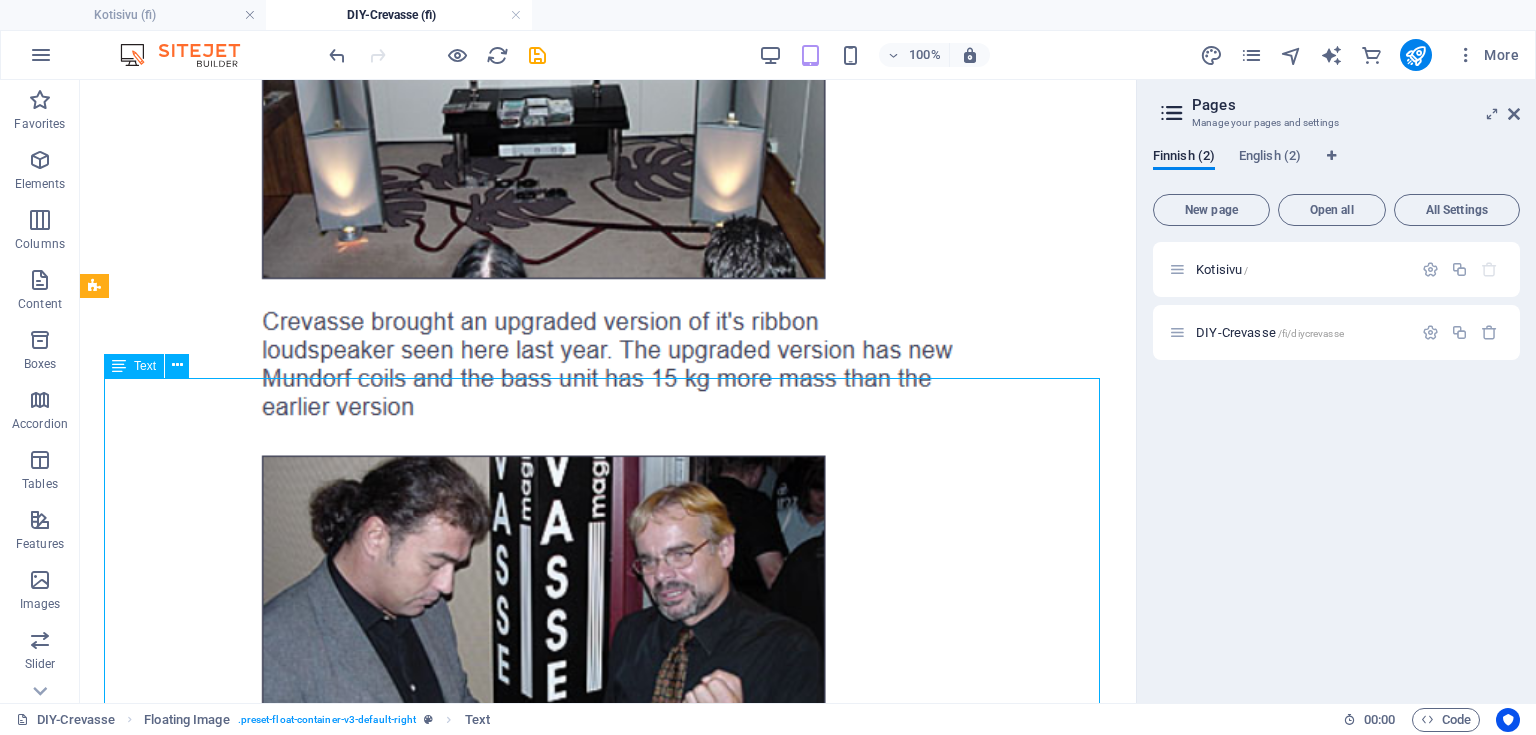 drag, startPoint x: 282, startPoint y: 545, endPoint x: 615, endPoint y: 542, distance: 333.01352 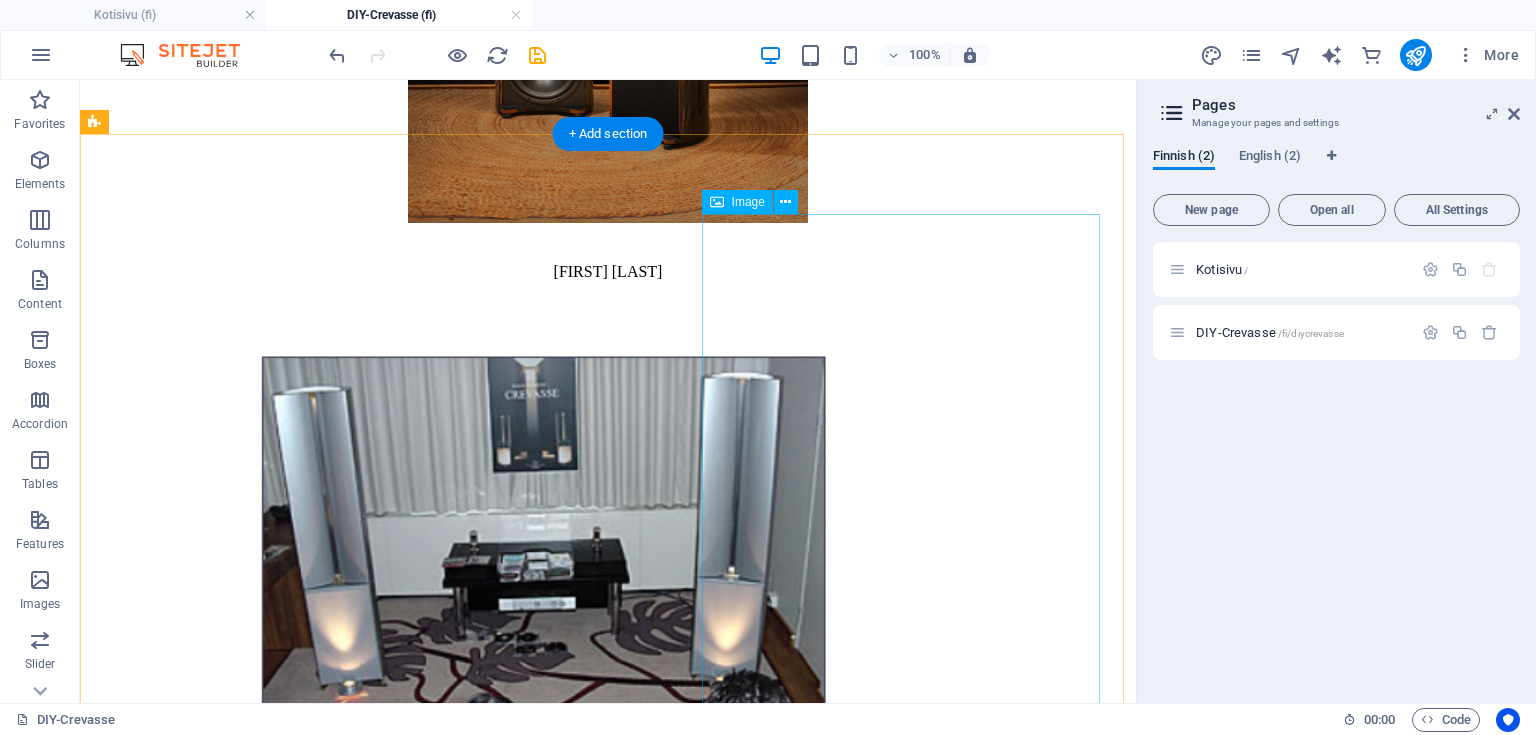 scroll, scrollTop: 966, scrollLeft: 0, axis: vertical 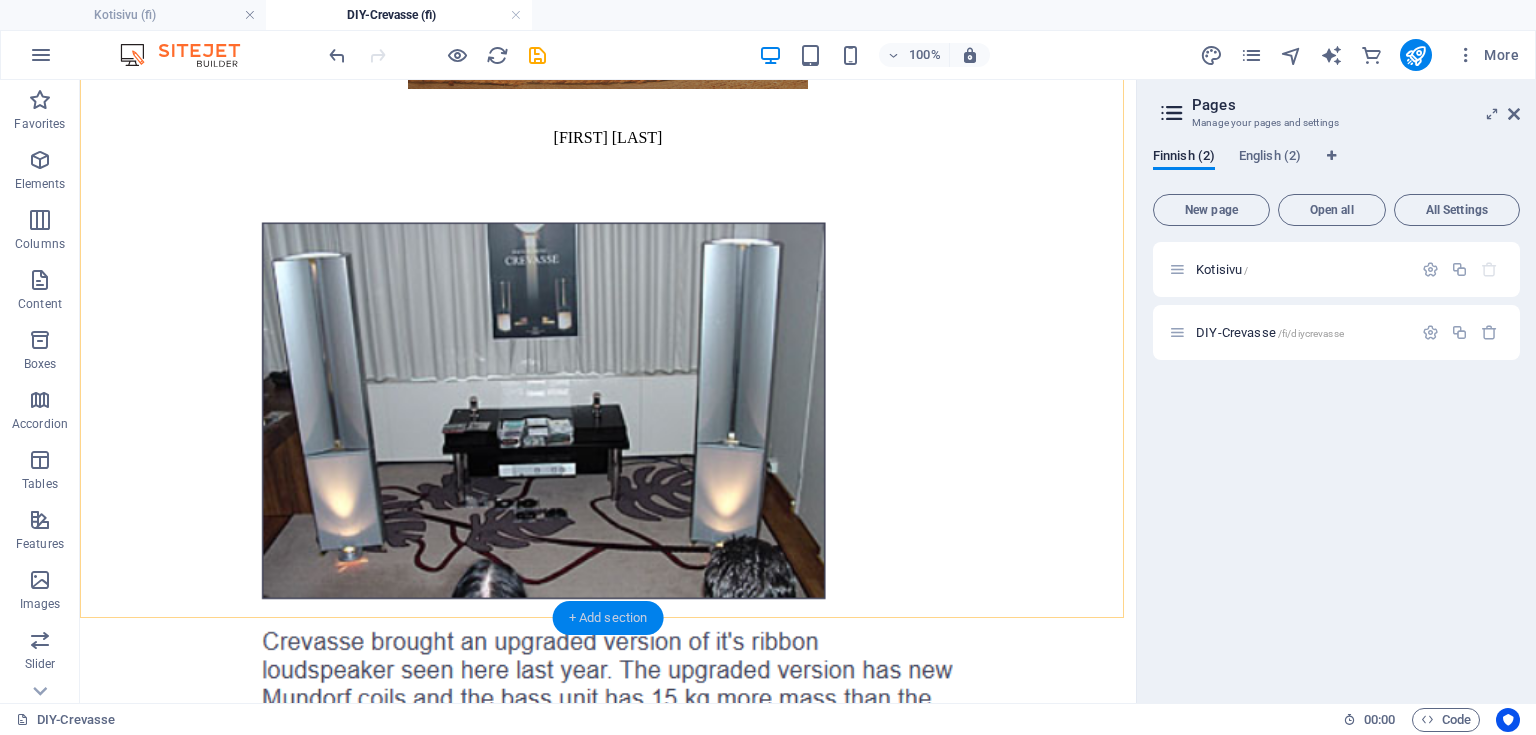 drag, startPoint x: 637, startPoint y: 613, endPoint x: 276, endPoint y: 413, distance: 412.69965 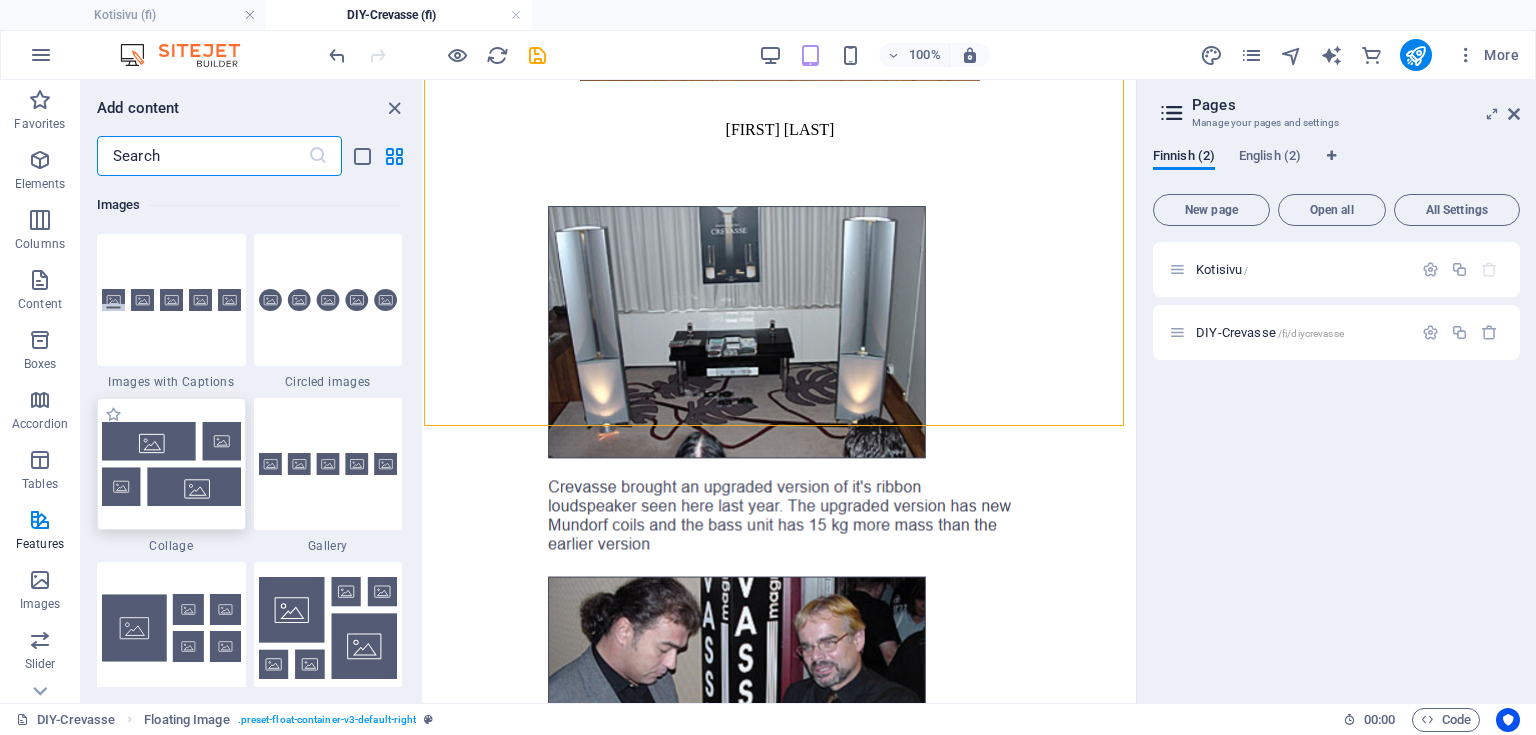 scroll, scrollTop: 10059, scrollLeft: 0, axis: vertical 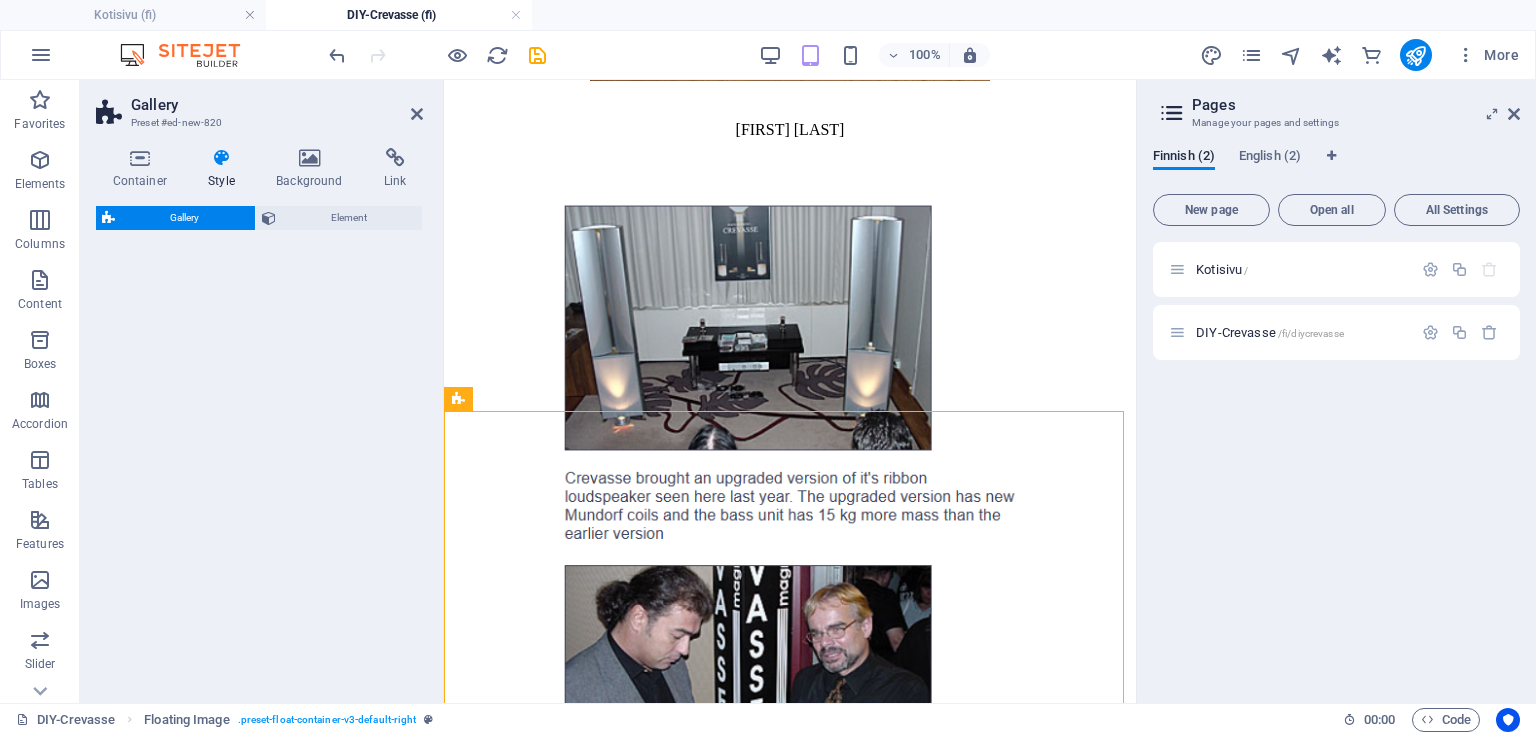 select on "rem" 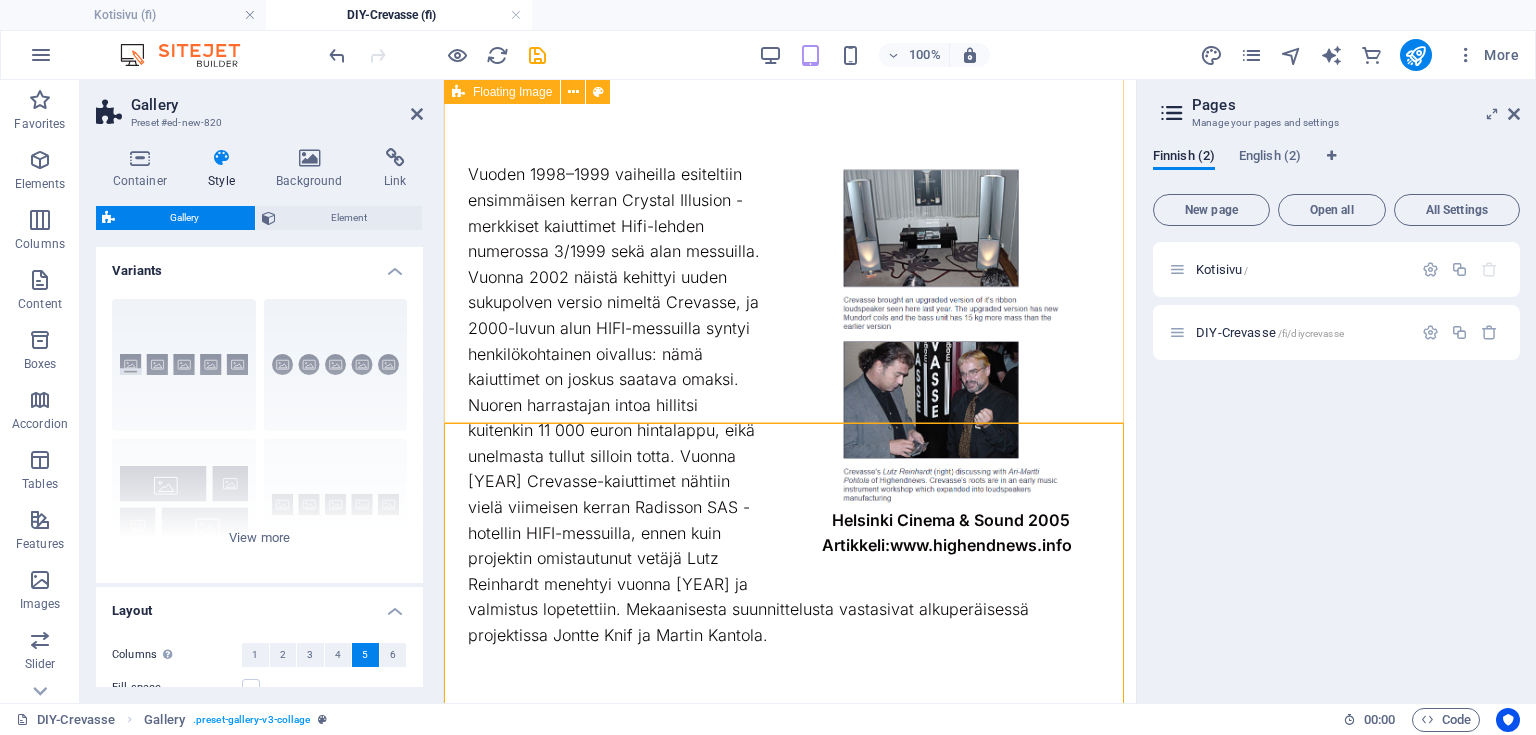 scroll, scrollTop: 806, scrollLeft: 0, axis: vertical 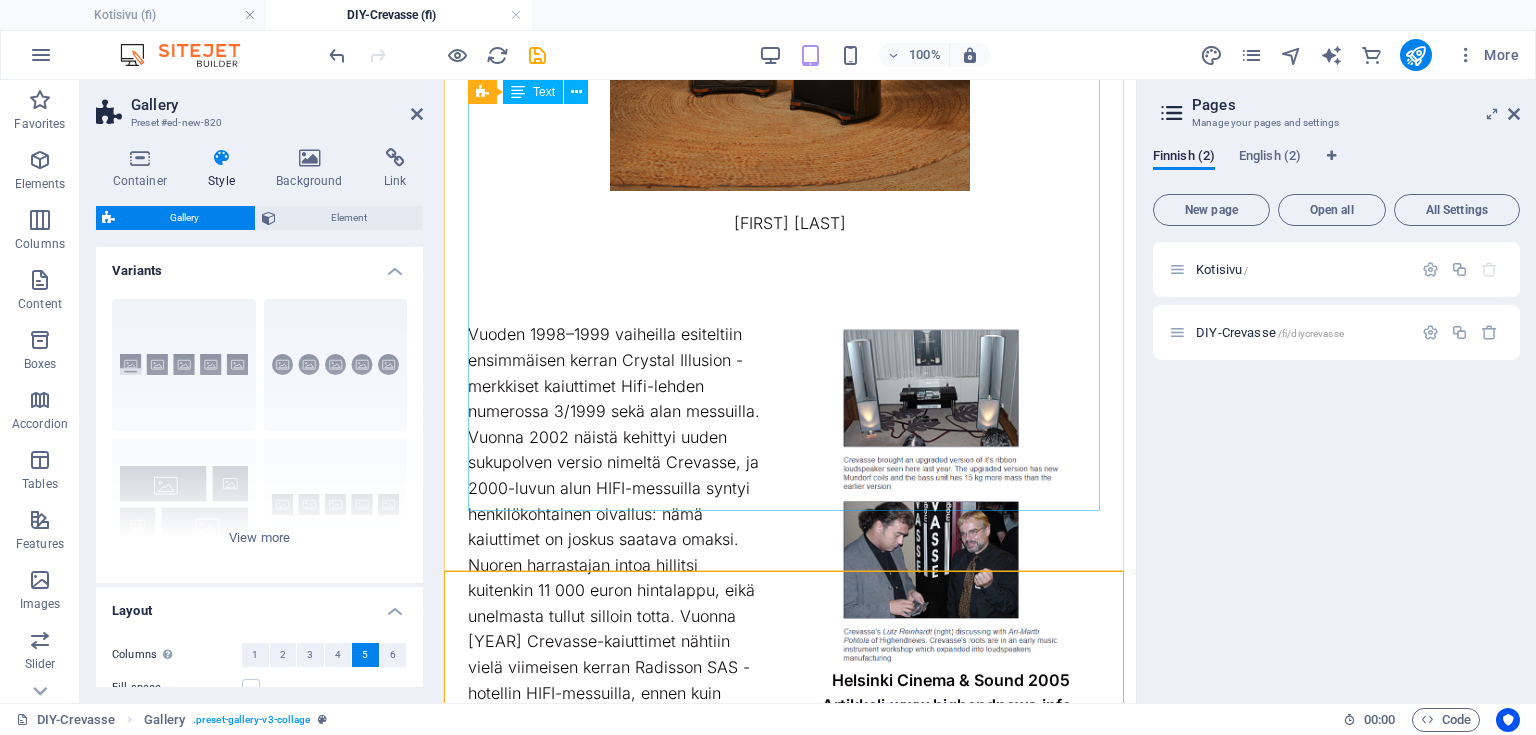 click on "Vuoden [YEAR]–[YEAR] vaiheilla esiteltiin ensimmäisen kerran Crystal Illusion -merkkiset kaiuttimet Hifi-lehden numerossa [NUMBER]/[YEAR] sekä alan messuilla. Vuonna [YEAR] näistä kehittyi uuden sukupolven versio nimeltä Crevasse, ja [YEAR]-luvun alun HIFI-messuilla syntyi henkilökohtainen oivallus: nämä kaiuttimet on joskus saatava omaksi. Nuoren harrastajan intoa hillitsi kuitenkin 11 000 euron hintalappu, eikä unelmasta tullut silloin totta. Vuonna [YEAR] Crevasse-kaiuttimet nähtiin vielä viimeisen kerran Radisson SAS -hotellin HIFI-messuilla, ennen kuin projektin omistautunut vetäjä Lutz Reinhardt menehtyi vuonna [YEAR] ja valmistus lopetettiin. Mekaanisesta suunnittelusta vastasivat alkuperäisessä projektissa Jontte Knif ja Martin Kantola." at bounding box center (790, 565) 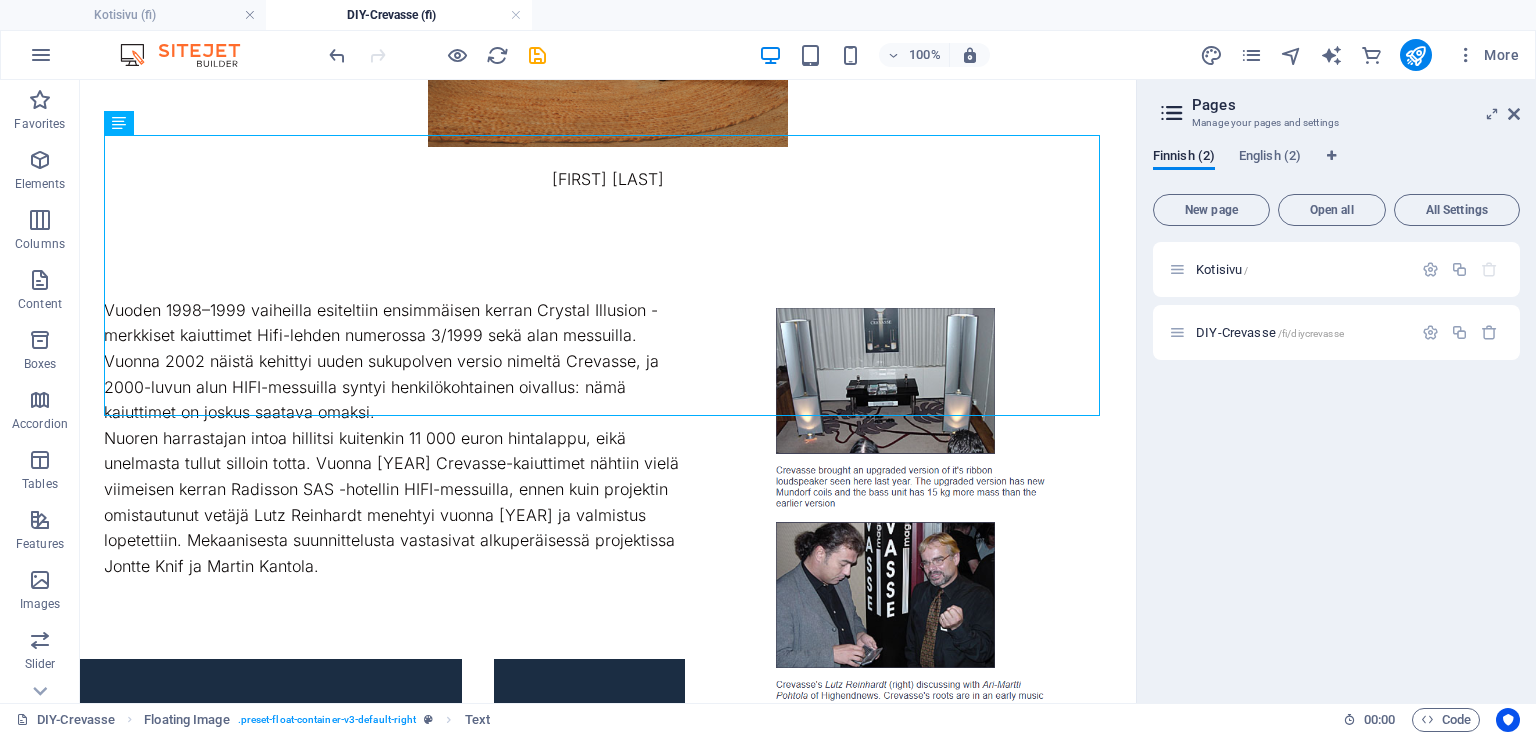 drag, startPoint x: 352, startPoint y: 405, endPoint x: 166, endPoint y: 249, distance: 242.75914 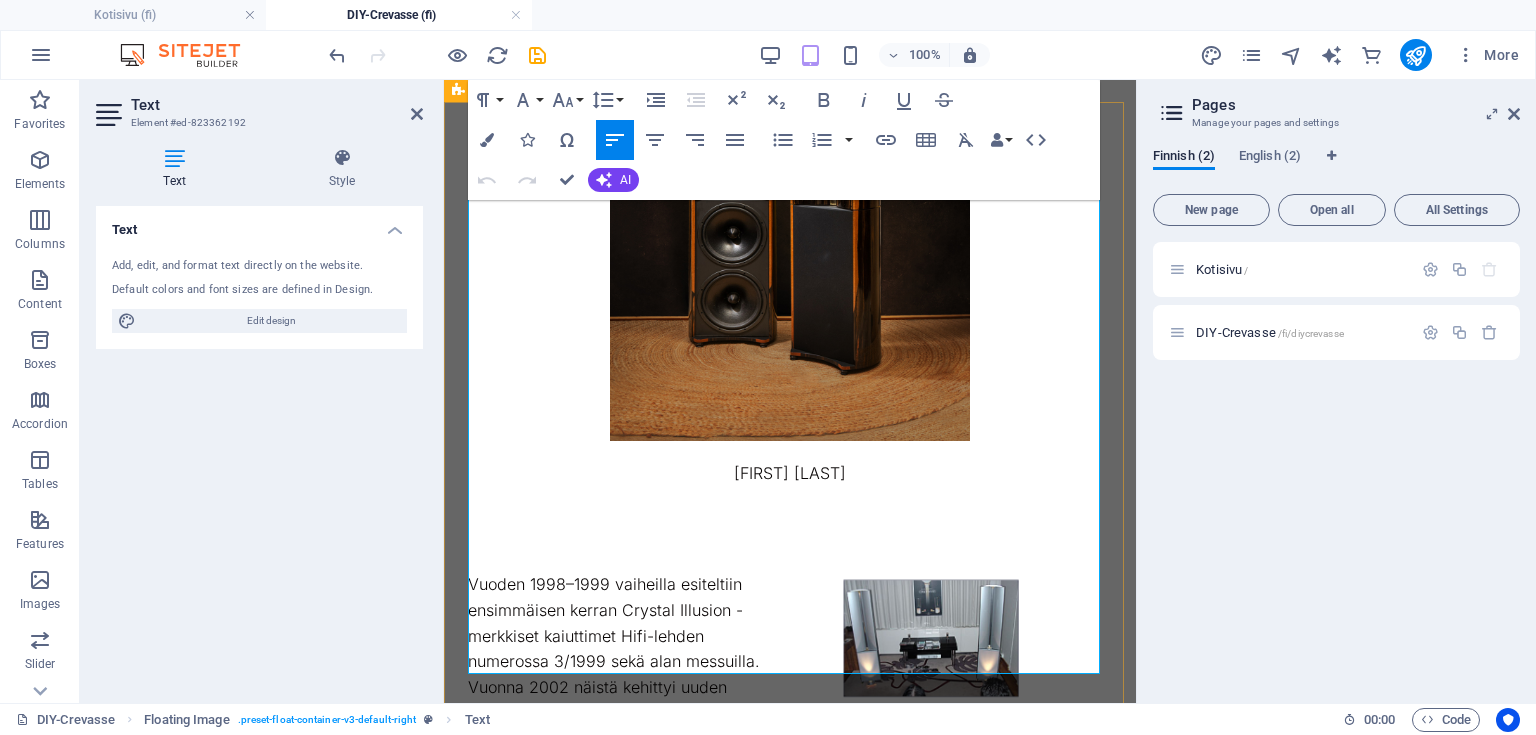 scroll, scrollTop: 654, scrollLeft: 0, axis: vertical 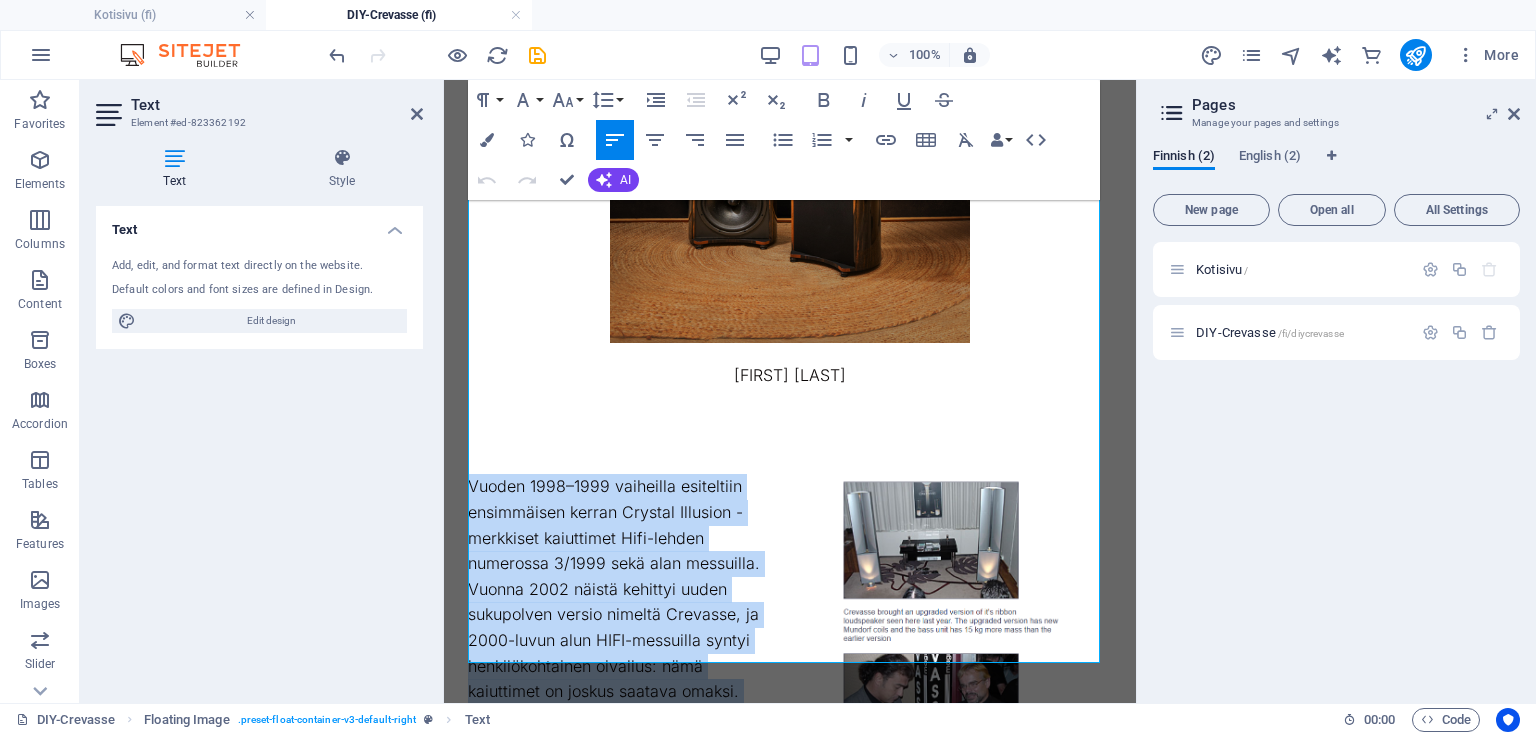 drag, startPoint x: 898, startPoint y: 652, endPoint x: 349, endPoint y: 171, distance: 729.90546 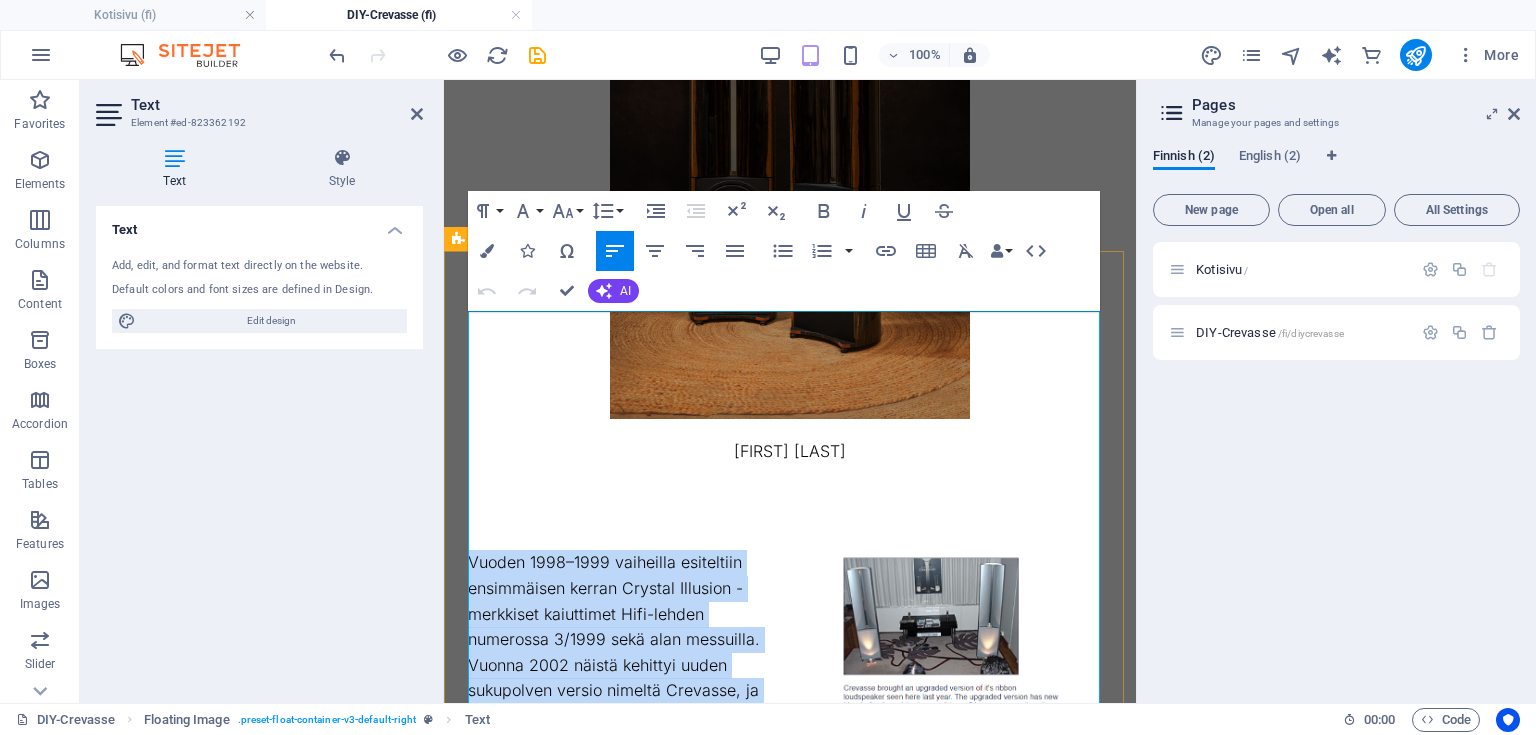 scroll, scrollTop: 494, scrollLeft: 0, axis: vertical 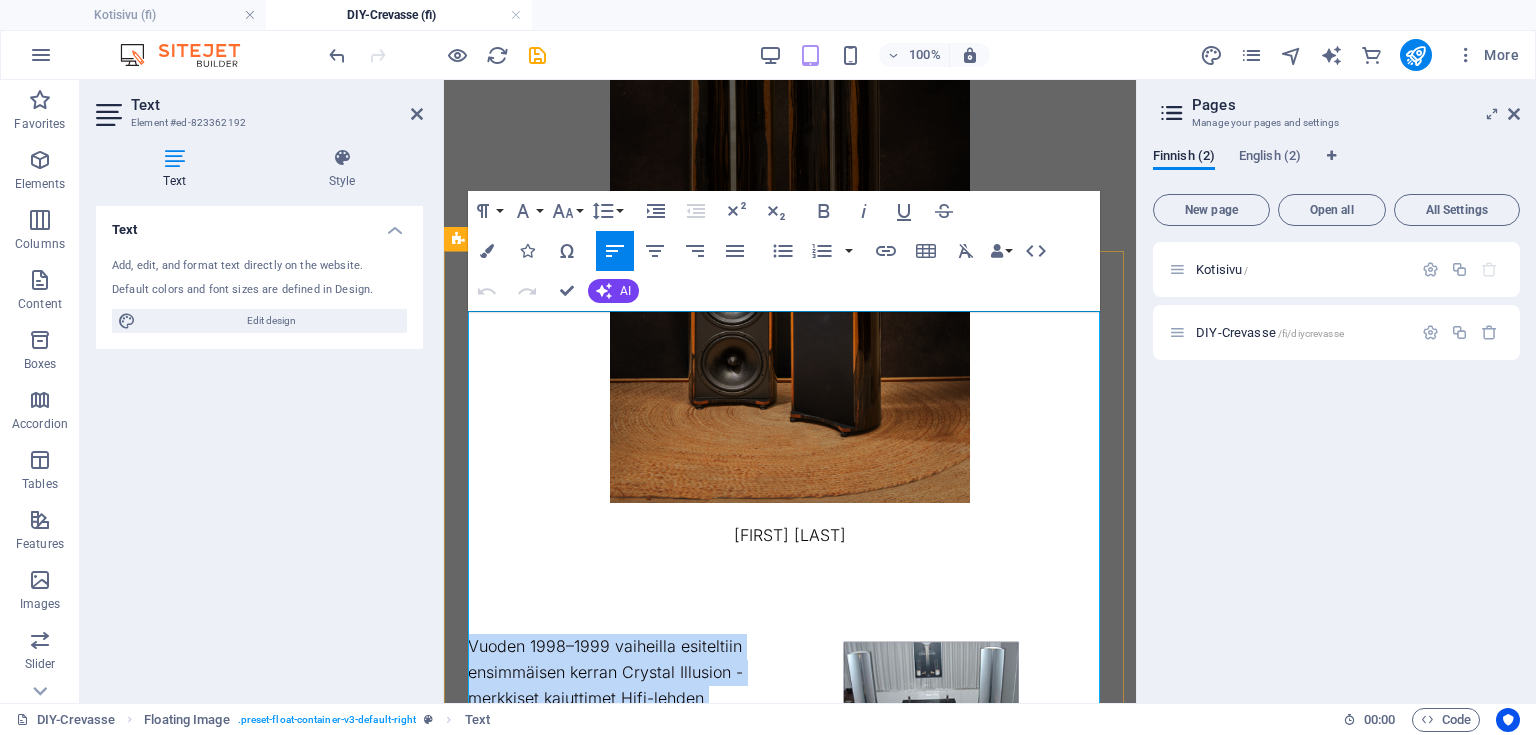 copy on "Vuoden [YEAR]–[YEAR] vaiheilla esiteltiin ensimmäisen kerran Crystal Illusion -merkkiset kaiuttimet Hifi-lehden numerossa [NUMBER]/[YEAR] sekä alan messuilla. Vuonna [YEAR] näistä kehittyi uuden sukupolven versio nimeltä Crevasse, ja [YEAR]-luvun alun HIFI-messuilla syntyi henkilökohtainen oivallus: nämä kaiuttimet on joskus saatava omaksi. Nuoren harrastajan intoa hillitsi kuitenkin 11 000 euron hintalappu, eikä unelmasta tullut silloin totta. Vuonna [YEAR] Crevasse-kaiuttimet nähtiin vielä viimeisen kerran Radisson SAS -hotellin HIFI-messuilla, ennen kuin projektin omistautunut vetäjä Lutz Reinhardt menehtyi vuonna [YEAR] ja valmistus lopetettiin. Mekaanisesta suunnittelusta vastasivat alkuperäisessä projektissa Jontte Knif ja Martin Kantola." 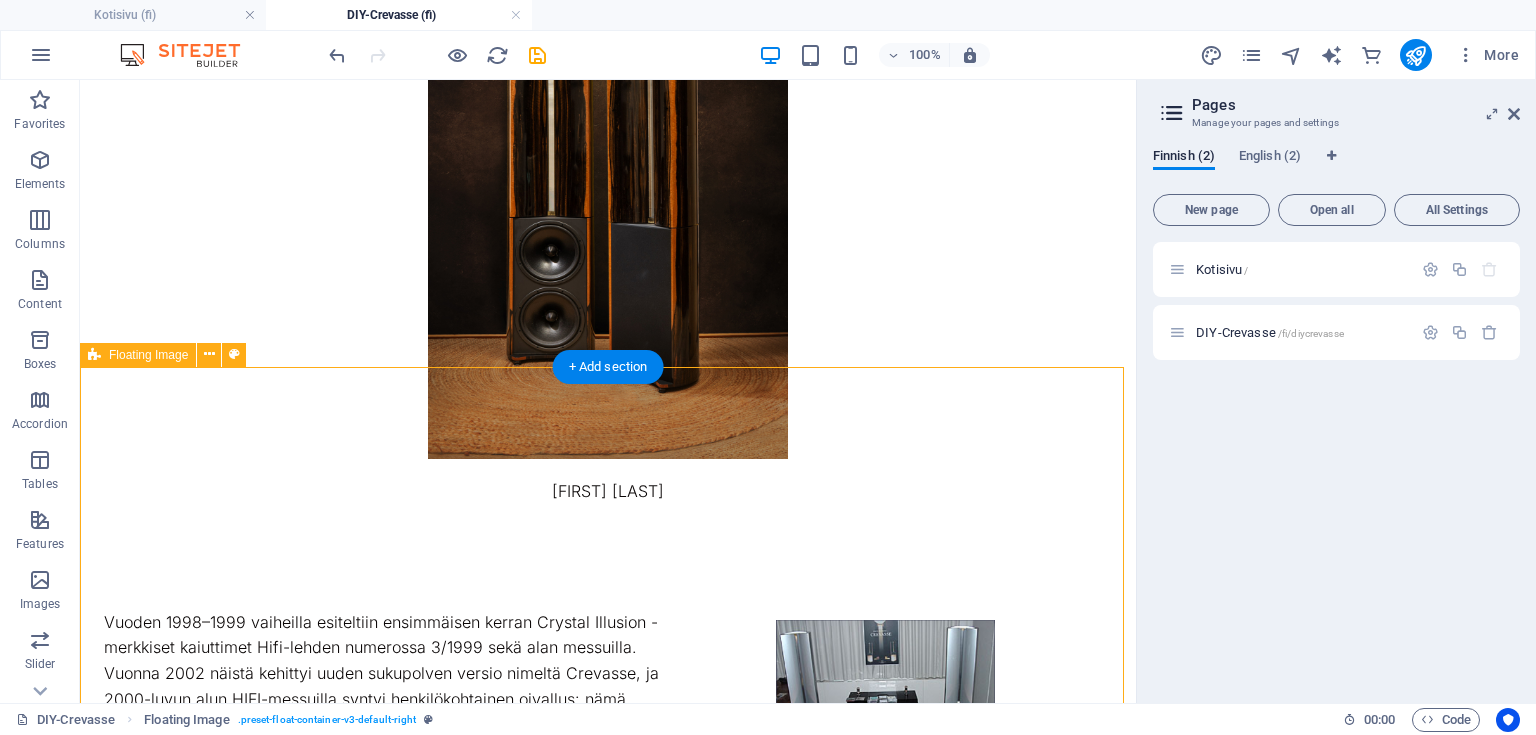click on "Helsinki Cinema & Sound 2005 Artikkeli:  www.highendnews.info      Vuoden 1998–1999 vaiheilla esiteltiin ensimmäisen kerran Crystal Illusion -merkkiset kaiuttimet Hifi-lehden numerossa 3/1999 sekä alan messuilla. Vuonna 2002 näistä kehittyi uuden sukupolven versio nimeltä Crevasse, ja 2000-luvun alun HIFI-messuilla syntyi henkilökohtainen oivallus: nämä kaiuttimet on joskus saatava omaksi. Nuoren harrastajan intoa hillitsi kuitenkin 11 000 euron hintalappu, eikä unelmasta tullut silloin totta. Vuonna 2005 Crevasse-kaiuttimet nähtiin vielä viimeisen kerran Radisson SAS -hotellin HIFI-messuilla, ennen kuin projektin omistautunut vetäjä Lutz Reinhardt menehtyi vuonna 2009 ja valmistus lopetettiin. Mekaanisesta suunnittelusta vastasivat alkuperäisessä projektissa Jontte Knif ja Martin Kantola." at bounding box center (608, 751) 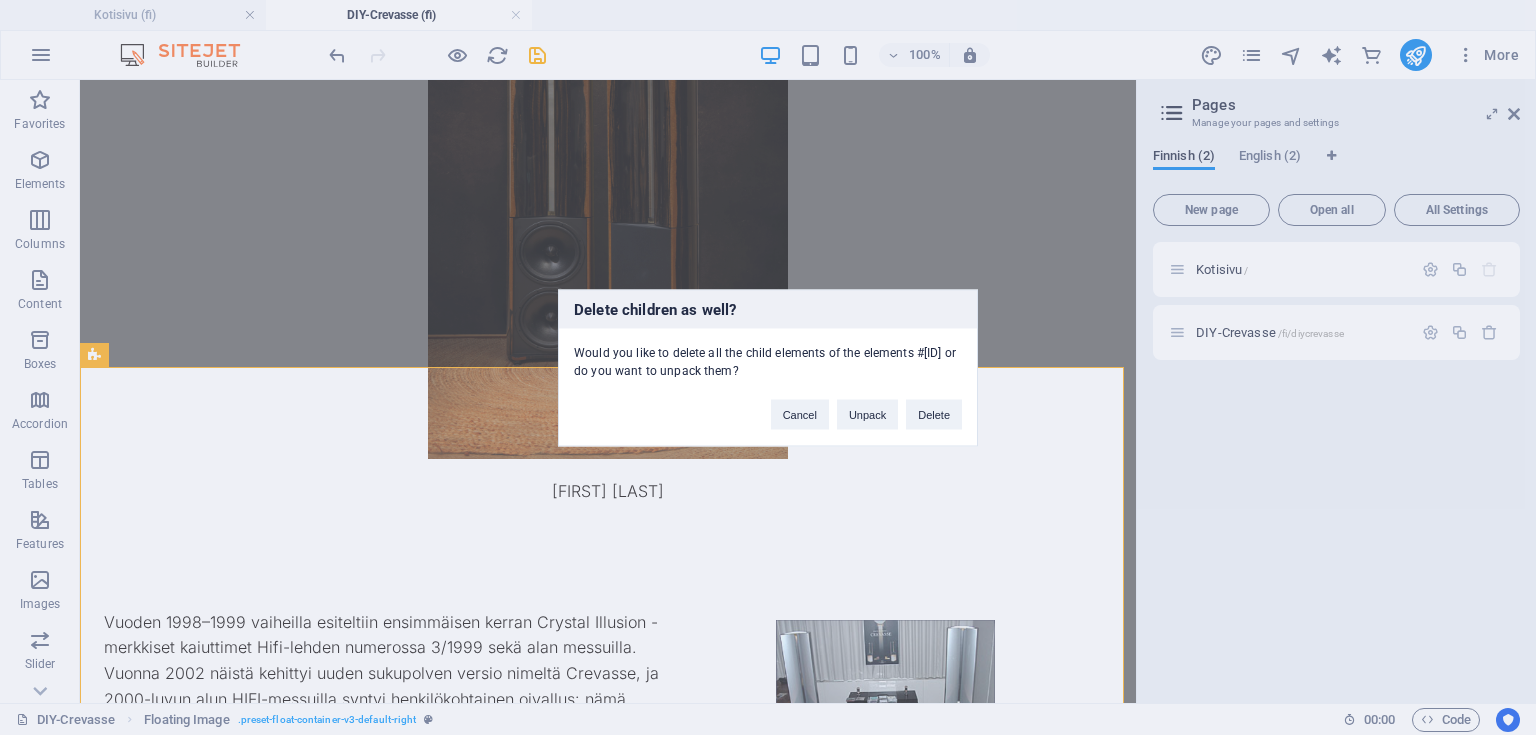 type 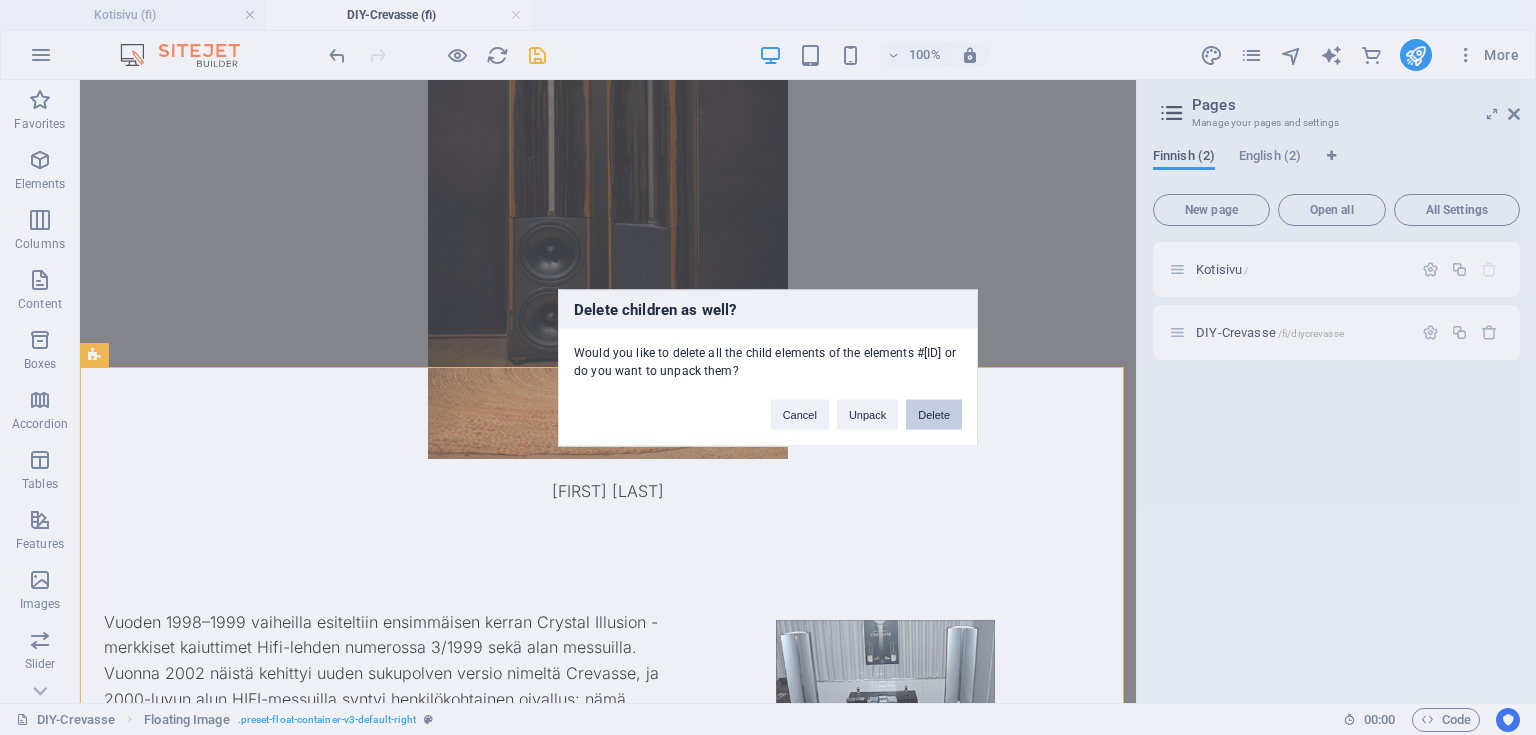 click on "Delete" at bounding box center (934, 414) 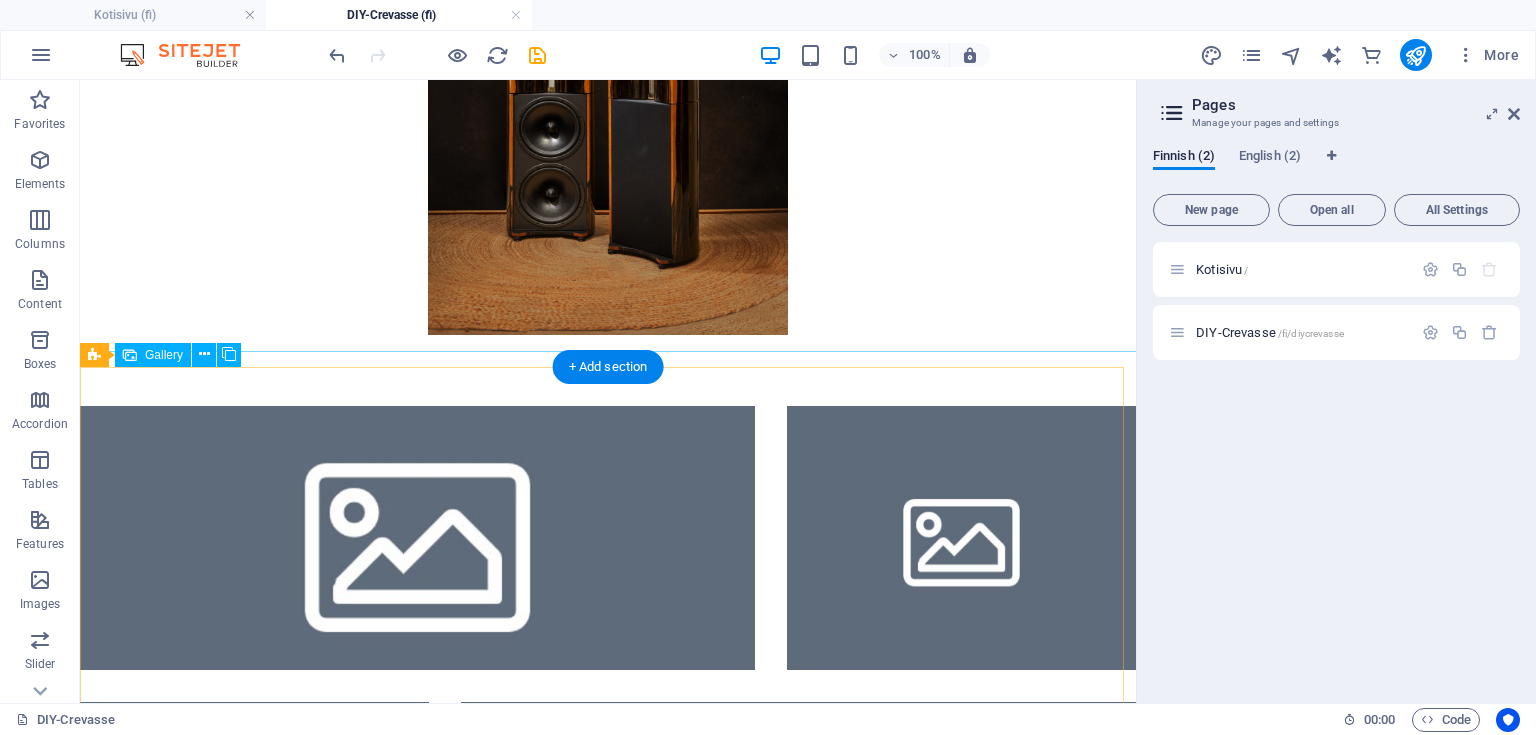 scroll, scrollTop: 494, scrollLeft: 0, axis: vertical 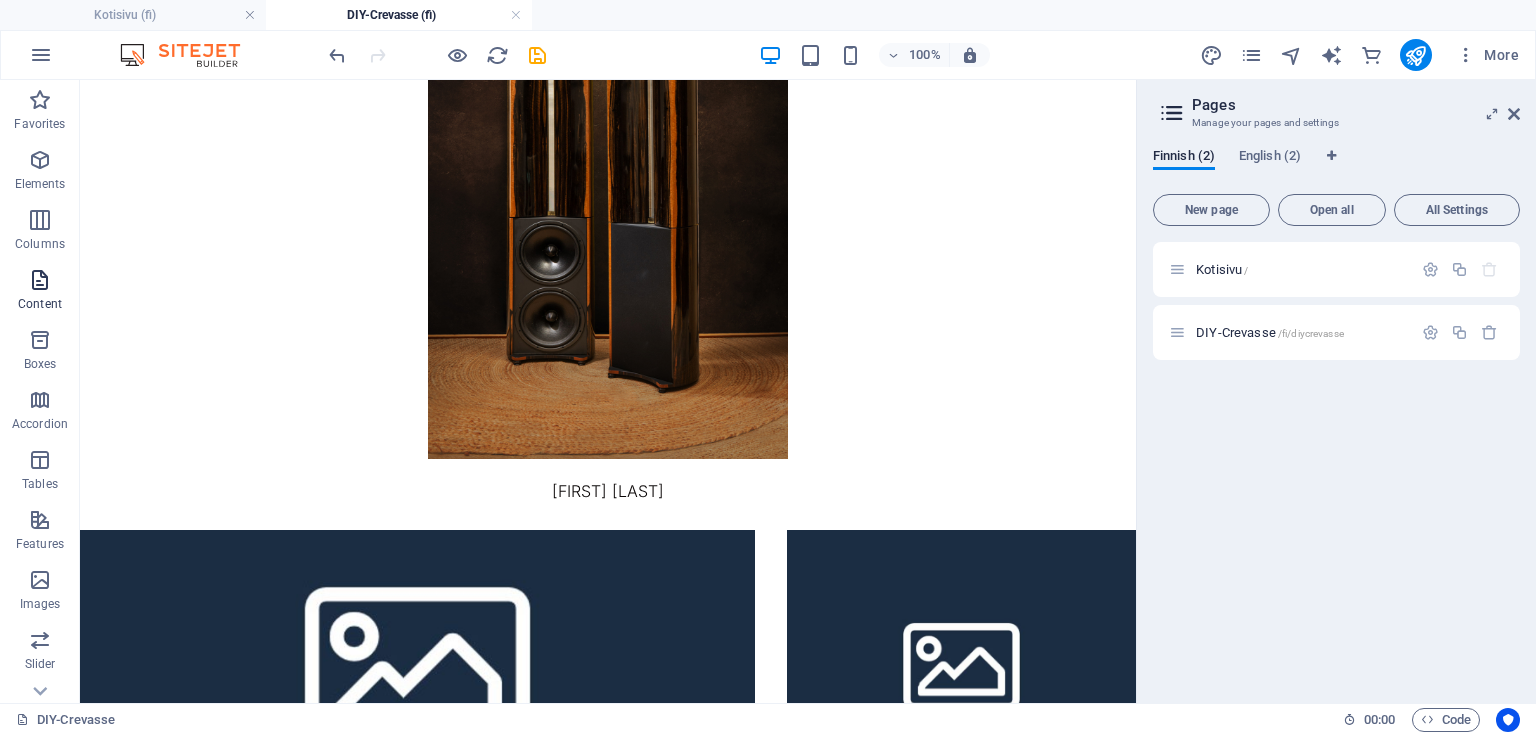 click at bounding box center [40, 280] 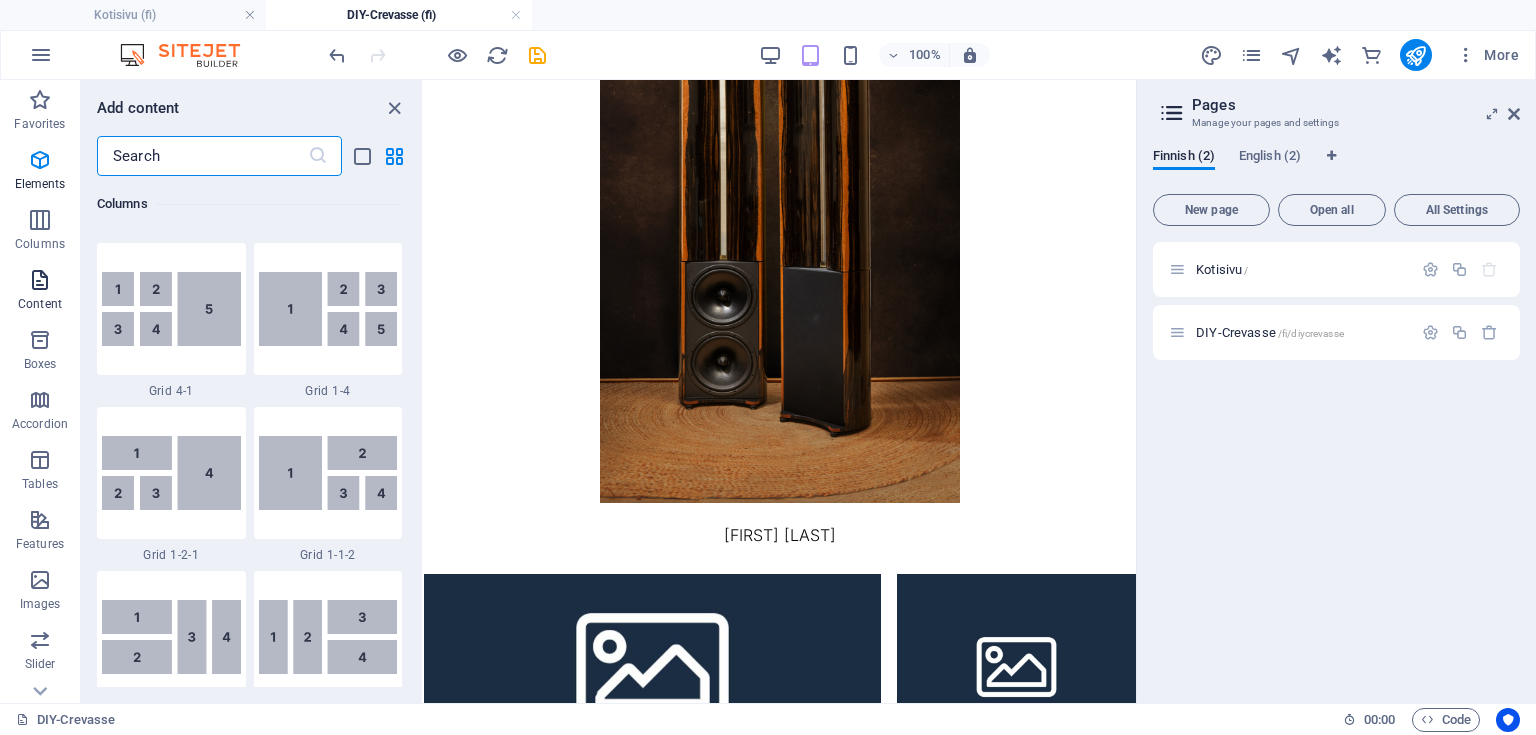 scroll, scrollTop: 3499, scrollLeft: 0, axis: vertical 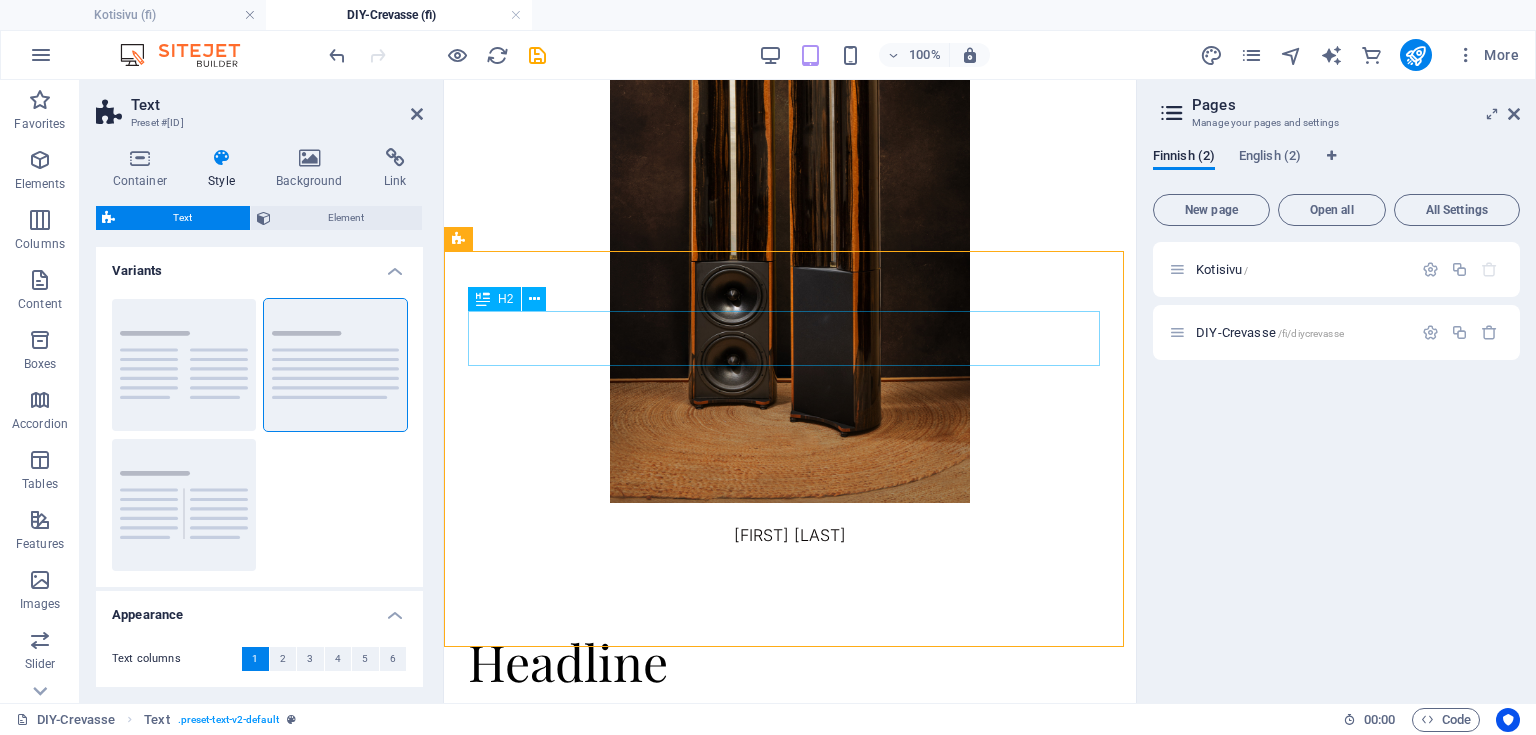click on "Headline" at bounding box center (790, 661) 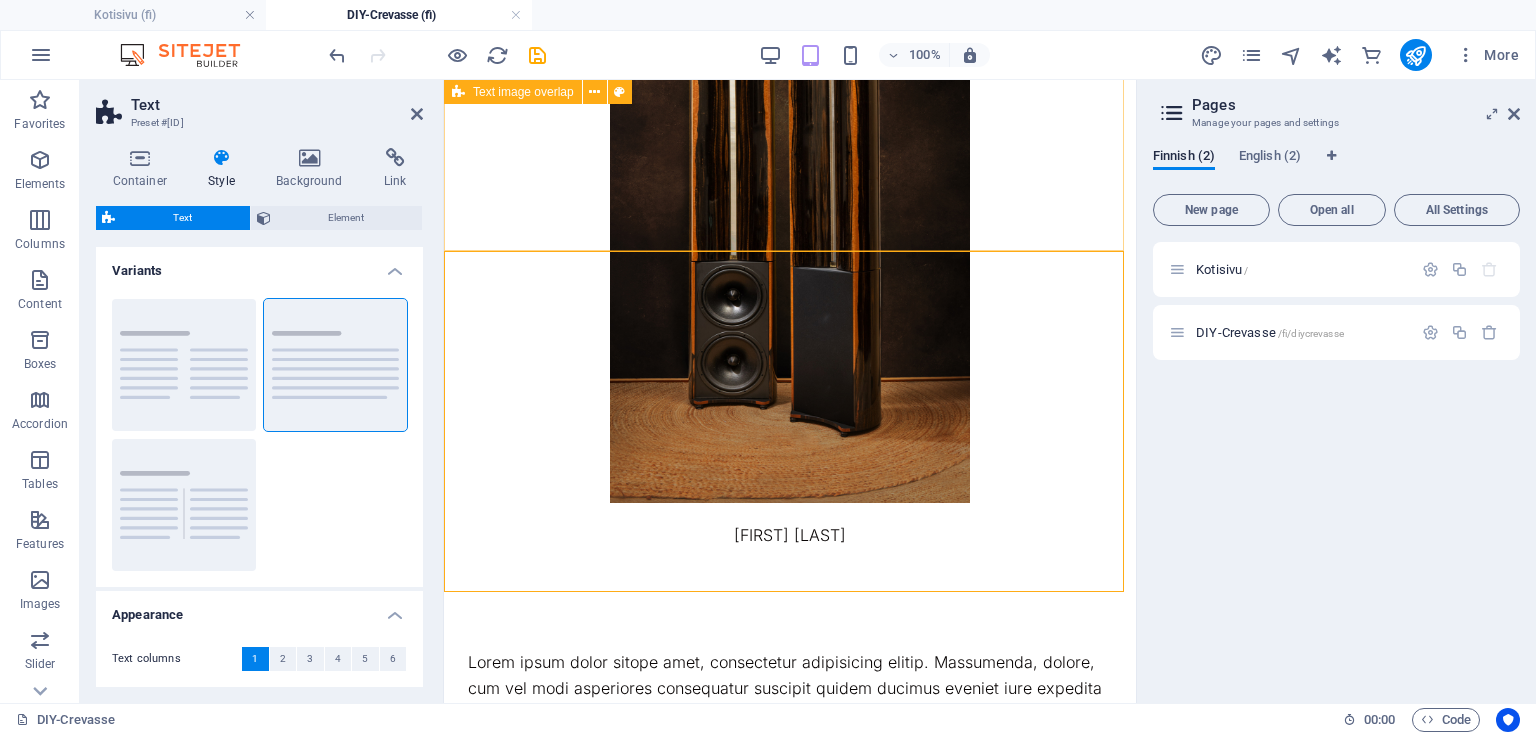 click on "DIY-Crevasse ChatGPT said: Voisiko mikään olla upeampaa kuin yhdistää perinteinen puusepäntyö ja musiikin riemu rakentamalla omat kaiuttimet, jotka kutsuvat orkesterin soimaan juuri sinun olohuoneeseesi? Tuo sykähdyttävä hetki sytytti kipinän – nuori harrastaja kohtasi Crevasse-kaiuttimet Radisson SAS -hotellin Hifi-messuilla [YEAR]-luvun alkupuolella ja päätti, että ne on joskus saatava itselle. Nyt unelma on totta. Testi Testi" at bounding box center [790, 143] 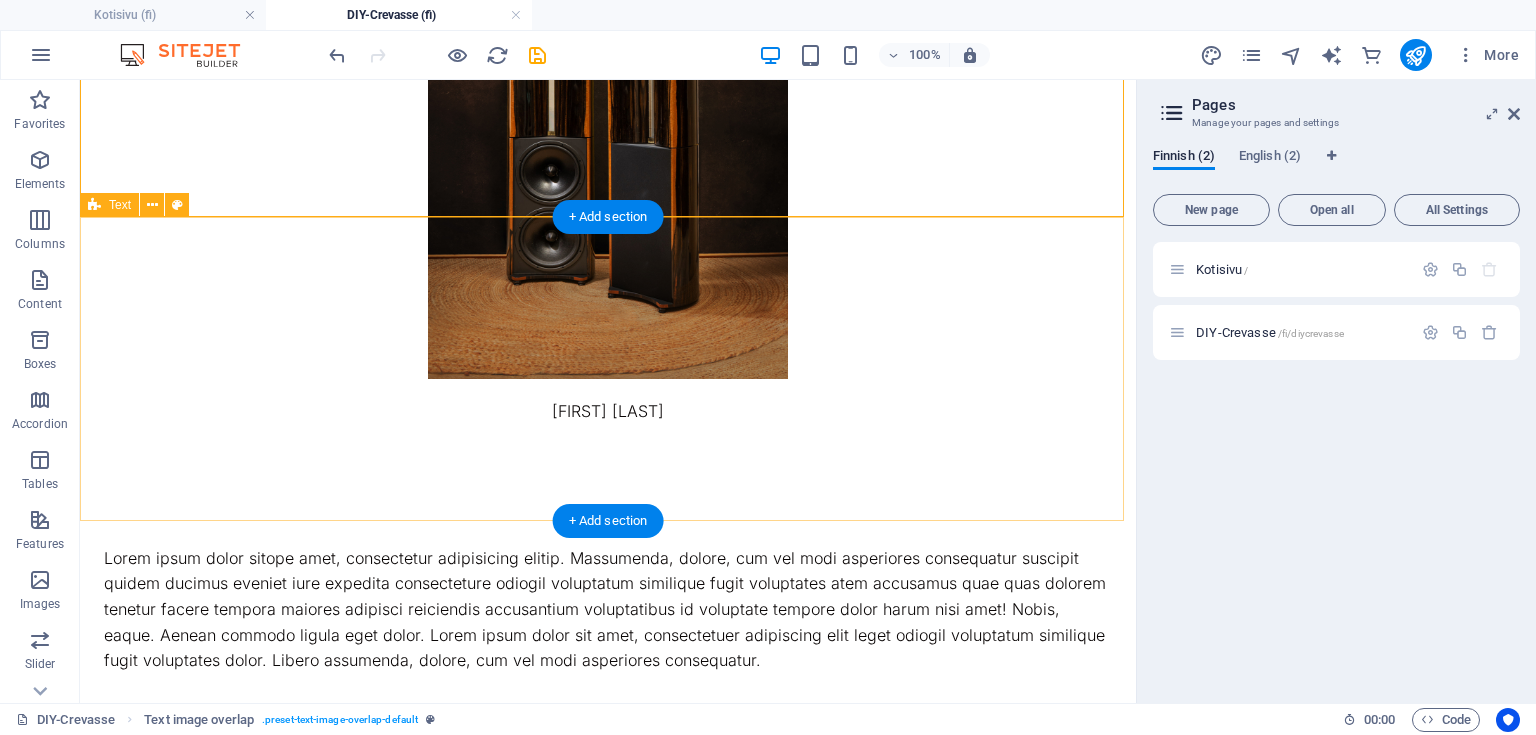 scroll, scrollTop: 734, scrollLeft: 0, axis: vertical 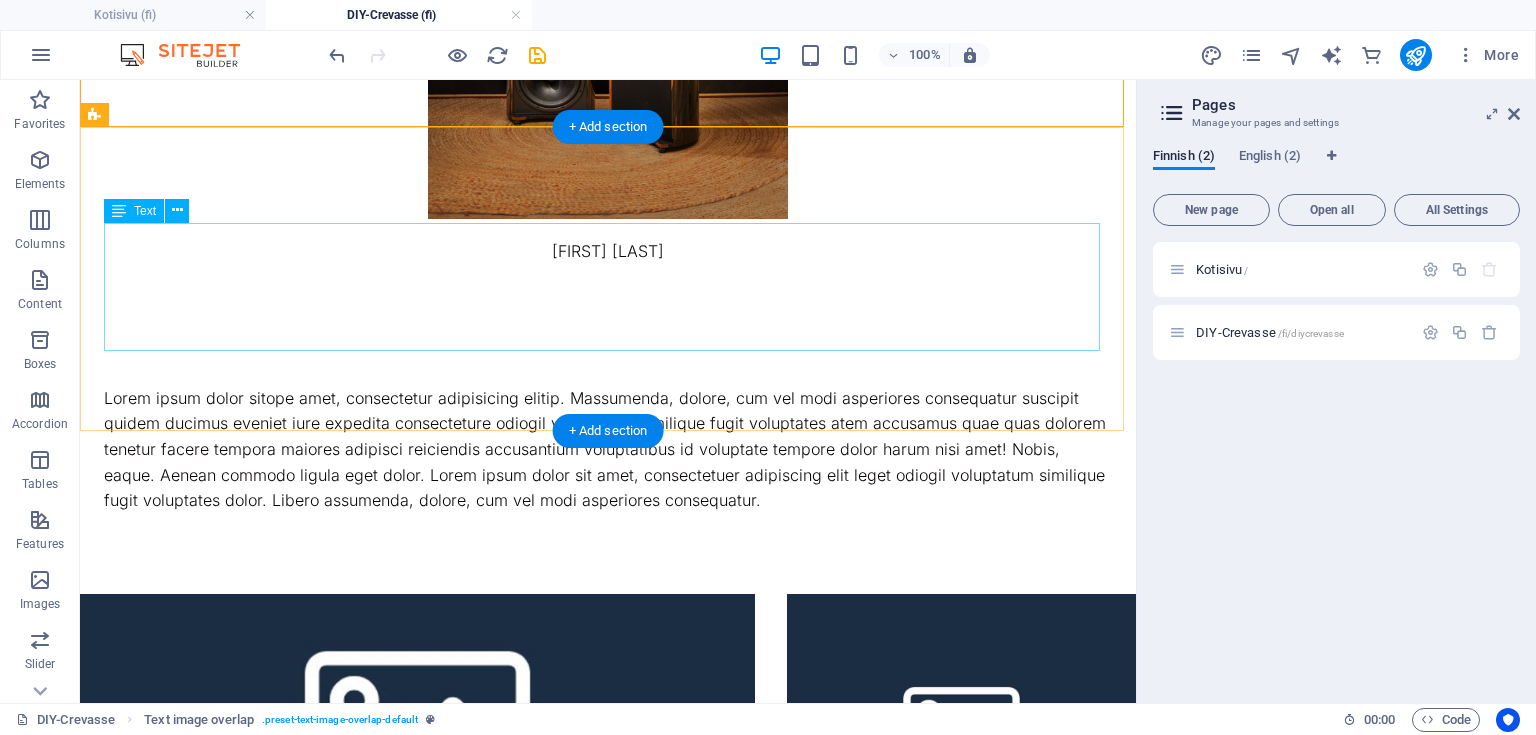 click on "Lorem ipsum dolor sitope amet, consectetur adipisicing elitip. Massumenda, dolore, cum vel modi asperiores consequatur suscipit quidem ducimus eveniet iure expedita consecteture odiogil voluptatum similique fugit voluptates atem accusamus quae quas dolorem tenetur facere tempora maiores adipisci reiciendis accusantium voluptatibus id voluptate tempore dolor harum nisi amet! Nobis, eaque. Aenean commodo ligula eget dolor. Lorem ipsum dolor sit amet, consectetuer adipiscing elit leget odiogil voluptatum similique fugit voluptates dolor. Libero assumenda, dolore, cum vel modi asperiores consequatur." at bounding box center (608, 450) 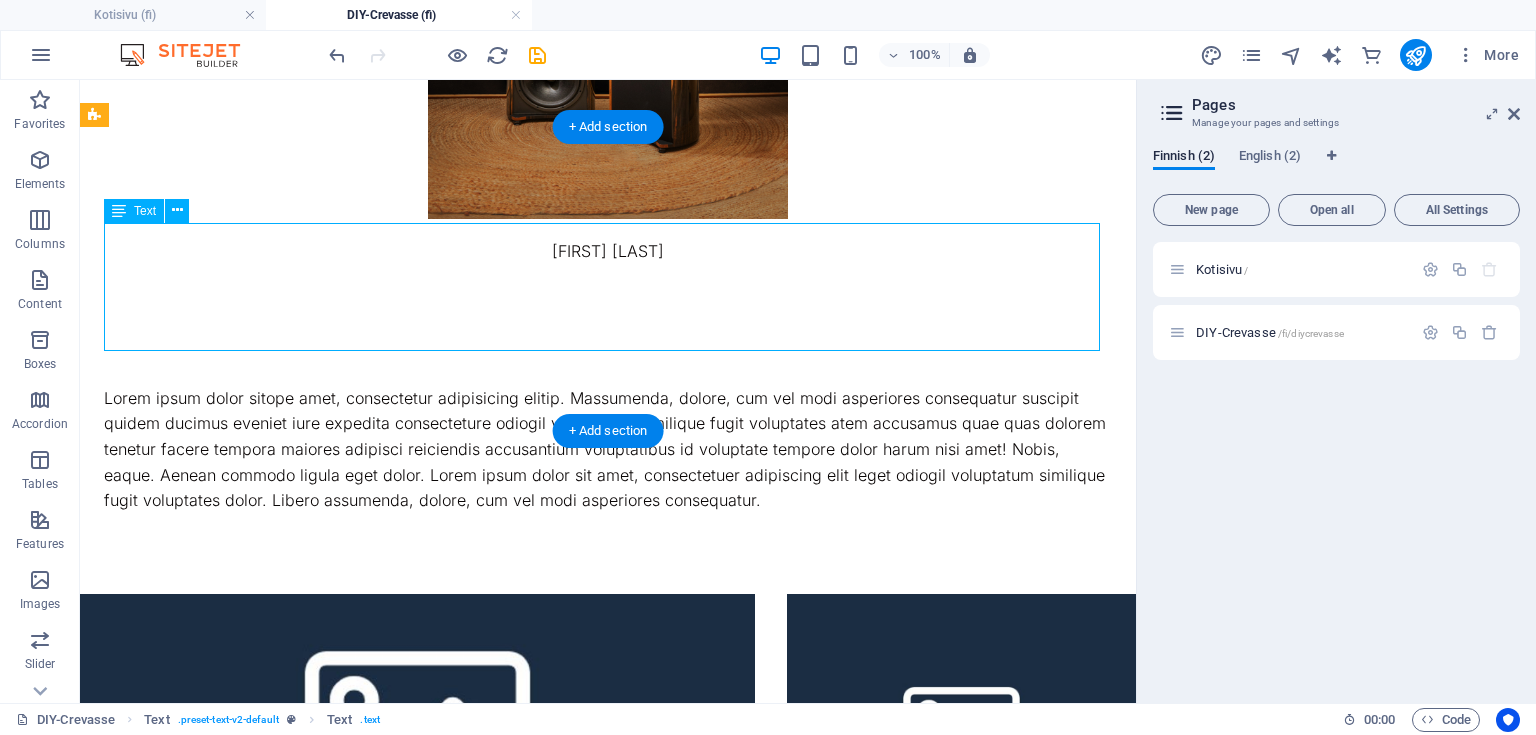 click on "Lorem ipsum dolor sitope amet, consectetur adipisicing elitip. Massumenda, dolore, cum vel modi asperiores consequatur suscipit quidem ducimus eveniet iure expedita consecteture odiogil voluptatum similique fugit voluptates atem accusamus quae quas dolorem tenetur facere tempora maiores adipisci reiciendis accusantium voluptatibus id voluptate tempore dolor harum nisi amet! Nobis, eaque. Aenean commodo ligula eget dolor. Lorem ipsum dolor sit amet, consectetuer adipiscing elit leget odiogil voluptatum similique fugit voluptates dolor. Libero assumenda, dolore, cum vel modi asperiores consequatur." at bounding box center (608, 450) 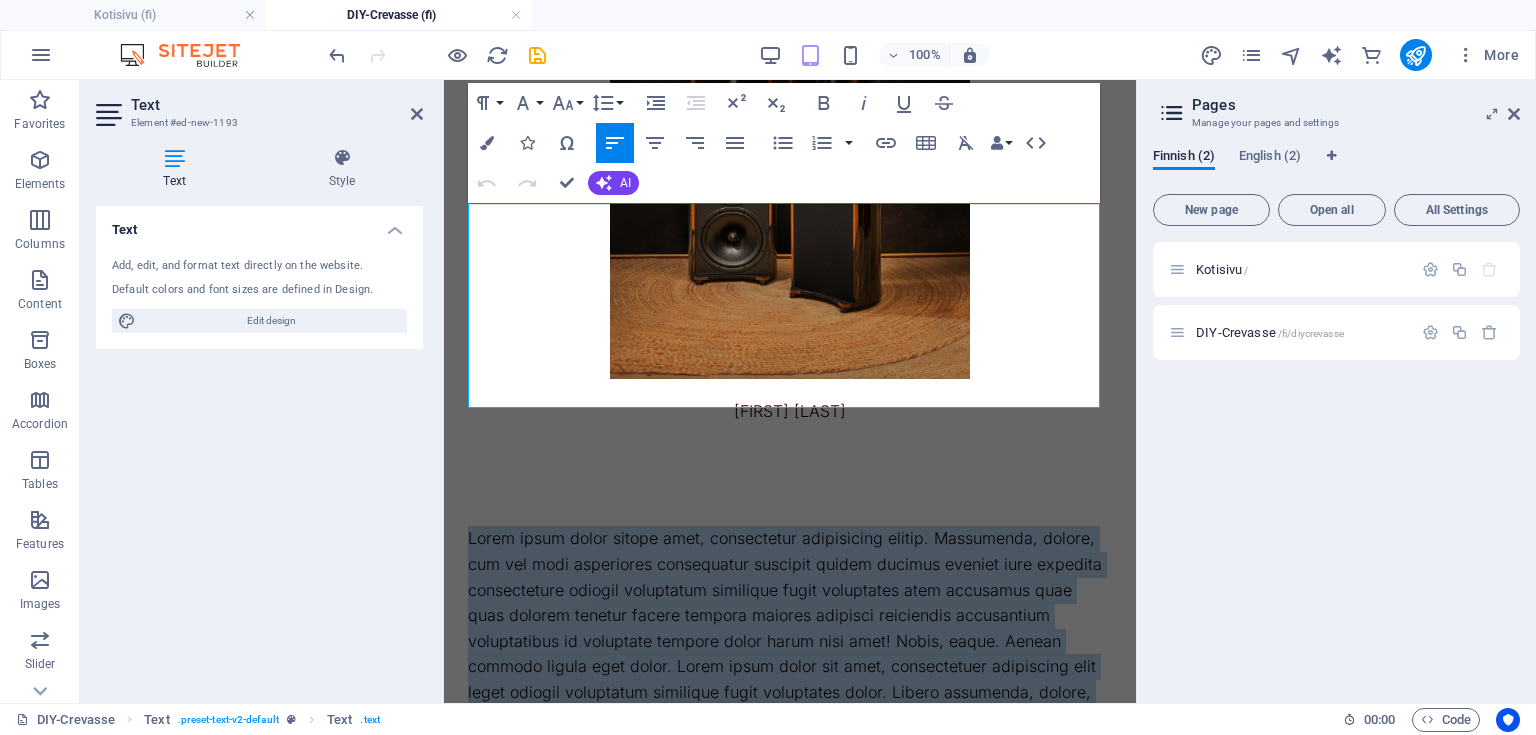 drag, startPoint x: 667, startPoint y: 377, endPoint x: 856, endPoint y: 298, distance: 204.84628 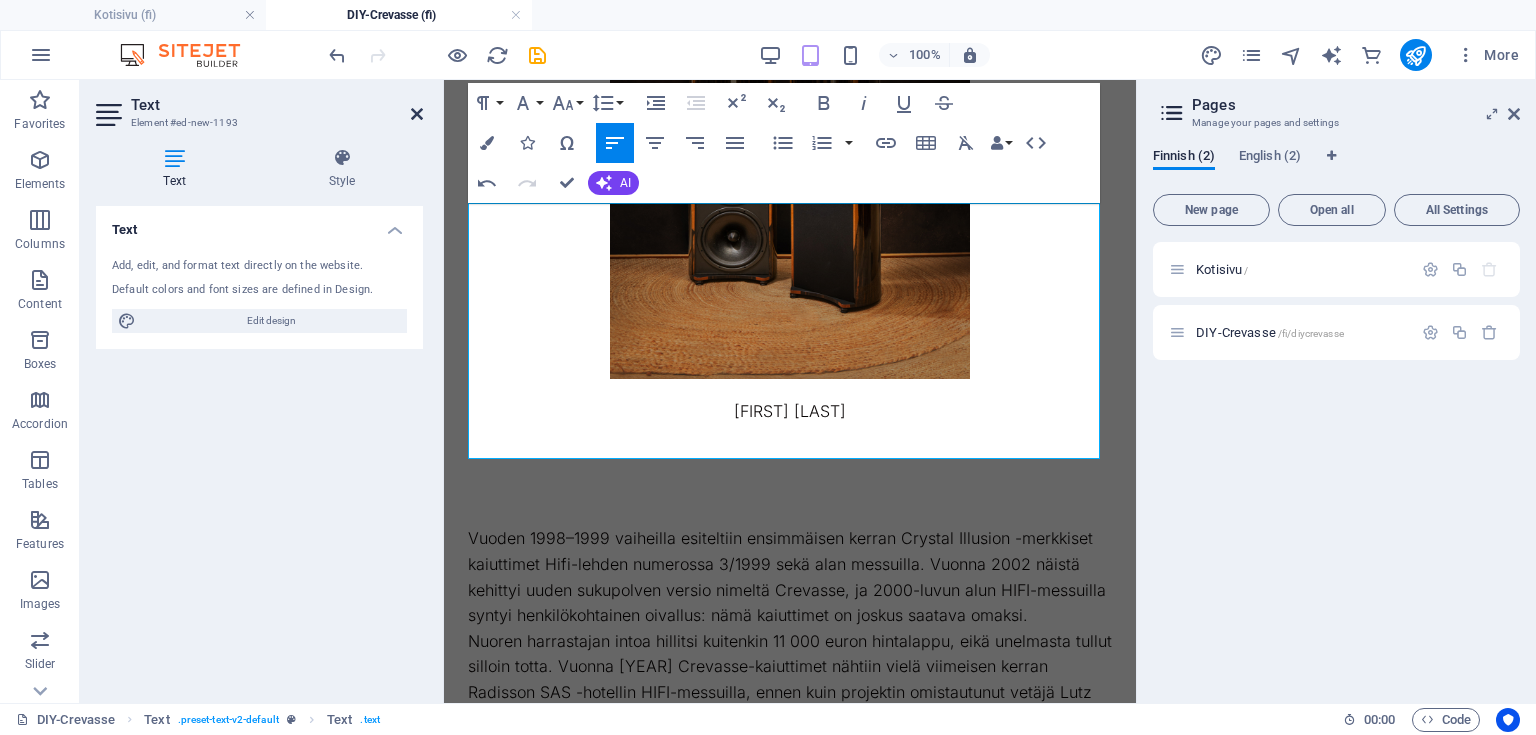 click at bounding box center (417, 114) 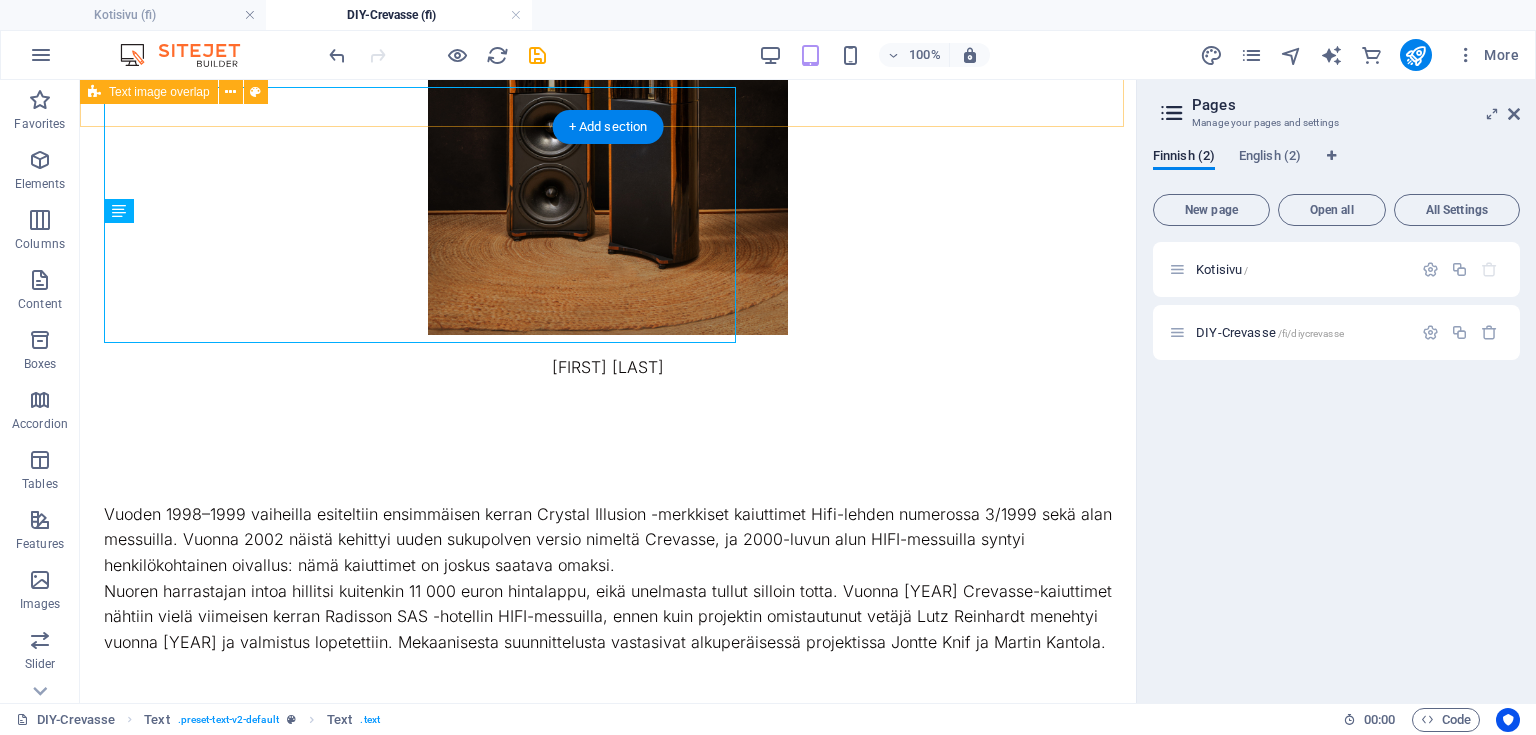 scroll, scrollTop: 734, scrollLeft: 0, axis: vertical 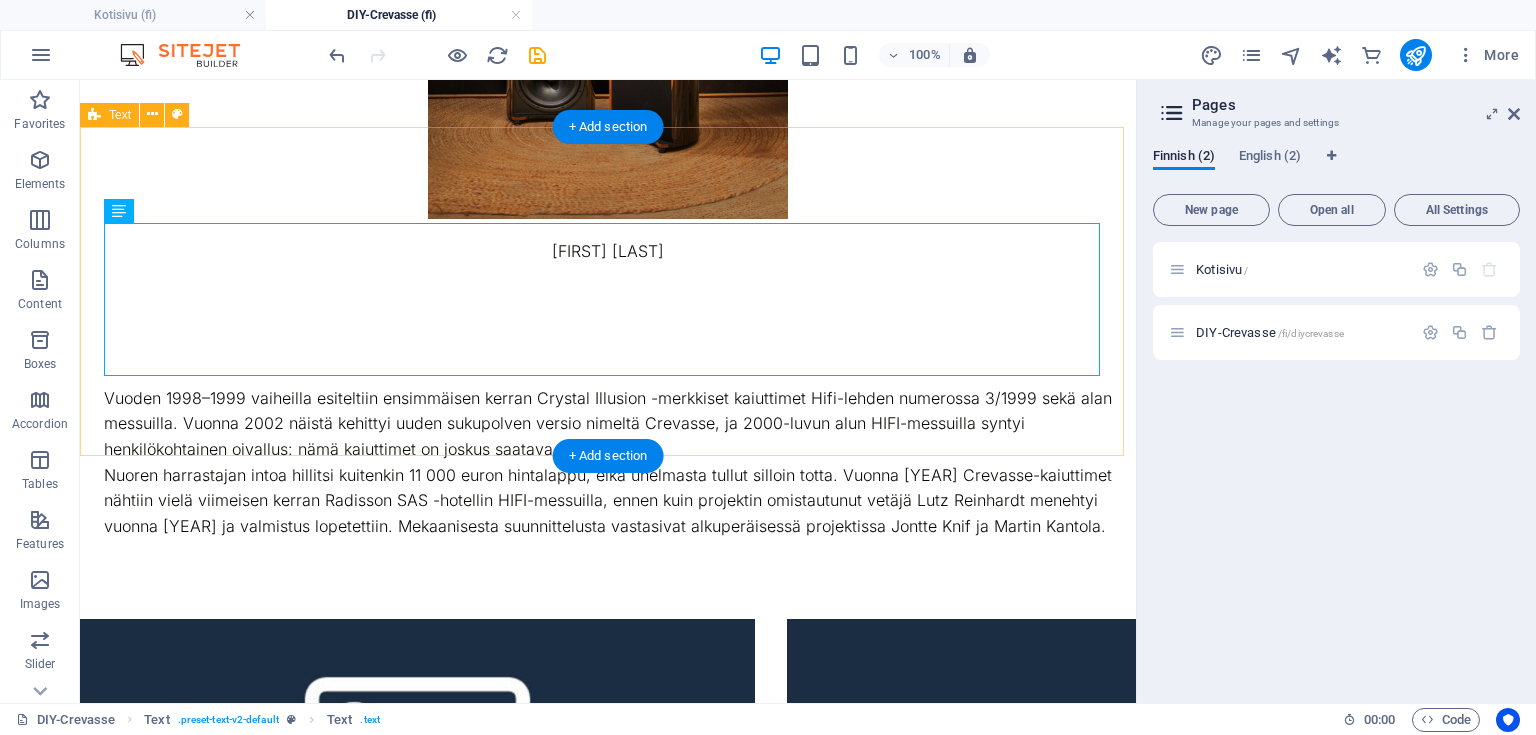 click on "Vuoden [YEAR]–[YEAR] vaiheilla esiteltiin ensimmäisen kerran Crystal Illusion -merkkiset kaiuttimet Hifi-lehden numerossa [NUMBER]/[YEAR] sekä alan messuilla. Vuonna [YEAR] näistä kehittyi uuden sukupolven versio nimeltä Crevasse, ja [YEAR]-luvun alun HIFI-messuilla syntyi henkilökohtainen oivallus: nämä kaiuttimet on joskus saatava omaksi. Nuoren harrastajan intoa hillitsi kuitenkin 11 000 euron hintalappu, eikä unelmasta tullut silloin totta. Vuonna [YEAR] Crevasse-kaiuttimet nähtiin vielä viimeisen kerran Radisson SAS -hotellin HIFI-messuilla, ennen kuin projektin omistautunut vetäjä Lutz Reinhardt menehtyi vuonna [YEAR] ja valmistus lopetettiin. Mekaanisesta suunnittelusta vastasivat alkuperäisessä projektissa Jontte Knif ja Martin Kantola." at bounding box center [608, 455] 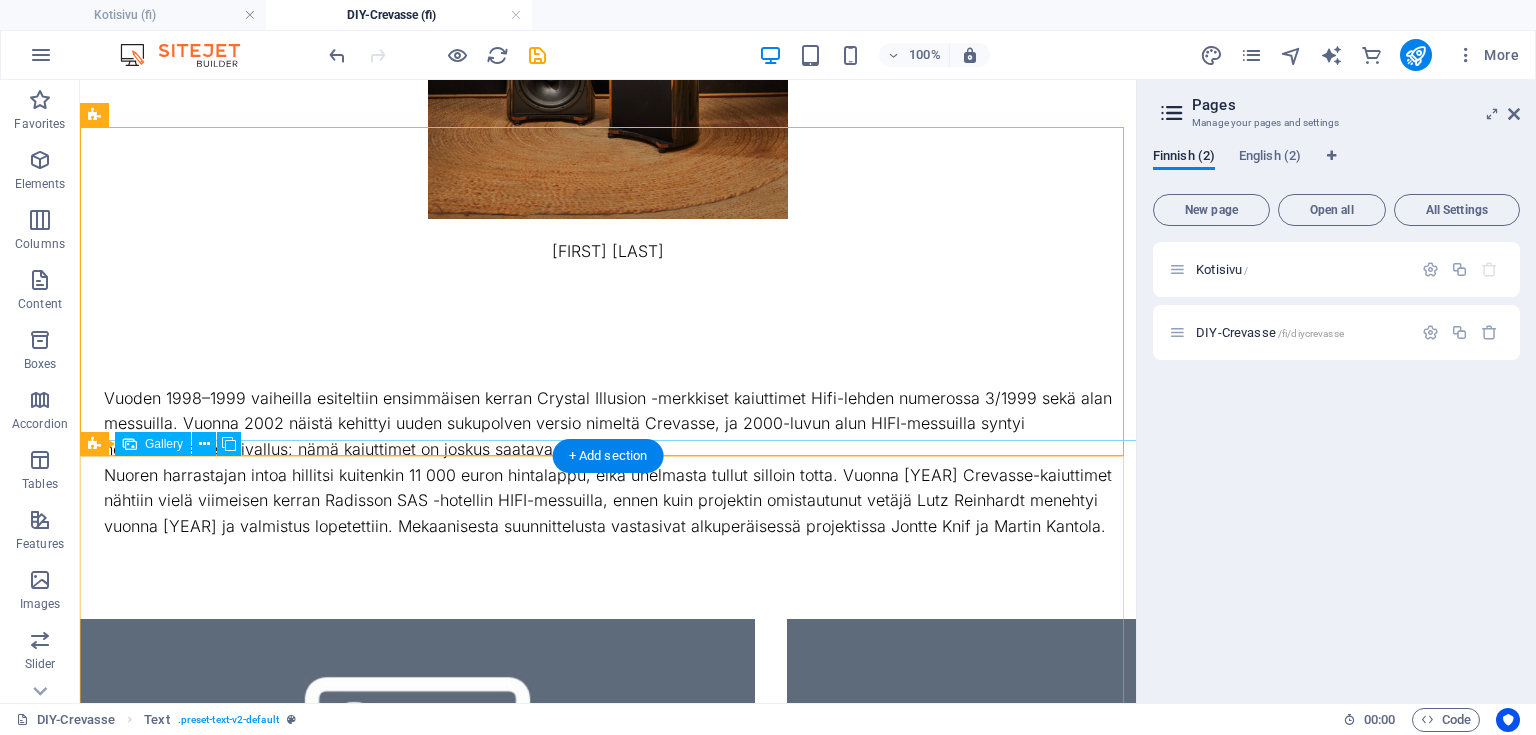 click at bounding box center (417, 751) 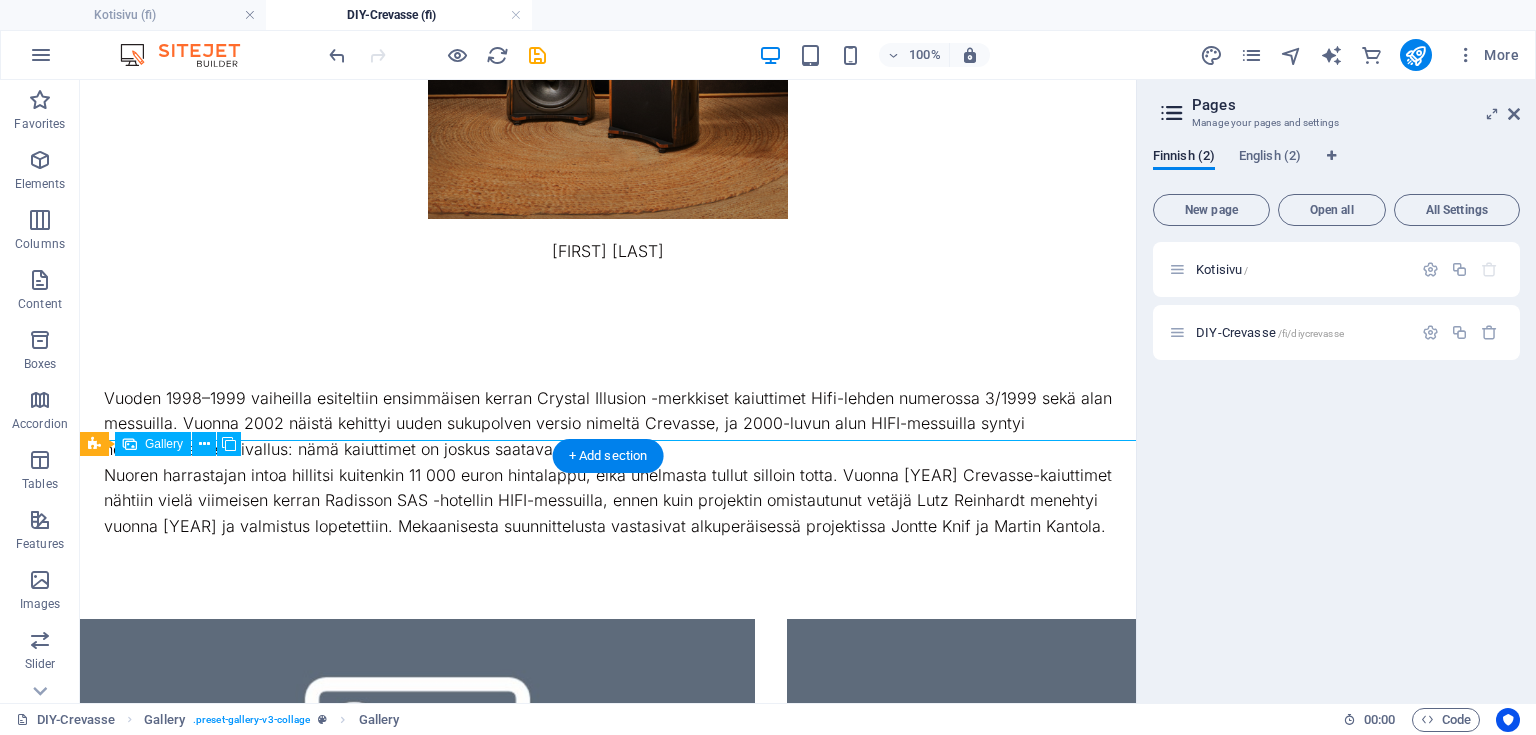 click at bounding box center (417, 751) 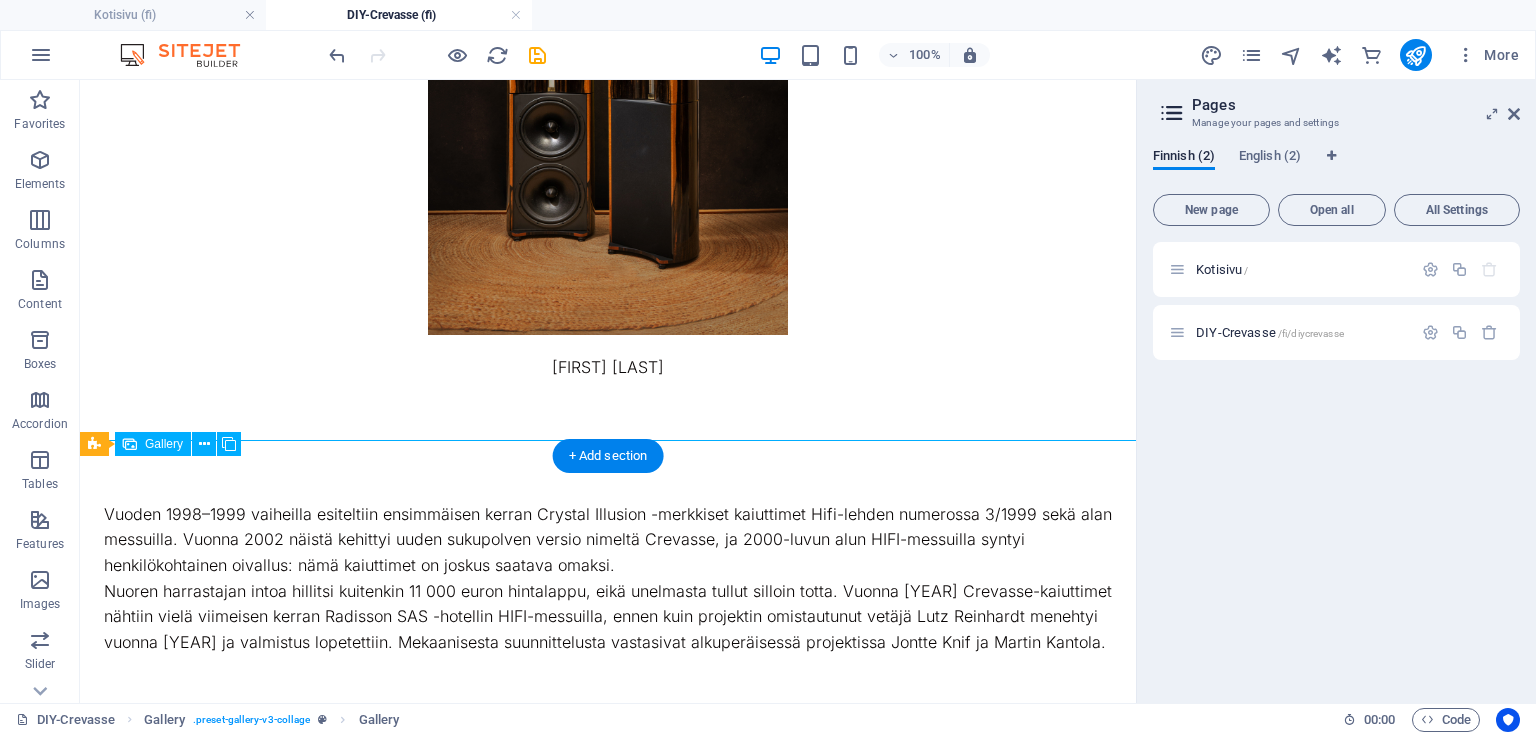 select on "4" 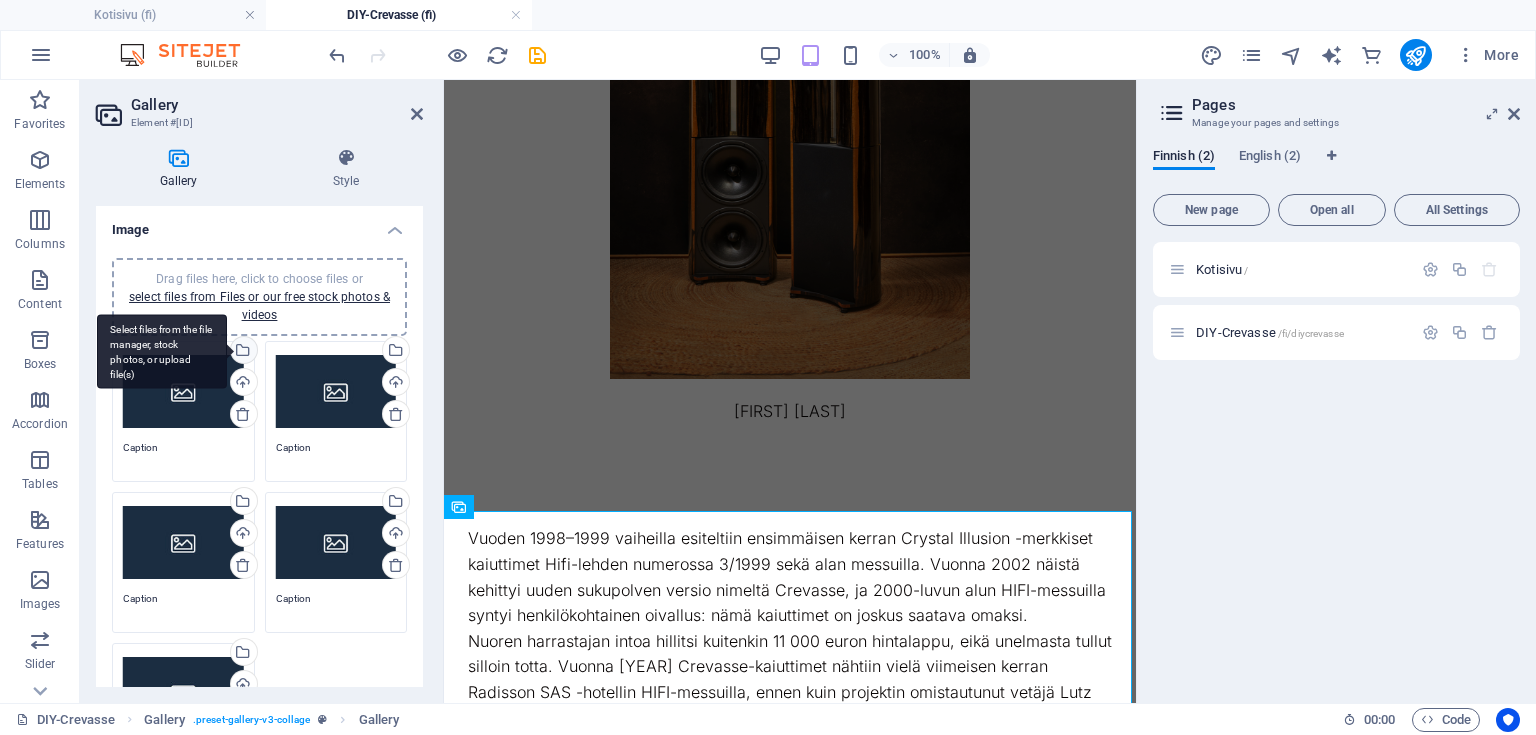 click on "Select files from the file manager, stock photos, or upload file(s)" at bounding box center (162, 351) 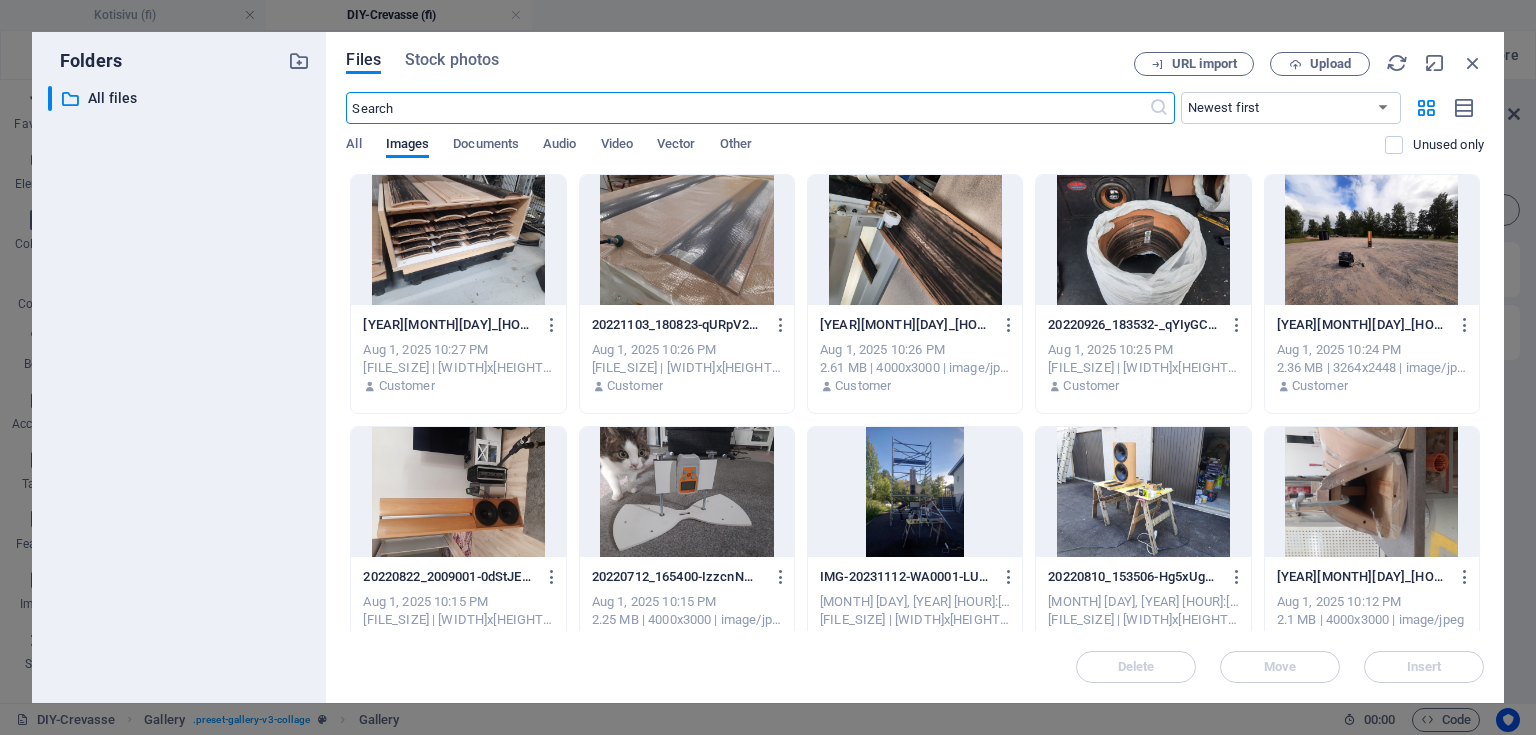 scroll, scrollTop: 1689, scrollLeft: 0, axis: vertical 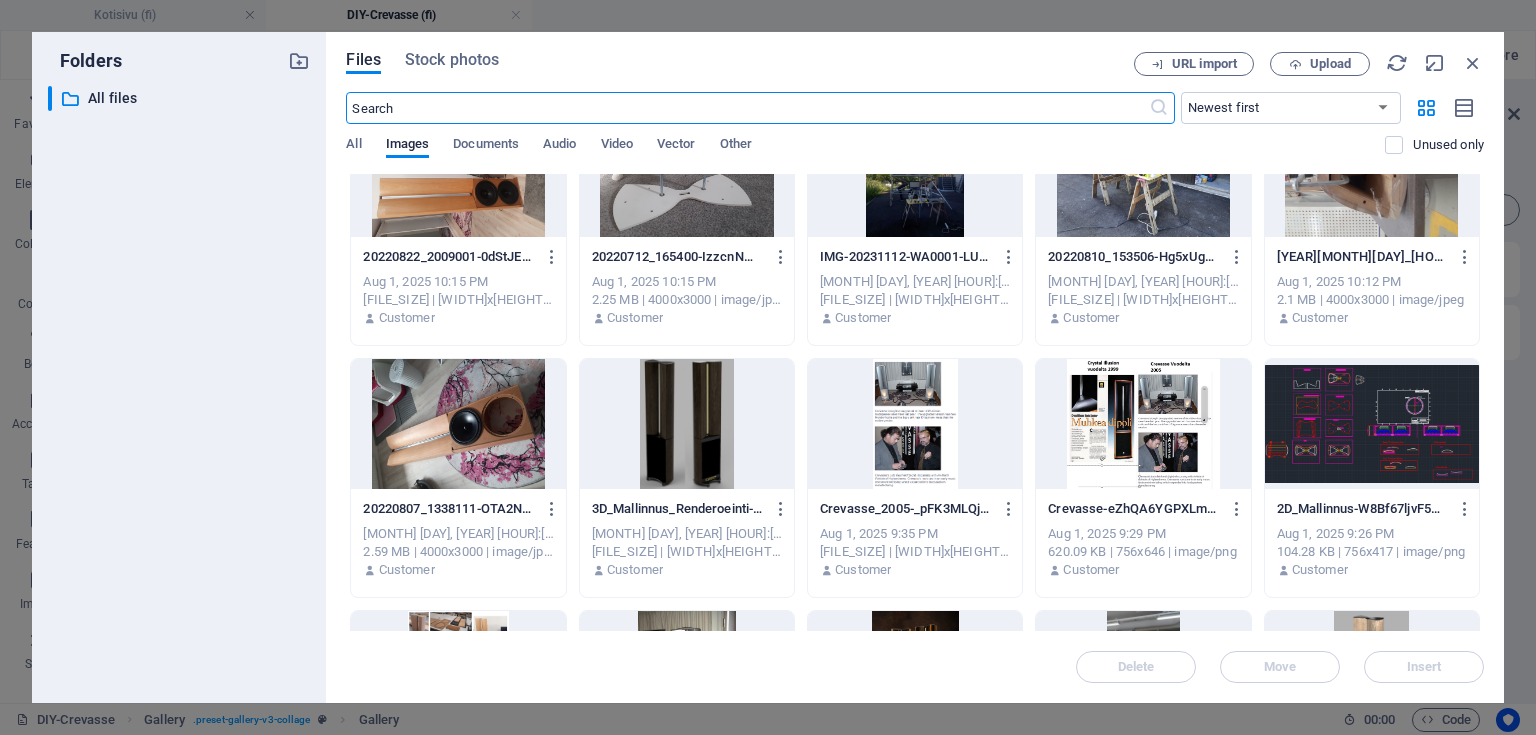 click at bounding box center (915, 424) 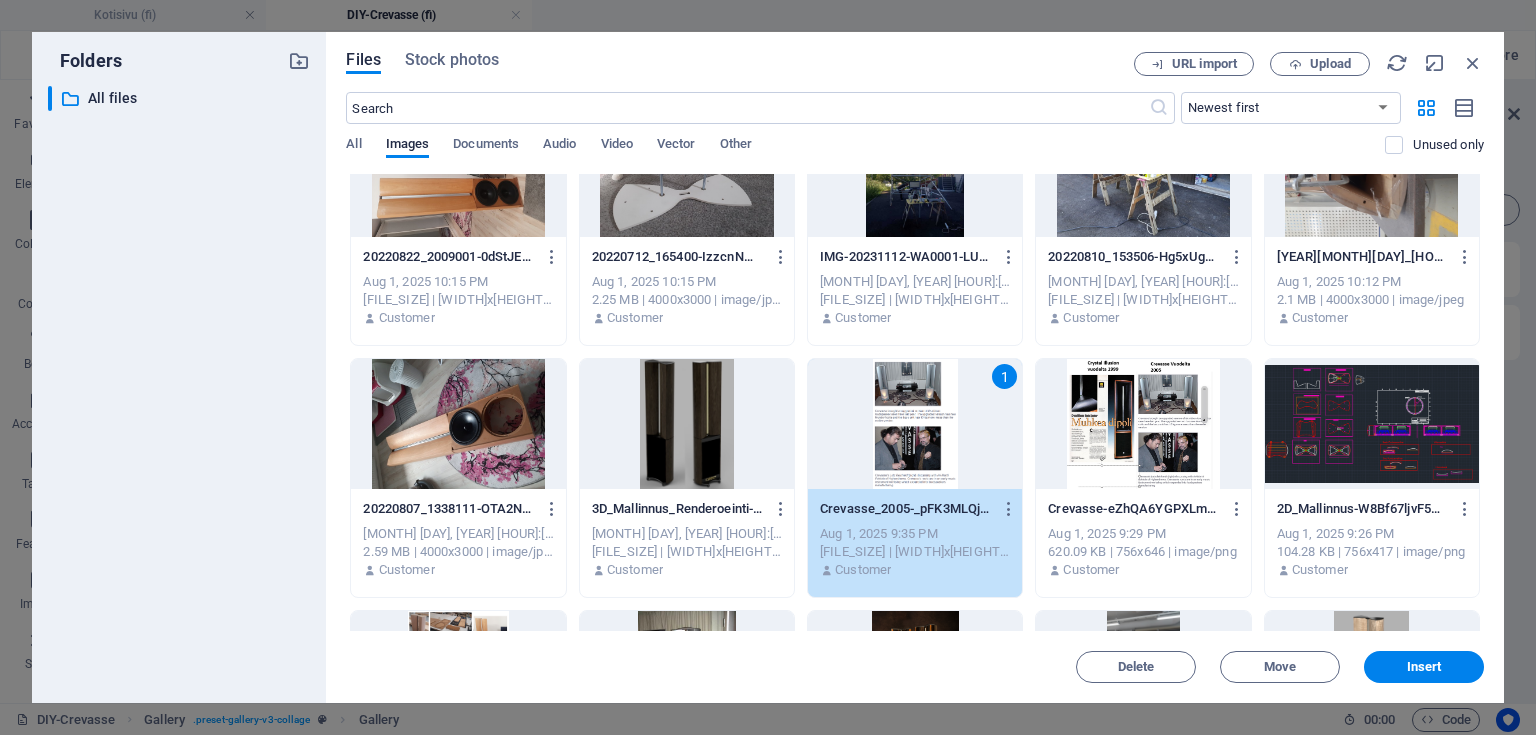 click on "1" at bounding box center (915, 424) 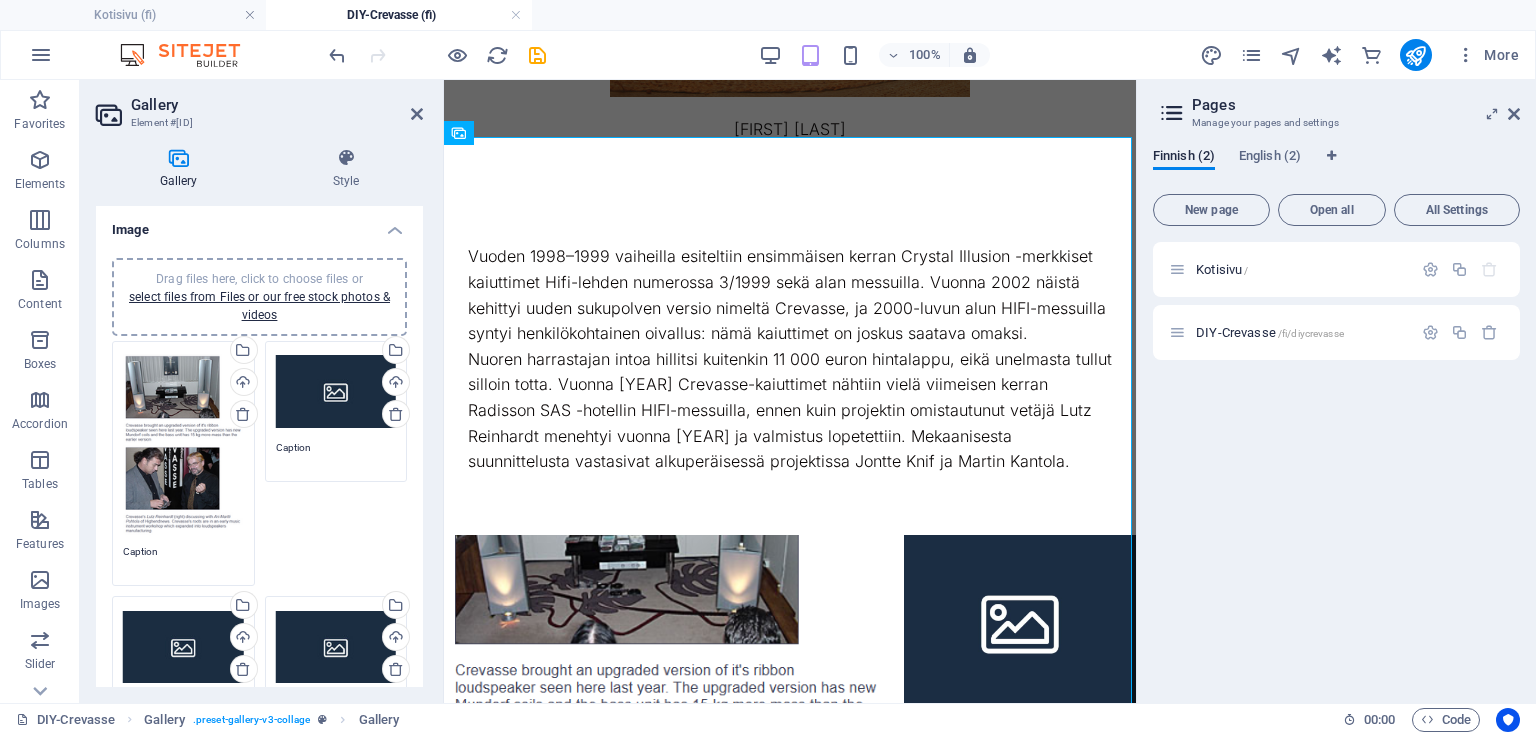 scroll, scrollTop: 781, scrollLeft: 0, axis: vertical 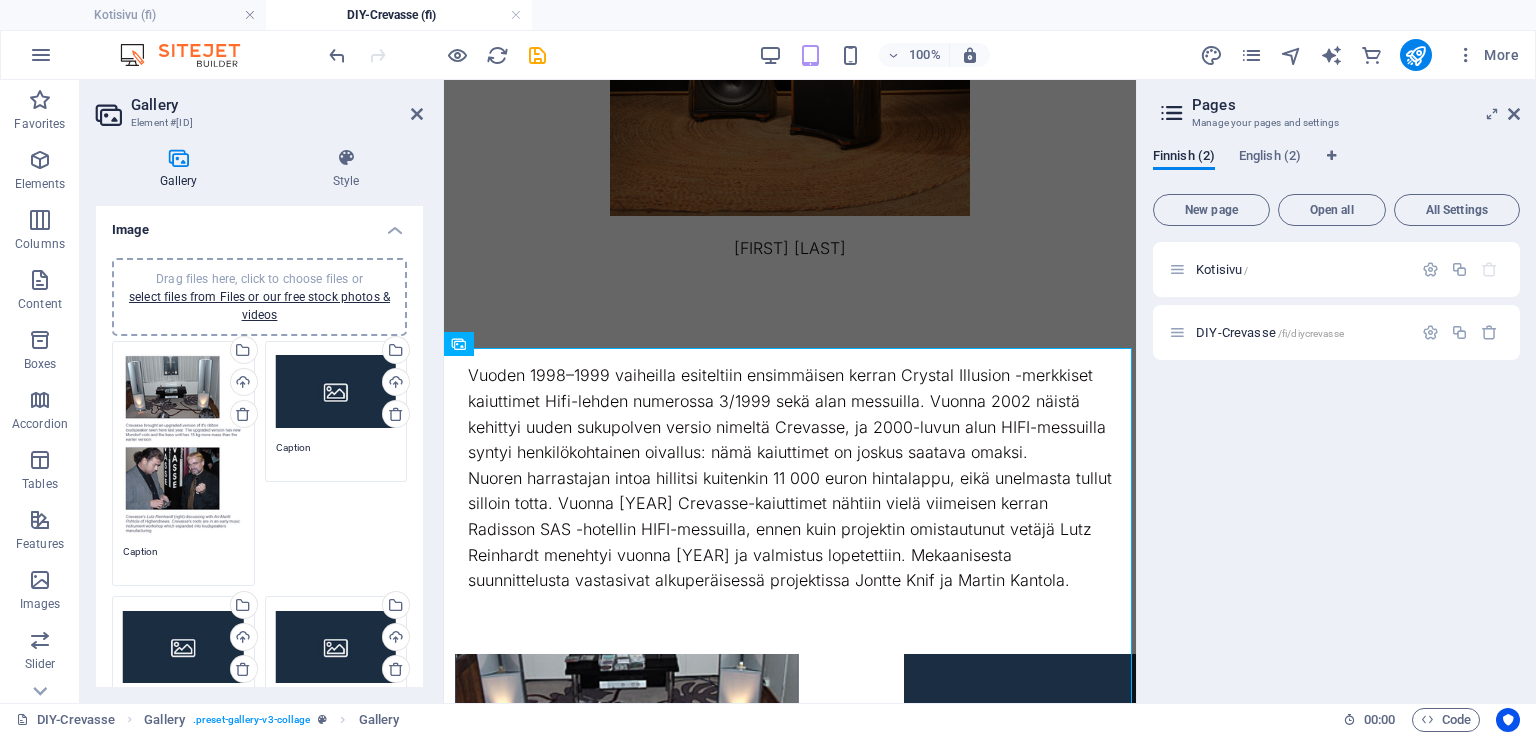 click on "Gallery" at bounding box center (277, 105) 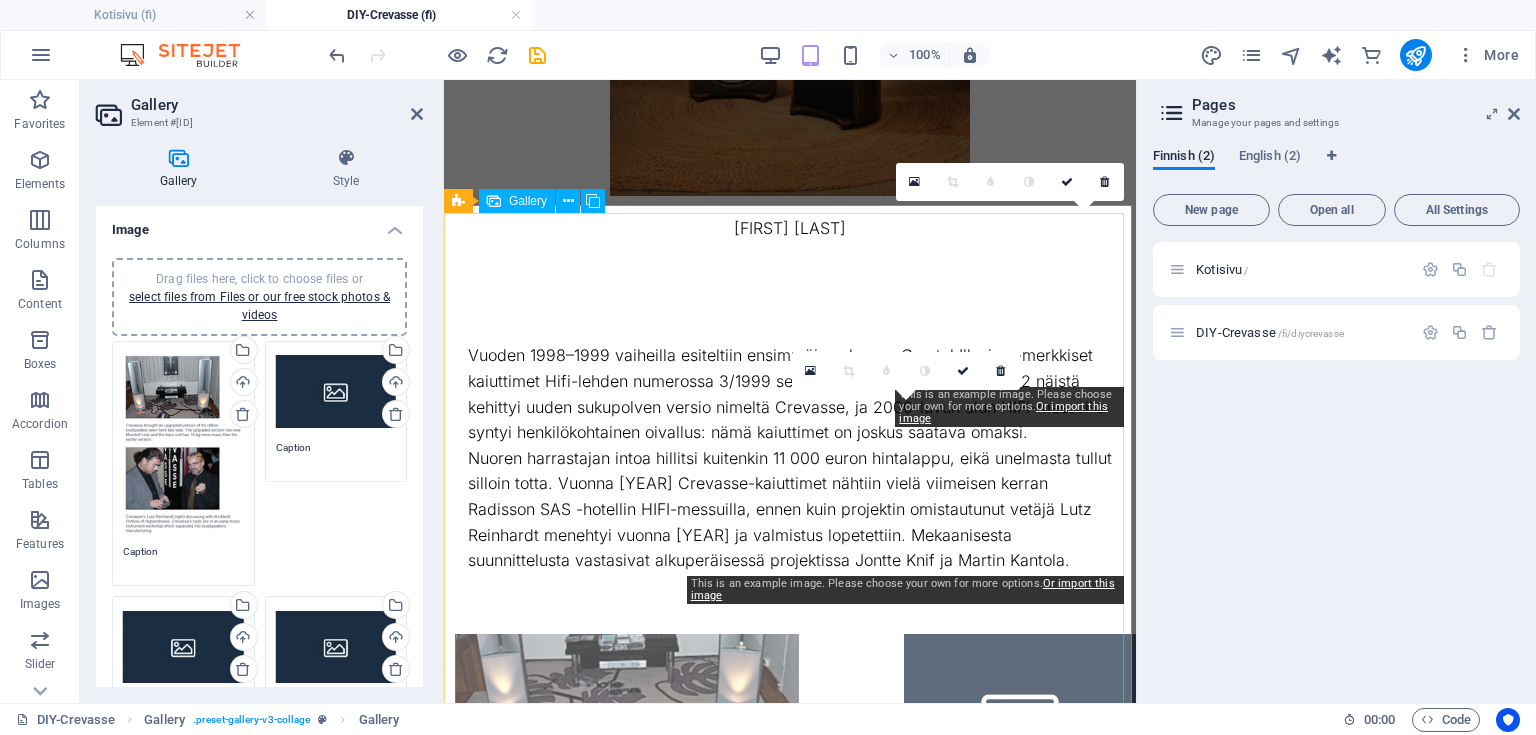 scroll, scrollTop: 941, scrollLeft: 0, axis: vertical 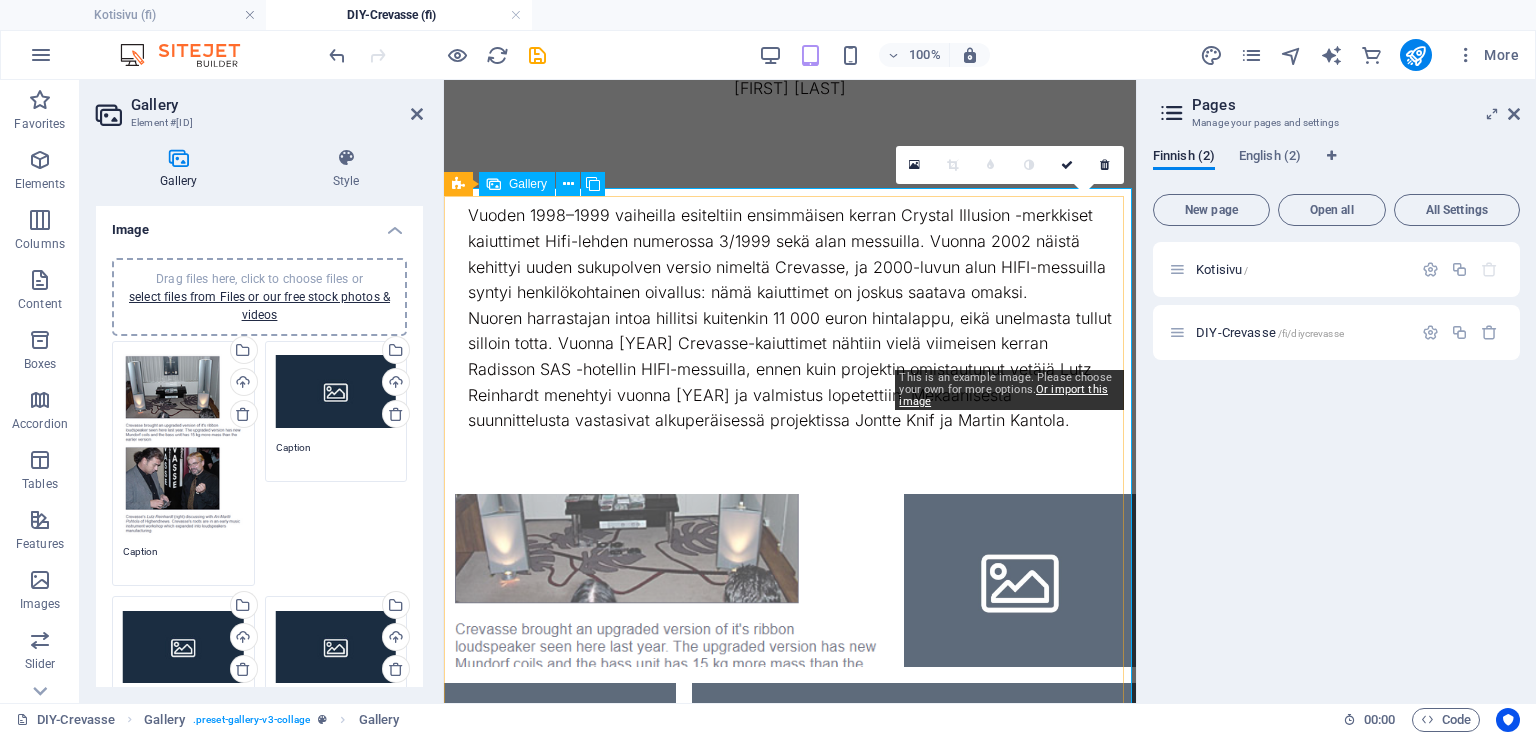 click at bounding box center [1020, 580] 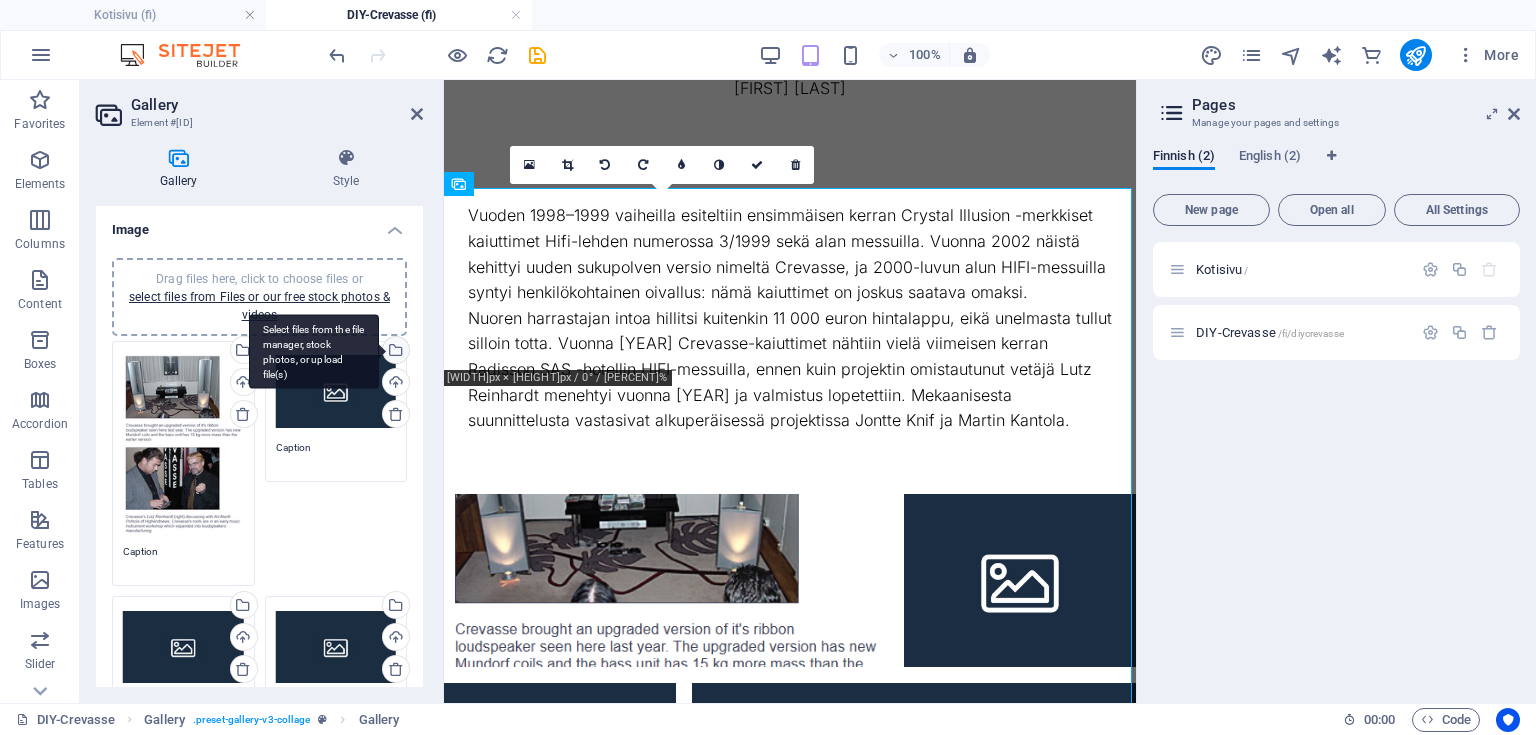 click on "Select files from the file manager, stock photos, or upload file(s)" at bounding box center (394, 352) 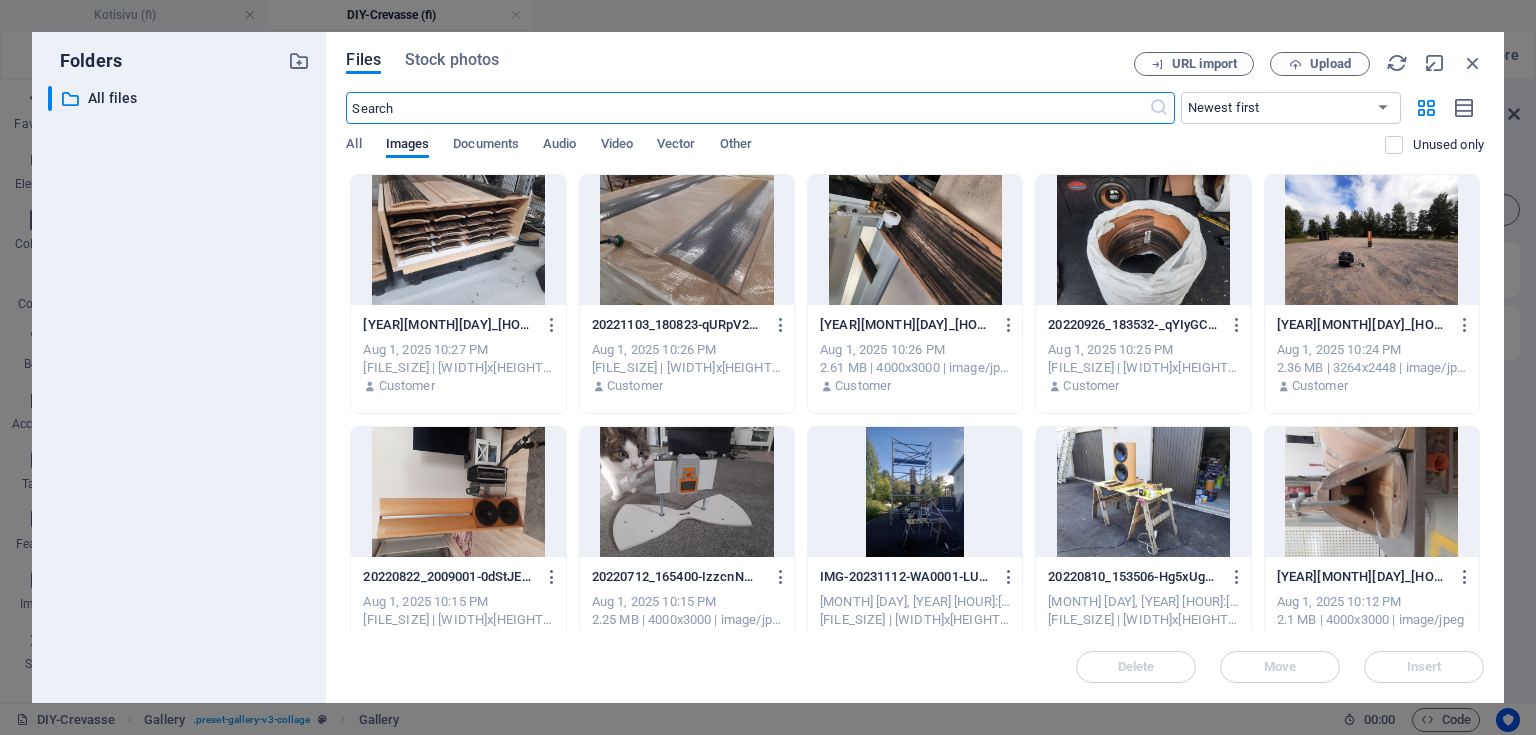 scroll, scrollTop: 1689, scrollLeft: 0, axis: vertical 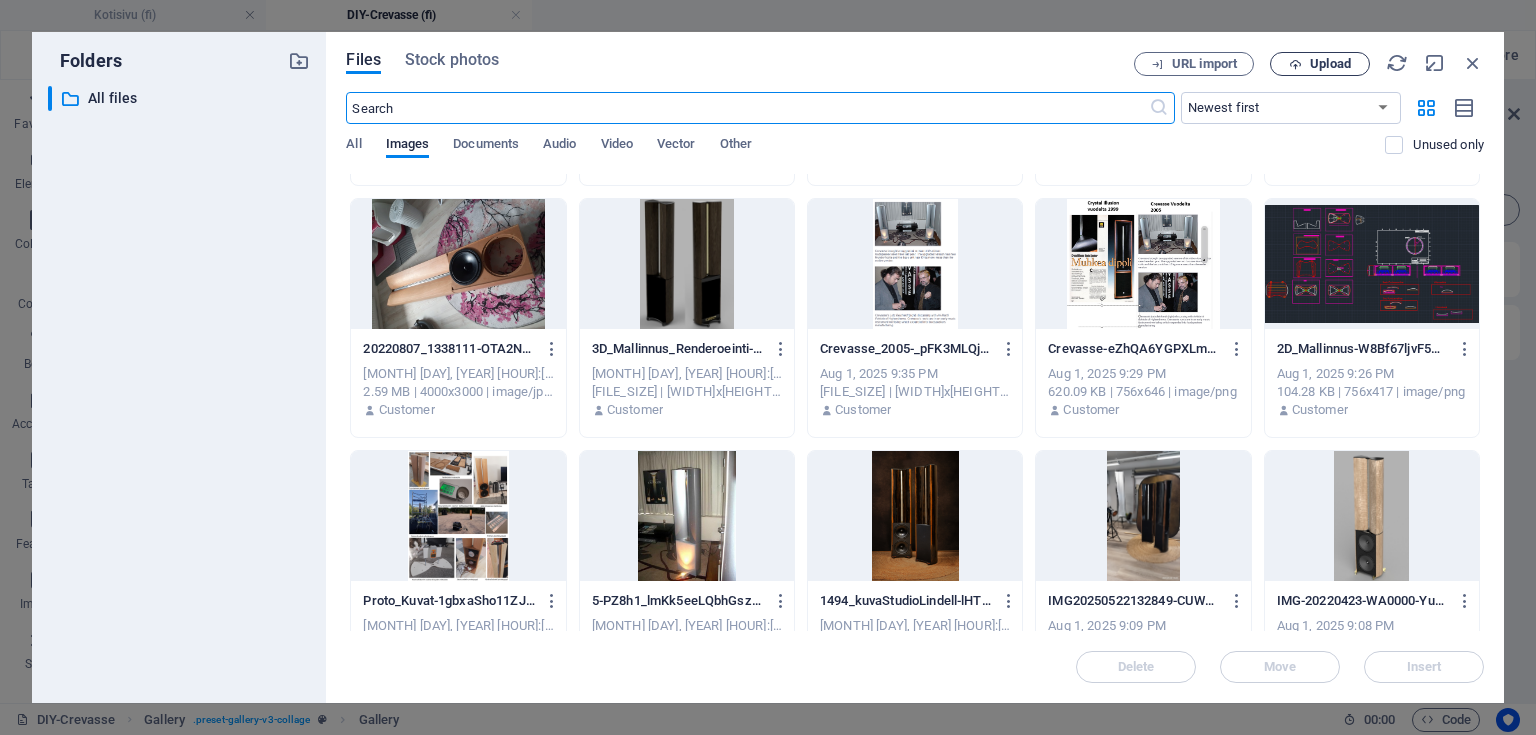 click on "Upload" at bounding box center (1320, 64) 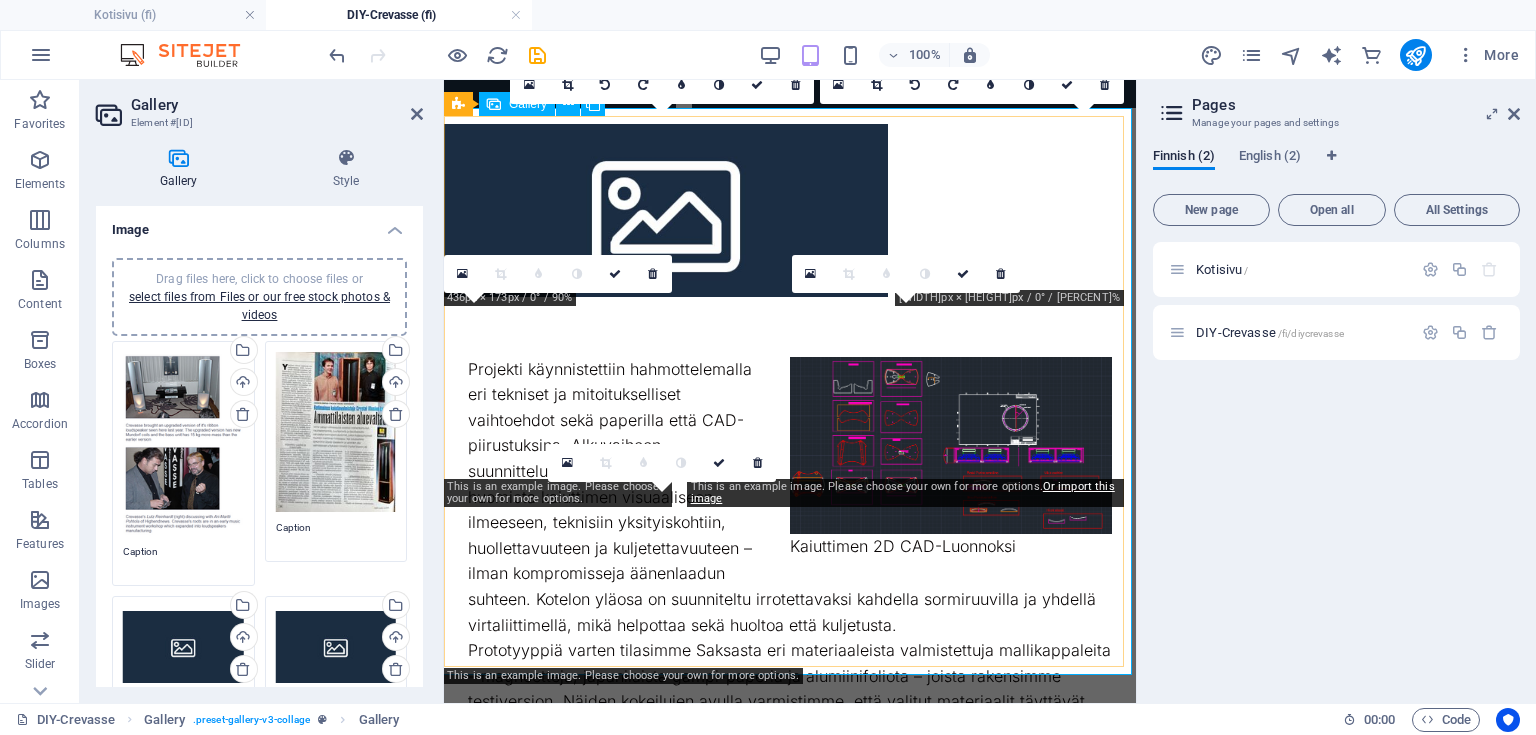 scroll, scrollTop: 1021, scrollLeft: 0, axis: vertical 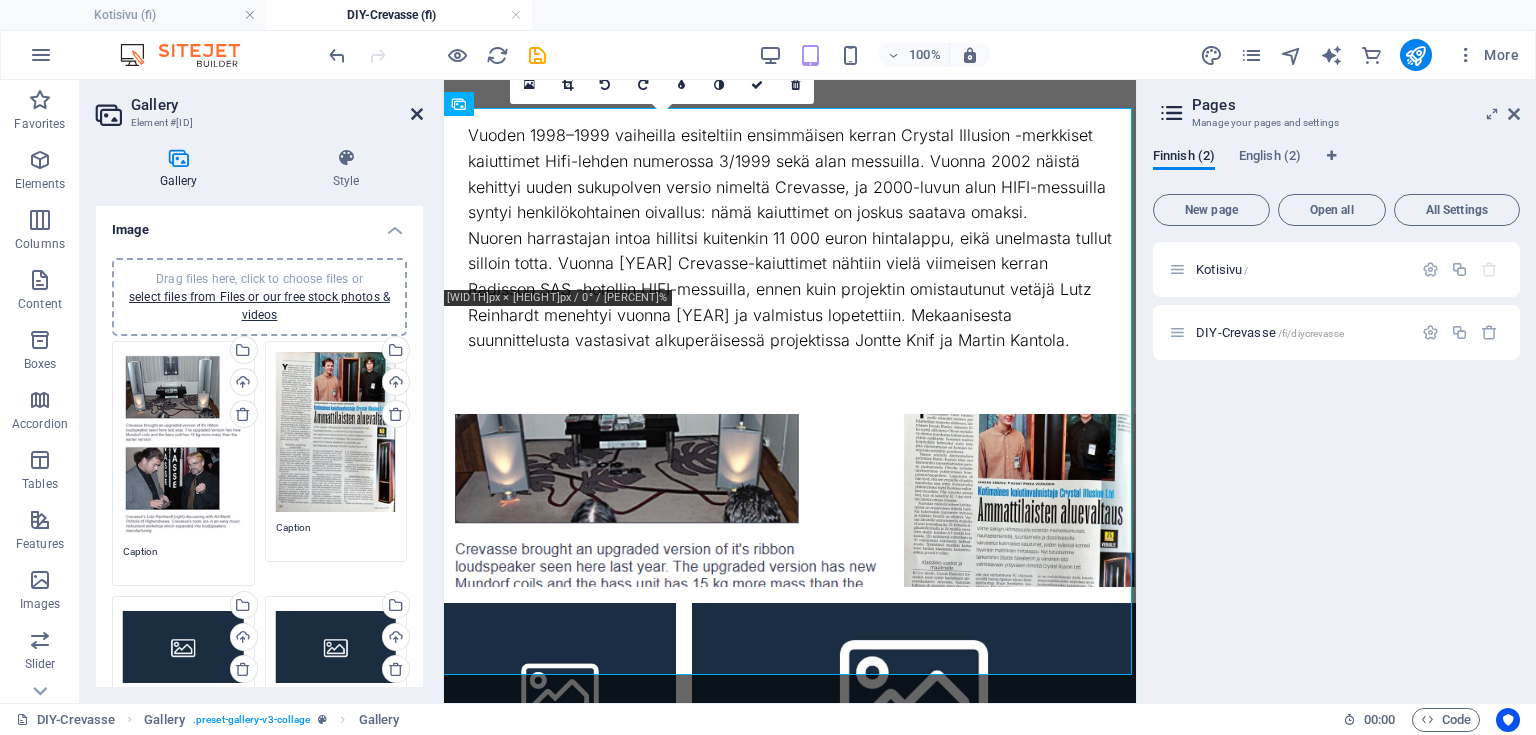 click at bounding box center (417, 114) 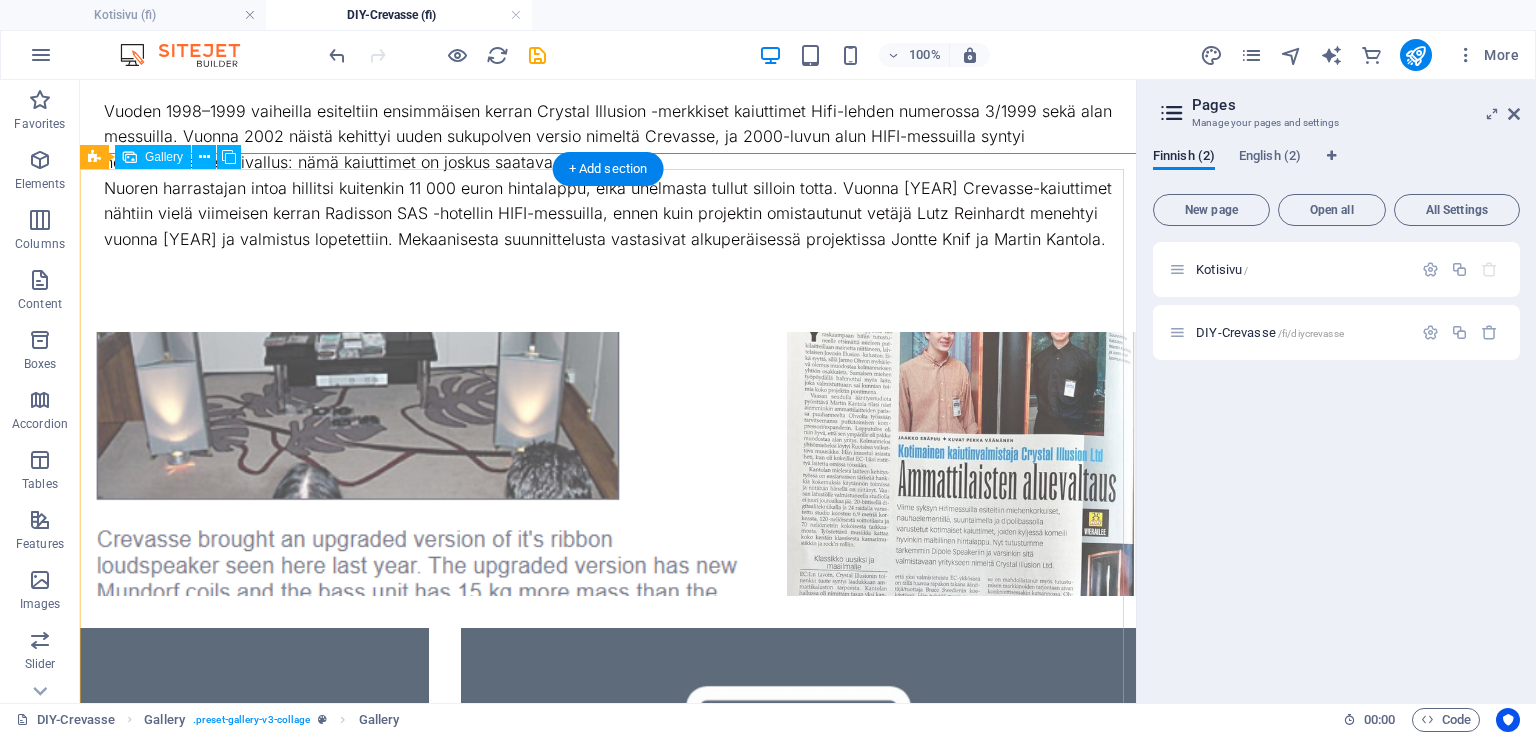 click at bounding box center [417, 464] 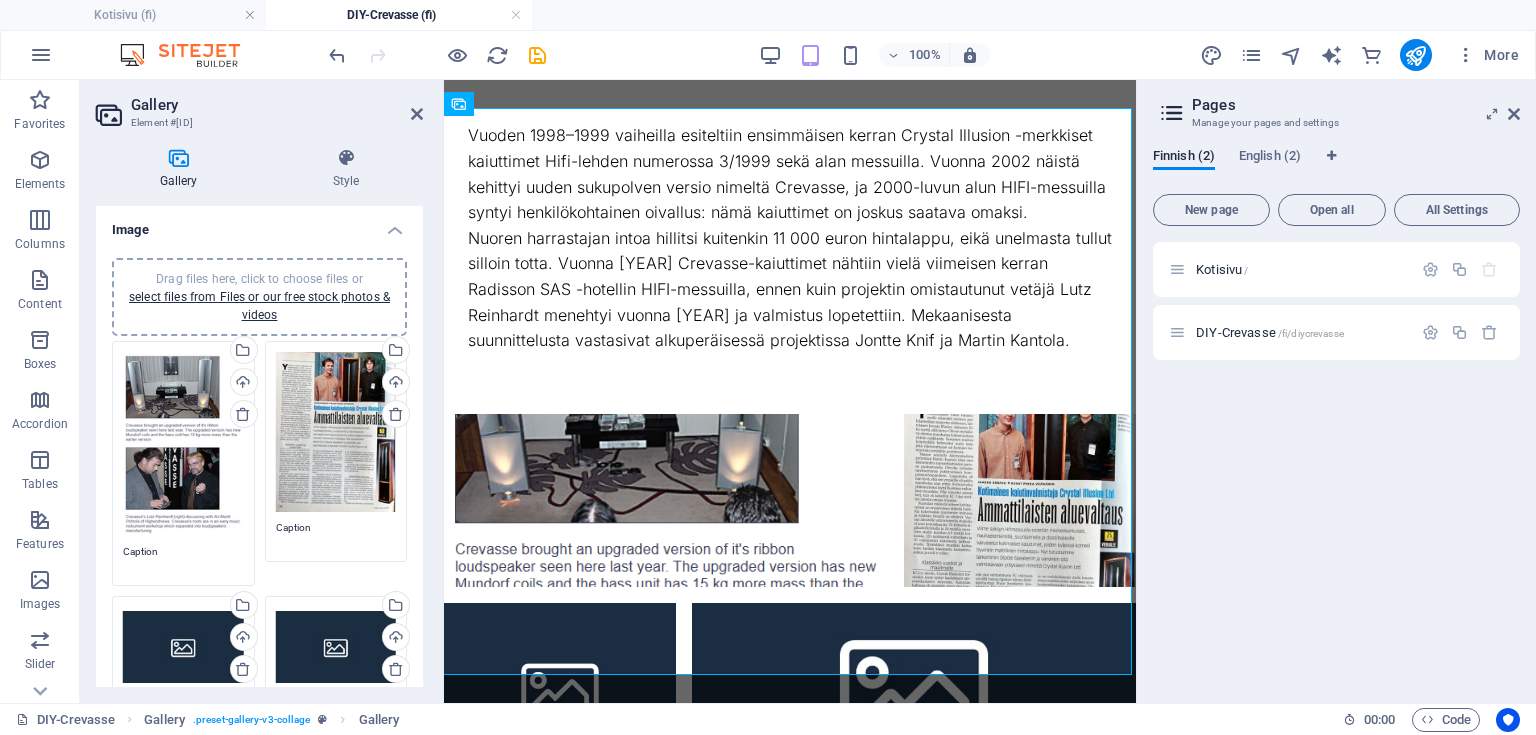 click on "Drag files here, click to choose files or select files from Files or our free stock photos & videos" at bounding box center (183, 444) 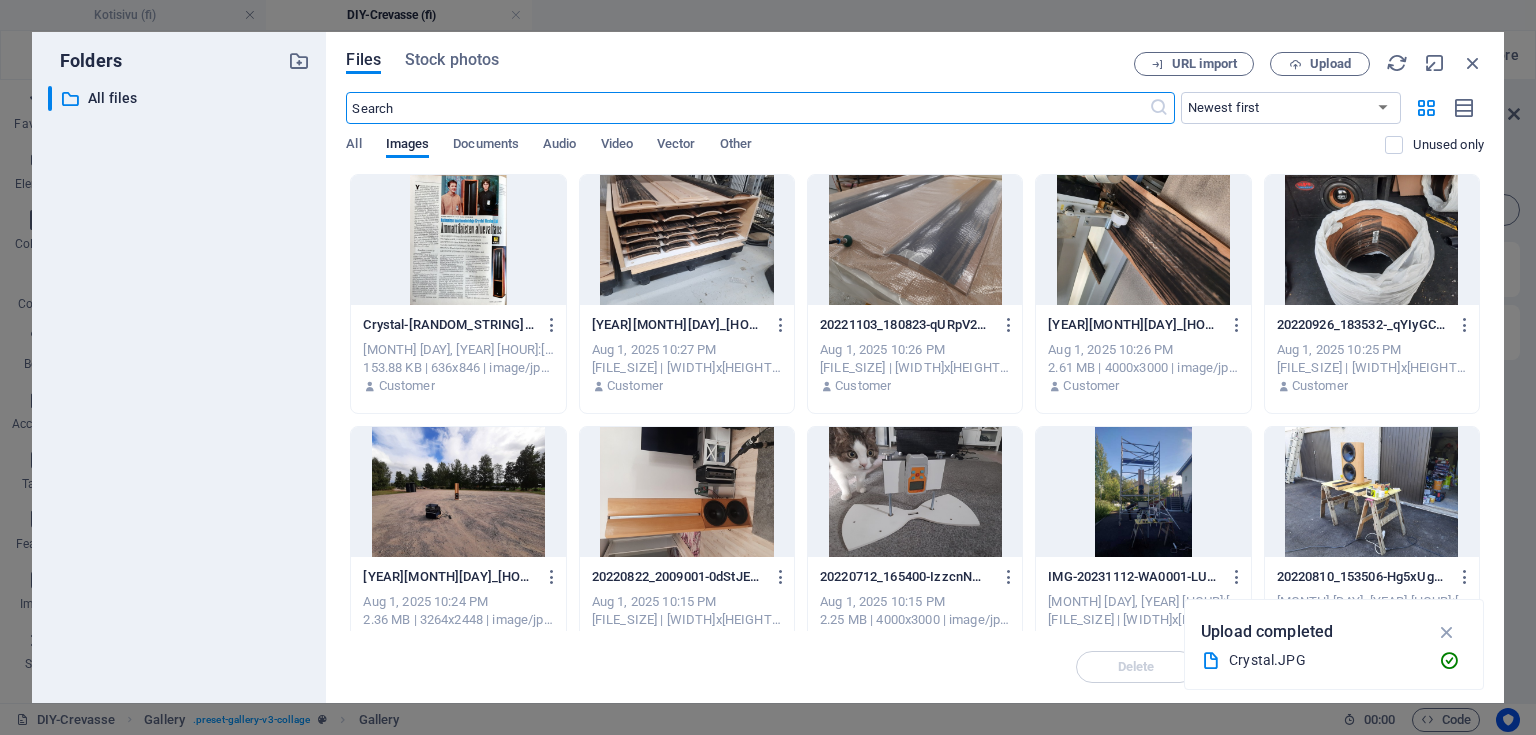 scroll, scrollTop: 1689, scrollLeft: 0, axis: vertical 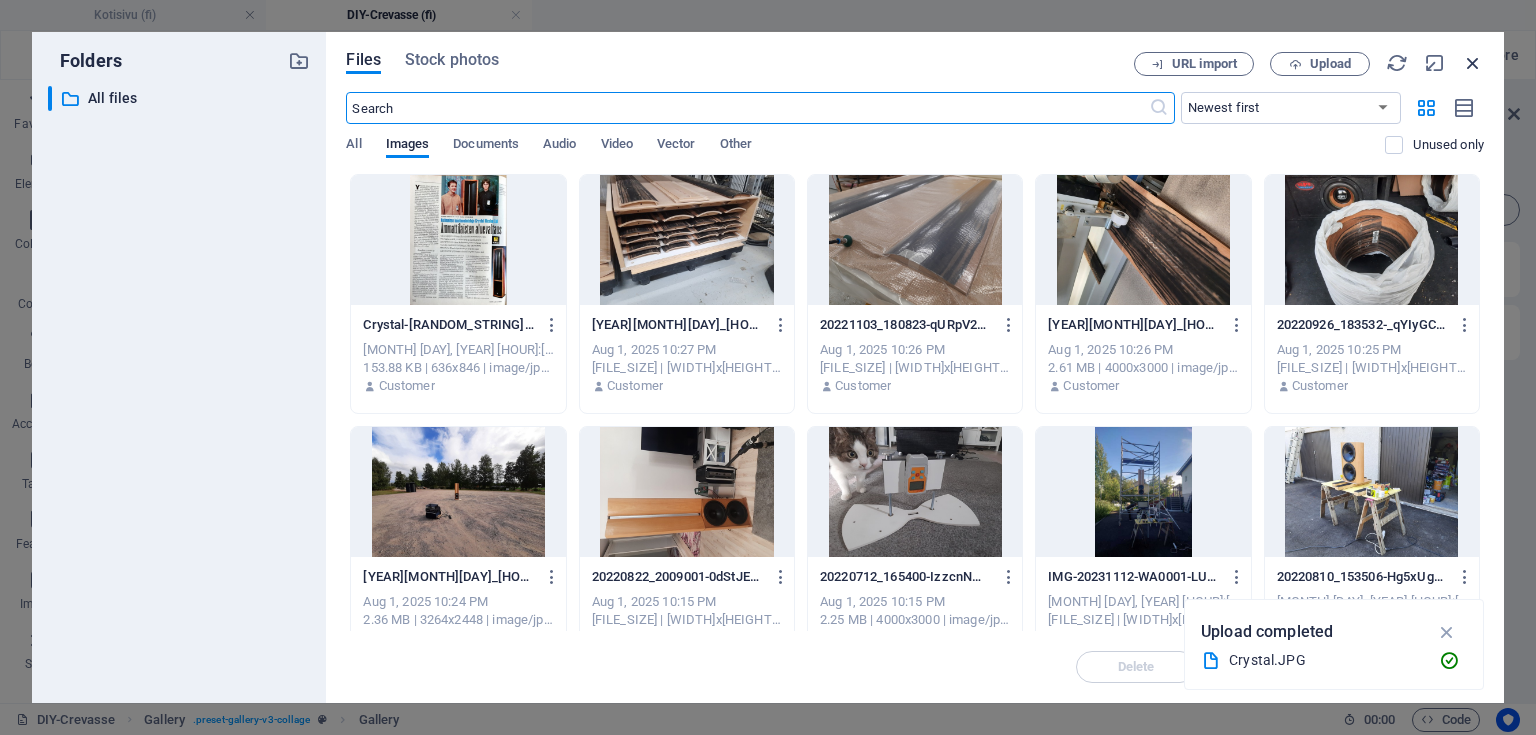 click at bounding box center [1473, 63] 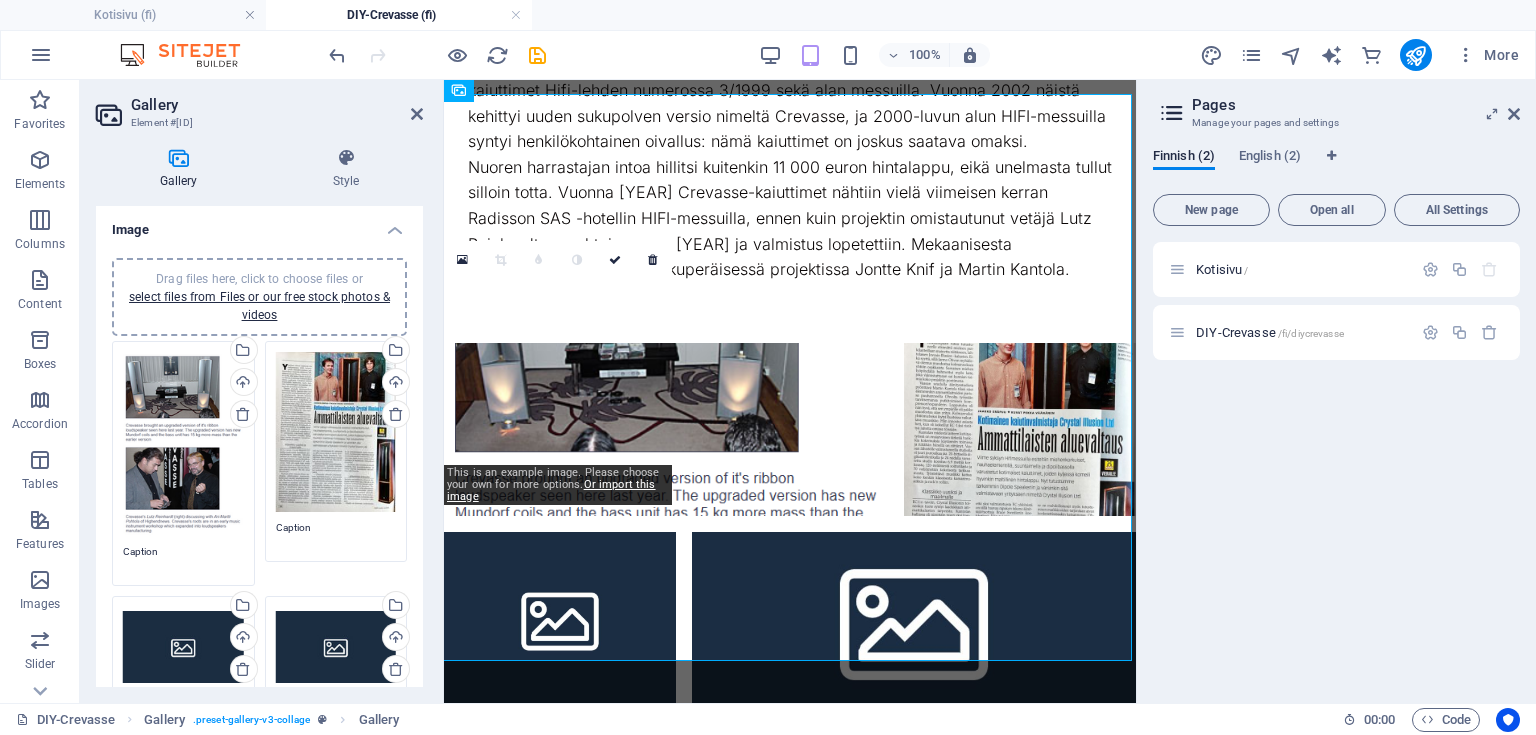 scroll, scrollTop: 1261, scrollLeft: 0, axis: vertical 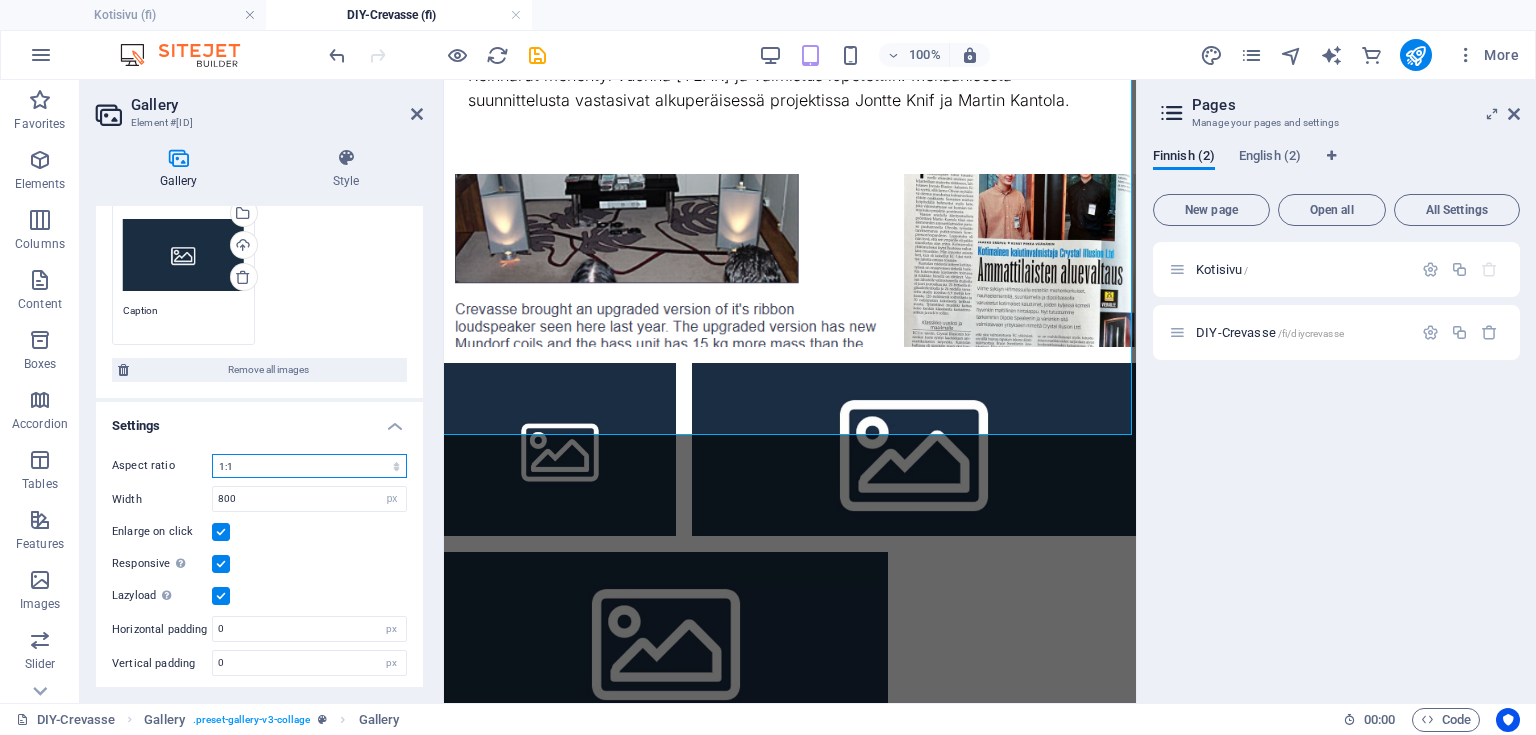 click on "No fixed aspect ratio 16:9 16:10 4:3 1:1 1:2 2:1" at bounding box center [309, 466] 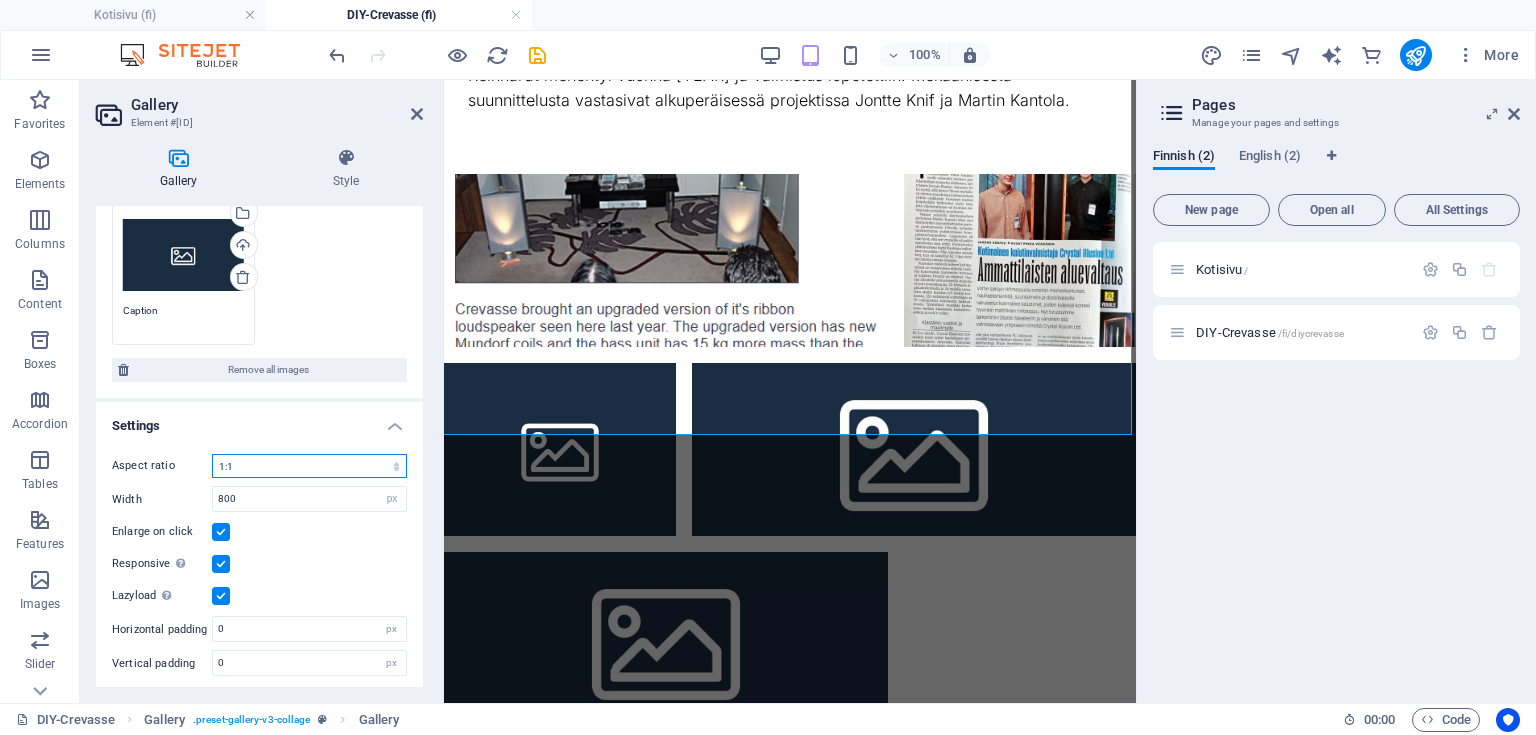 select on "3" 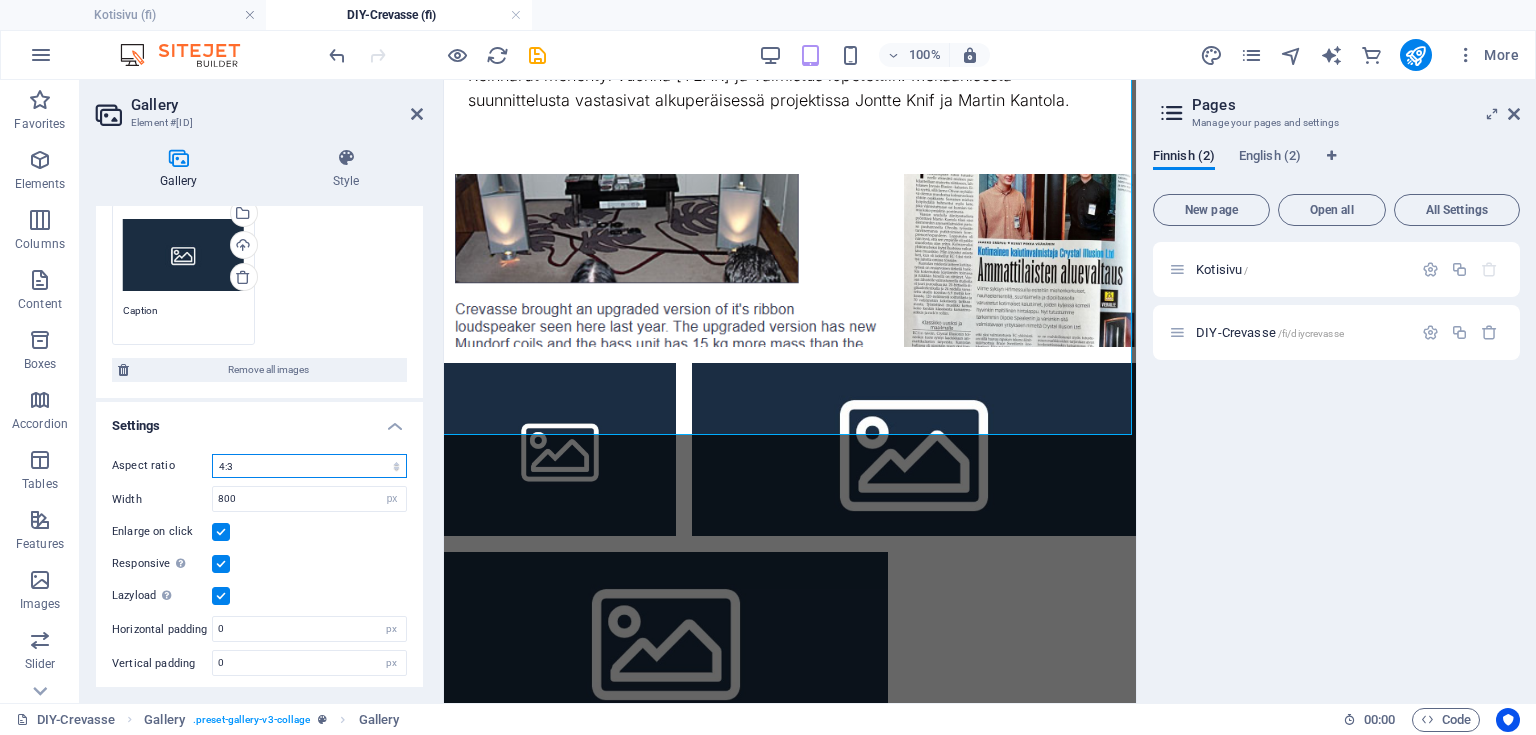 click on "No fixed aspect ratio 16:9 16:10 4:3 1:1 1:2 2:1" at bounding box center [309, 466] 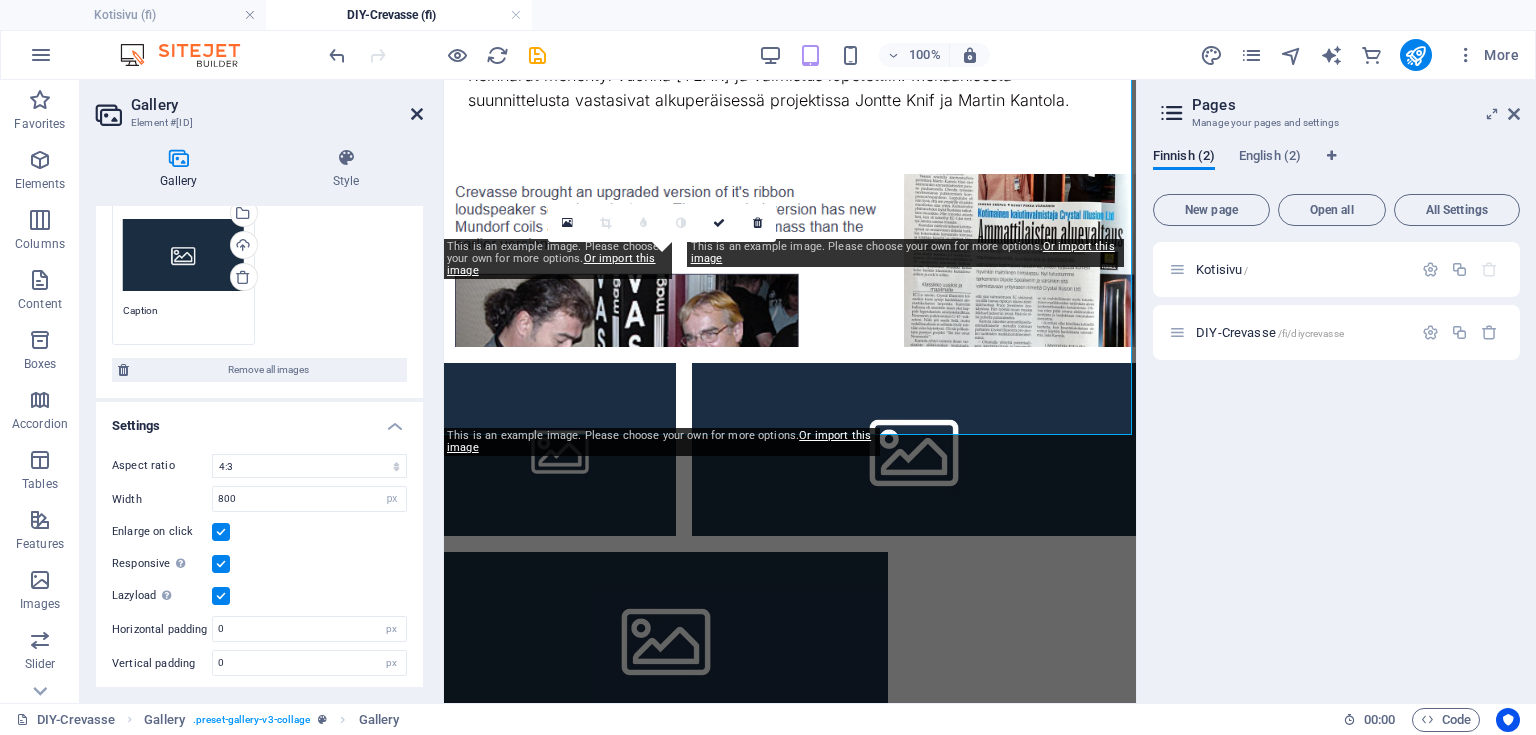 click at bounding box center [417, 114] 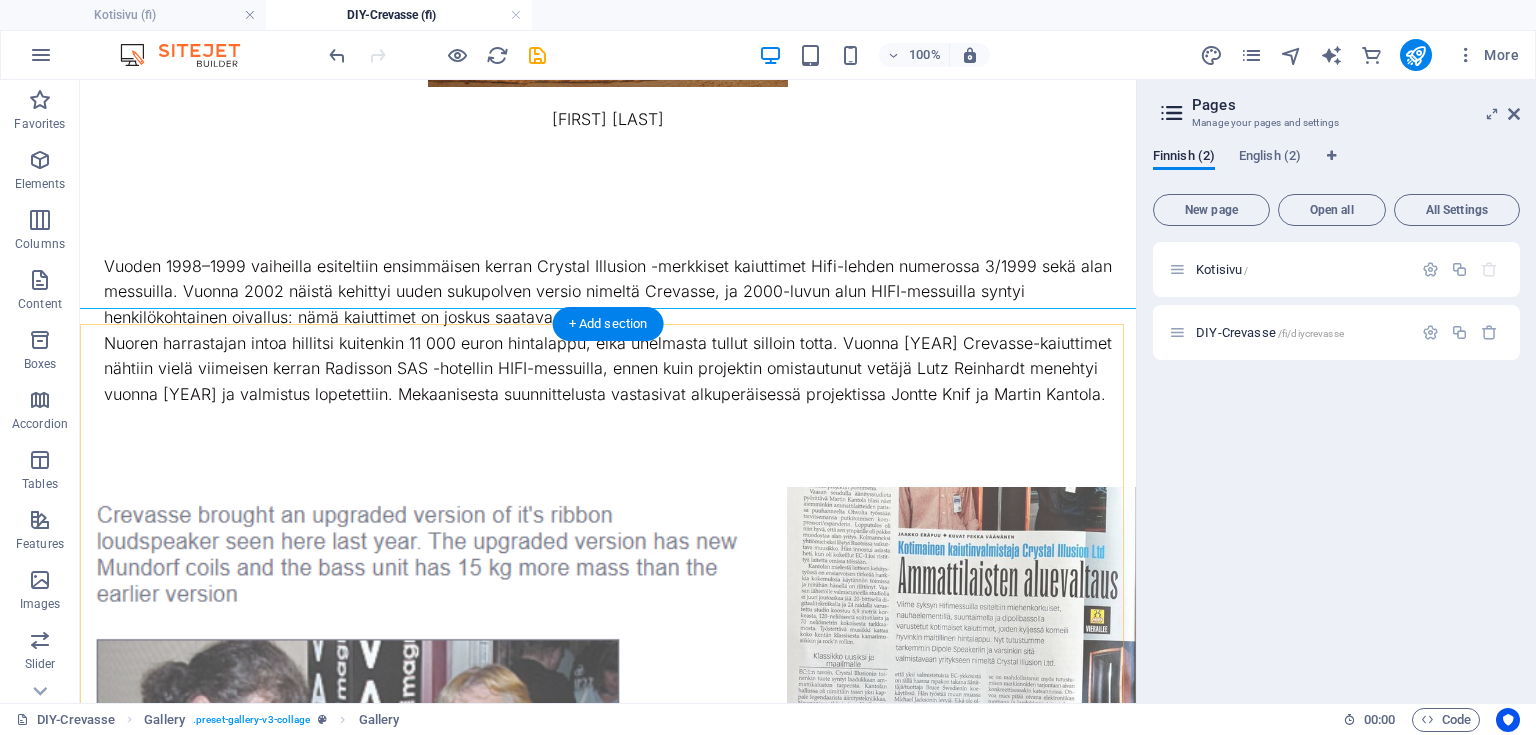scroll, scrollTop: 861, scrollLeft: 0, axis: vertical 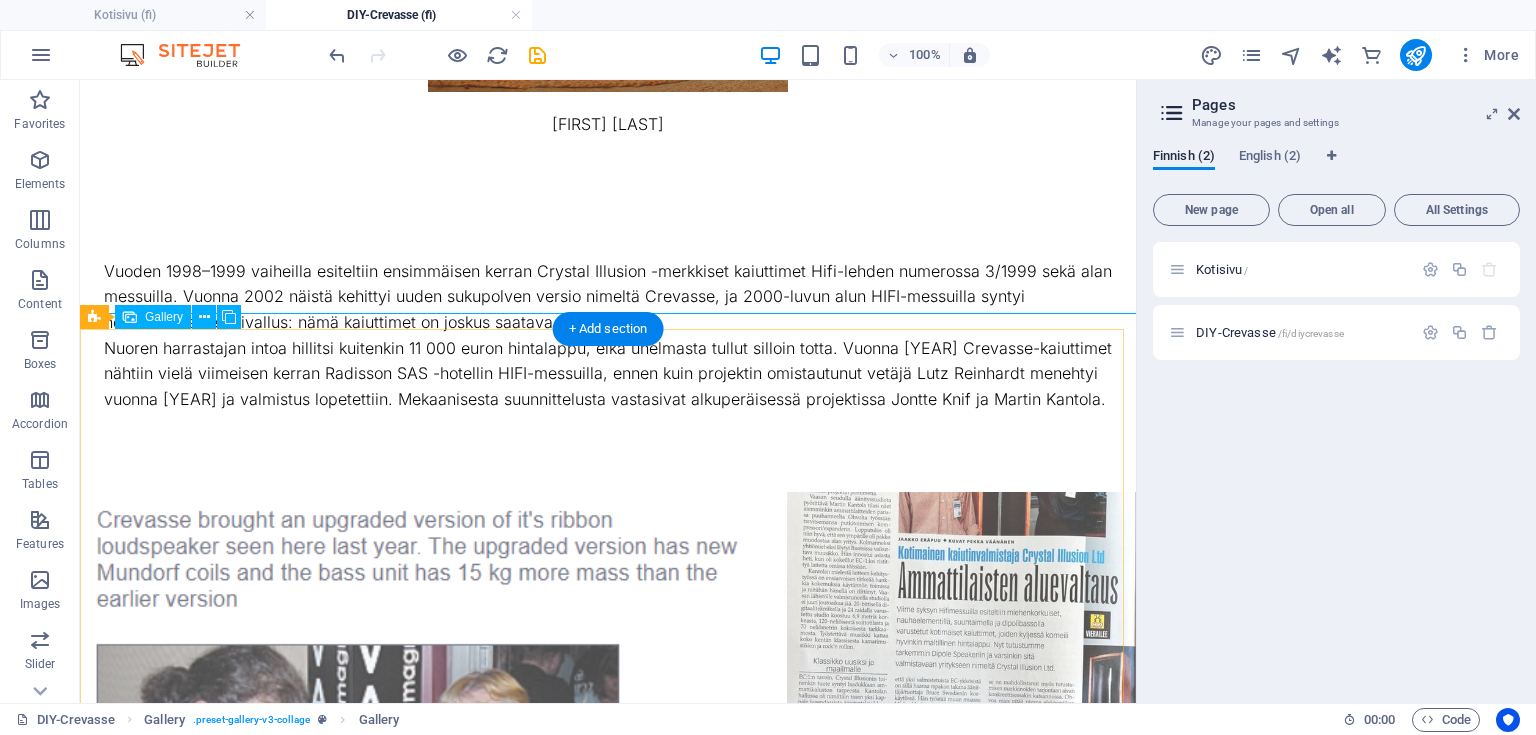 click at bounding box center [417, 624] 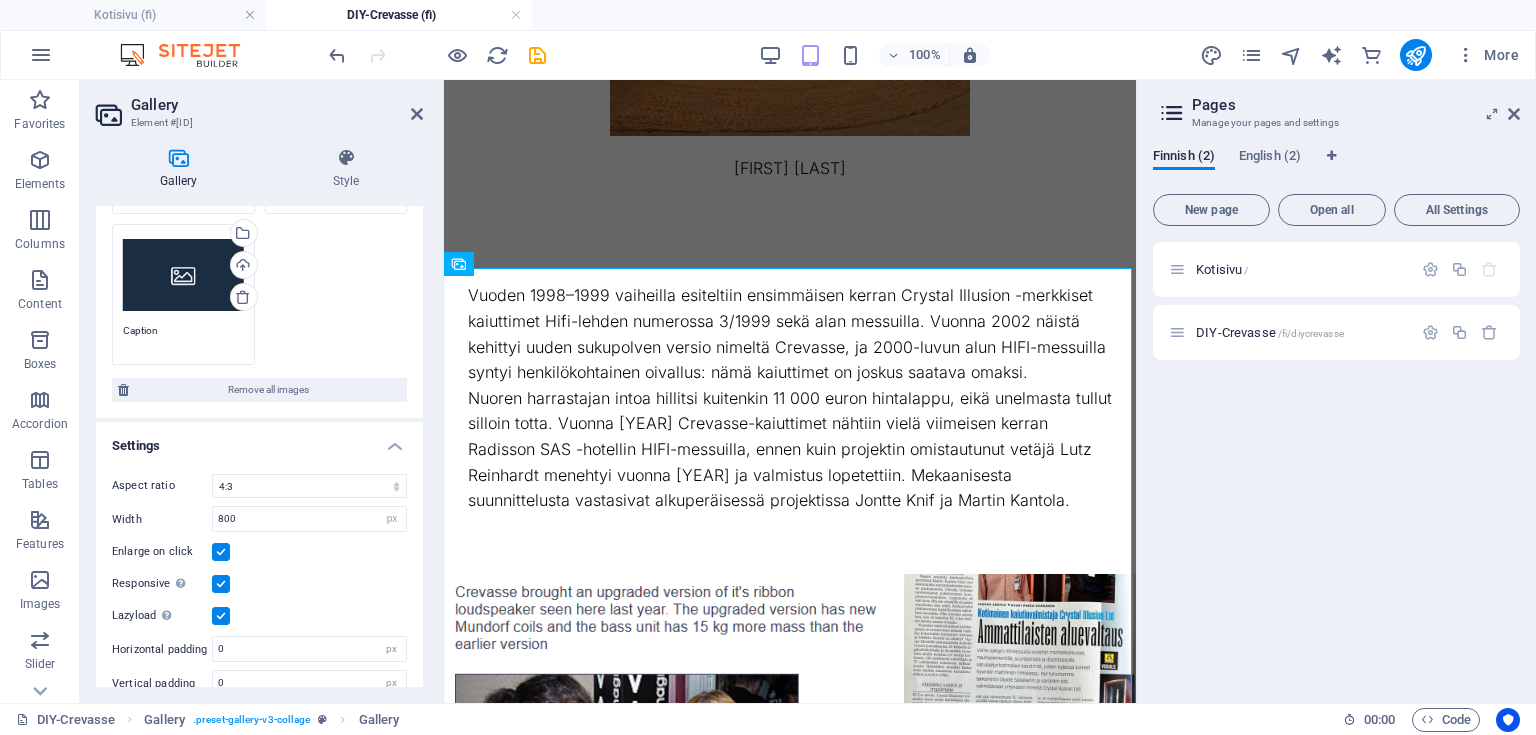 scroll, scrollTop: 543, scrollLeft: 0, axis: vertical 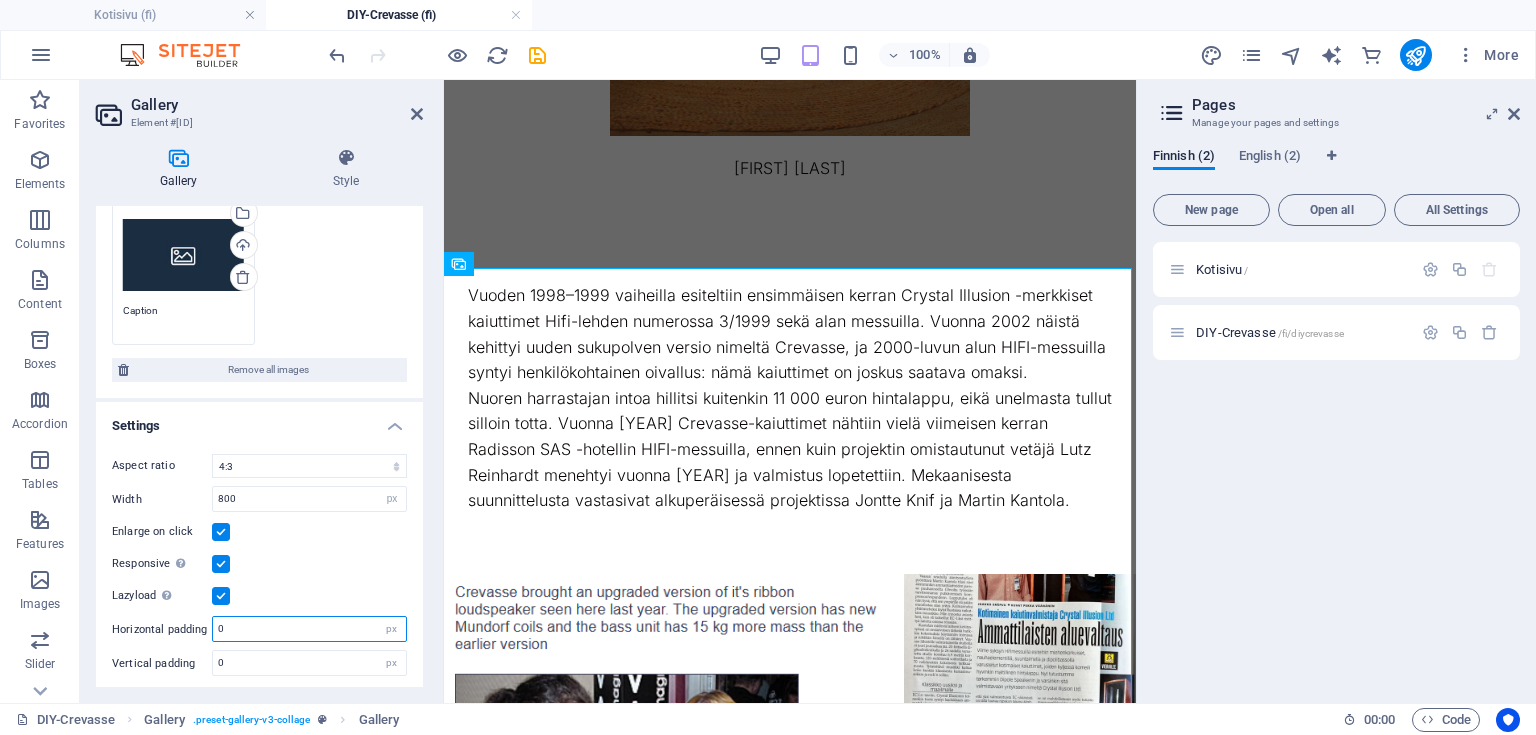 drag, startPoint x: 231, startPoint y: 623, endPoint x: 213, endPoint y: 632, distance: 20.12461 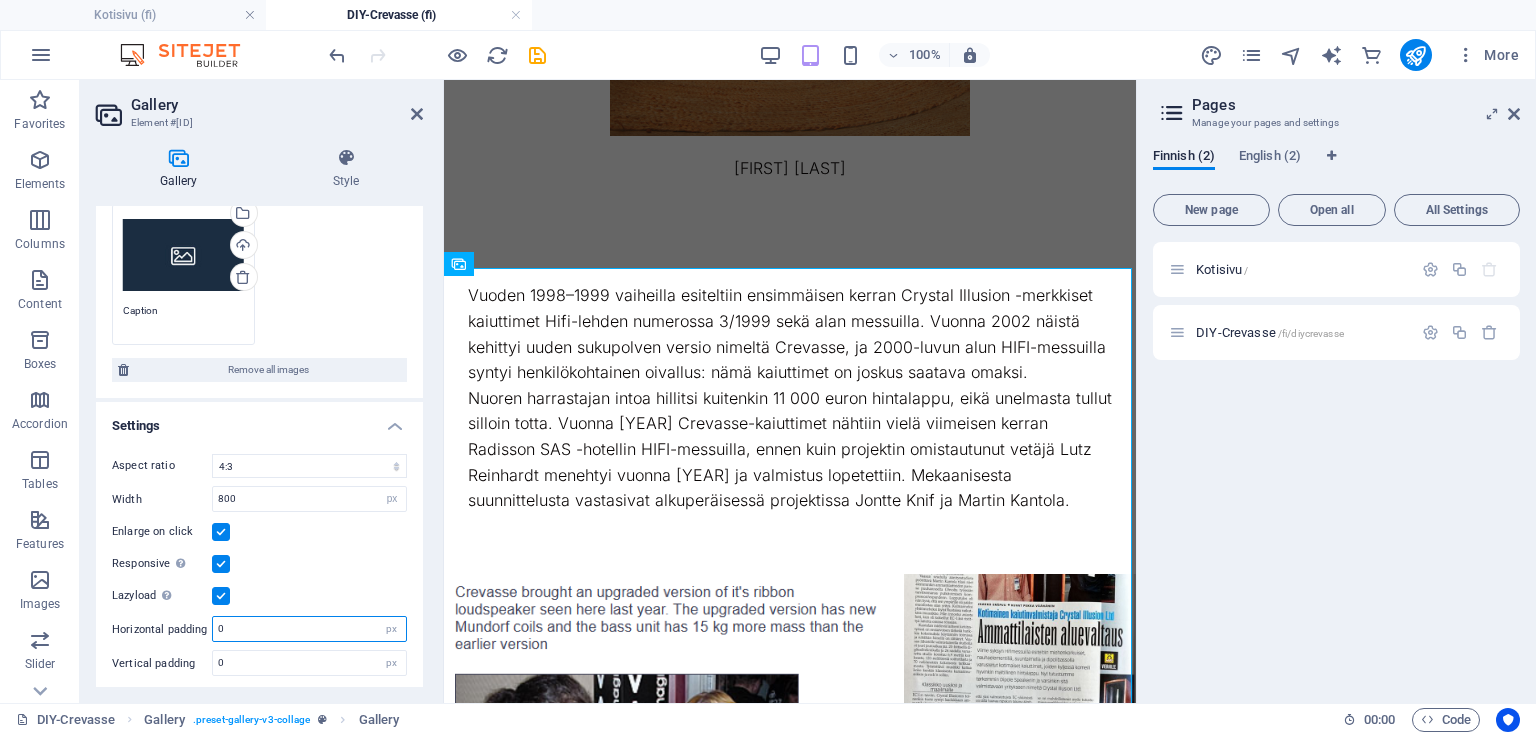 click on "Horizontal padding 0 px" at bounding box center (259, 629) 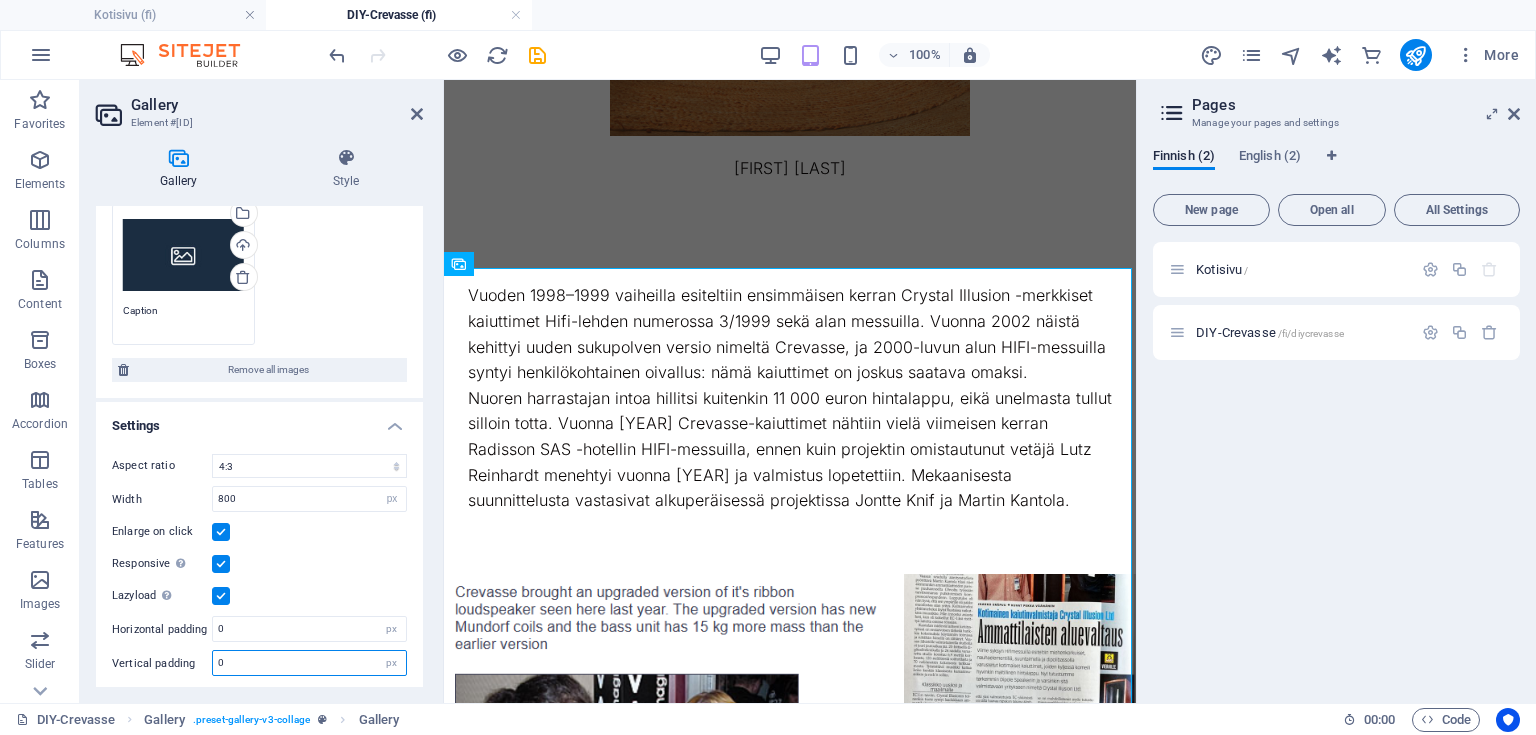 drag, startPoint x: 244, startPoint y: 661, endPoint x: 193, endPoint y: 655, distance: 51.351727 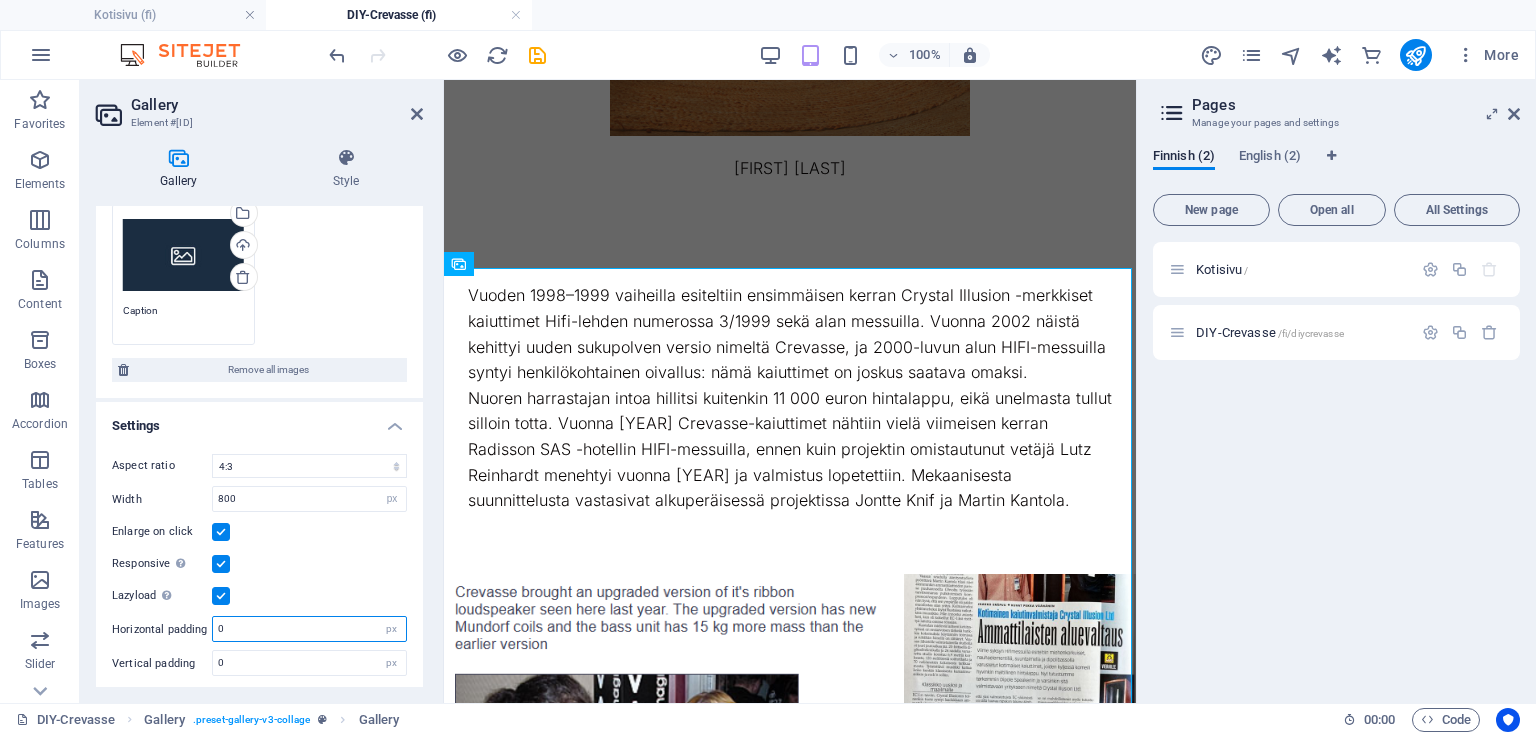 drag, startPoint x: 229, startPoint y: 630, endPoint x: 209, endPoint y: 624, distance: 20.880613 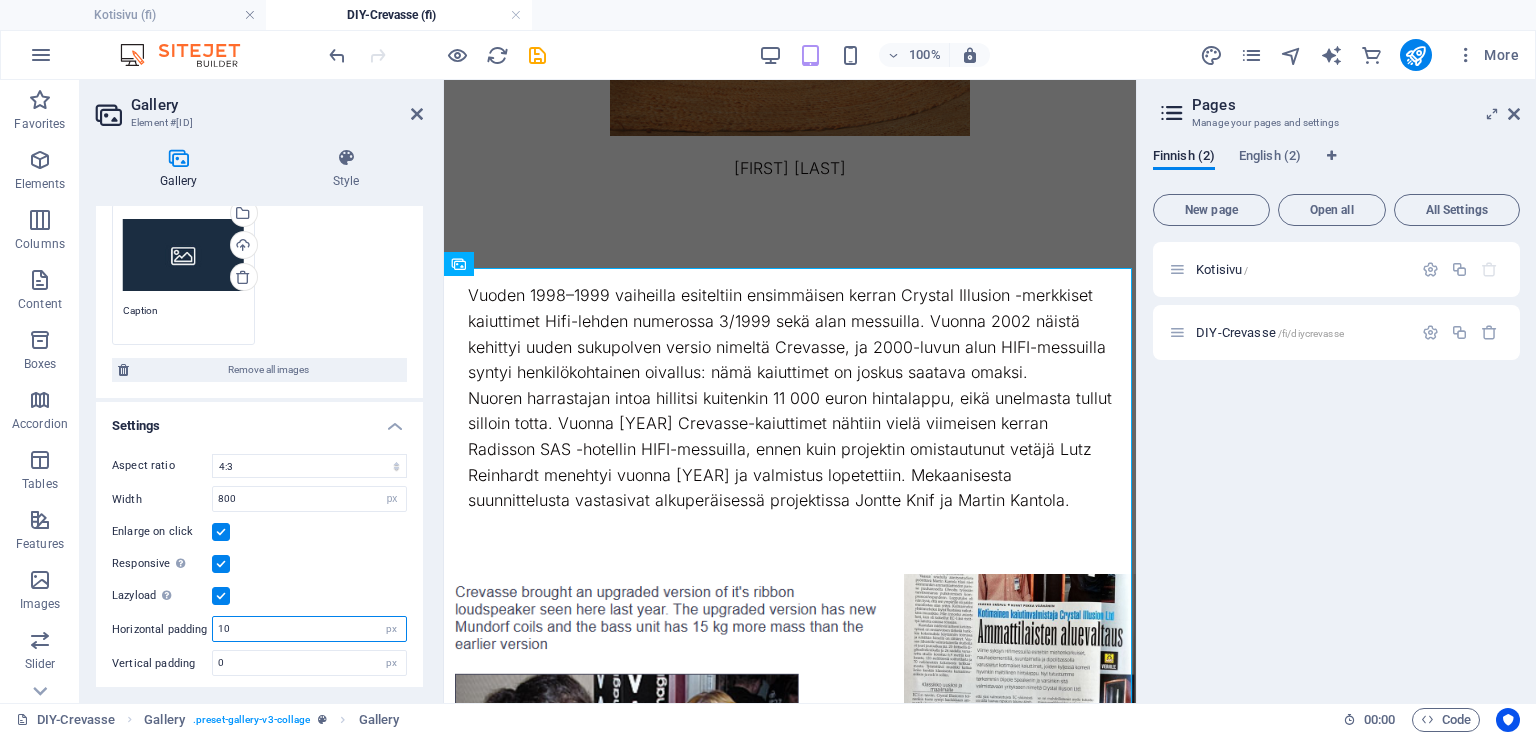 type on "10" 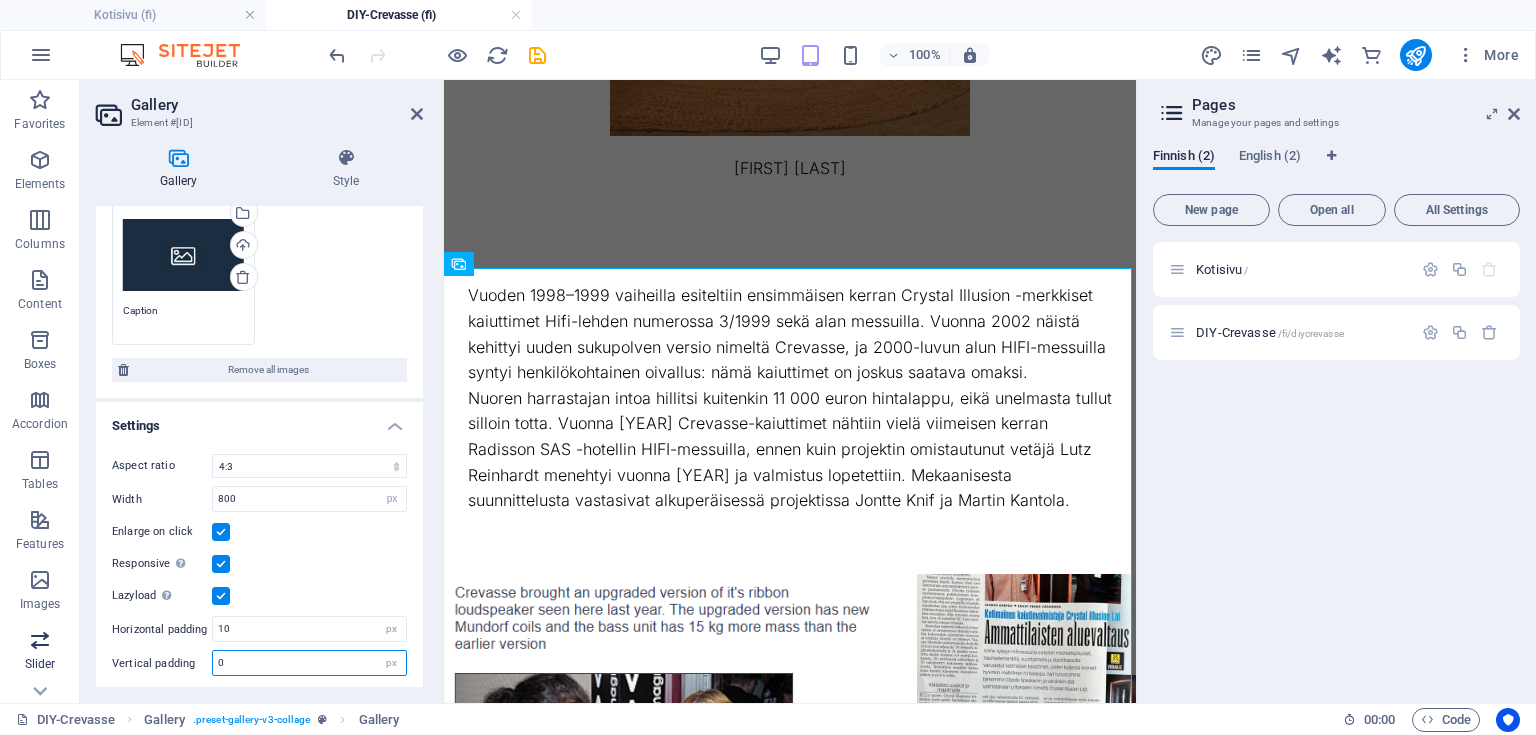 drag, startPoint x: 236, startPoint y: 658, endPoint x: 5, endPoint y: 621, distance: 233.94444 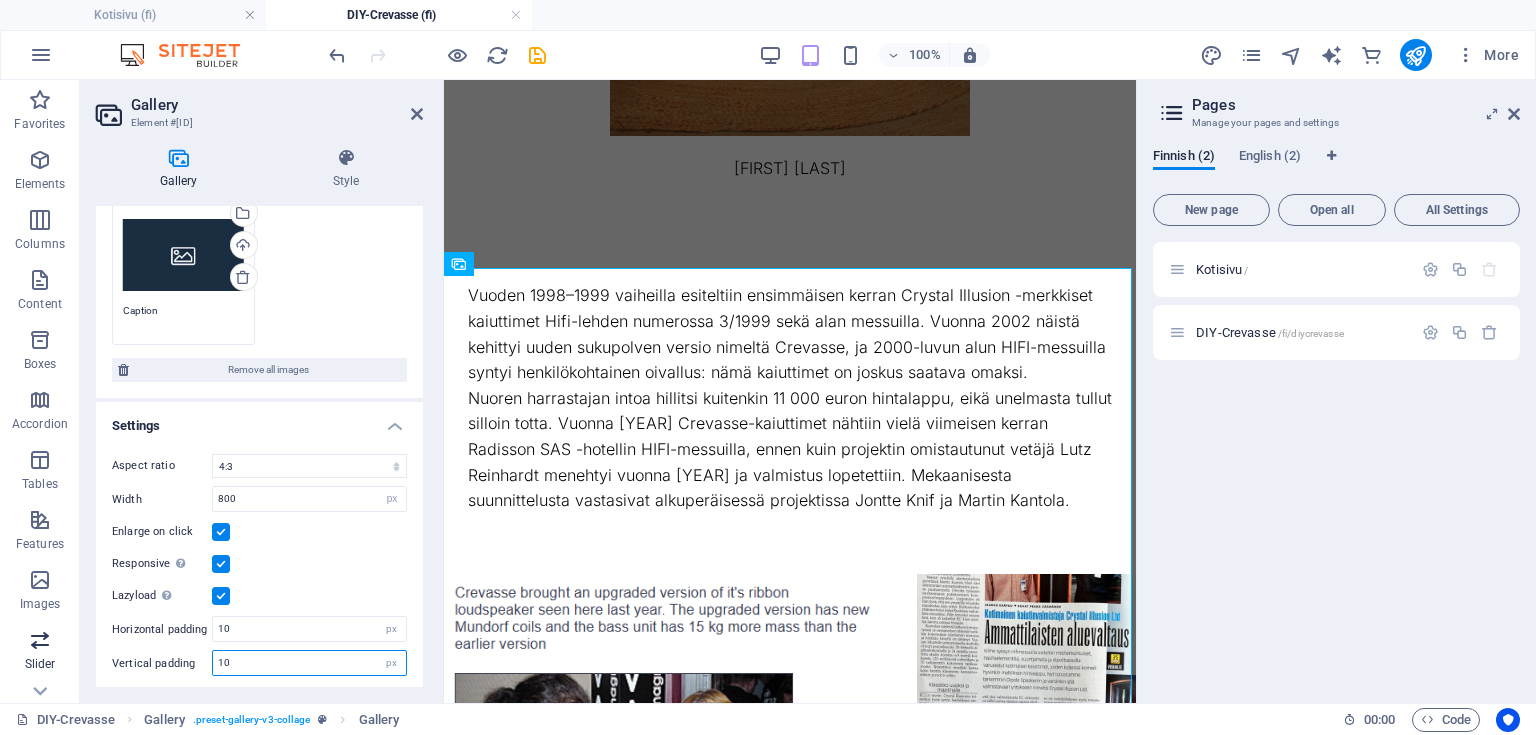 type on "10" 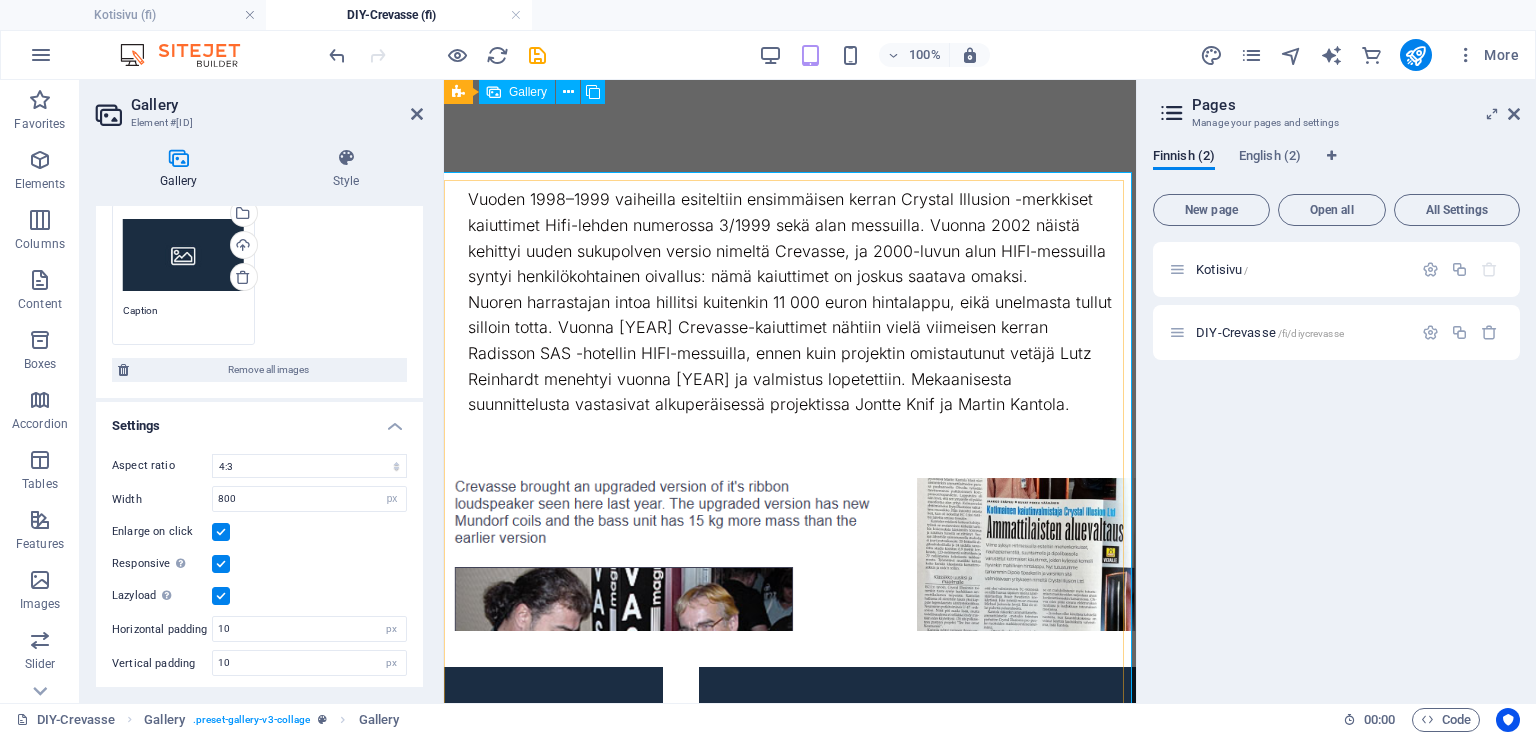 scroll, scrollTop: 941, scrollLeft: 0, axis: vertical 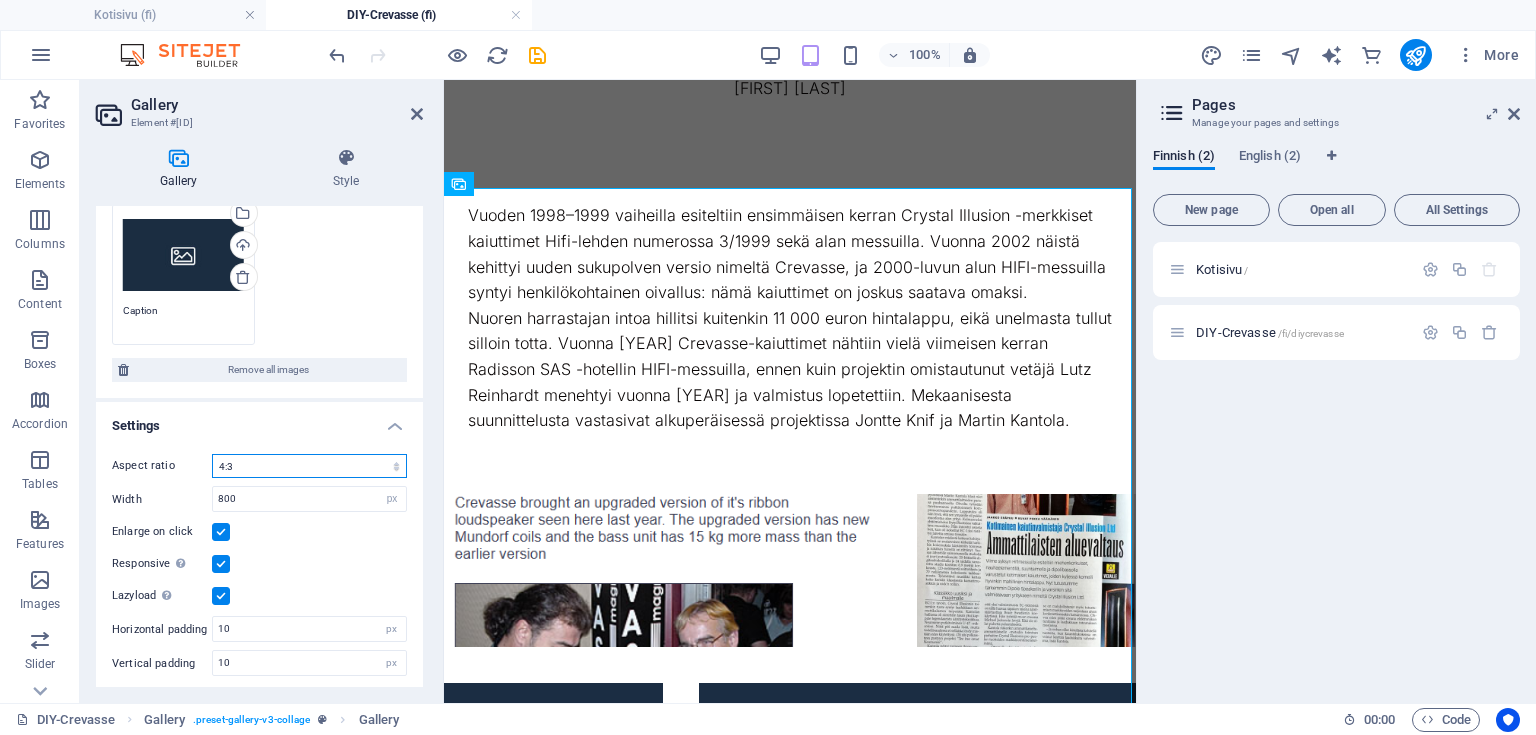 click on "No fixed aspect ratio 16:9 16:10 4:3 1:1 1:2 2:1" at bounding box center (309, 466) 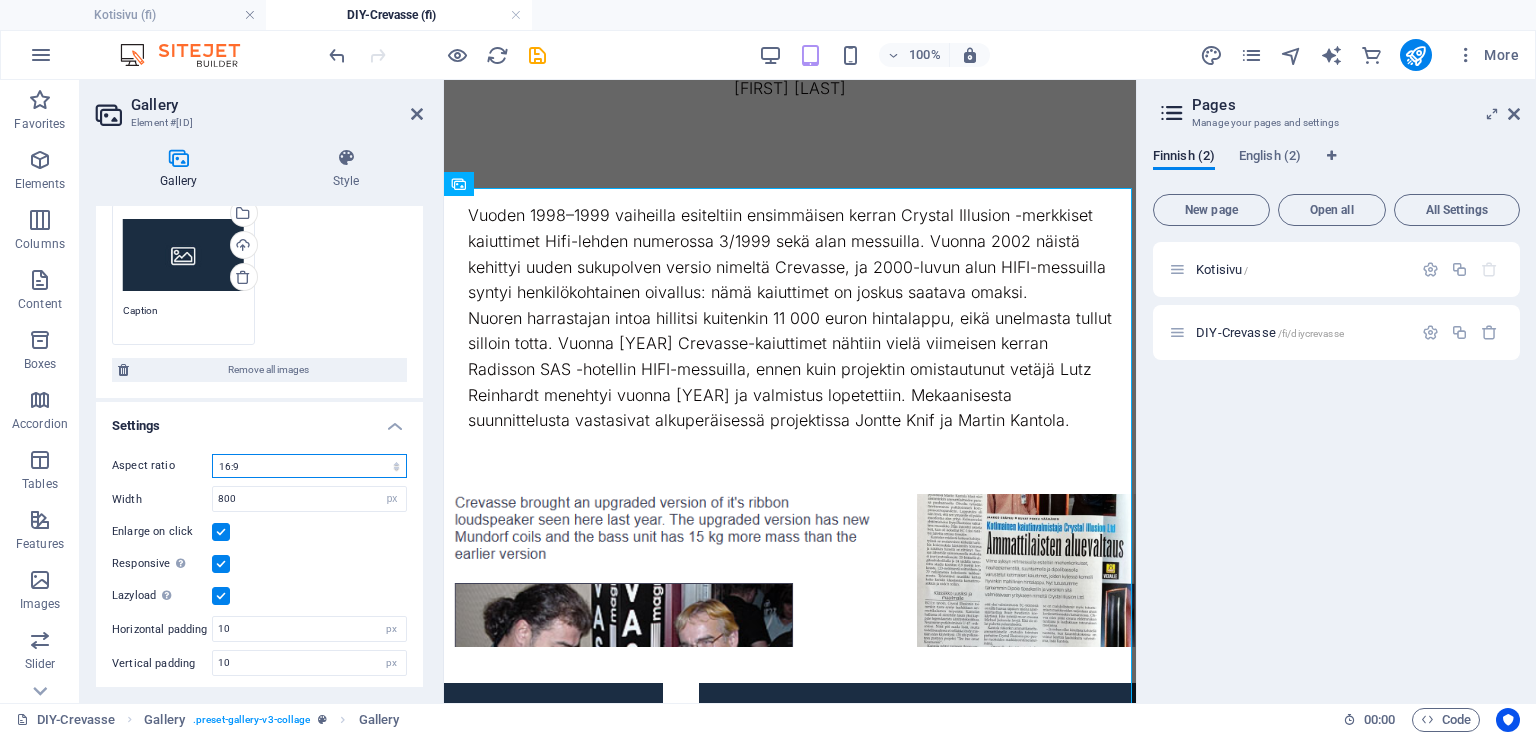 click on "No fixed aspect ratio 16:9 16:10 4:3 1:1 1:2 2:1" at bounding box center [309, 466] 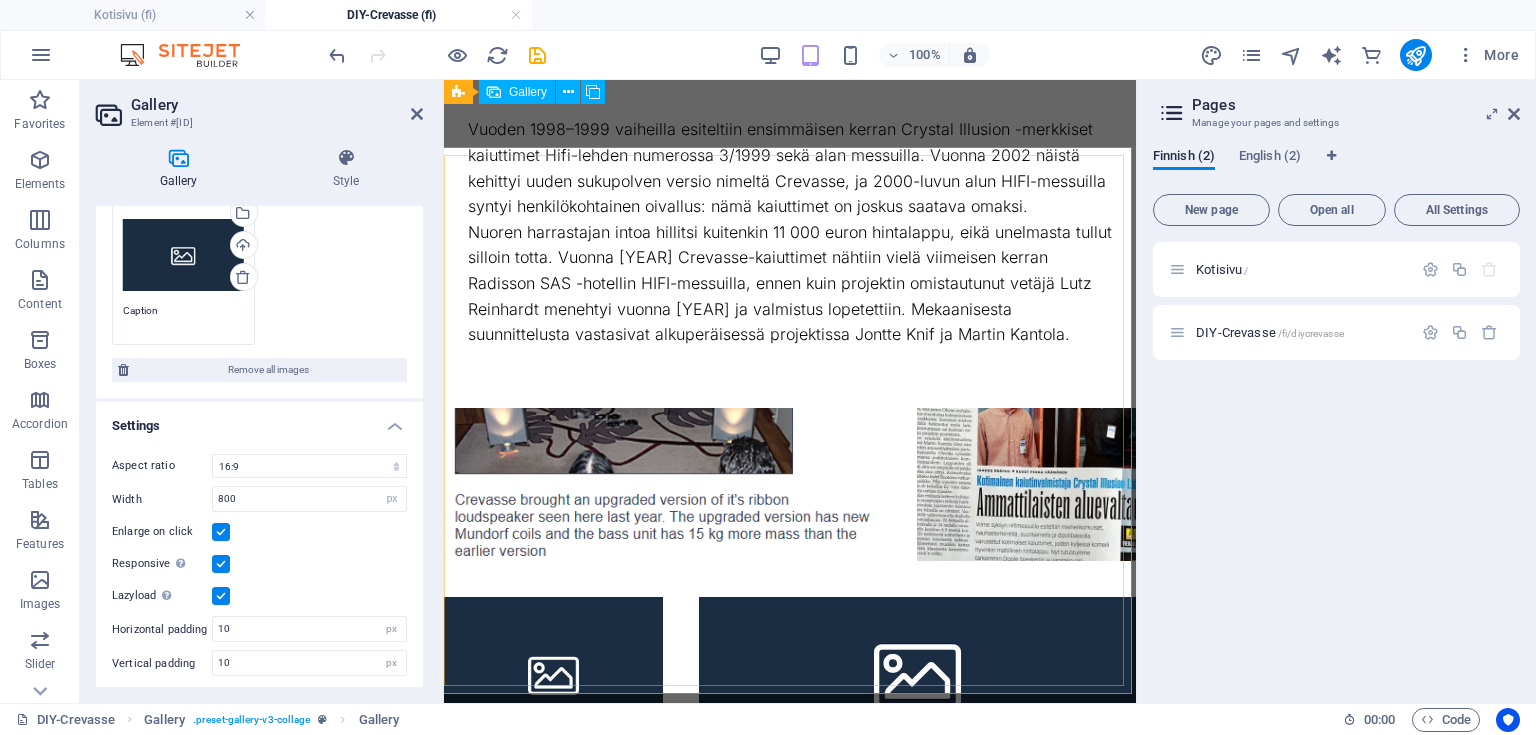 scroll, scrollTop: 941, scrollLeft: 0, axis: vertical 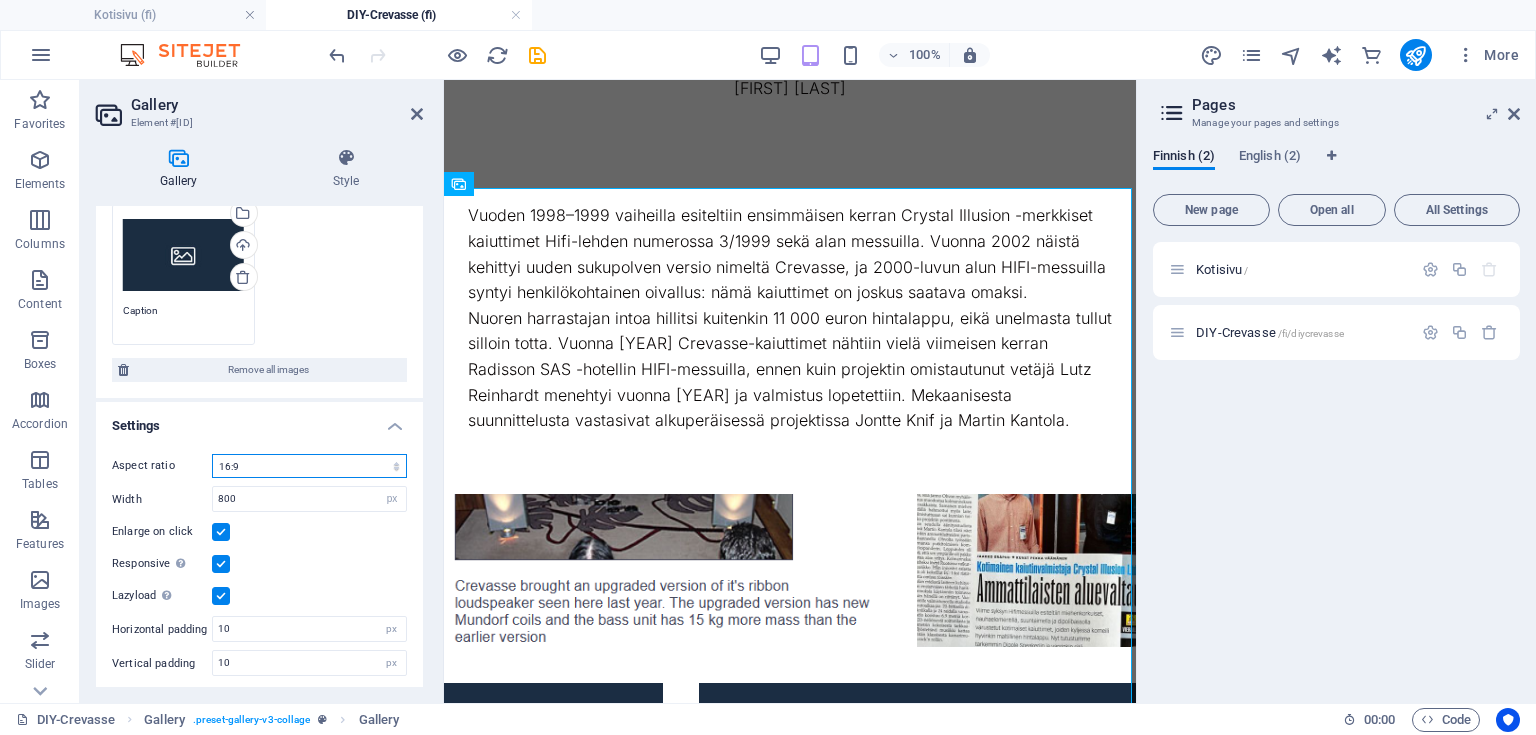 click on "No fixed aspect ratio 16:9 16:10 4:3 1:1 1:2 2:1" at bounding box center (309, 466) 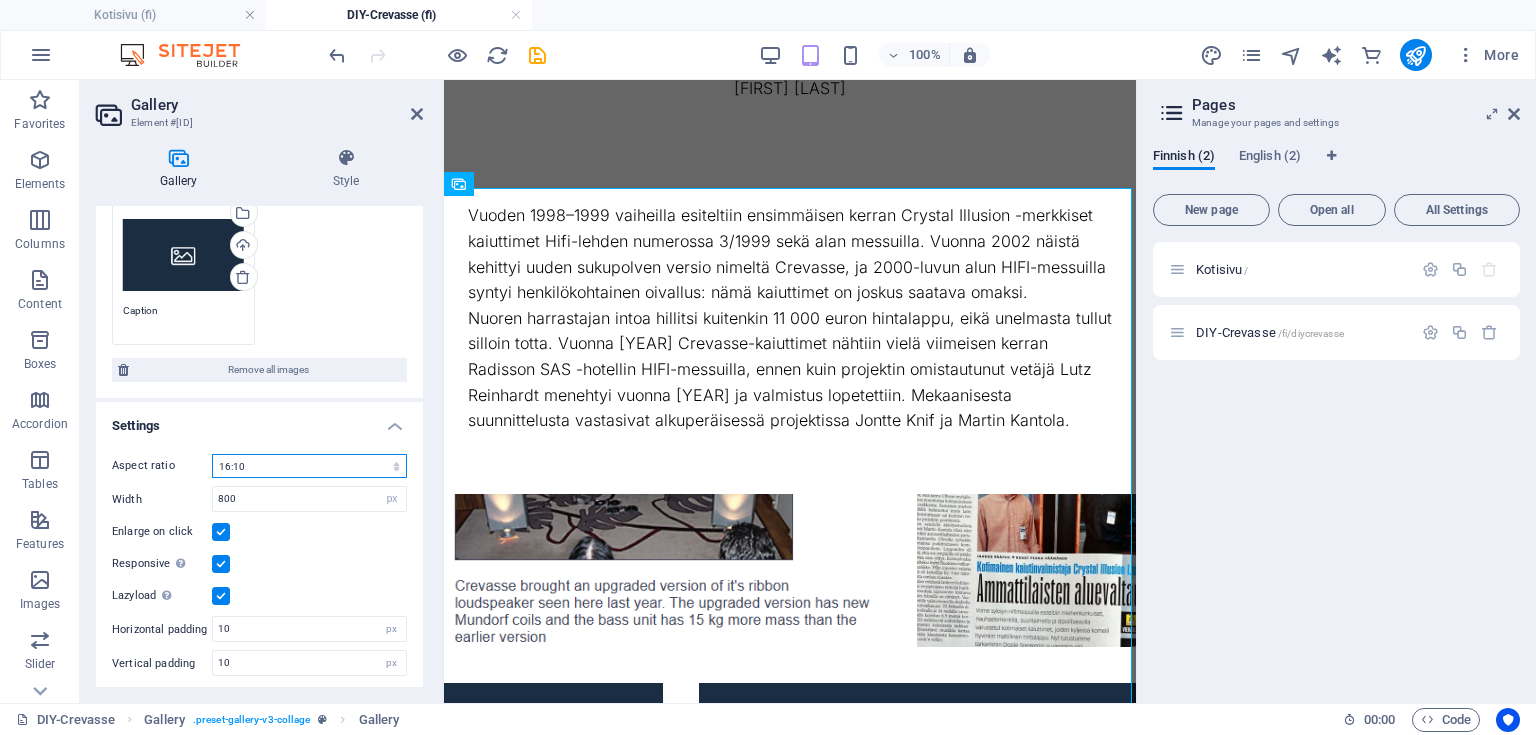 click on "No fixed aspect ratio 16:9 16:10 4:3 1:1 1:2 2:1" at bounding box center [309, 466] 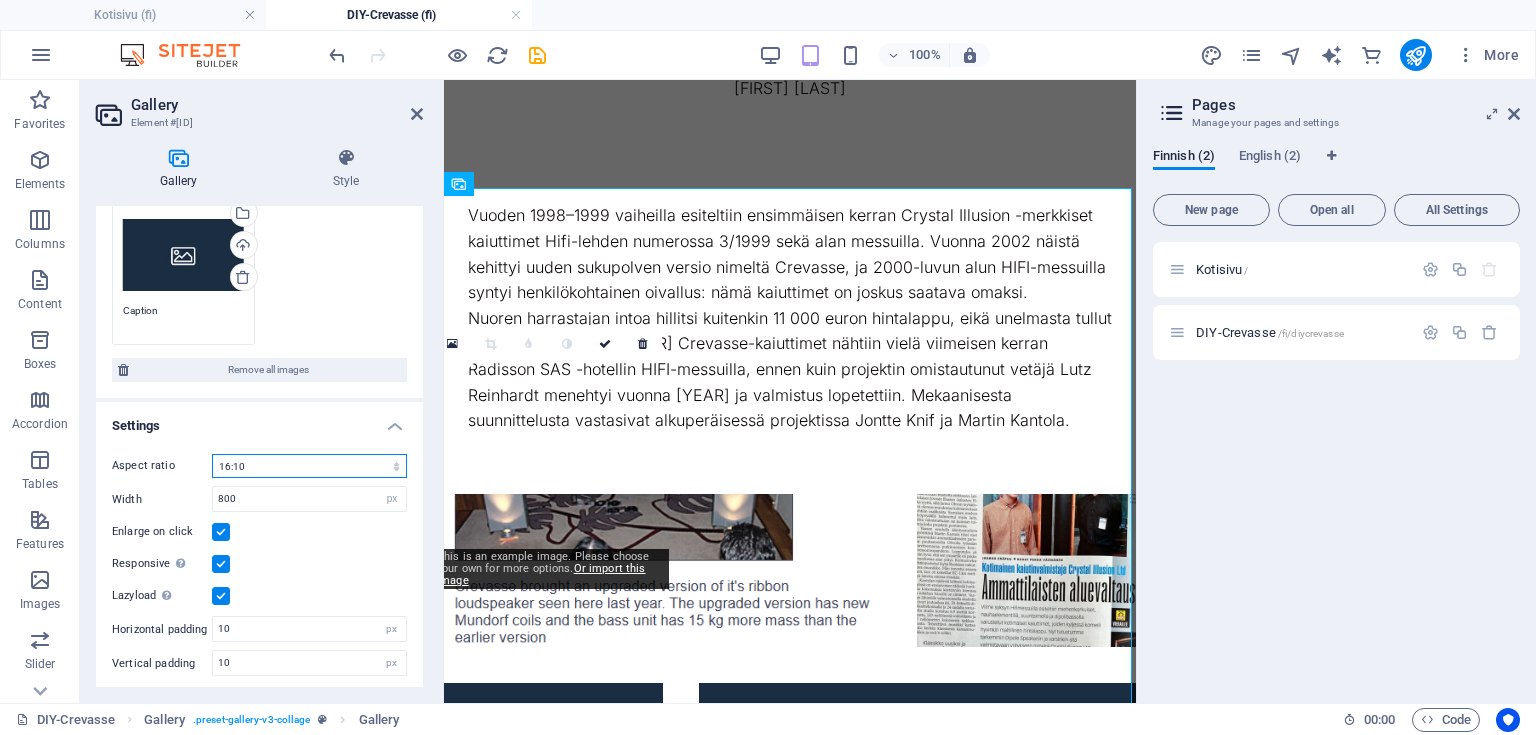 click on "No fixed aspect ratio 16:9 16:10 4:3 1:1 1:2 2:1" at bounding box center [309, 466] 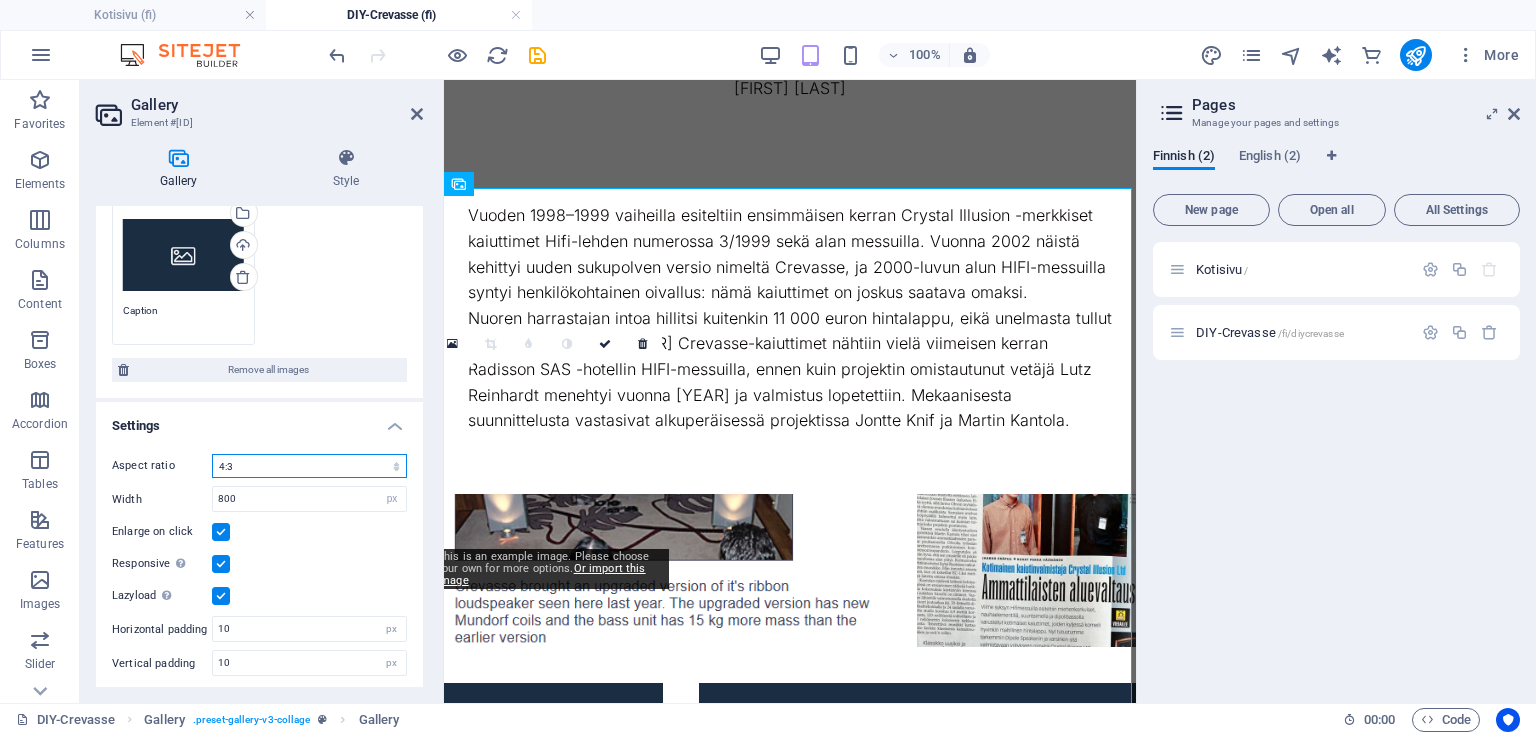 click on "No fixed aspect ratio 16:9 16:10 4:3 1:1 1:2 2:1" at bounding box center (309, 466) 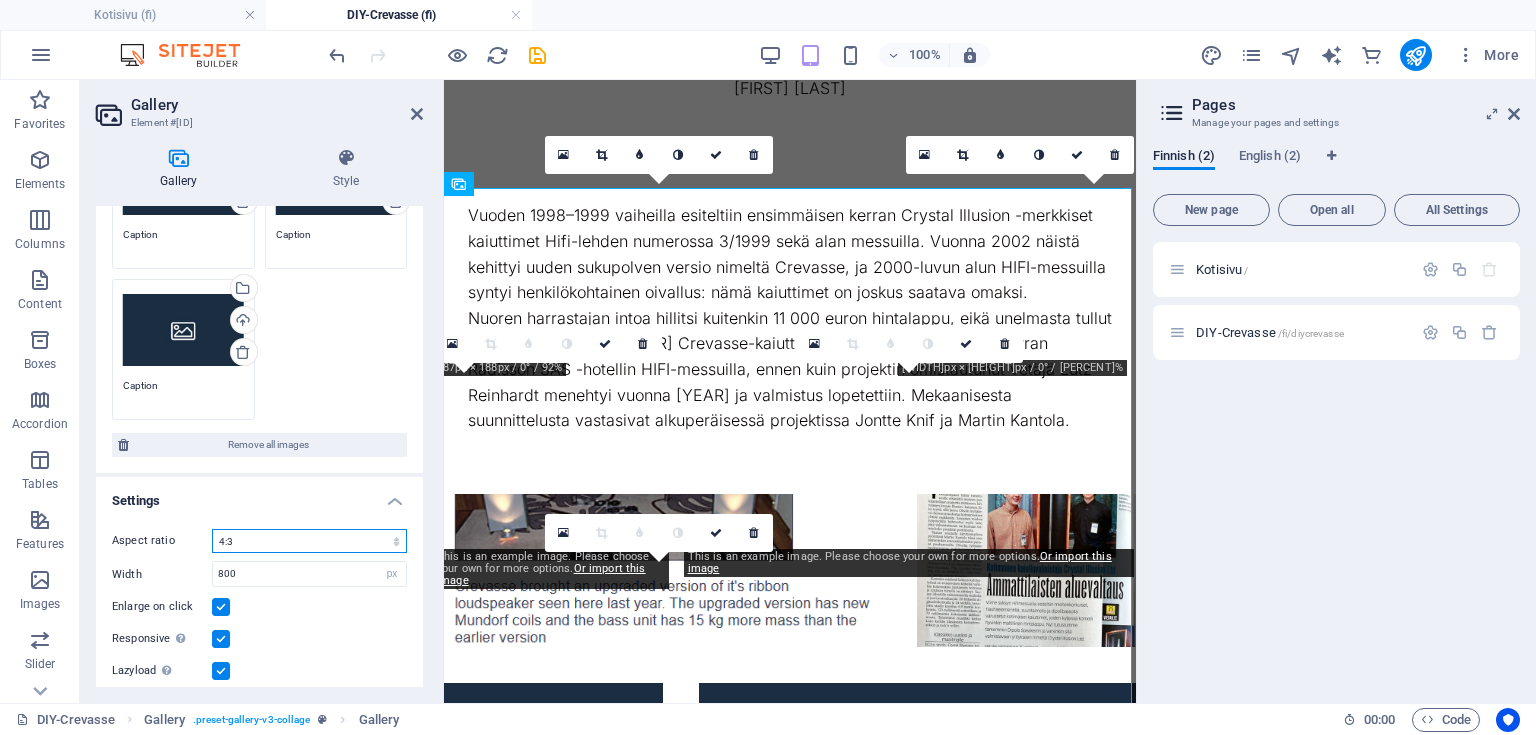 scroll, scrollTop: 383, scrollLeft: 0, axis: vertical 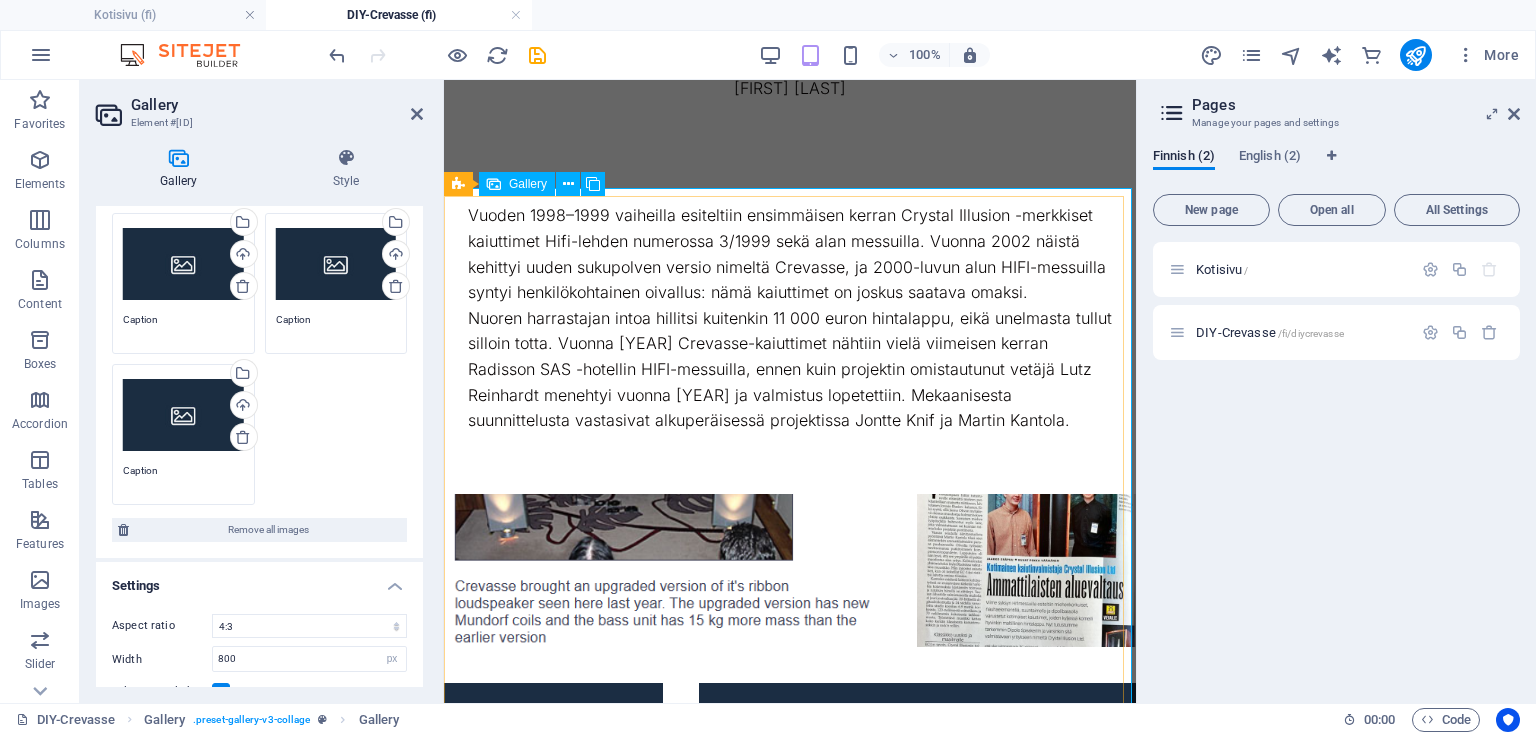 click at bounding box center [790, 759] 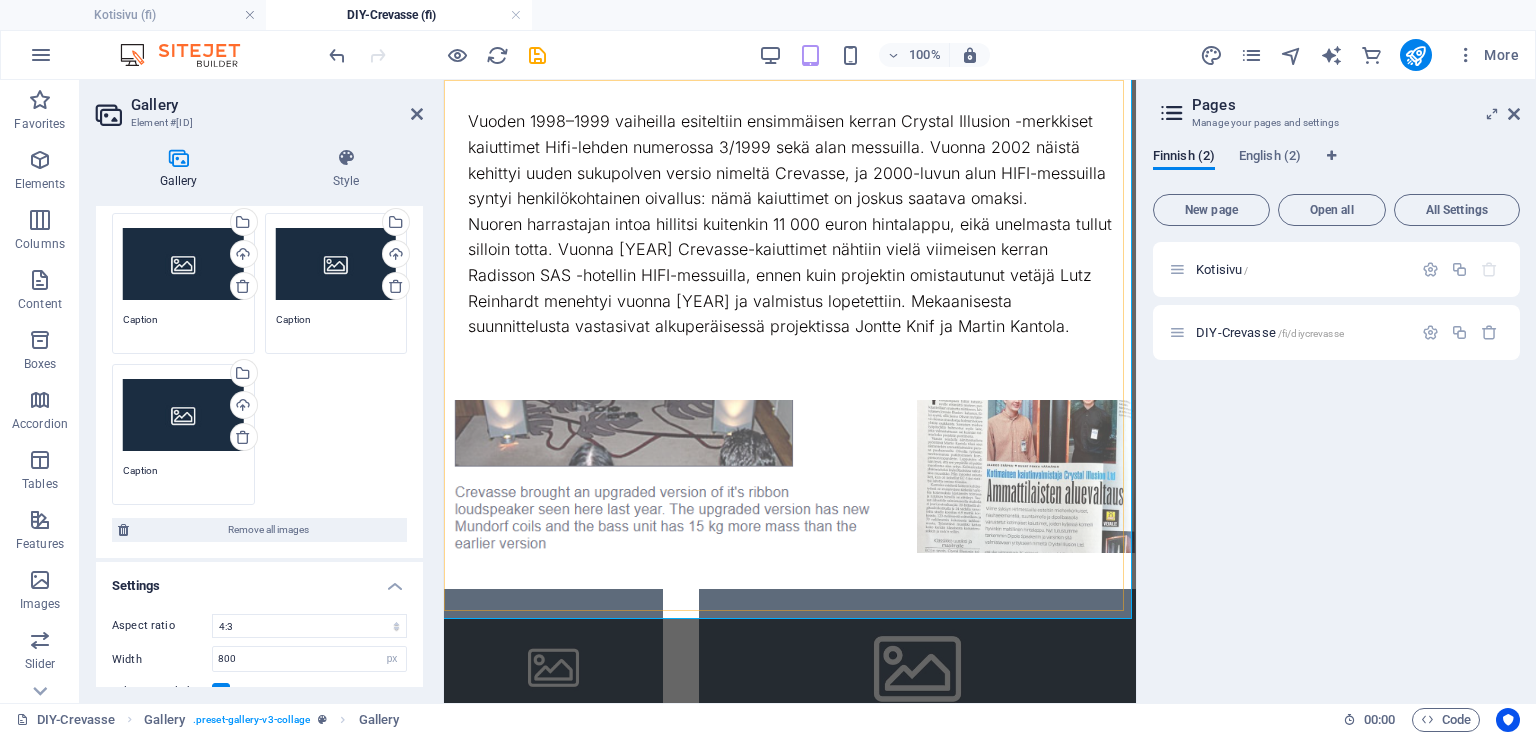 scroll, scrollTop: 1101, scrollLeft: 0, axis: vertical 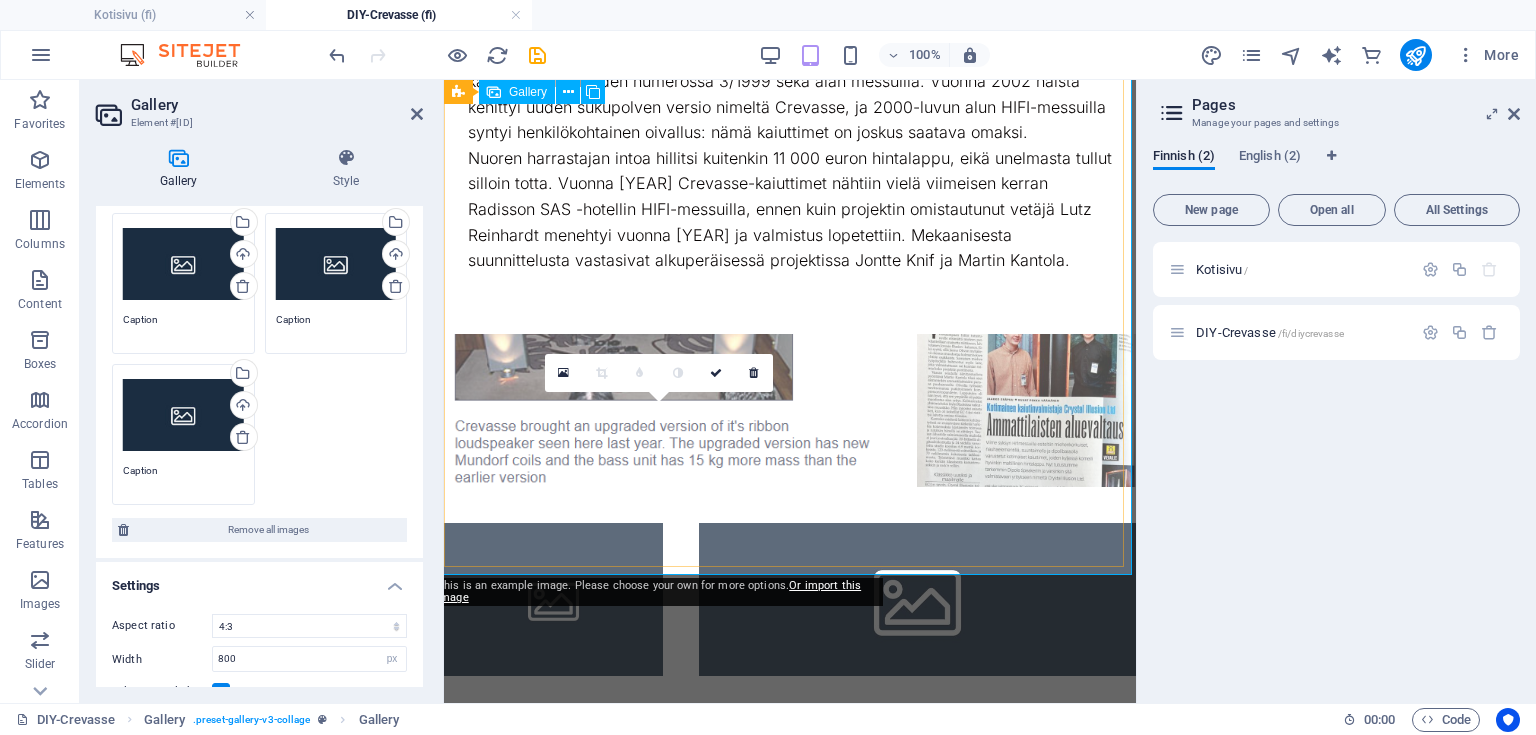 click at bounding box center (662, 788) 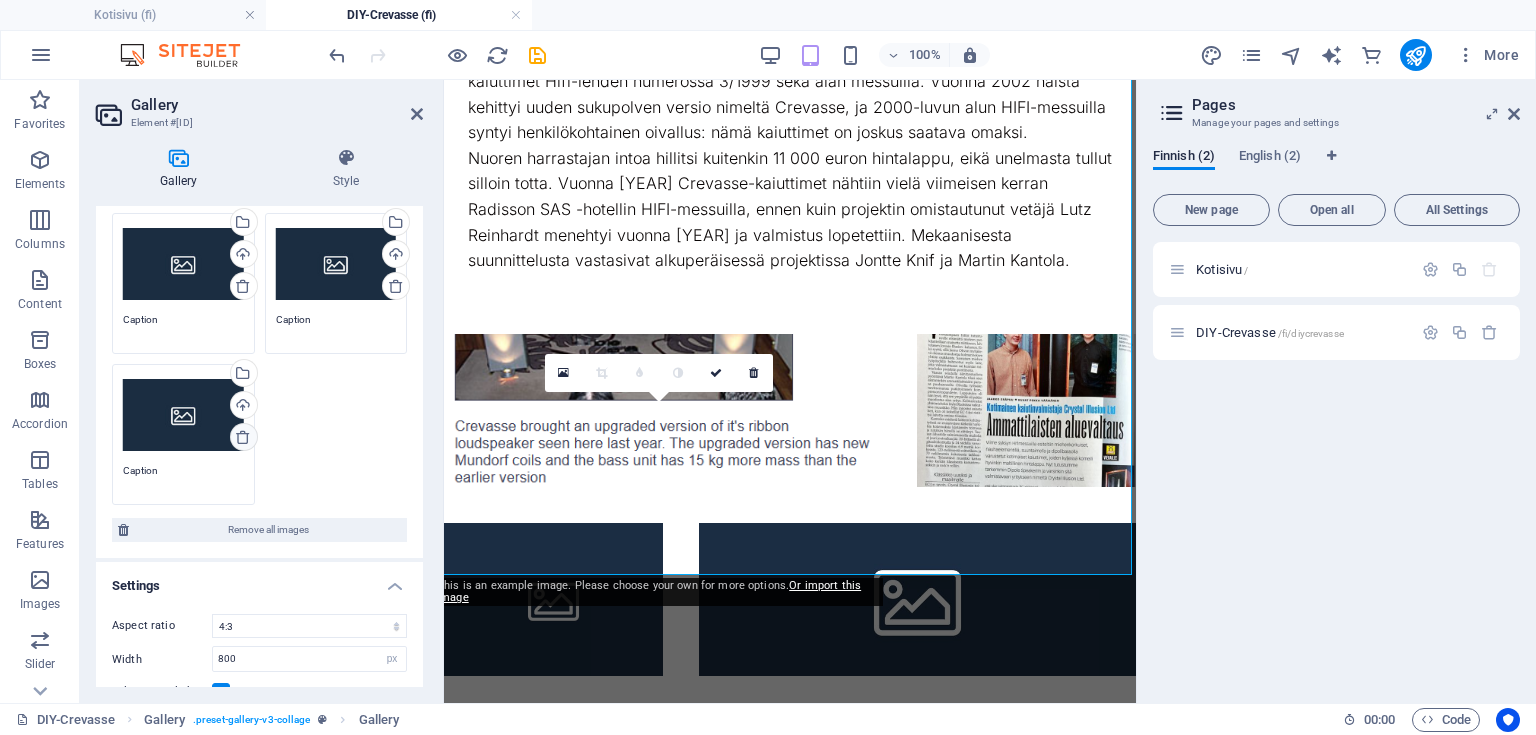 click at bounding box center [243, 437] 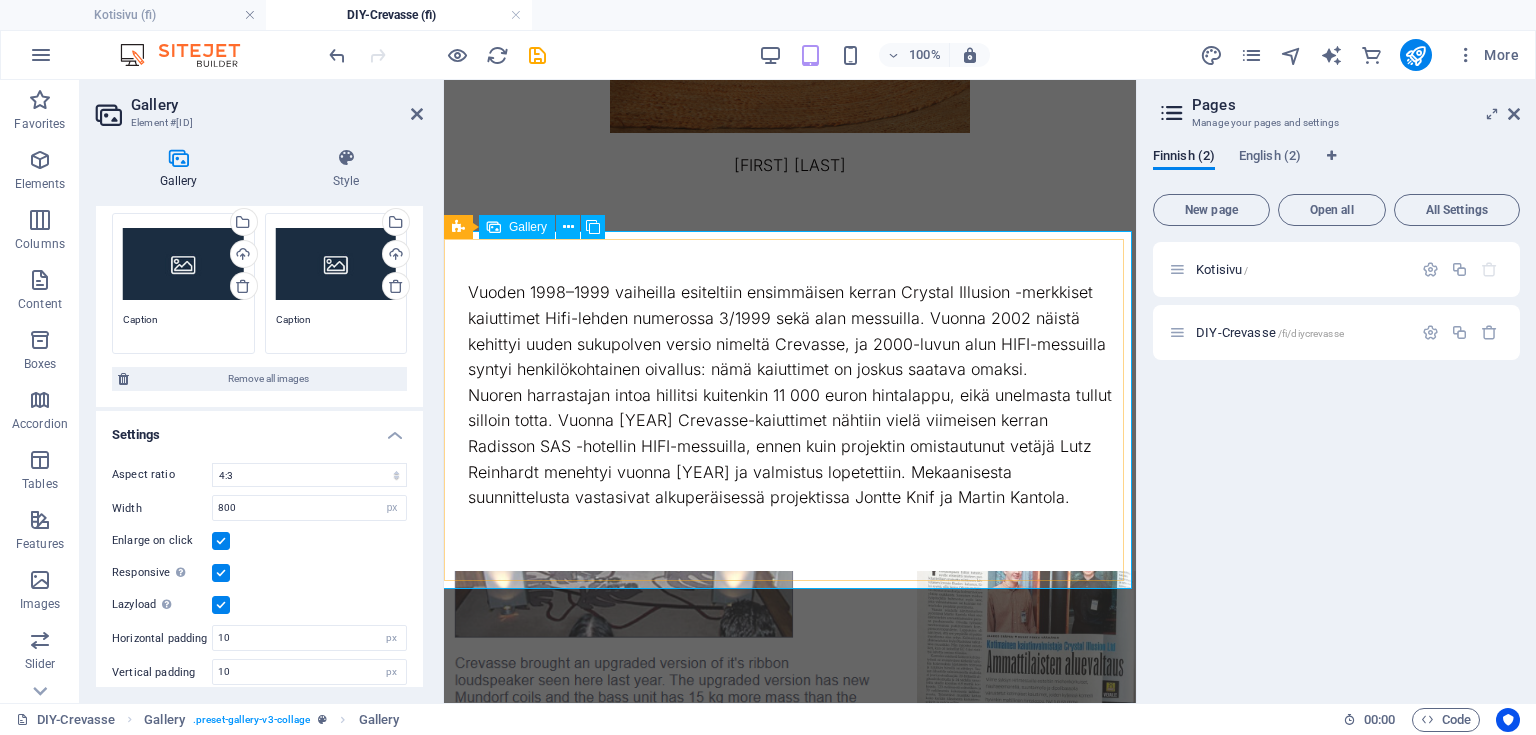 scroll, scrollTop: 861, scrollLeft: 0, axis: vertical 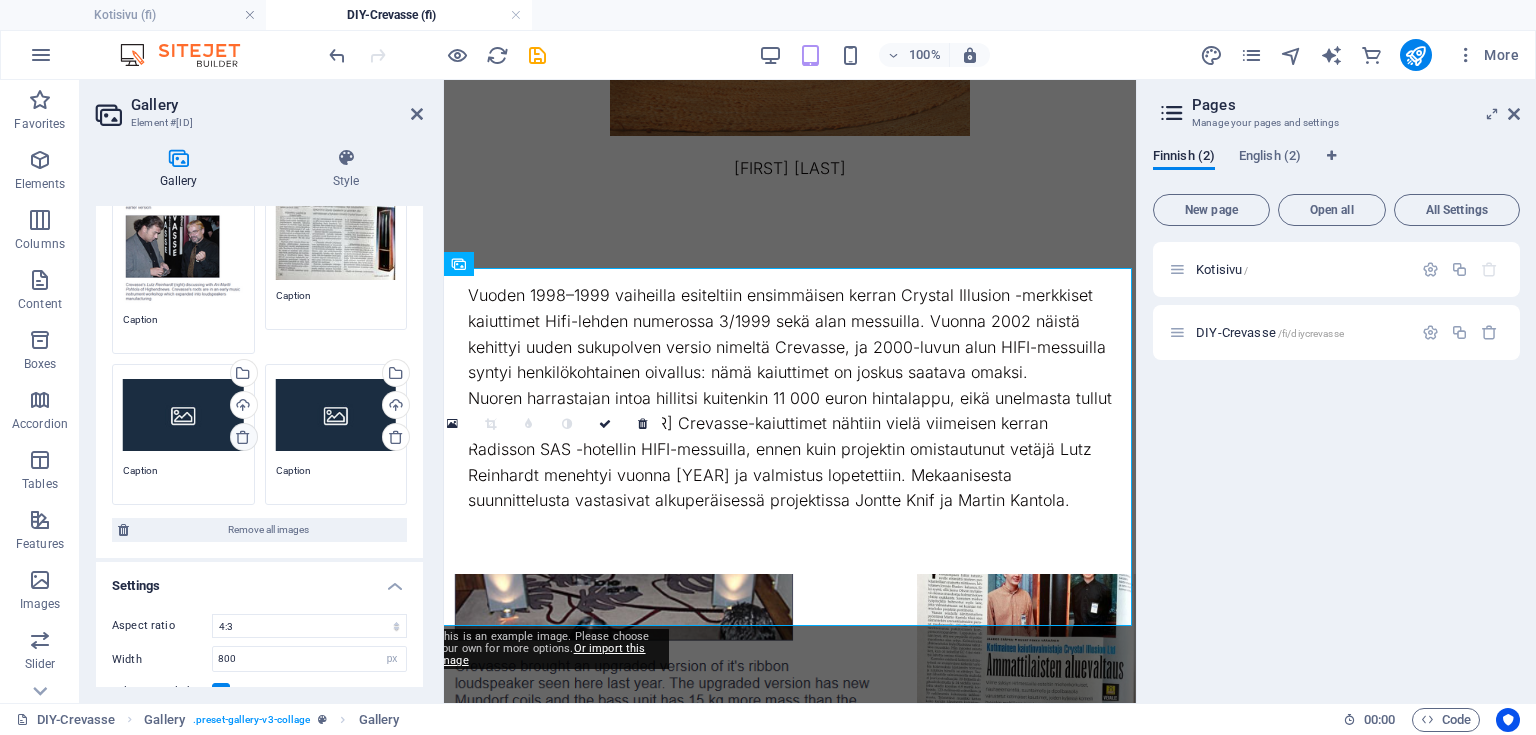 click at bounding box center (243, 437) 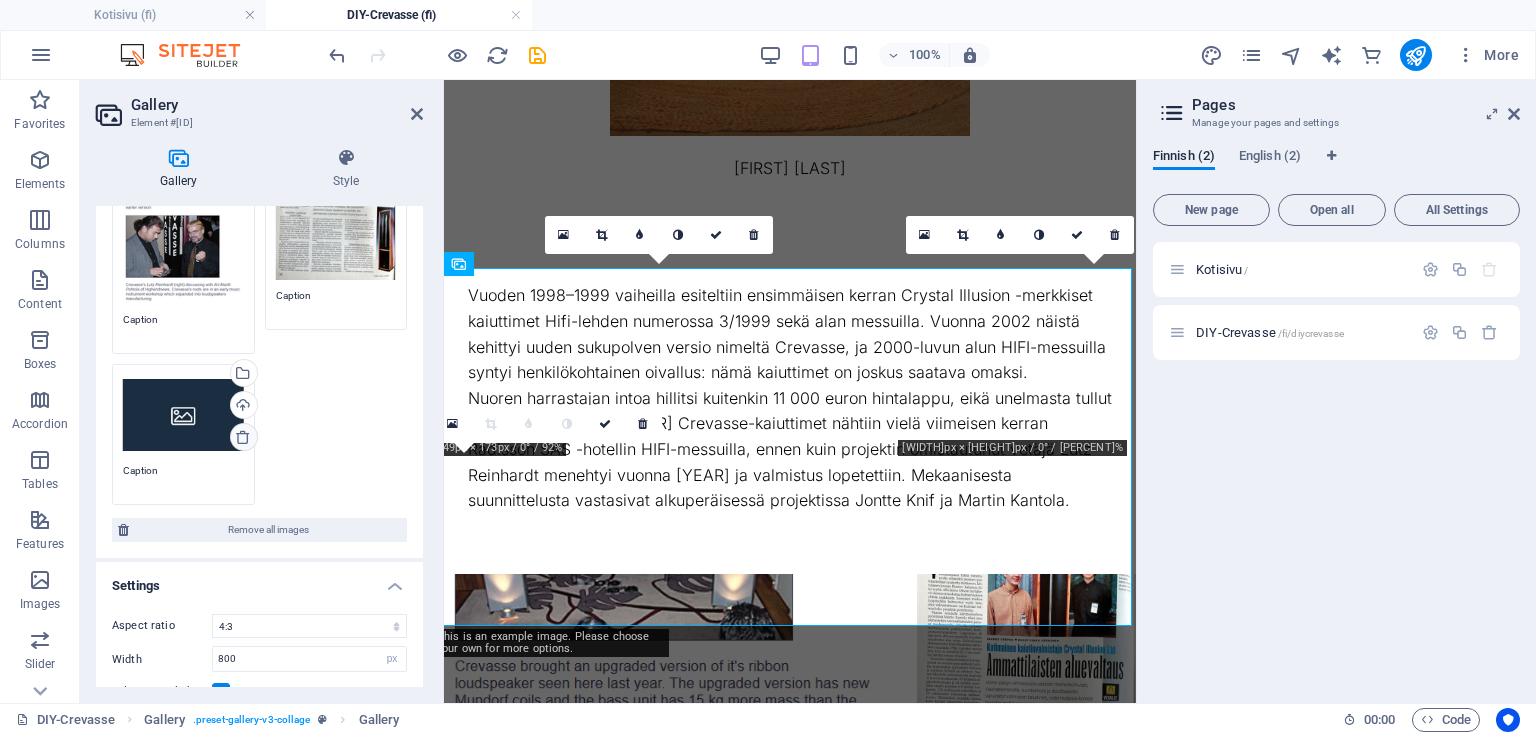 click at bounding box center [243, 437] 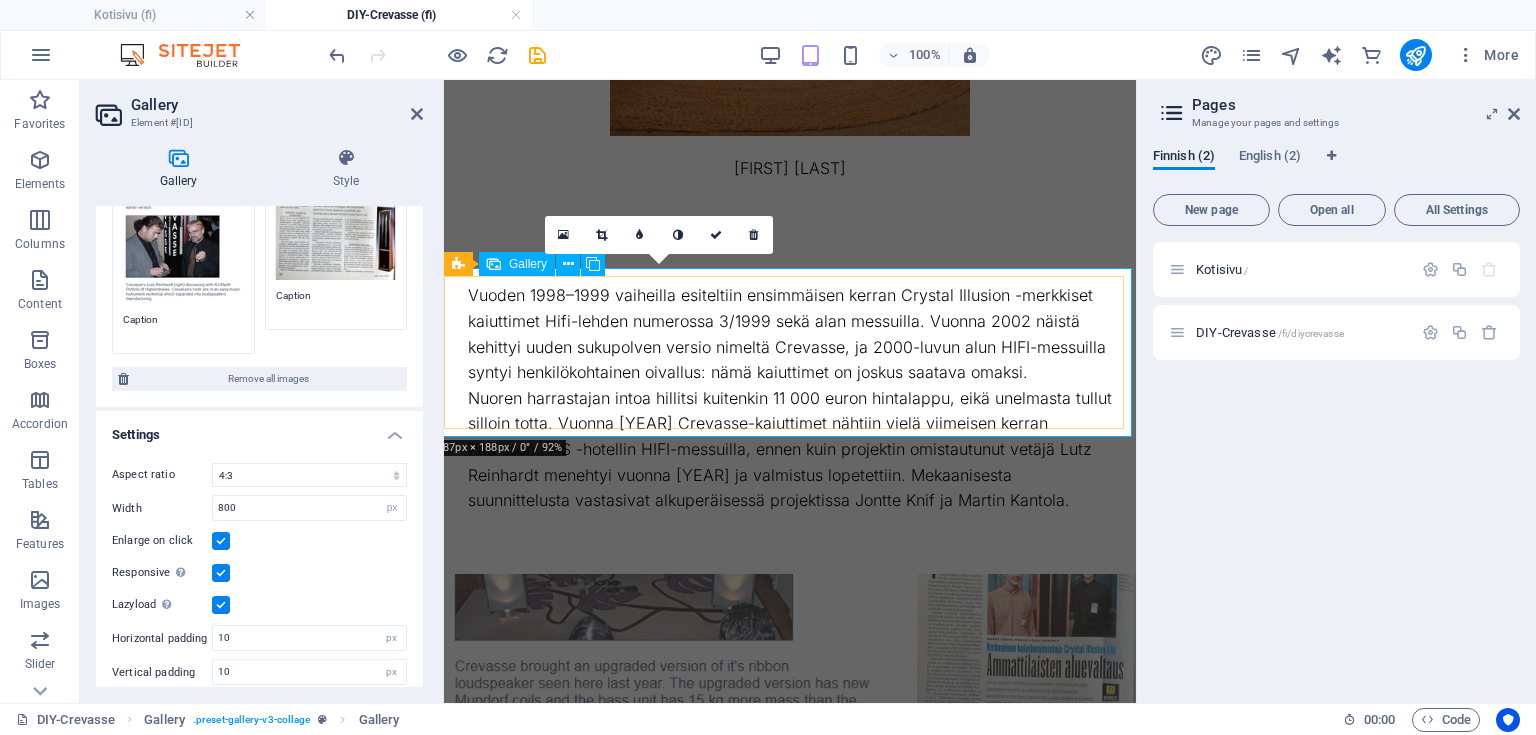 click at bounding box center (662, 650) 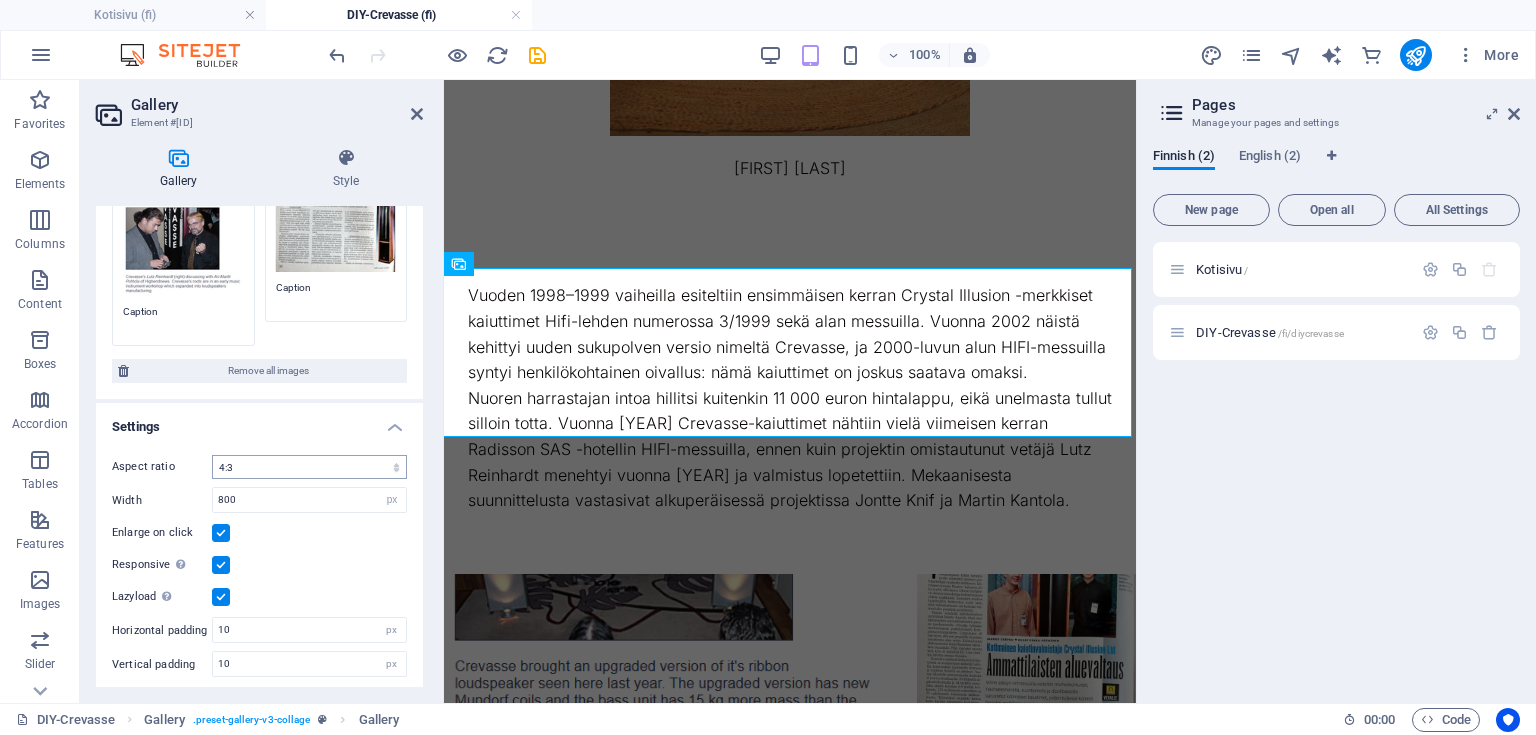 scroll, scrollTop: 240, scrollLeft: 0, axis: vertical 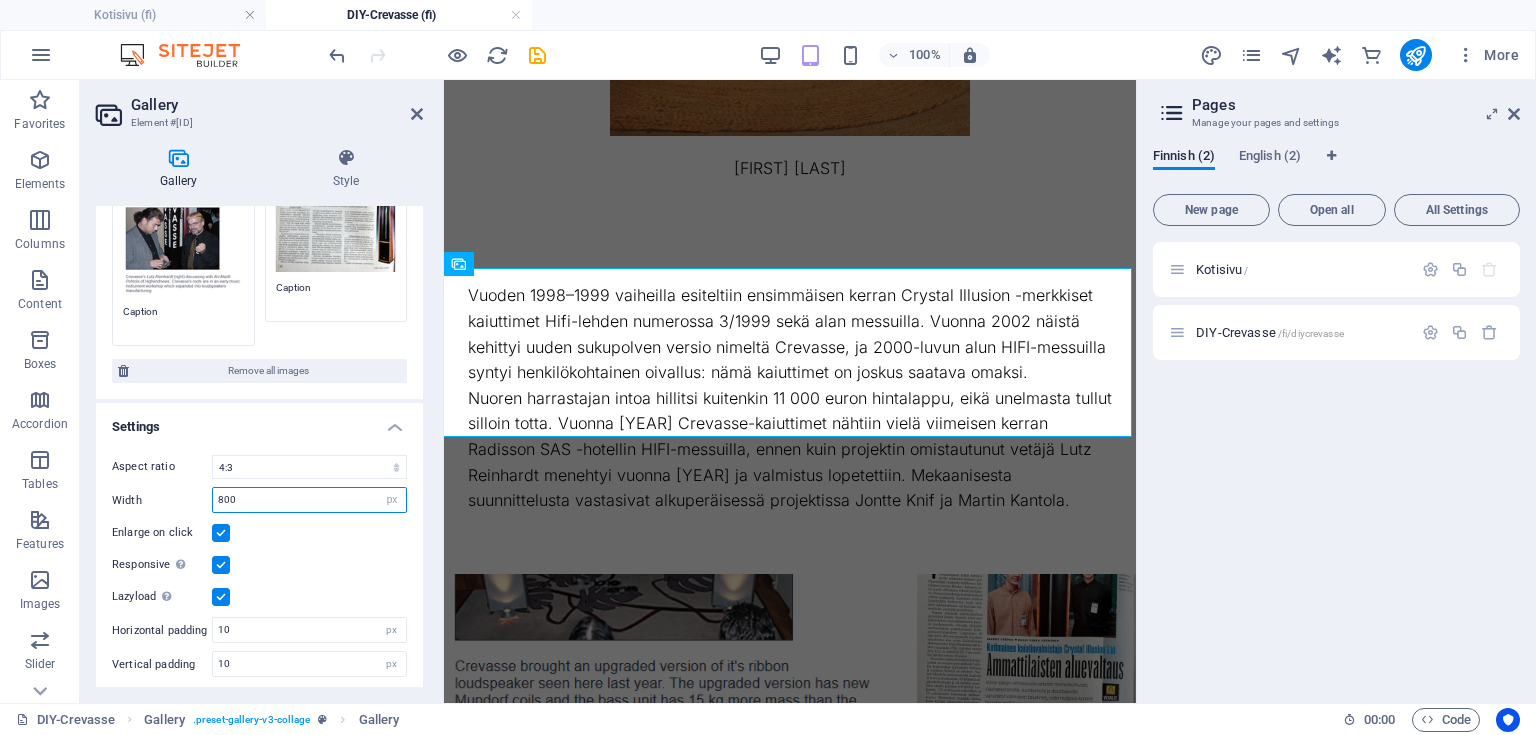 click on "Width 800 px %" at bounding box center (259, 500) 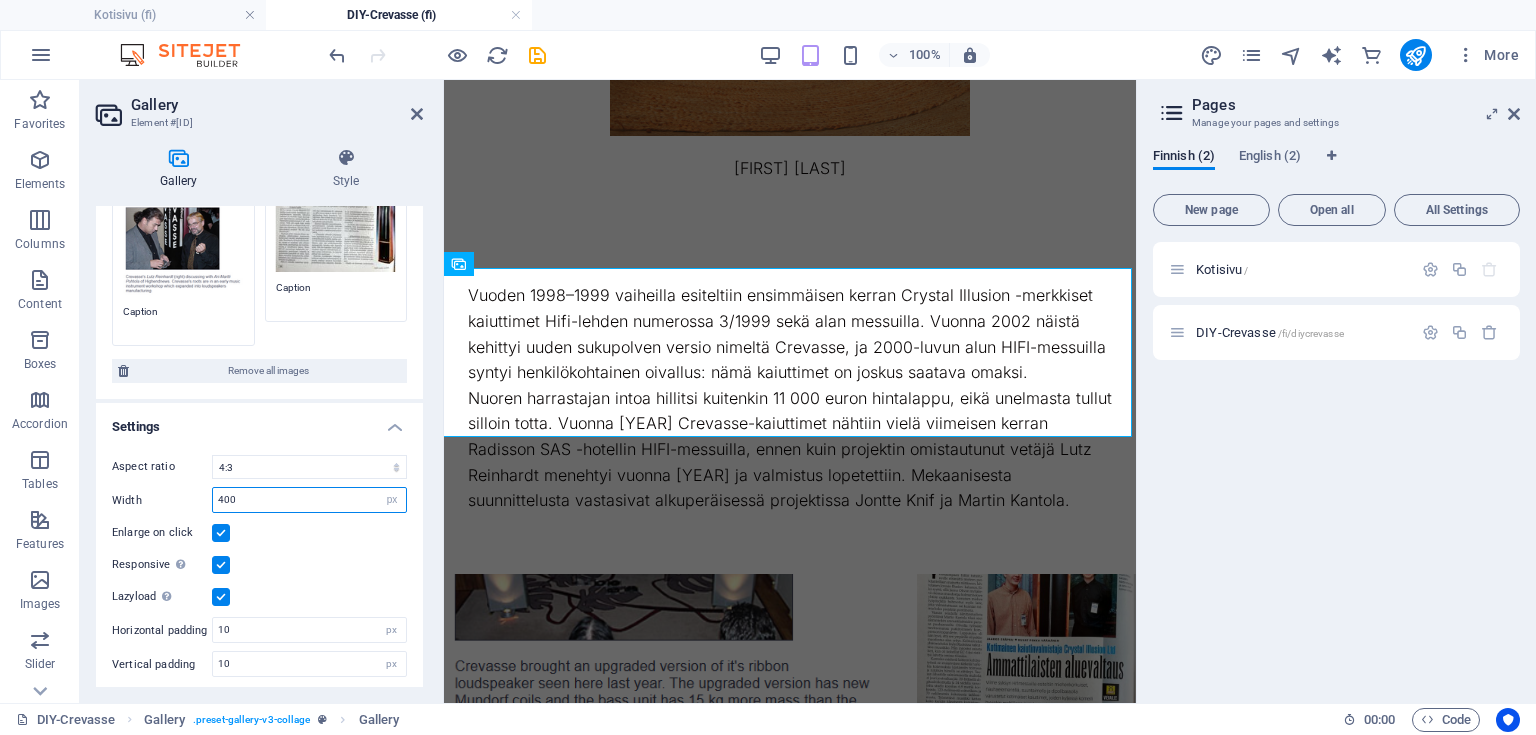 type on "400" 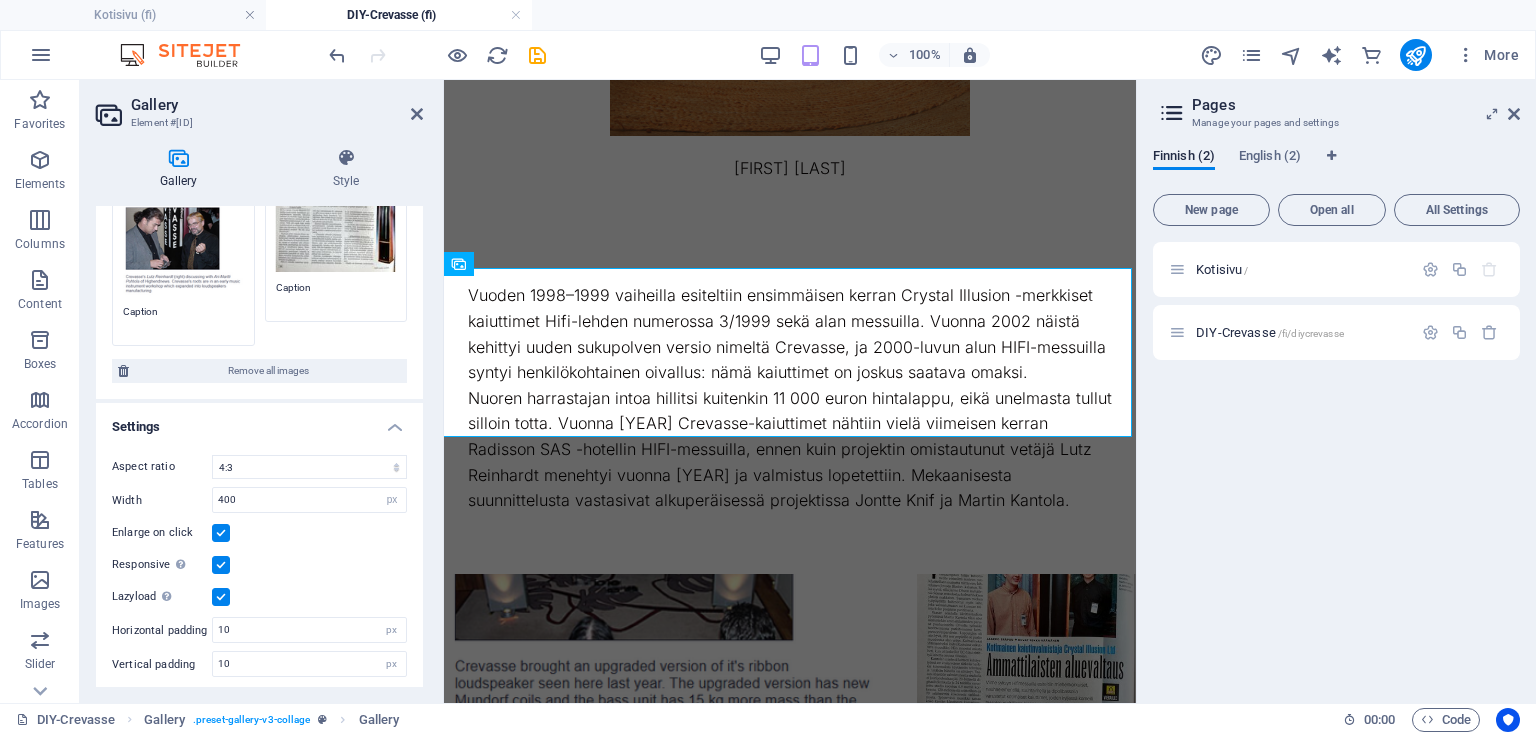 click on "Gallery Element #ed-new-821 Gallery Style Image Drag files here, click to choose files or select files from Files or our free stock photos & videos Drag files here, click to choose files or select files from Files or our free stock photos & videos Select files from the file manager, stock photos, or upload file(s) Upload Caption Drag files here, click to choose files or select files from Files or our free stock photos & videos Select files from the file manager, stock photos, or upload file(s) Upload Caption Remove all images Settings Aspect ratio No fixed aspect ratio 16:9 16:10 4:3 1:1 1:2 2:1 Width 400 px % Enlarge on click Responsive Automatically load retina image and smartphone optimized sizes. Lazyload Loading images after the page loads improves page speed. Horizontal padding 10 px Vertical padding 10 px Gallery Element Layout How this element expands within the layout (Flexbox). Size Default auto px % 1/1 1/2 1/3 1/4 1/5 1/6 1/7 1/8 1/9 1/10 Grow Shrink Order Container layout Visible Visible Opacity" at bounding box center (262, 391) 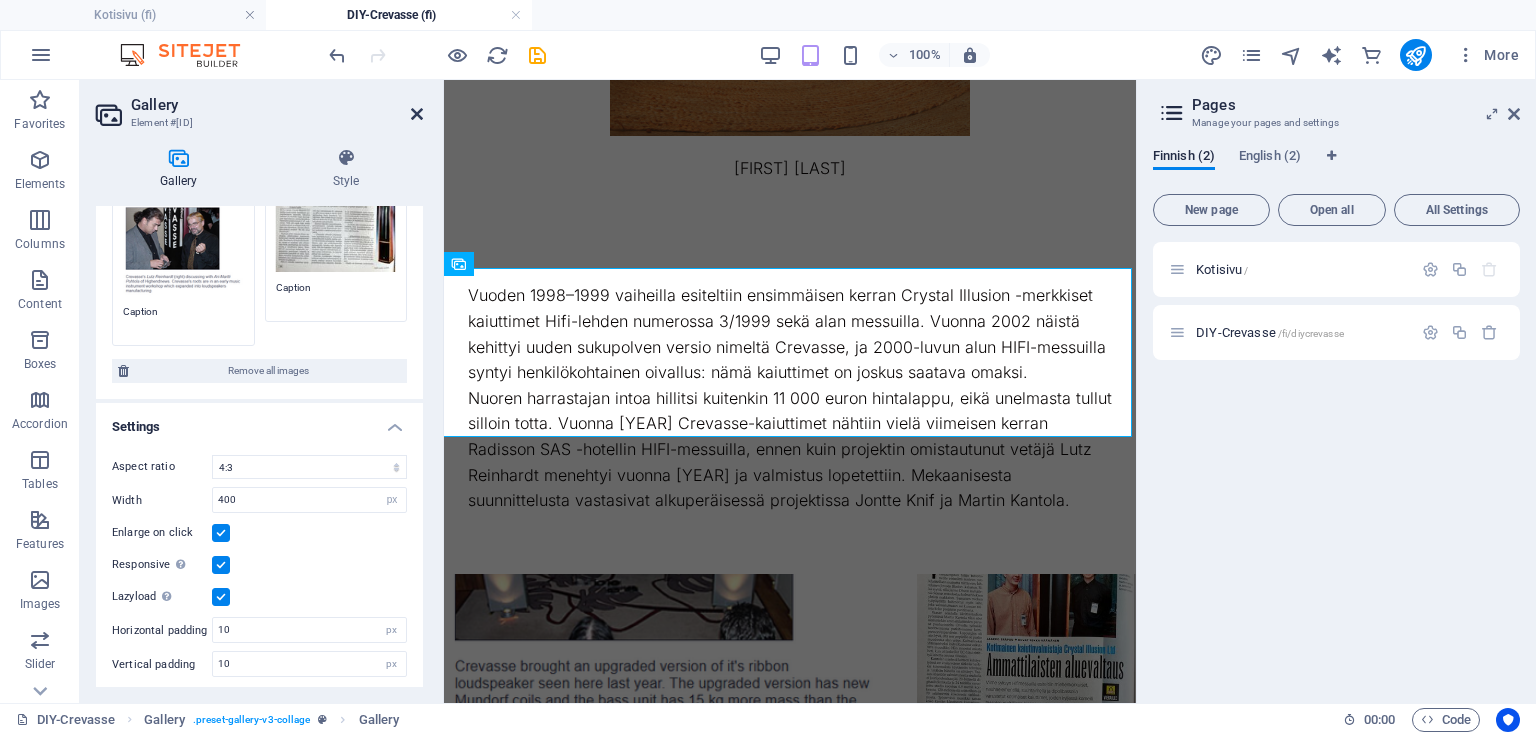 drag, startPoint x: 416, startPoint y: 109, endPoint x: 390, endPoint y: 180, distance: 75.61085 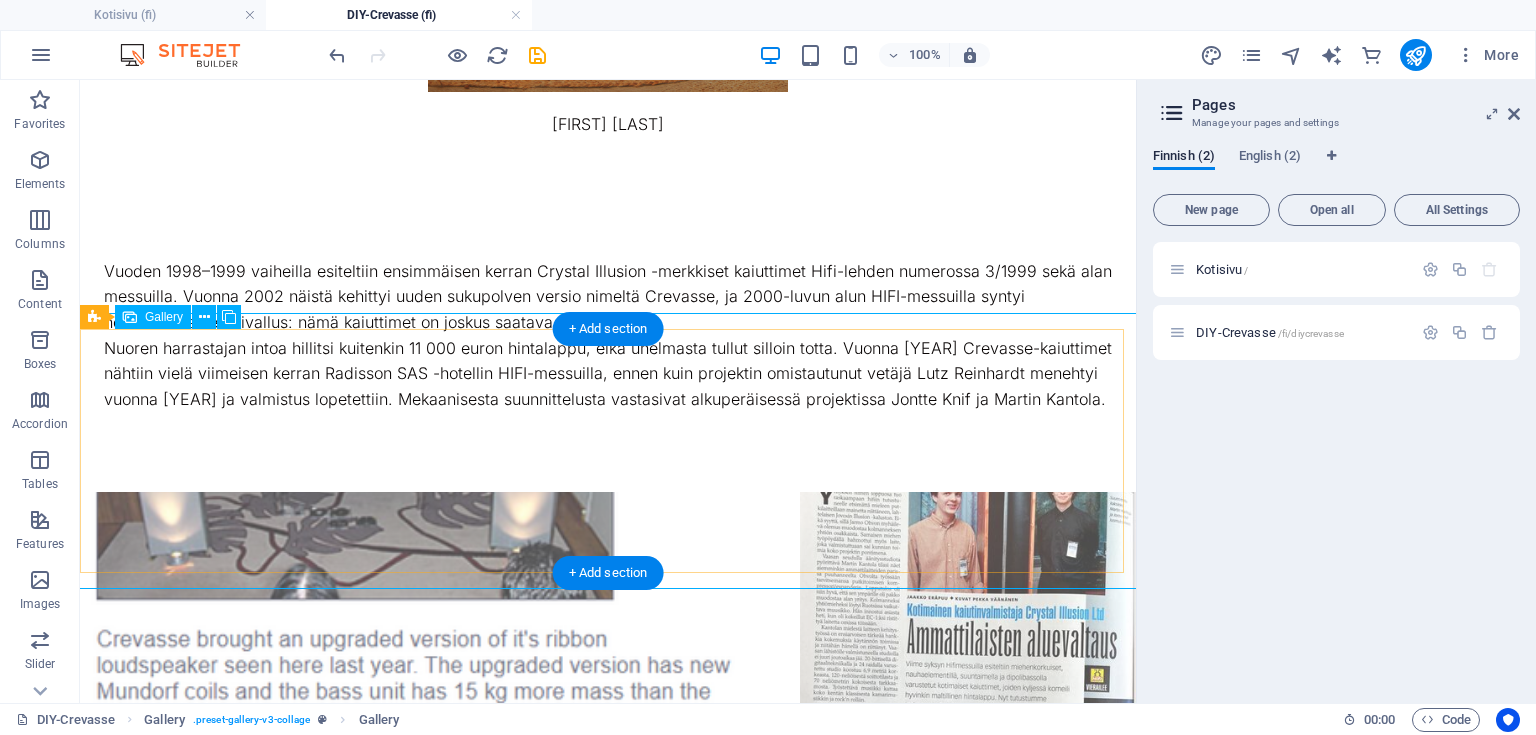 click at bounding box center [968, 614] 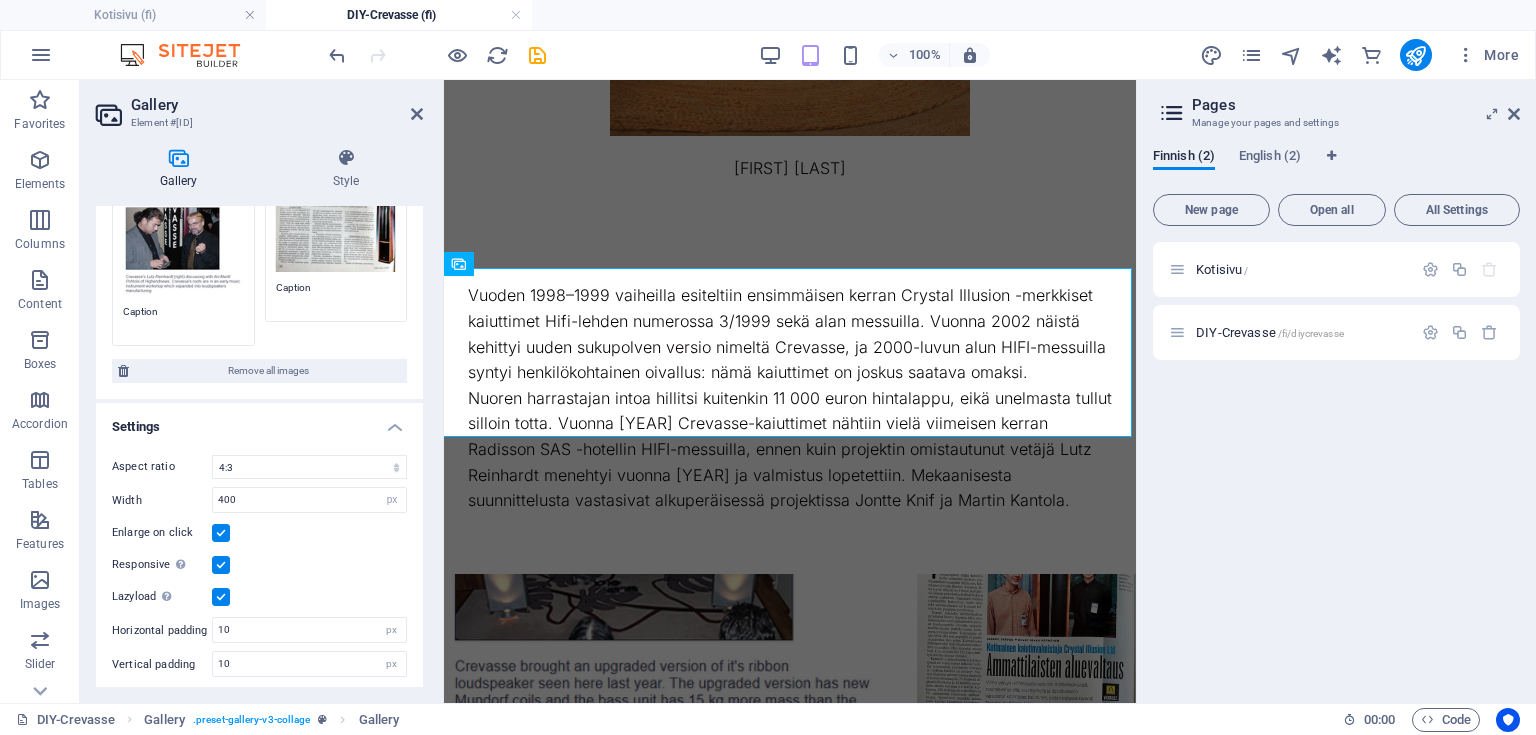 scroll, scrollTop: 240, scrollLeft: 0, axis: vertical 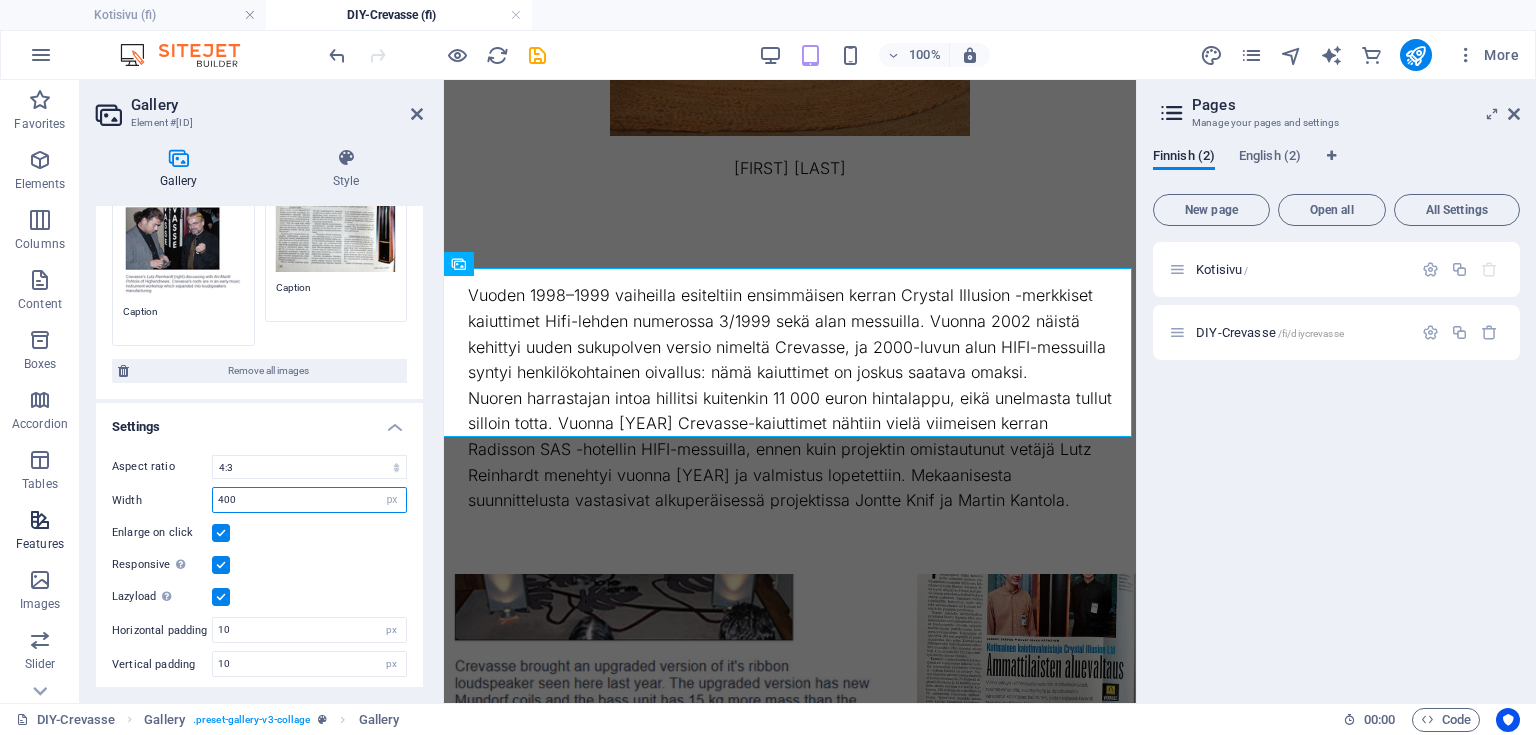 drag, startPoint x: 296, startPoint y: 497, endPoint x: 9, endPoint y: 521, distance: 288.00174 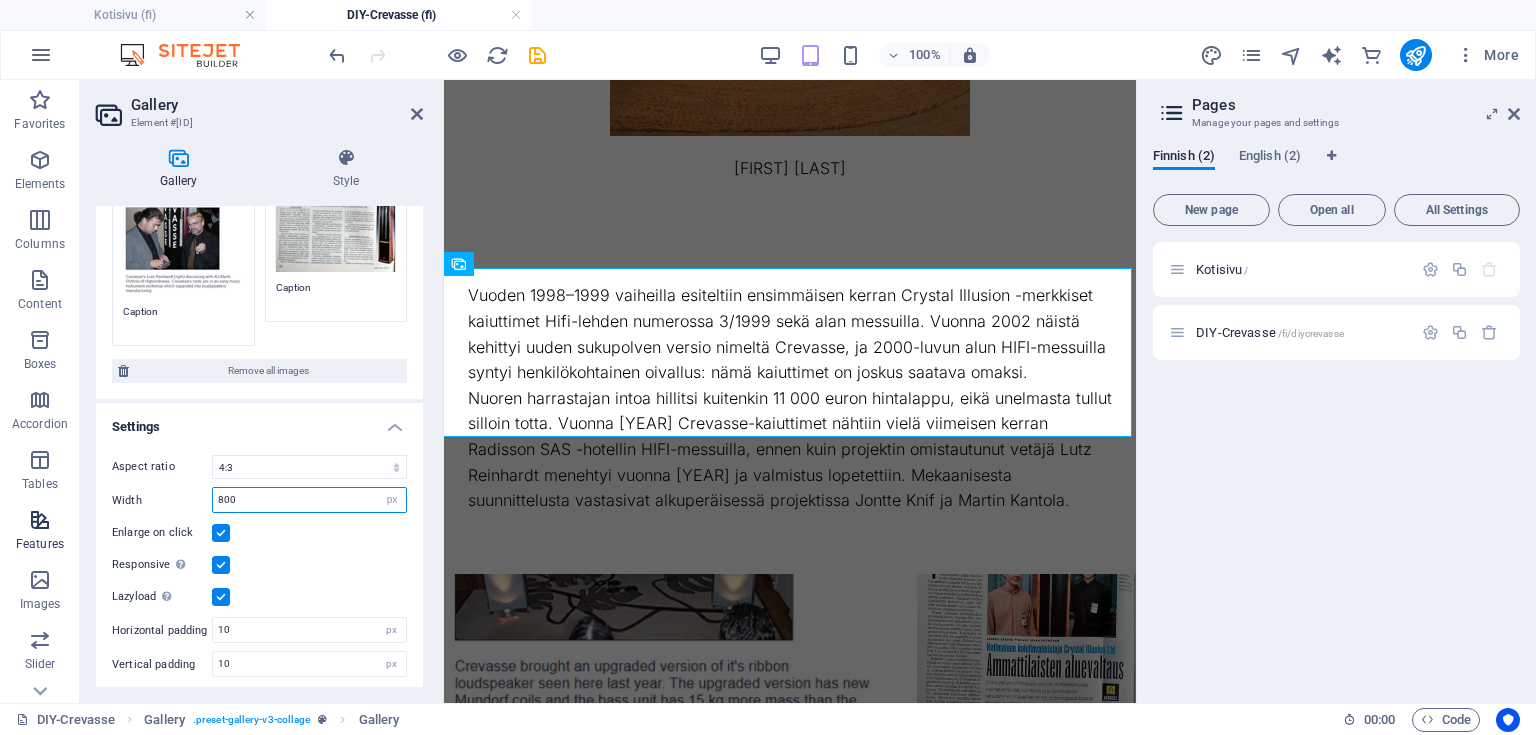 type on "800" 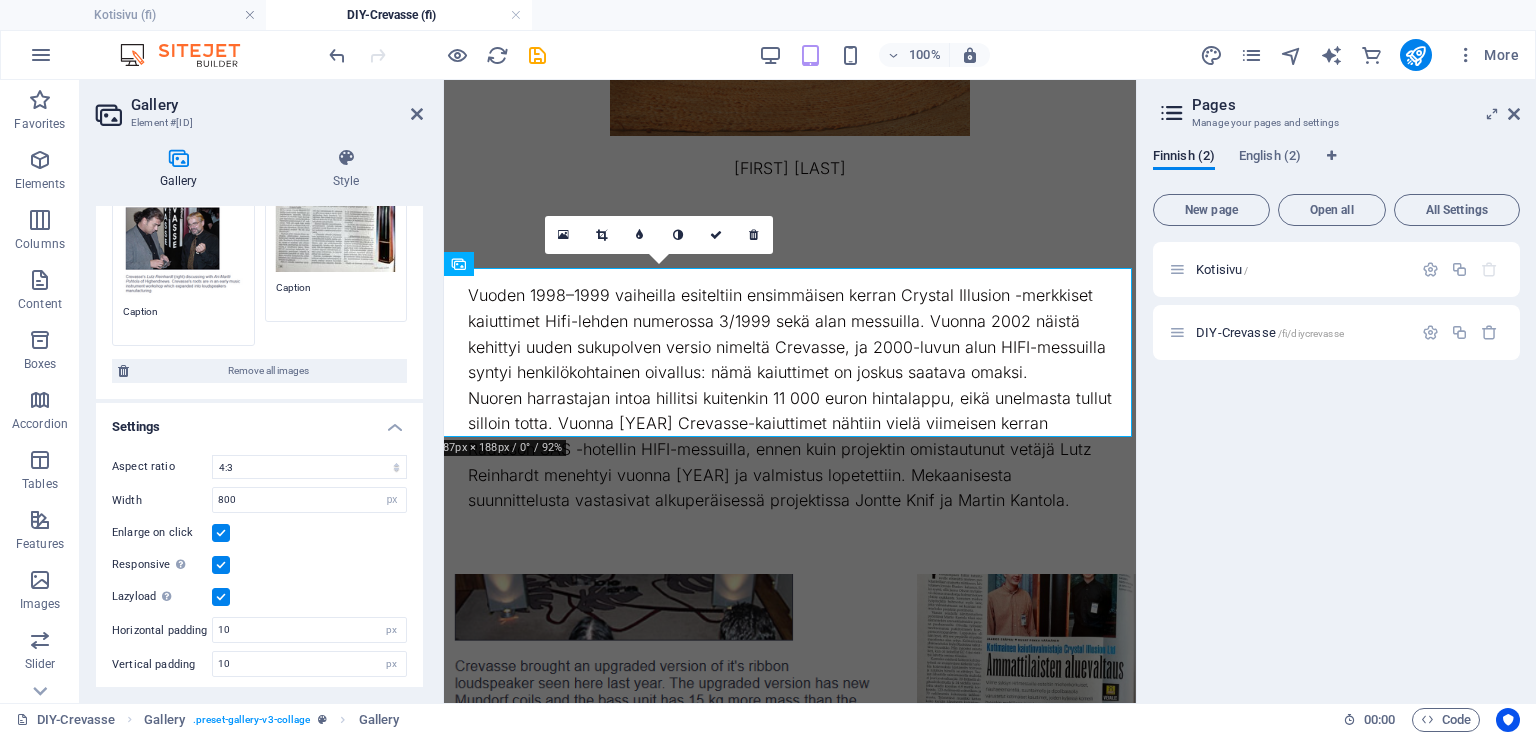 click on "Enlarge on click" at bounding box center [259, 533] 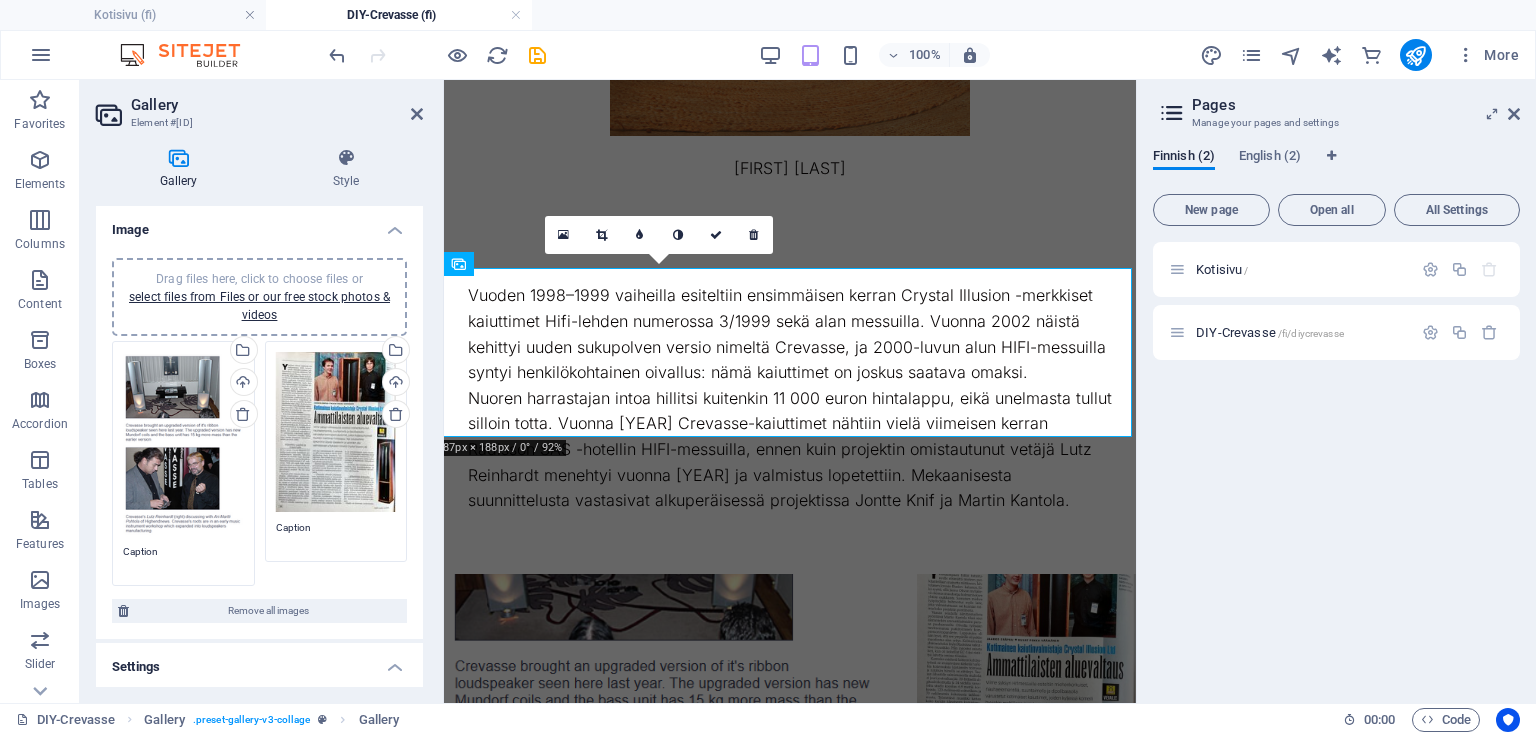 scroll, scrollTop: 0, scrollLeft: 0, axis: both 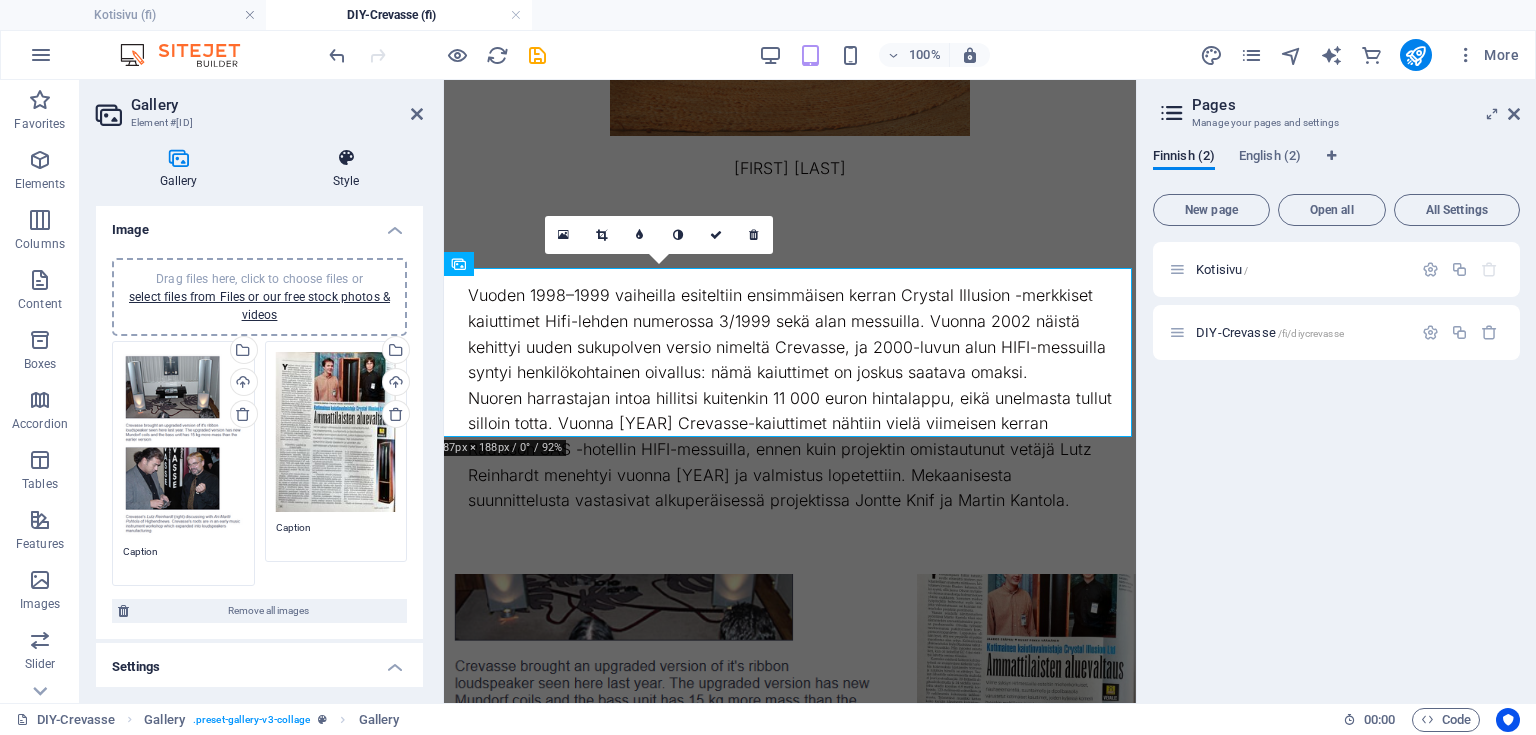 click on "Style" at bounding box center (346, 169) 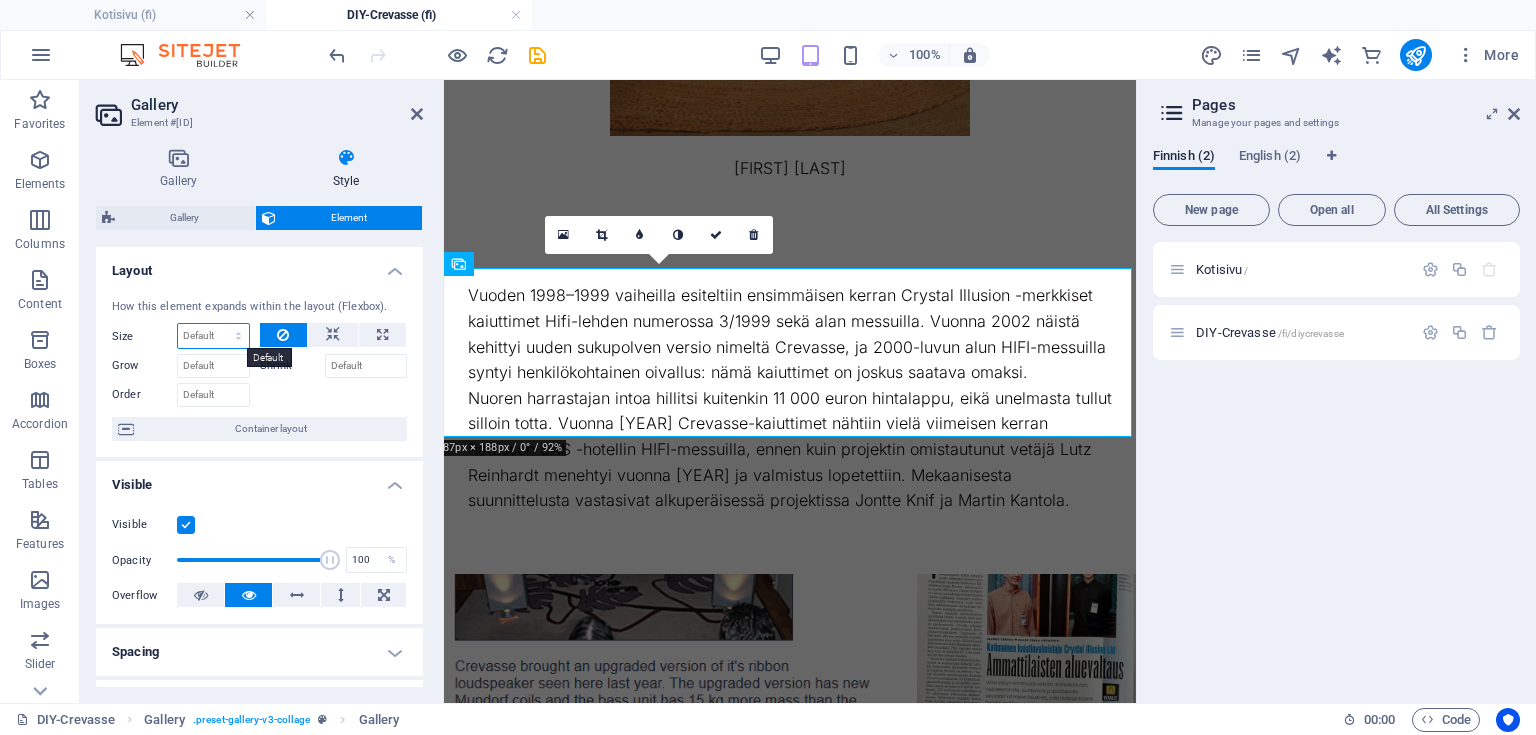 click on "Default auto px % 1/1 1/2 1/3 1/4 1/5 1/6 1/7 1/8 1/9 1/10" at bounding box center (213, 336) 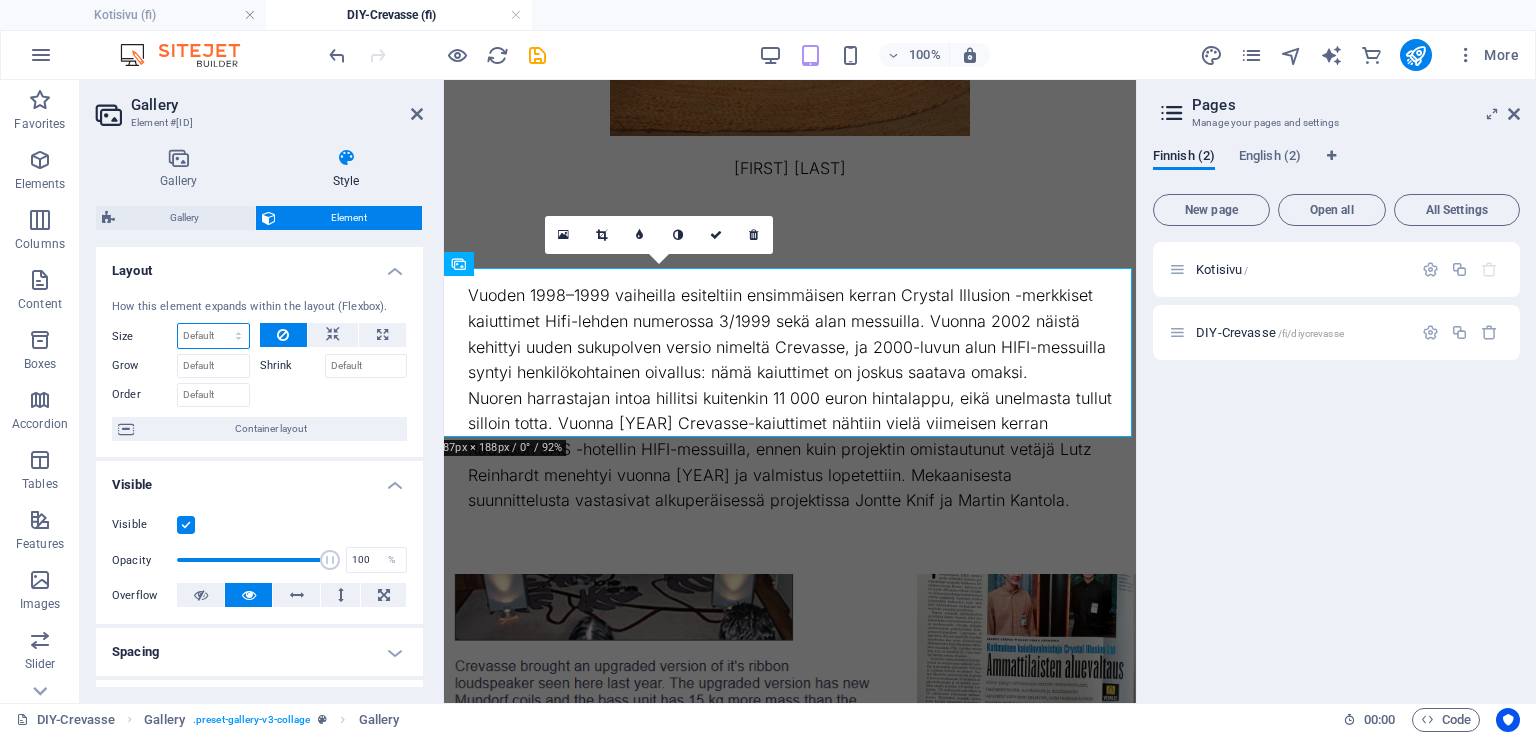 click on "Default auto px % 1/1 1/2 1/3 1/4 1/5 1/6 1/7 1/8 1/9 1/10" at bounding box center [213, 336] 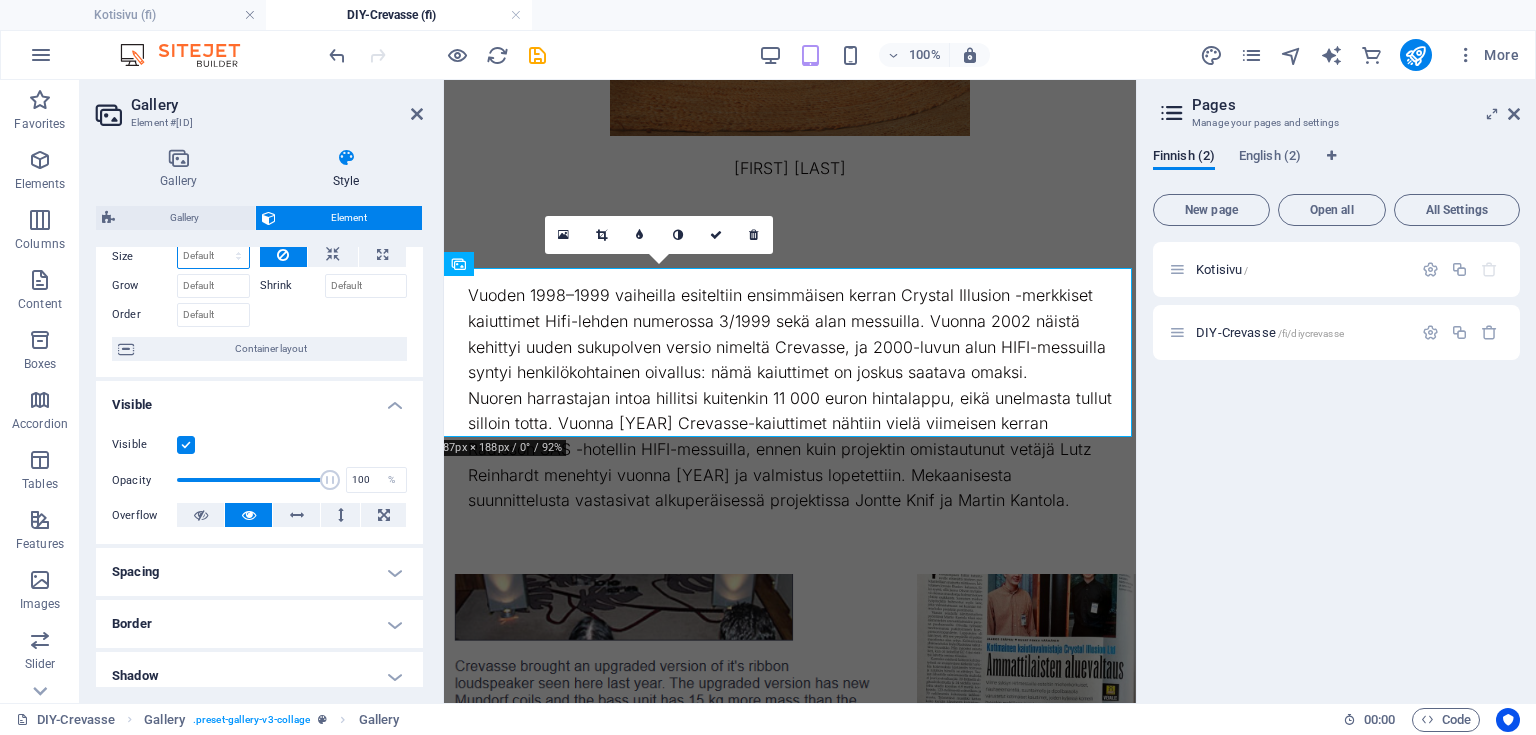 scroll, scrollTop: 0, scrollLeft: 0, axis: both 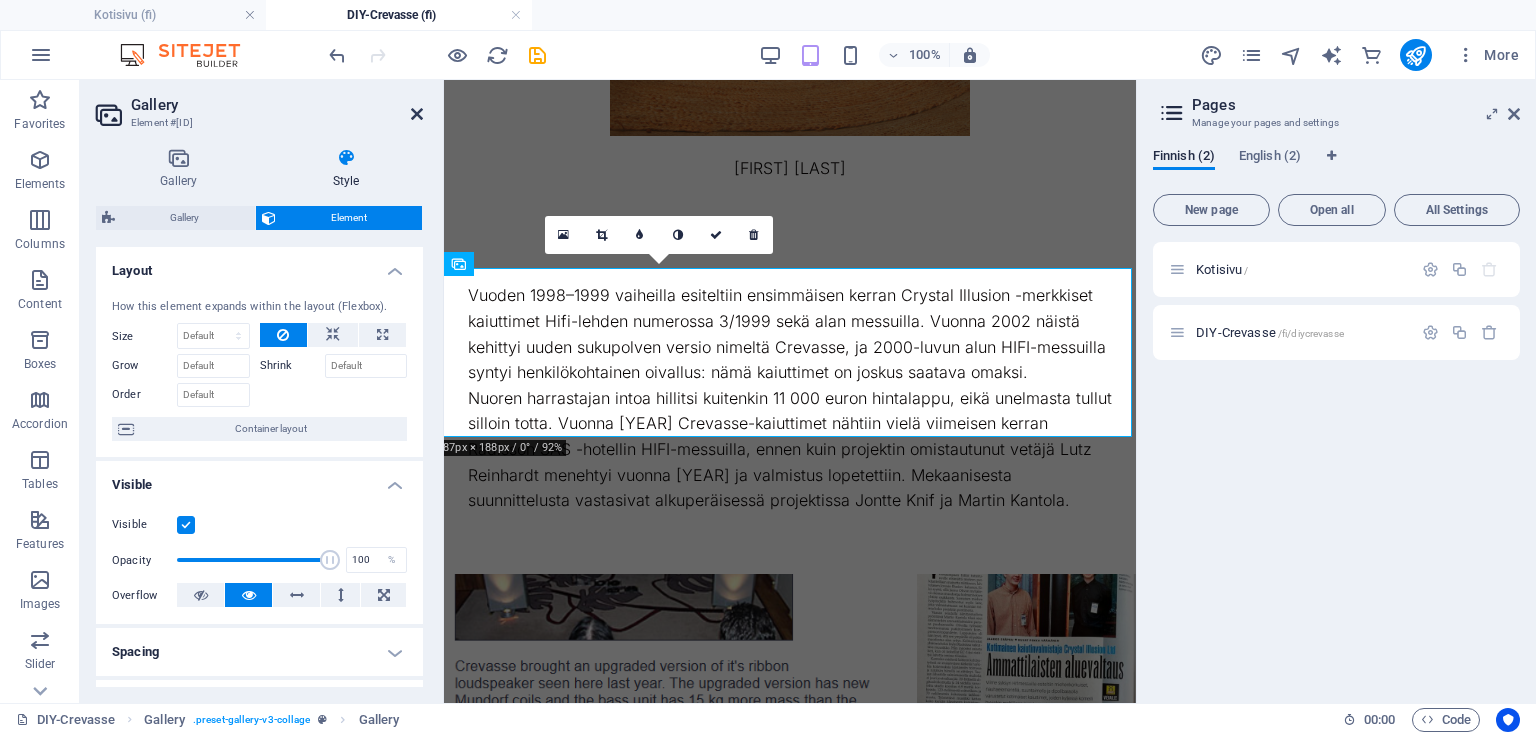 click at bounding box center (417, 114) 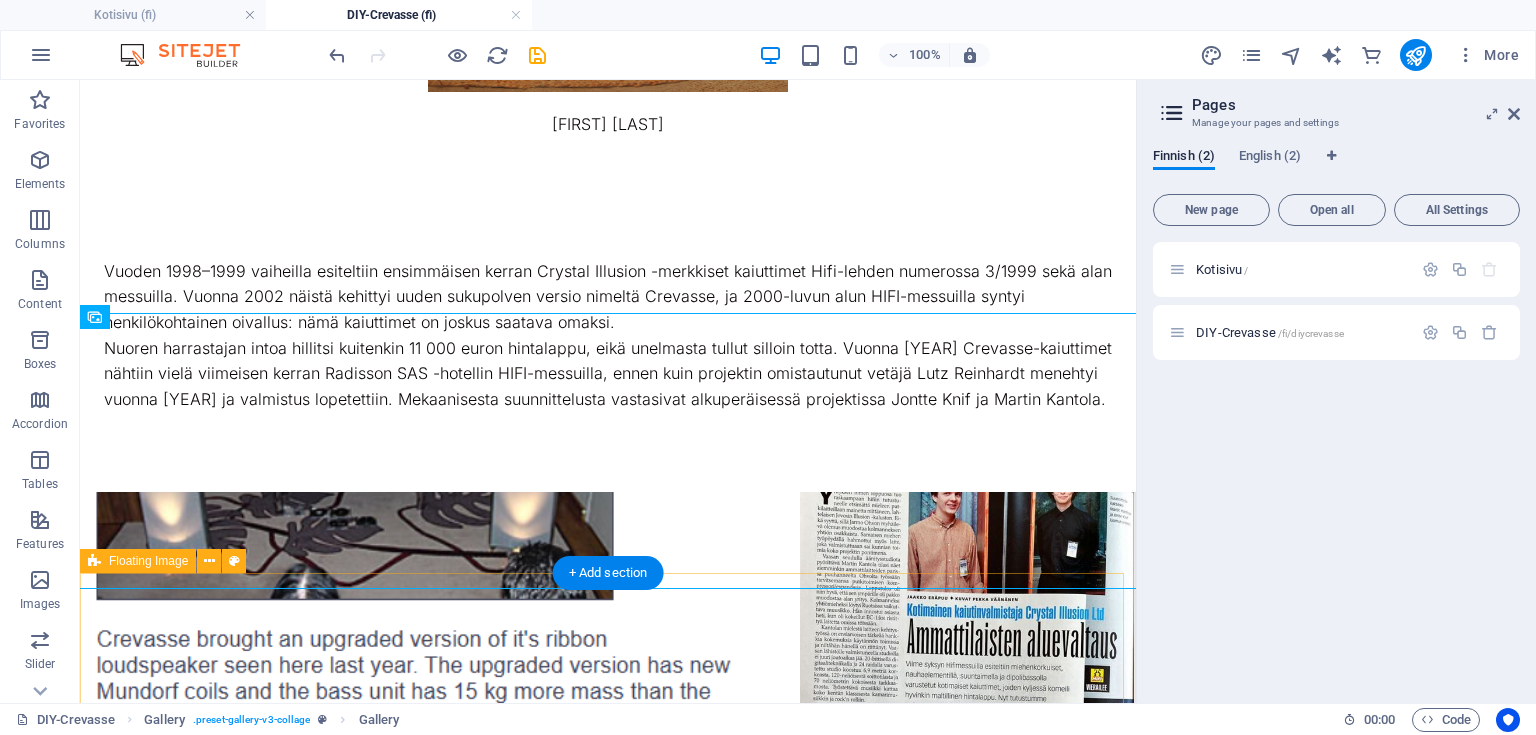 click on "Kaiuttimen 2D CAD-Luonnoksi Projekti käynnistettiin hahmottelemalla eri tekniset ja mitoitukselliset vaihtoehdot sekä paperilla että CAD-piirustuksina. Alkuvaiheen suunnittelussa kiinnitimme yhtä lailla huomiota kaiuttimen visuaaliseen ilmeeseen, teknisiin yksityiskohtiin, huollettavuuteen ja kuljetettavuuteen – ilman kompromisseja äänenlaadun suhteen. Kotelon yläosa on suunniteltu irrotettavaksi kahdella sormiruuvilla ja yhdellä virtaliittimellä, mikä helpottaa sekä huoltoa että kuljetusta. Prototyyppiä varten tilasimme Saksasta eri materiaaleista valmistettuja mallikappaleita – magneetteja, japanilaista gampi-paperia ja alumiinifoliota – joista rakensimme testiversion. Näiden kokeilujen avulla varmistimme, että valitut materiaalit täyttävät sekä akustiset että rakenteelliset vaatimukset. T" at bounding box center (608, 984) 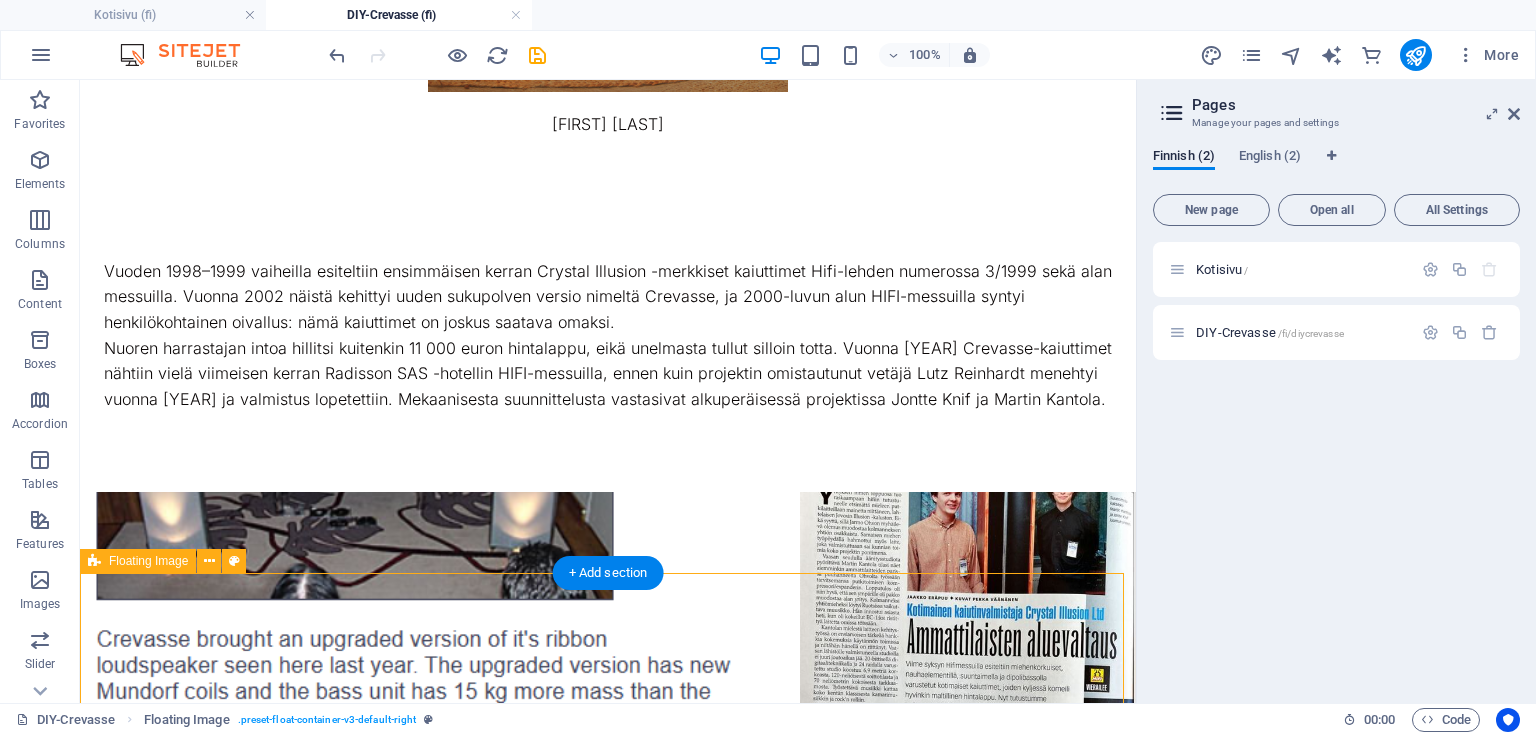 click on "Kaiuttimen 2D CAD-Luonnoksi Projekti käynnistettiin hahmottelemalla eri tekniset ja mitoitukselliset vaihtoehdot sekä paperilla että CAD-piirustuksina. Alkuvaiheen suunnittelussa kiinnitimme yhtä lailla huomiota kaiuttimen visuaaliseen ilmeeseen, teknisiin yksityiskohtiin, huollettavuuteen ja kuljetettavuuteen – ilman kompromisseja äänenlaadun suhteen. Kotelon yläosa on suunniteltu irrotettavaksi kahdella sormiruuvilla ja yhdellä virtaliittimellä, mikä helpottaa sekä huoltoa että kuljetusta. Prototyyppiä varten tilasimme Saksasta eri materiaaleista valmistettuja mallikappaleita – magneetteja, japanilaista gampi-paperia ja alumiinifoliota – joista rakensimme testiversion. Näiden kokeilujen avulla varmistimme, että valitut materiaalit täyttävät sekä akustiset että rakenteelliset vaatimukset. T" at bounding box center [608, 984] 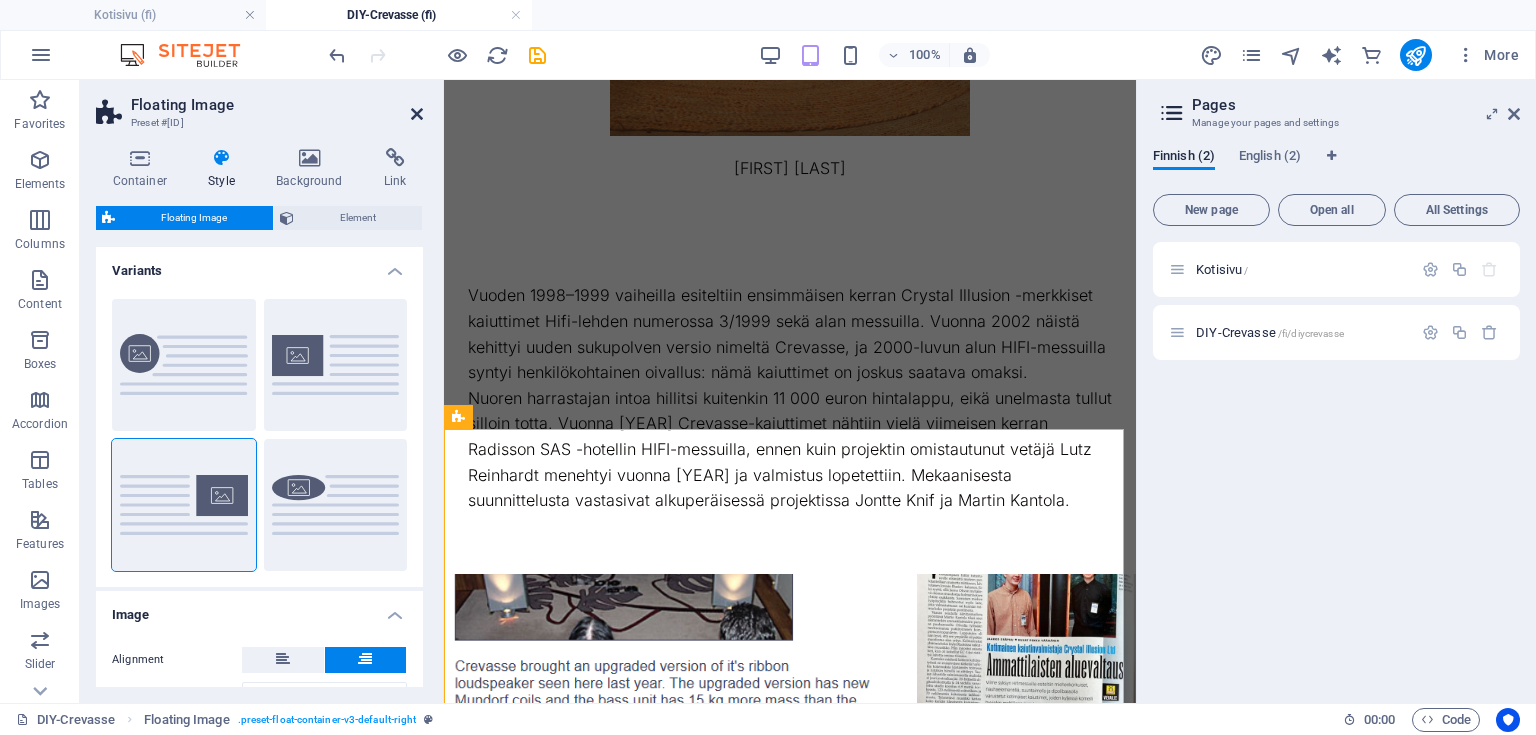 drag, startPoint x: 413, startPoint y: 111, endPoint x: 296, endPoint y: 99, distance: 117.61378 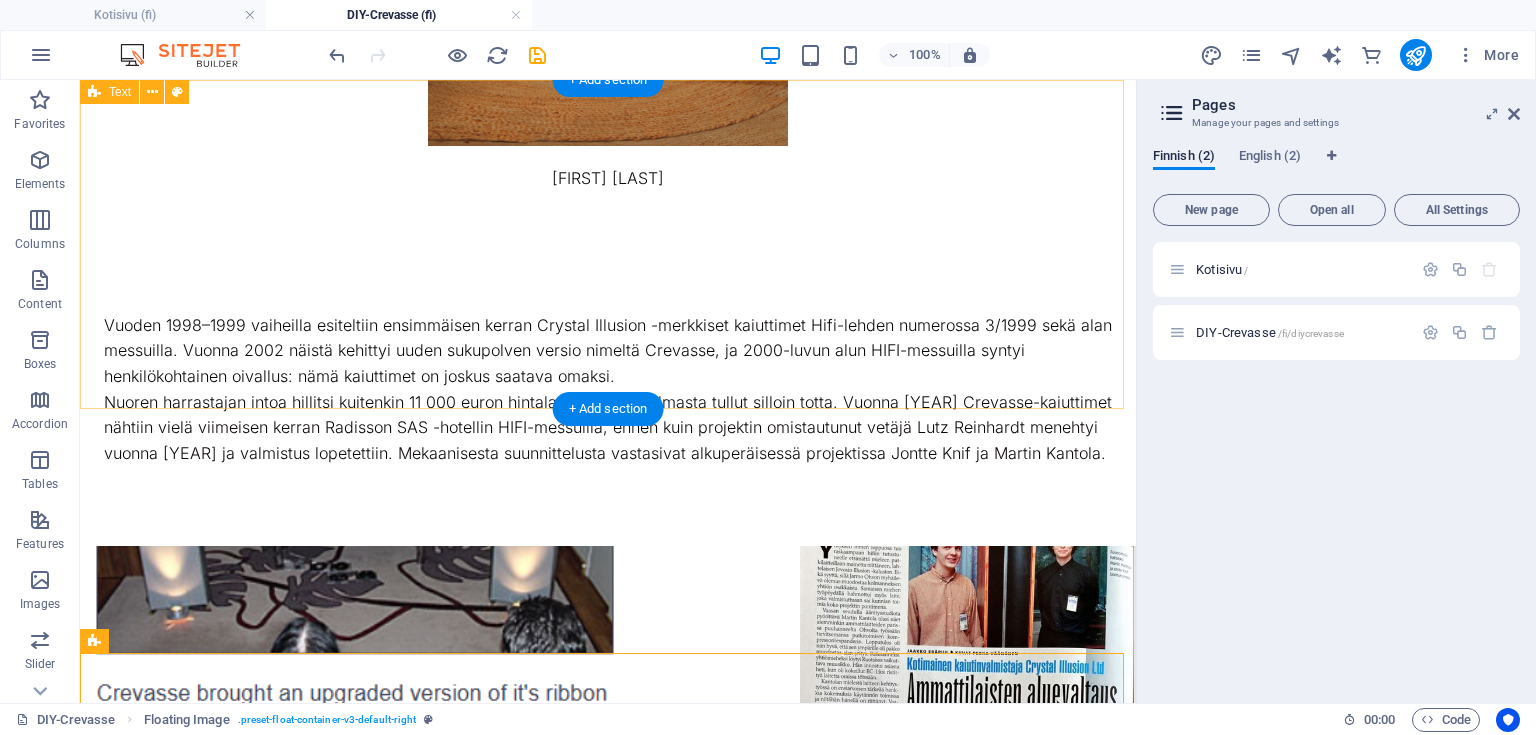 scroll, scrollTop: 781, scrollLeft: 0, axis: vertical 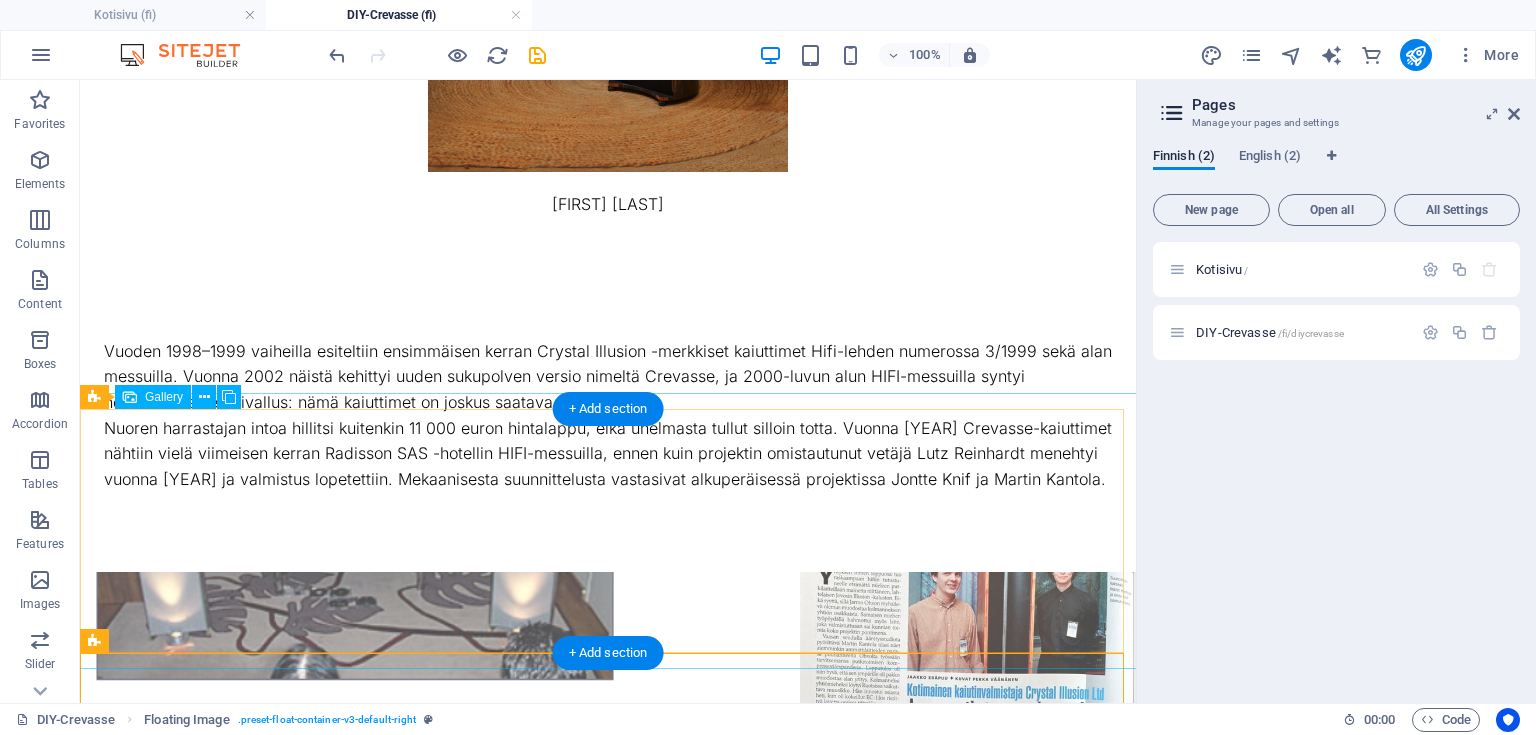click at bounding box center [414, 694] 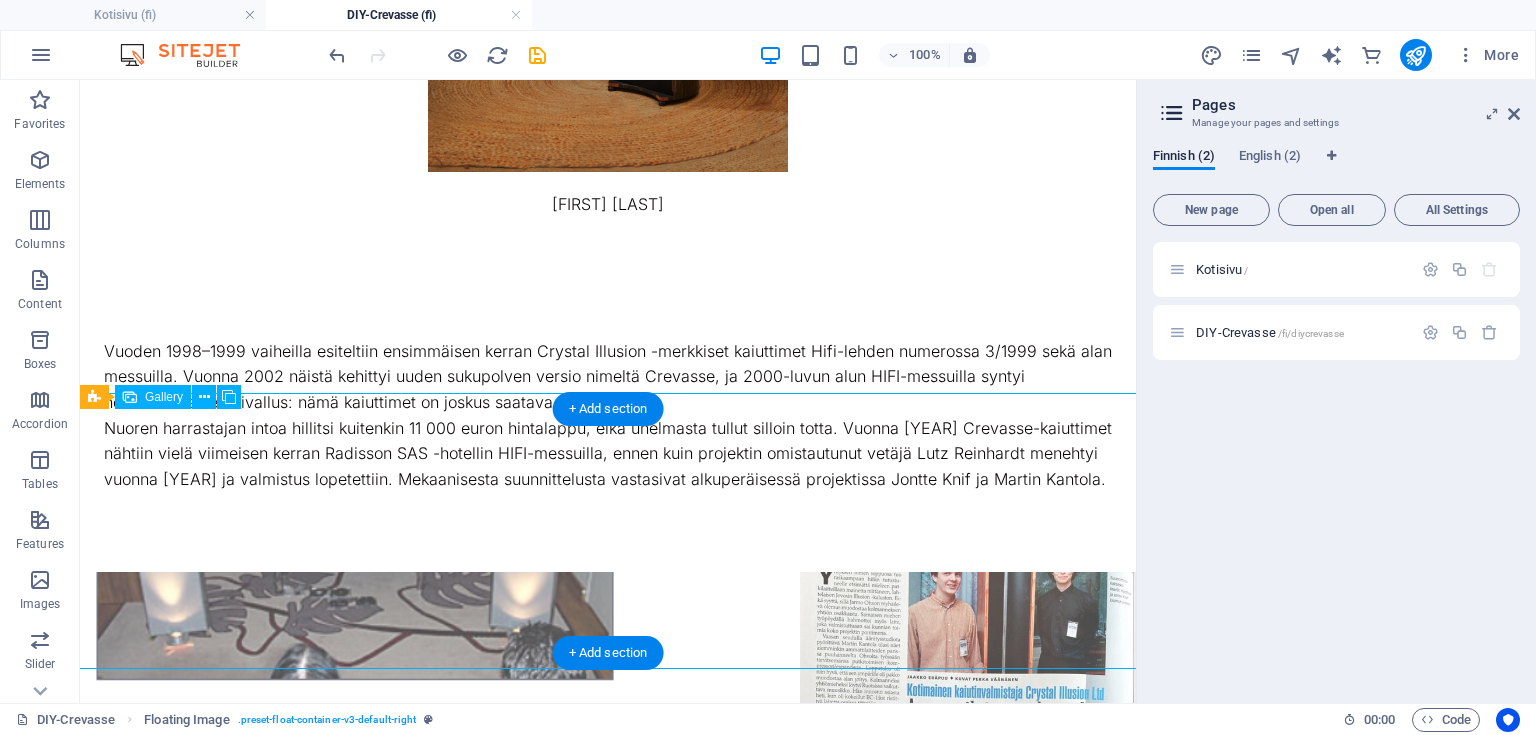 click at bounding box center [414, 694] 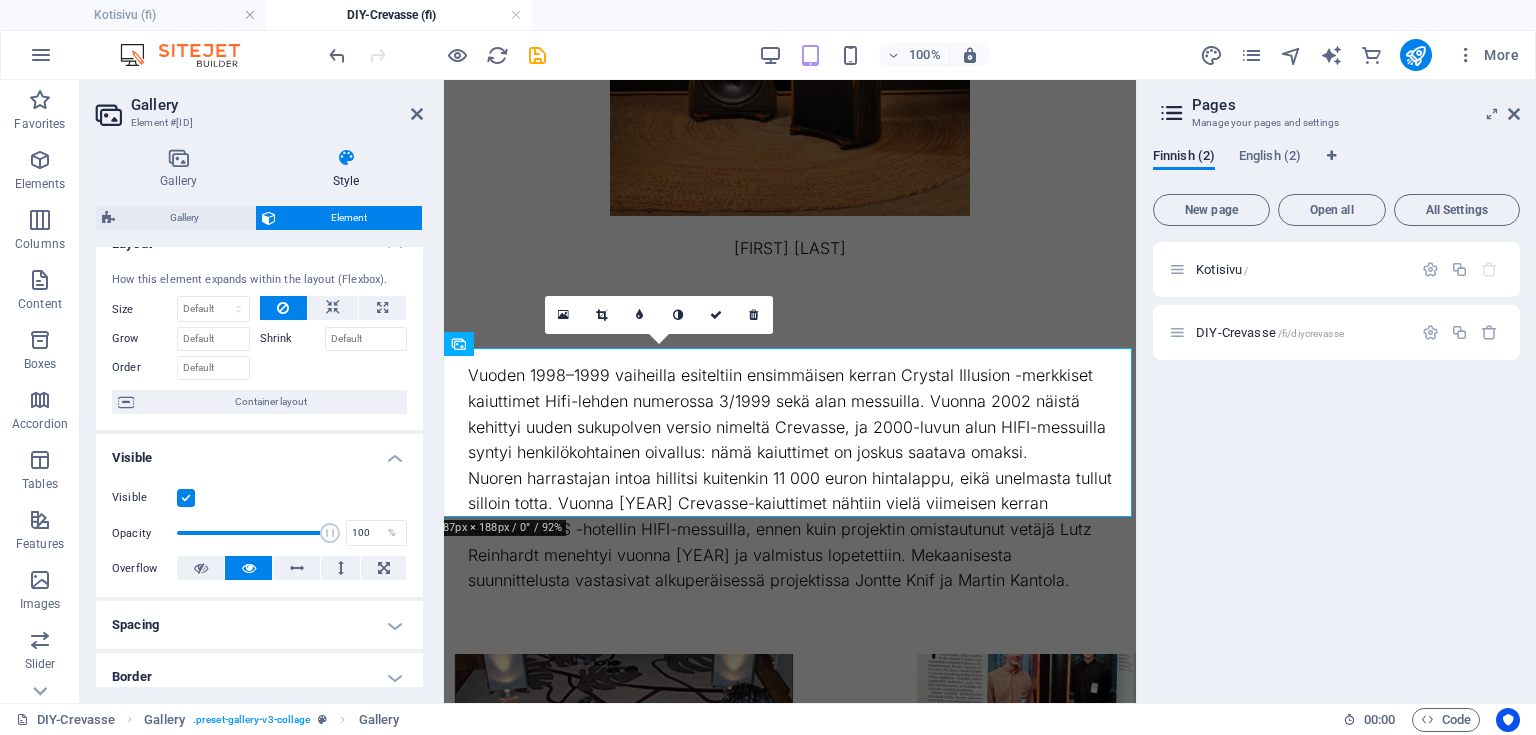 scroll, scrollTop: 0, scrollLeft: 0, axis: both 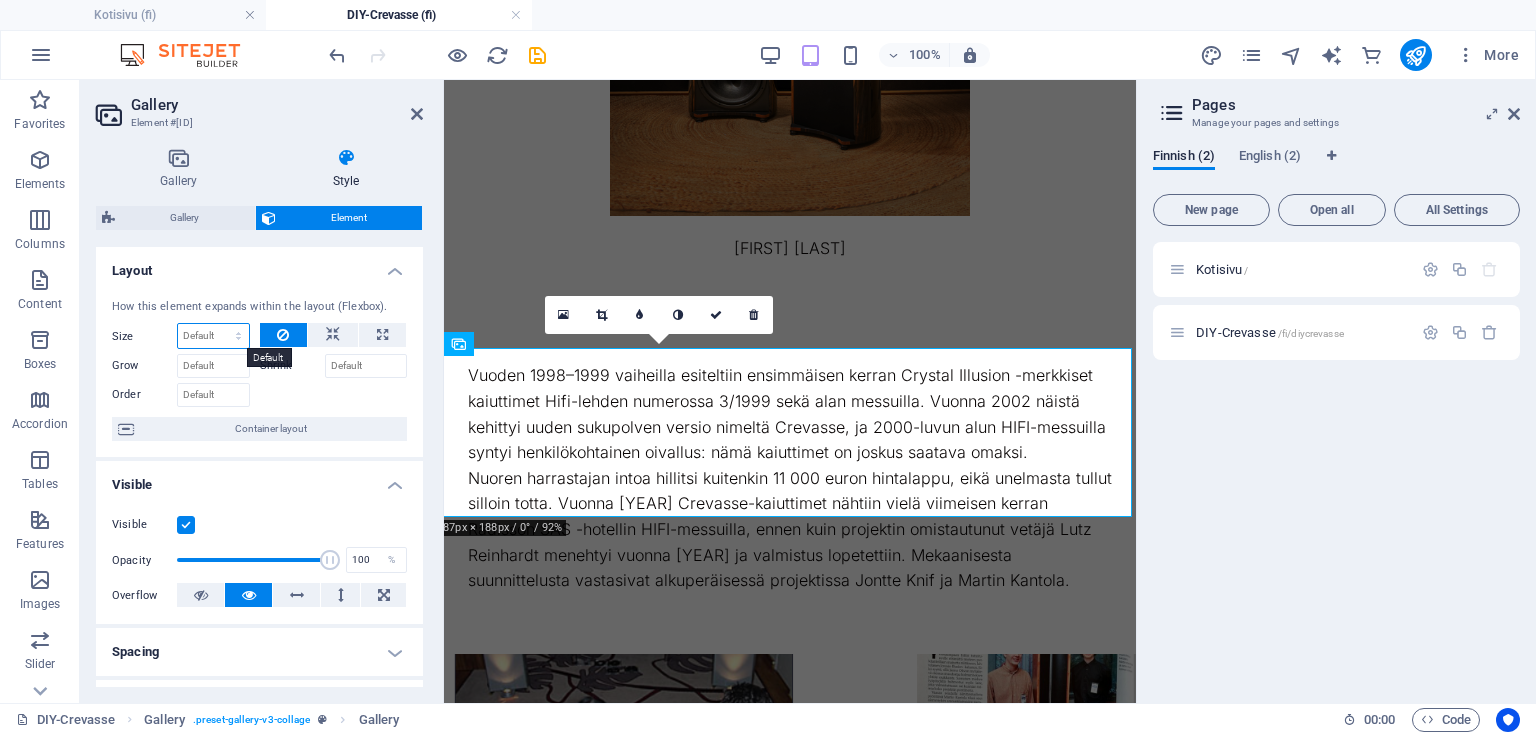 click on "Default auto px % 1/1 1/2 1/3 1/4 1/5 1/6 1/7 1/8 1/9 1/10" at bounding box center [213, 336] 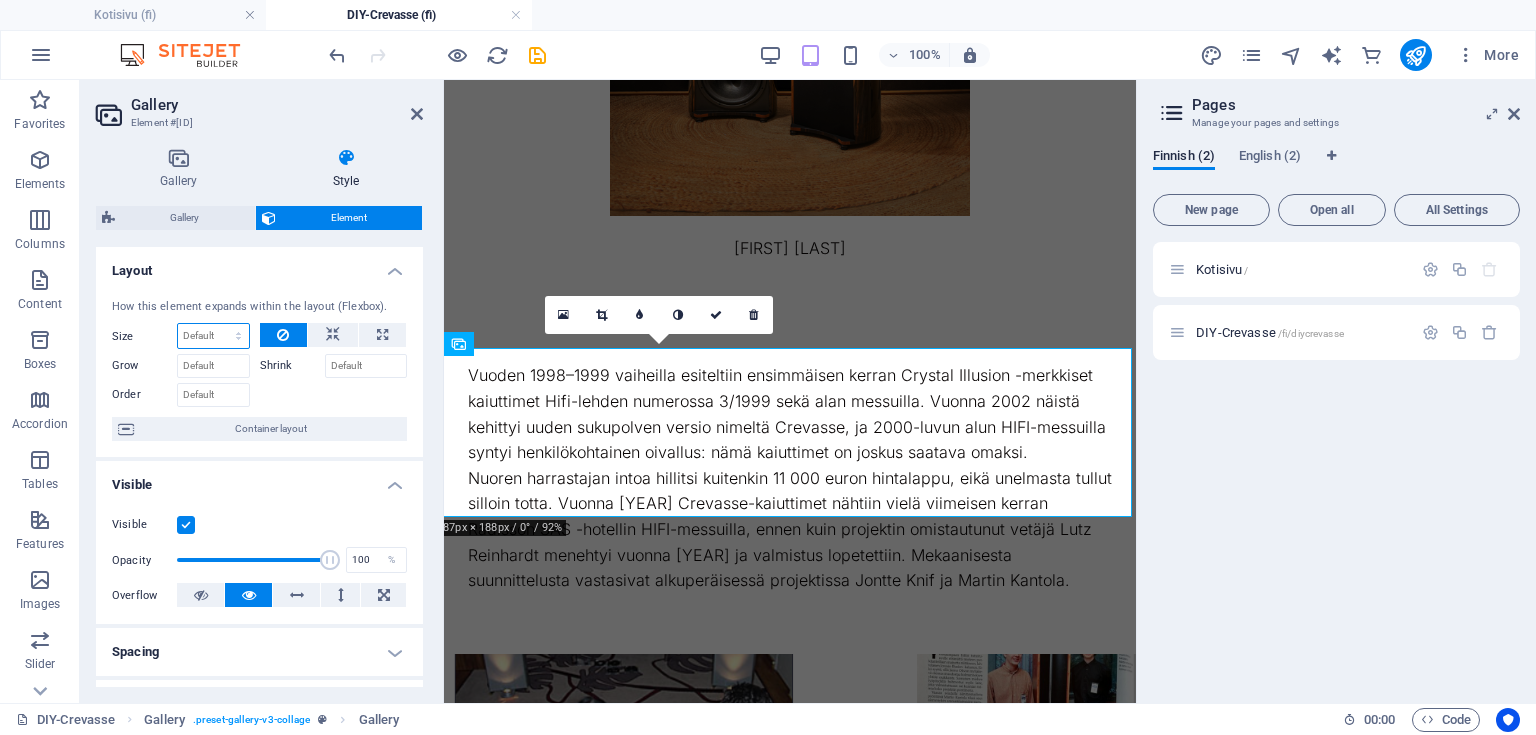 select on "1/2" 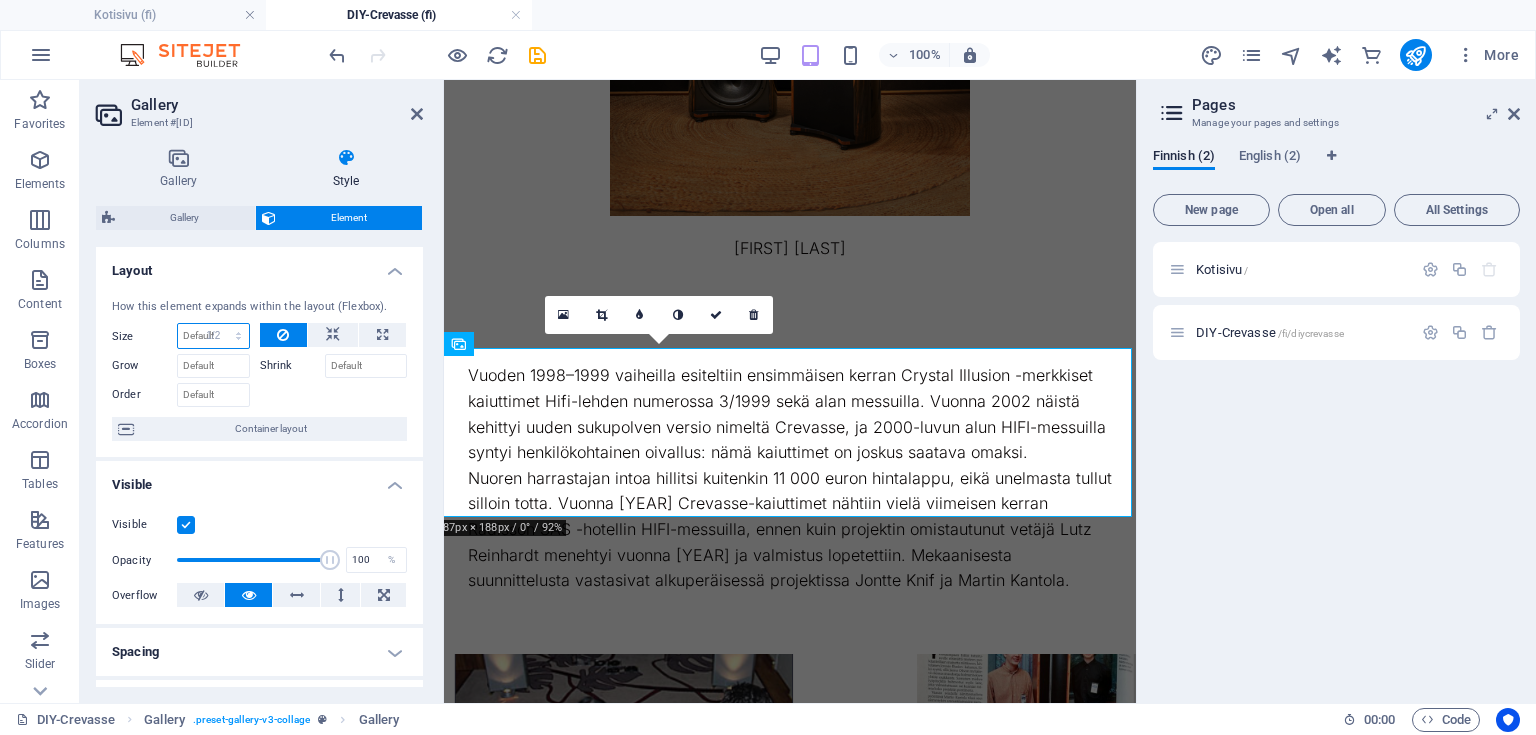 click on "Default auto px % 1/1 1/2 1/3 1/4 1/5 1/6 1/7 1/8 1/9 1/10" at bounding box center [213, 336] 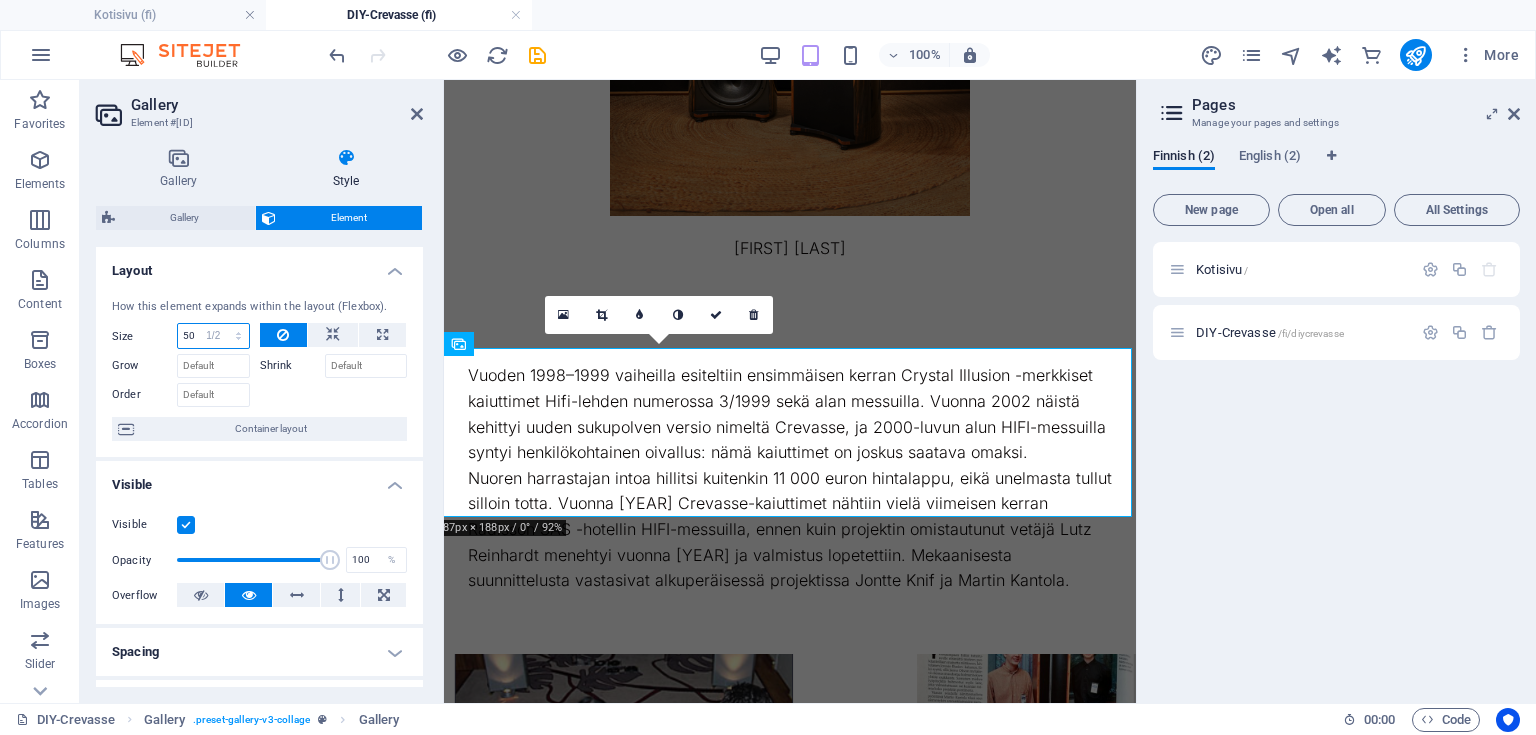 select on "%" 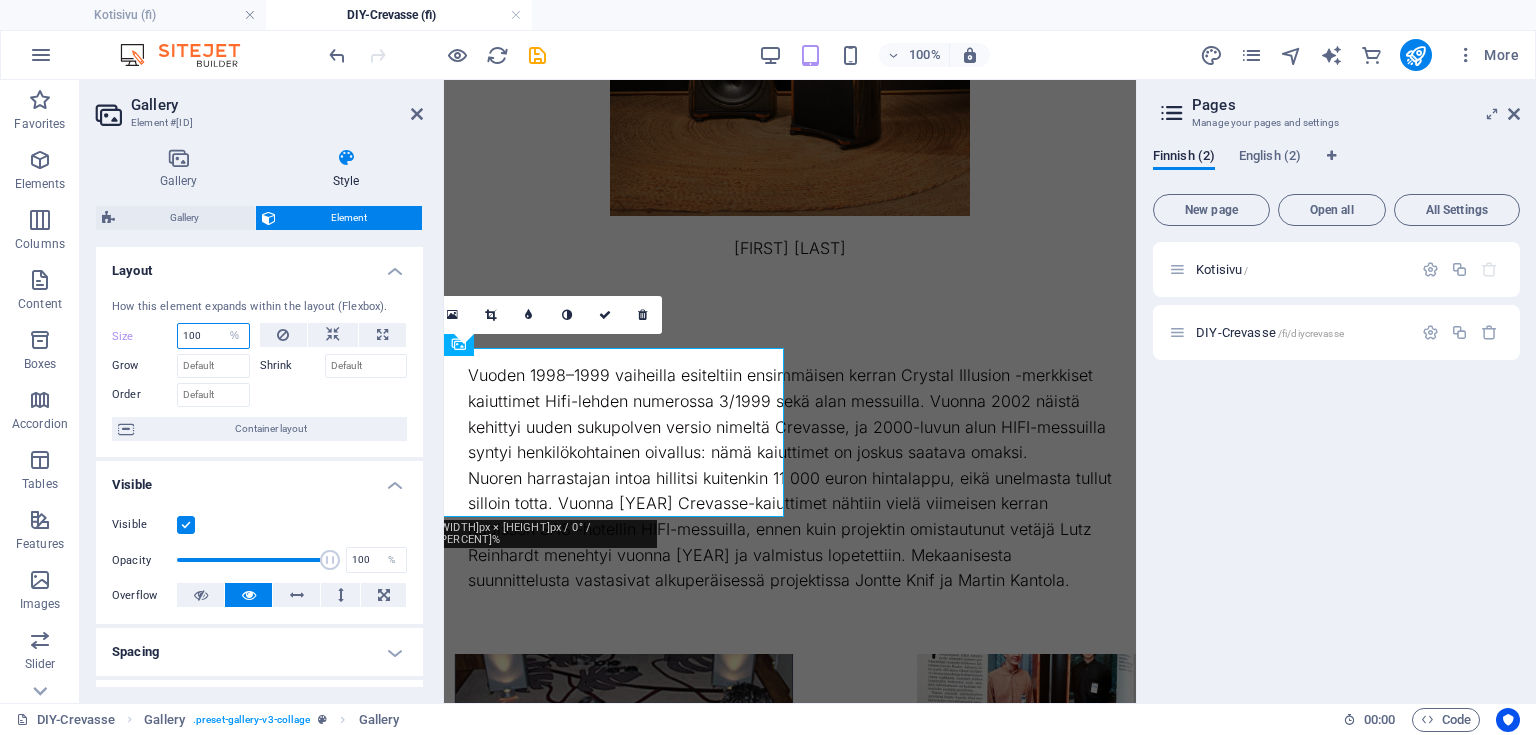 type on "100" 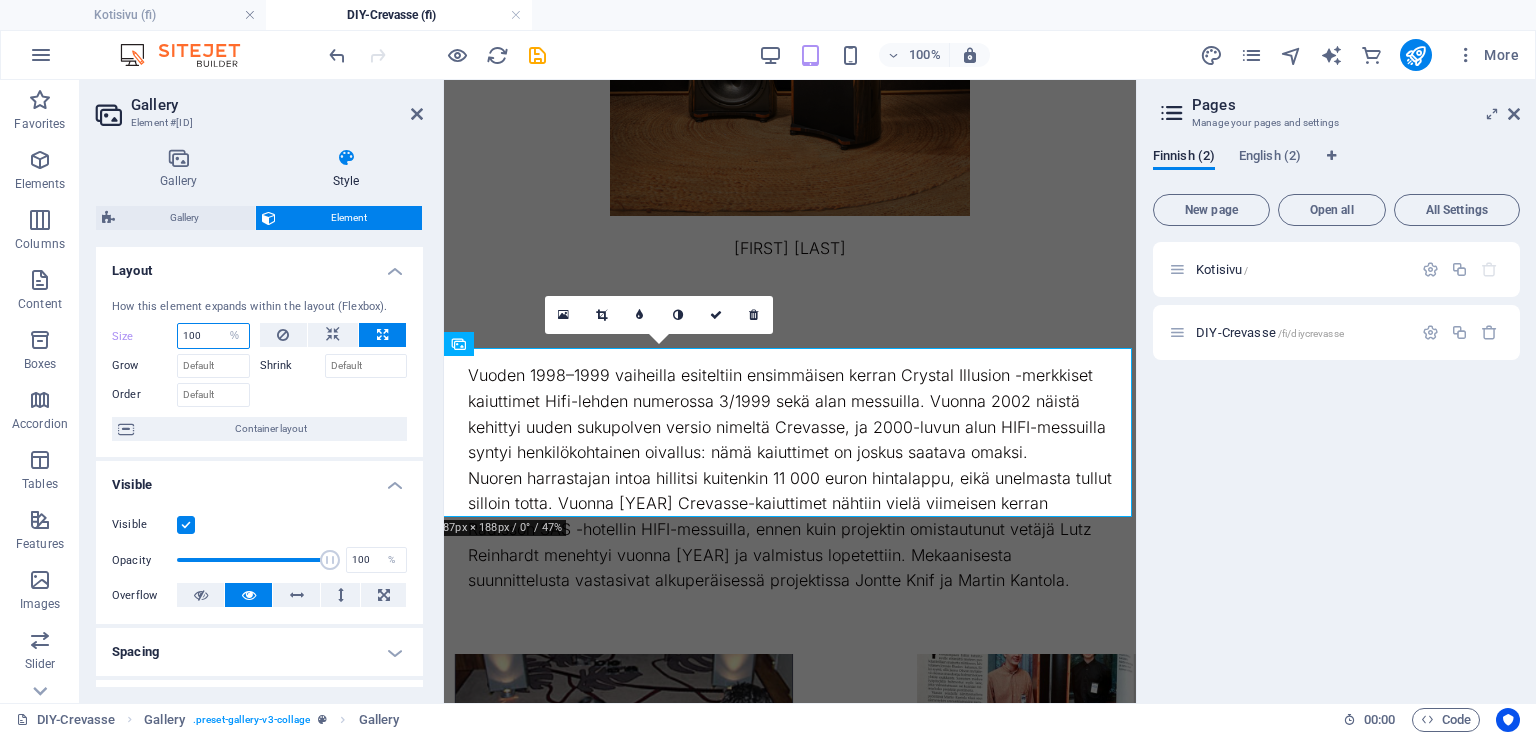 drag, startPoint x: 212, startPoint y: 343, endPoint x: 112, endPoint y: 327, distance: 101.27191 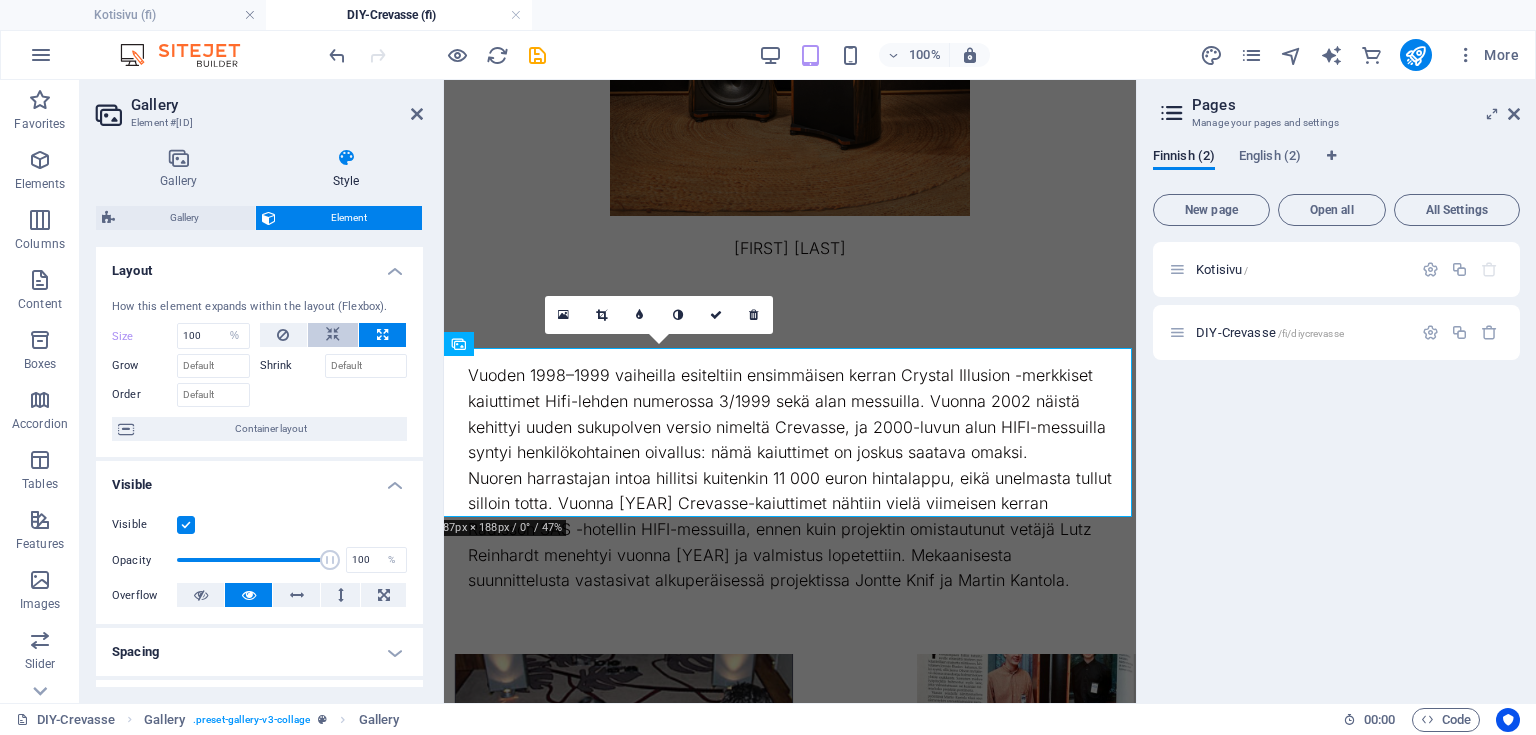 click at bounding box center [333, 335] 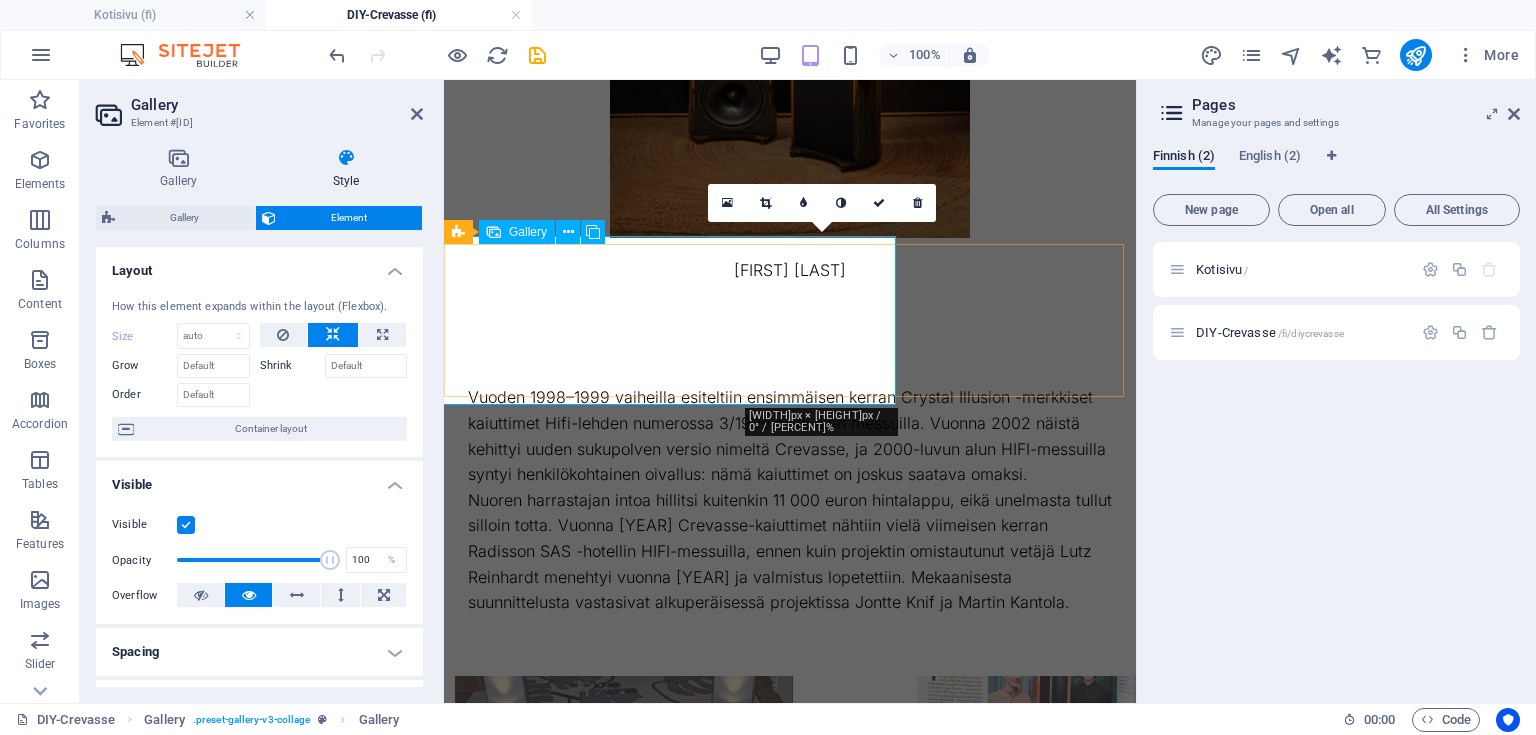 scroll, scrollTop: 1021, scrollLeft: 0, axis: vertical 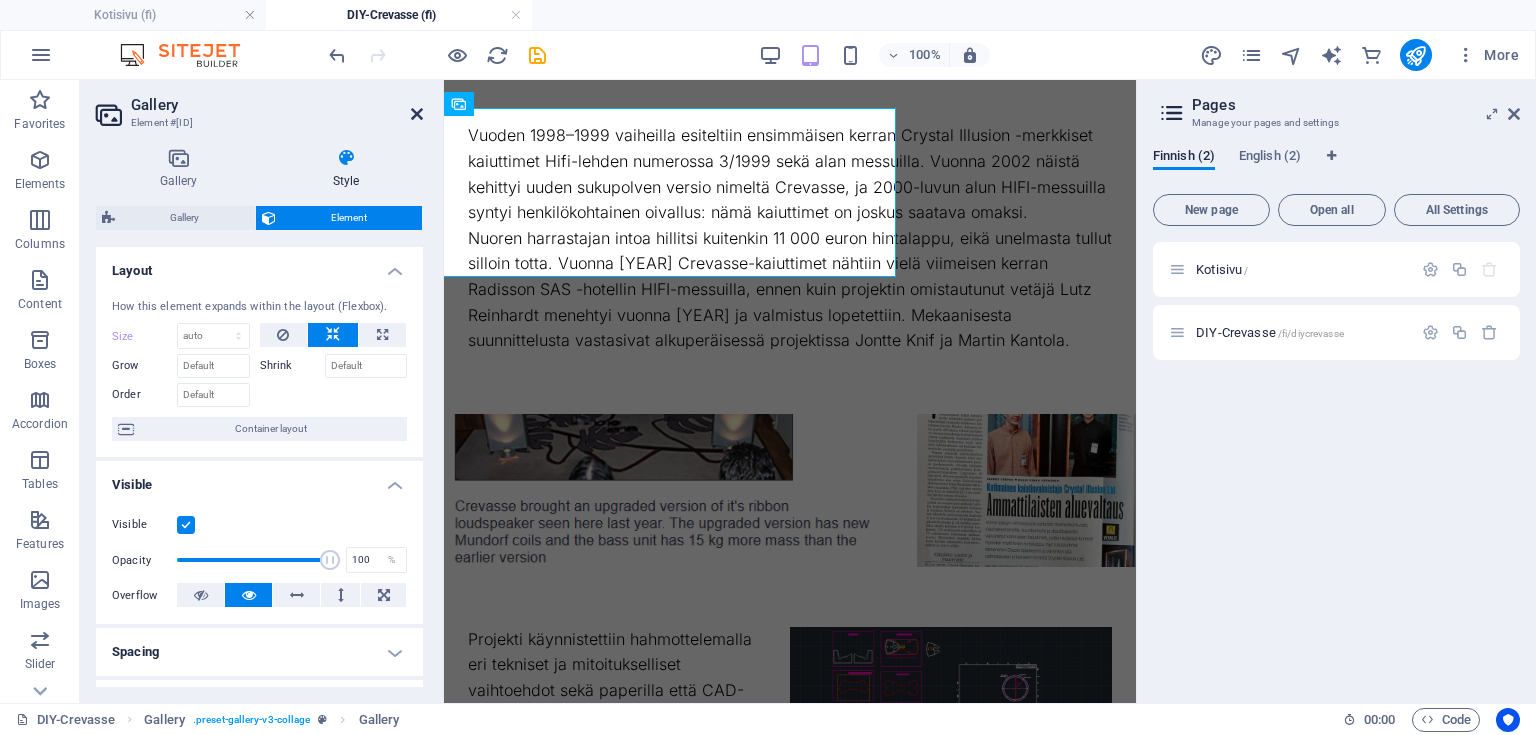 click at bounding box center (417, 114) 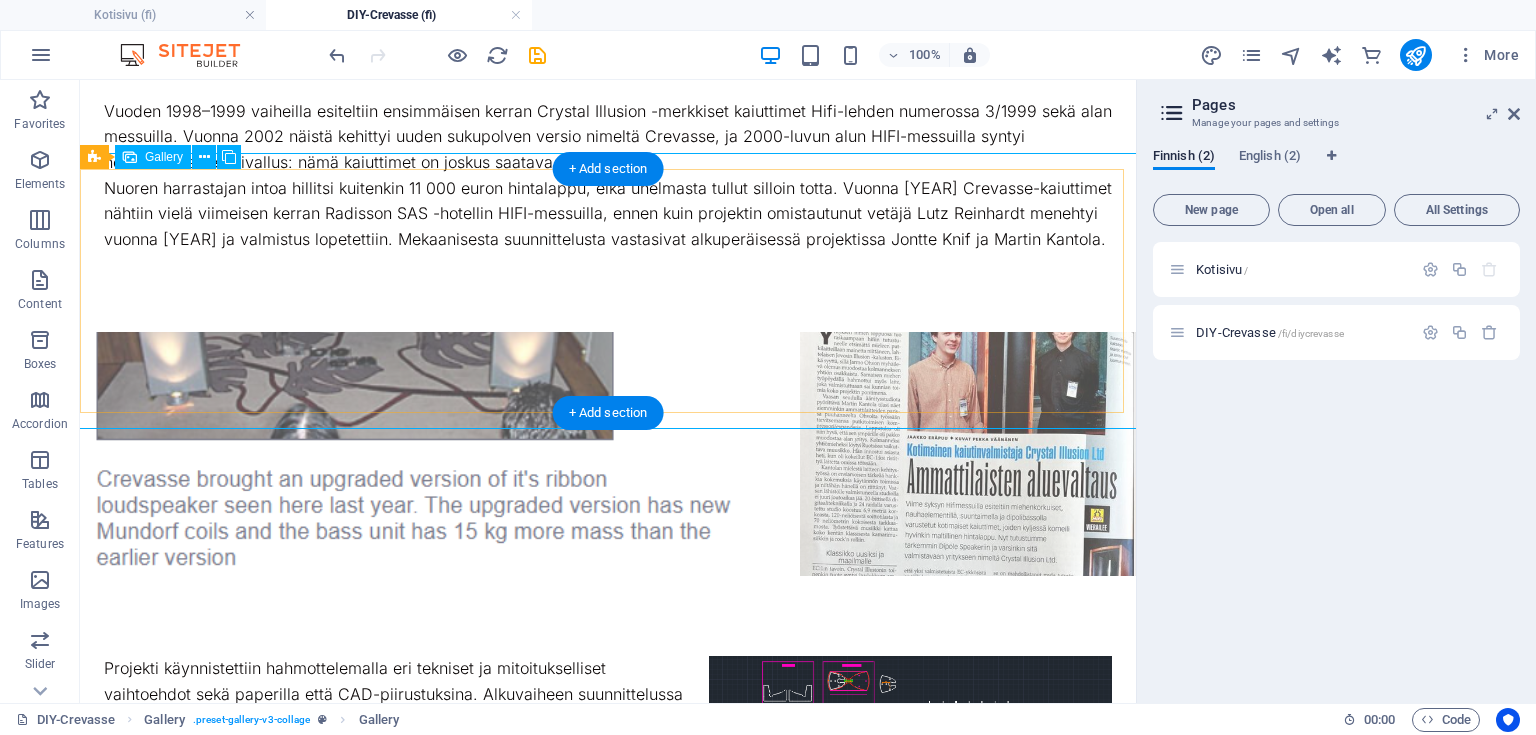 click at bounding box center [414, 454] 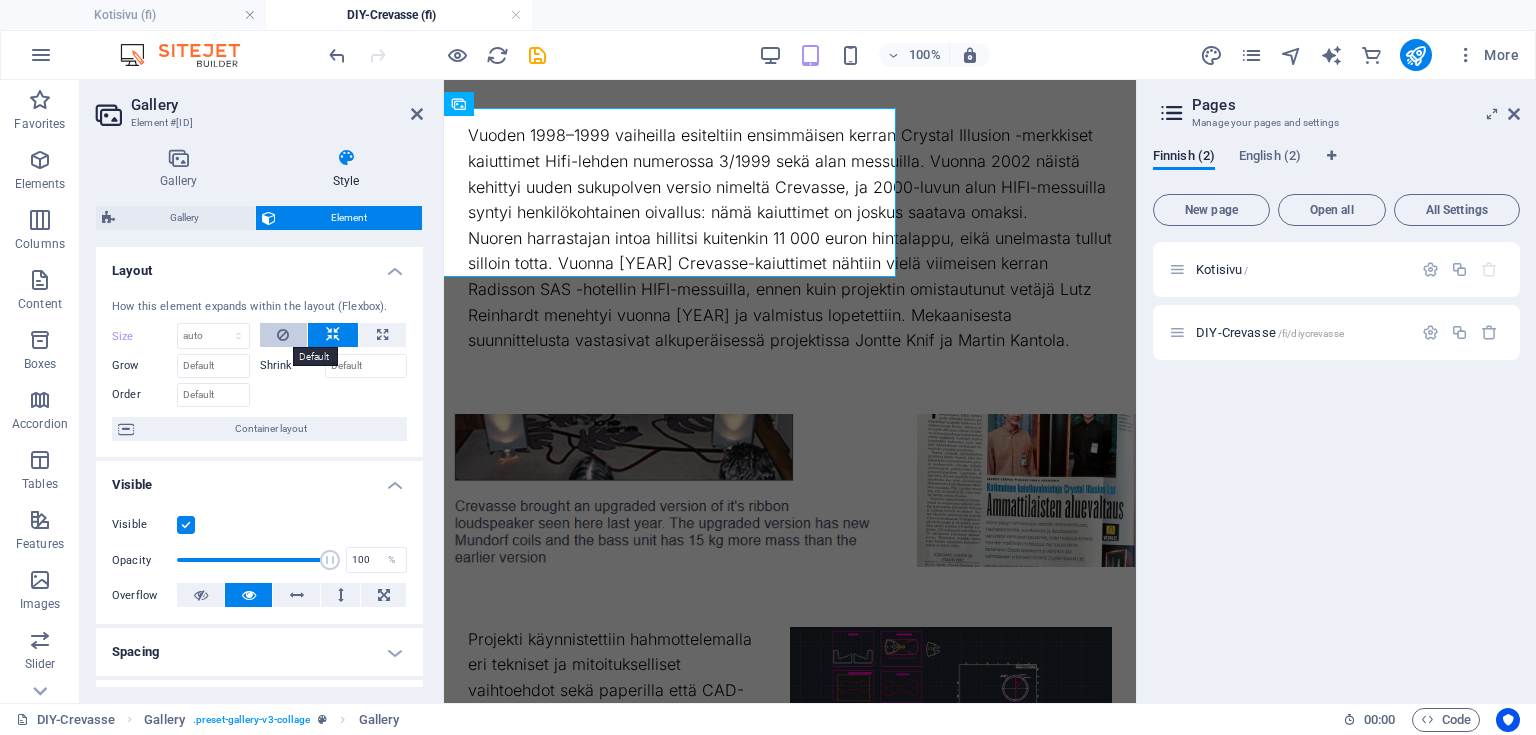 click at bounding box center (284, 335) 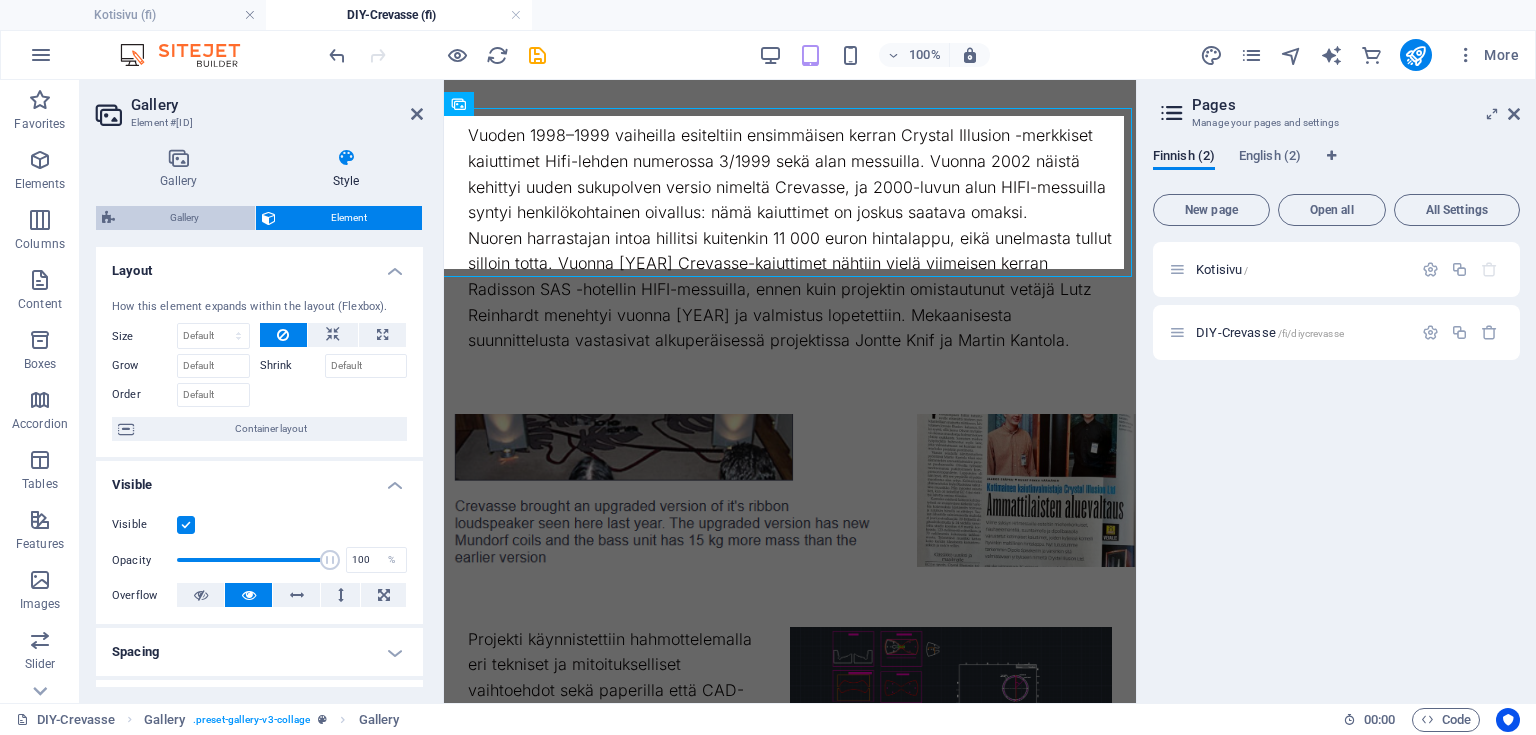click on "Gallery" at bounding box center (185, 218) 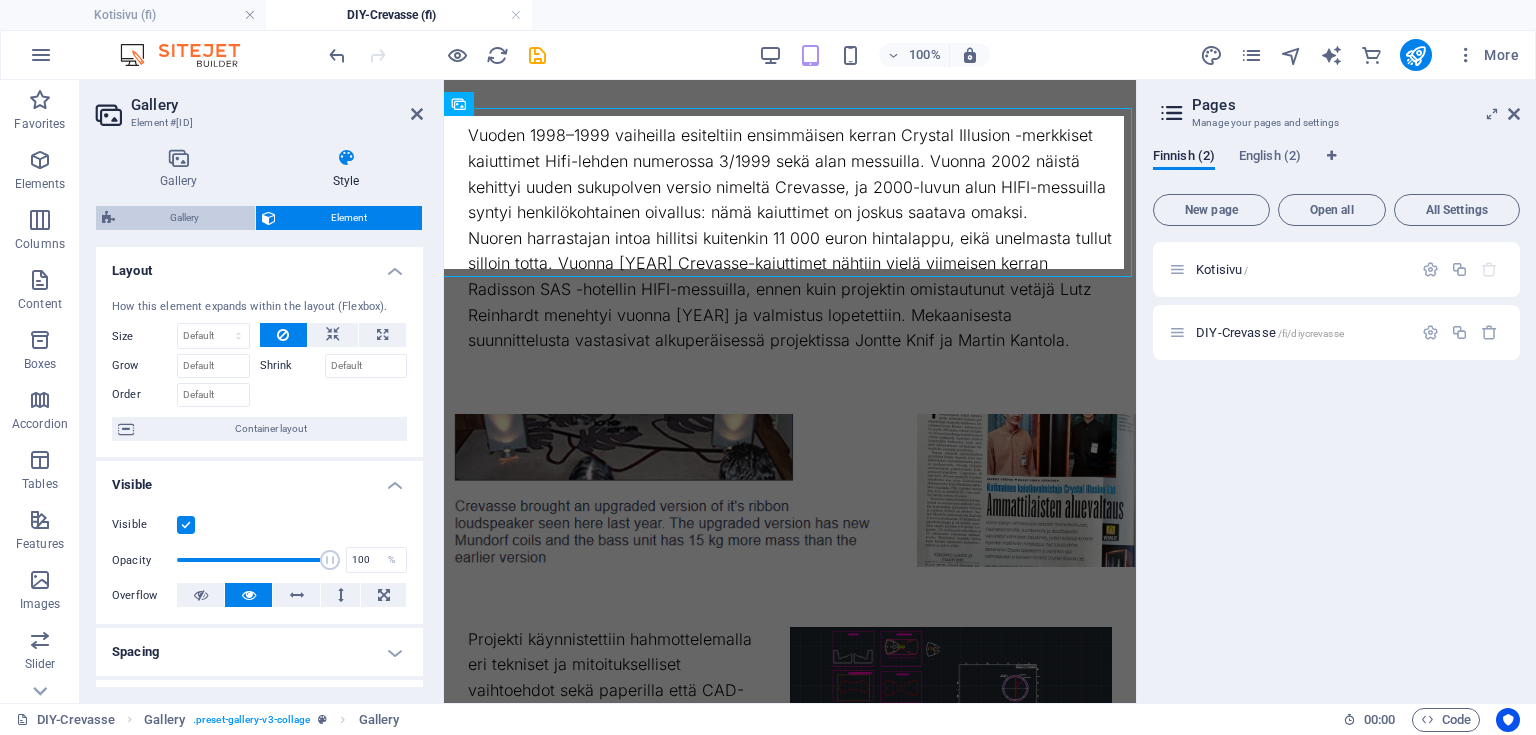 select on "rem" 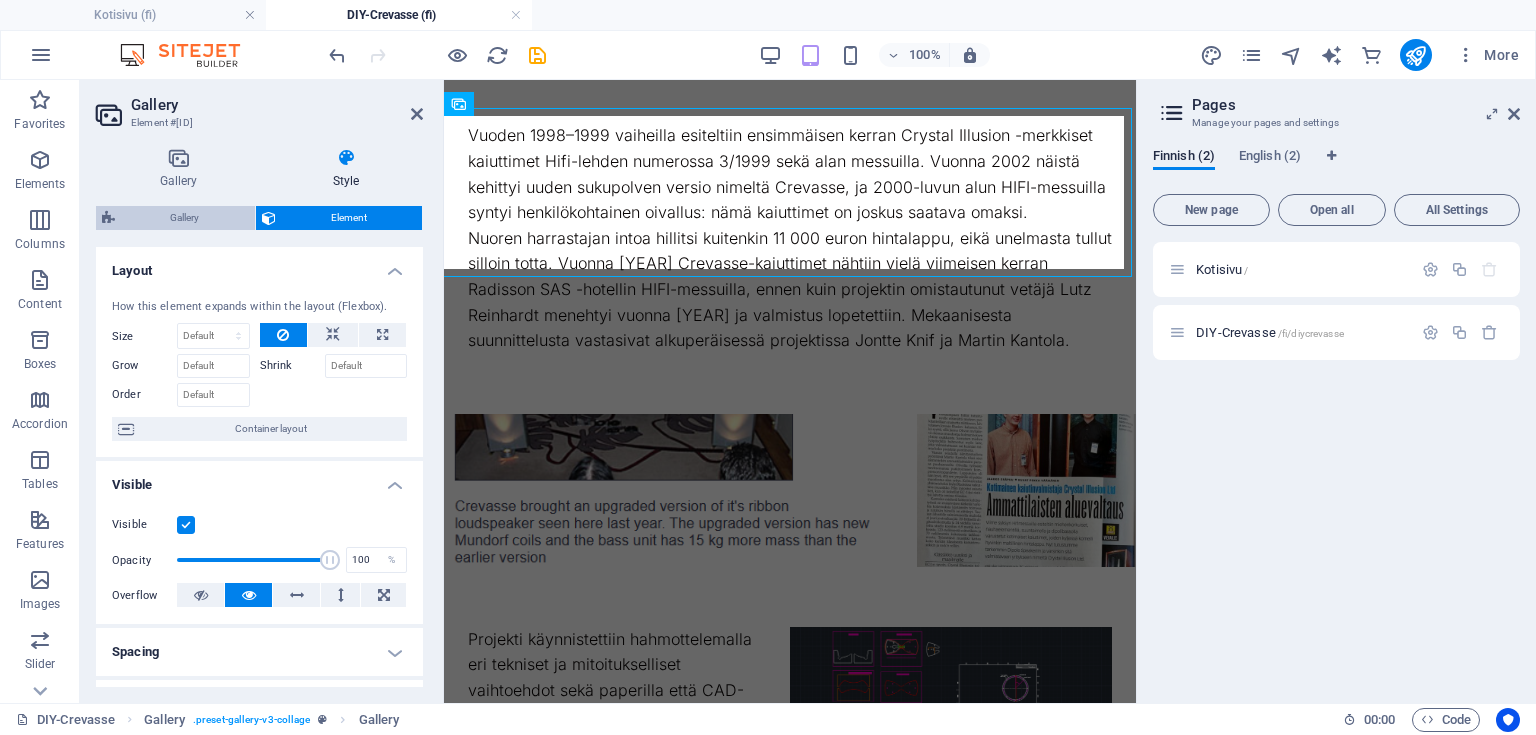 select on "preset-gallery-v3-collage" 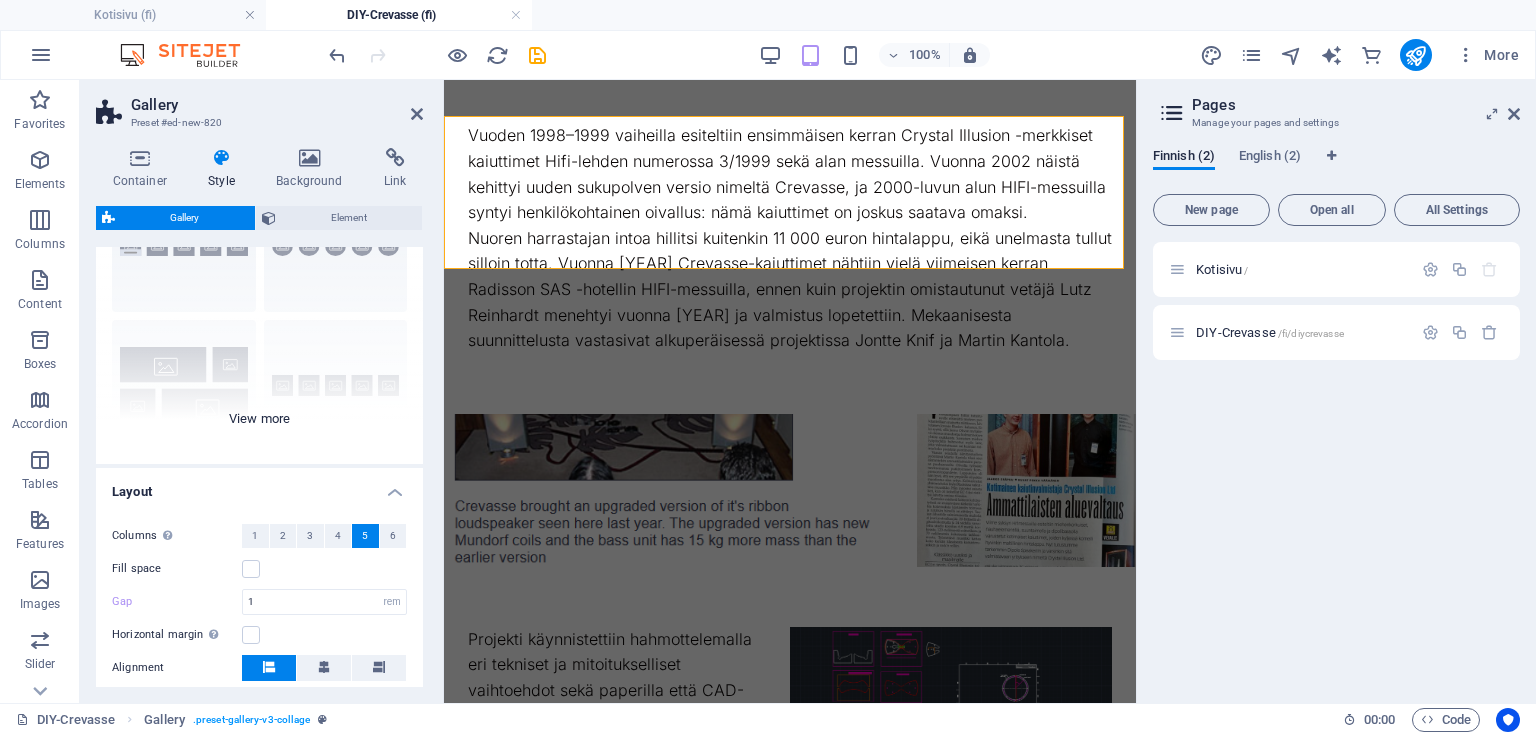 scroll, scrollTop: 240, scrollLeft: 0, axis: vertical 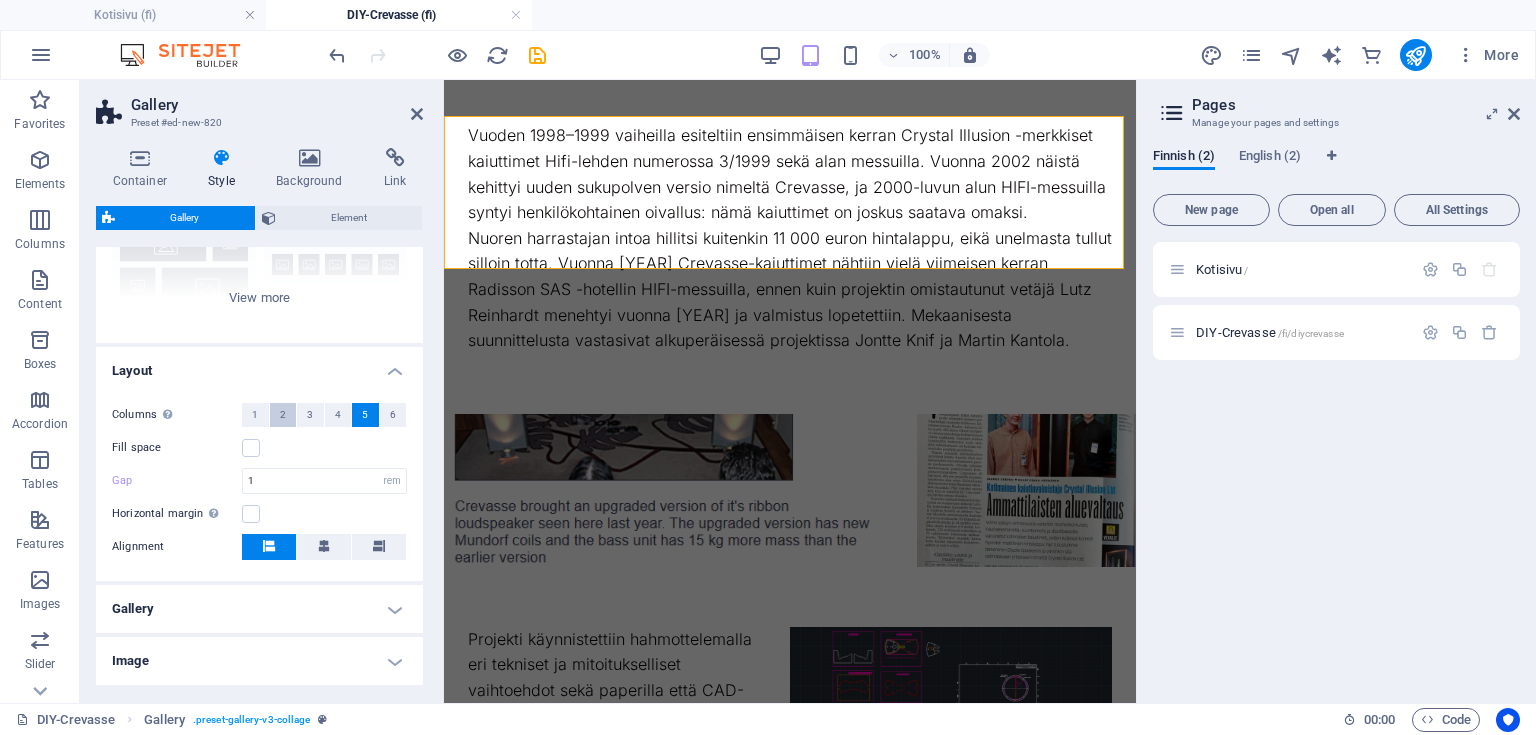 click on "2" at bounding box center (283, 415) 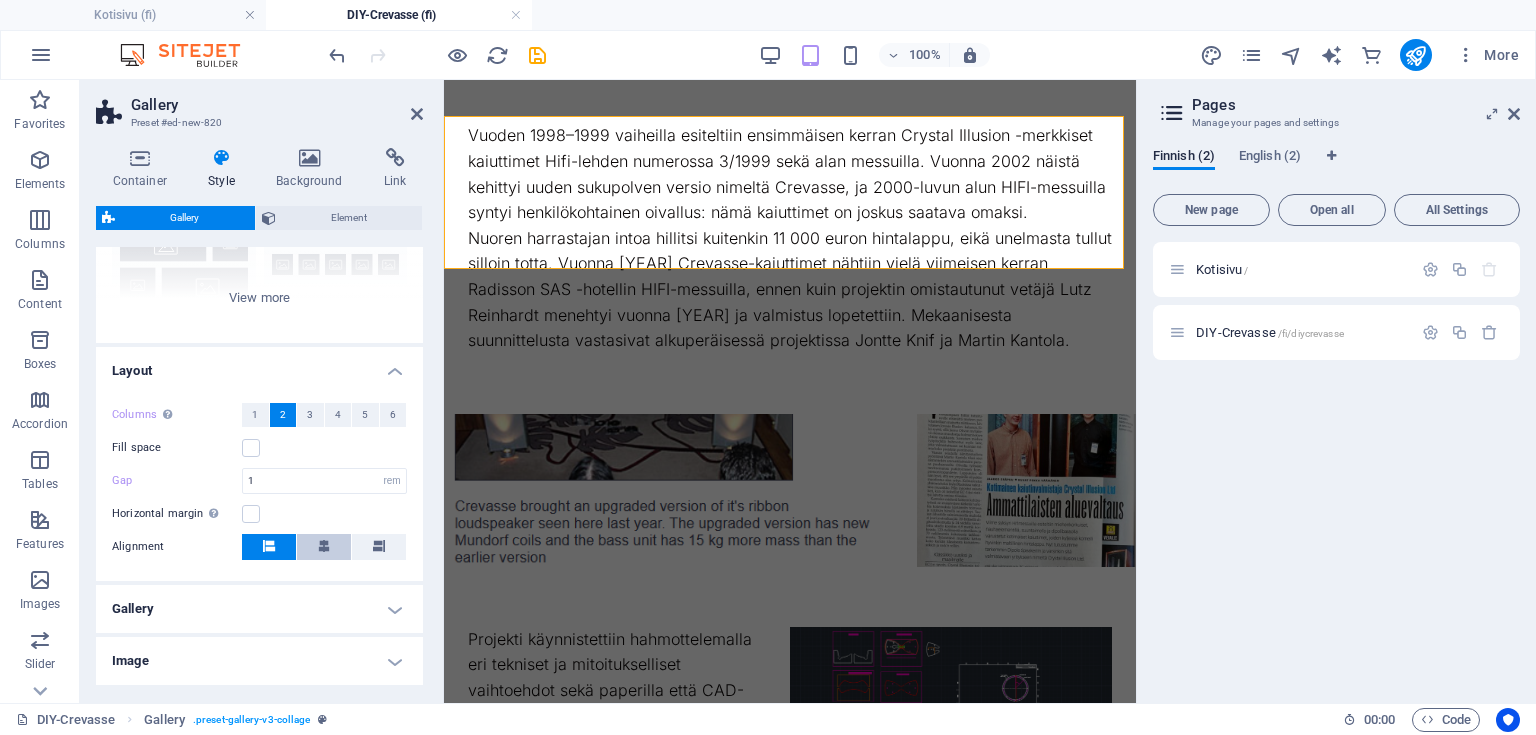 scroll, scrollTop: 316, scrollLeft: 0, axis: vertical 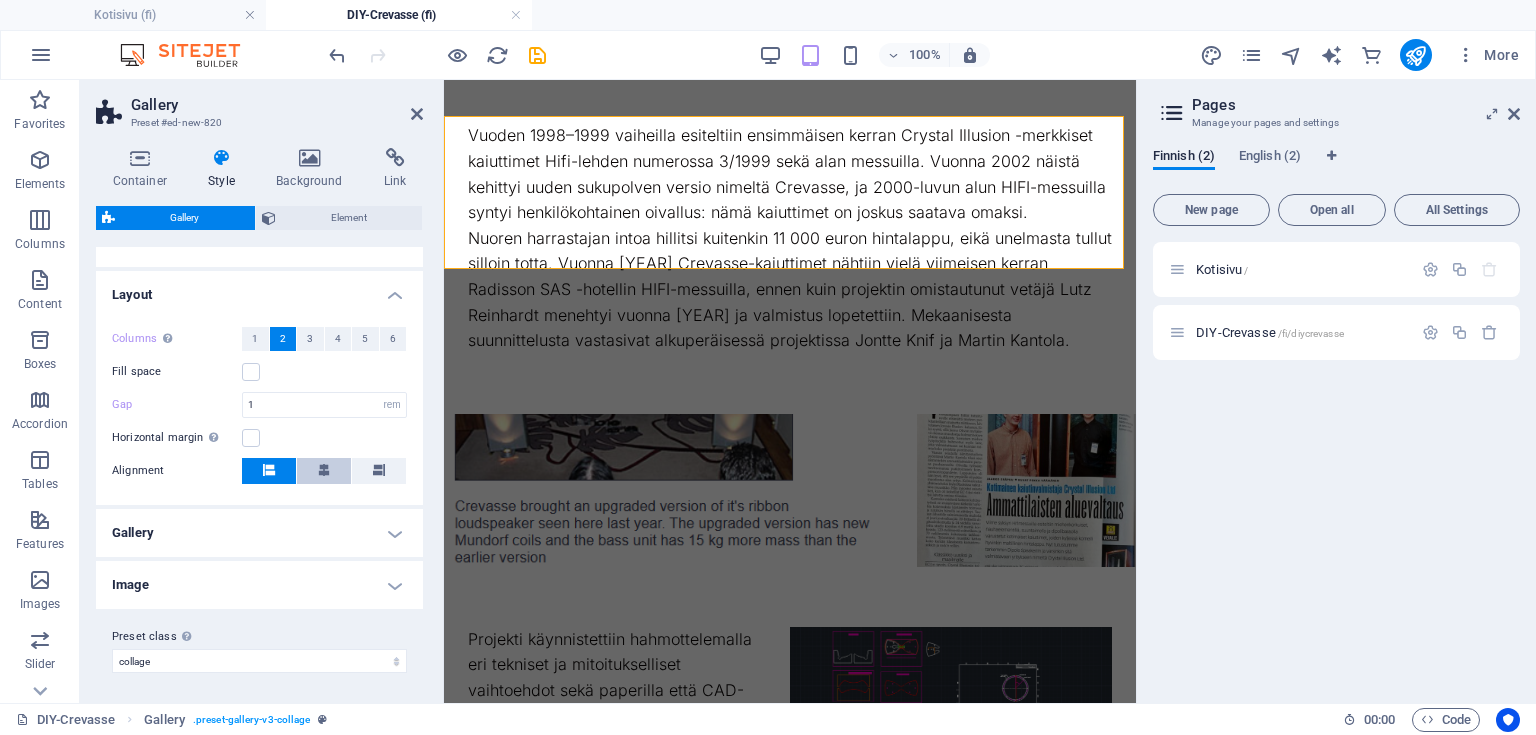 click at bounding box center (324, 471) 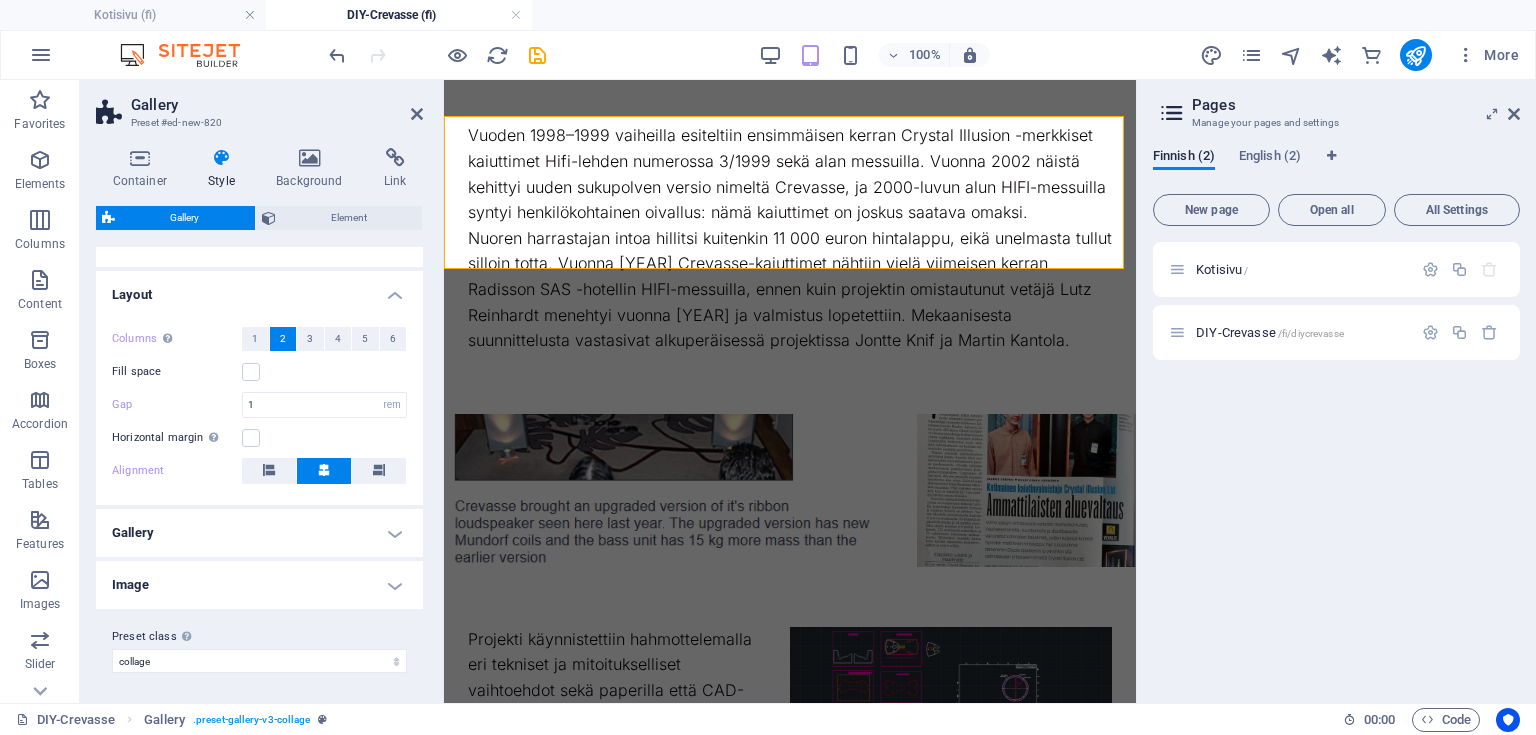 click on "Gallery" at bounding box center (259, 533) 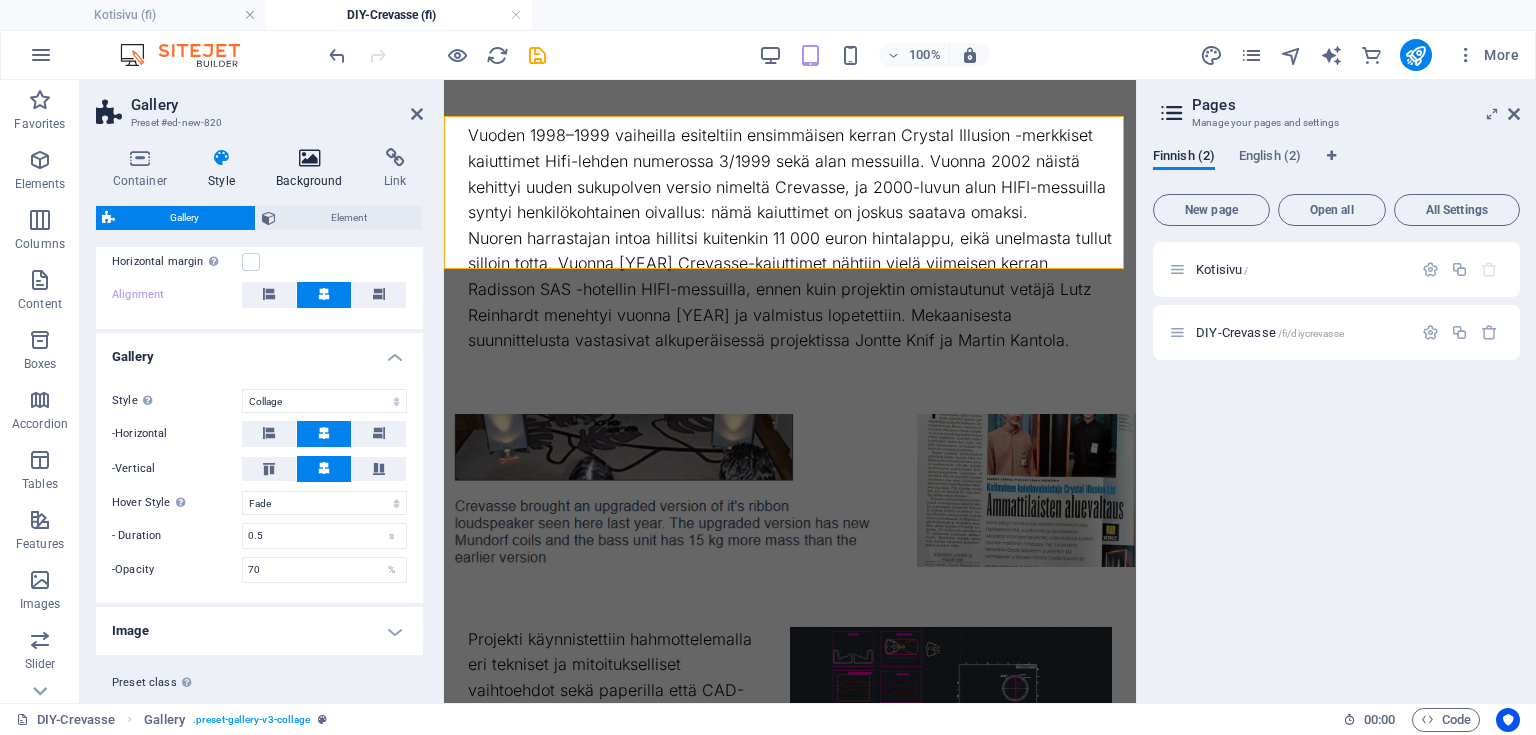 scroll, scrollTop: 376, scrollLeft: 0, axis: vertical 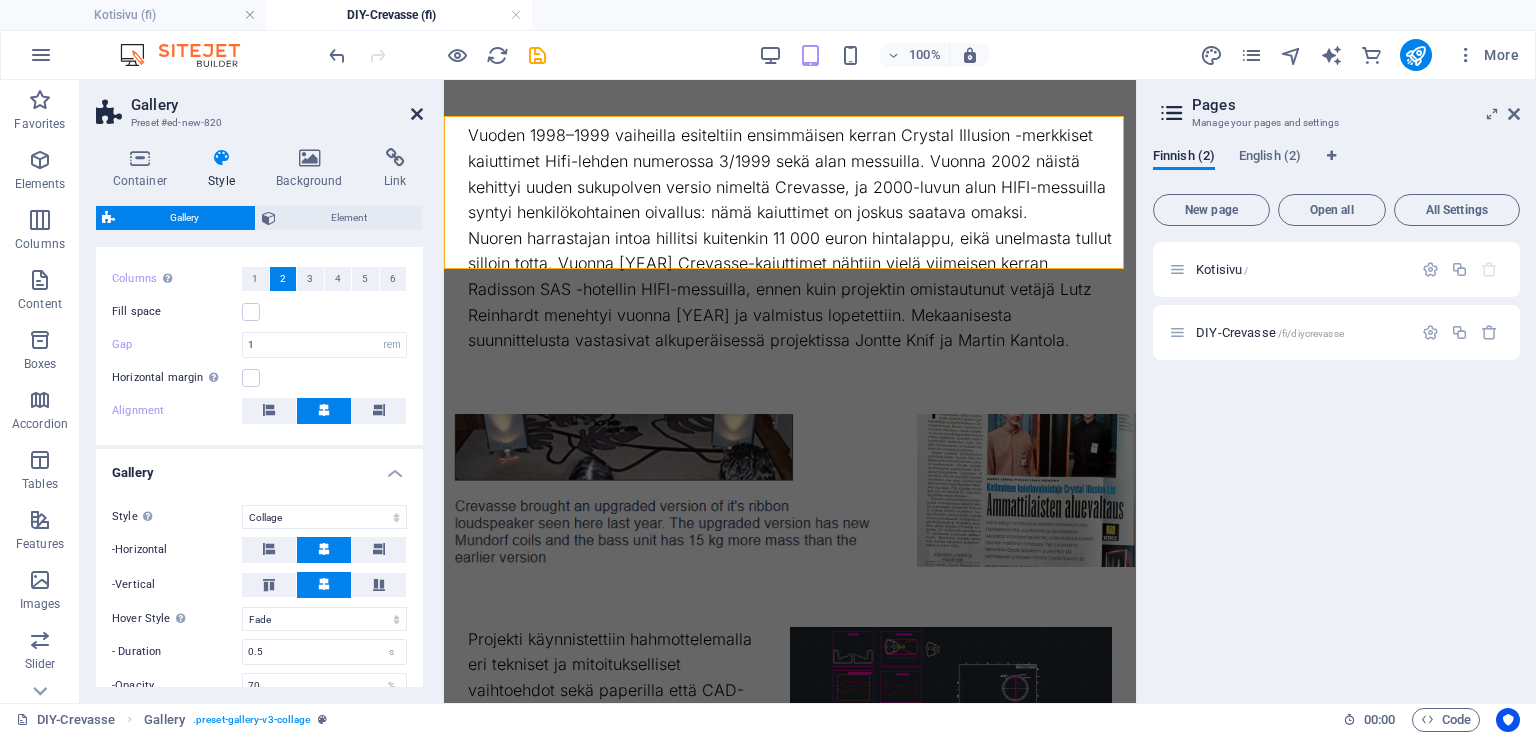 drag, startPoint x: 416, startPoint y: 112, endPoint x: 351, endPoint y: 45, distance: 93.34881 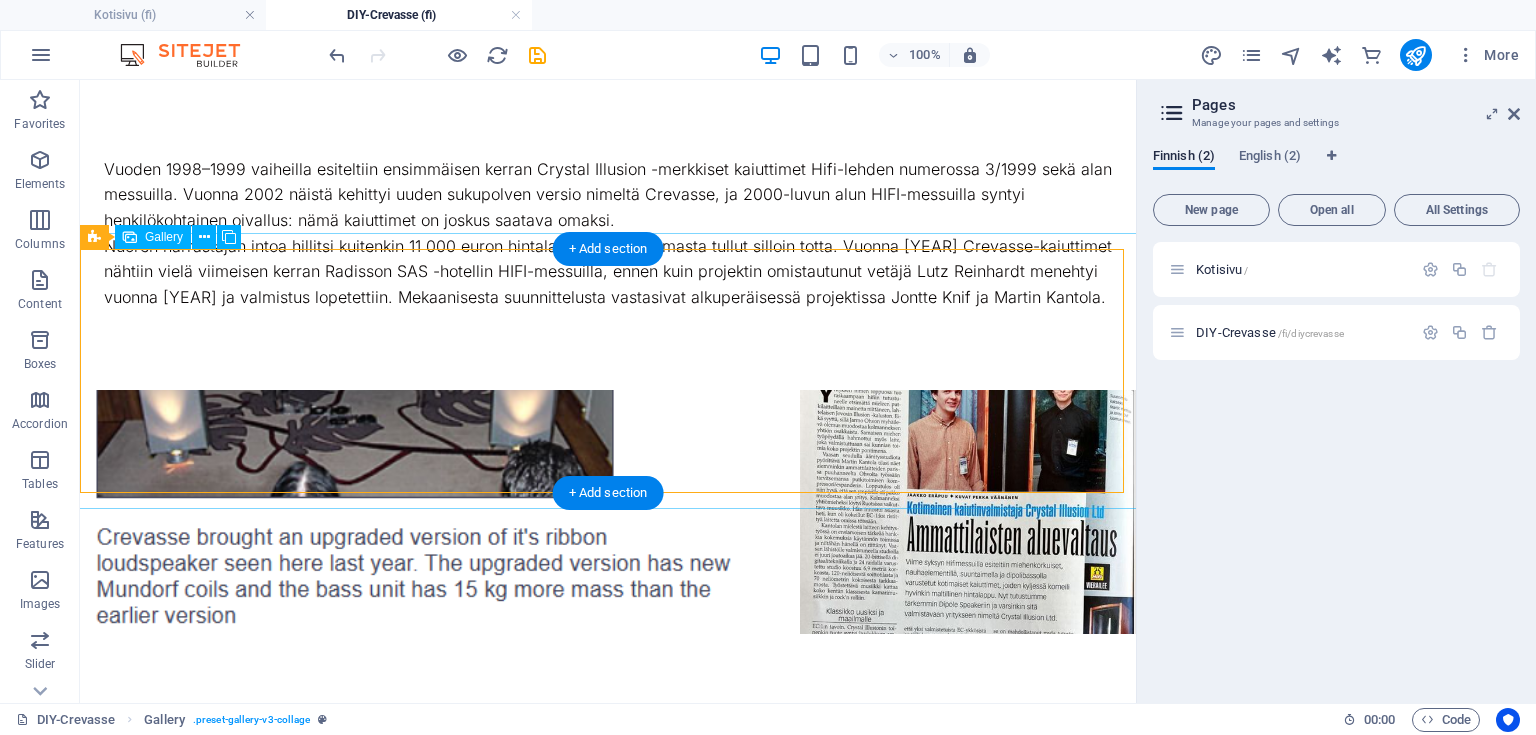 scroll, scrollTop: 941, scrollLeft: 0, axis: vertical 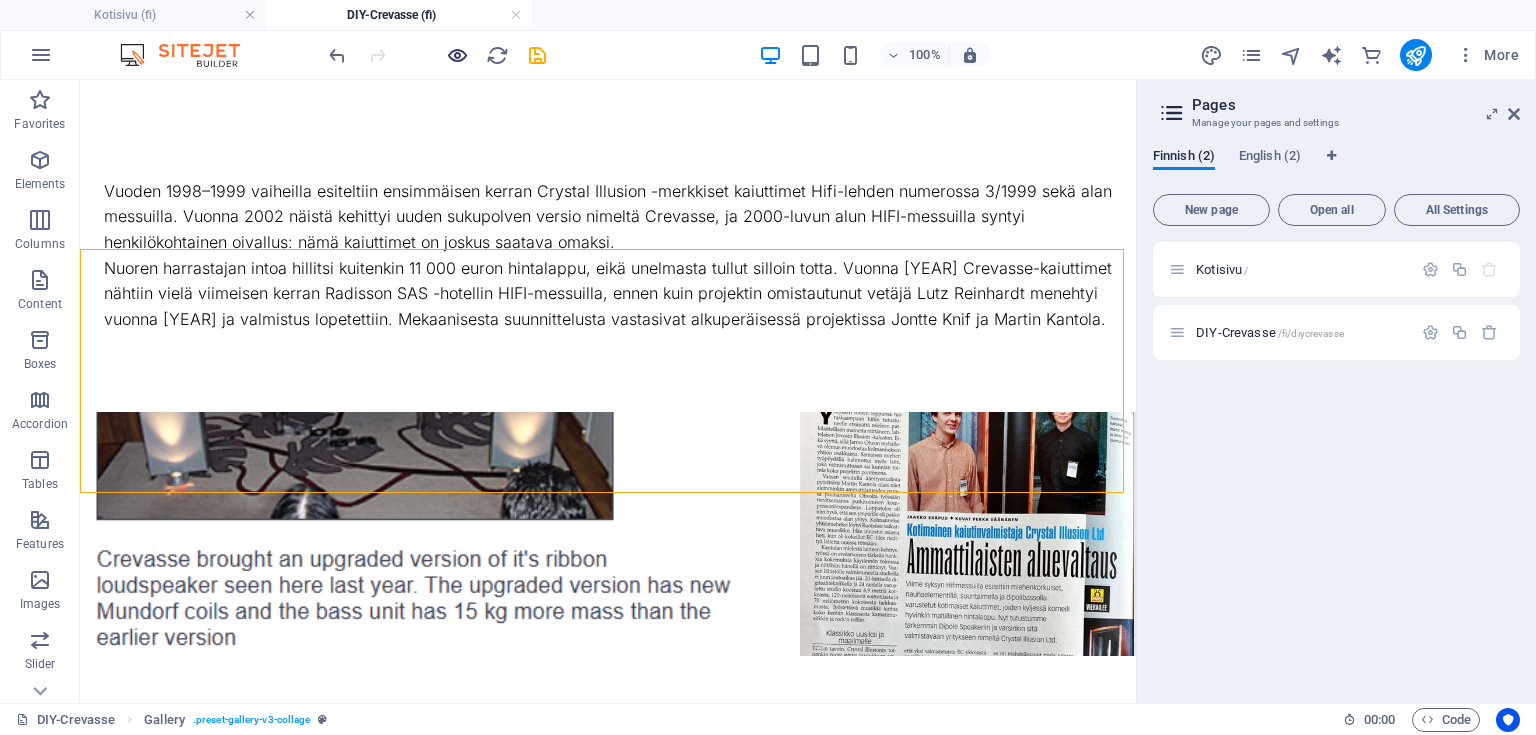 click at bounding box center [437, 55] 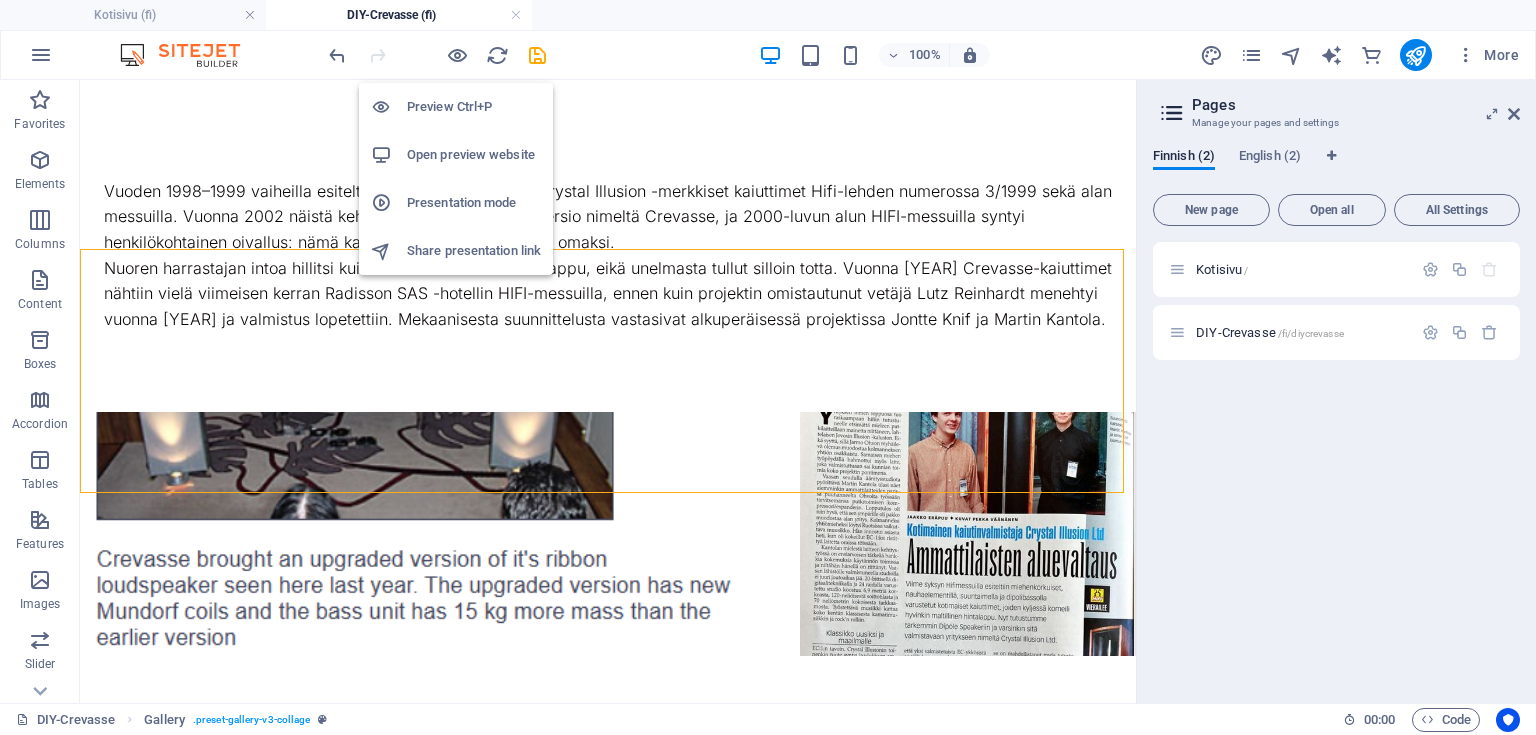 drag, startPoint x: 463, startPoint y: 50, endPoint x: 466, endPoint y: 128, distance: 78.05767 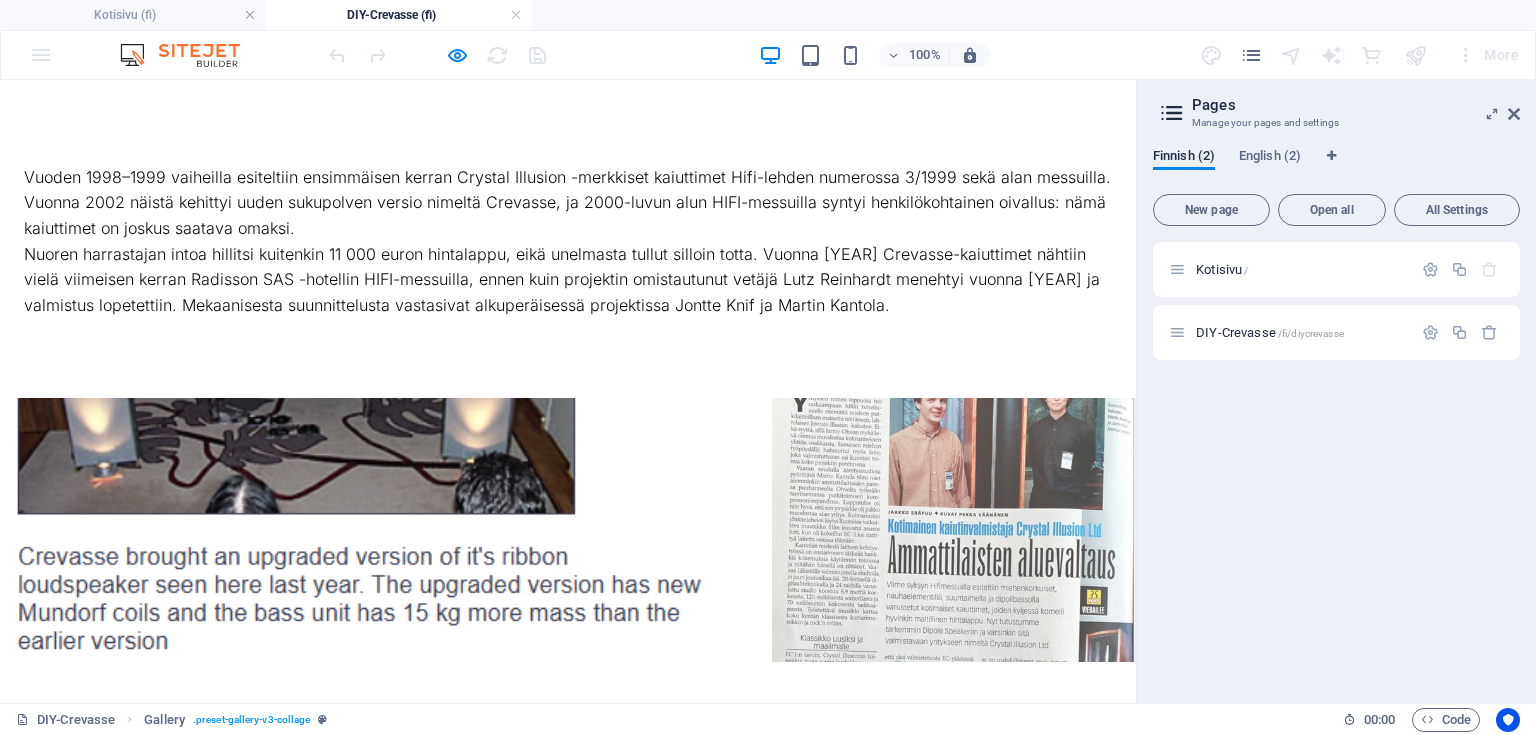 scroll, scrollTop: 960, scrollLeft: 0, axis: vertical 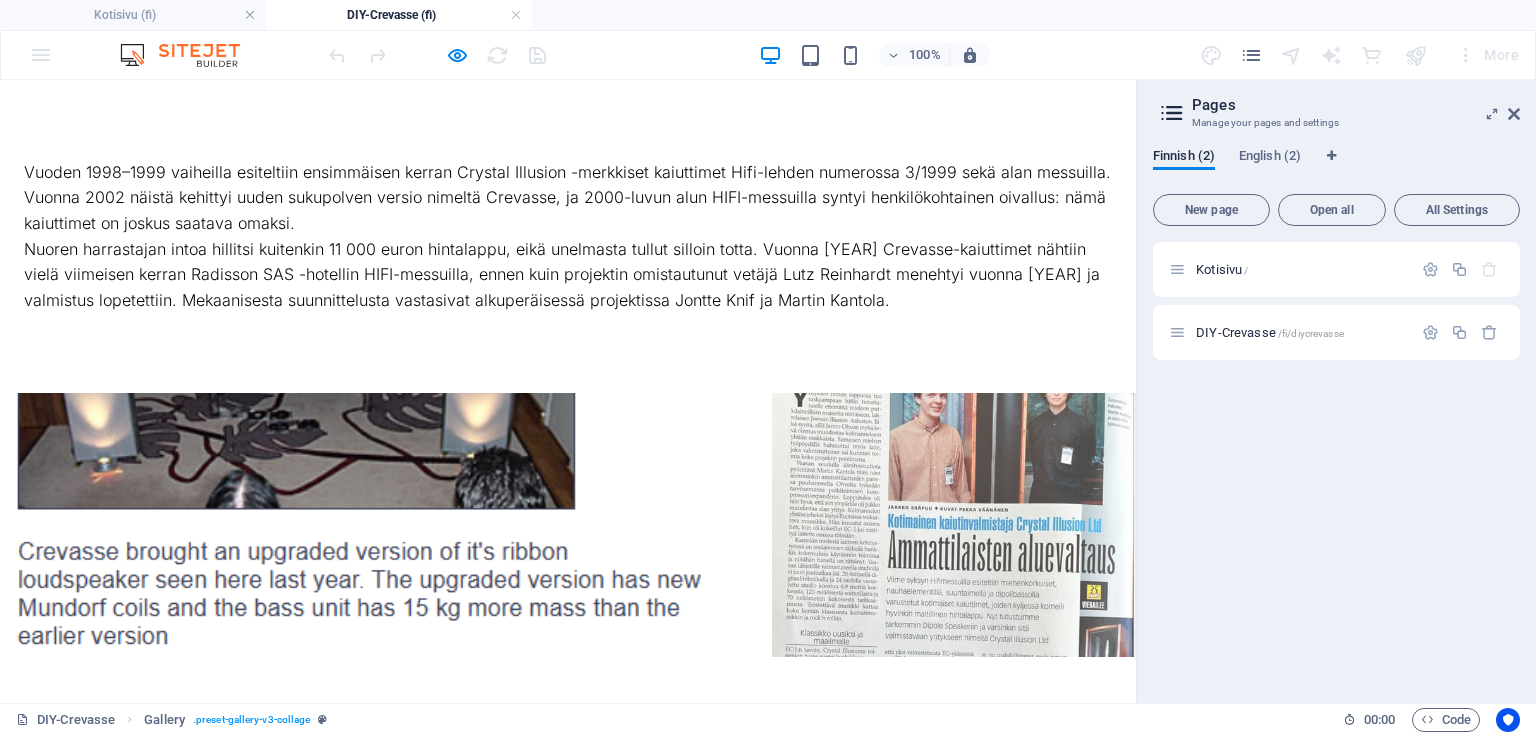 click at bounding box center (360, 525) 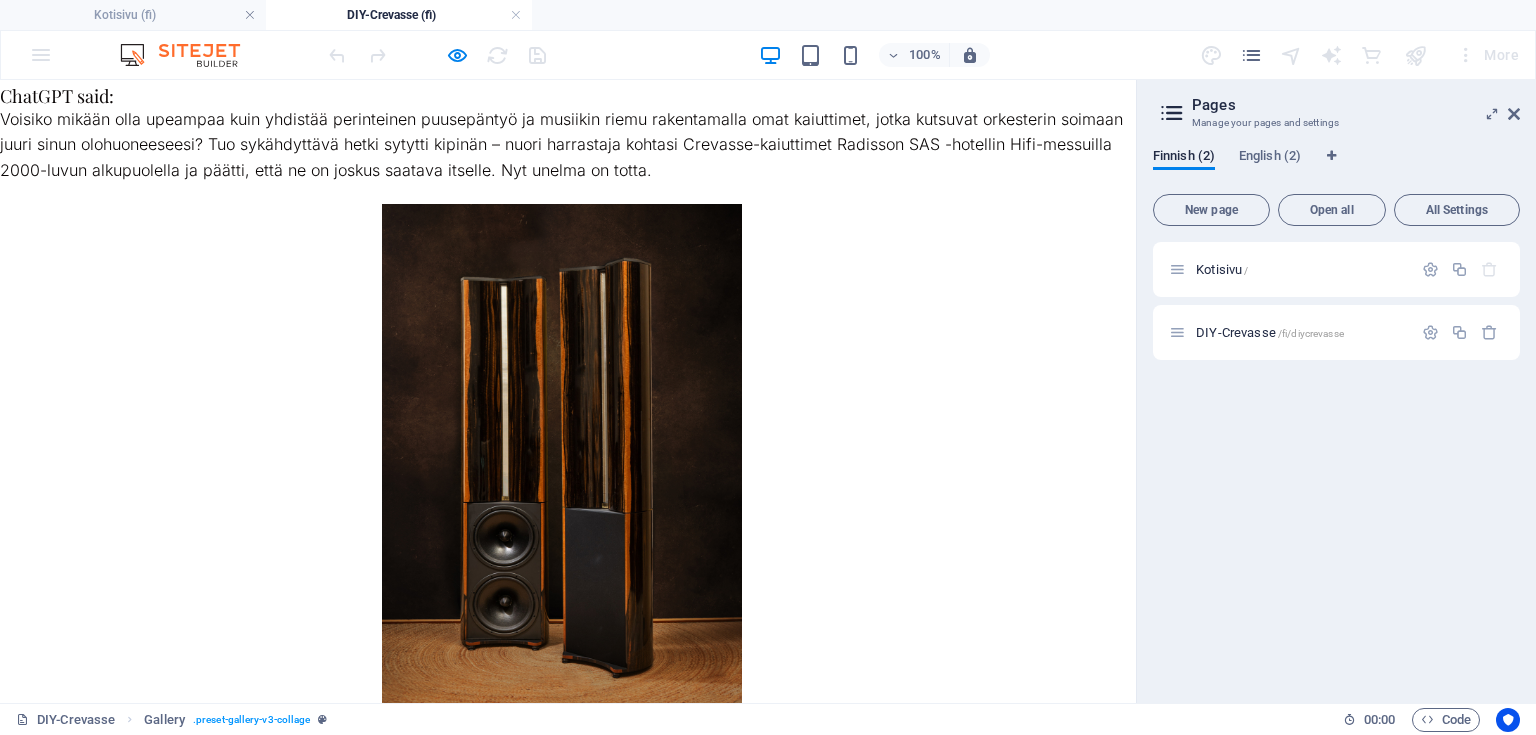 click at bounding box center (203, -543) 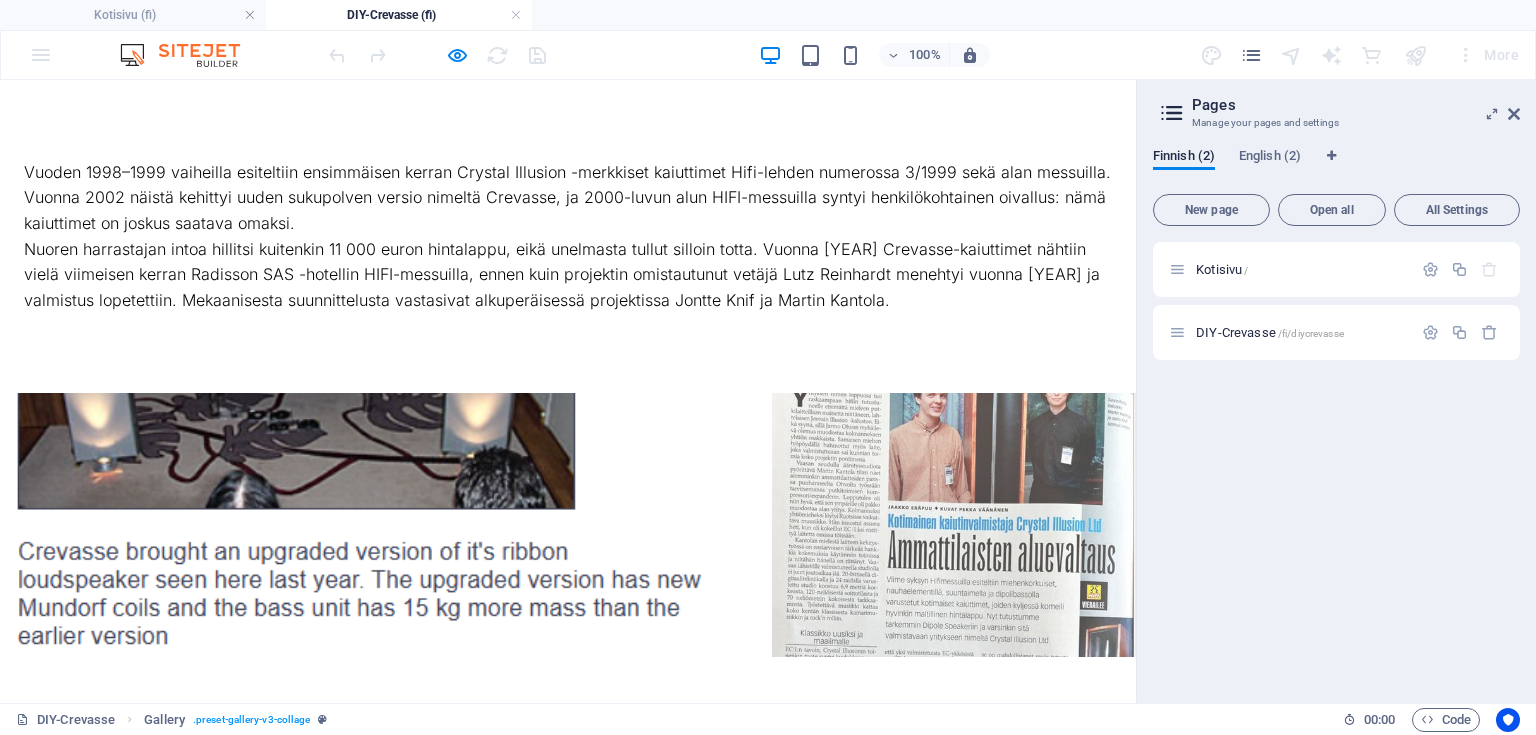 click at bounding box center (360, 525) 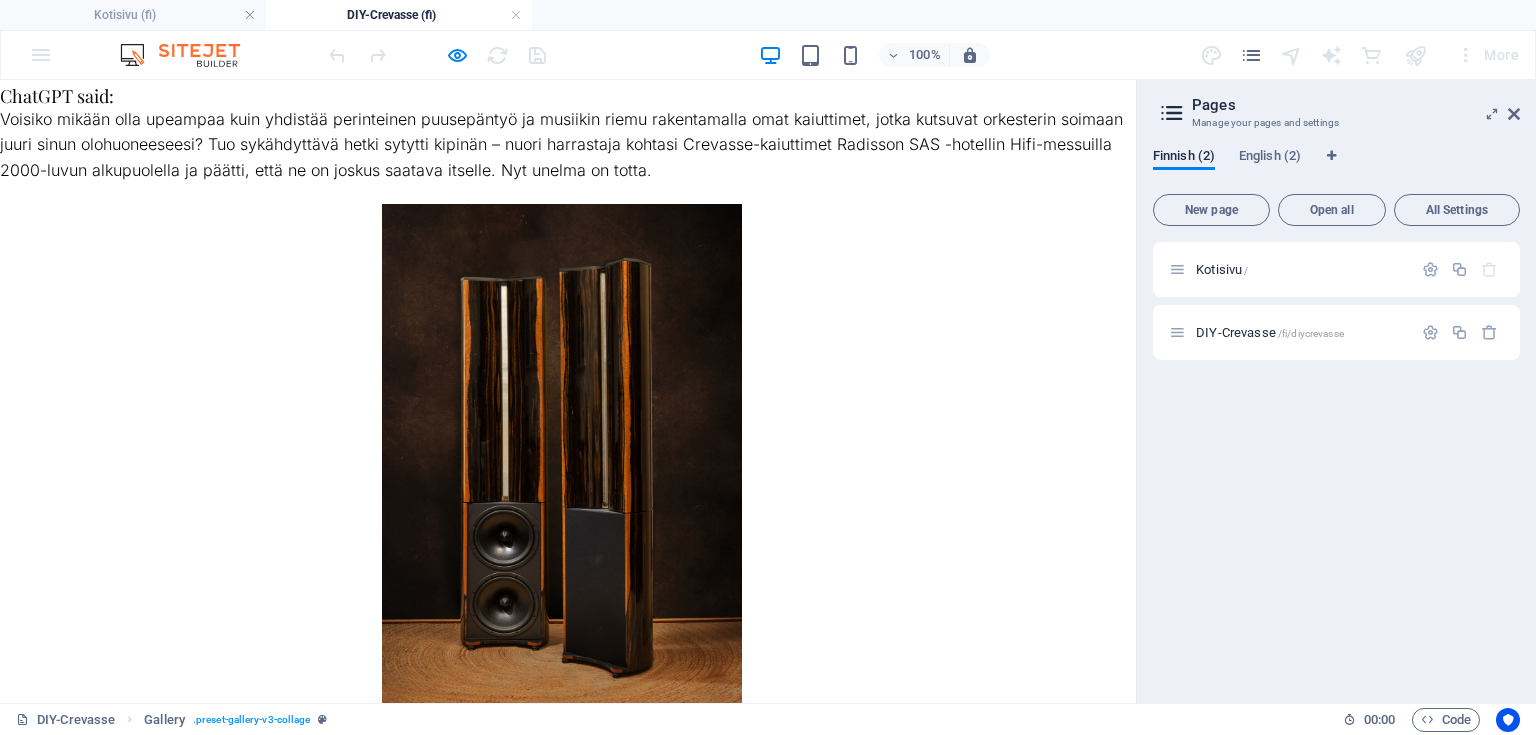 click on "×" at bounding box center (5, -867) 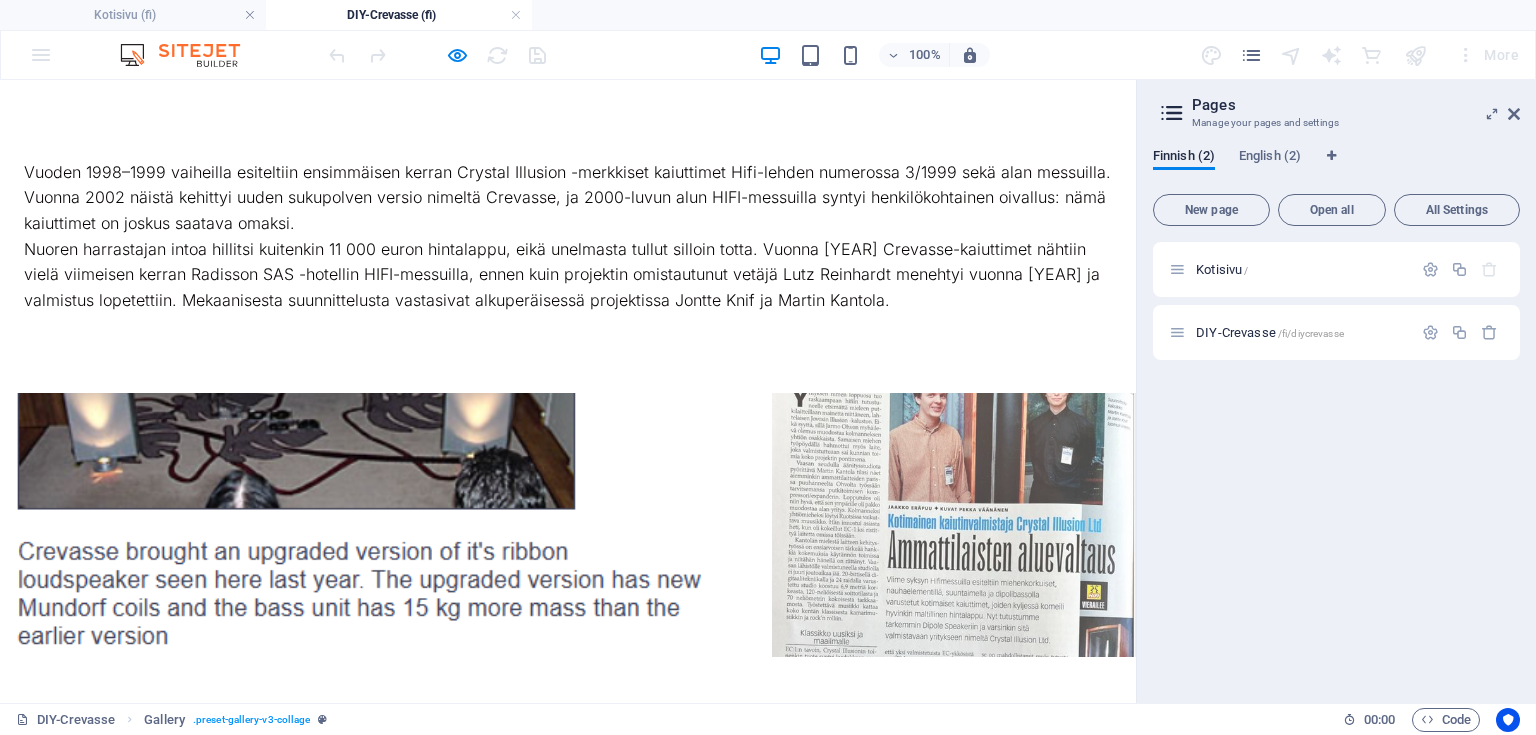 click at bounding box center [360, 525] 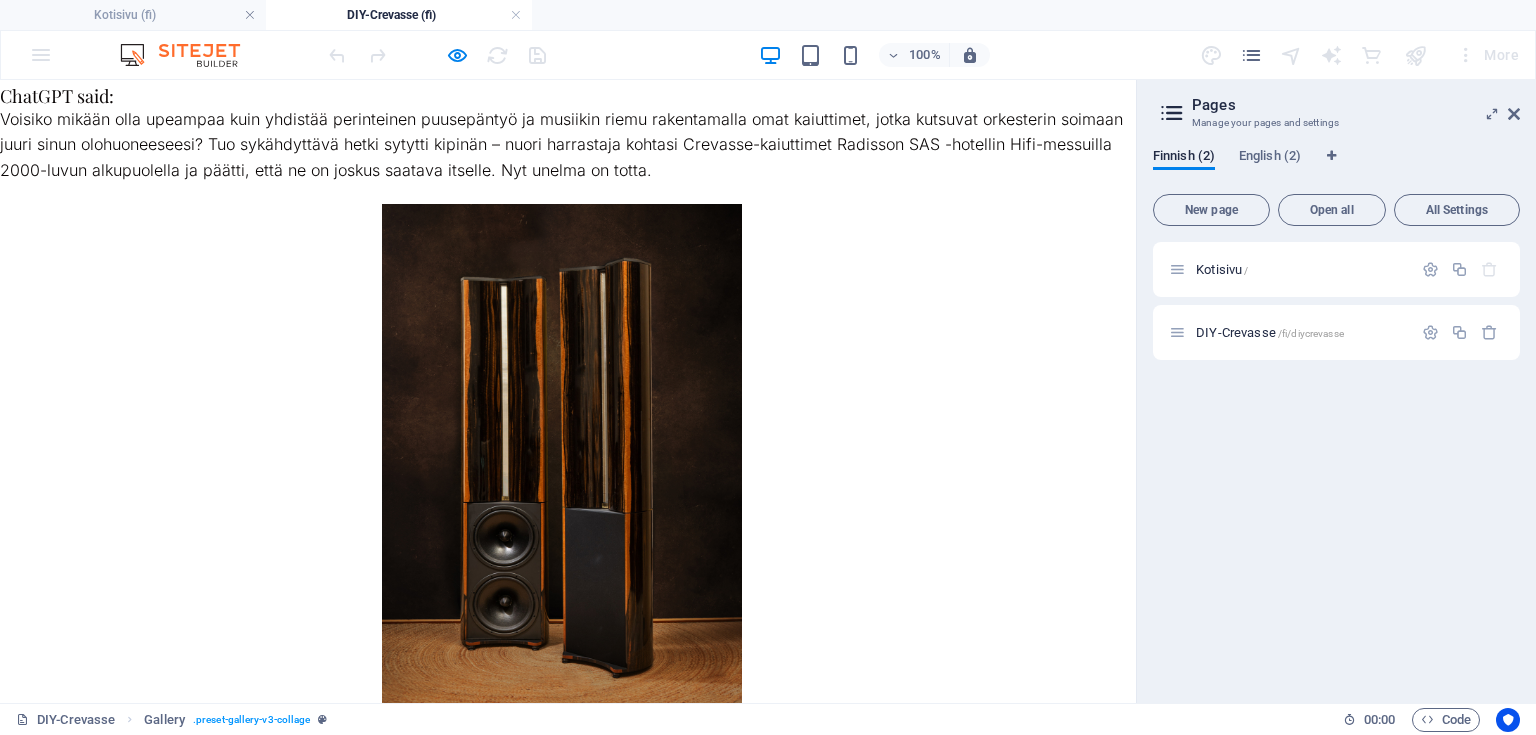 click on "×" at bounding box center (5, -867) 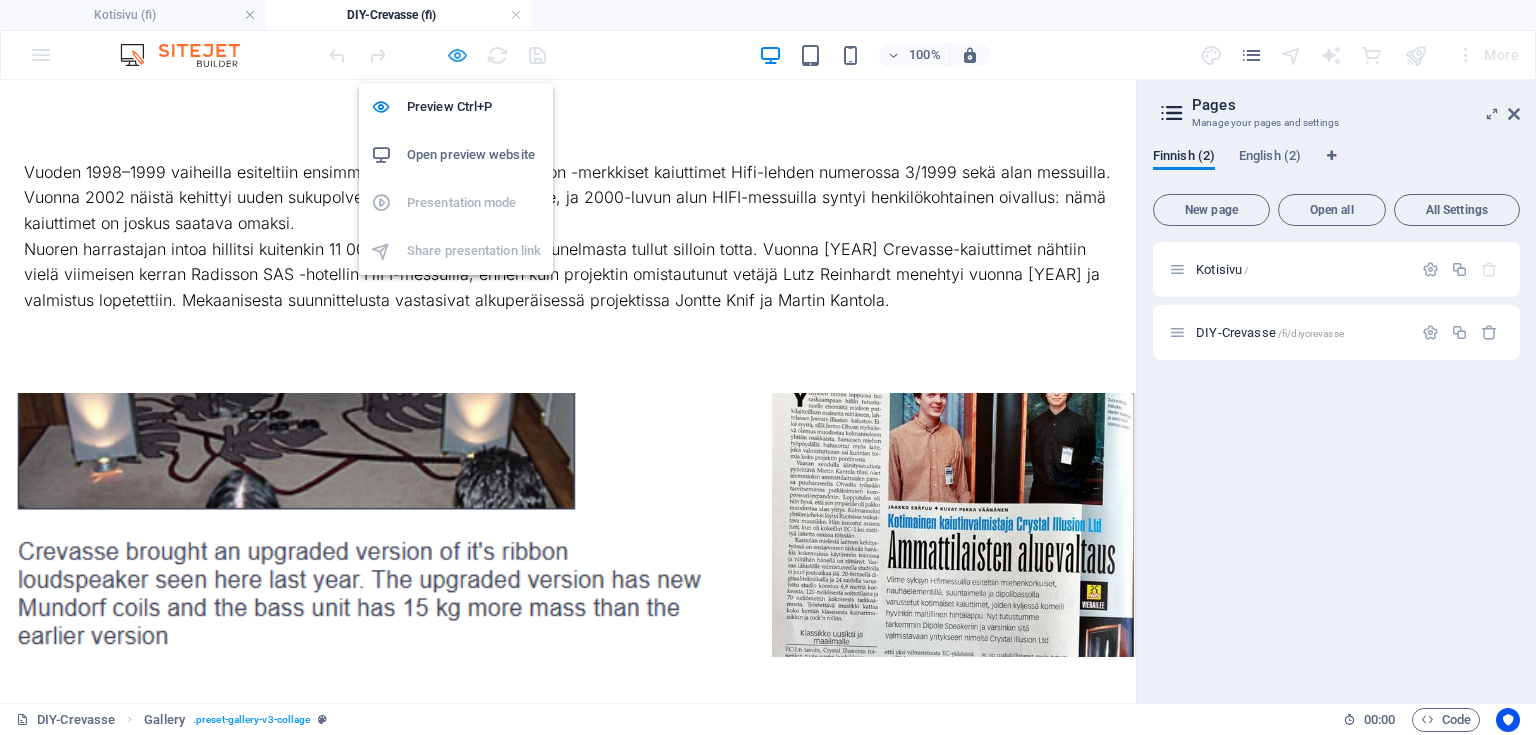 click at bounding box center [457, 55] 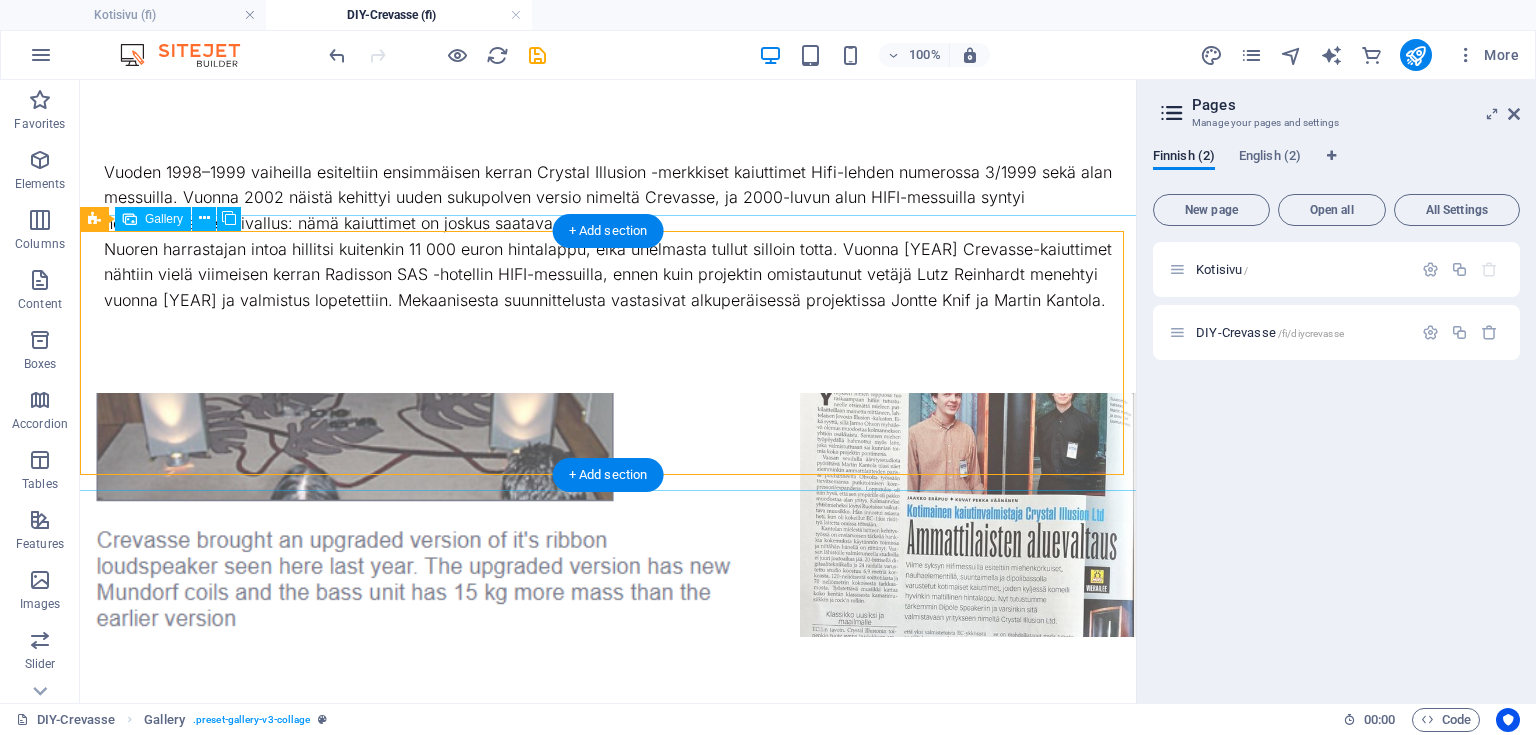 click at bounding box center (414, 515) 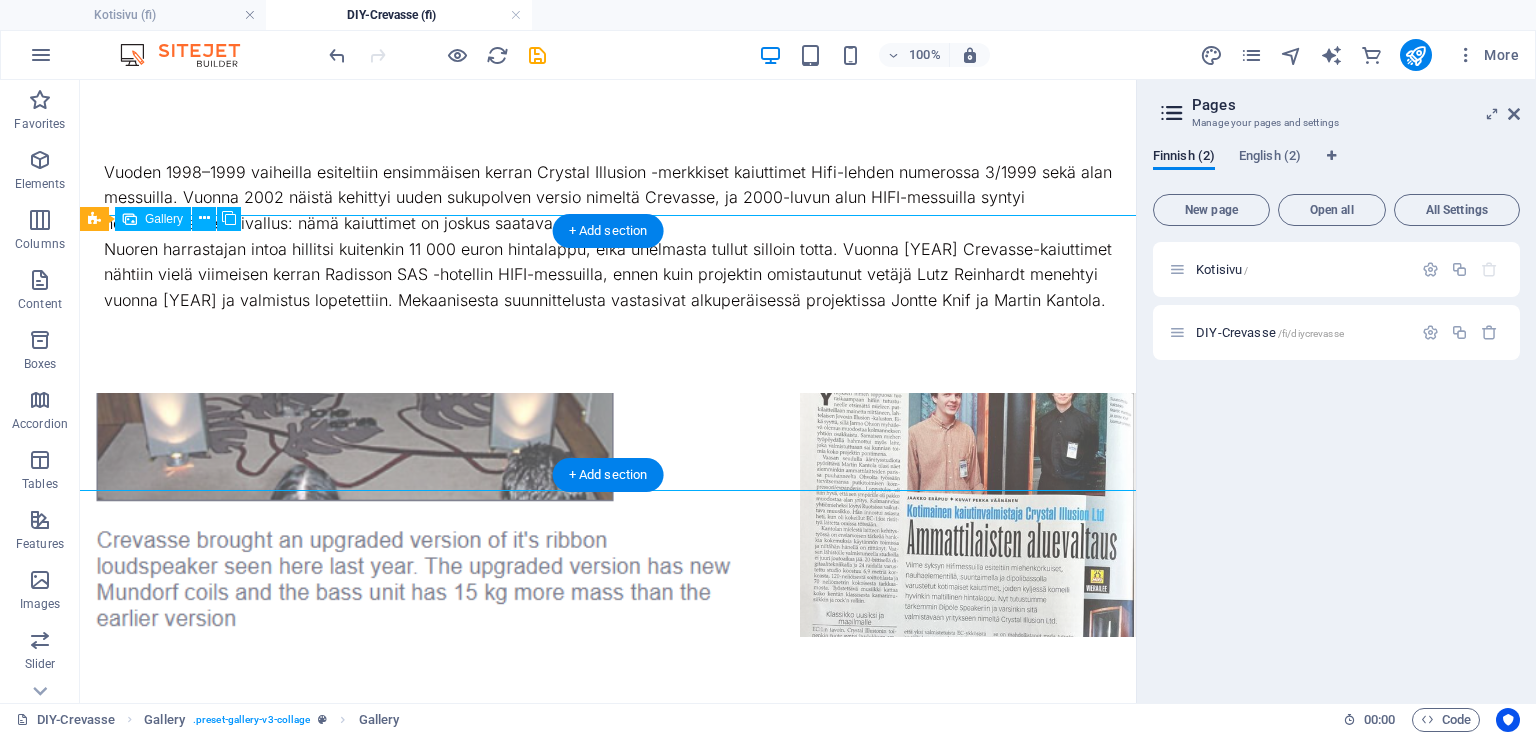 click at bounding box center [414, 515] 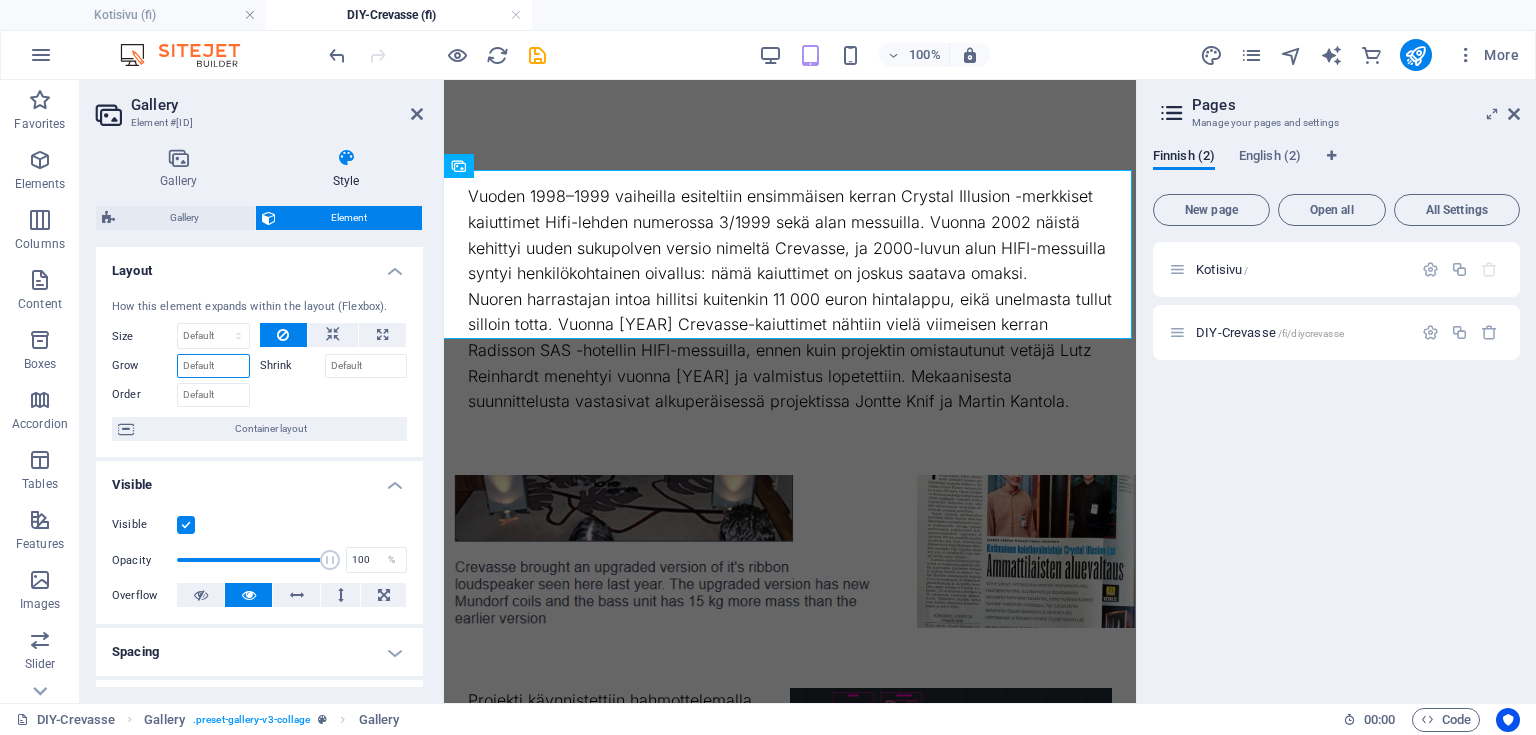 click on "Grow" at bounding box center [213, 366] 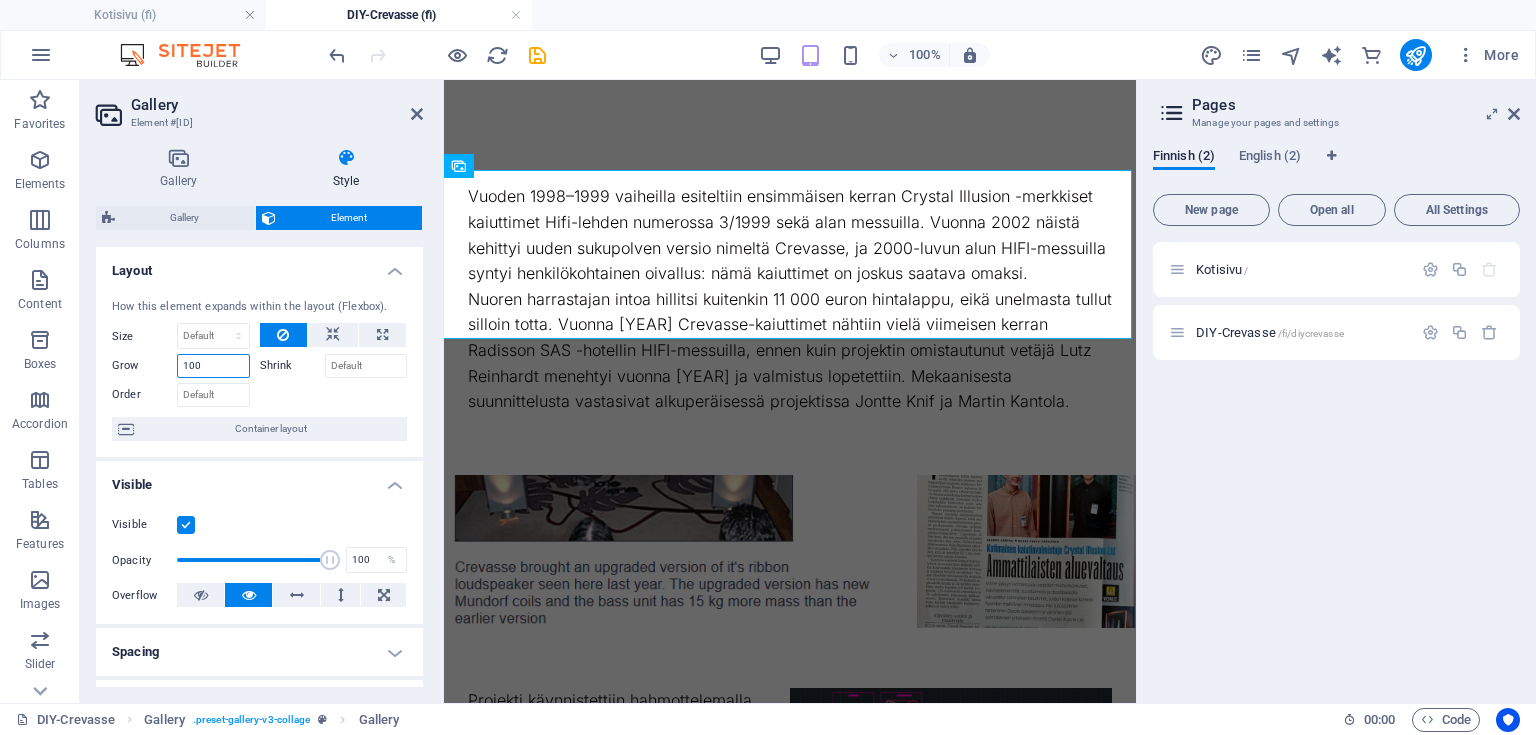 type on "100" 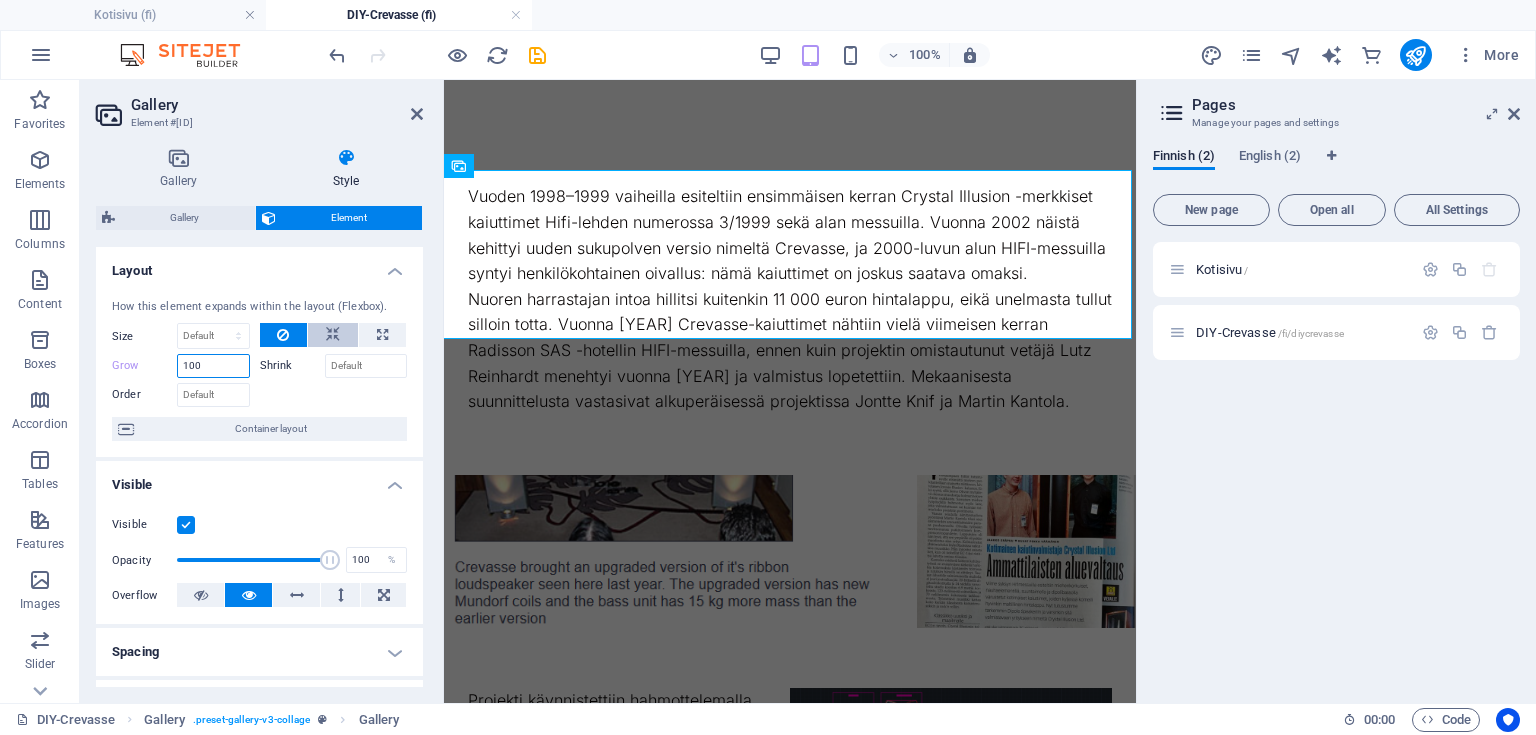 click on "Size Default auto px % 1/1 1/2 1/3 1/4 1/5 1/6 1/7 1/8 1/9 1/10 Grow [NUMBER] Shrink Order" at bounding box center [259, 365] 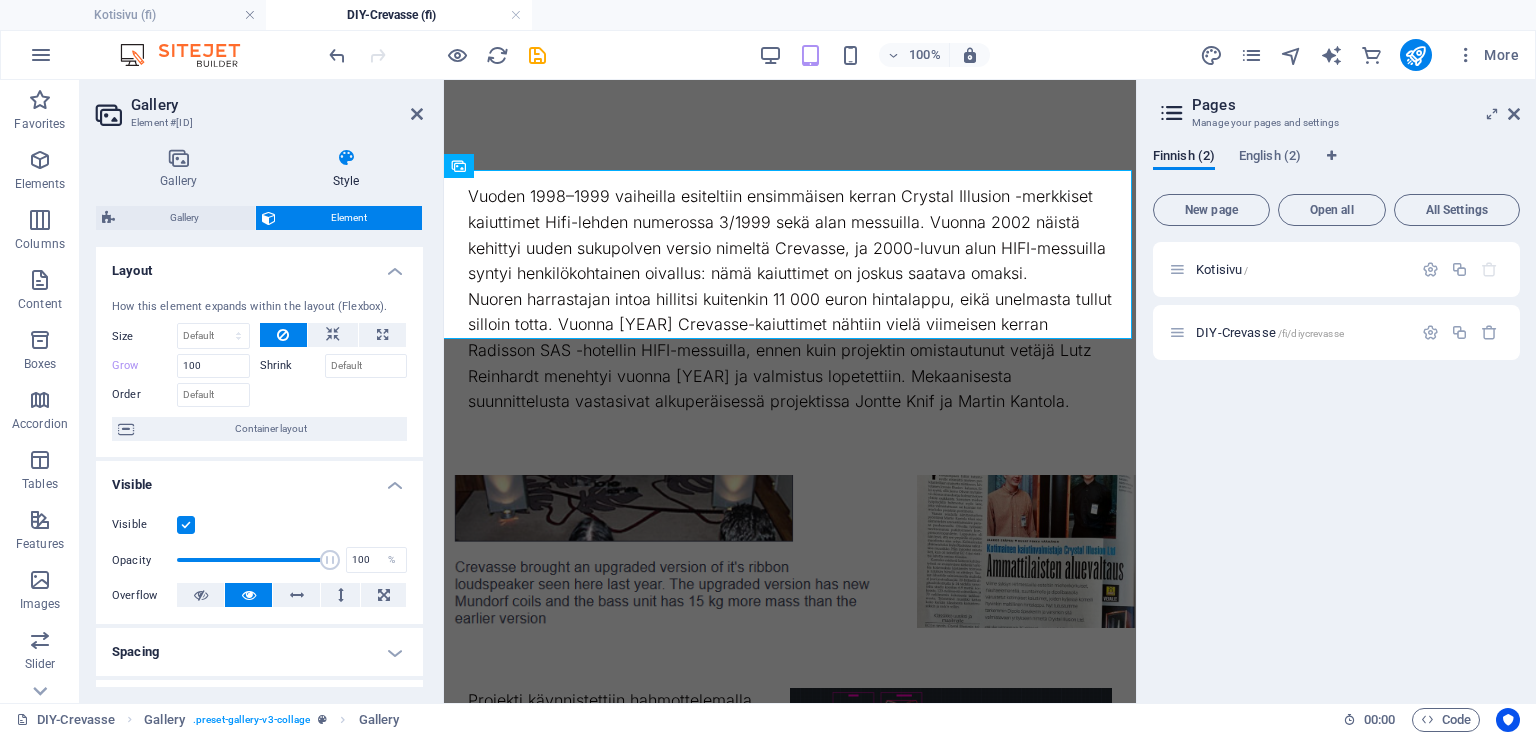 drag, startPoint x: 364, startPoint y: 399, endPoint x: 349, endPoint y: 394, distance: 15.811388 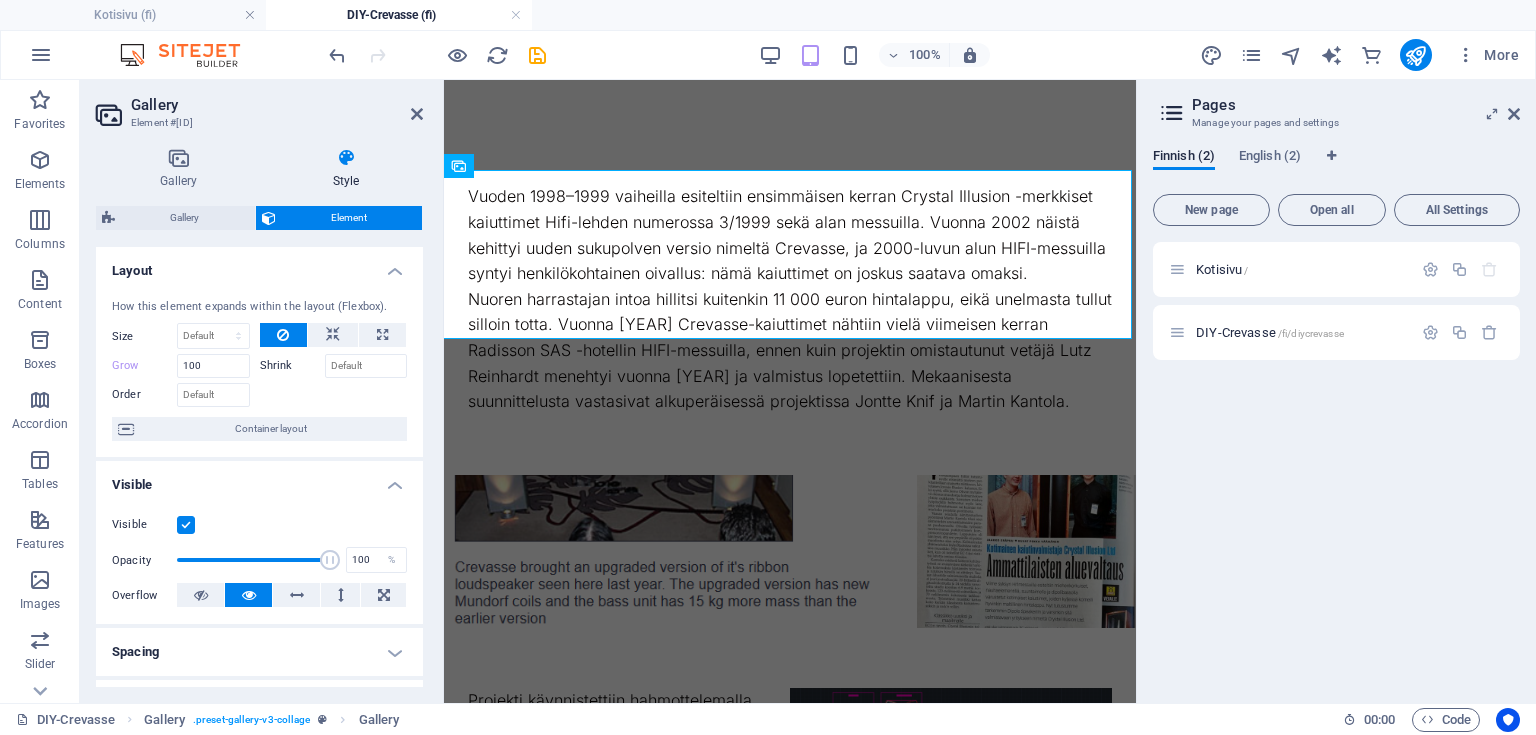 click at bounding box center (334, 392) 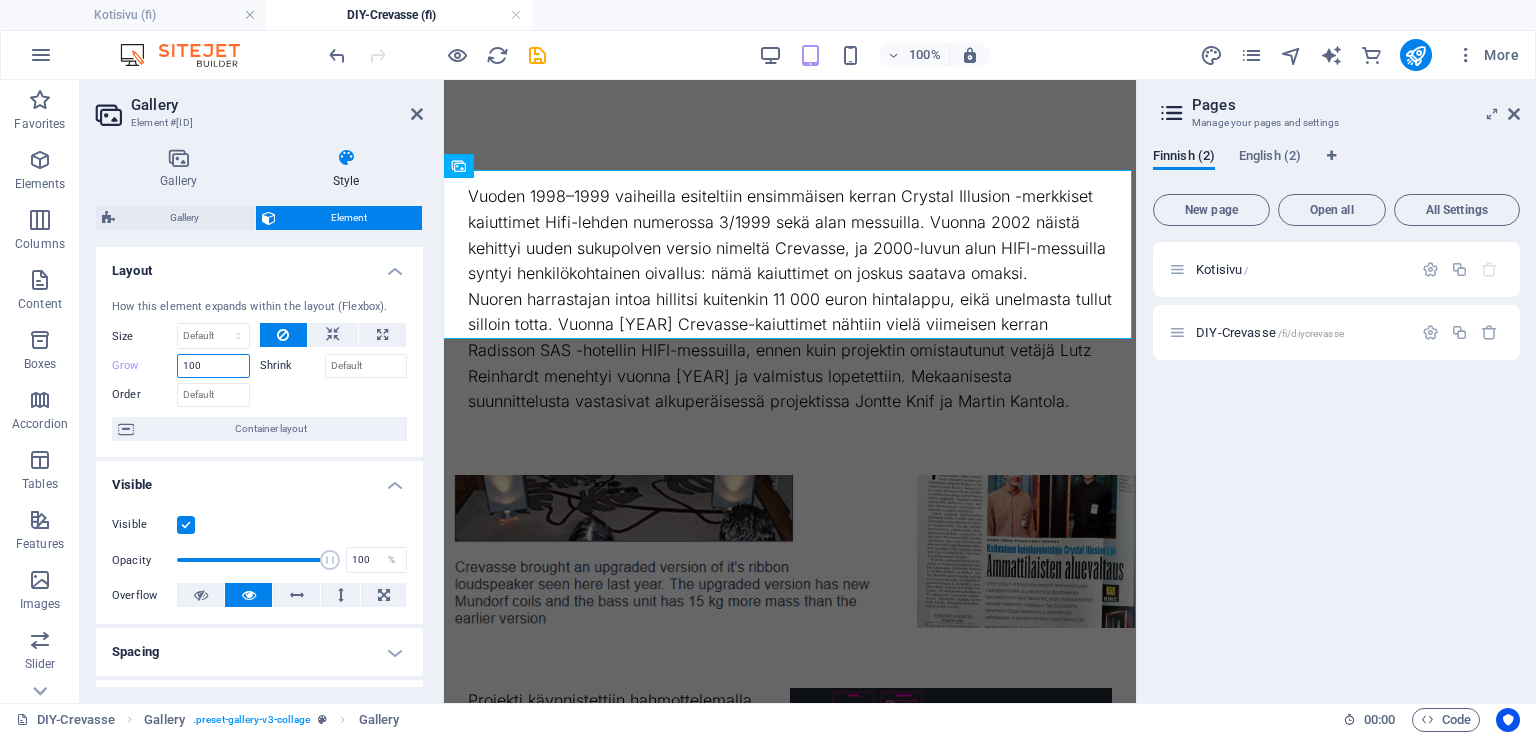 drag, startPoint x: 227, startPoint y: 366, endPoint x: 129, endPoint y: 352, distance: 98.99495 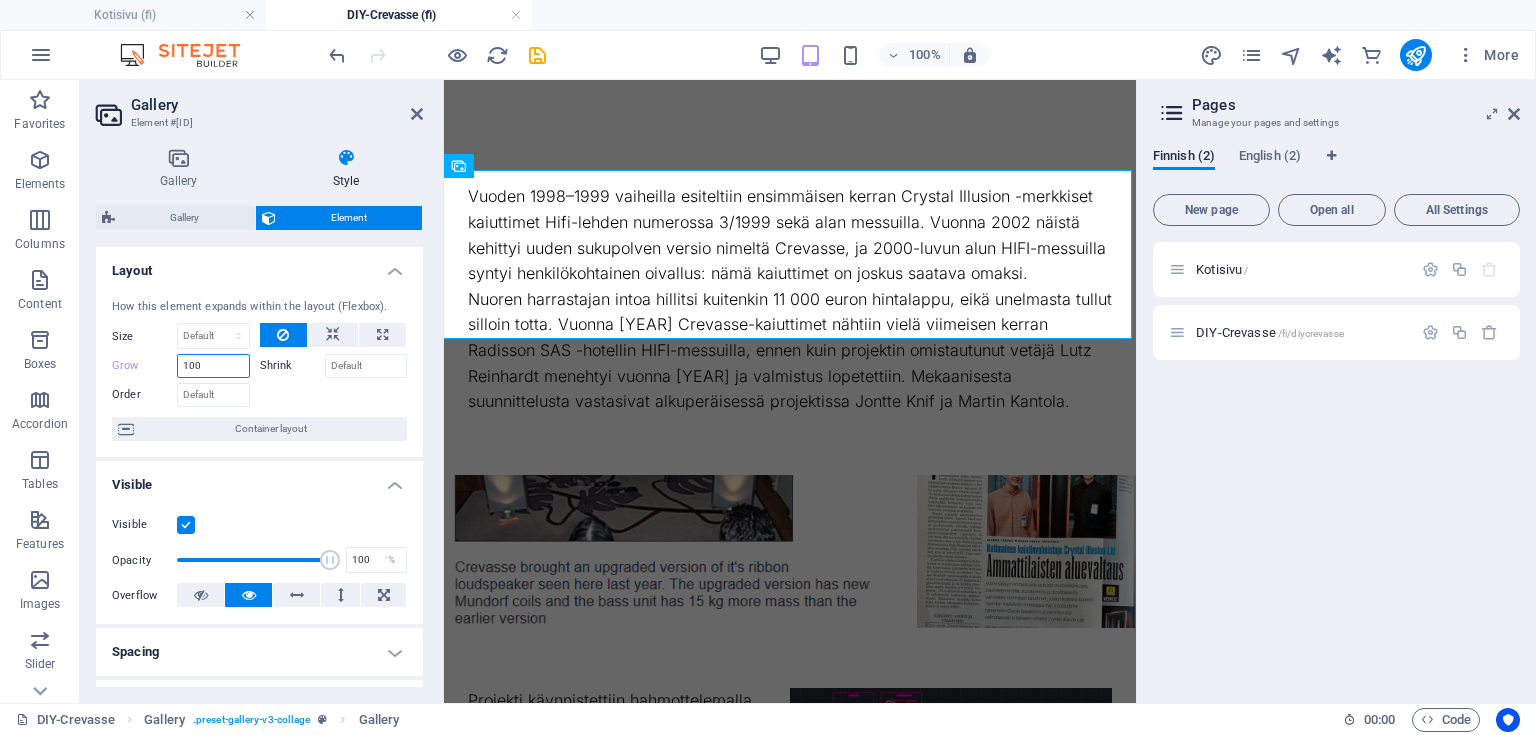 click on "Grow 100" at bounding box center [186, 363] 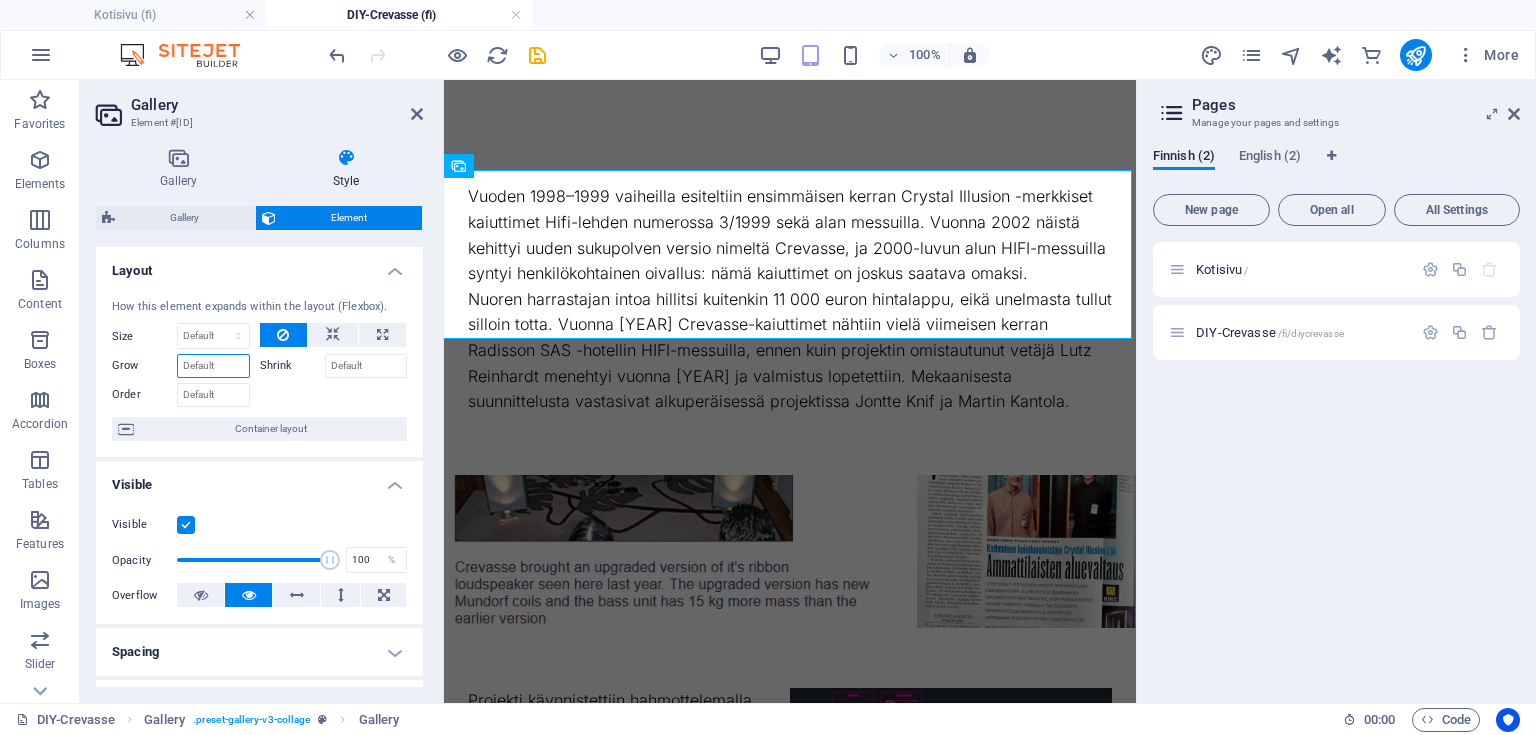 type 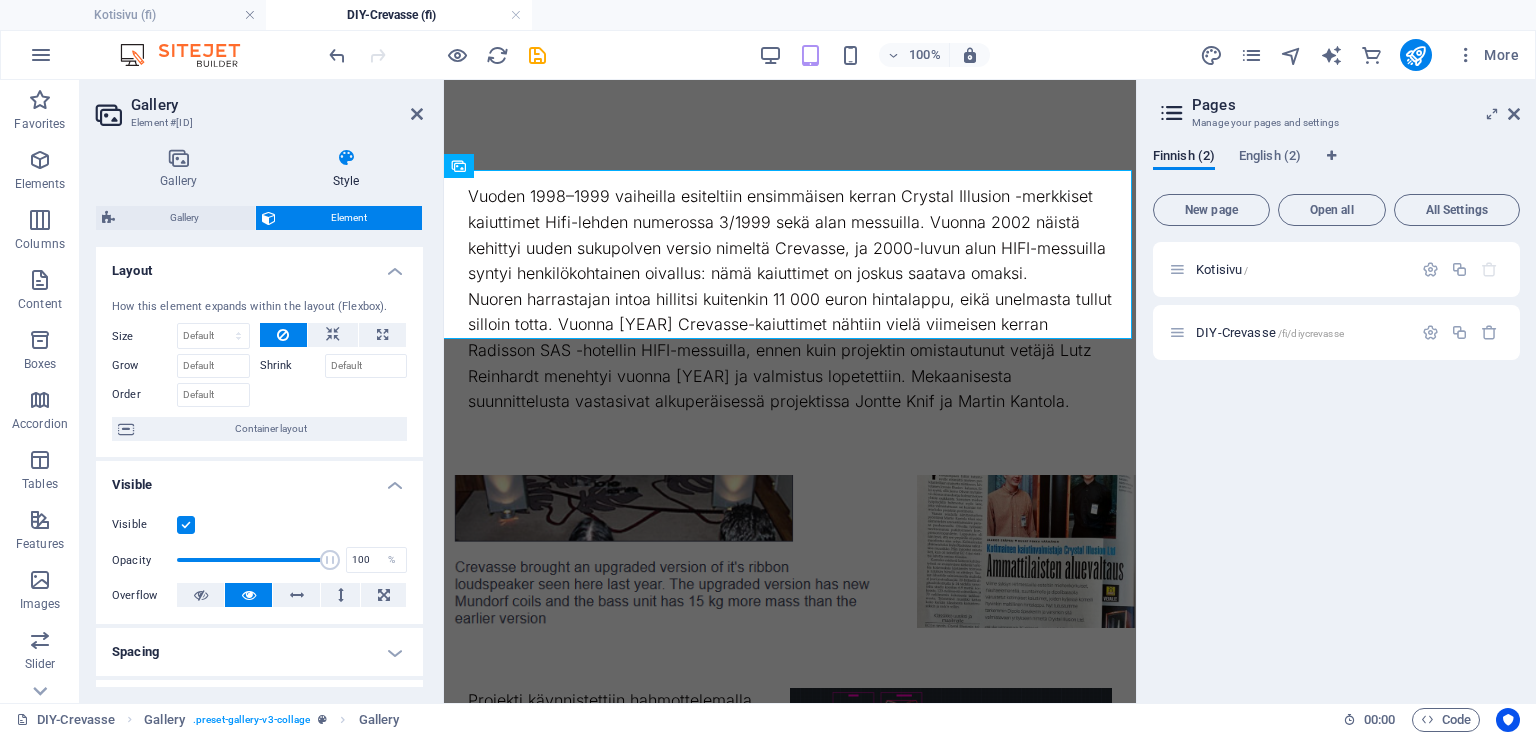 drag, startPoint x: 316, startPoint y: 394, endPoint x: 252, endPoint y: 352, distance: 76.55064 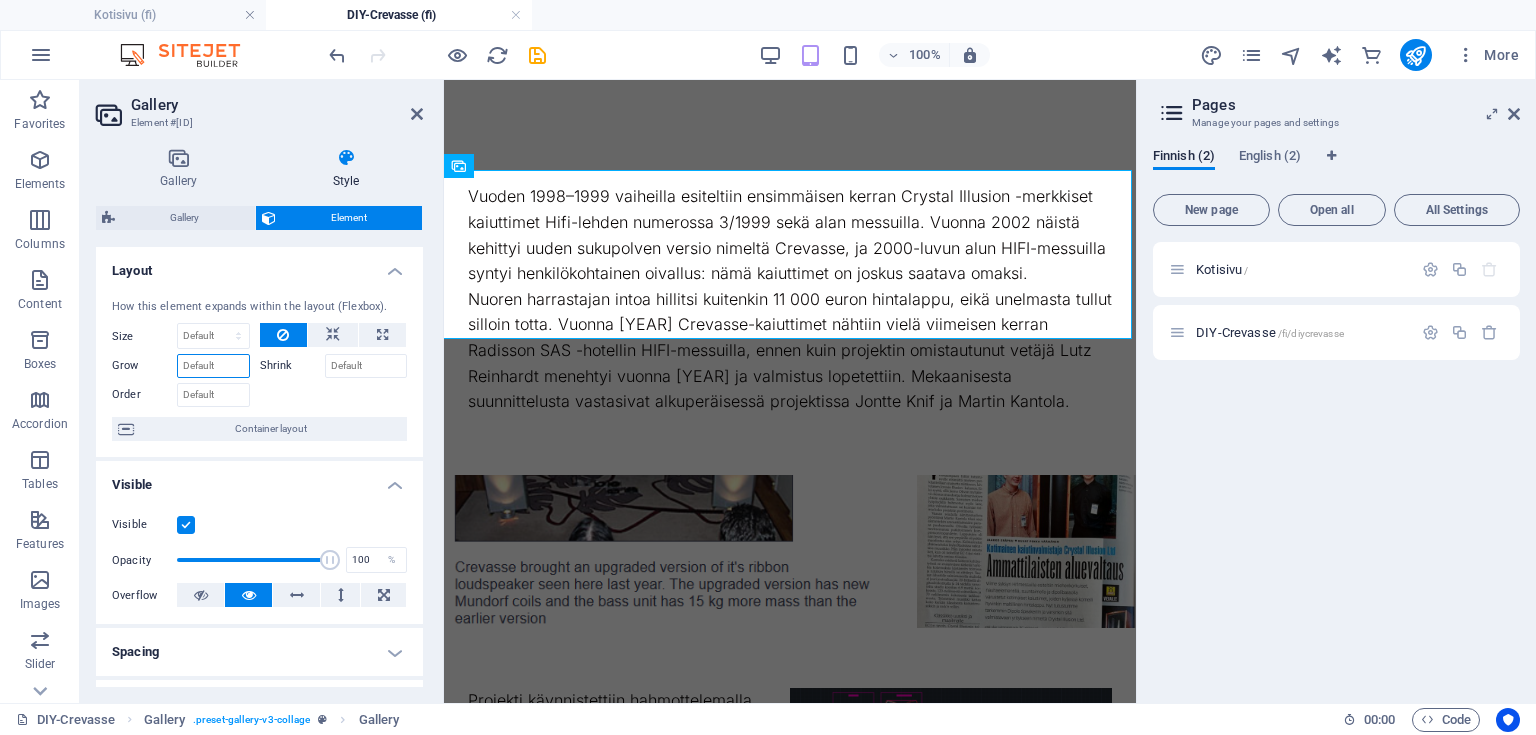 click on "Grow" at bounding box center [213, 366] 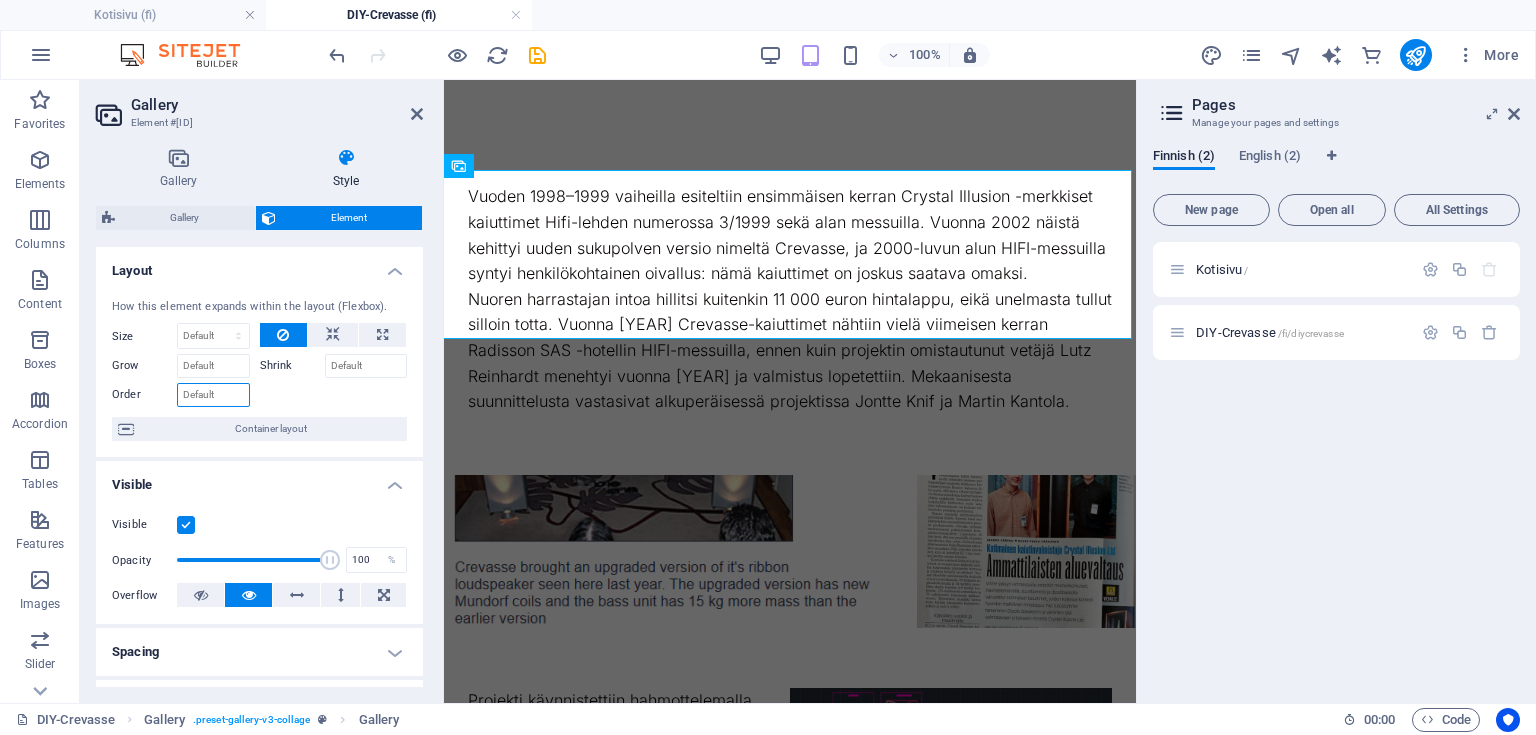 click on "Order" at bounding box center (213, 395) 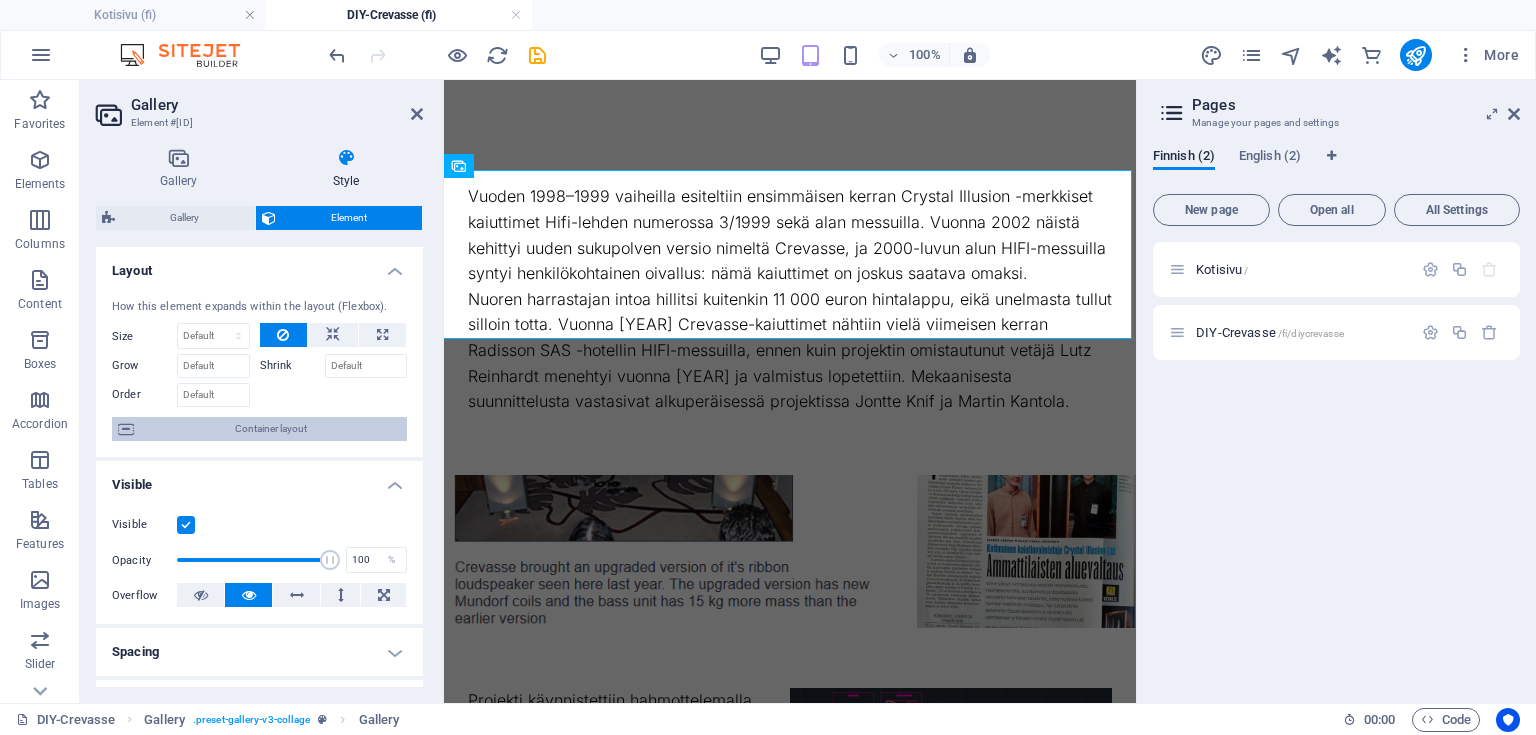 click on "Container layout" at bounding box center (270, 429) 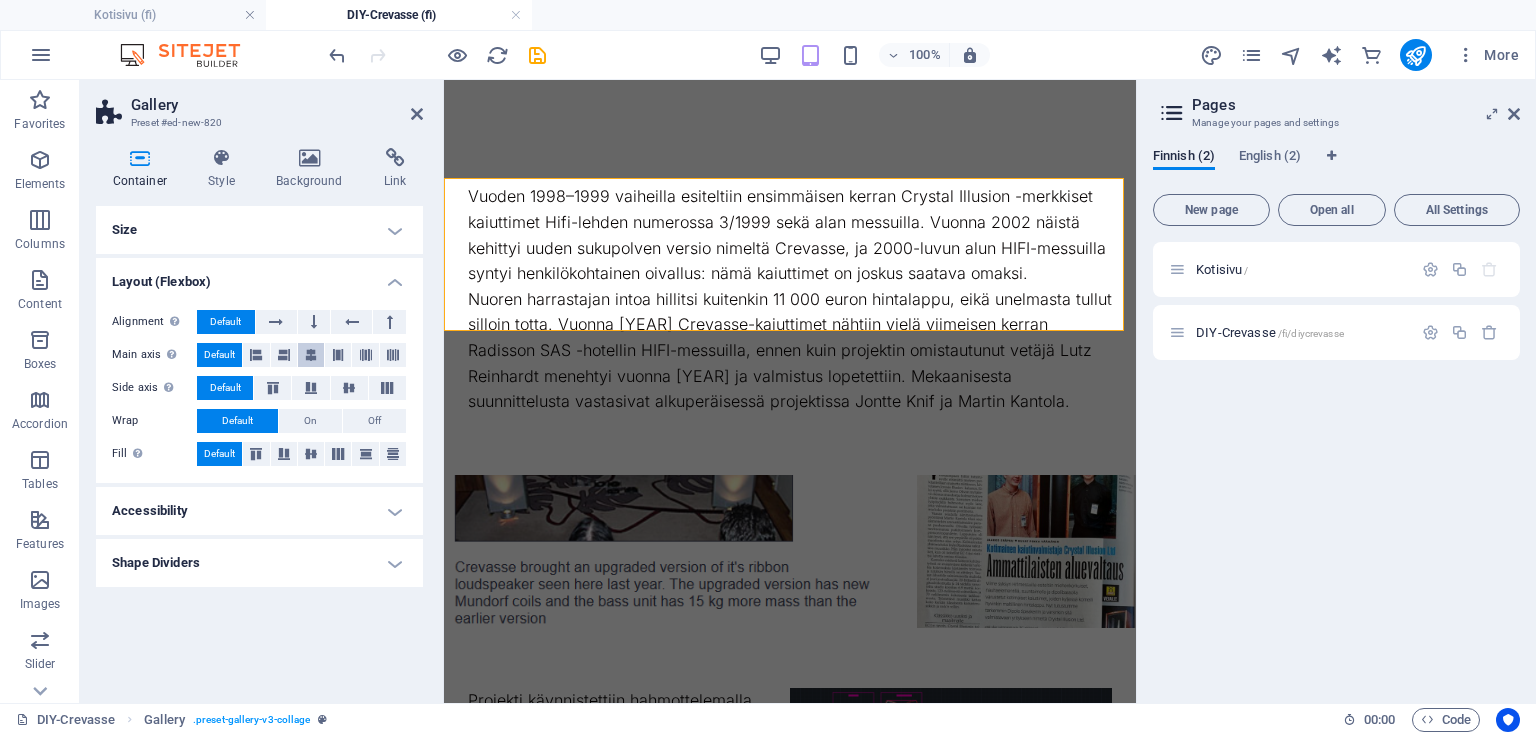 click at bounding box center (311, 355) 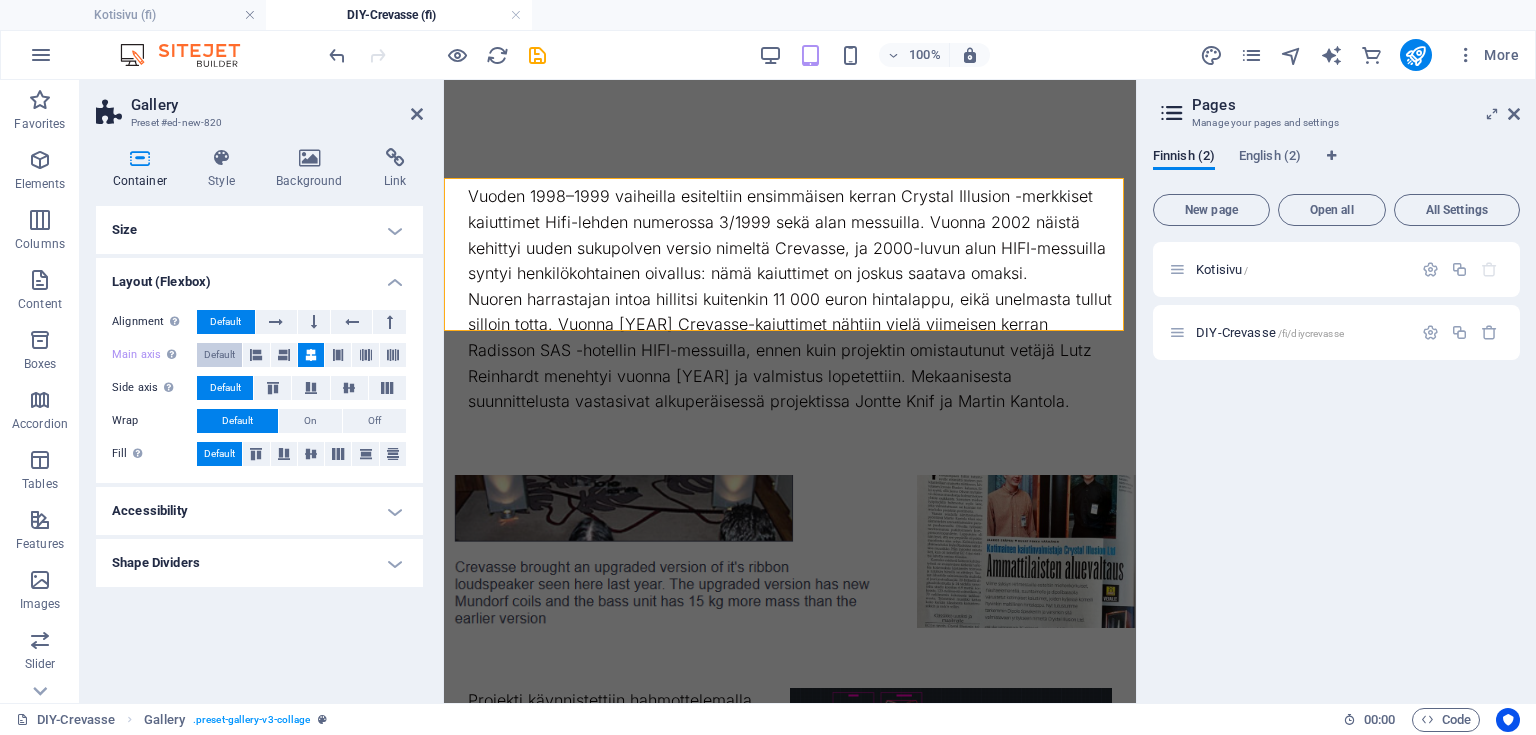 click on "Default" at bounding box center [219, 355] 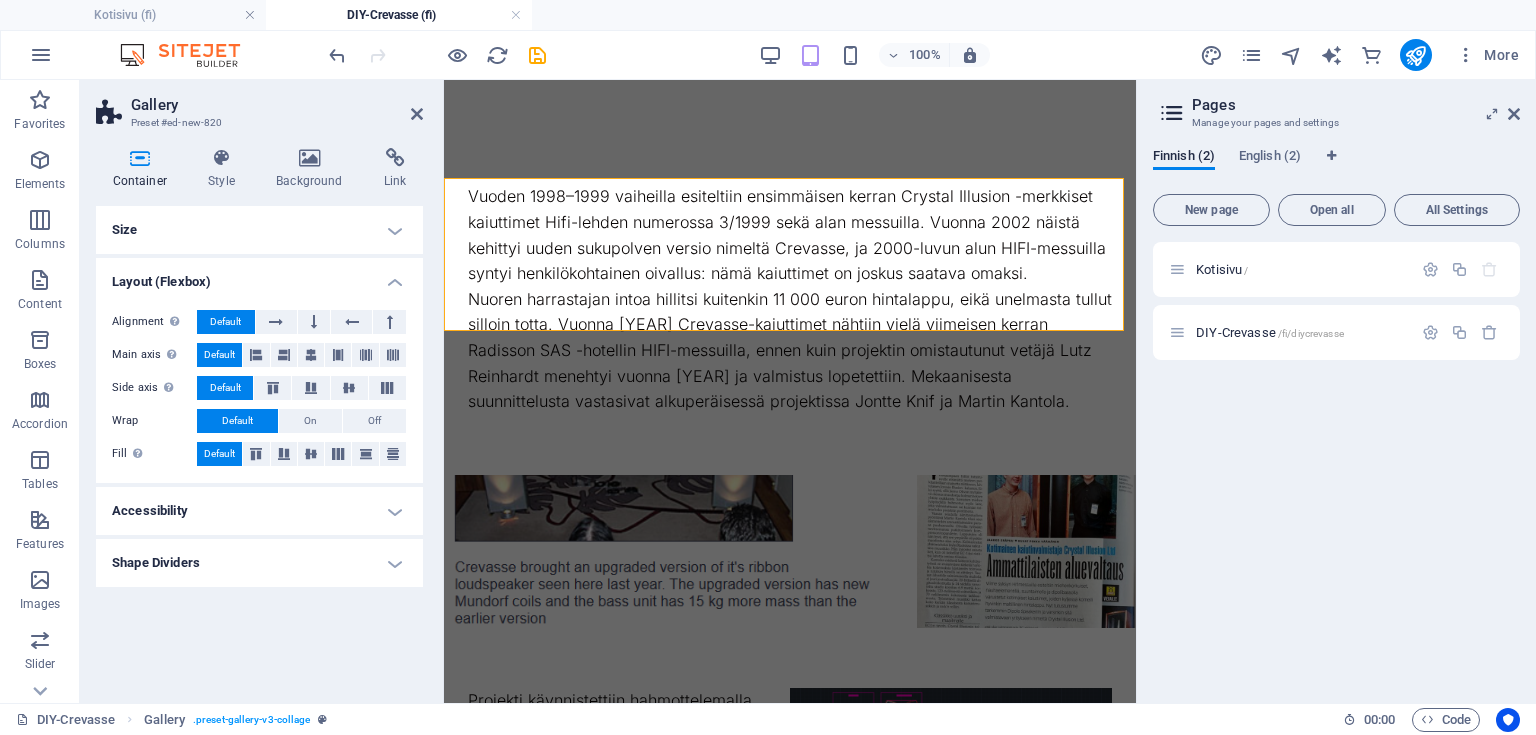 click on "Accessibility" at bounding box center (259, 511) 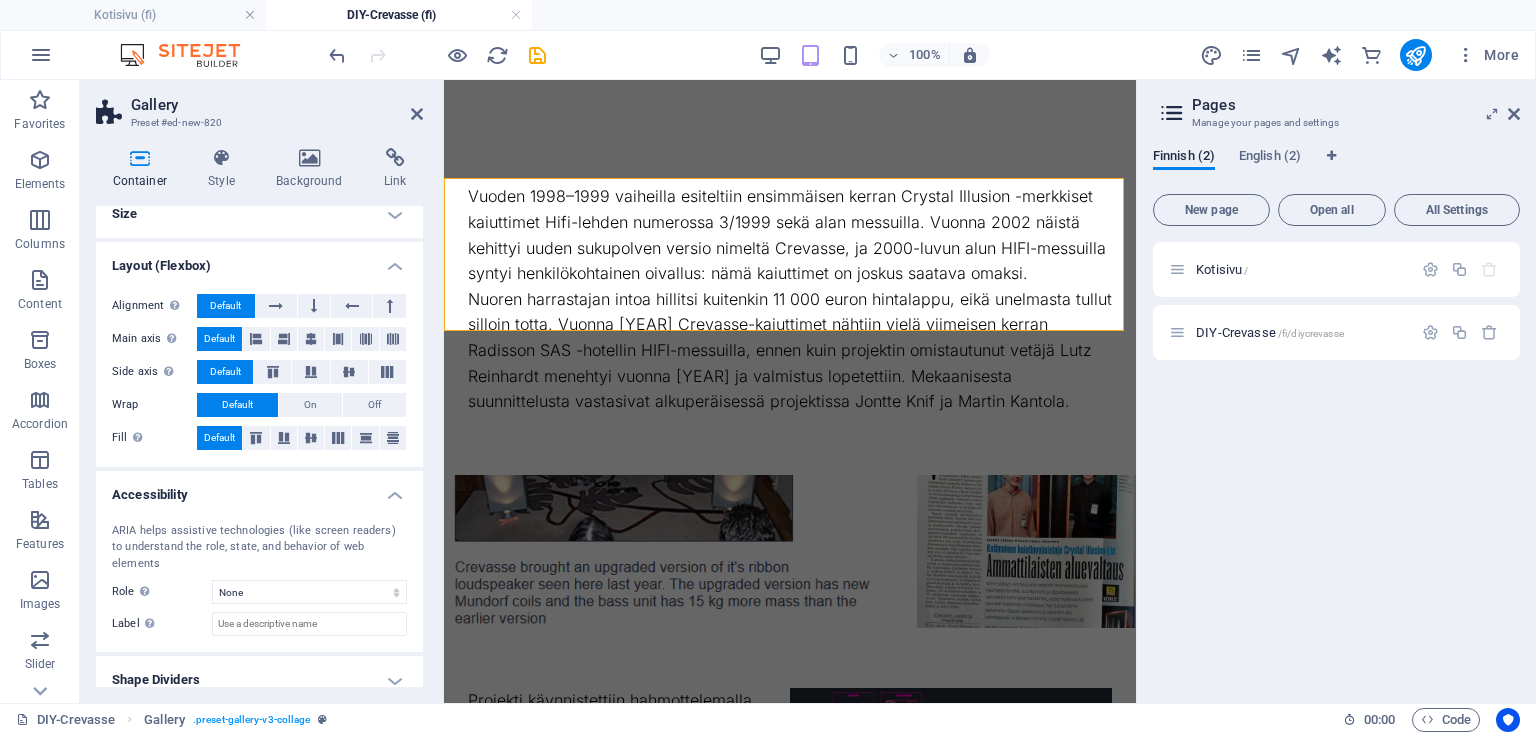 click on "Shape Dividers" at bounding box center [259, 680] 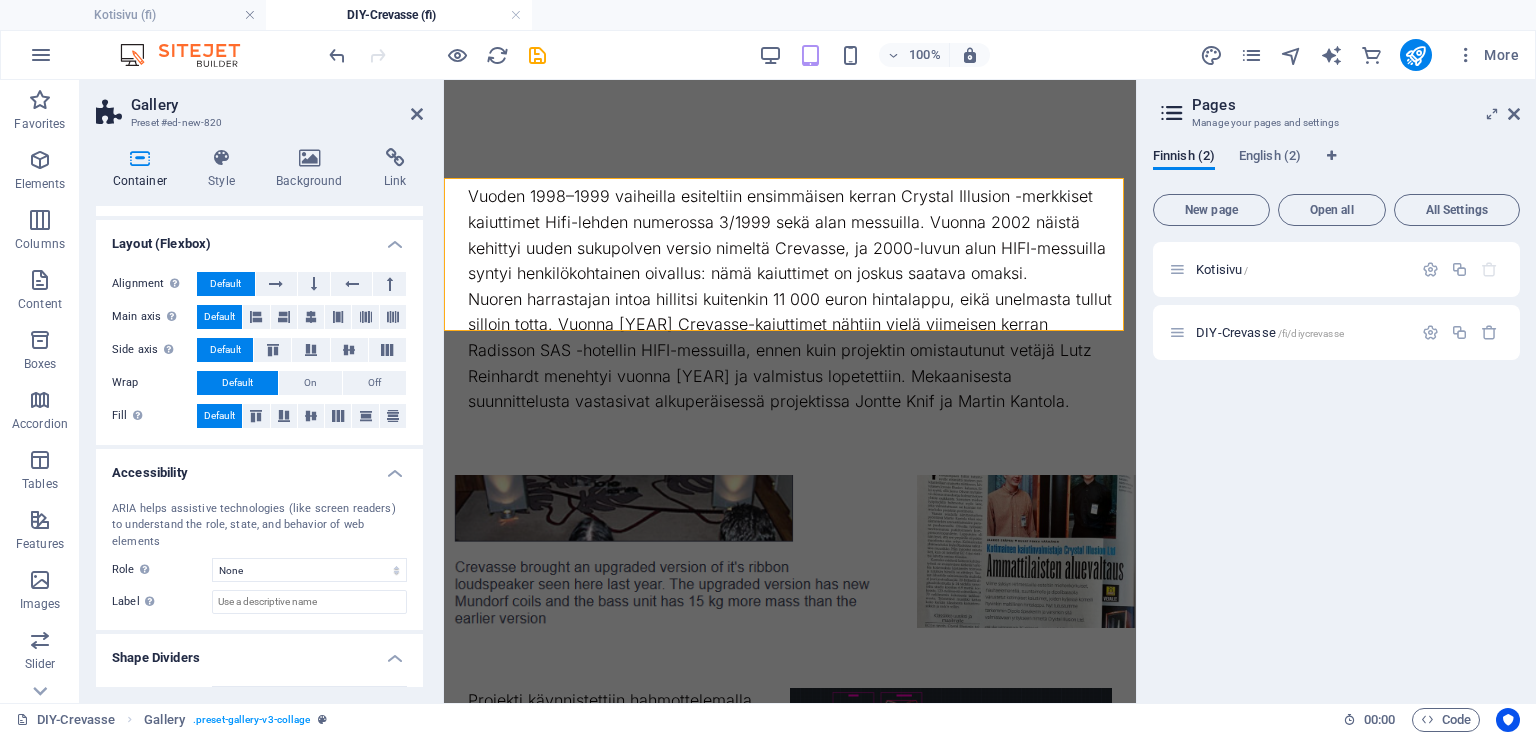 scroll, scrollTop: 0, scrollLeft: 0, axis: both 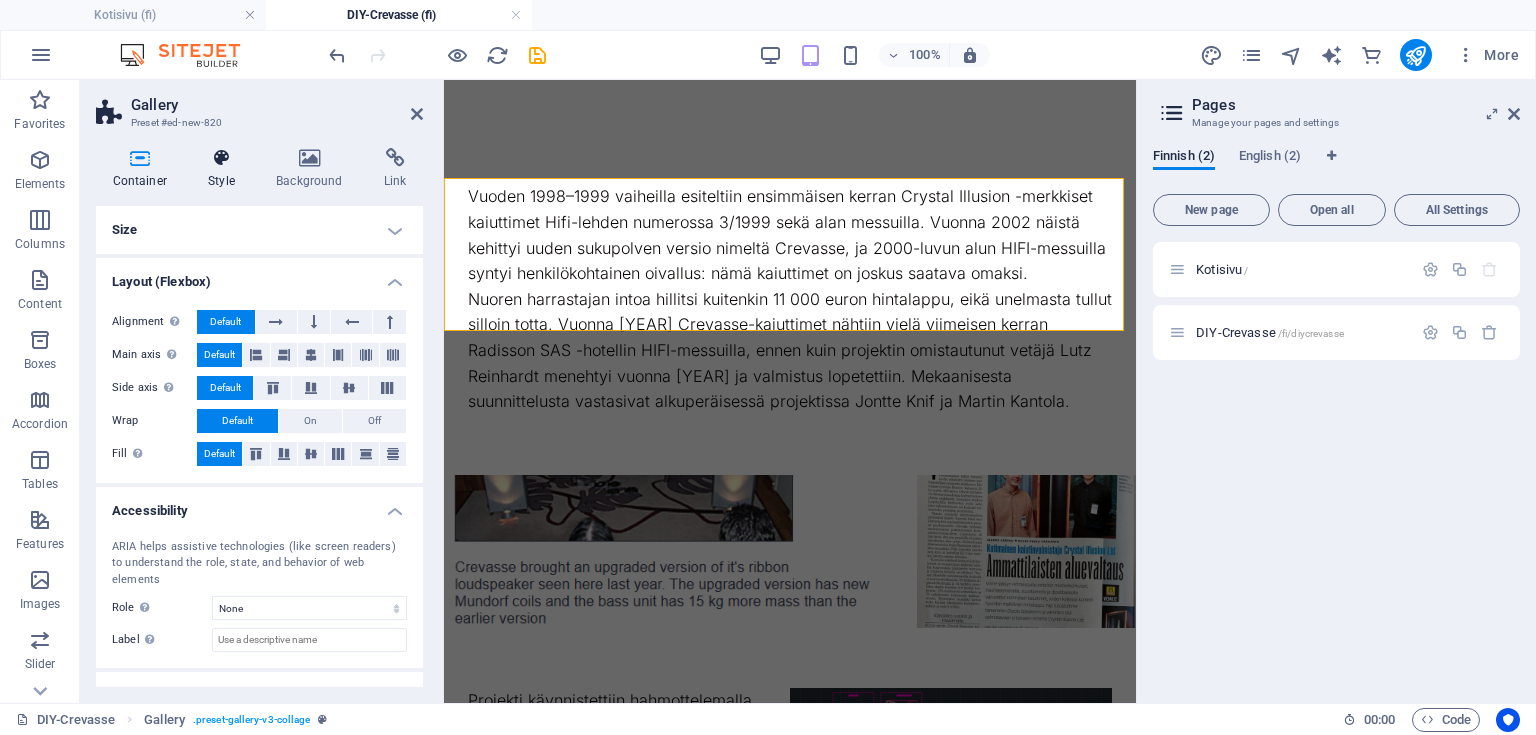 click on "Style" at bounding box center [226, 169] 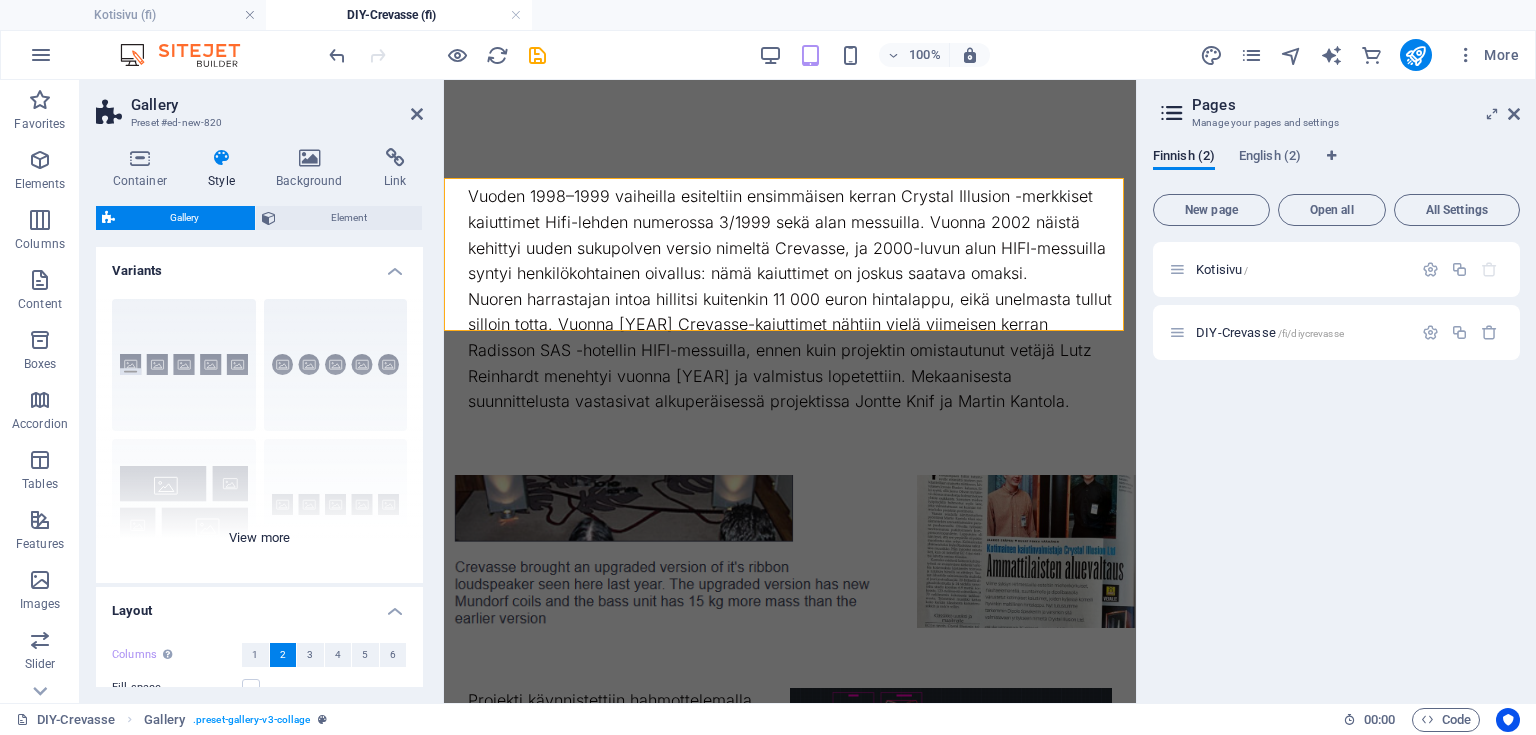 scroll, scrollTop: 240, scrollLeft: 0, axis: vertical 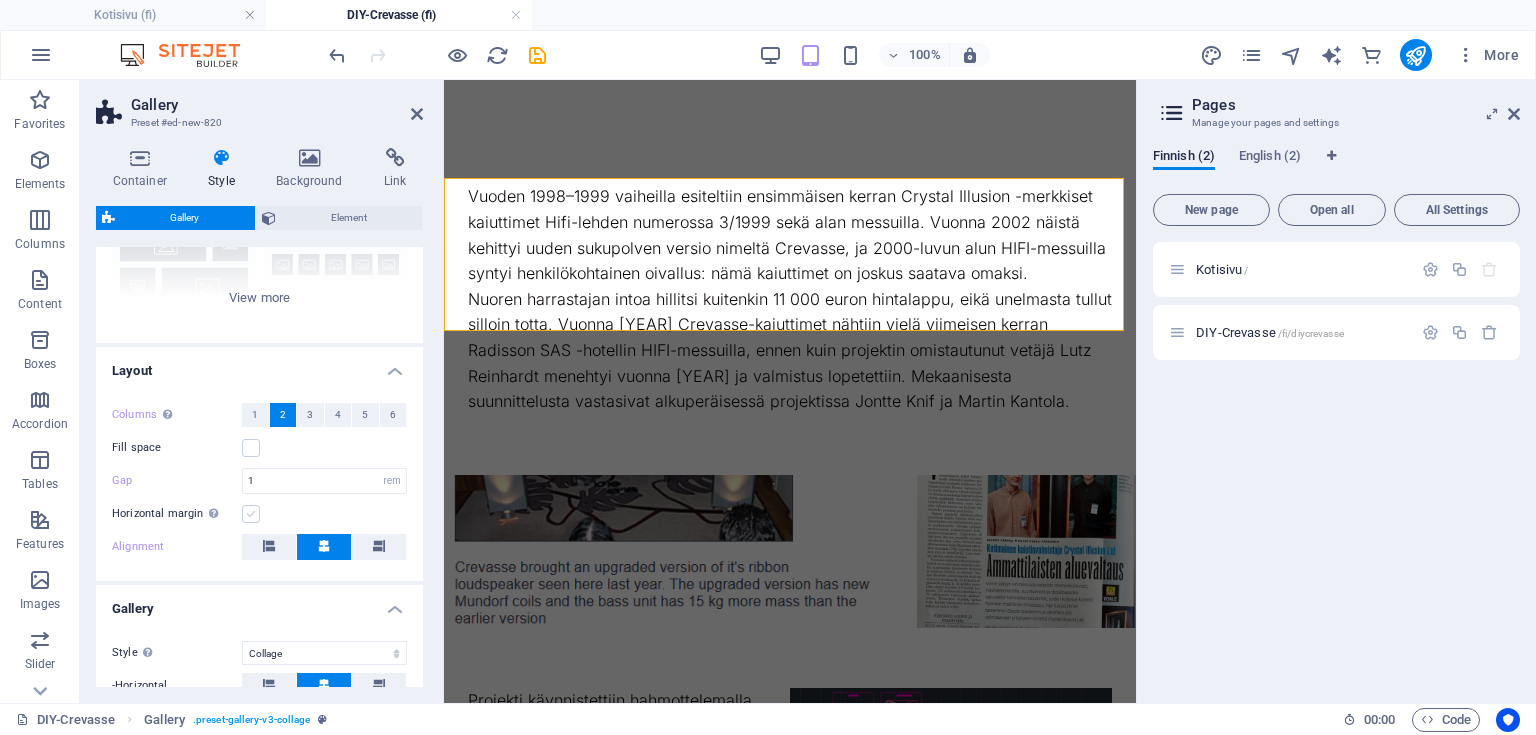 click at bounding box center [251, 514] 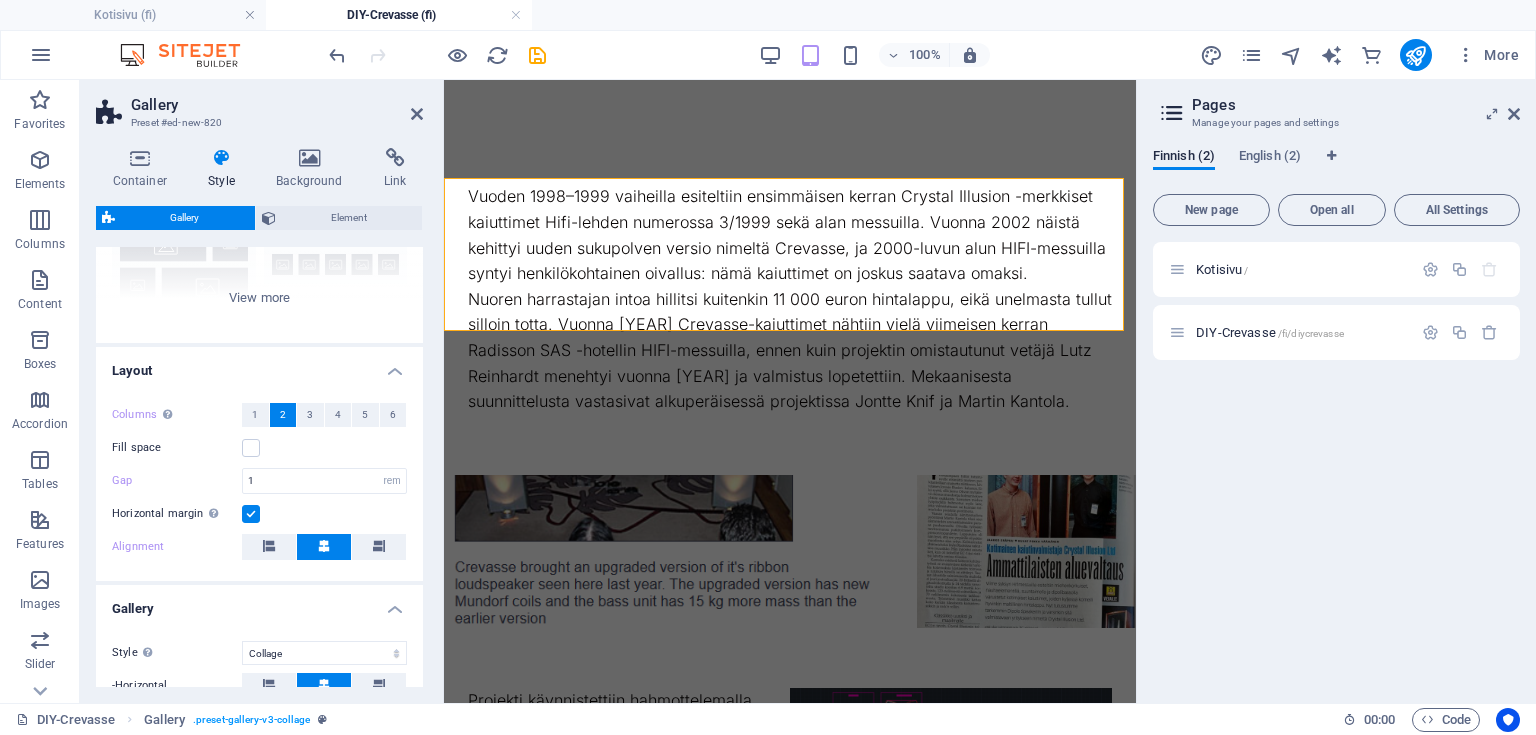 click at bounding box center (251, 514) 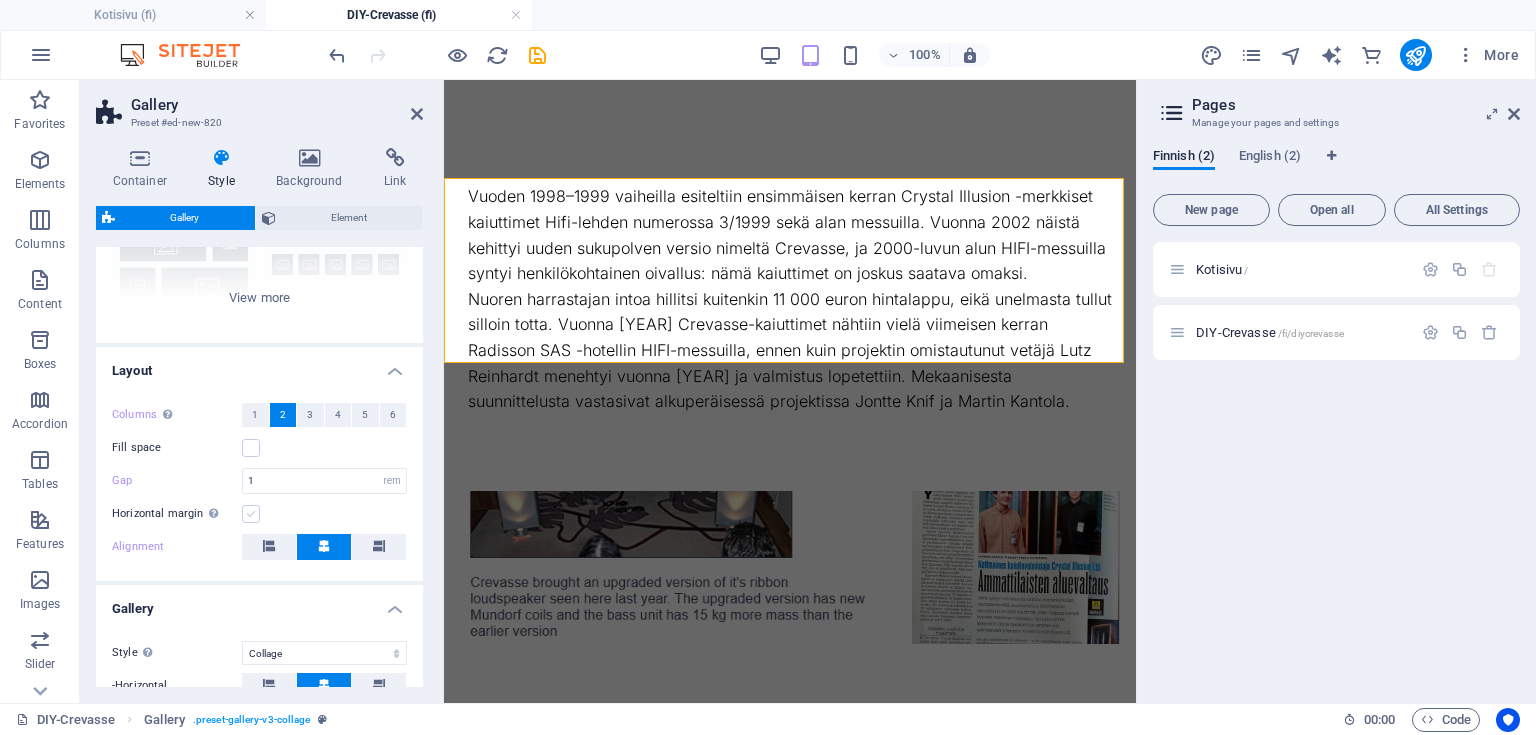 click at bounding box center (251, 514) 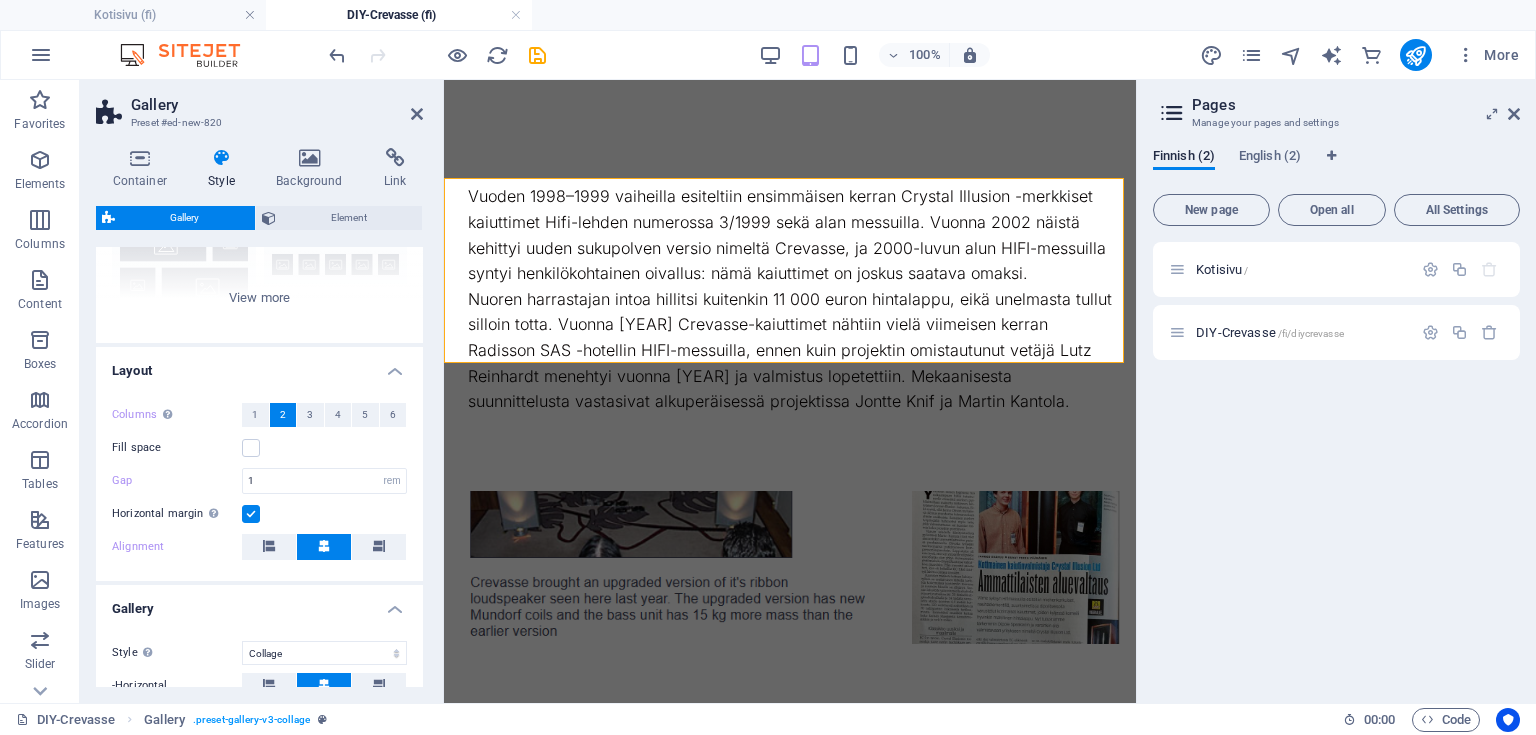 click on "Horizontal margin Only if the containers "Content width" is not set to "Default"" at bounding box center (259, 514) 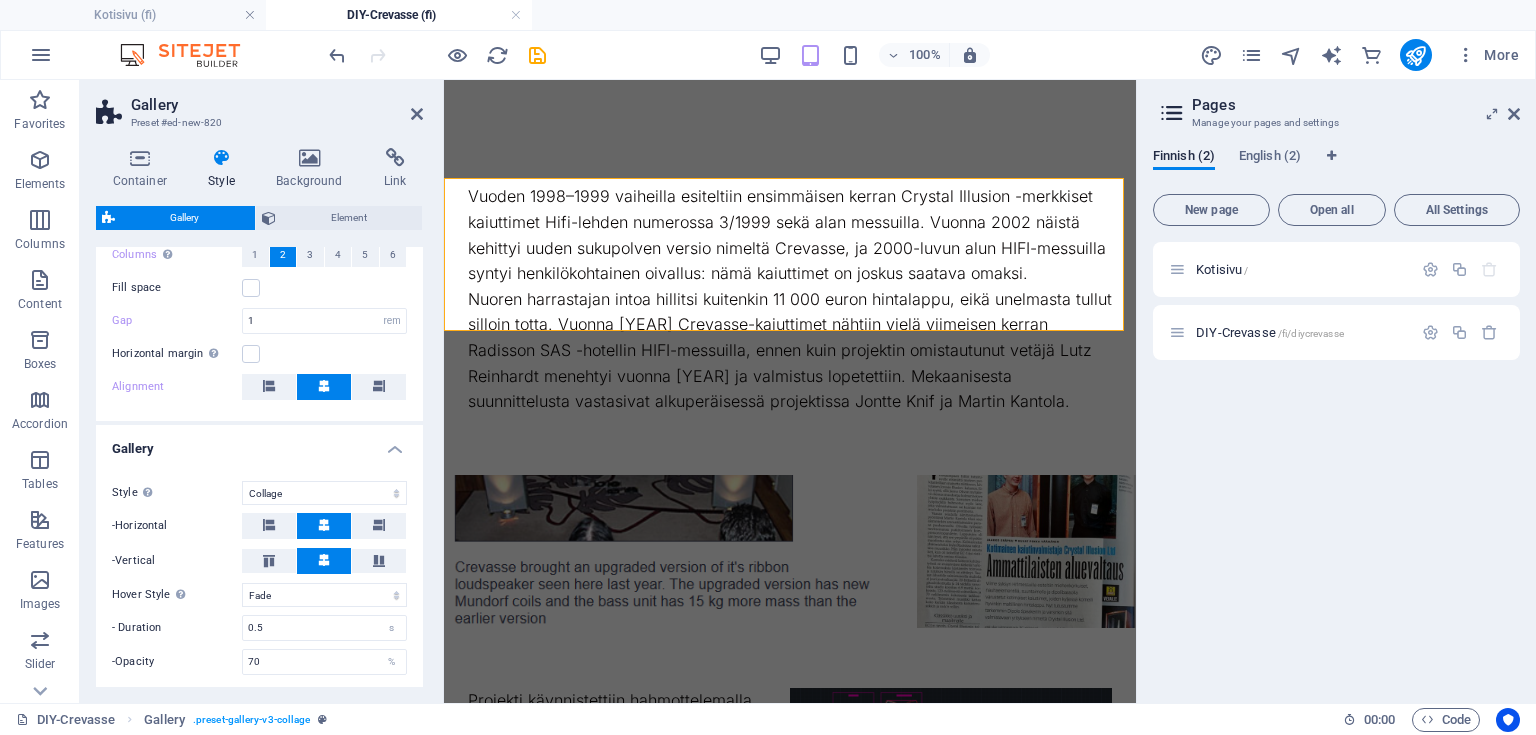 scroll, scrollTop: 480, scrollLeft: 0, axis: vertical 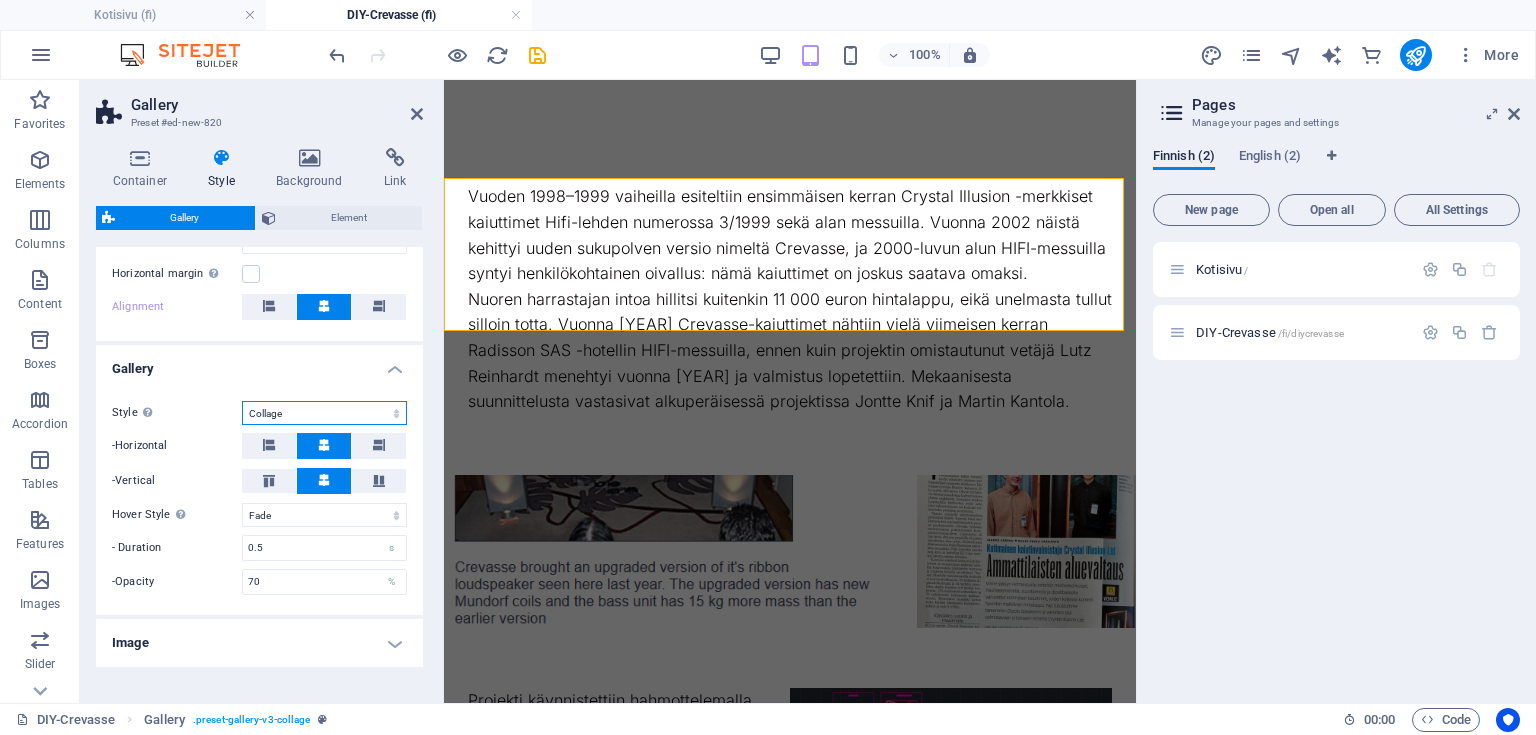 click on "Default Grid Grid reverse Grid shifted Collage" at bounding box center (324, 413) 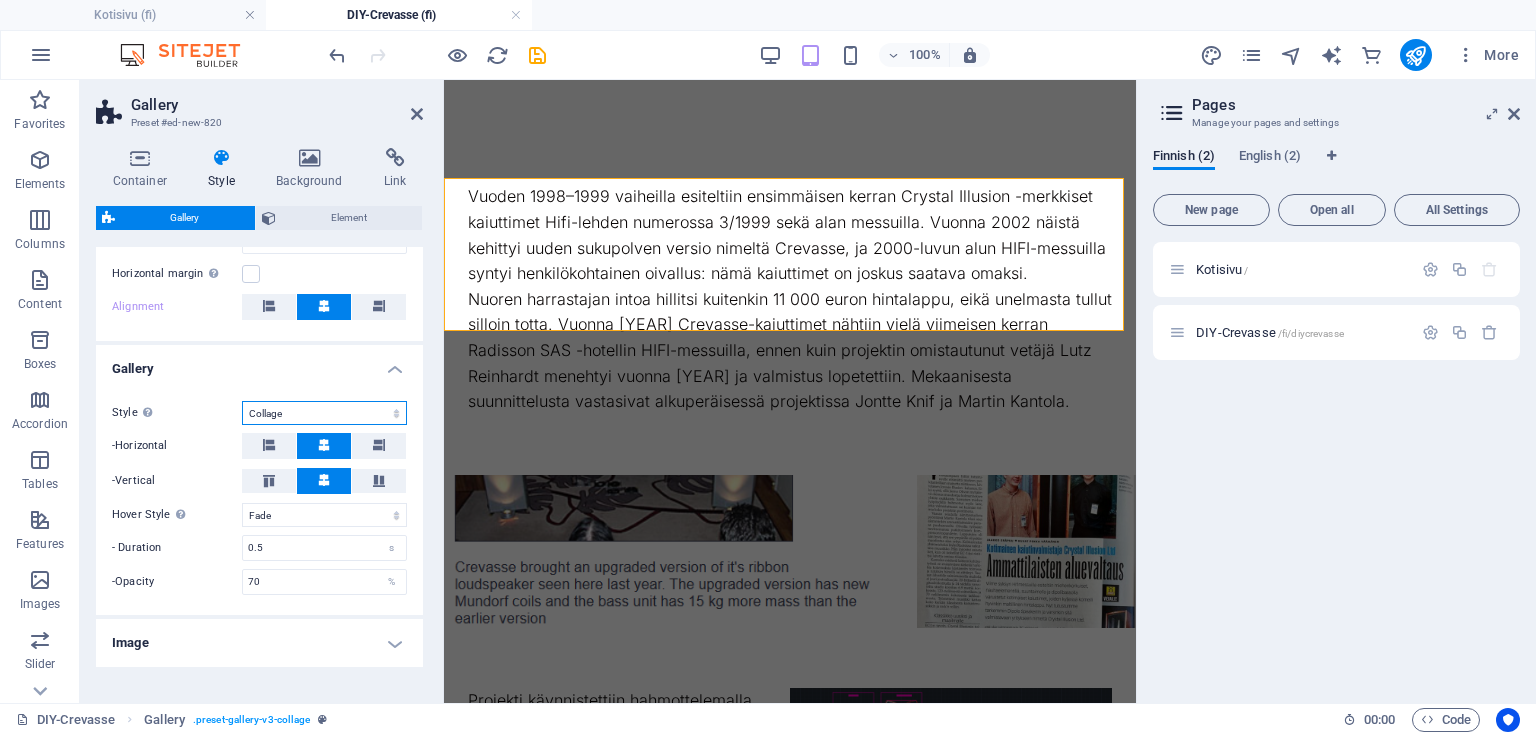 click on "Default Grid Grid reverse Grid shifted Collage" at bounding box center (324, 413) 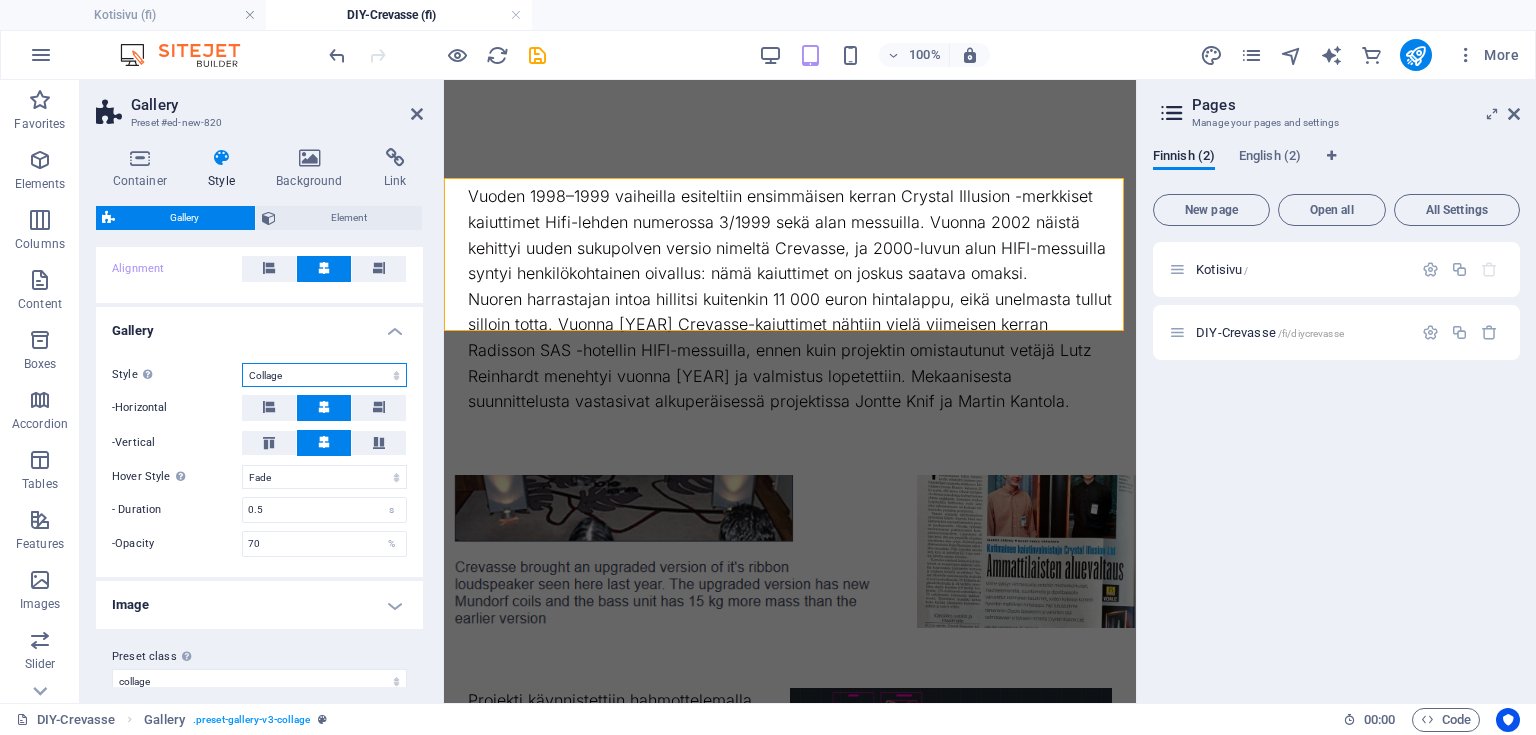 scroll, scrollTop: 536, scrollLeft: 0, axis: vertical 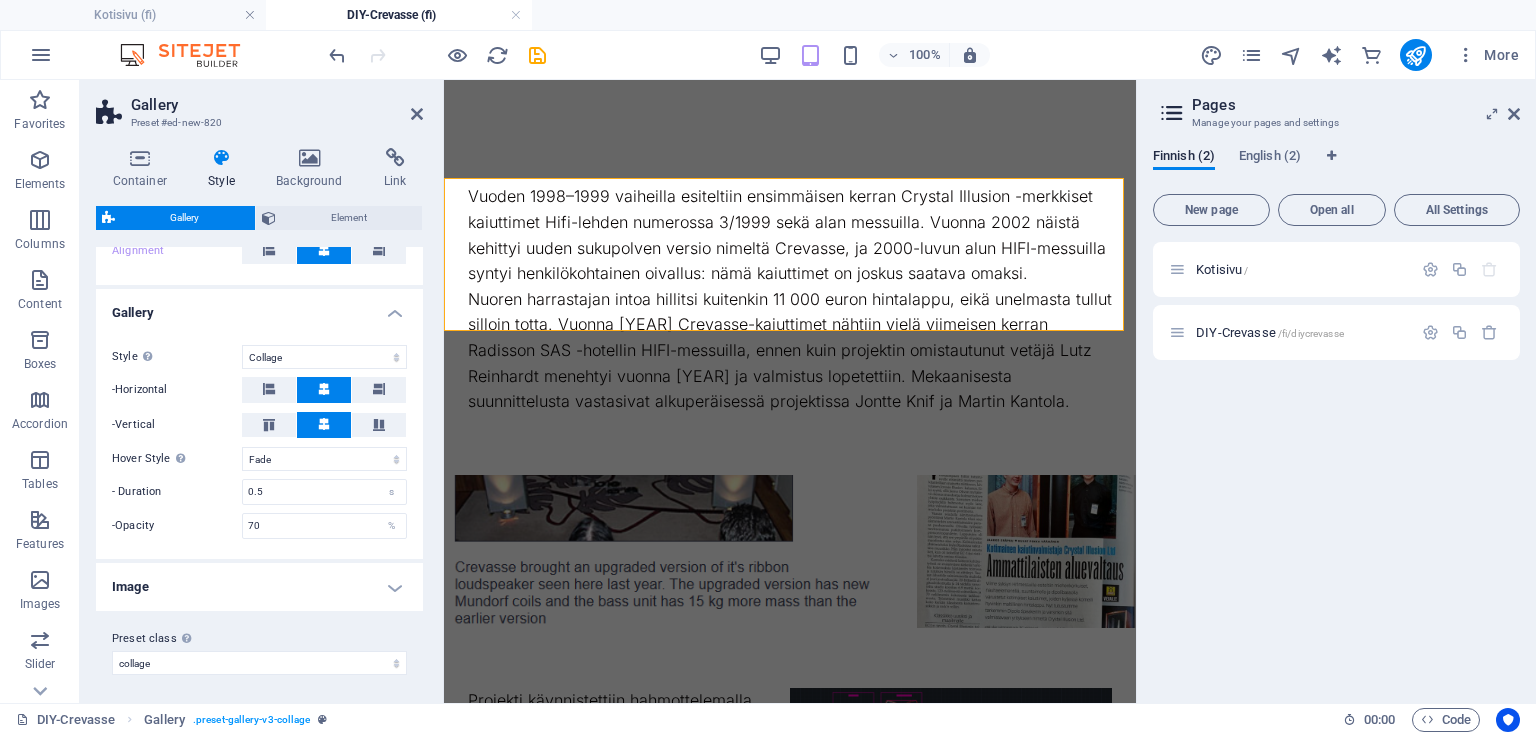 click on "Image" at bounding box center (259, 587) 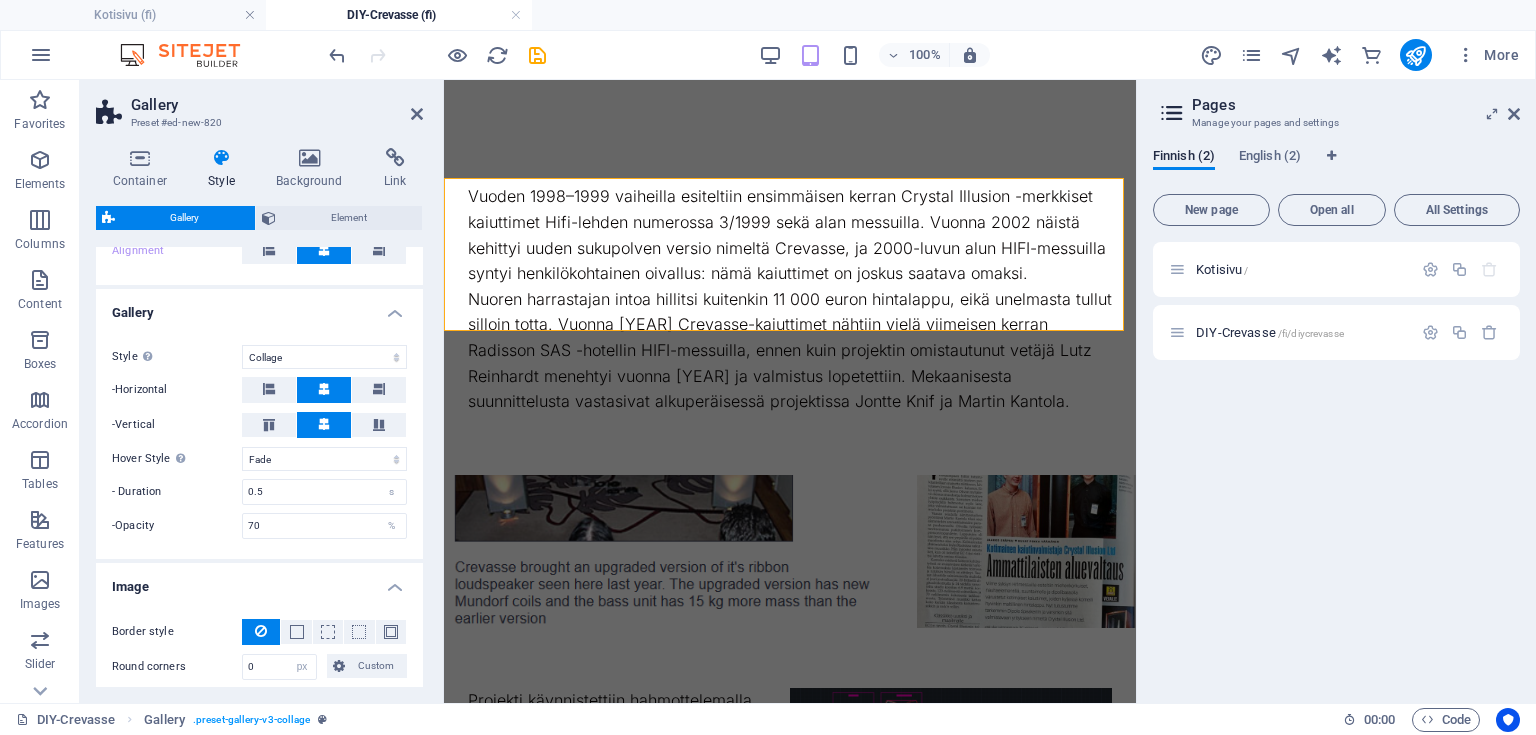 click on "Image" at bounding box center (259, 581) 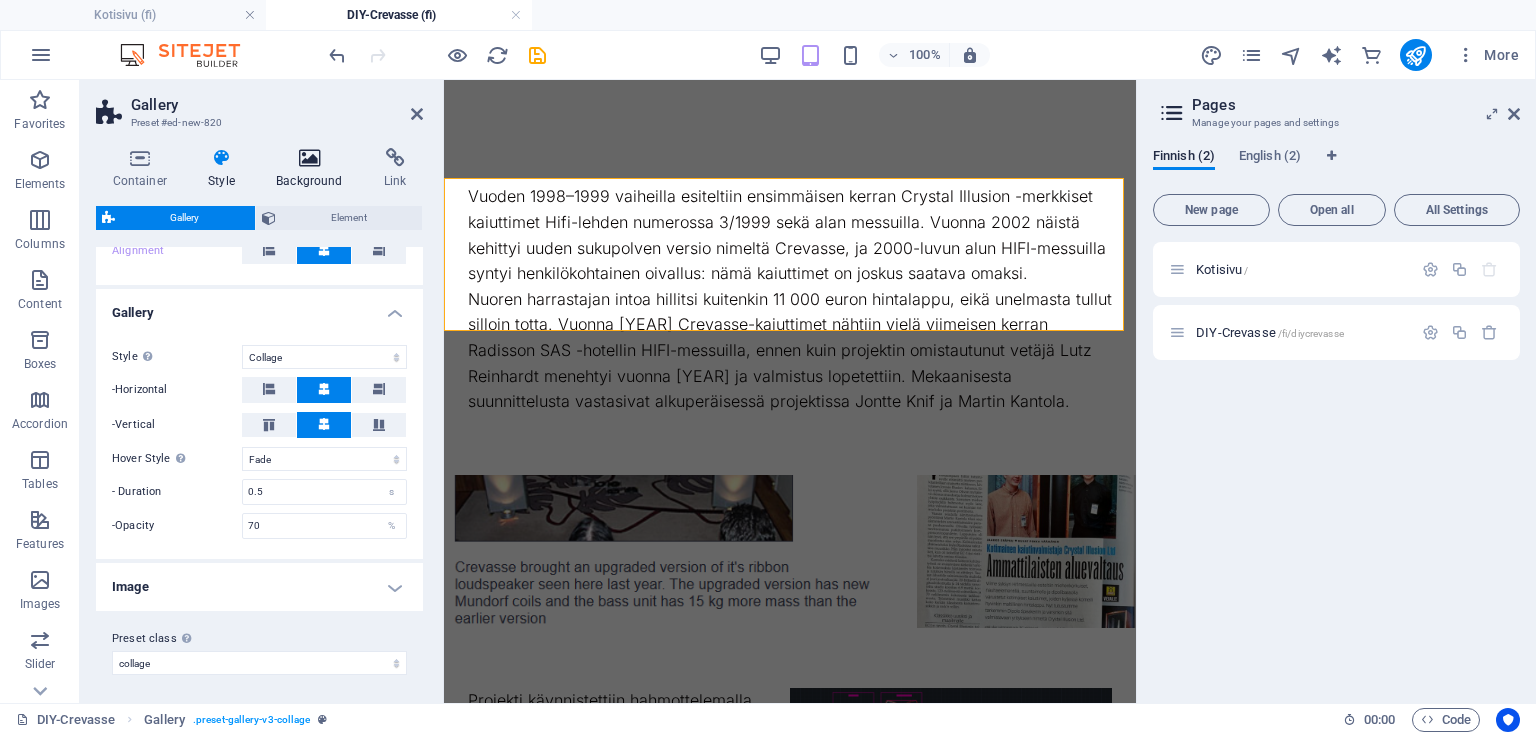 click at bounding box center [310, 158] 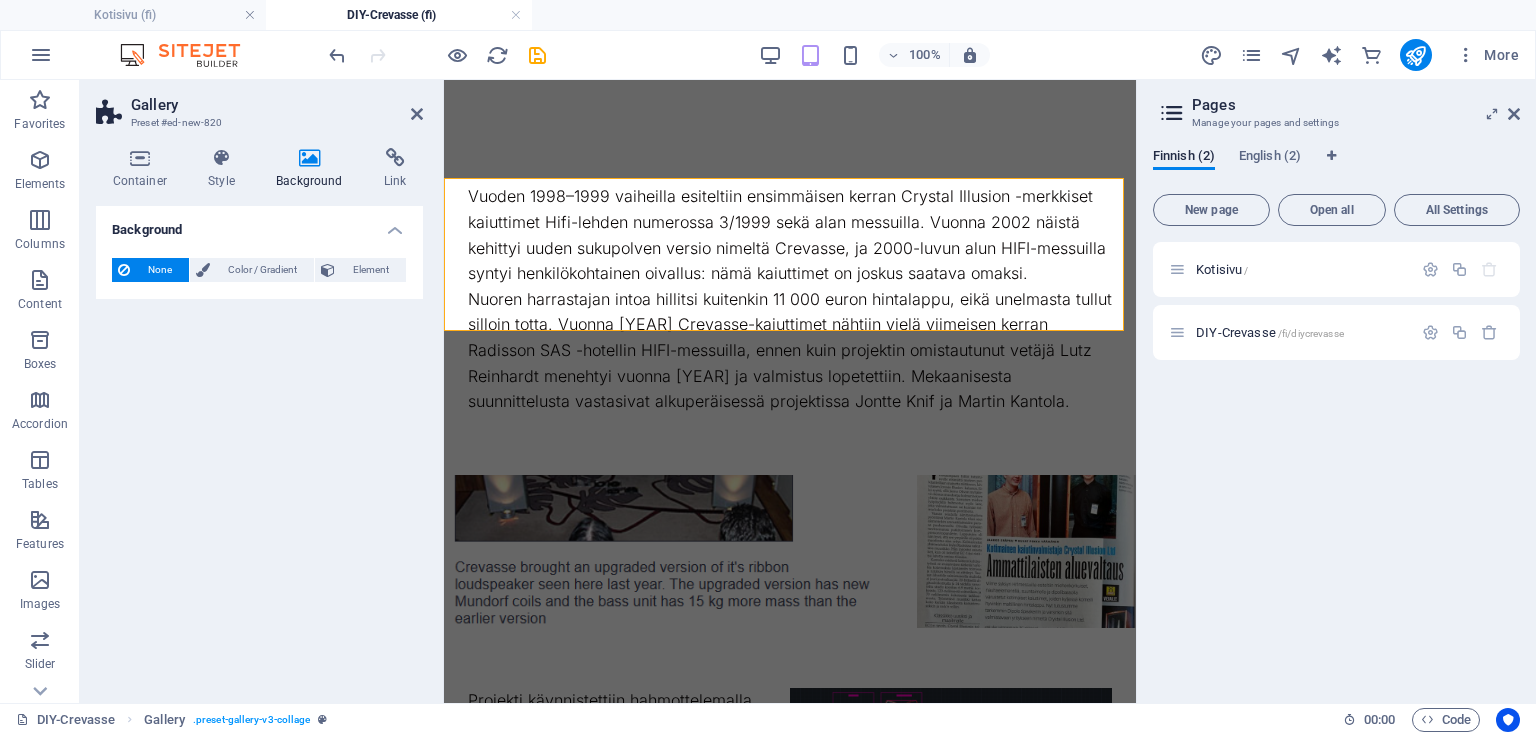 click on "Container Style Background Link Size Height Default px rem % vh vw Min. height None px rem % vh vw Width Default px rem % em vh vw Min. width None px rem % vh vw Content width Default Custom width Width Default px rem % em vh vw Min. width None px rem % vh vw Default padding Custom spacing Default content width and padding can be changed under Design. Edit design Layout (Flexbox) Alignment Determines the flex direction. Default Main axis Determine how elements should behave along the main axis inside this container (justify content). Default Side axis Control the vertical direction of the element inside of the container (align items). Default Wrap Default On Off Fill Controls the distances and direction of elements on the y-axis across several lines (align content). Default Accessibility ARIA helps assistive technologies (like screen readers) to understand the role, state, and behavior of web elements Role The ARIA role defines the purpose of an element.  None Alert Article Banner Comment Fan" at bounding box center (259, 417) 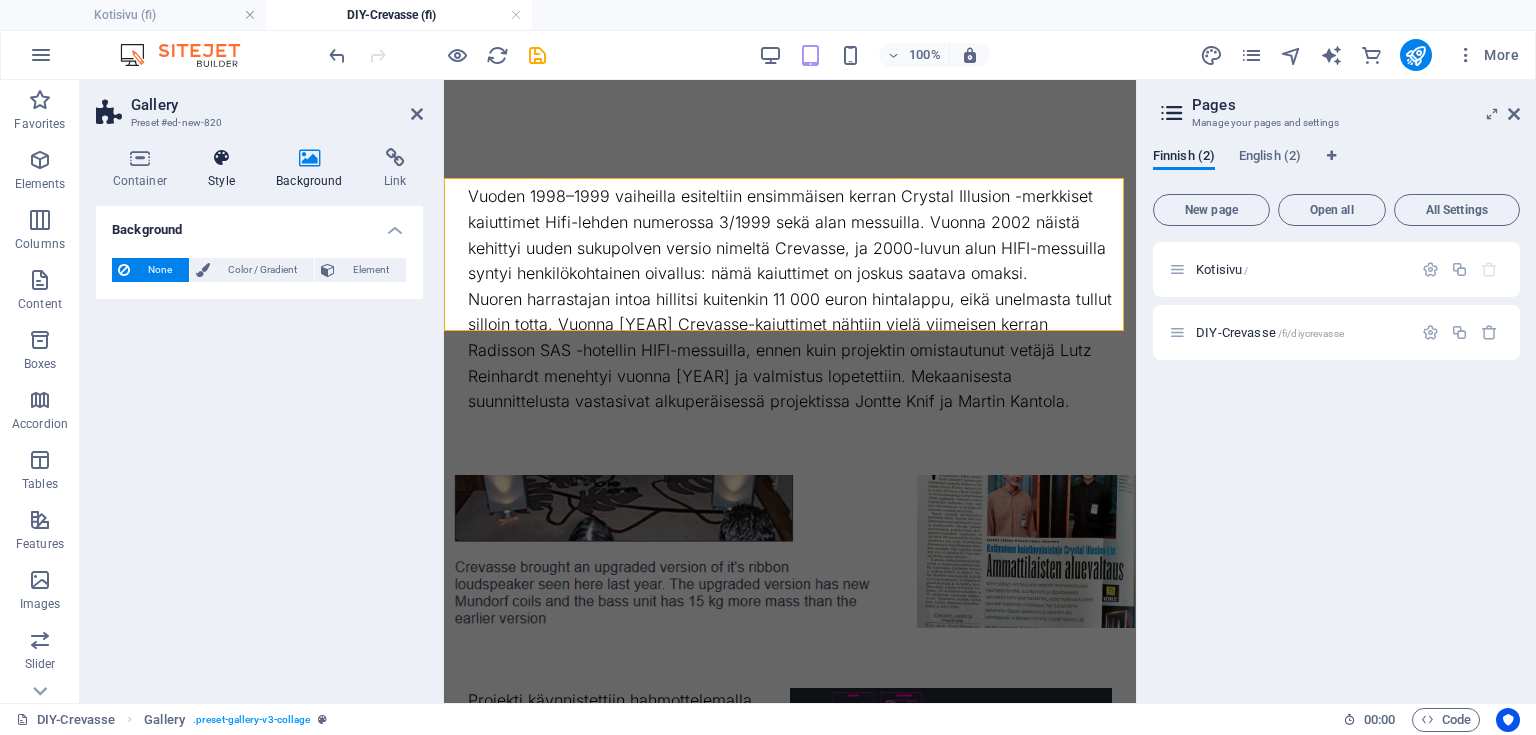 click at bounding box center [222, 158] 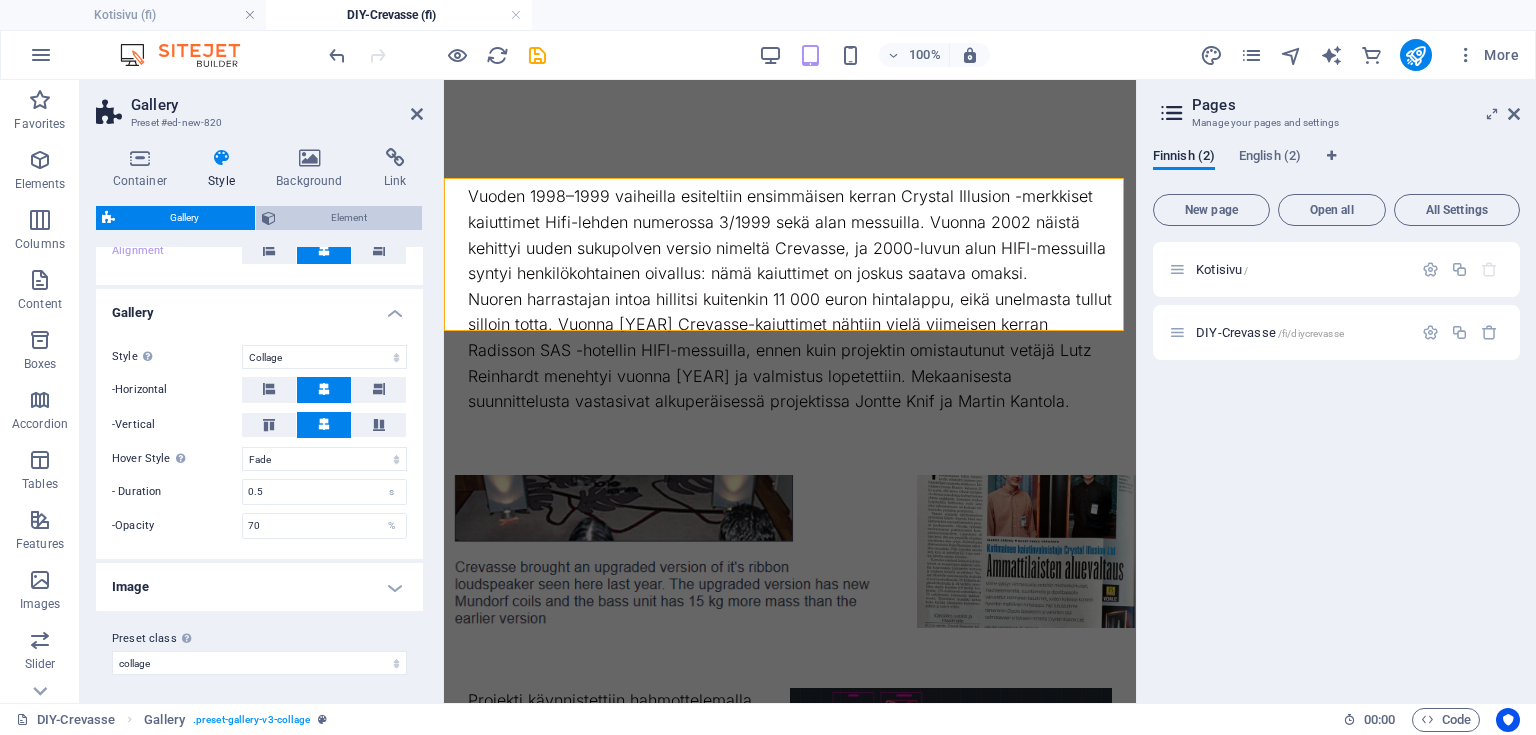 click on "Element" at bounding box center [349, 218] 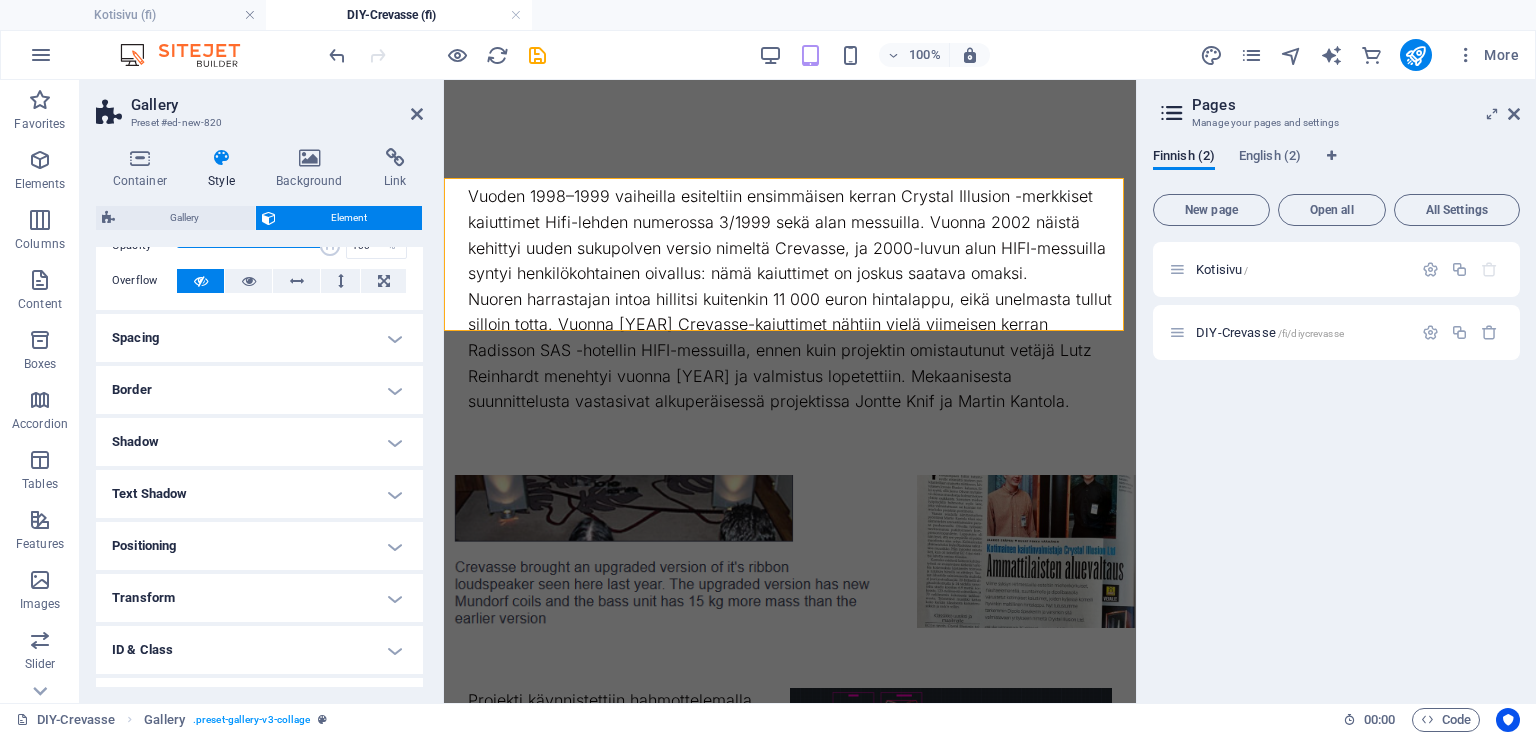 scroll, scrollTop: 0, scrollLeft: 0, axis: both 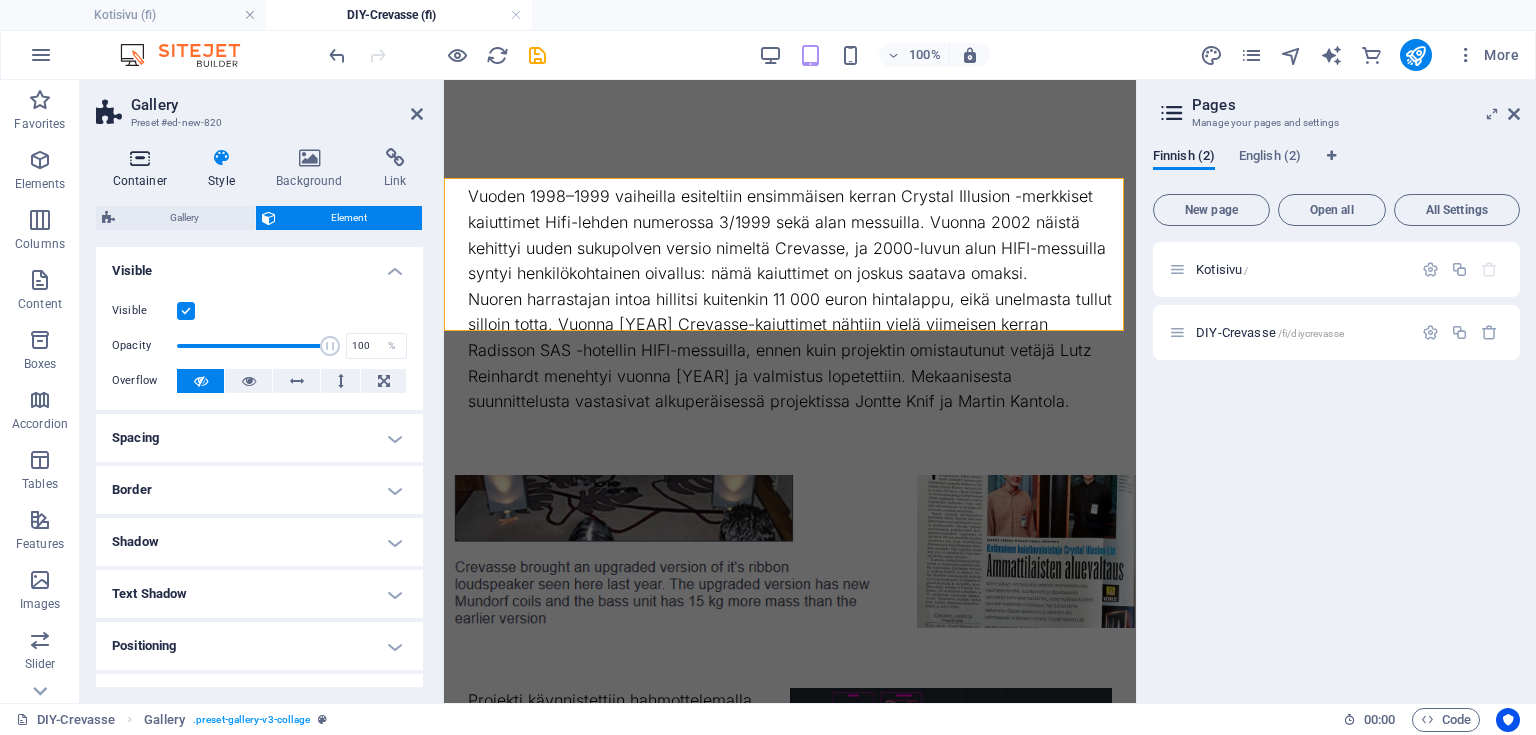 click on "Container" at bounding box center [144, 169] 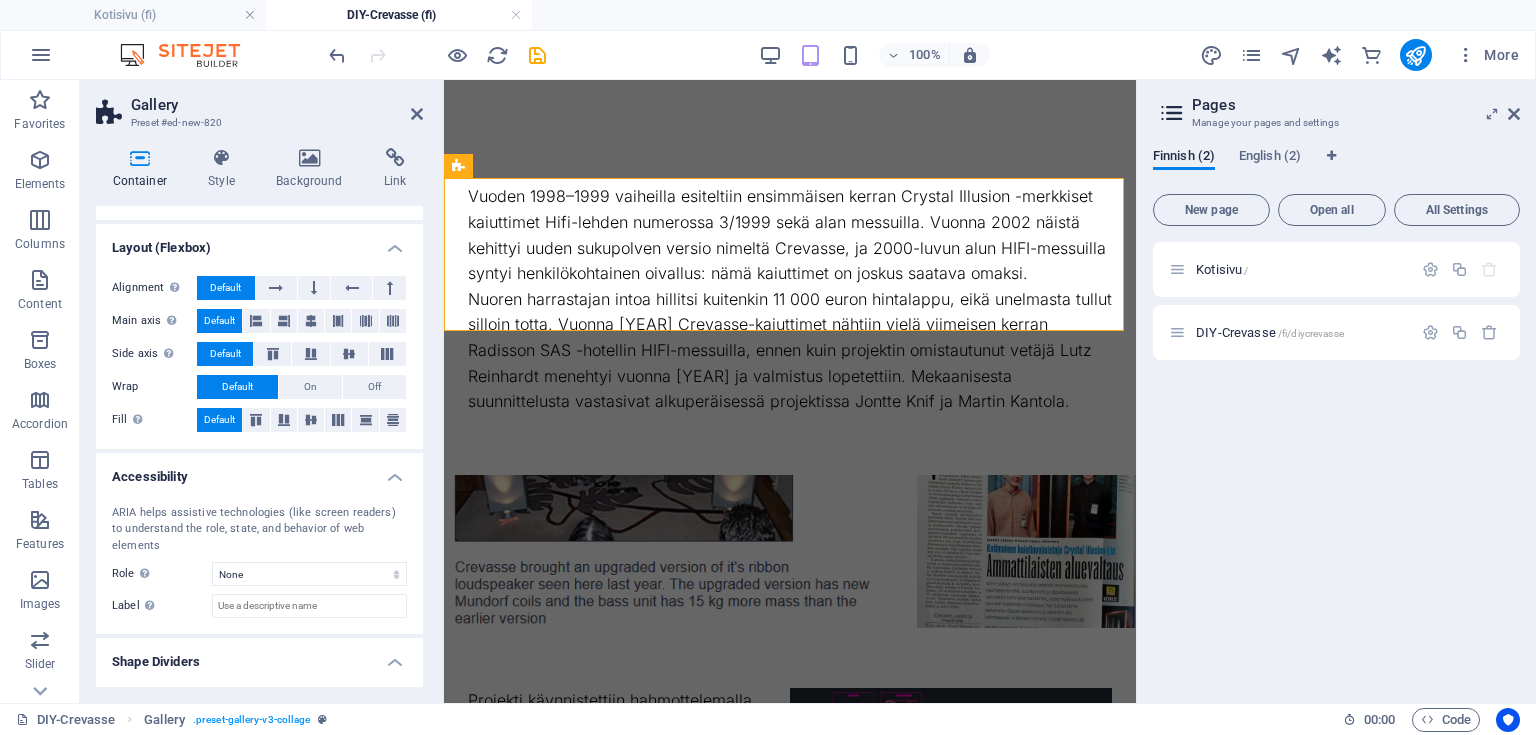 scroll, scrollTop: 60, scrollLeft: 0, axis: vertical 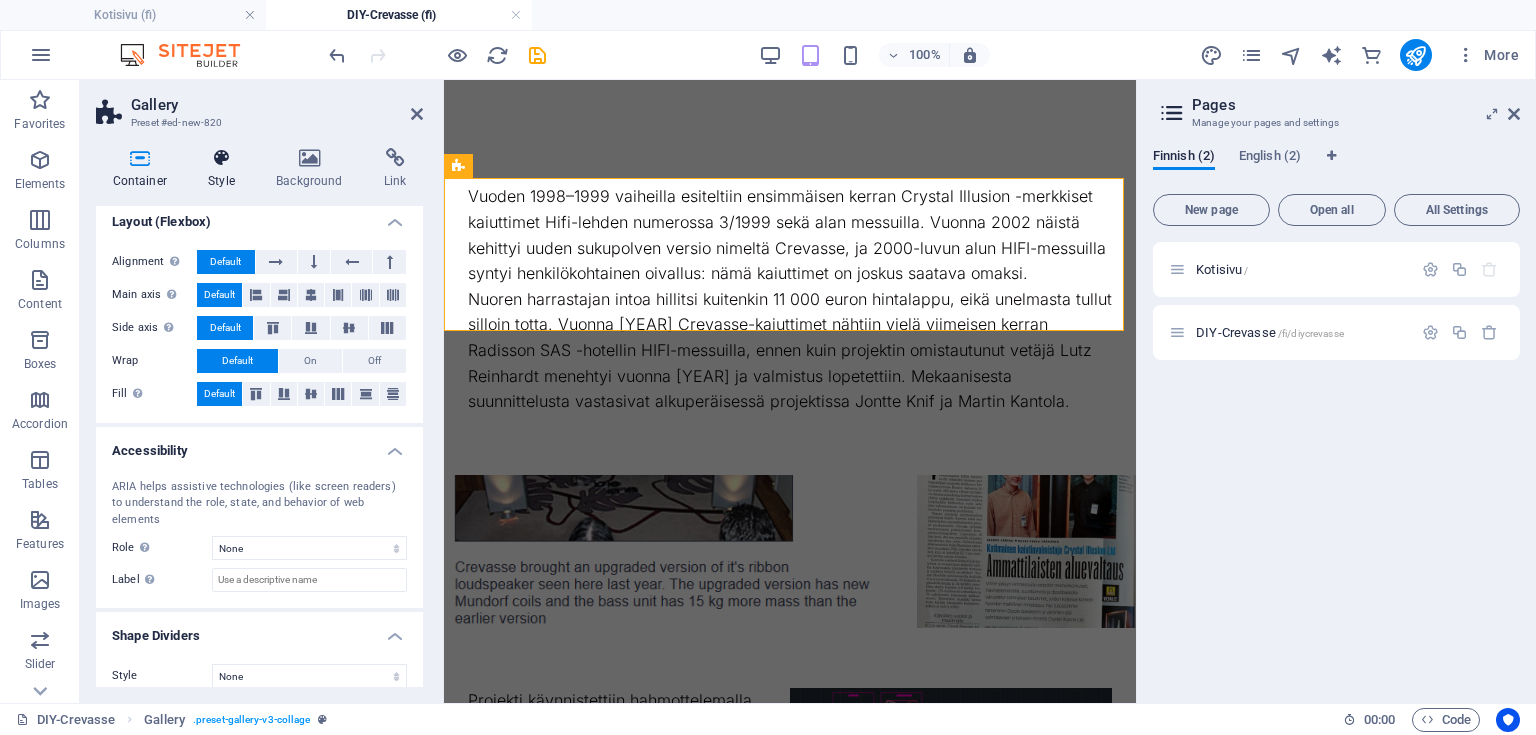 click at bounding box center (222, 158) 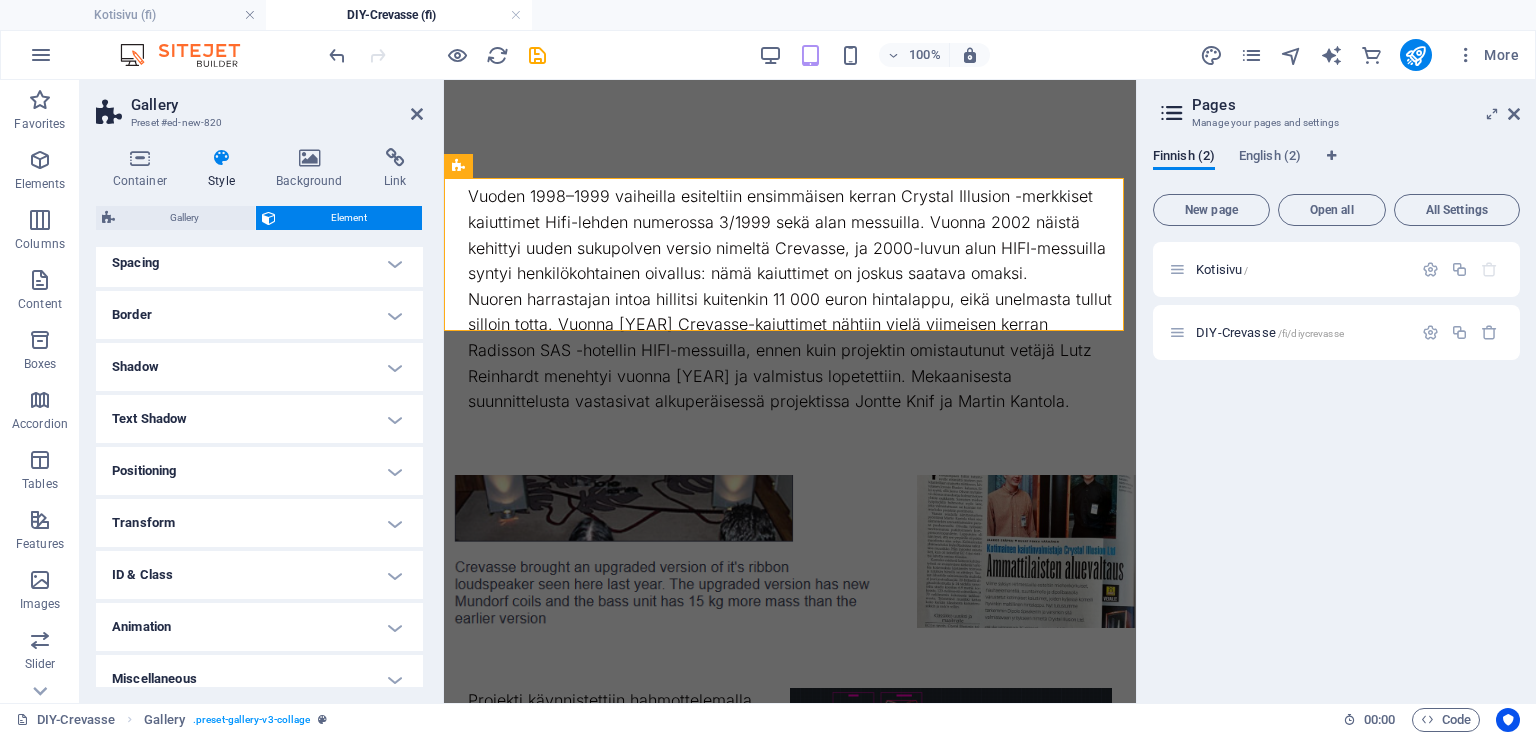 scroll, scrollTop: 190, scrollLeft: 0, axis: vertical 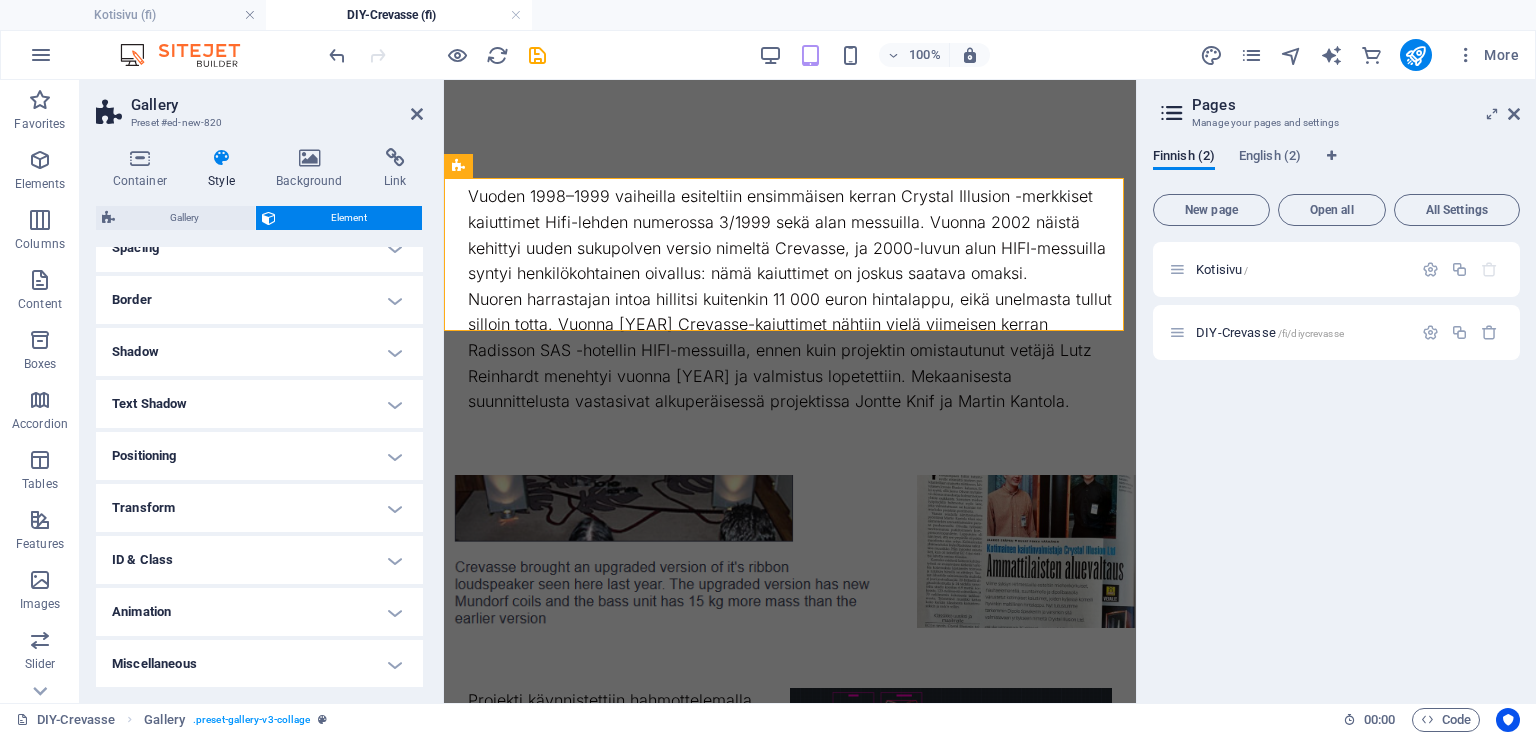 click on "Animation" at bounding box center [259, 612] 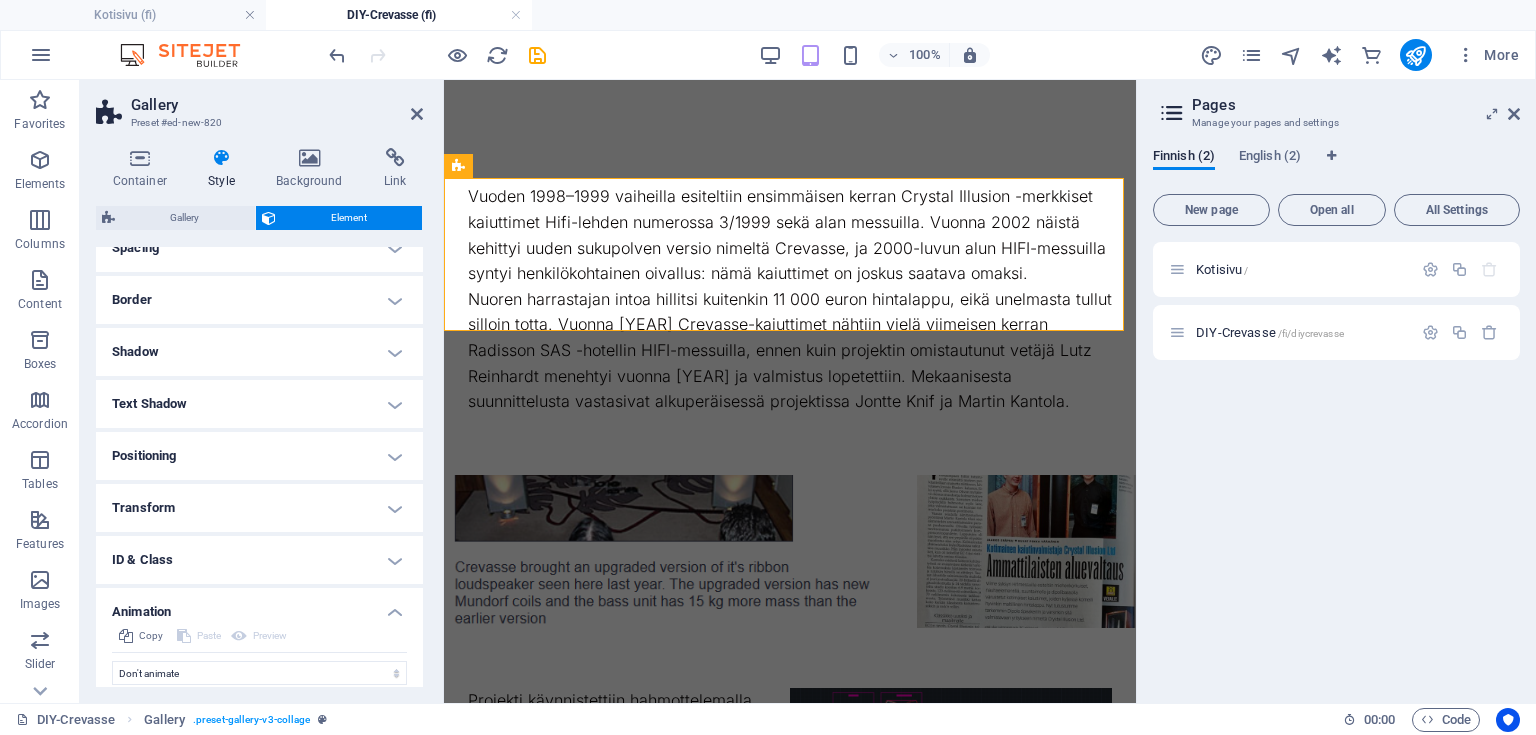 click on "Animation" at bounding box center [259, 606] 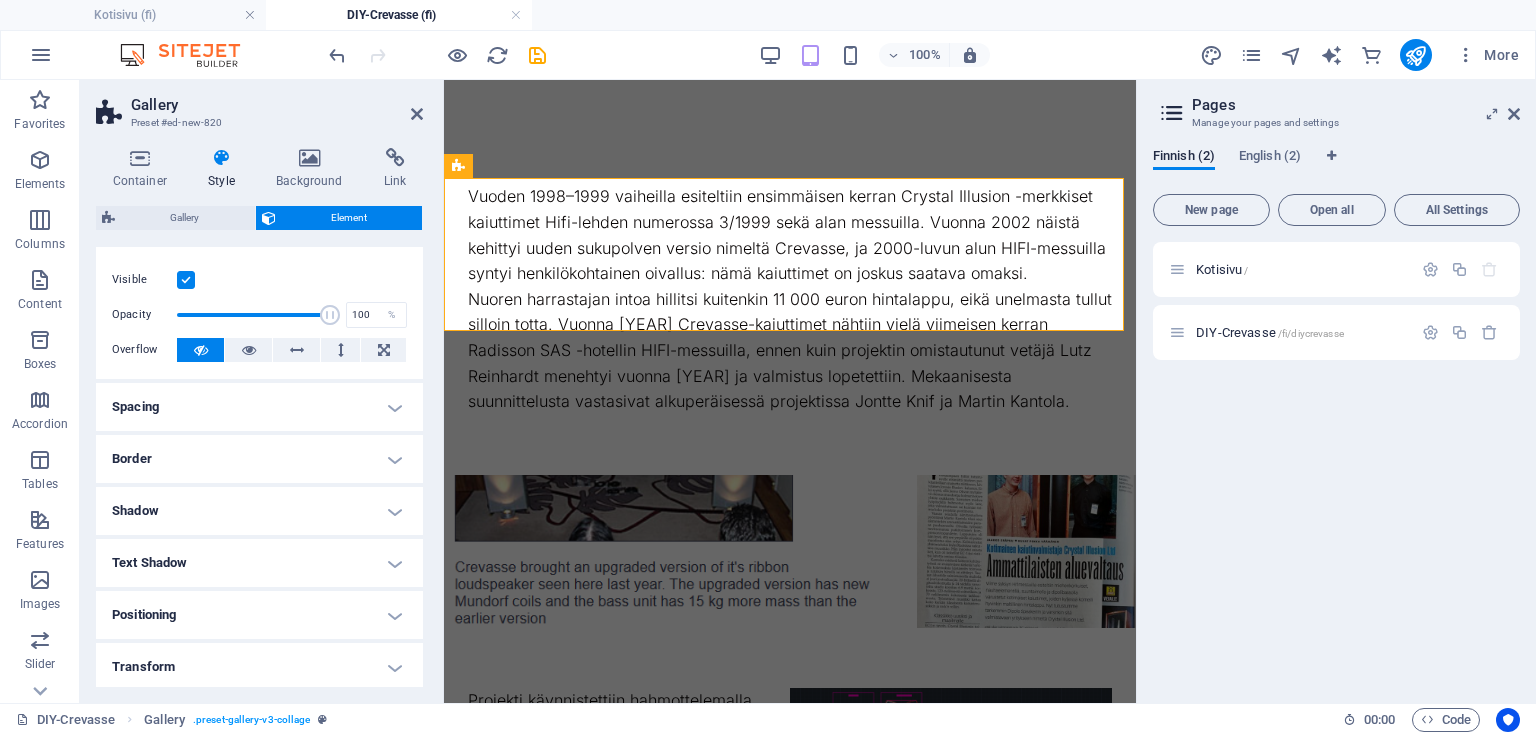 scroll, scrollTop: 30, scrollLeft: 0, axis: vertical 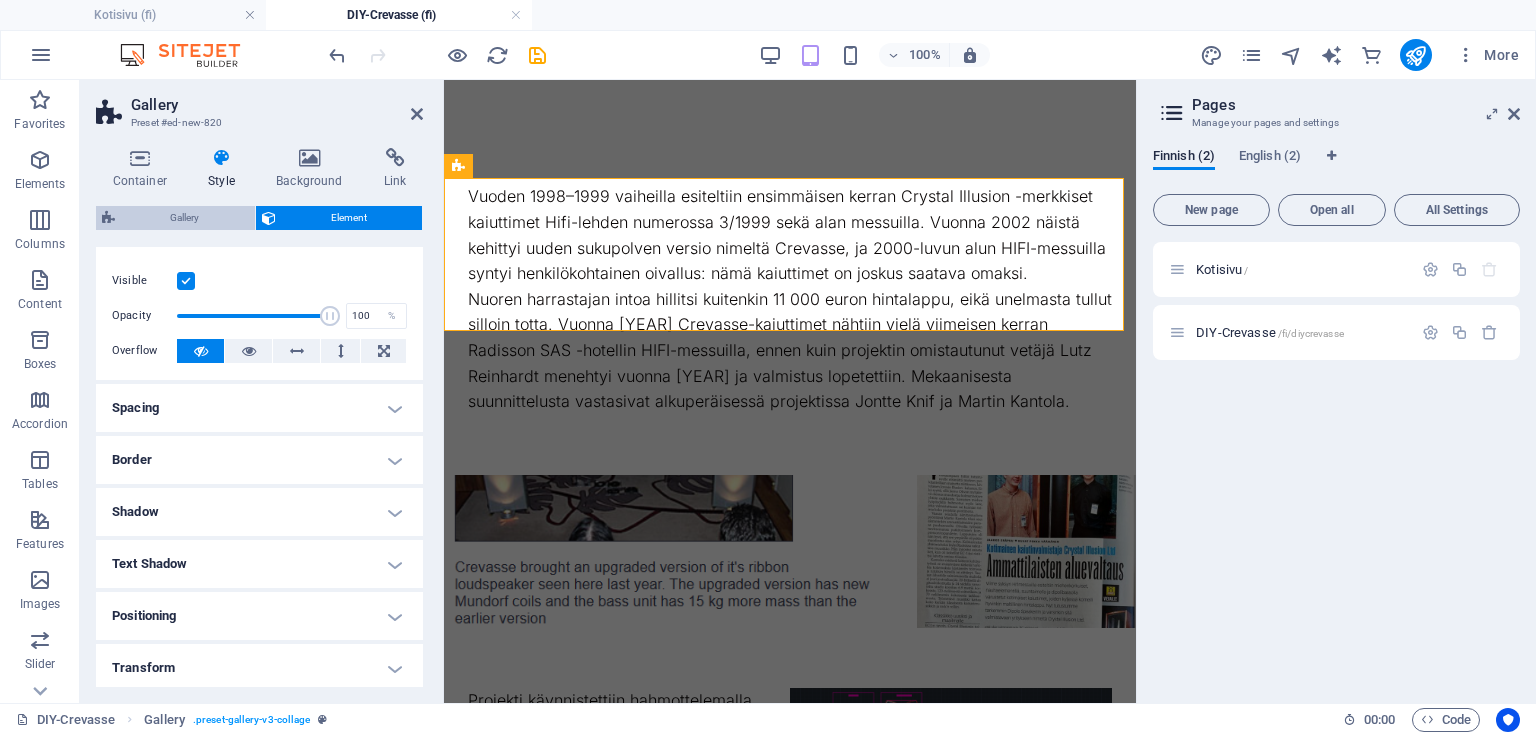 click on "Gallery" at bounding box center [185, 218] 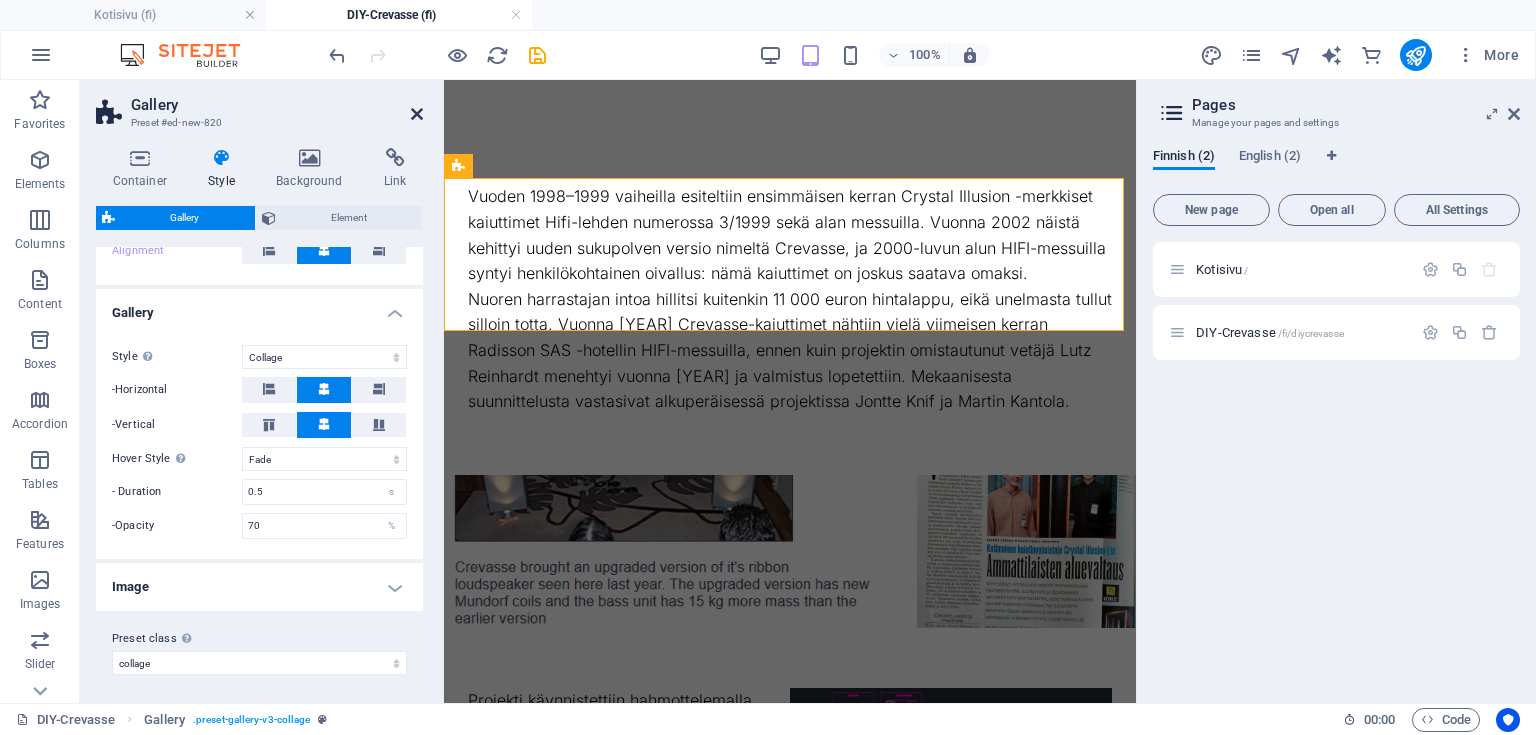 click at bounding box center (417, 114) 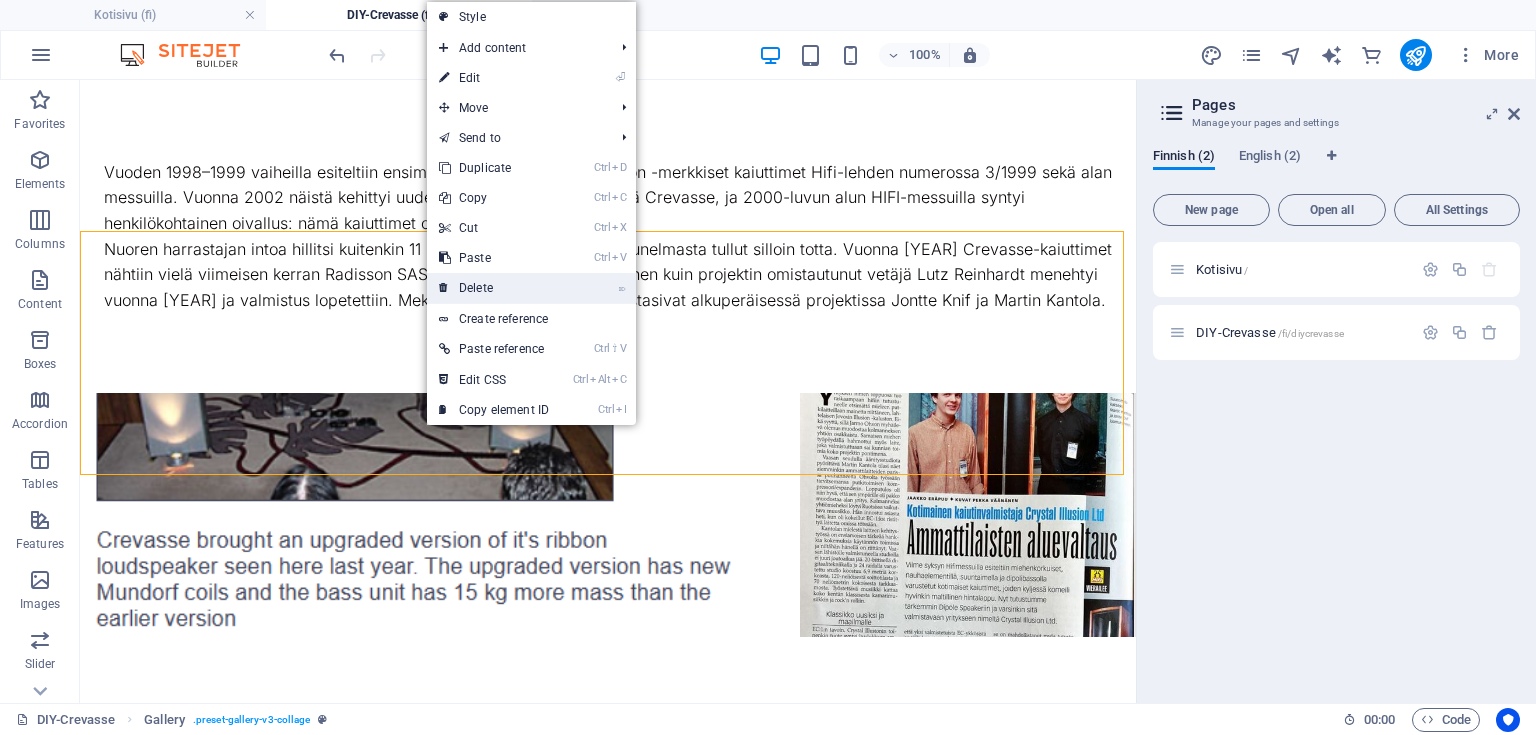 click on "⌦  Delete" at bounding box center (494, 288) 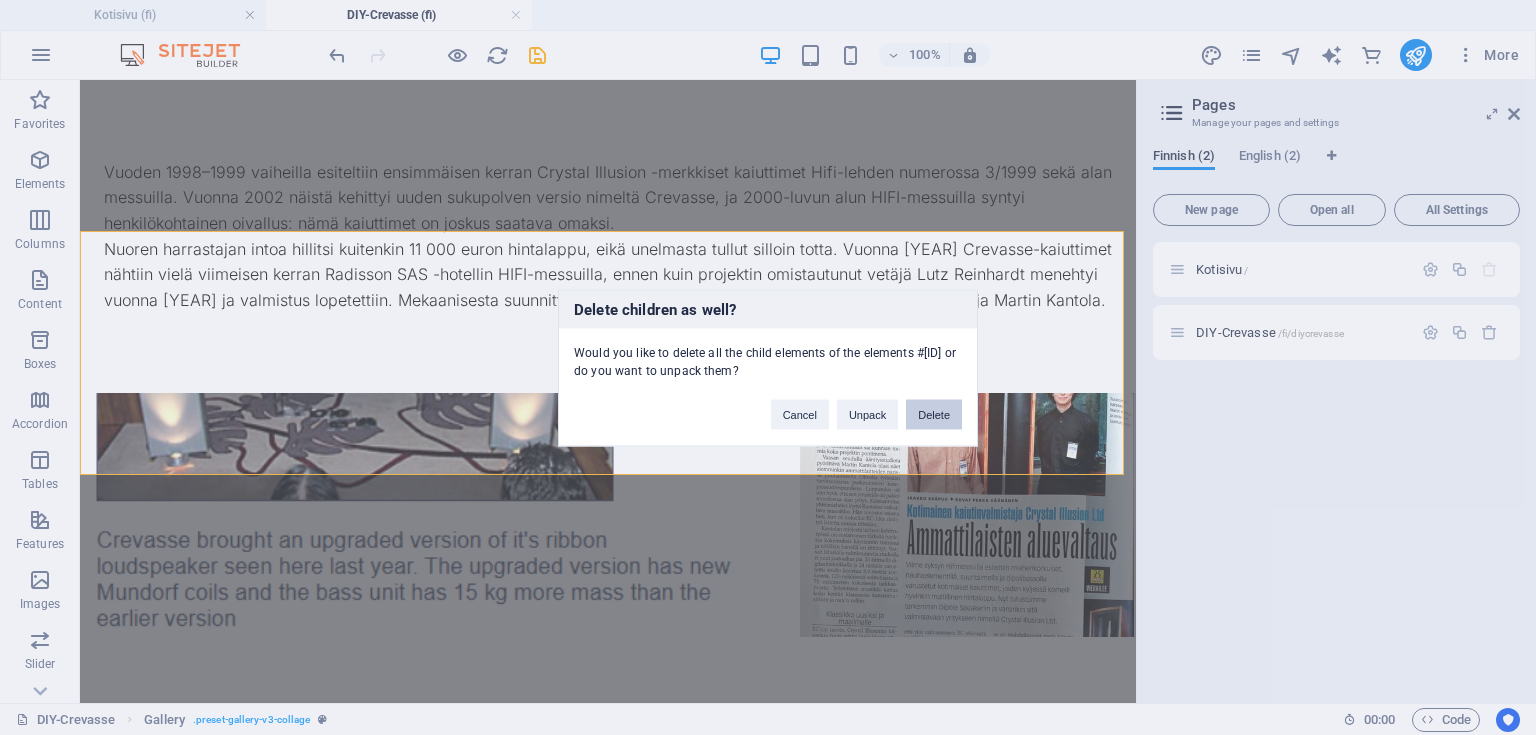 click on "Delete" at bounding box center [934, 414] 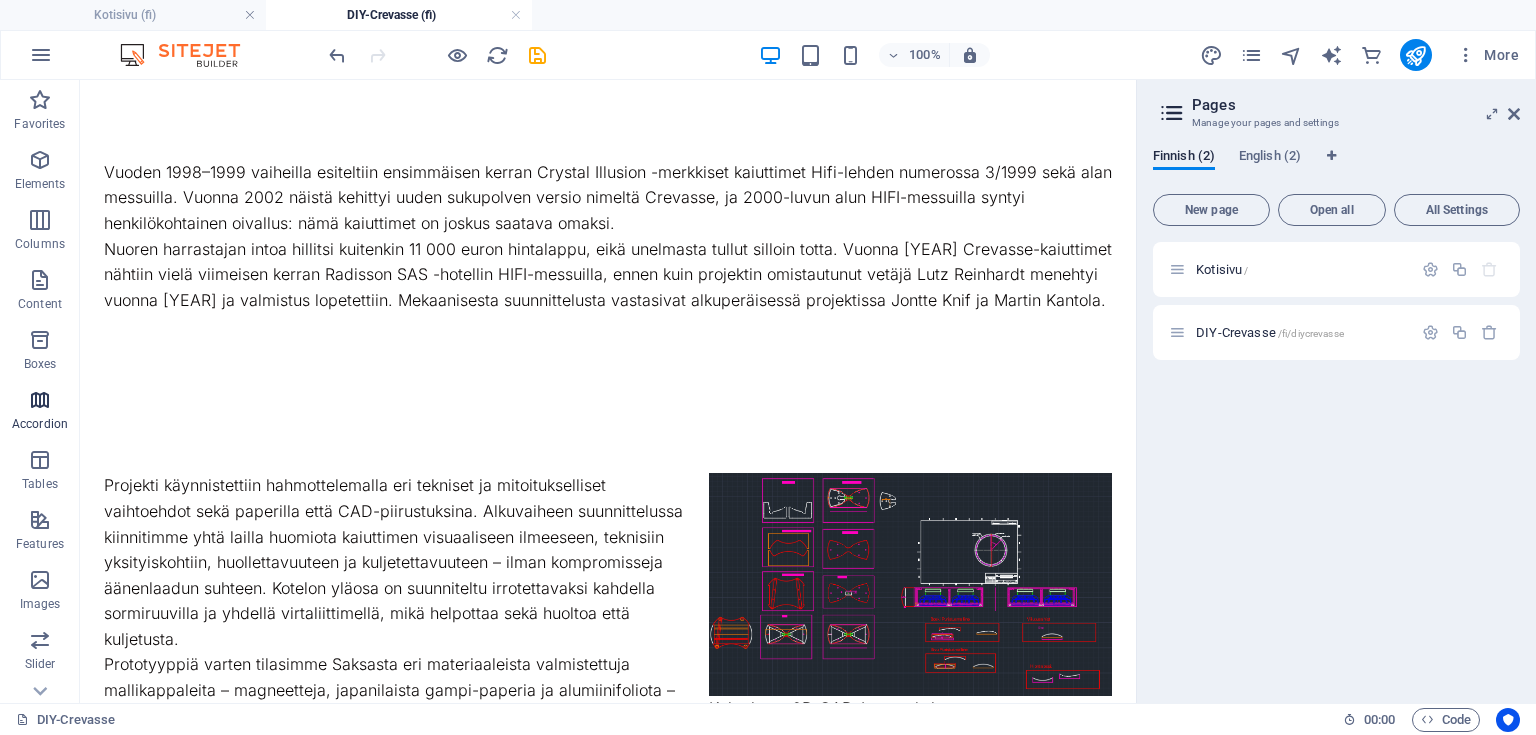 click at bounding box center (40, 400) 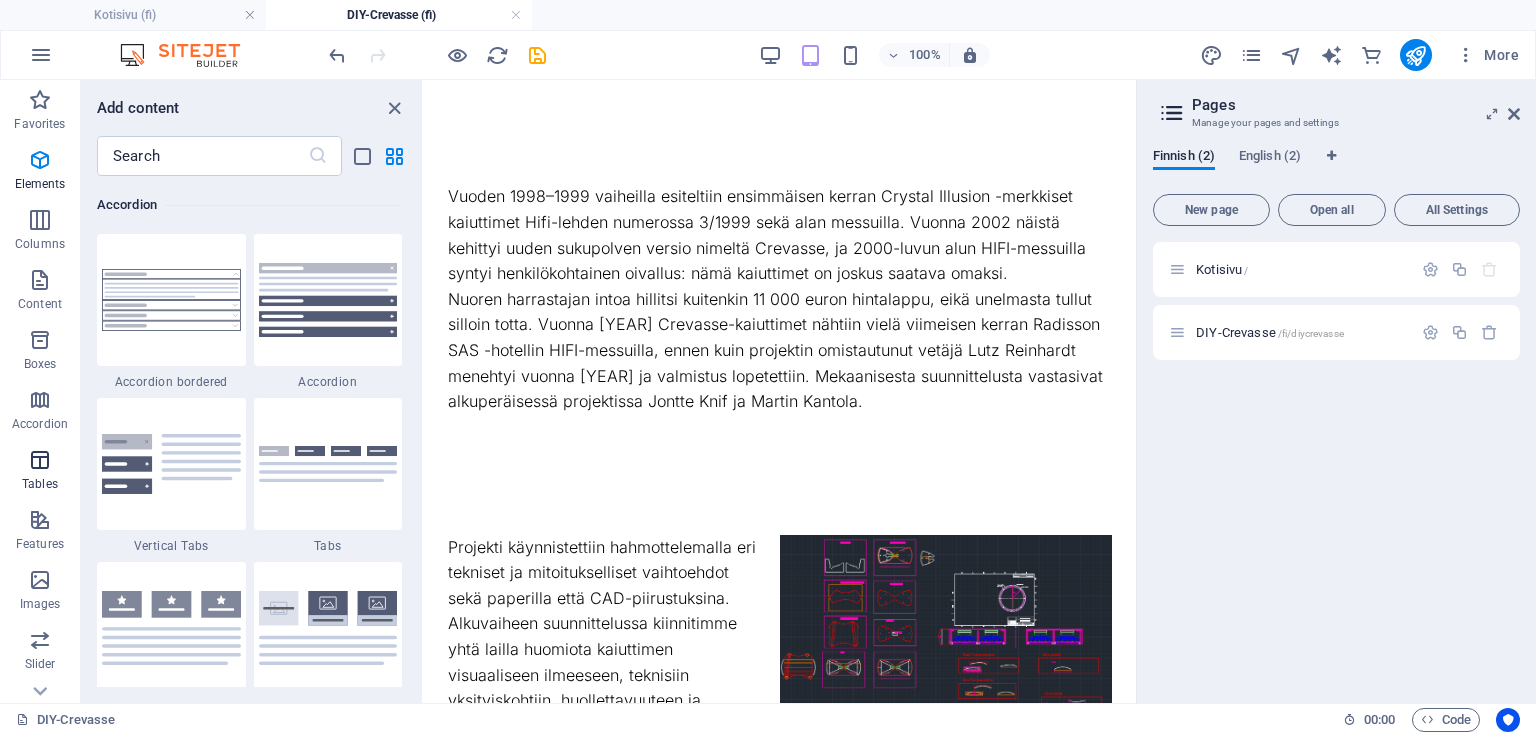 click at bounding box center [40, 460] 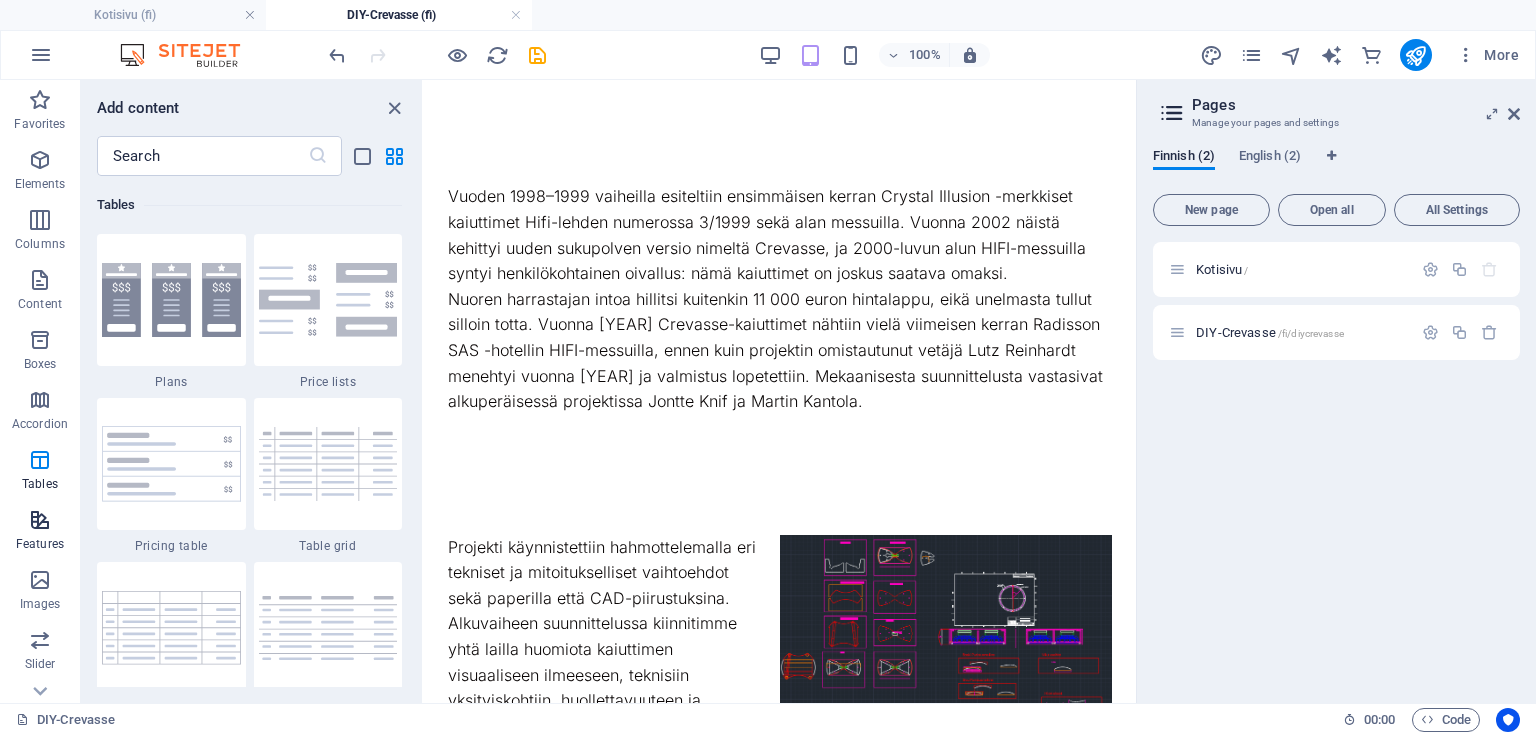 click on "Features" at bounding box center [40, 544] 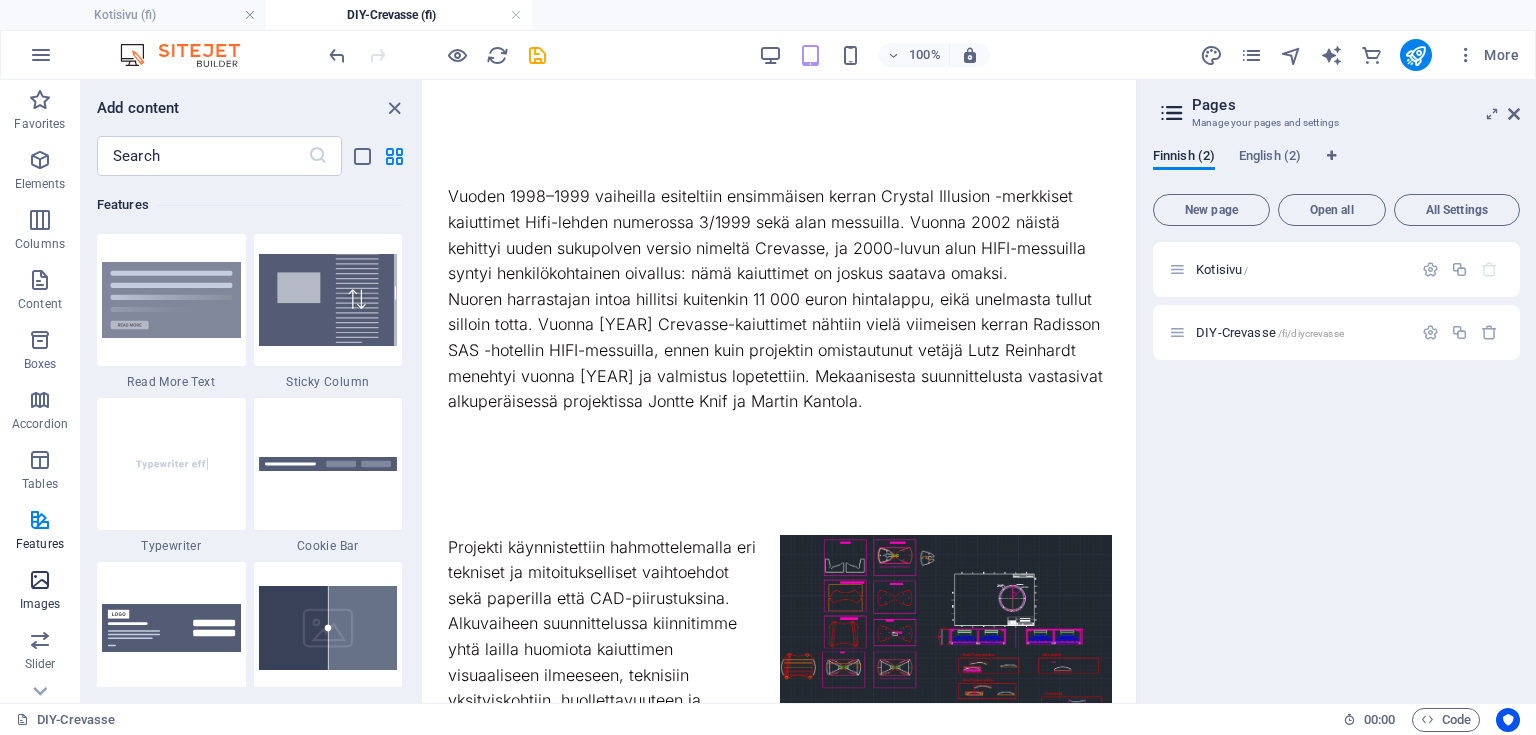 click at bounding box center (40, 580) 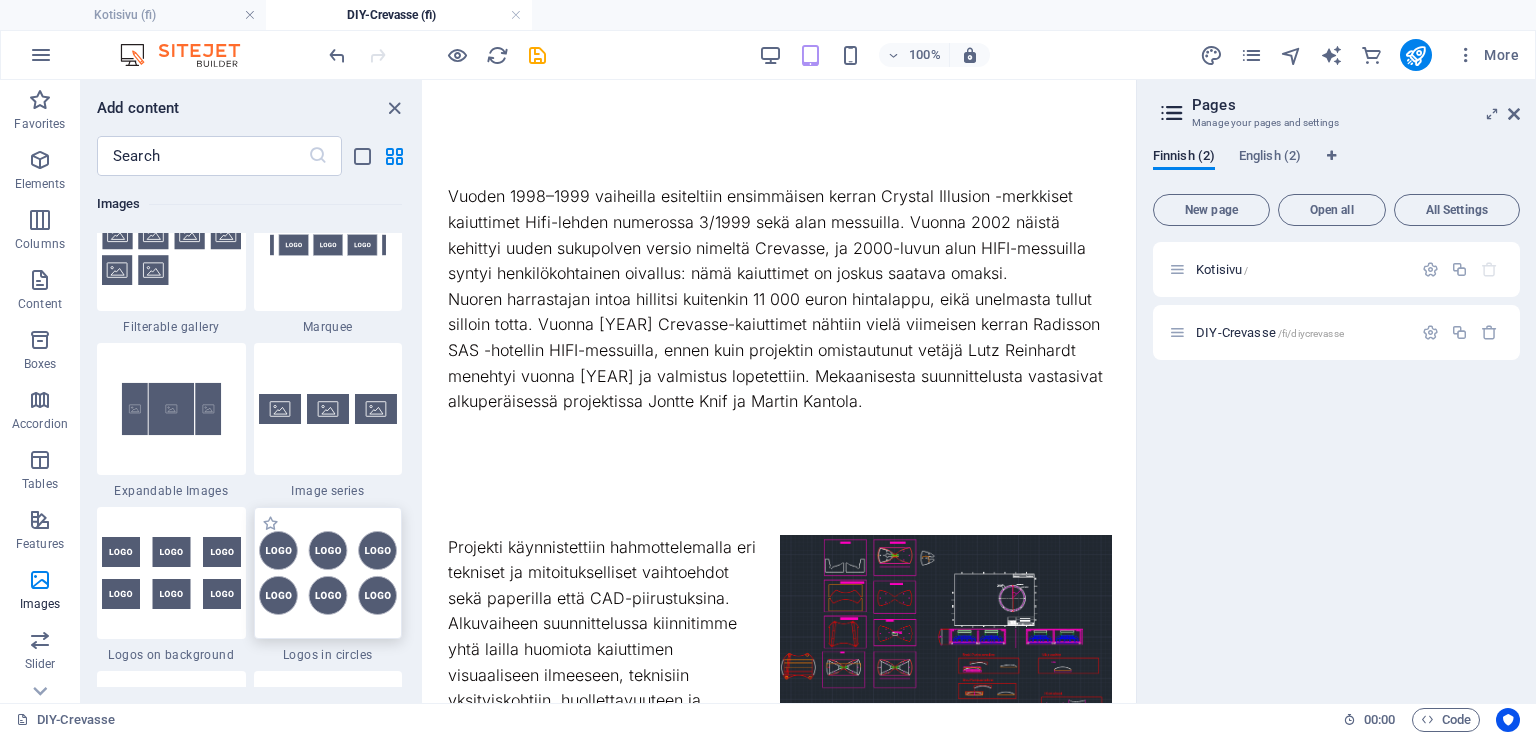 scroll, scrollTop: 10700, scrollLeft: 0, axis: vertical 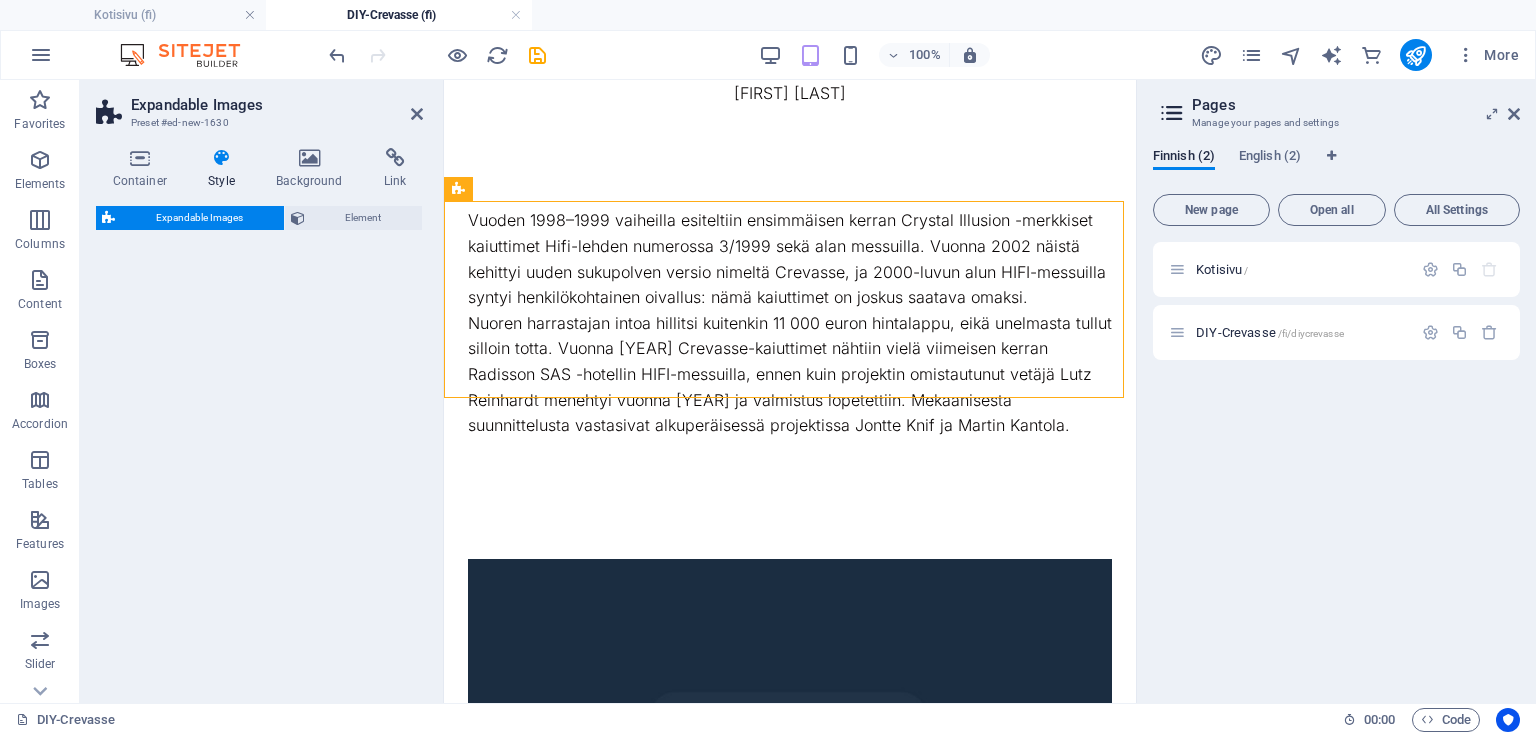 select on "rem" 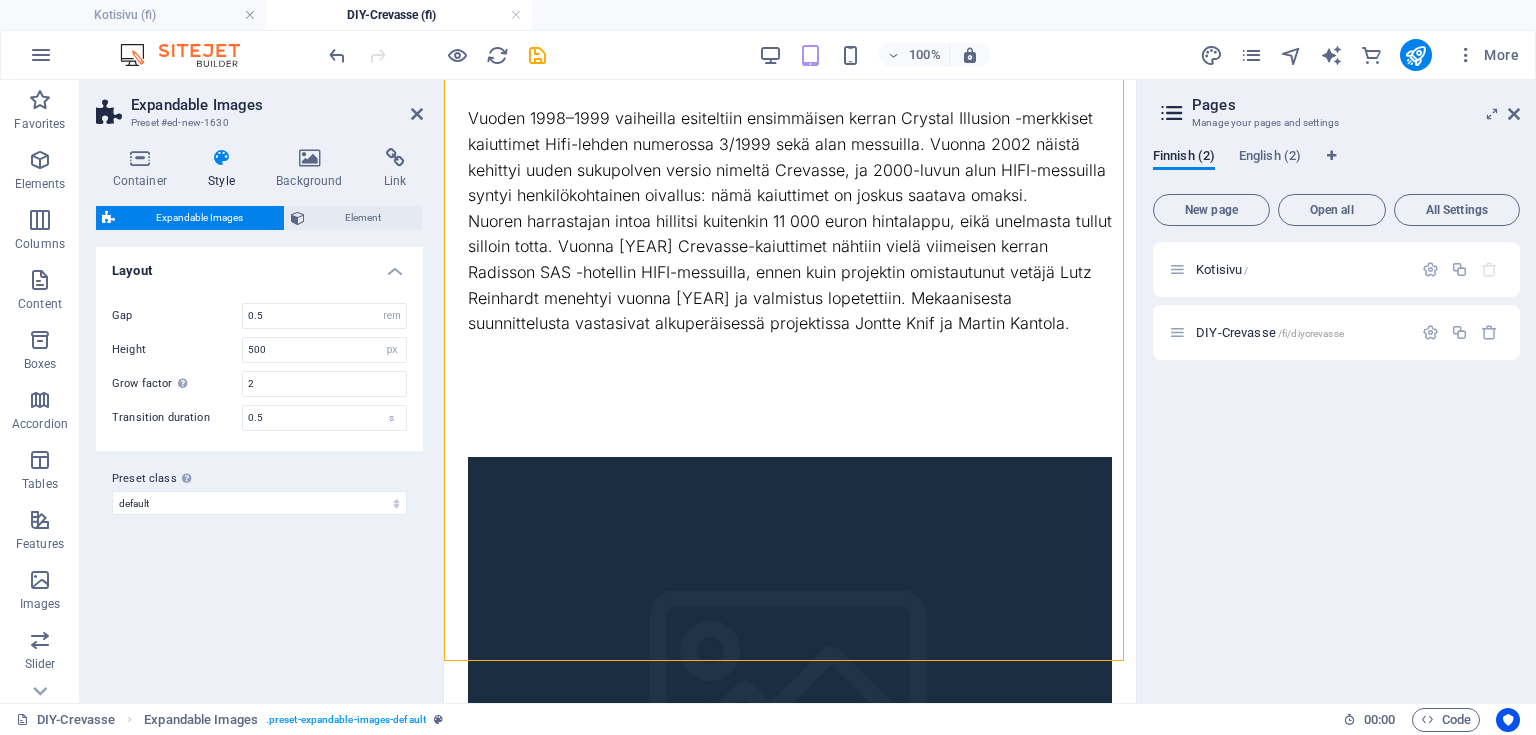 scroll, scrollTop: 1096, scrollLeft: 0, axis: vertical 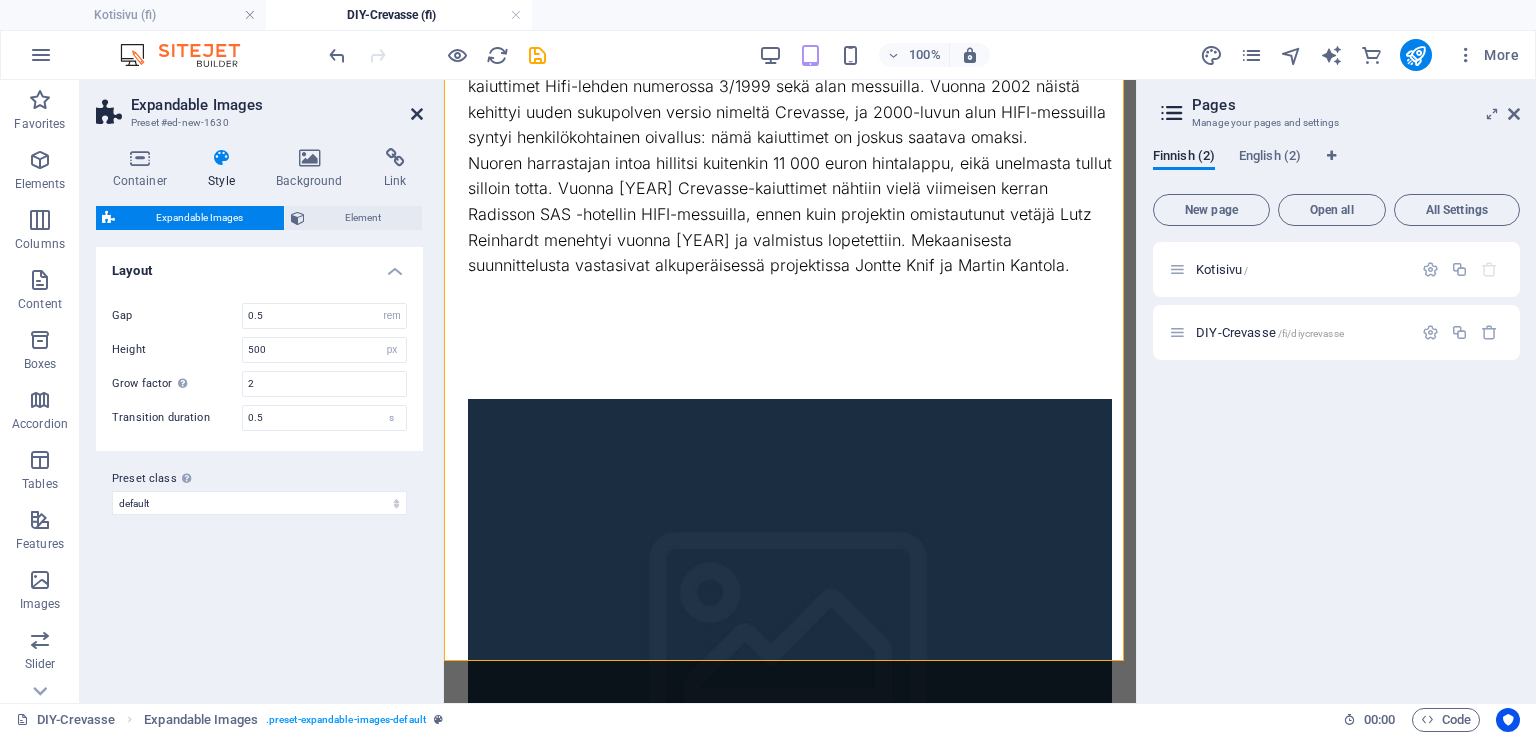 click at bounding box center (417, 114) 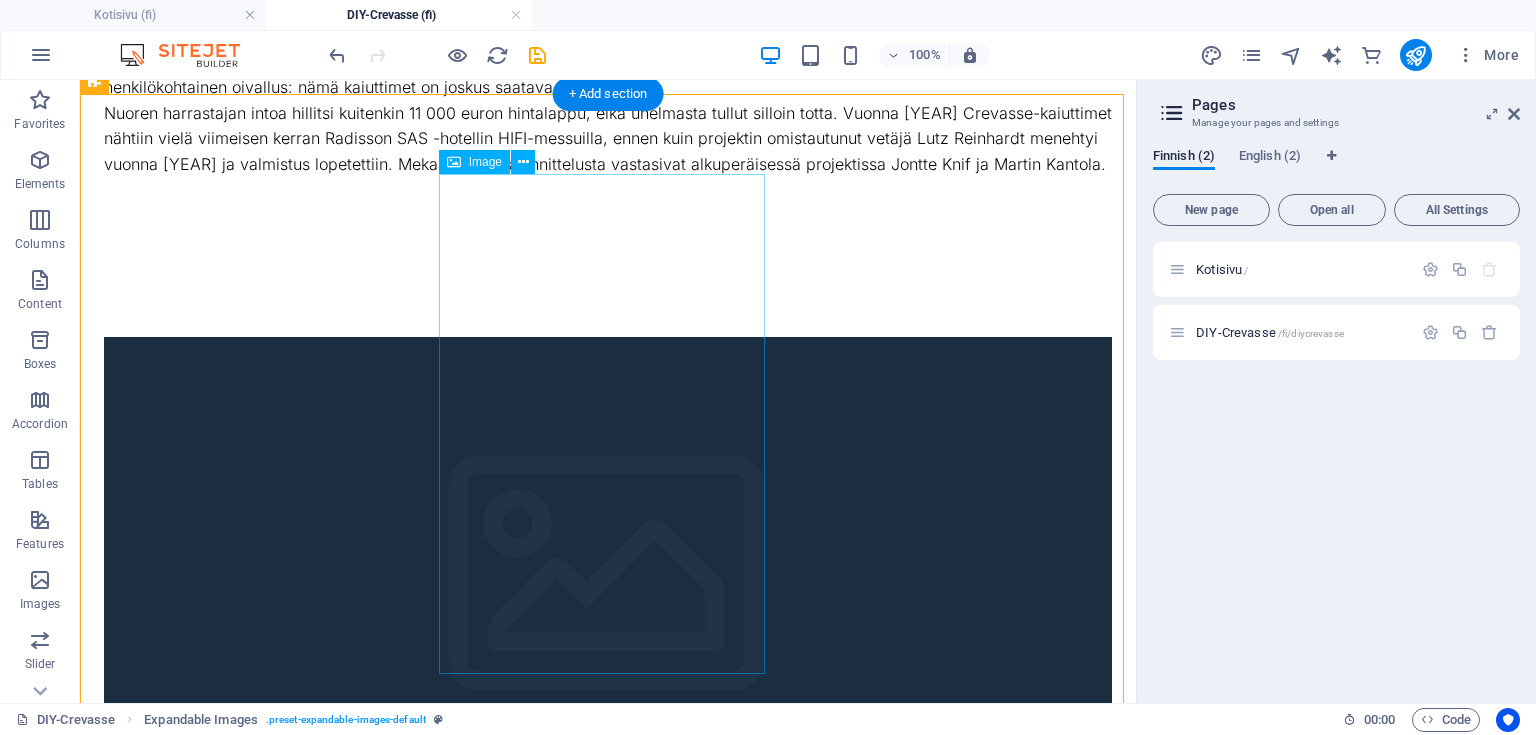 click at bounding box center (608, 1087) 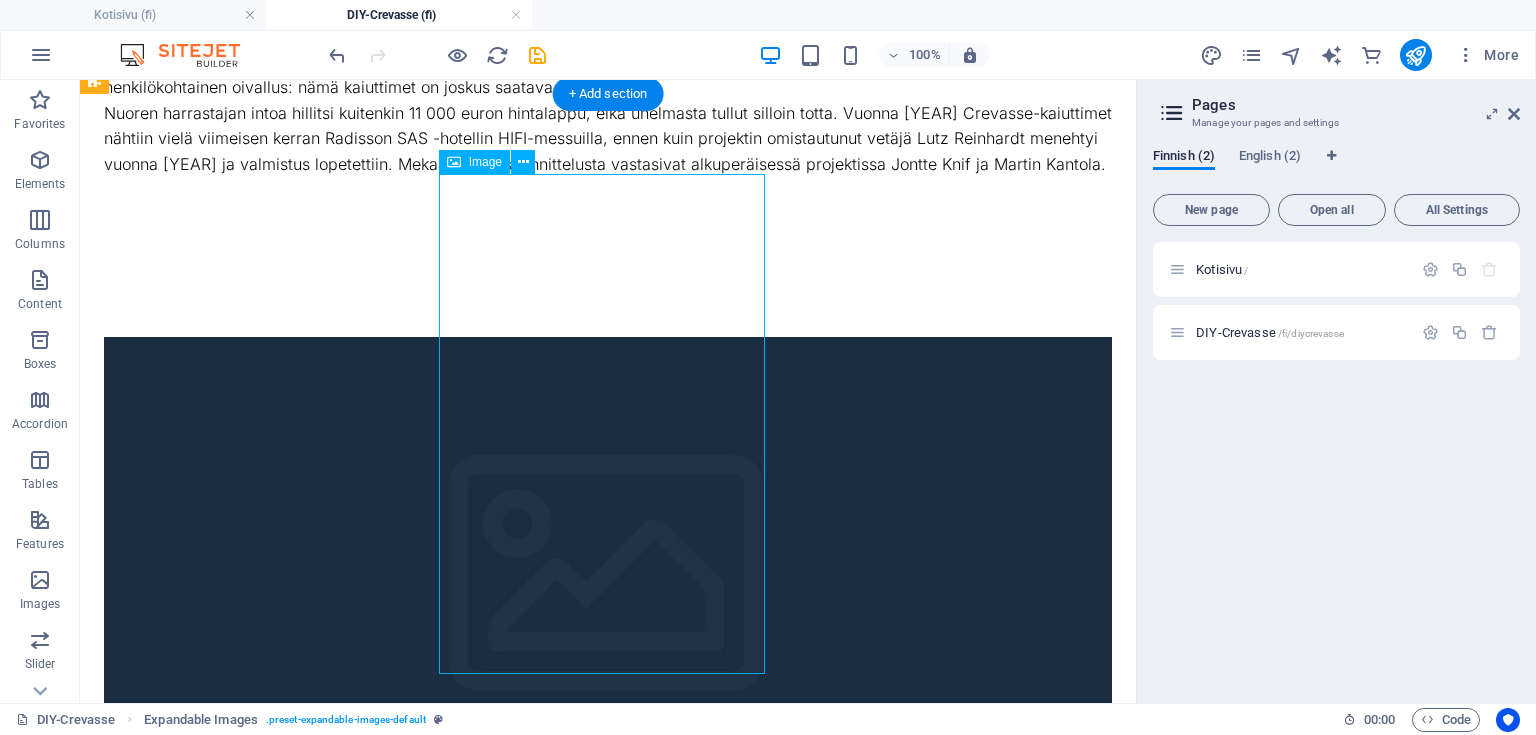 click at bounding box center [608, 1087] 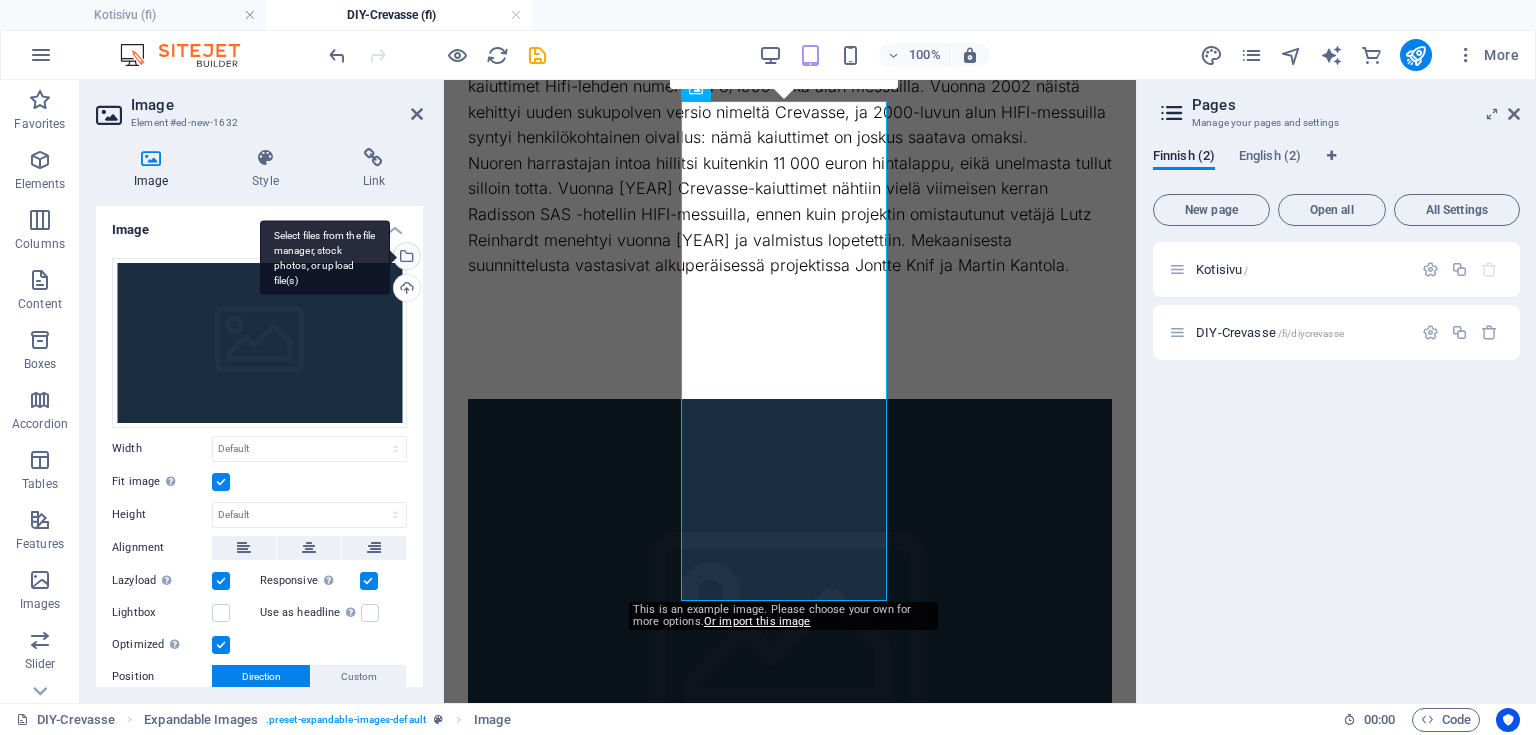 click on "Select files from the file manager, stock photos, or upload file(s)" at bounding box center [405, 258] 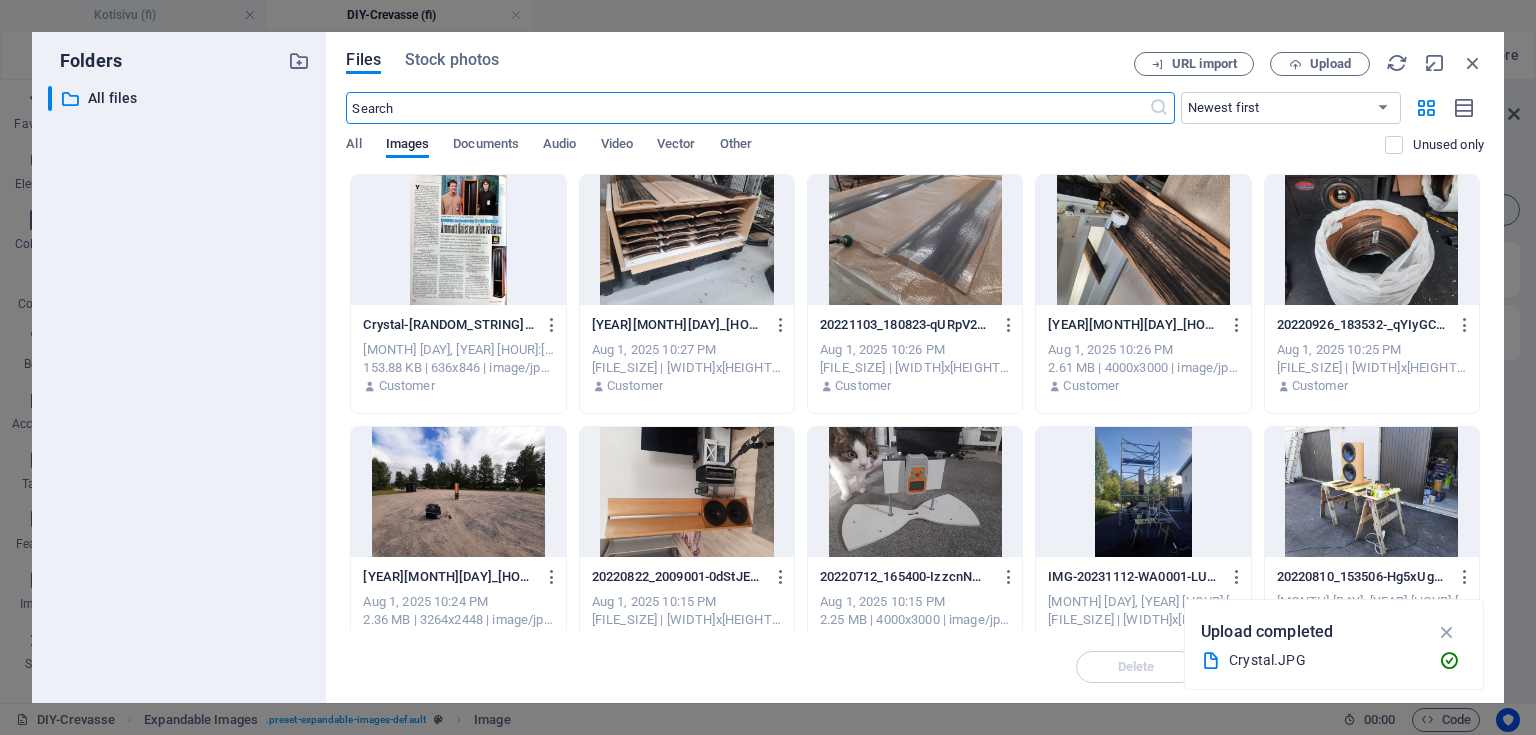 click at bounding box center (458, 240) 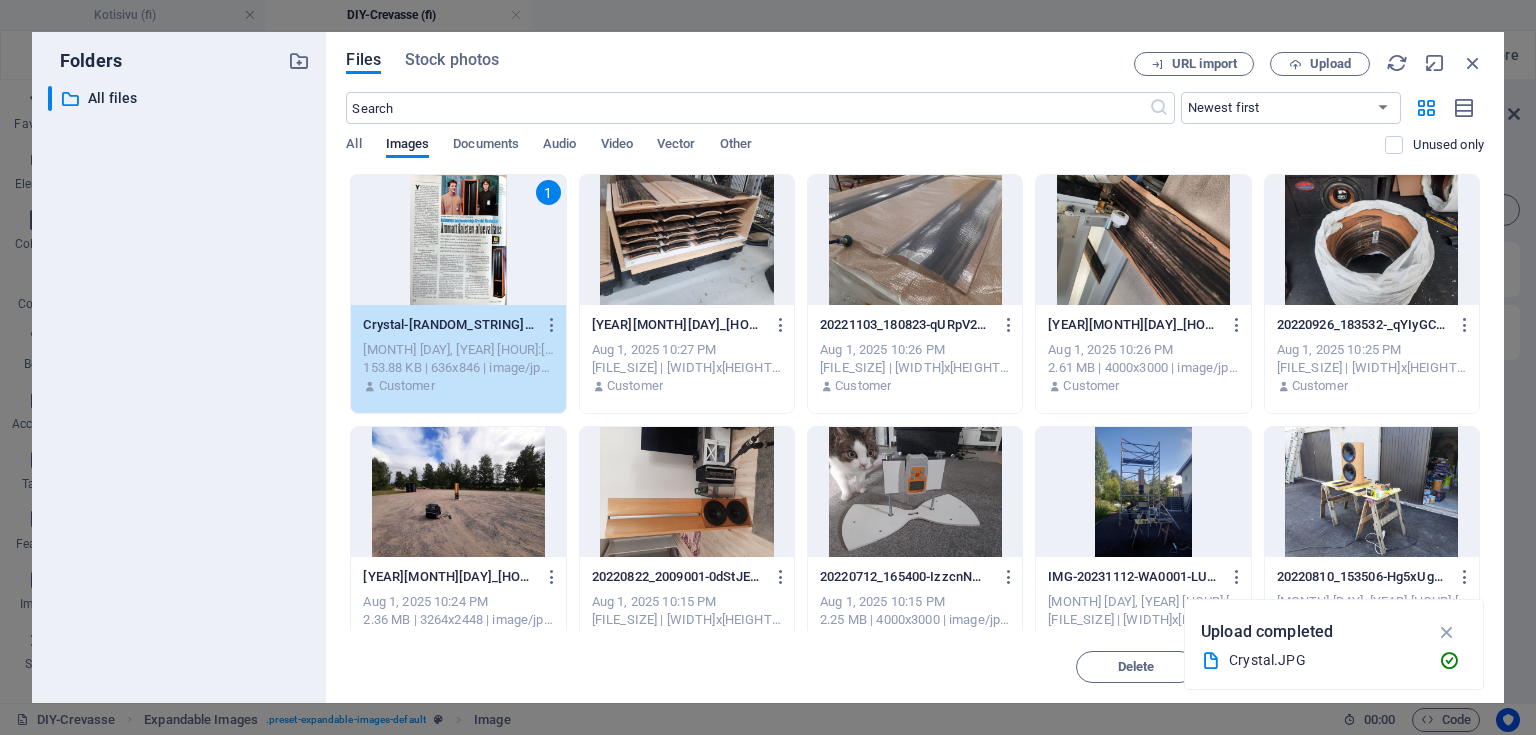 click on "1" at bounding box center [458, 240] 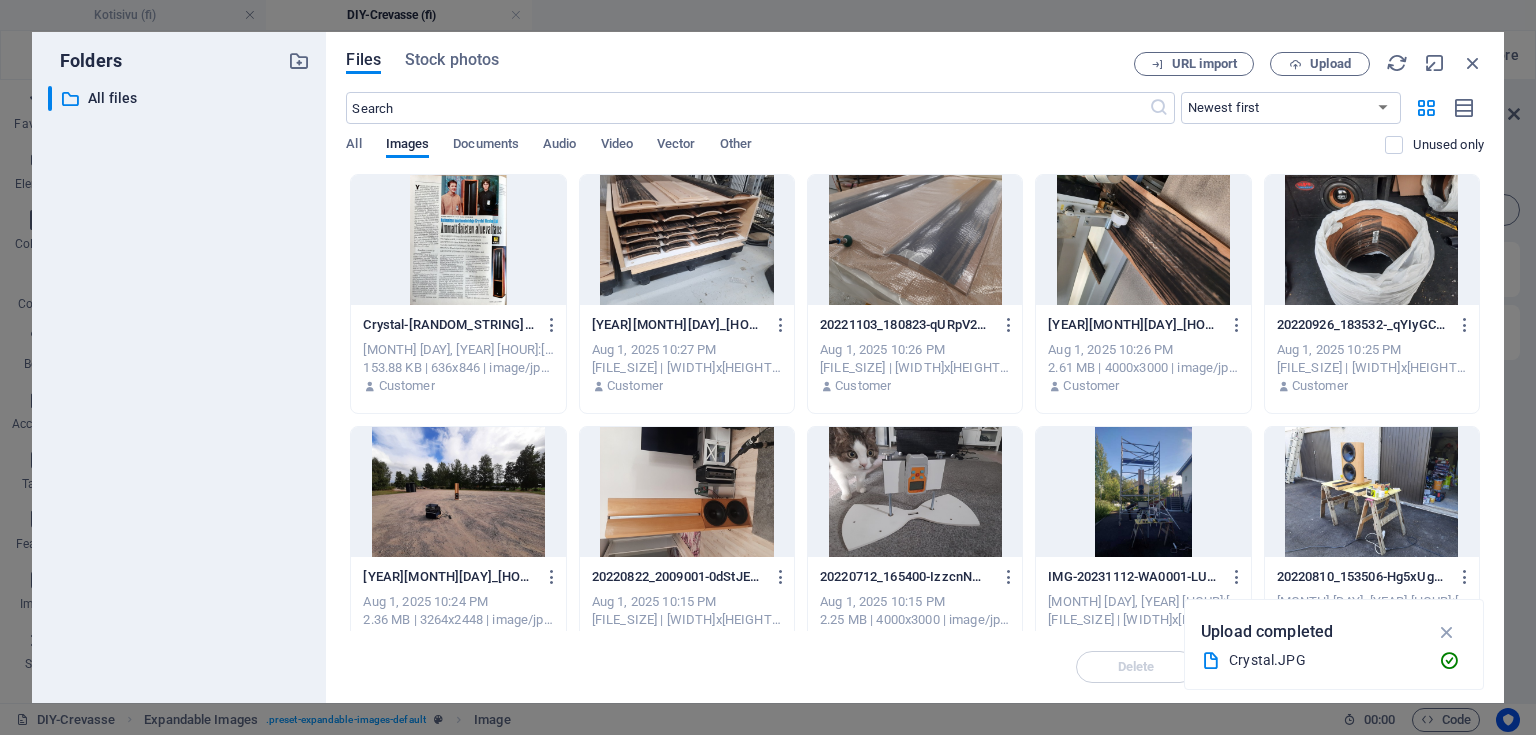click at bounding box center [458, 240] 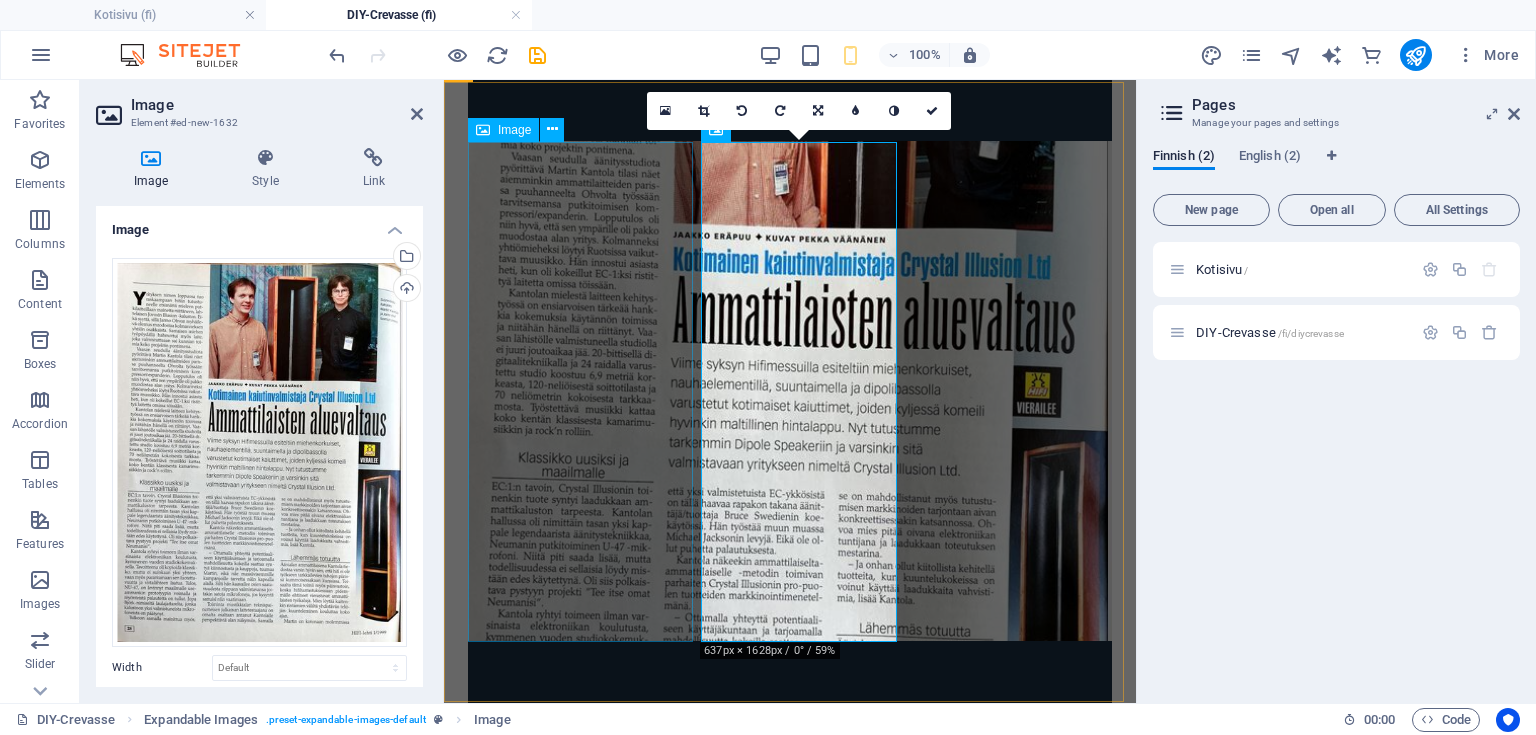 scroll, scrollTop: 1056, scrollLeft: 0, axis: vertical 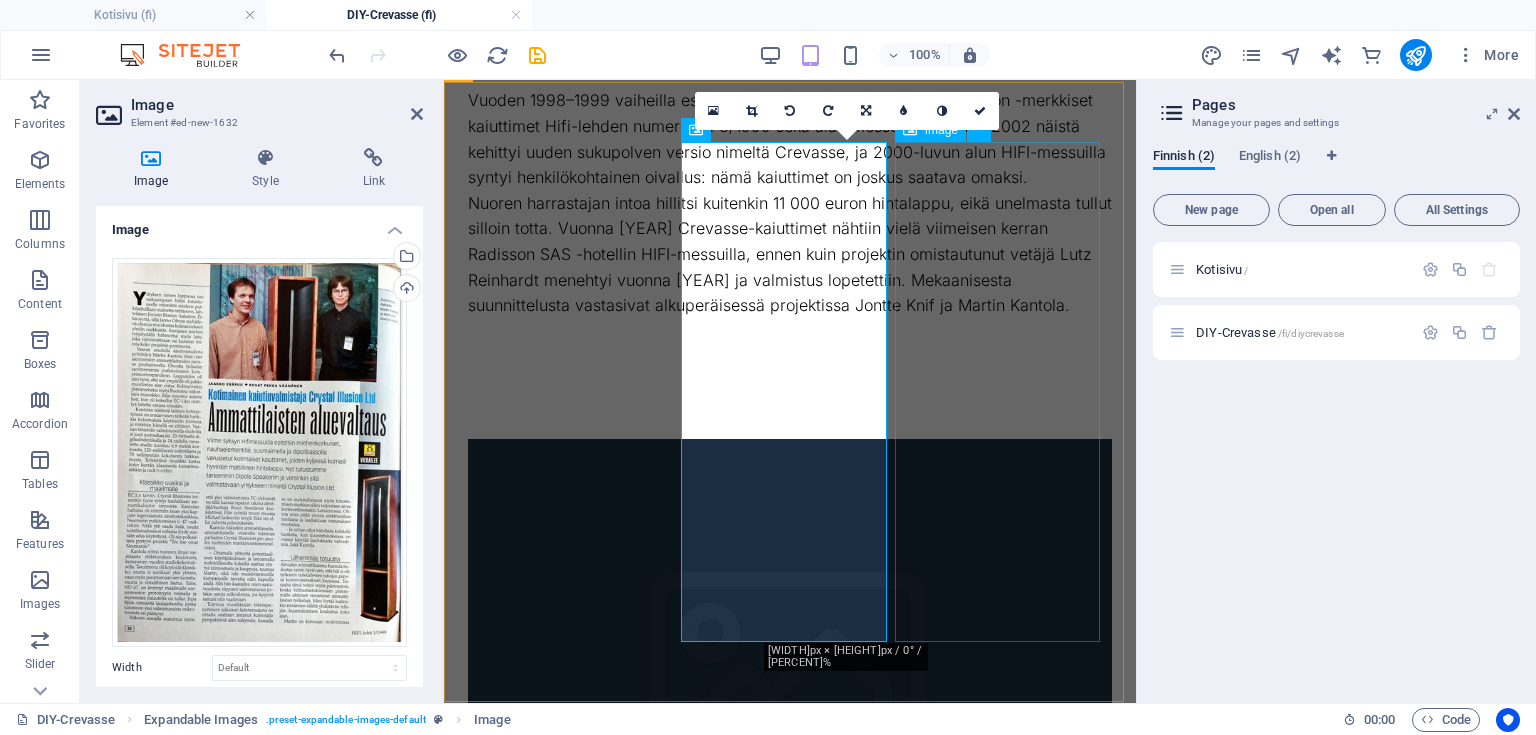 click at bounding box center (790, 1689) 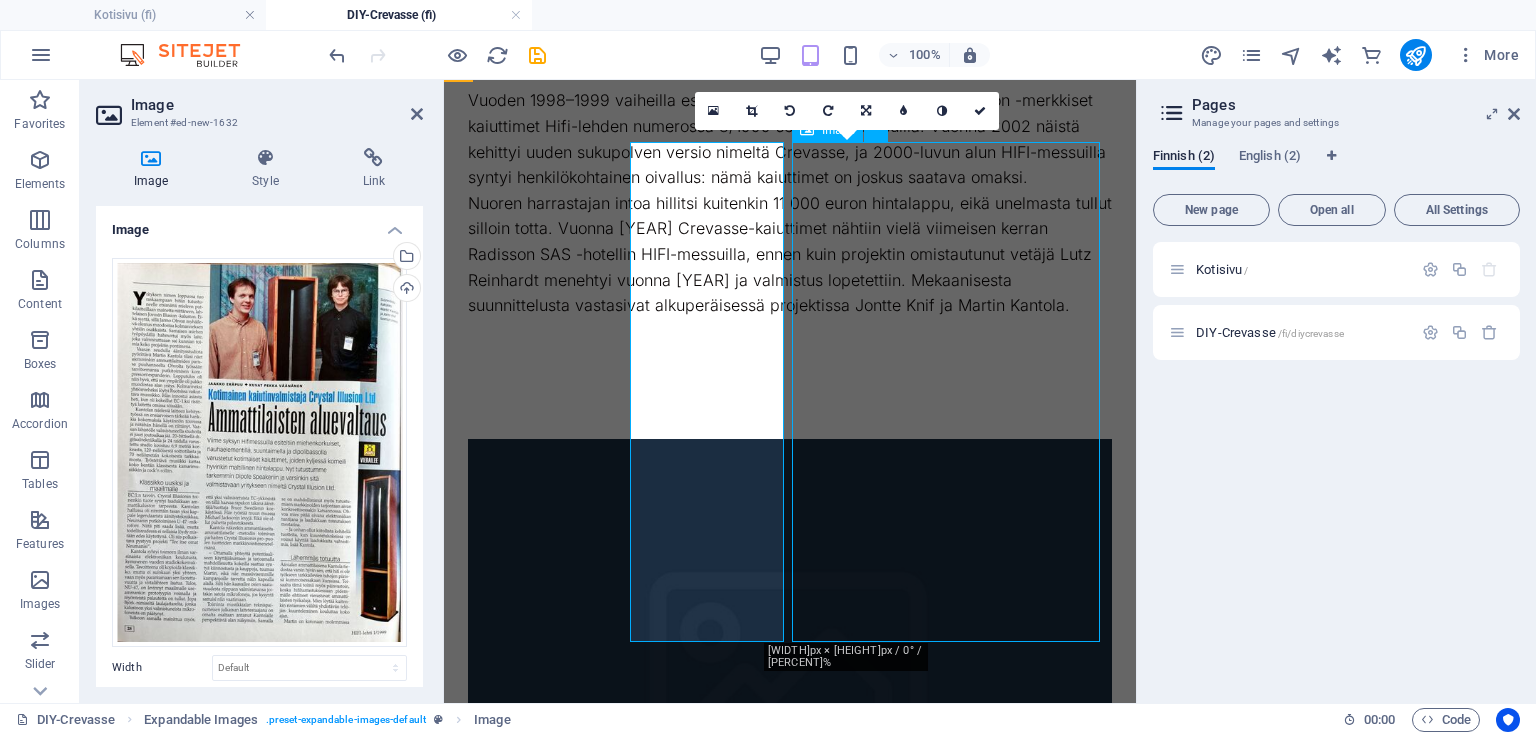 click at bounding box center (790, 1689) 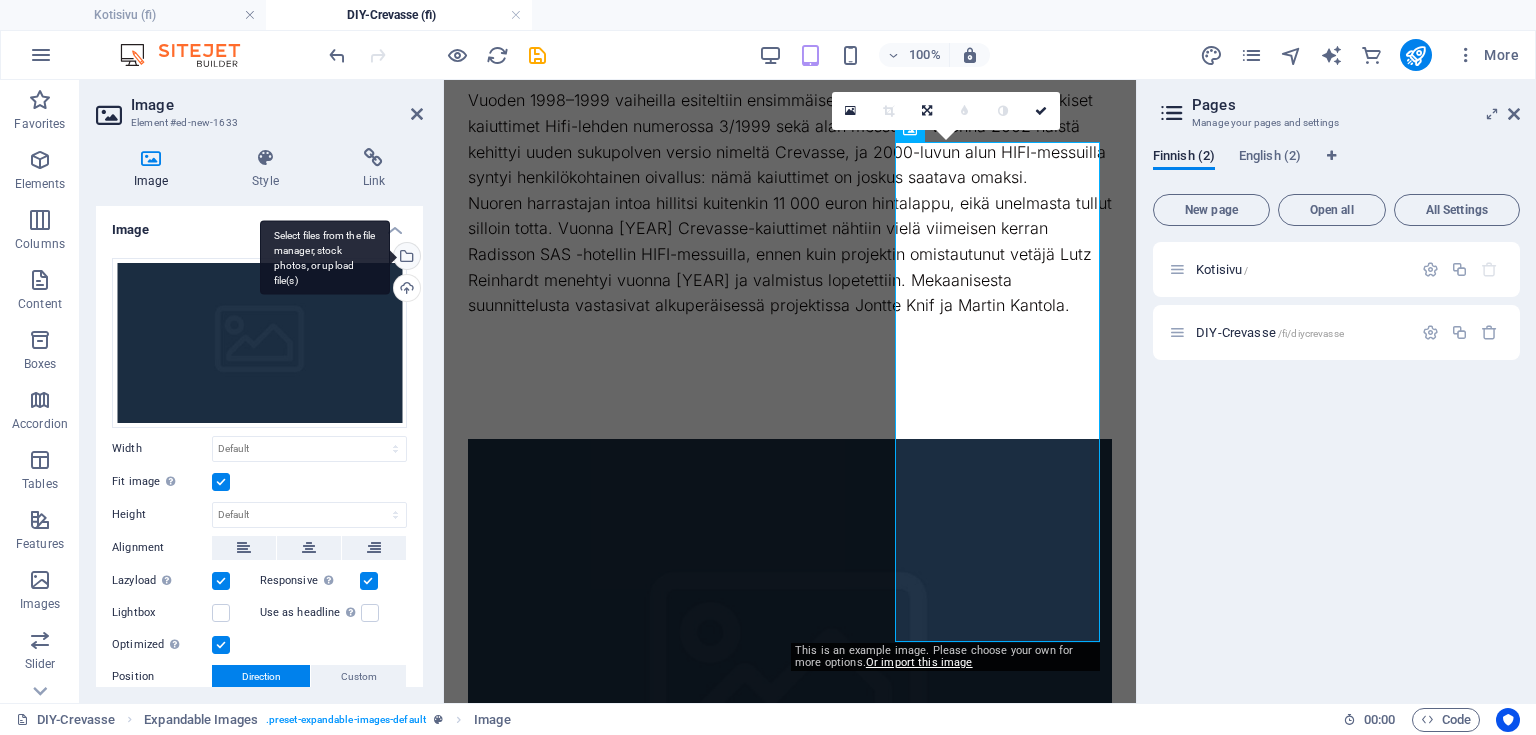 click on "Select files from the file manager, stock photos, or upload file(s)" at bounding box center [405, 258] 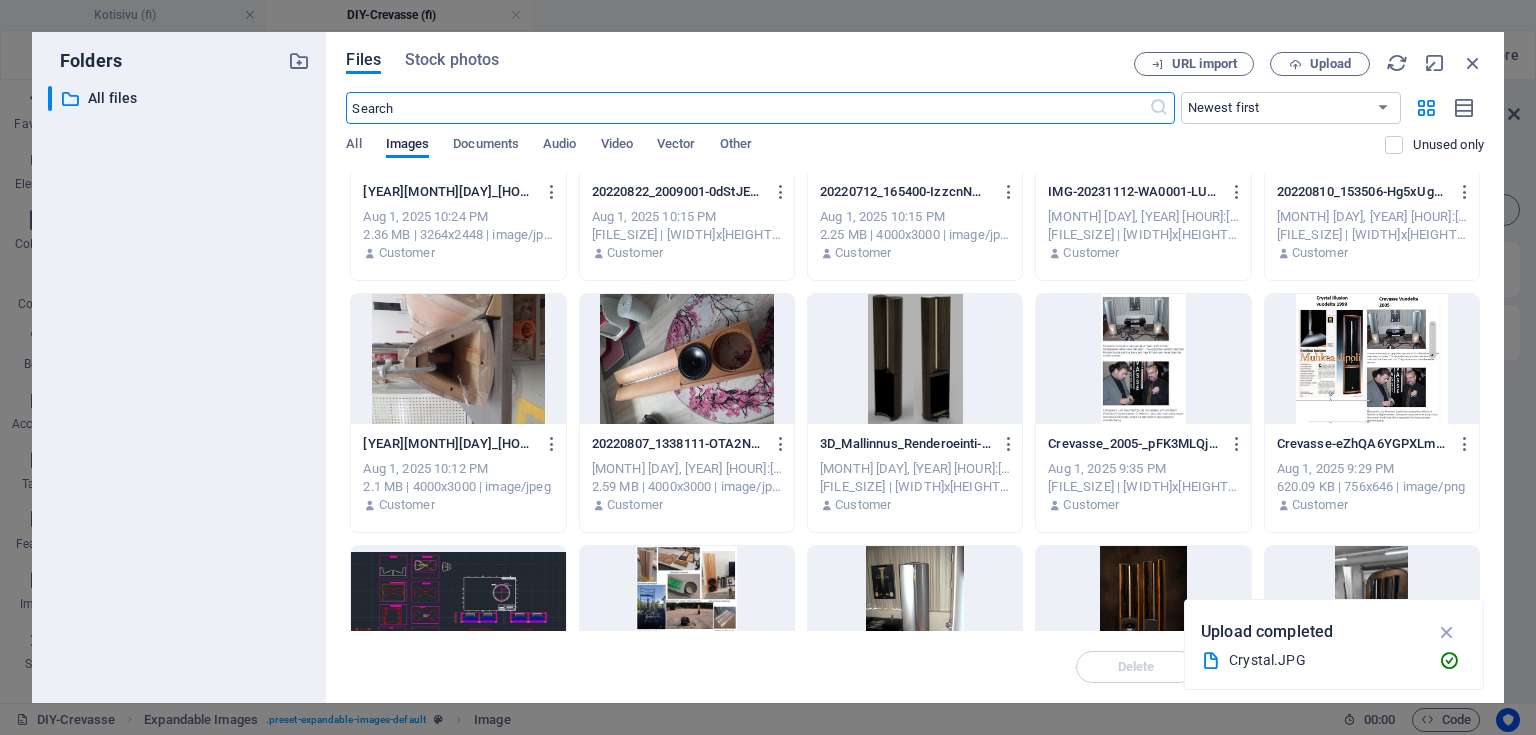 scroll, scrollTop: 400, scrollLeft: 0, axis: vertical 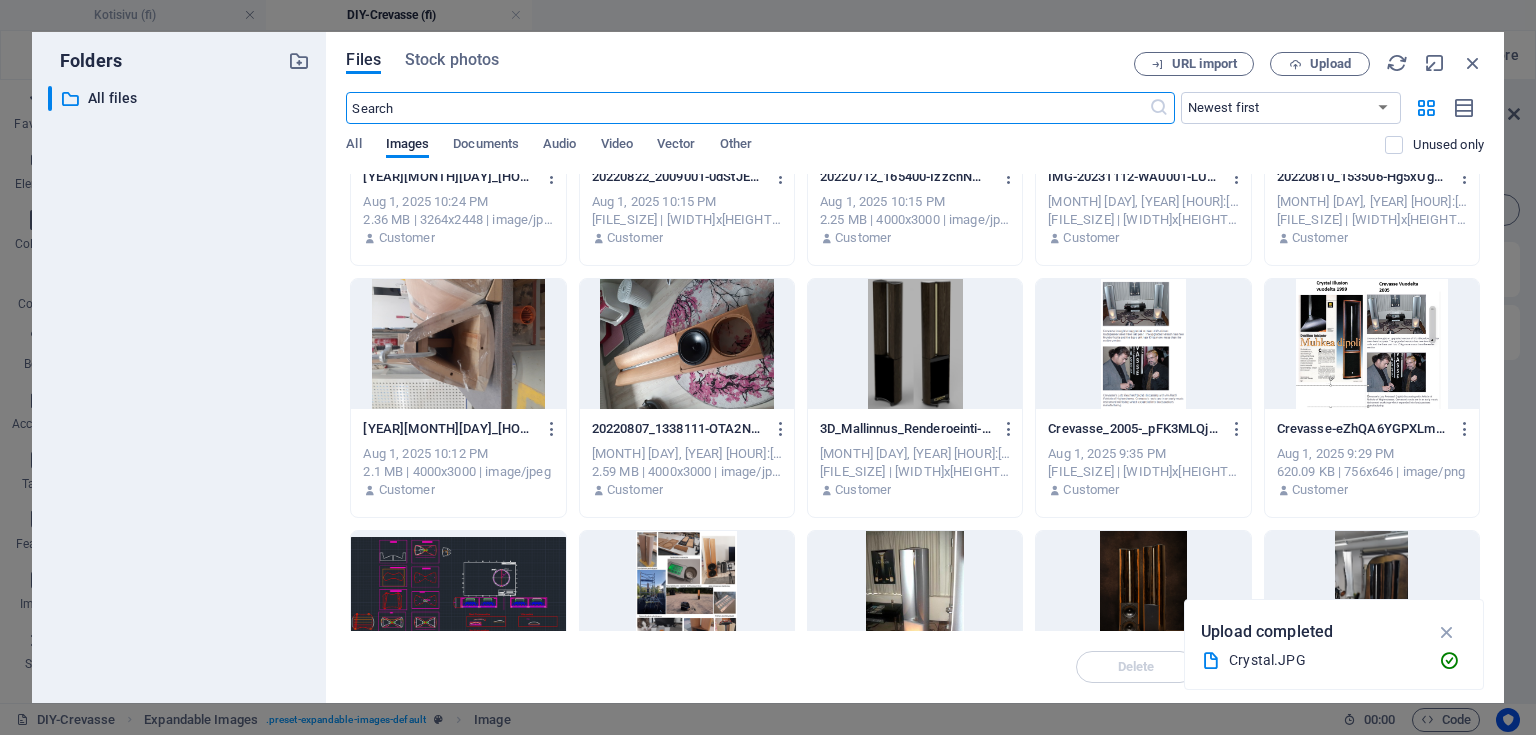 click at bounding box center [1143, 344] 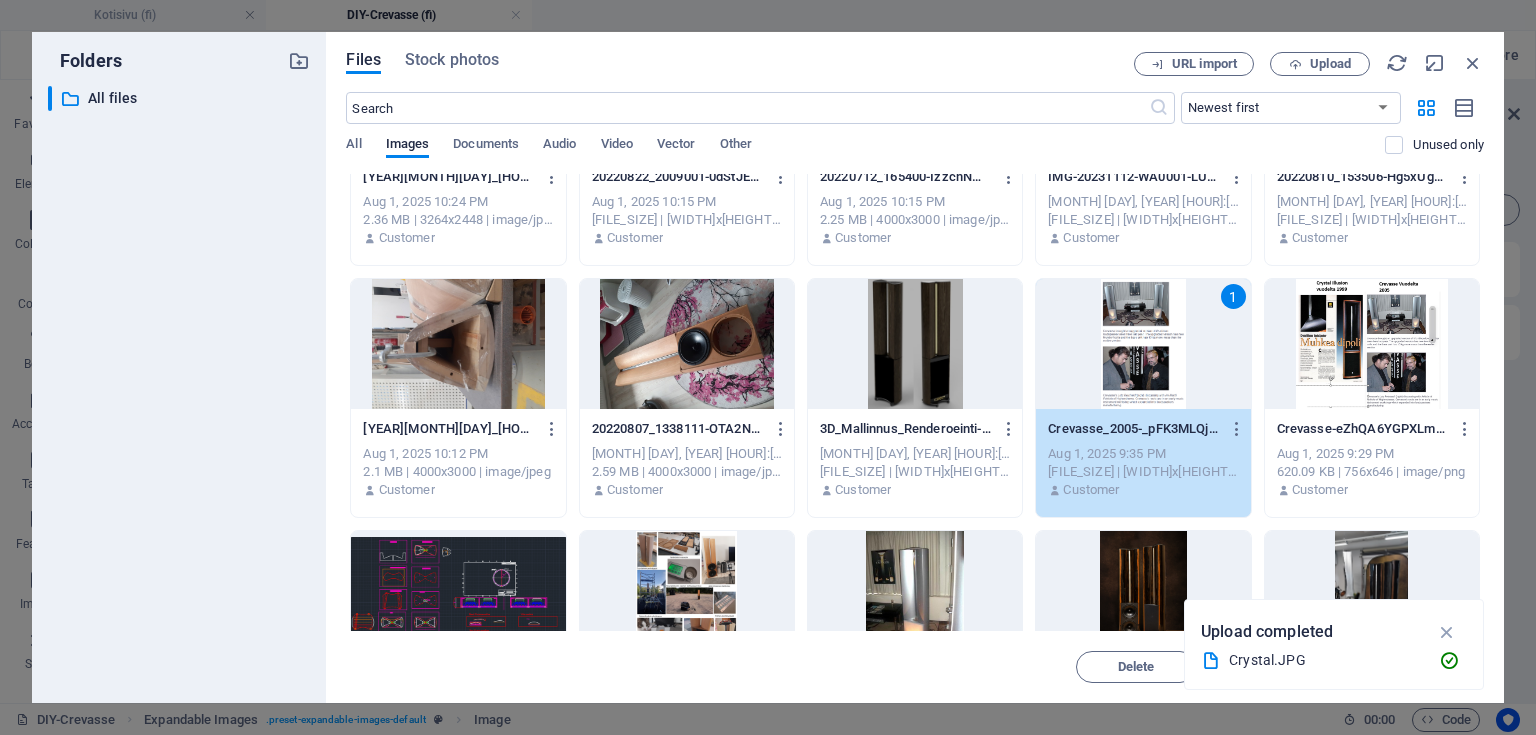 click on "1" at bounding box center [1143, 344] 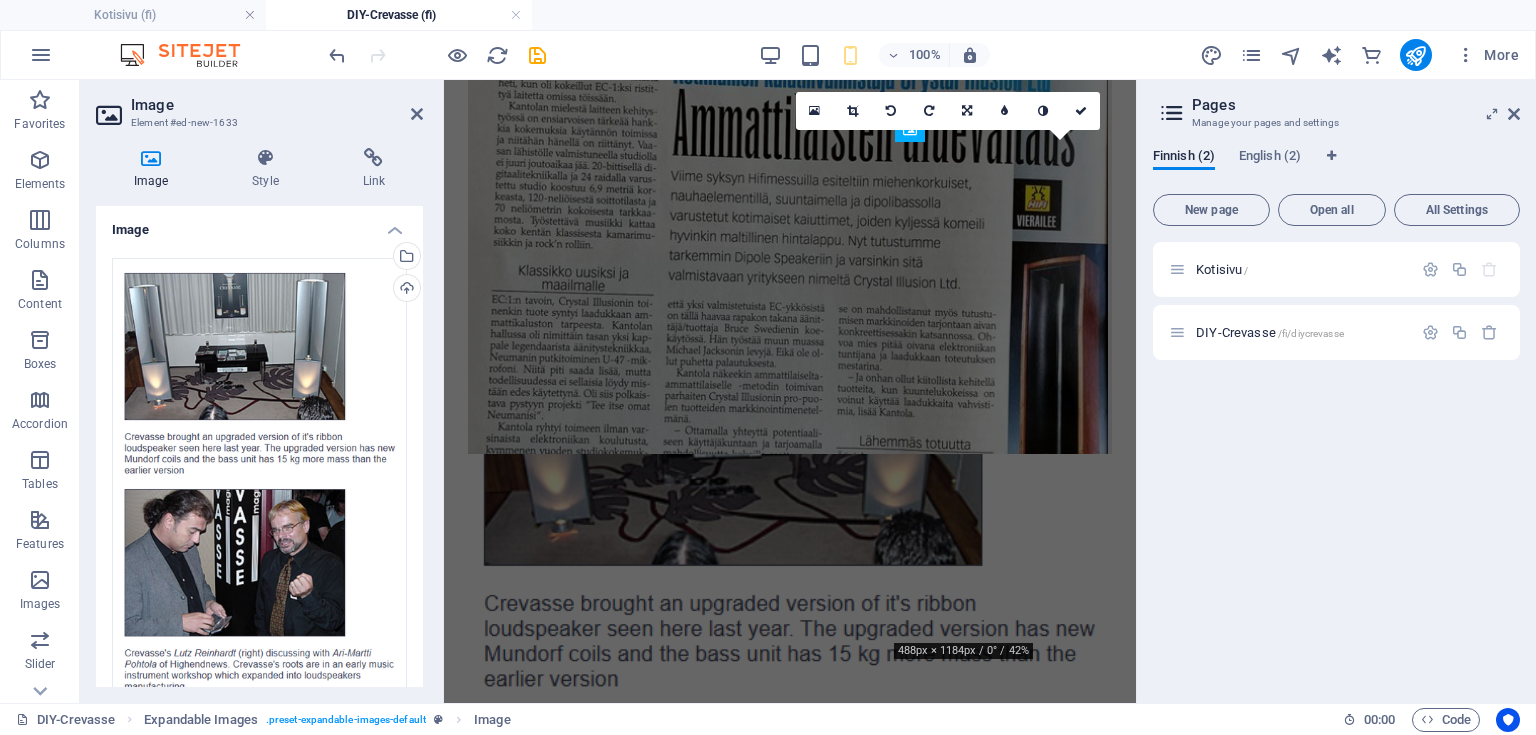 scroll, scrollTop: 1056, scrollLeft: 0, axis: vertical 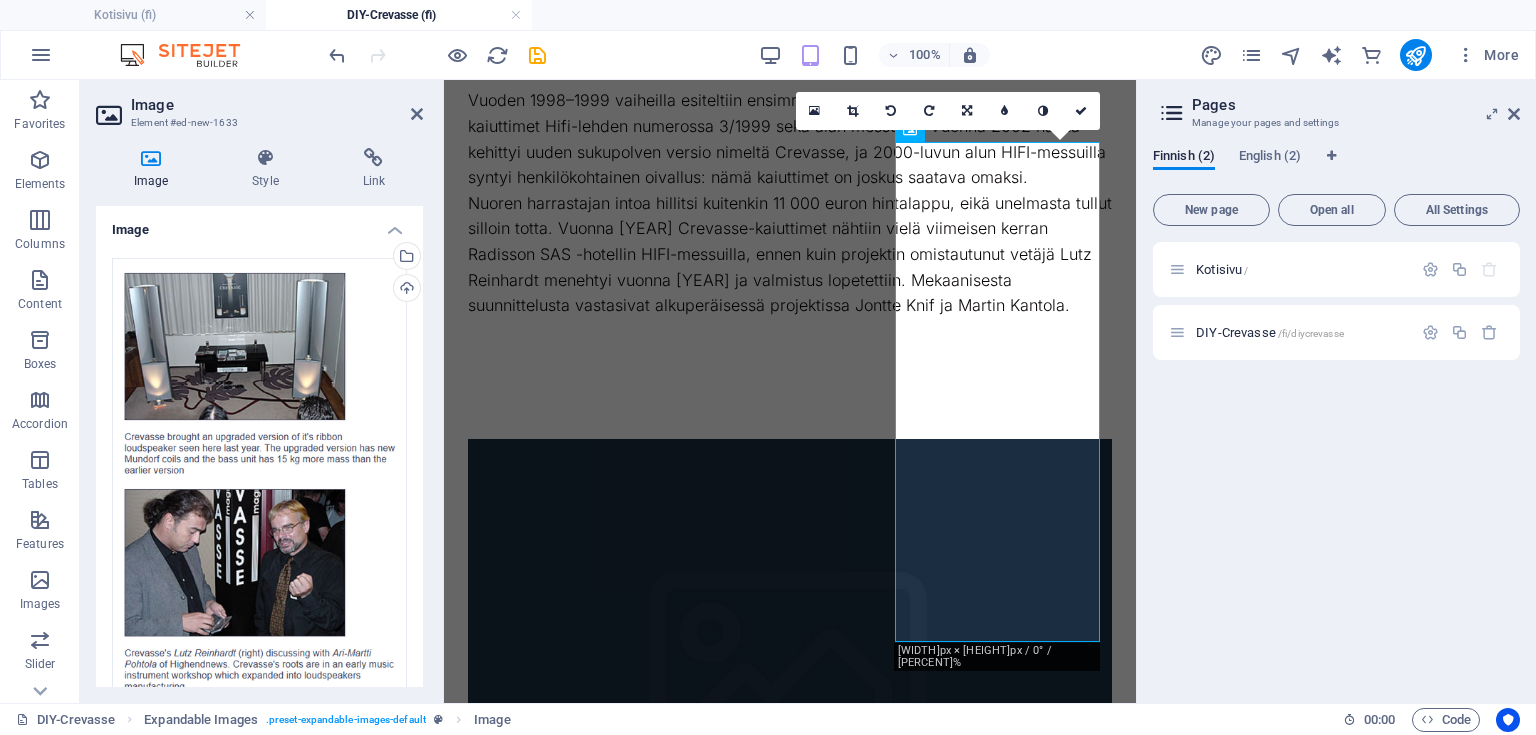 click on "Kotisivu / DIY-Crevasse /fi/diycrevasse" at bounding box center (1336, 464) 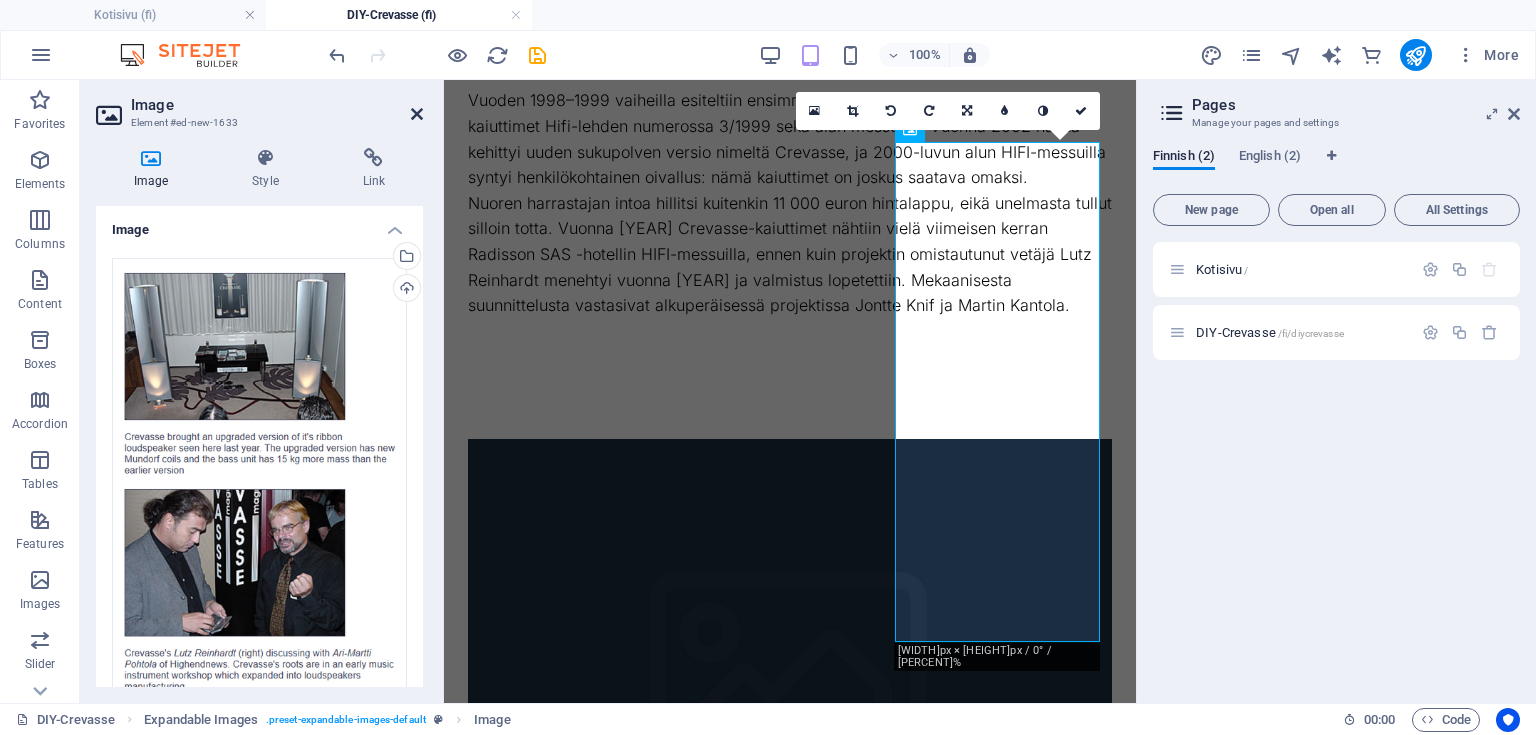 drag, startPoint x: 413, startPoint y: 119, endPoint x: 992, endPoint y: 313, distance: 610.63654 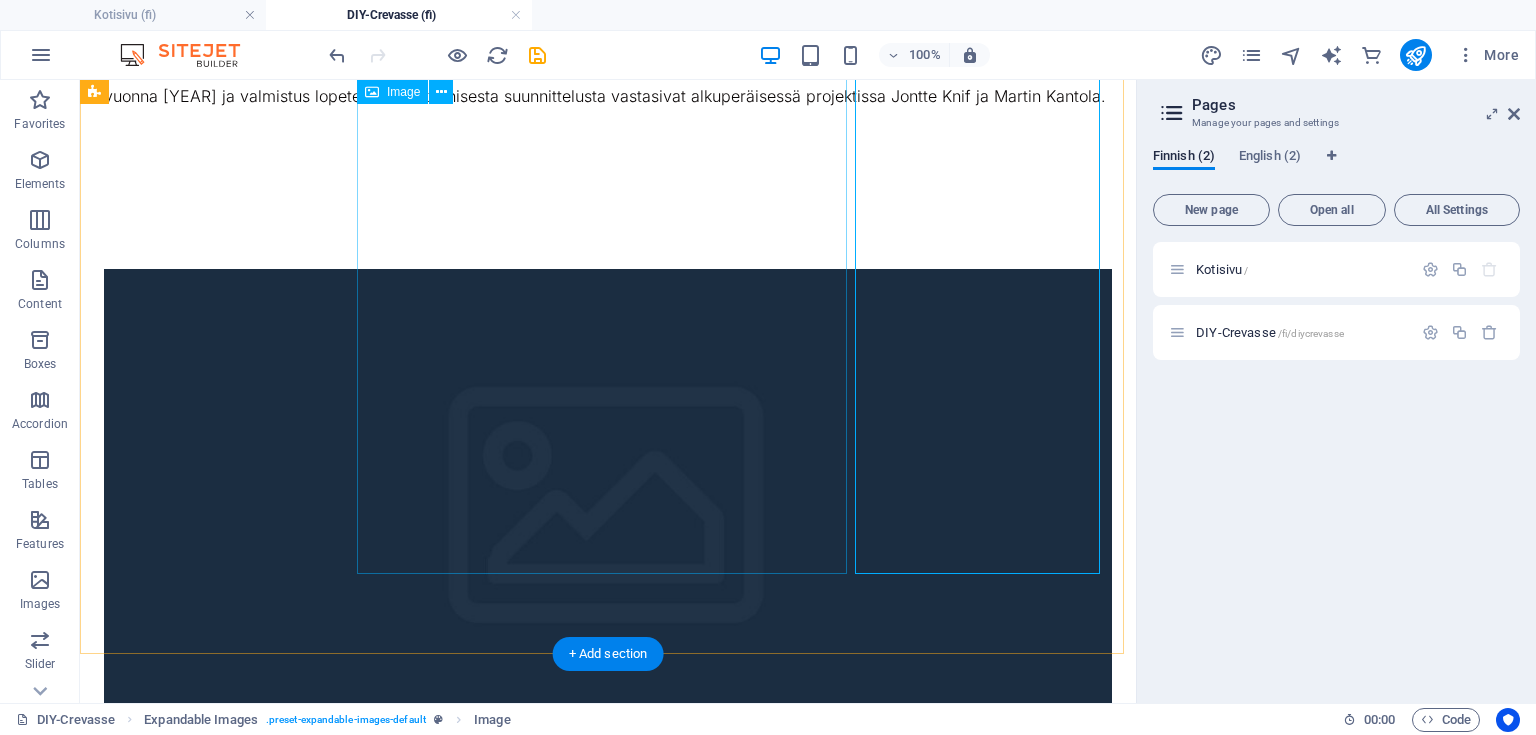 scroll, scrollTop: 1136, scrollLeft: 0, axis: vertical 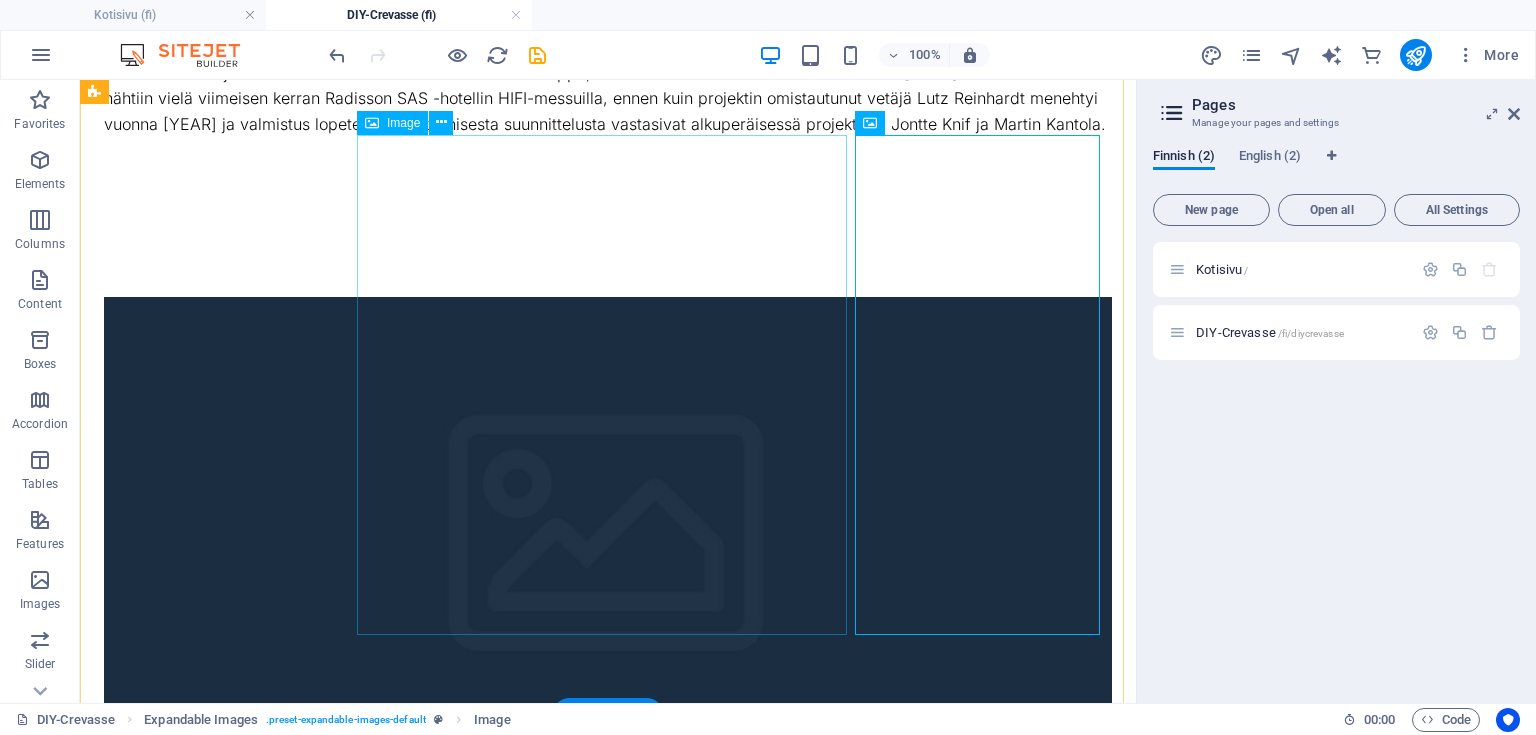 click at bounding box center [608, 1047] 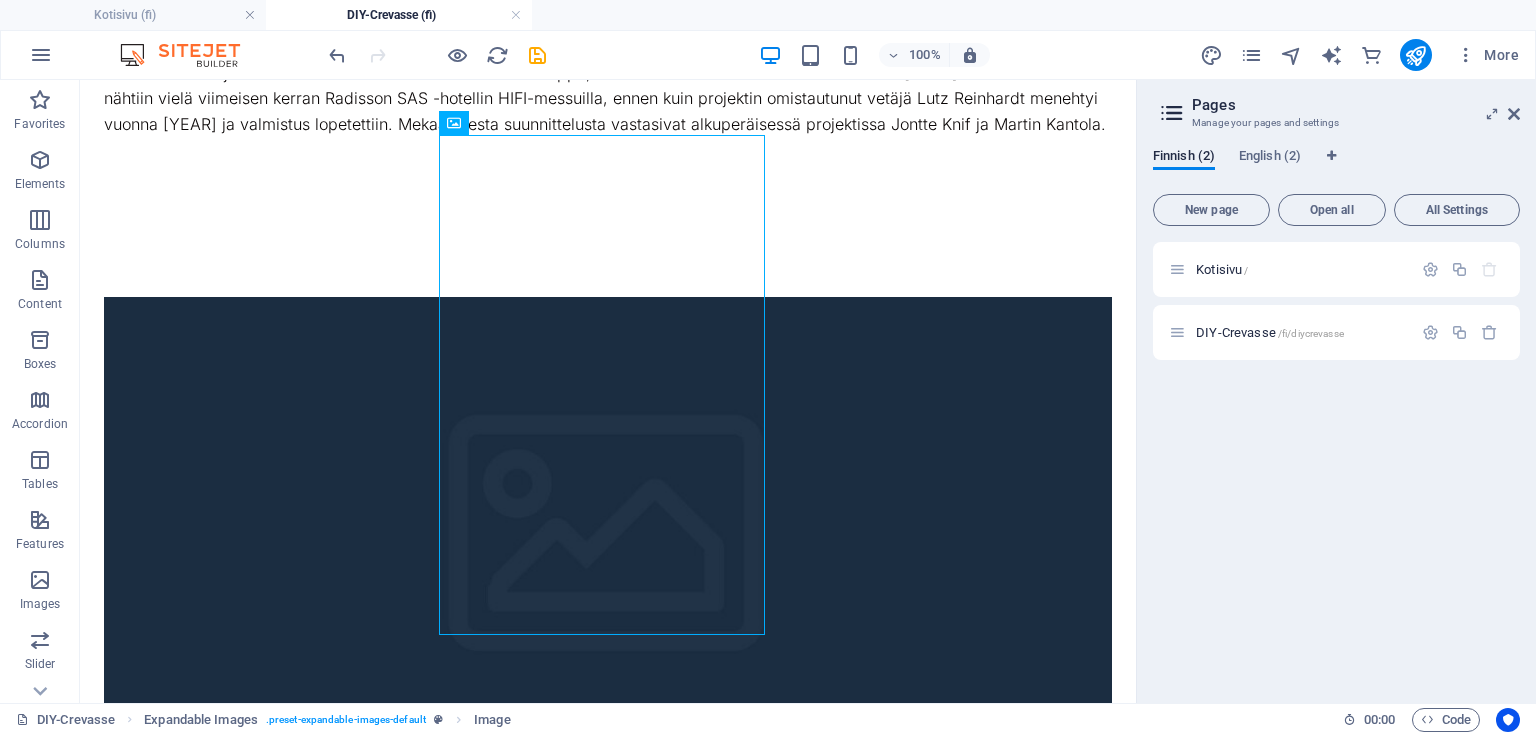 click at bounding box center (437, 55) 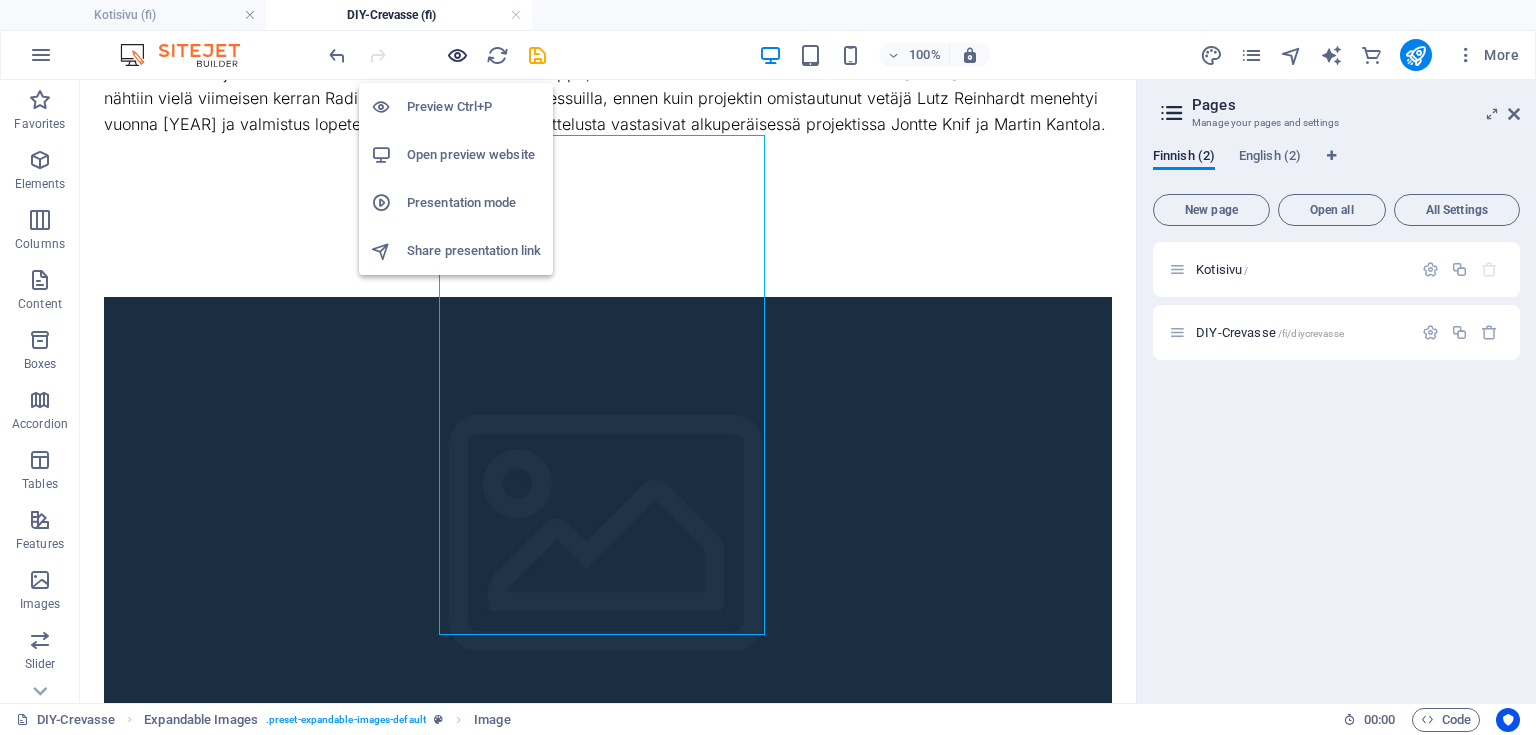 click at bounding box center (457, 55) 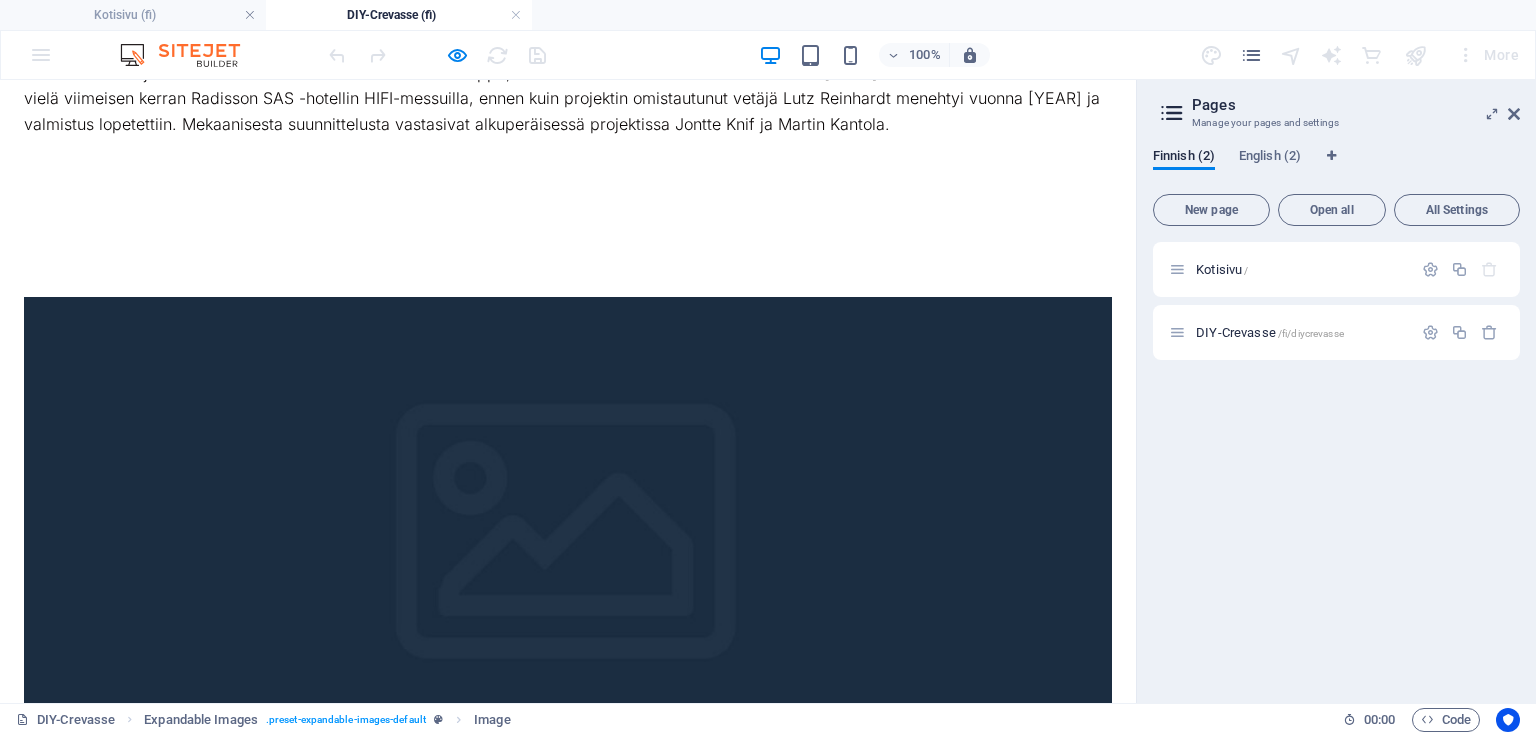 click at bounding box center (568, 1047) 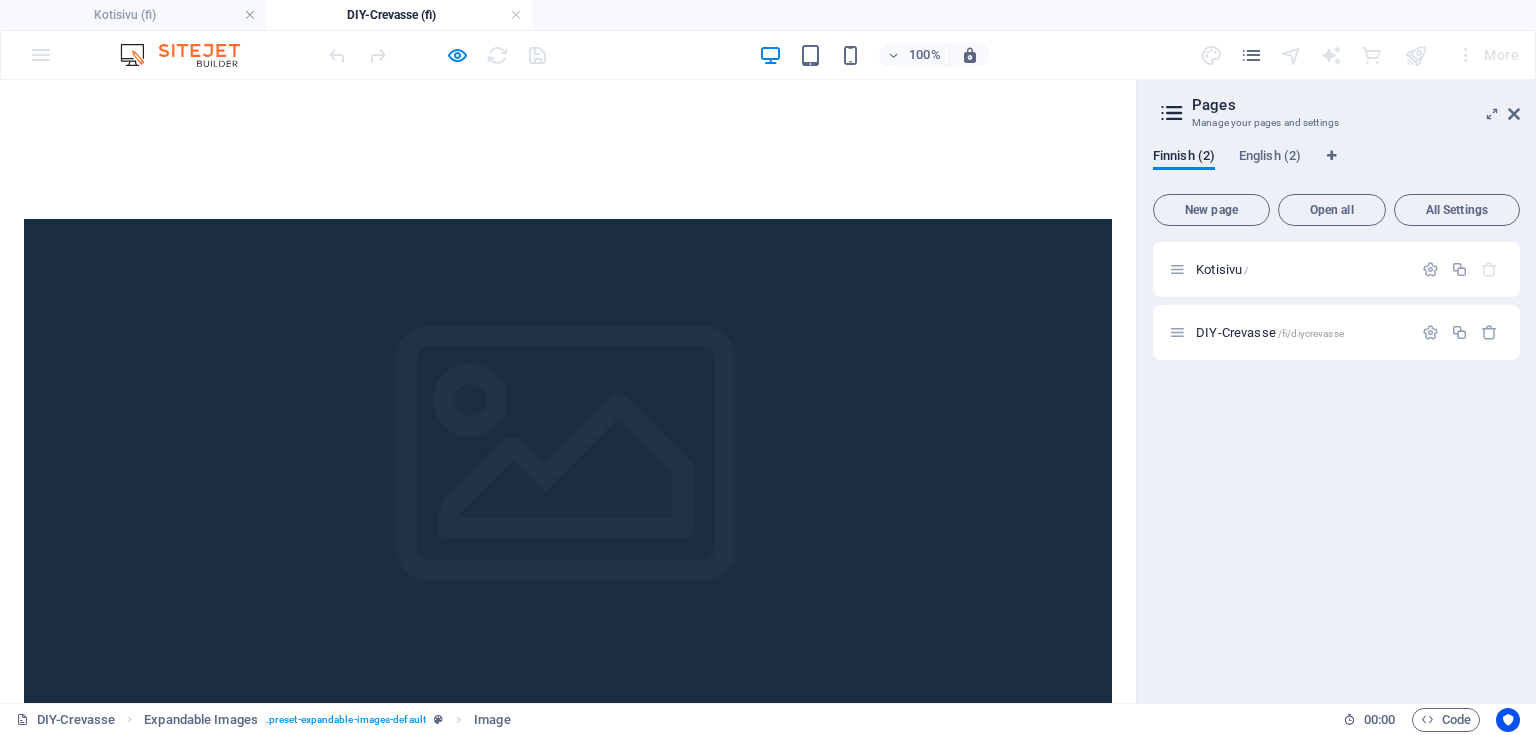 scroll, scrollTop: 1216, scrollLeft: 0, axis: vertical 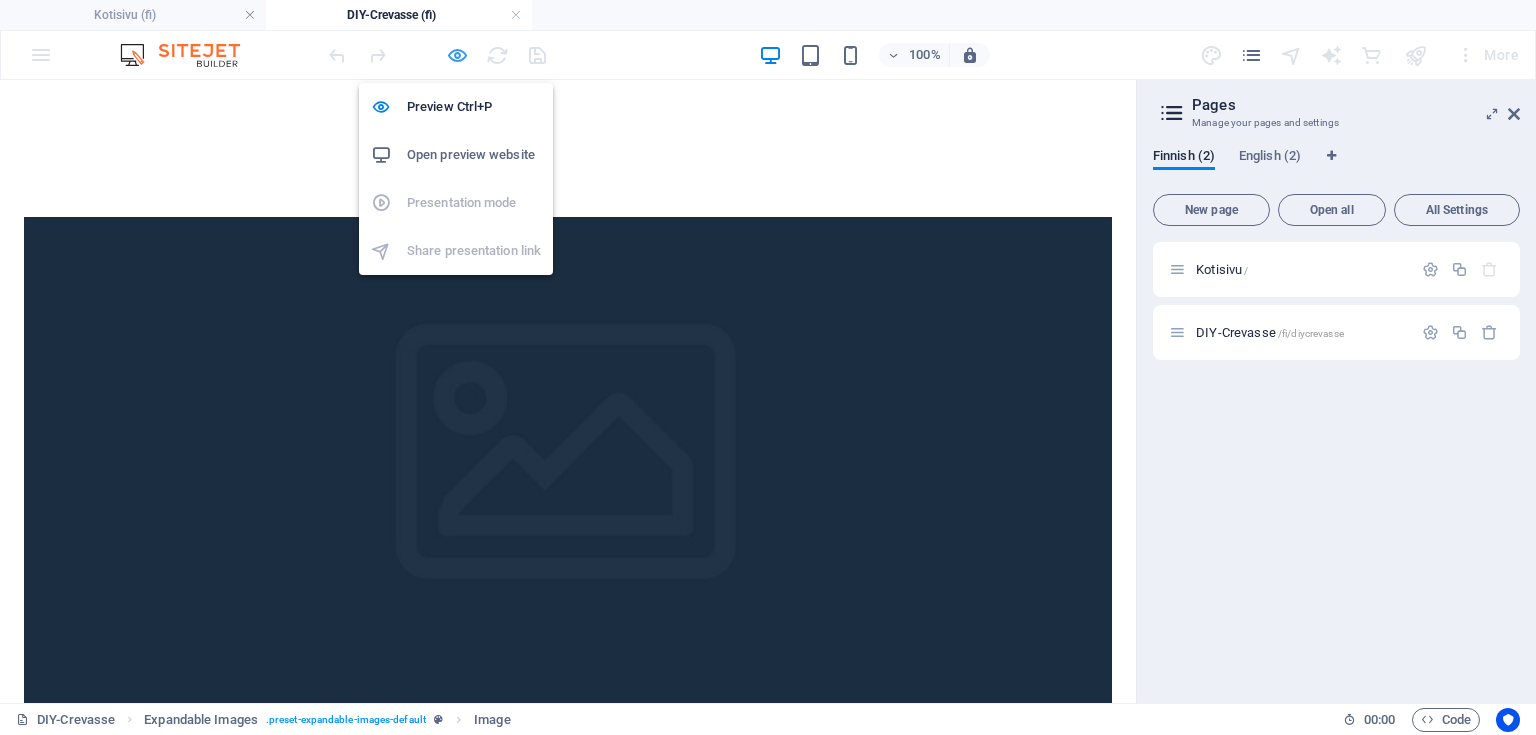 click at bounding box center (457, 55) 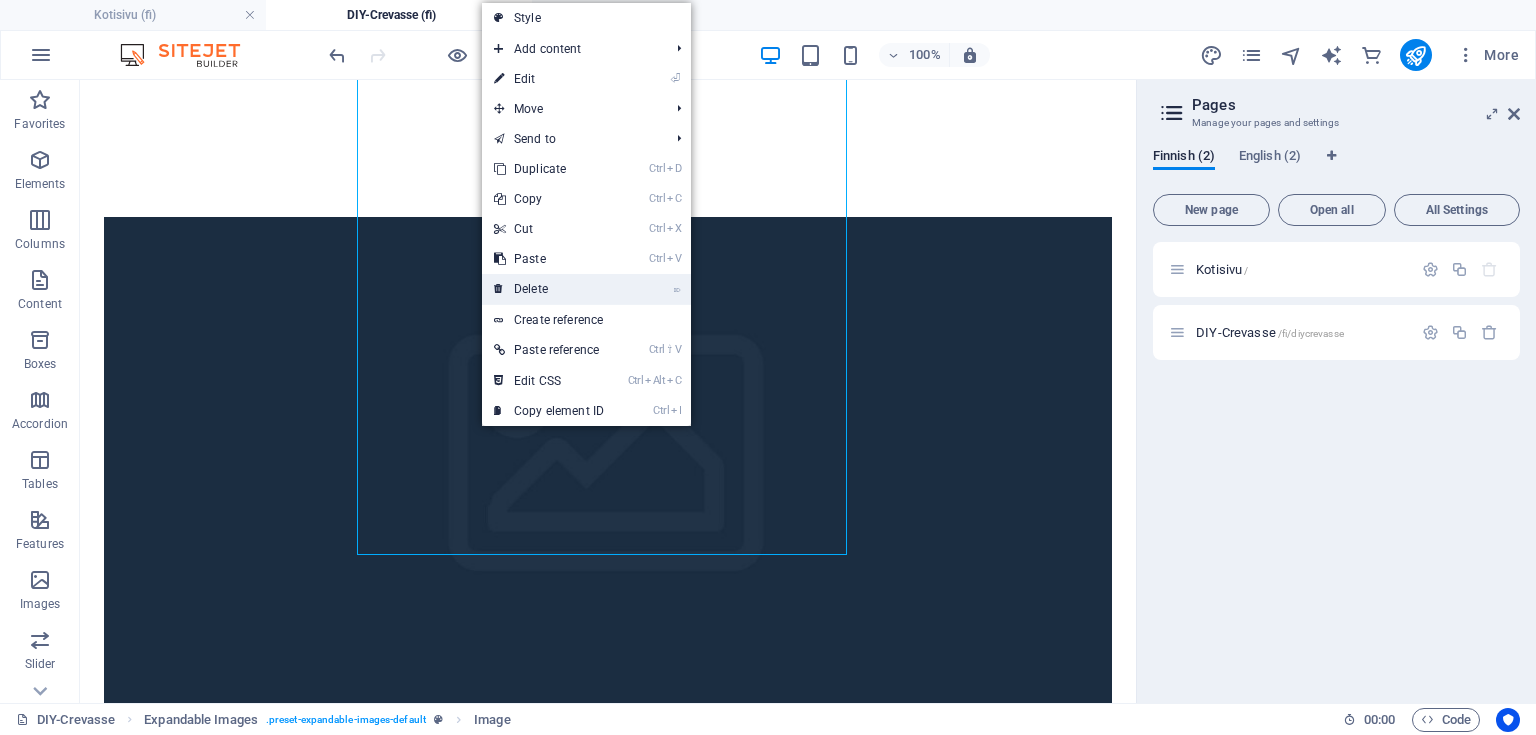 click on "⌦  Delete" at bounding box center [549, 289] 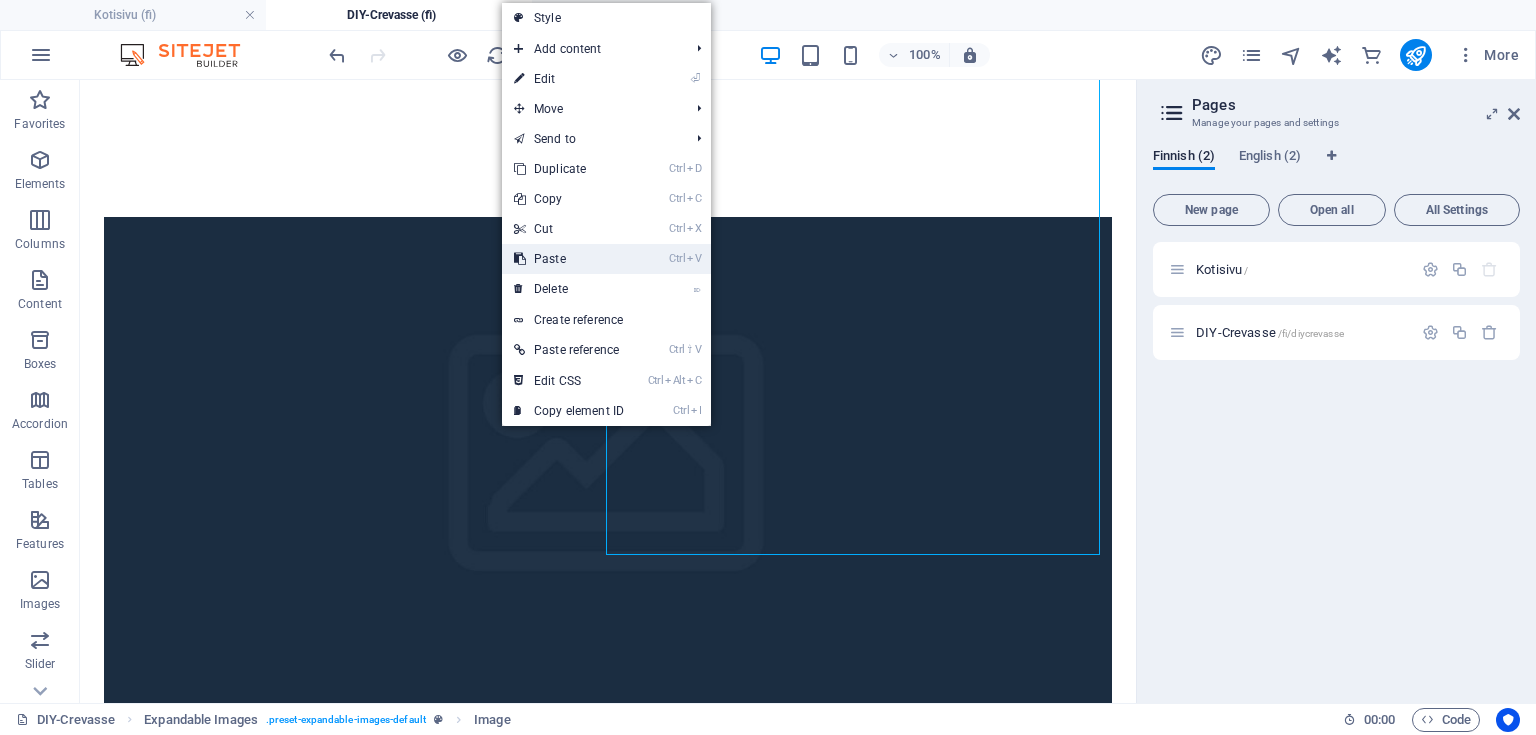 drag, startPoint x: 560, startPoint y: 261, endPoint x: 481, endPoint y: 179, distance: 113.86395 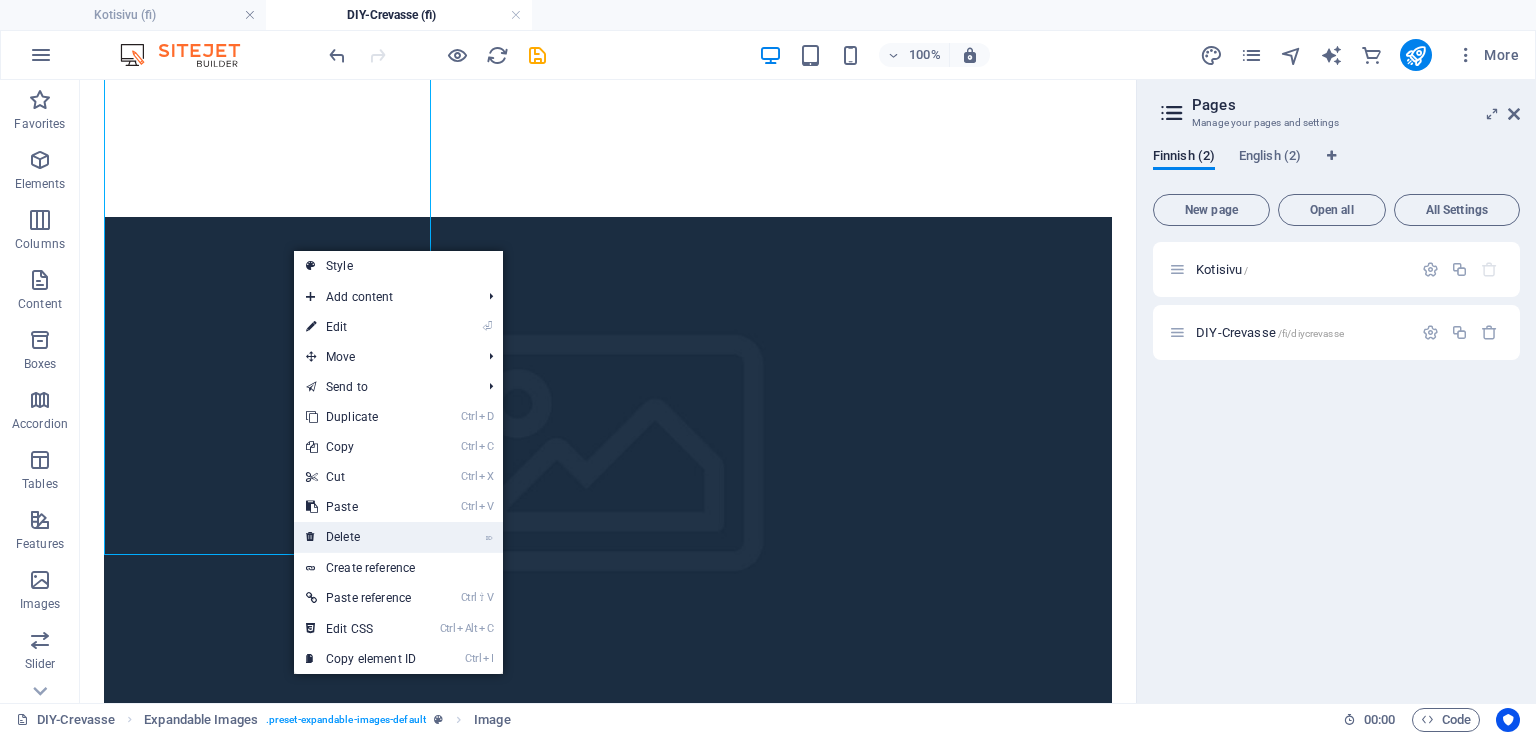 click on "⌦  Delete" at bounding box center (361, 537) 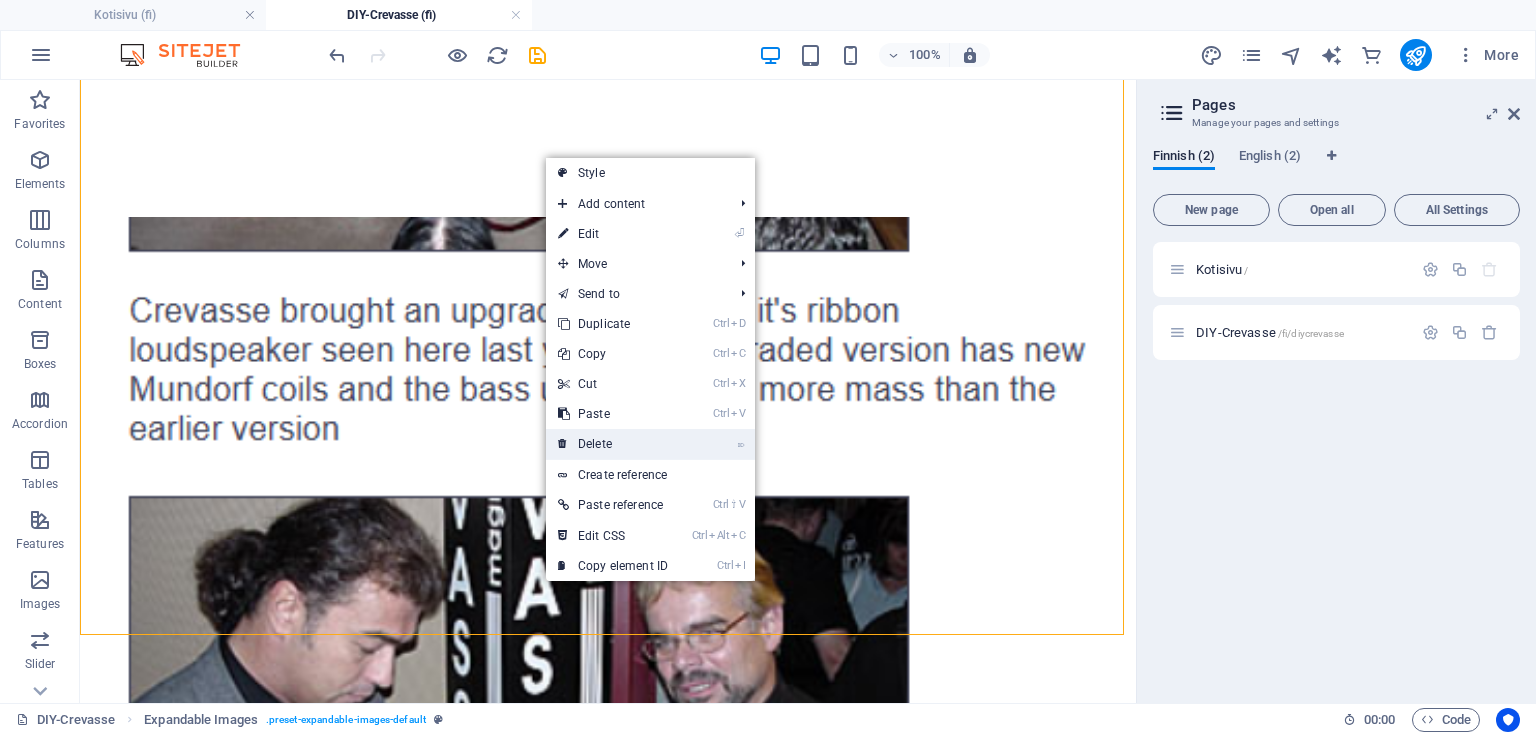 click on "⌦  Delete" at bounding box center (613, 444) 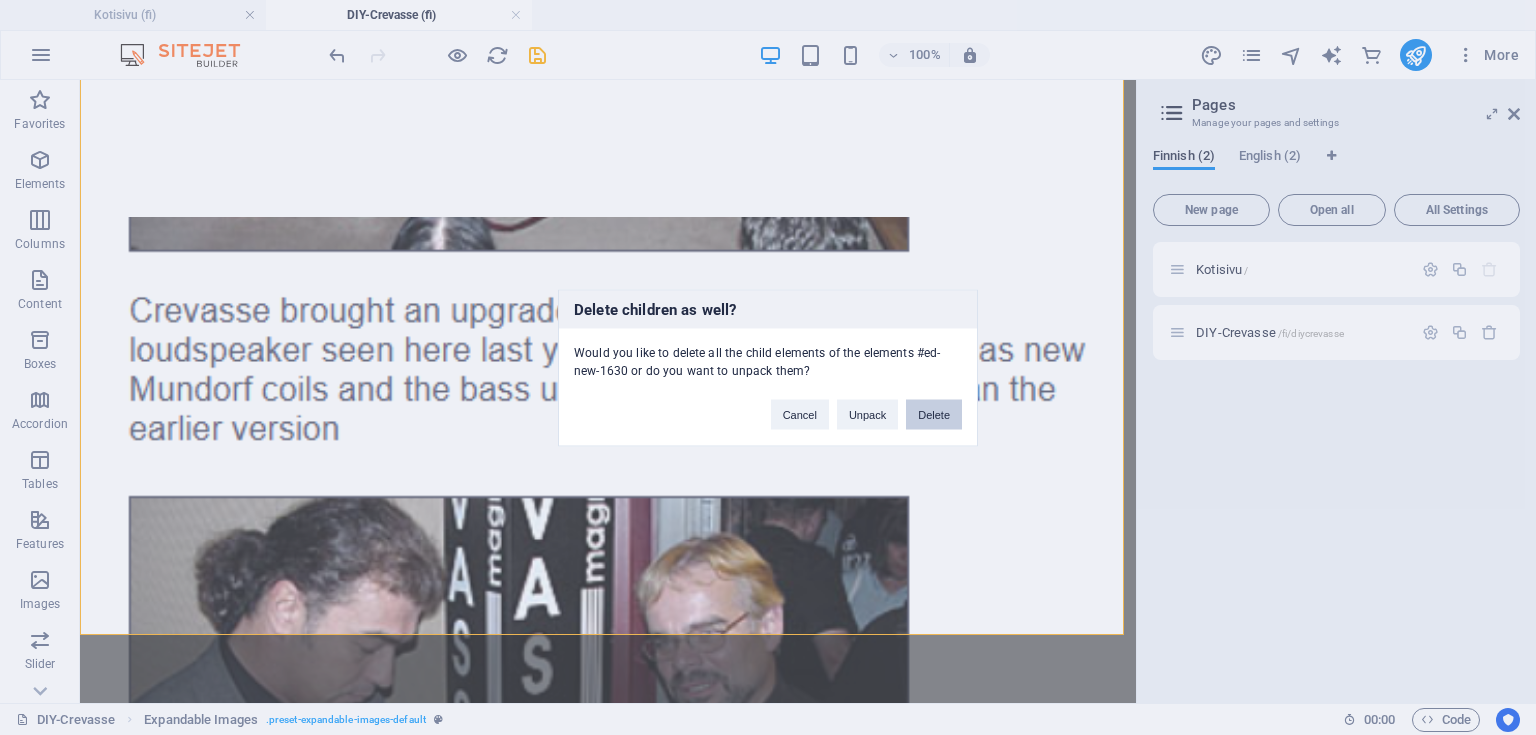 click on "Delete" at bounding box center [934, 414] 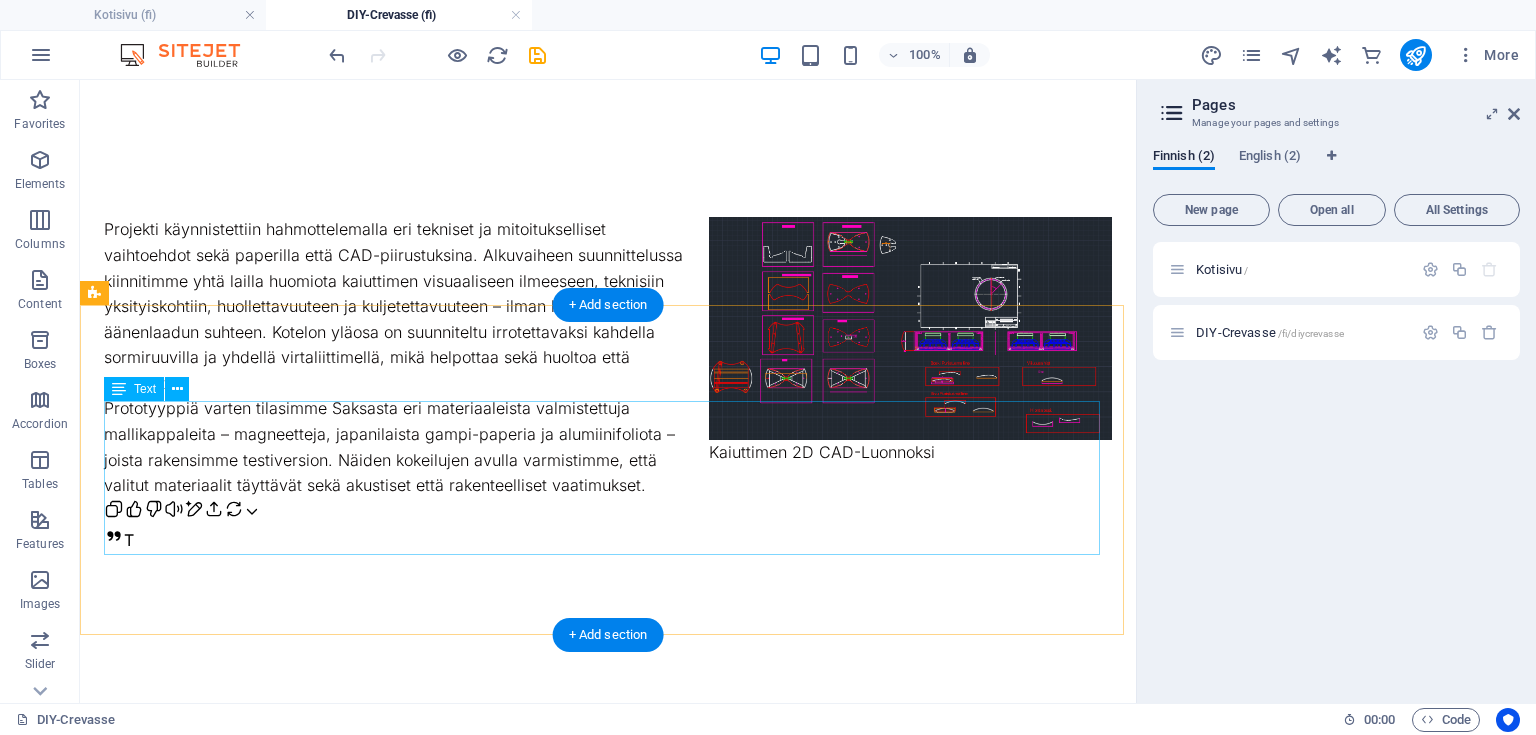 scroll, scrollTop: 556, scrollLeft: 0, axis: vertical 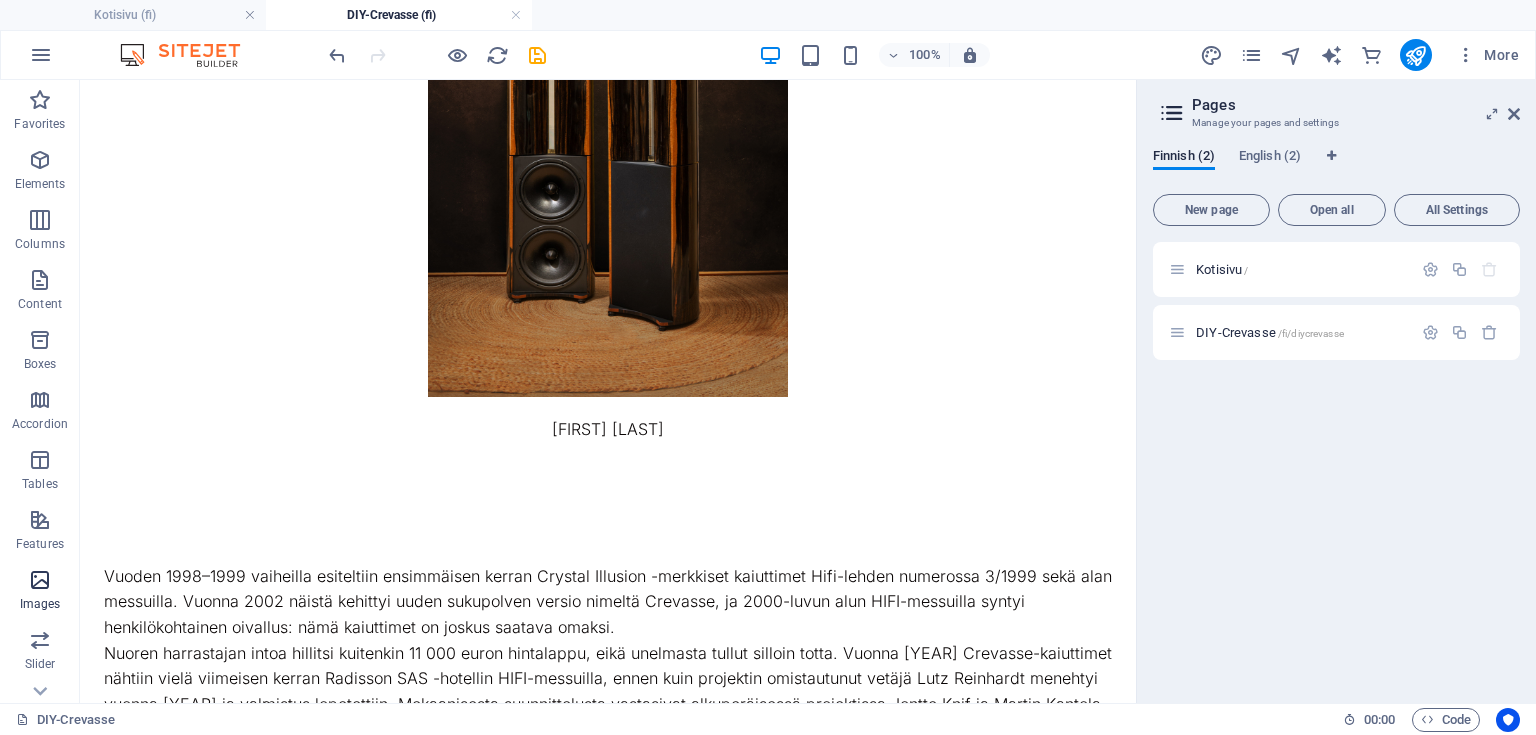click on "Images" at bounding box center [40, 592] 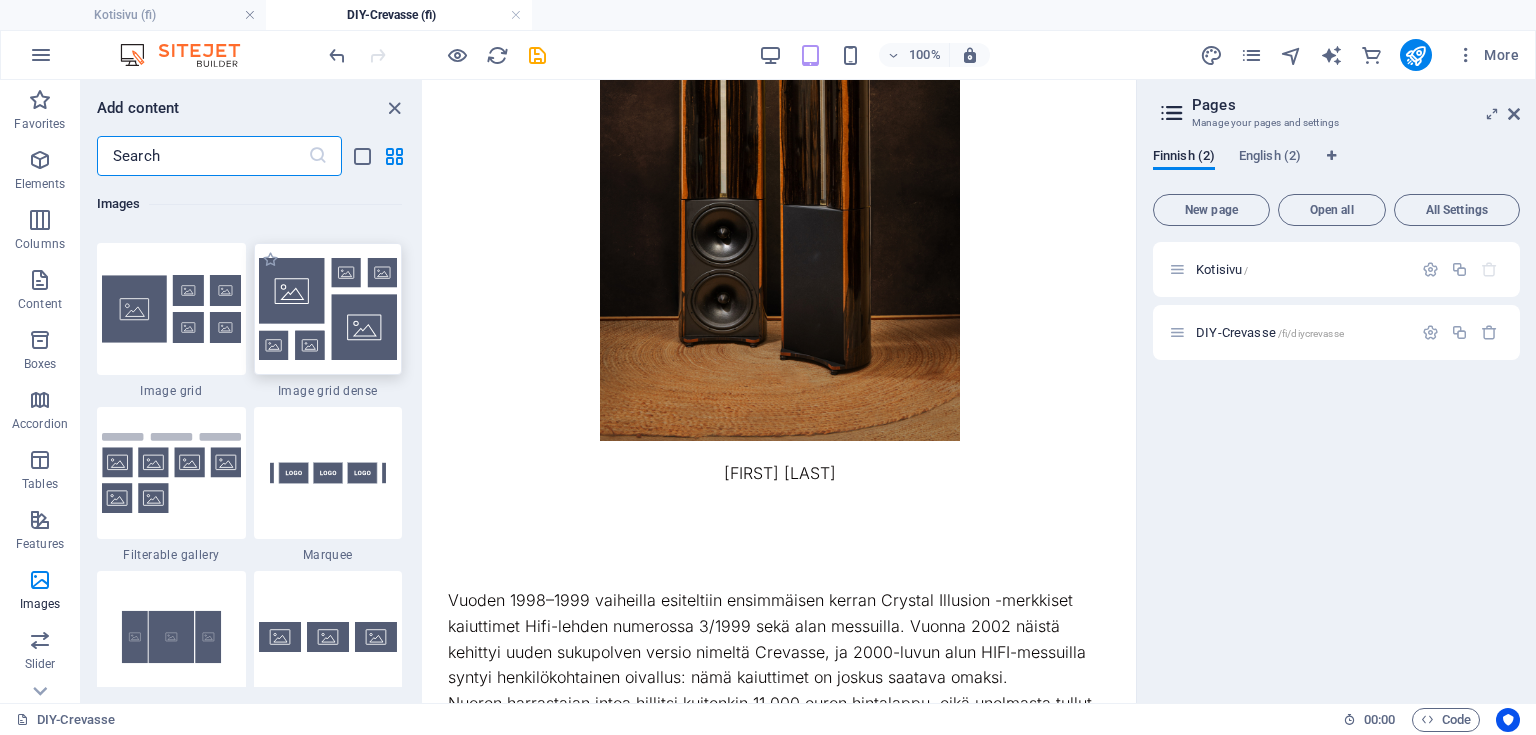 scroll, scrollTop: 10460, scrollLeft: 0, axis: vertical 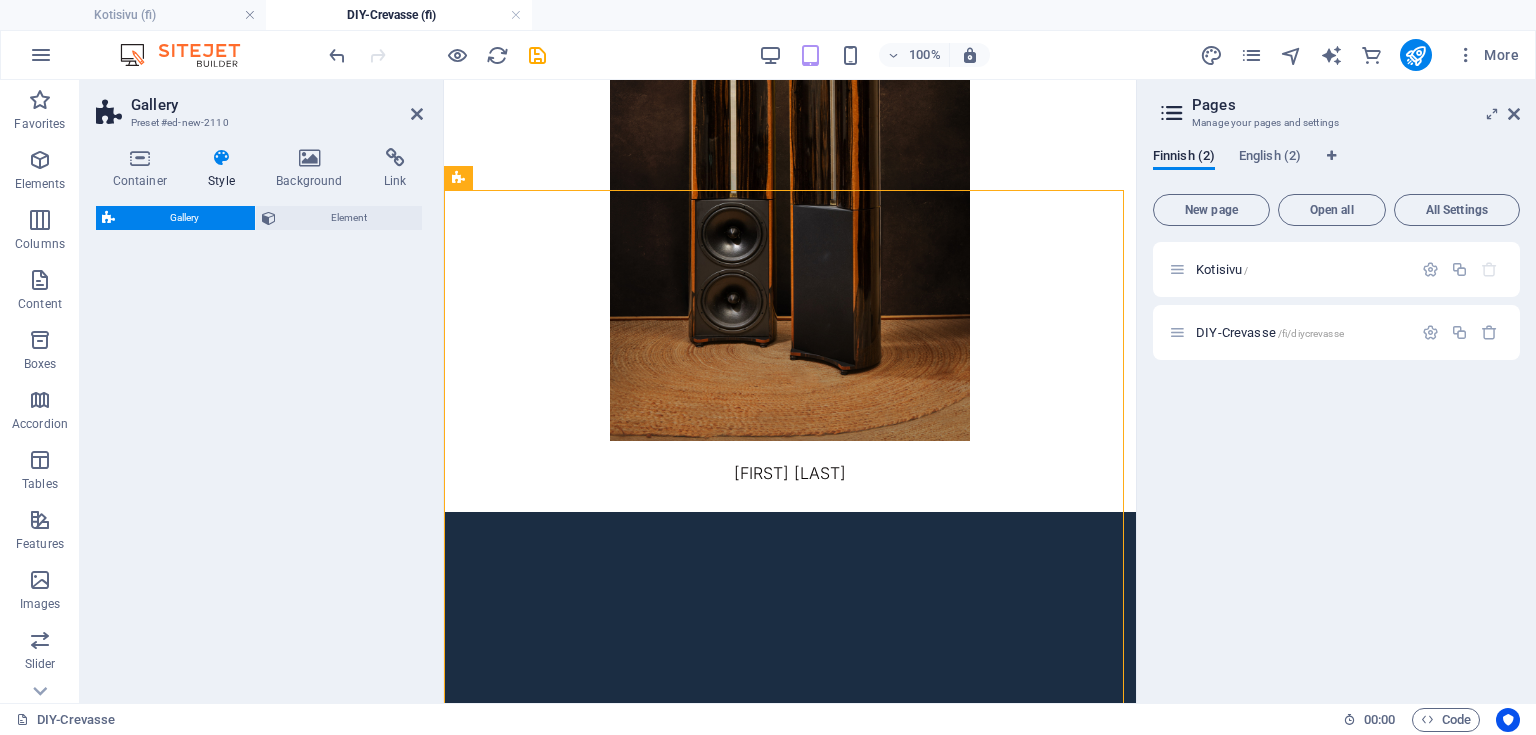 select on "rem" 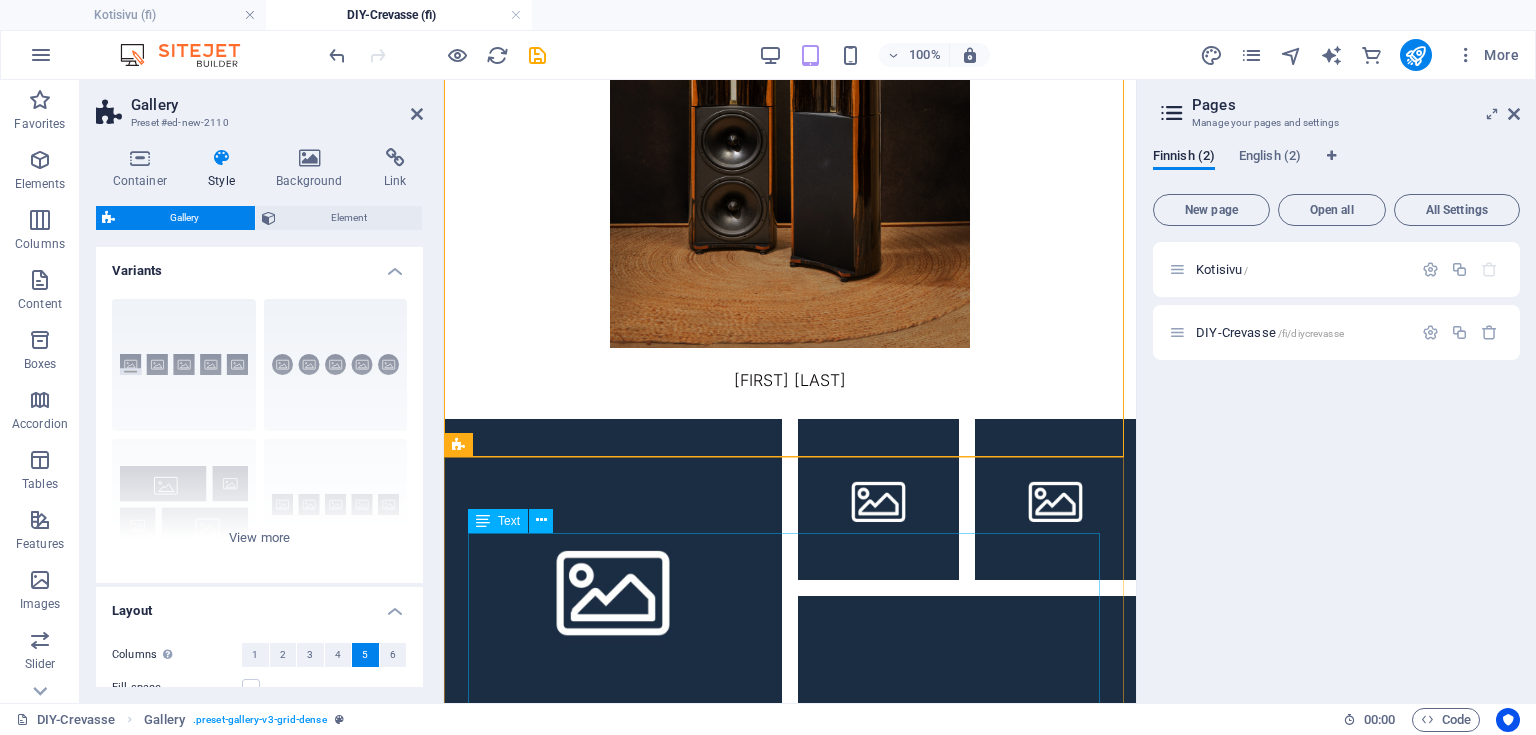 scroll, scrollTop: 796, scrollLeft: 0, axis: vertical 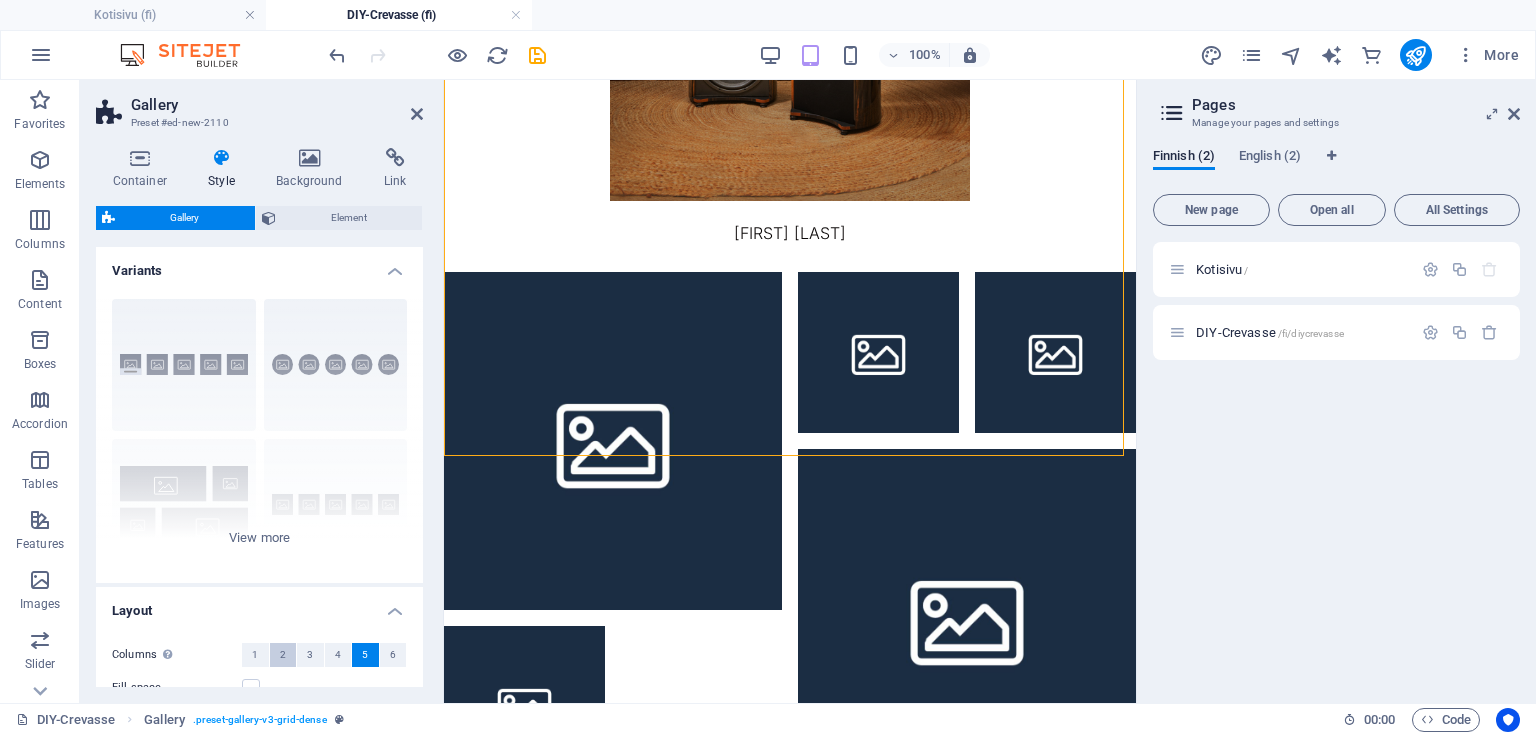 click on "2" at bounding box center (283, 655) 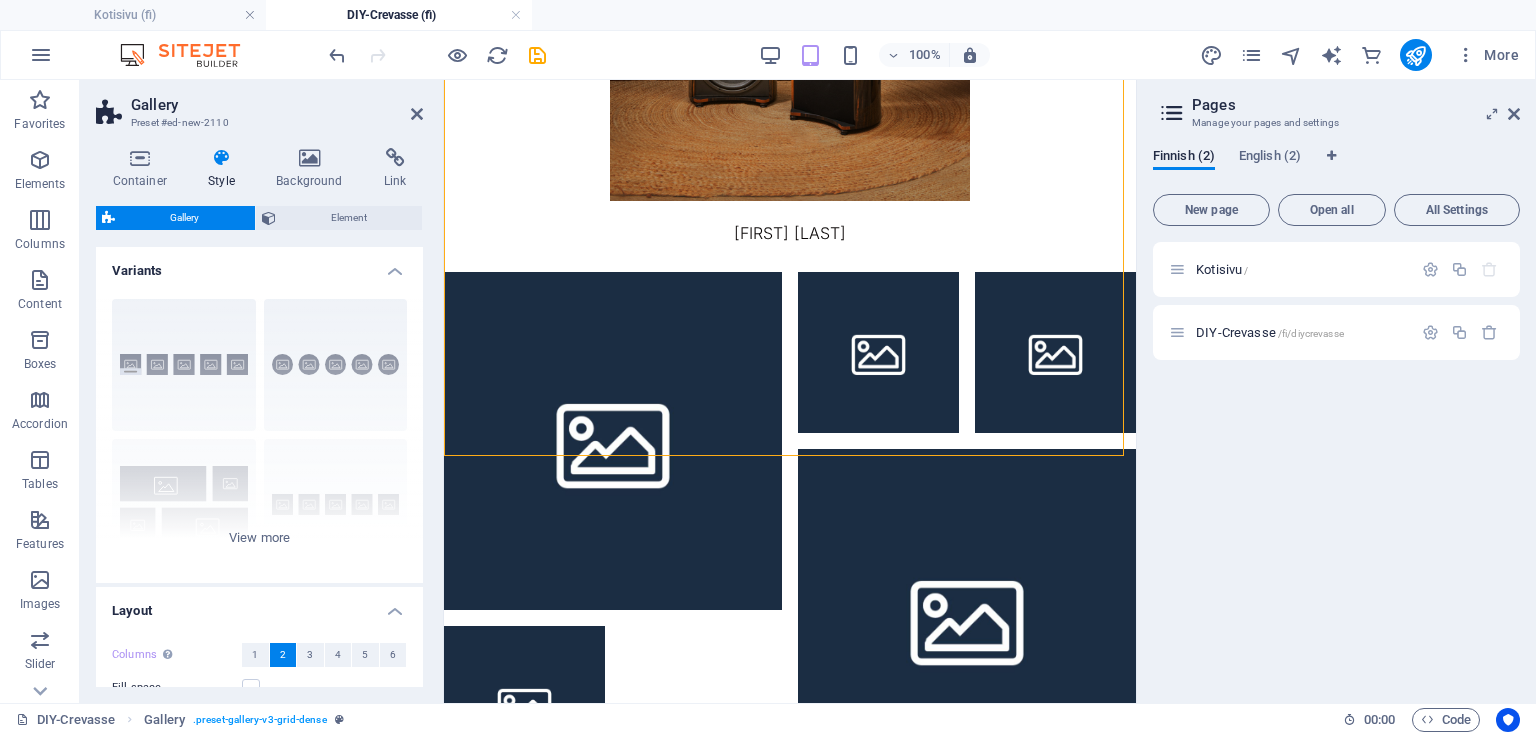 click on "Container Style Background Link Size Height Default px rem % vh vw Min. height None px rem % vh vw Width Default px rem % em vh vw Min. width None px rem % vh vw Content width Default Custom width Width Default px rem % em vh vw Min. width None px rem % vh vw Default padding Custom spacing Default content width and padding can be changed under Design. Edit design Layout (Flexbox) Alignment Determines the flex direction. Default Main axis Determine how elements should behave along the main axis inside this container (justify content). Default Side axis Control the vertical direction of the element inside of the container (align items). Default Wrap Default On Off Fill Controls the distances and direction of elements on the y-axis across several lines (align content). Default Accessibility ARIA helps assistive technologies (like screen readers) to understand the role, state, and behavior of web elements Role The ARIA role defines the purpose of an element.  None Alert Article Banner Comment Fan" at bounding box center (259, 417) 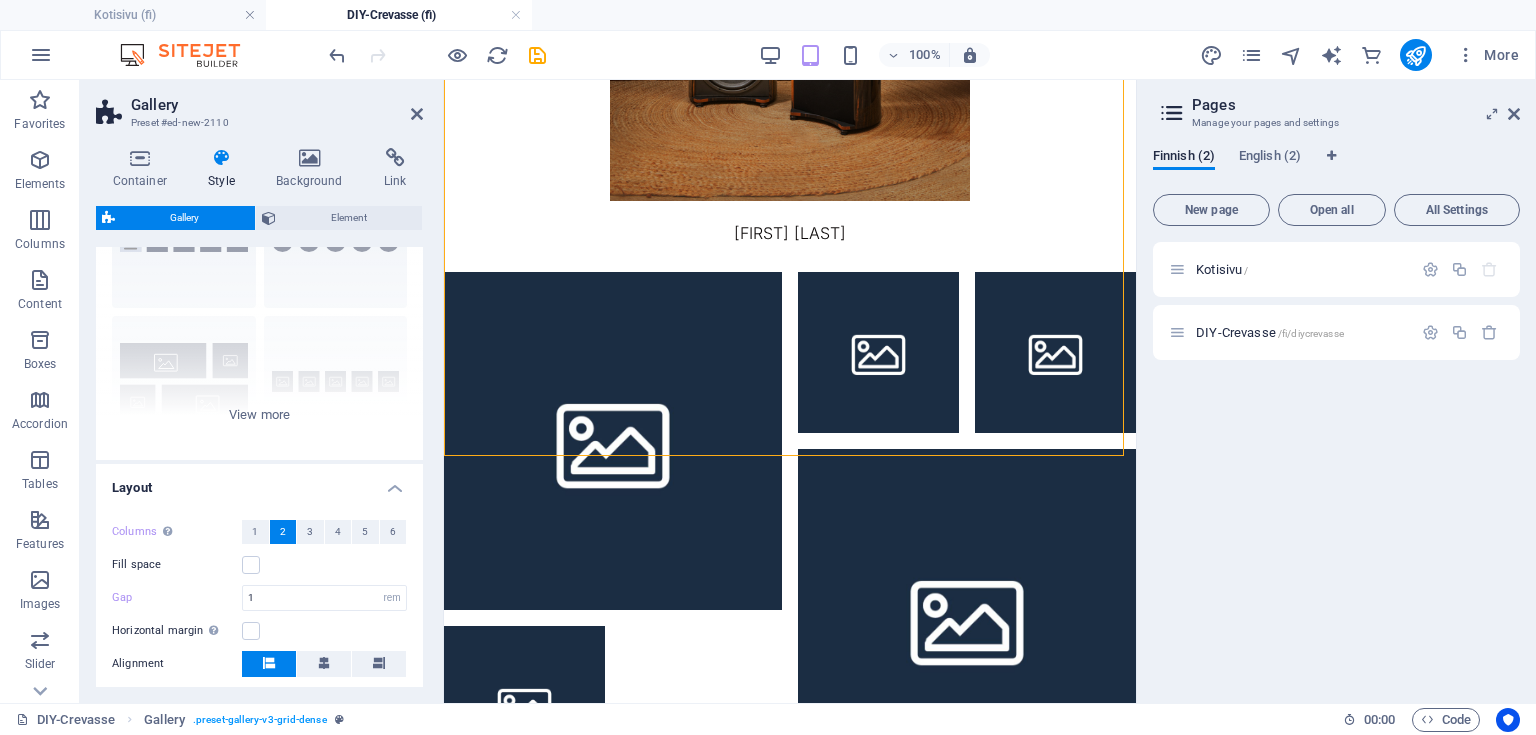 scroll, scrollTop: 240, scrollLeft: 0, axis: vertical 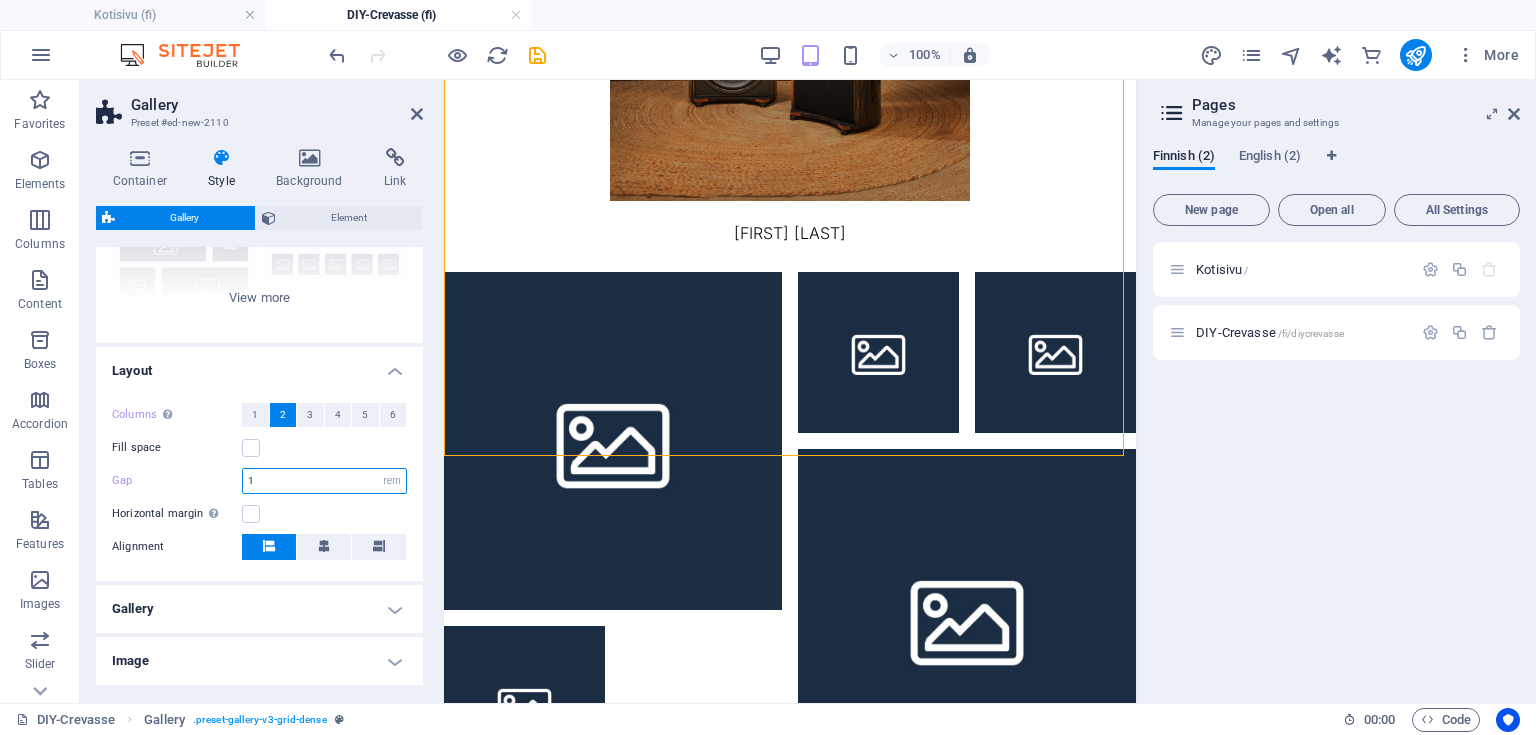 click on "1" at bounding box center [324, 481] 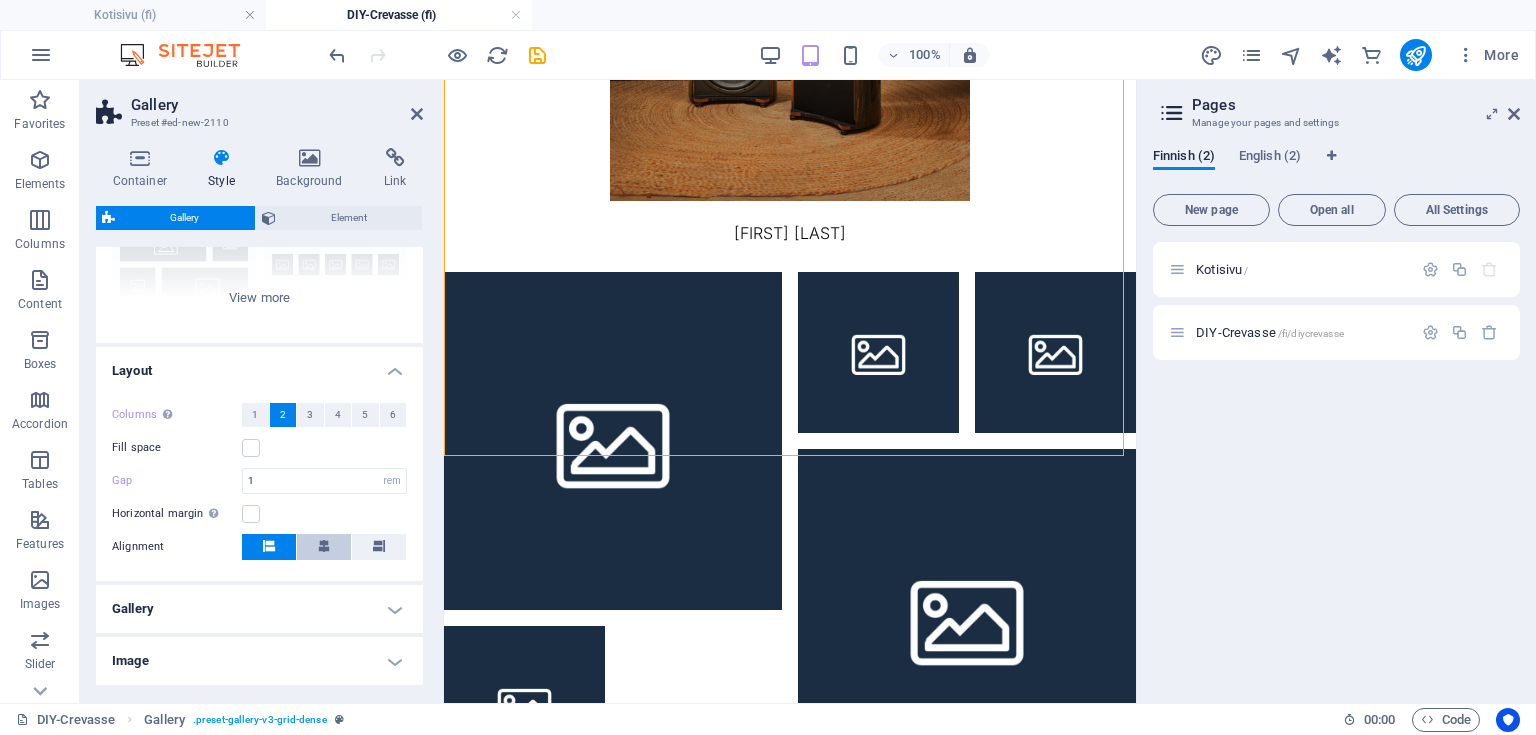 click at bounding box center (324, 546) 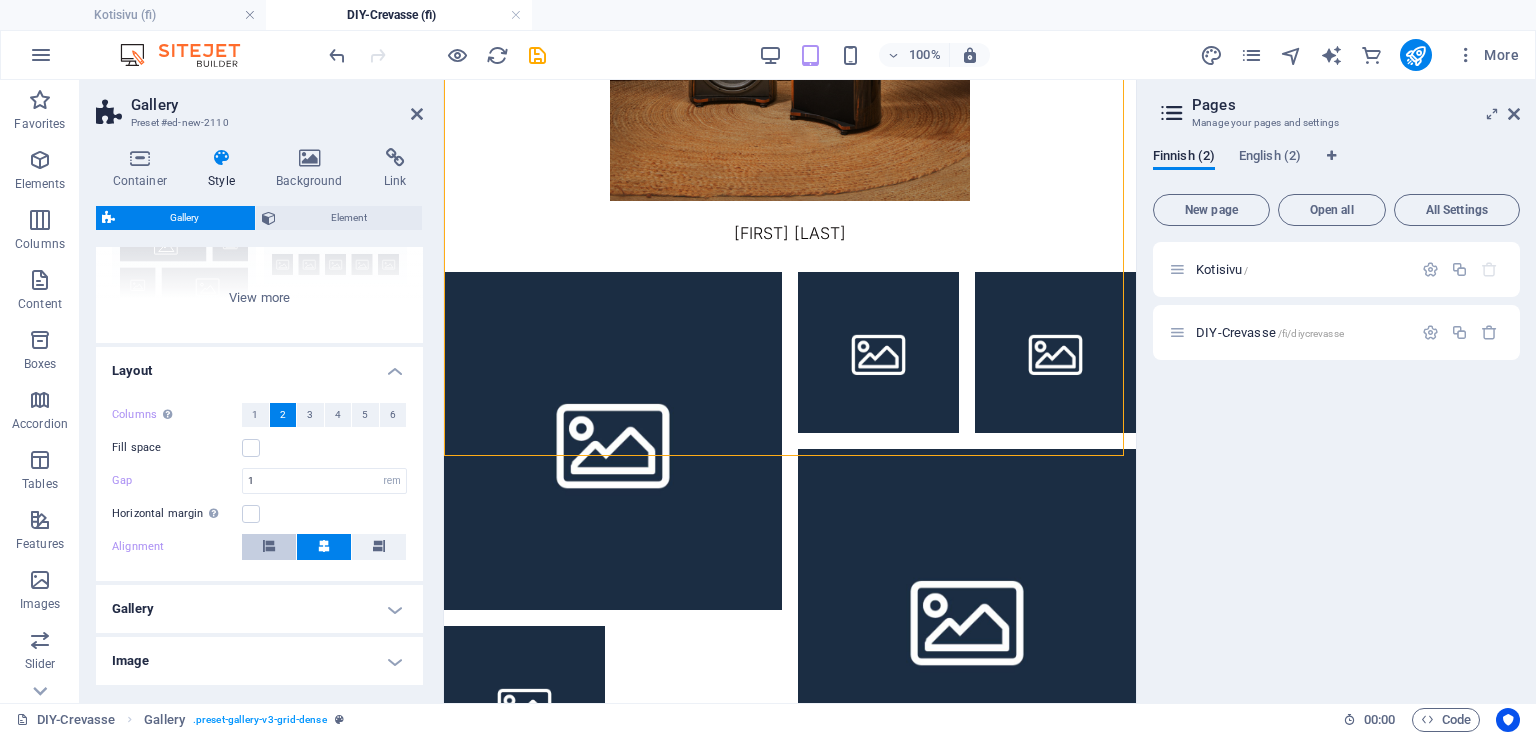click at bounding box center [269, 547] 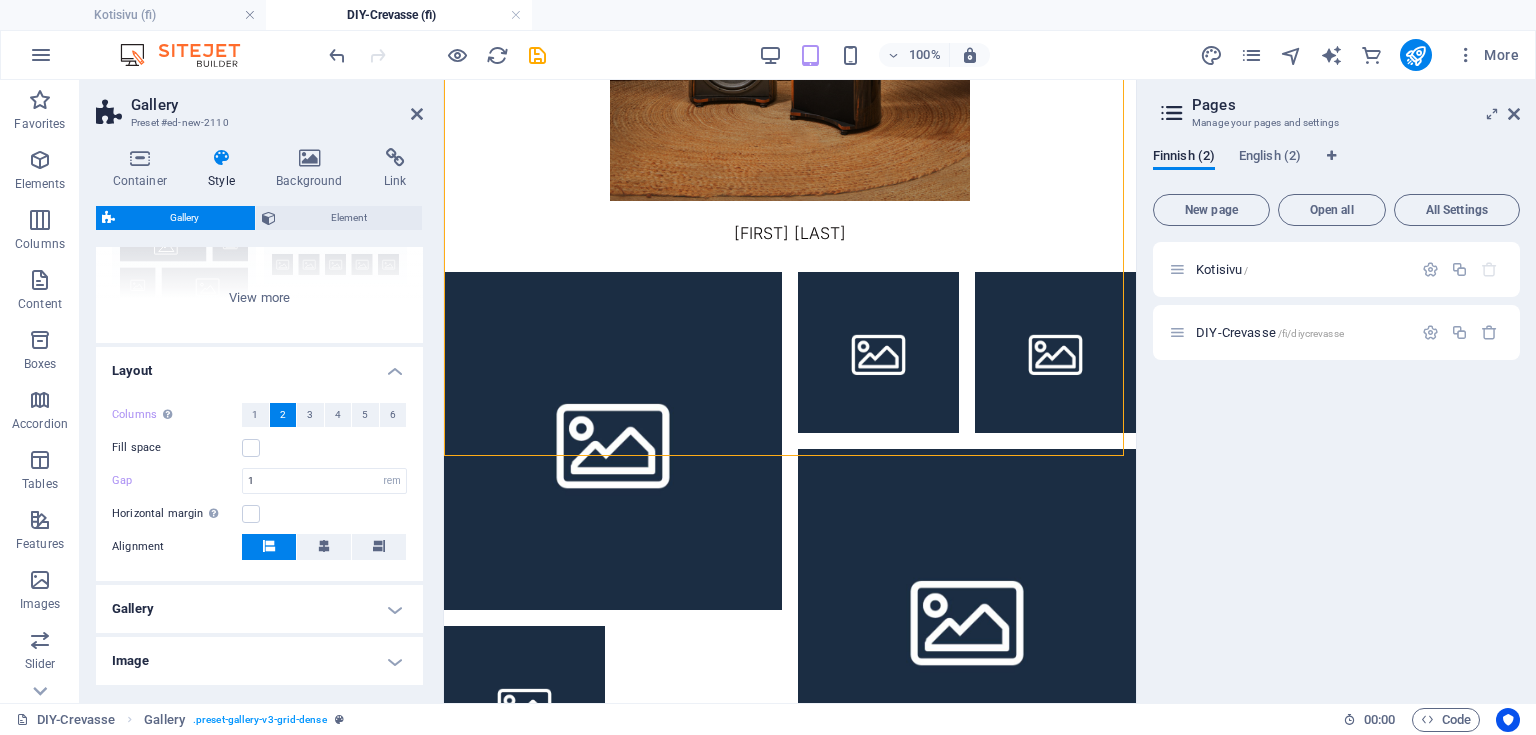 click on "Gallery" at bounding box center [277, 105] 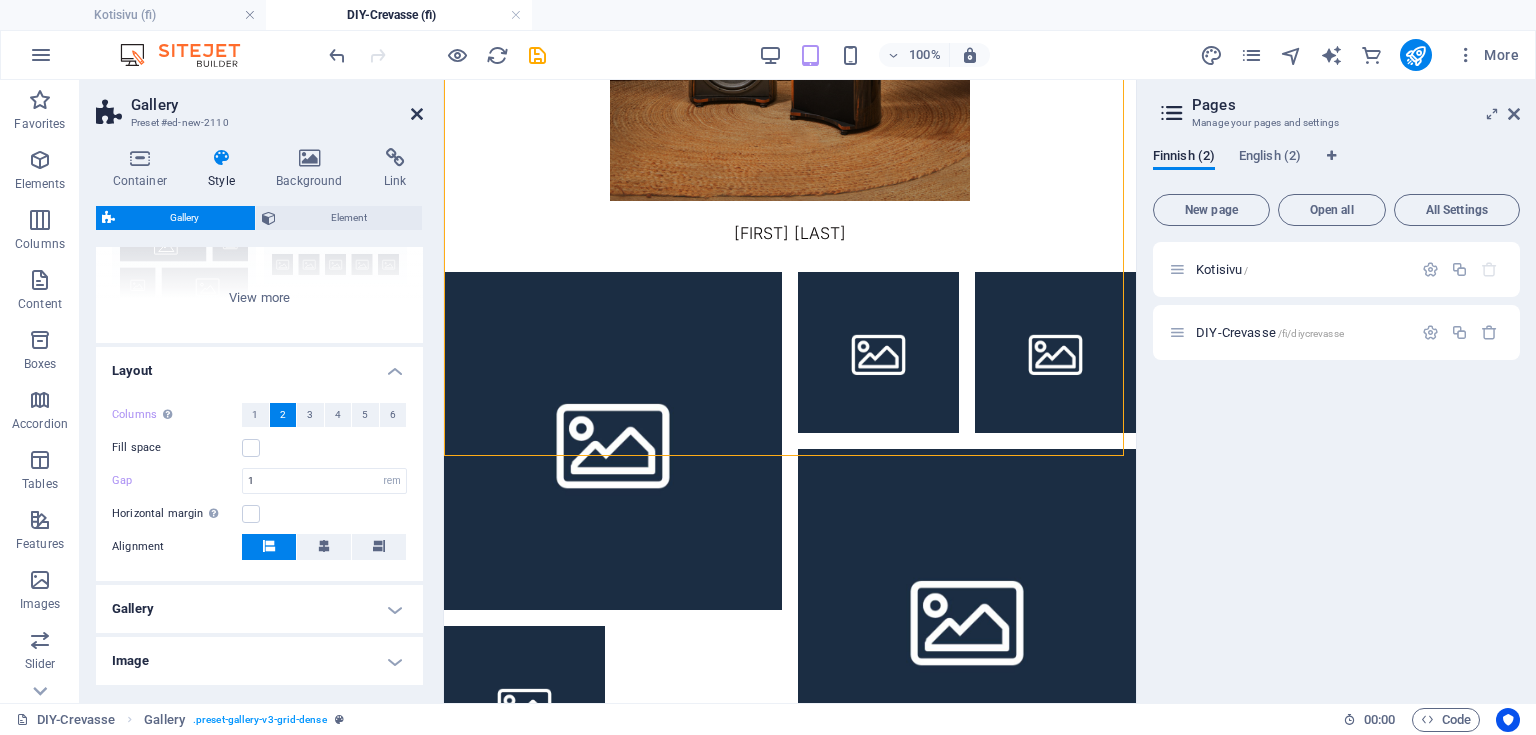 click at bounding box center (417, 114) 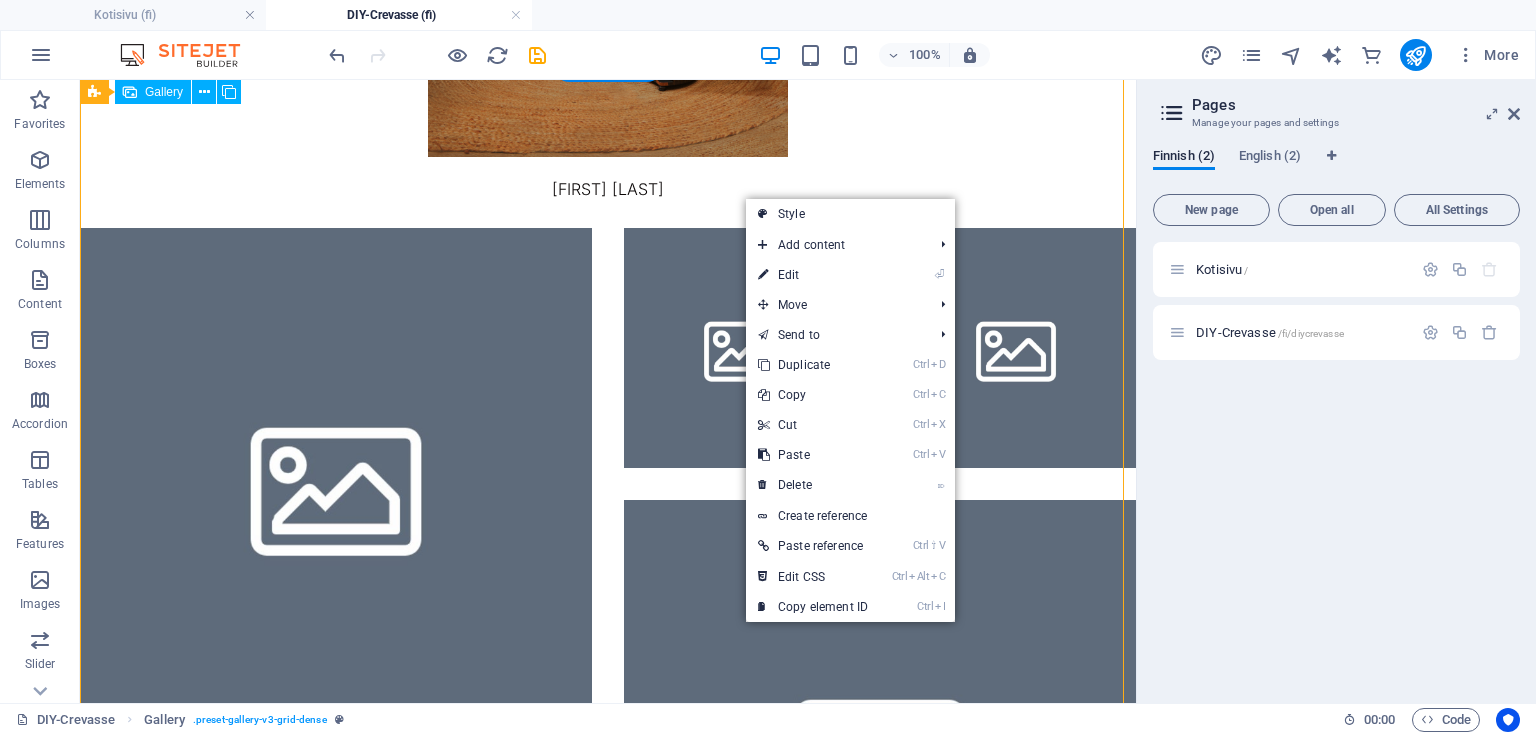 click at bounding box center (744, 348) 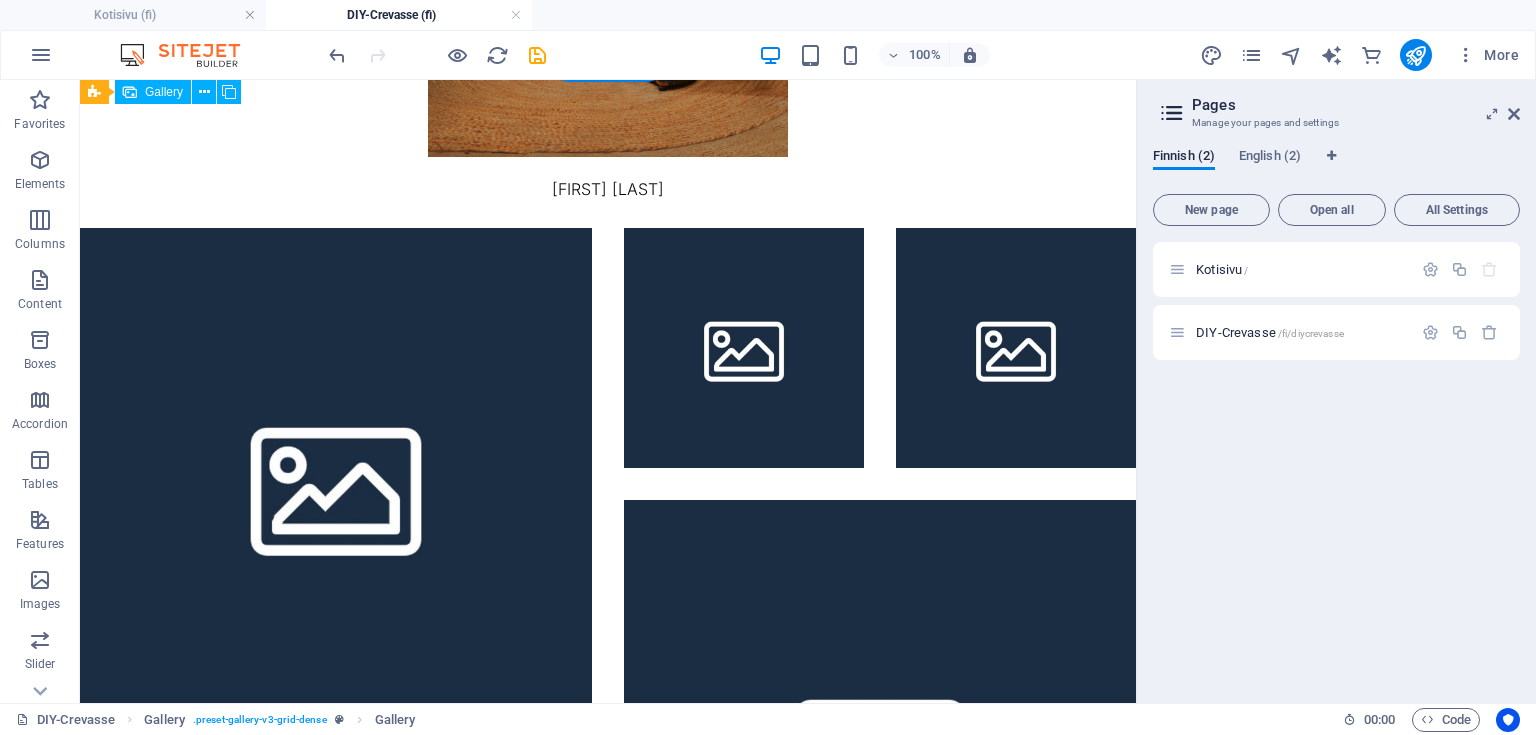 click at bounding box center [608, 620] 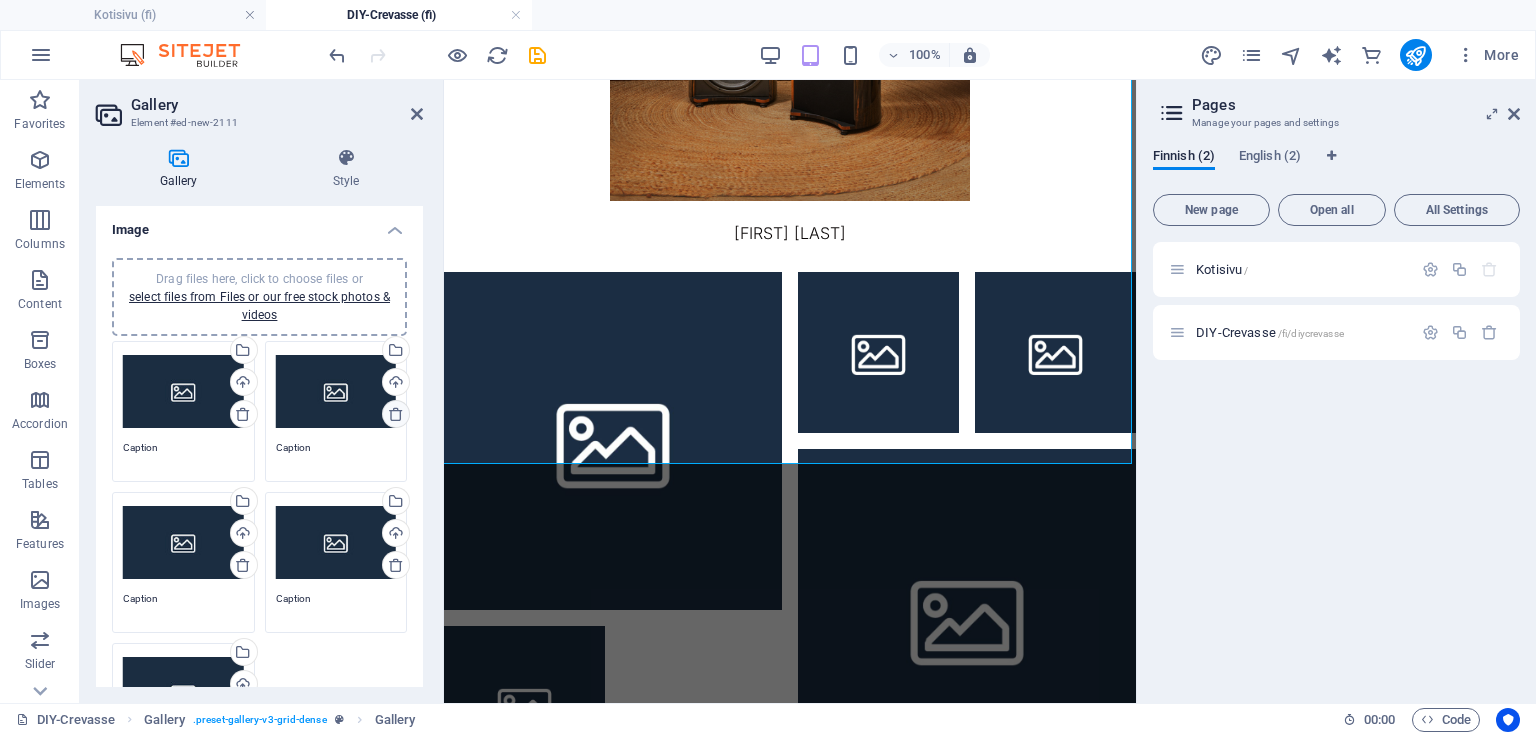 click at bounding box center [396, 414] 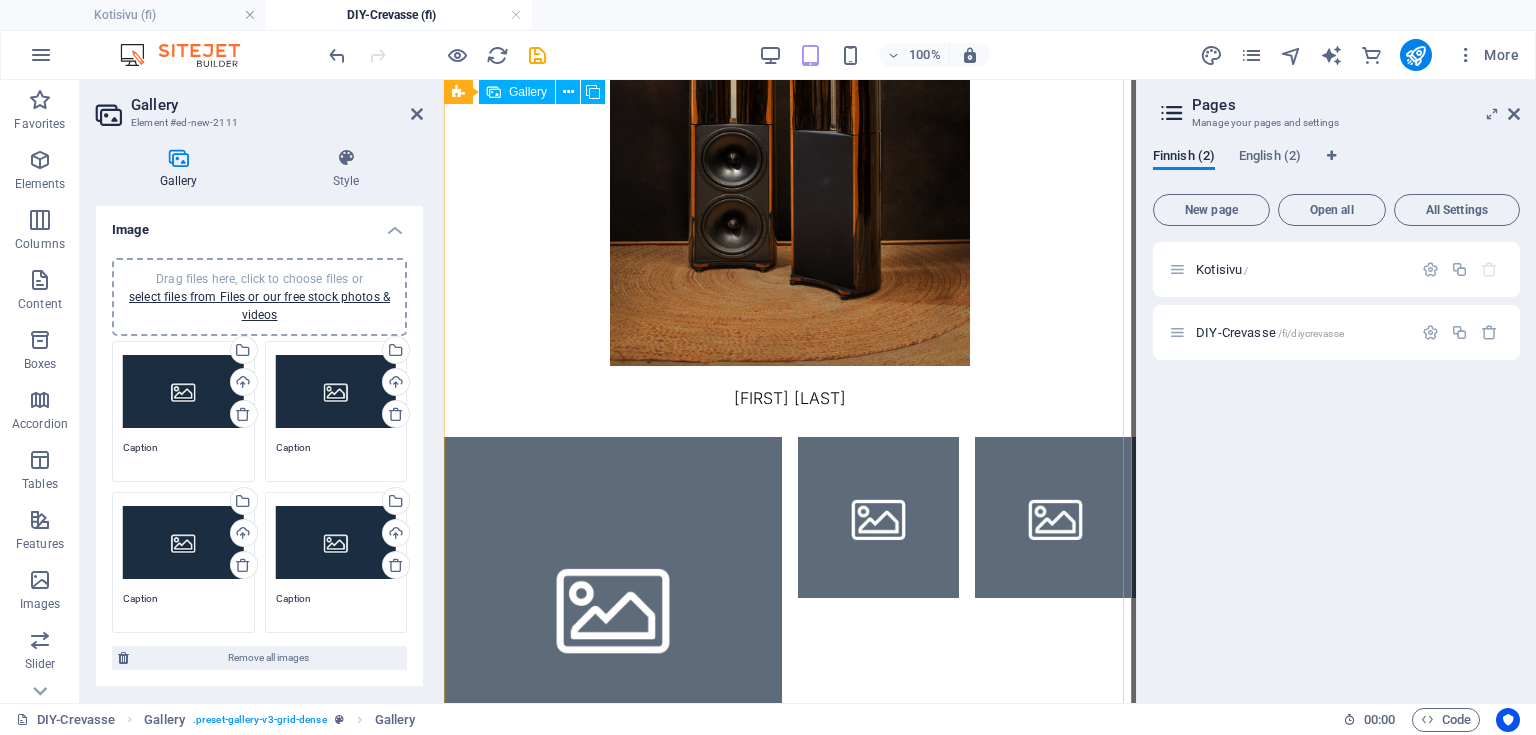 scroll, scrollTop: 584, scrollLeft: 0, axis: vertical 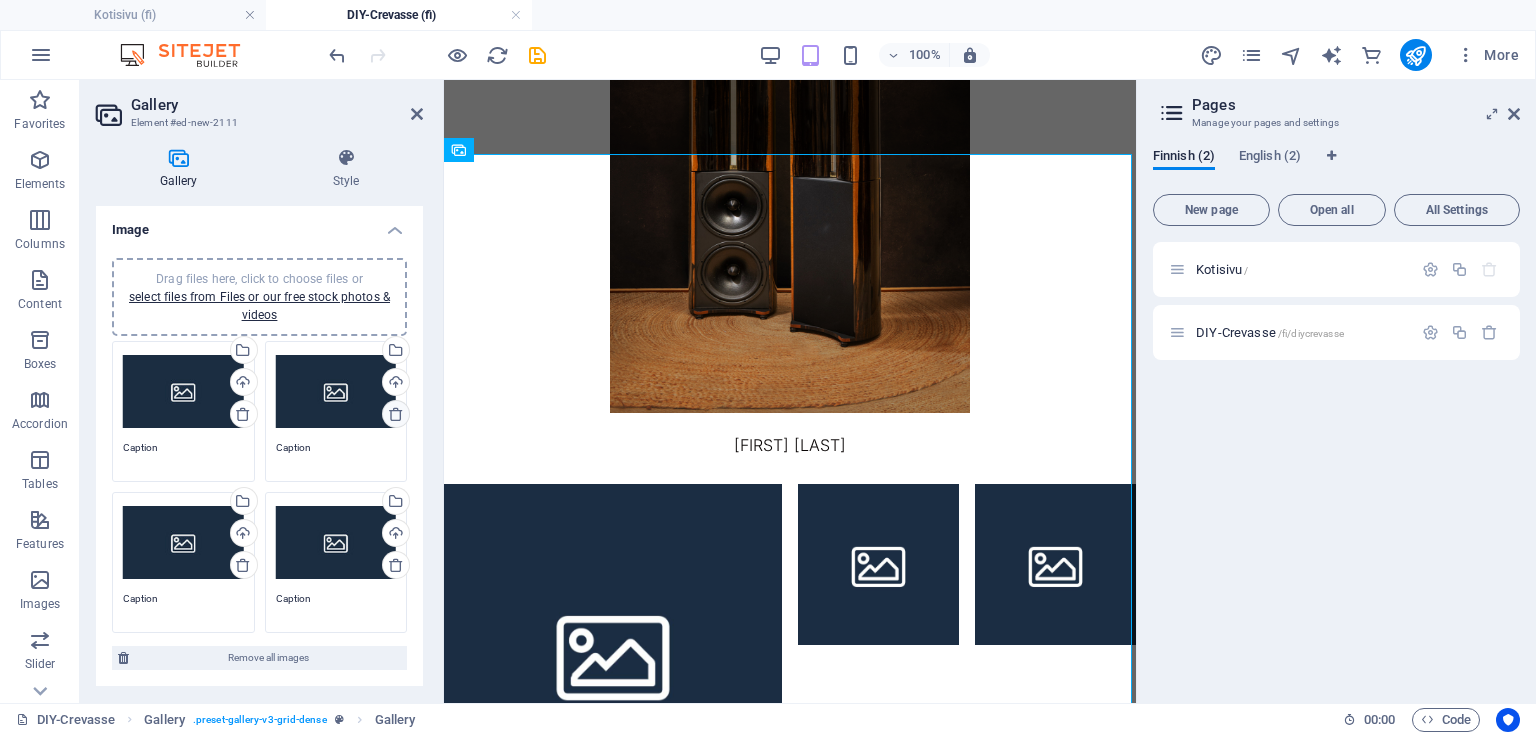 click at bounding box center [396, 414] 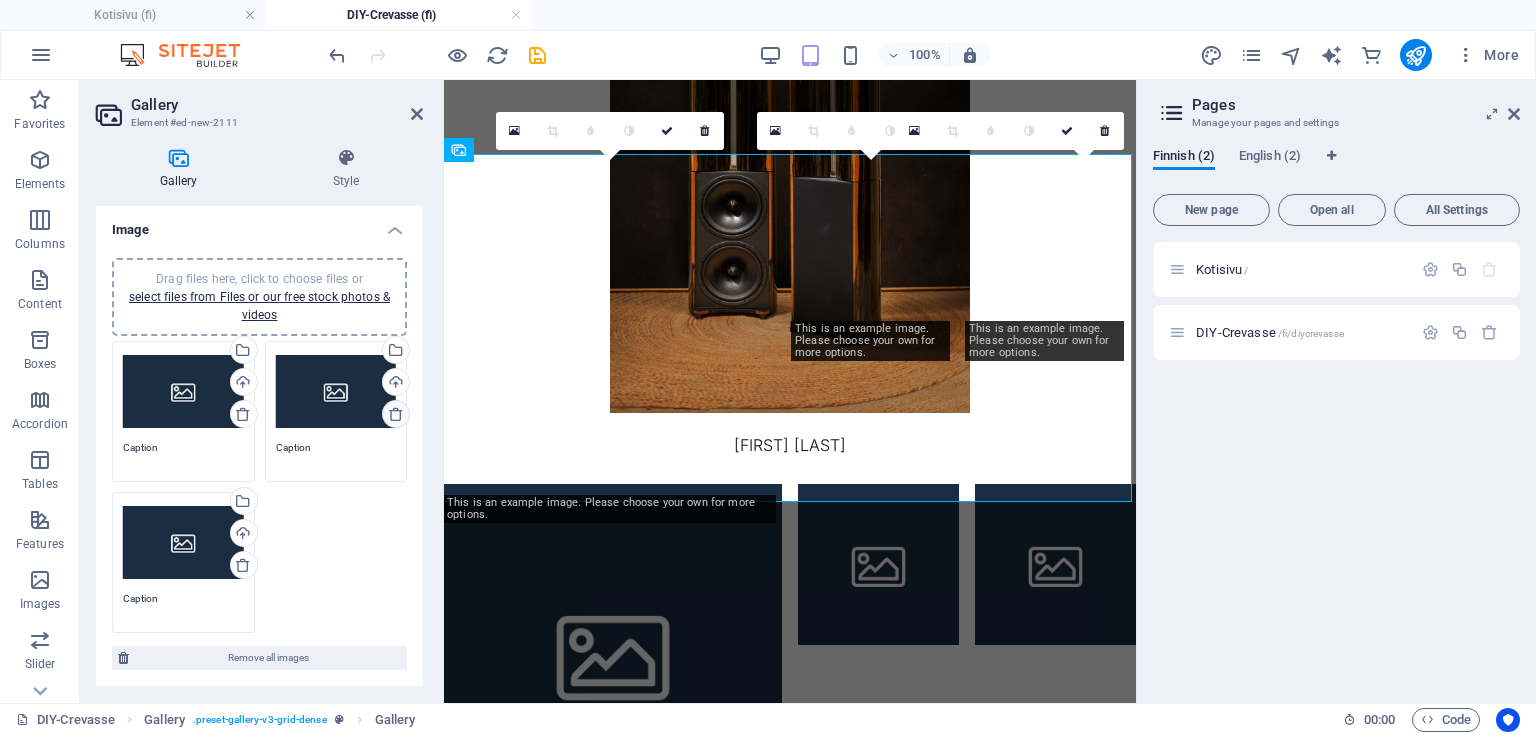 click at bounding box center [396, 414] 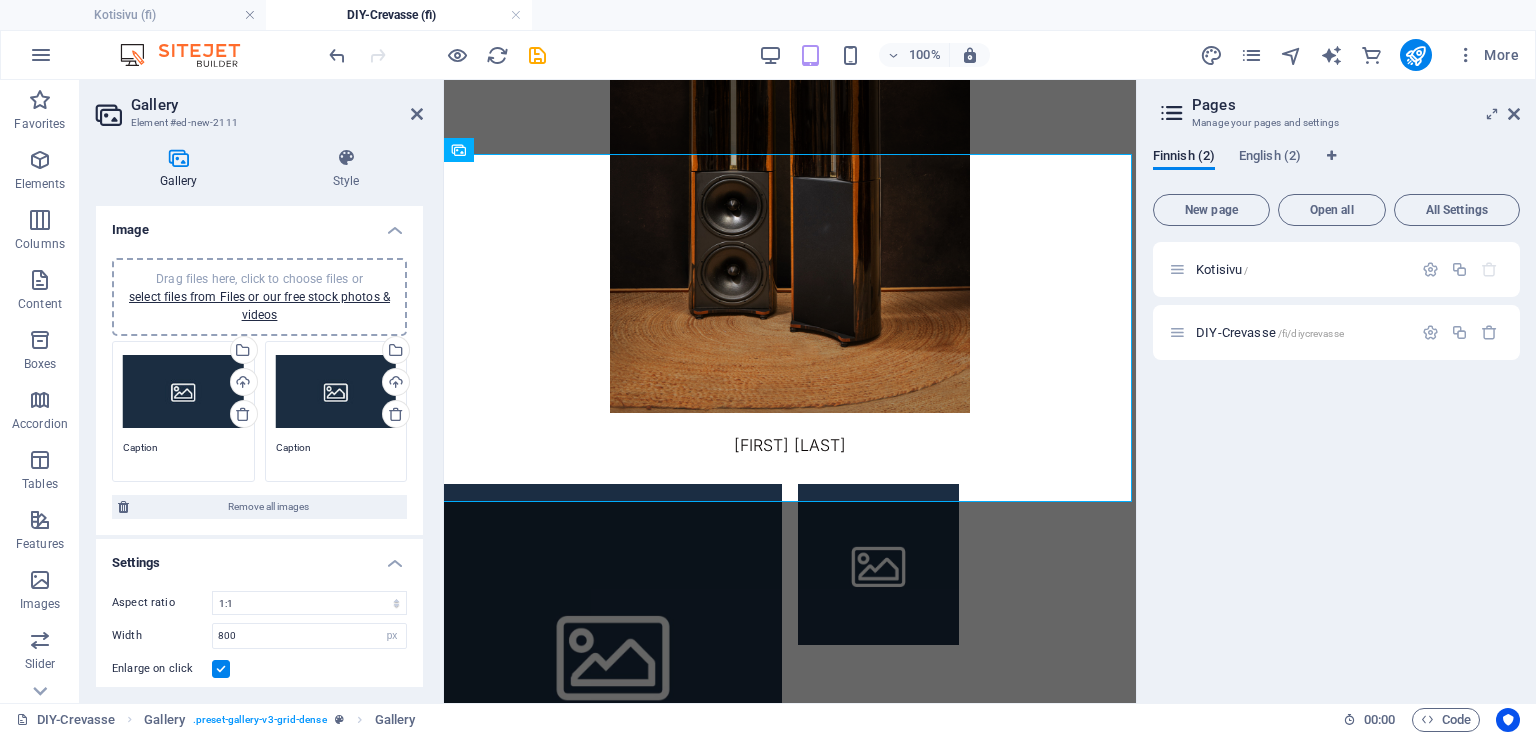 drag, startPoint x: 752, startPoint y: 466, endPoint x: 956, endPoint y: 402, distance: 213.80365 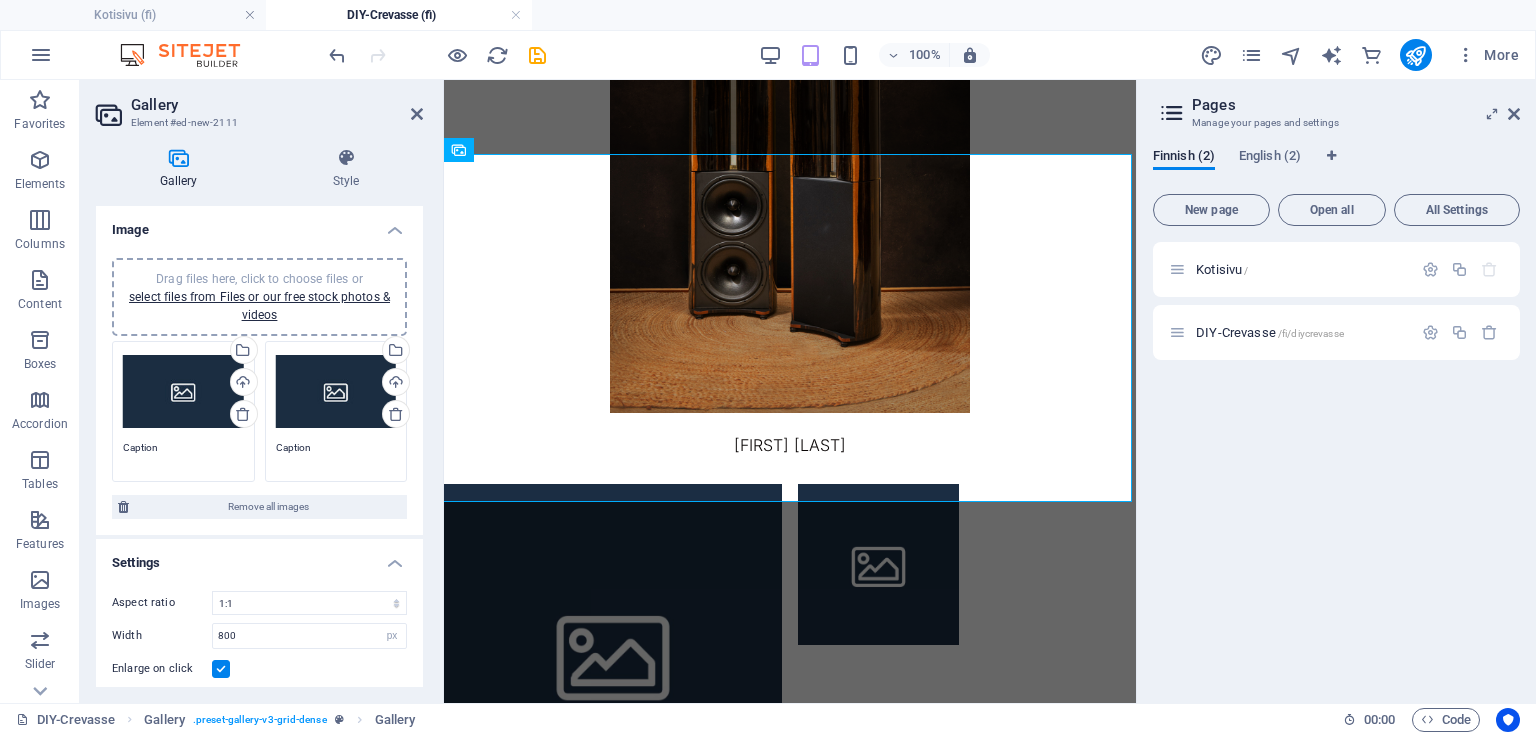 click at bounding box center [790, 653] 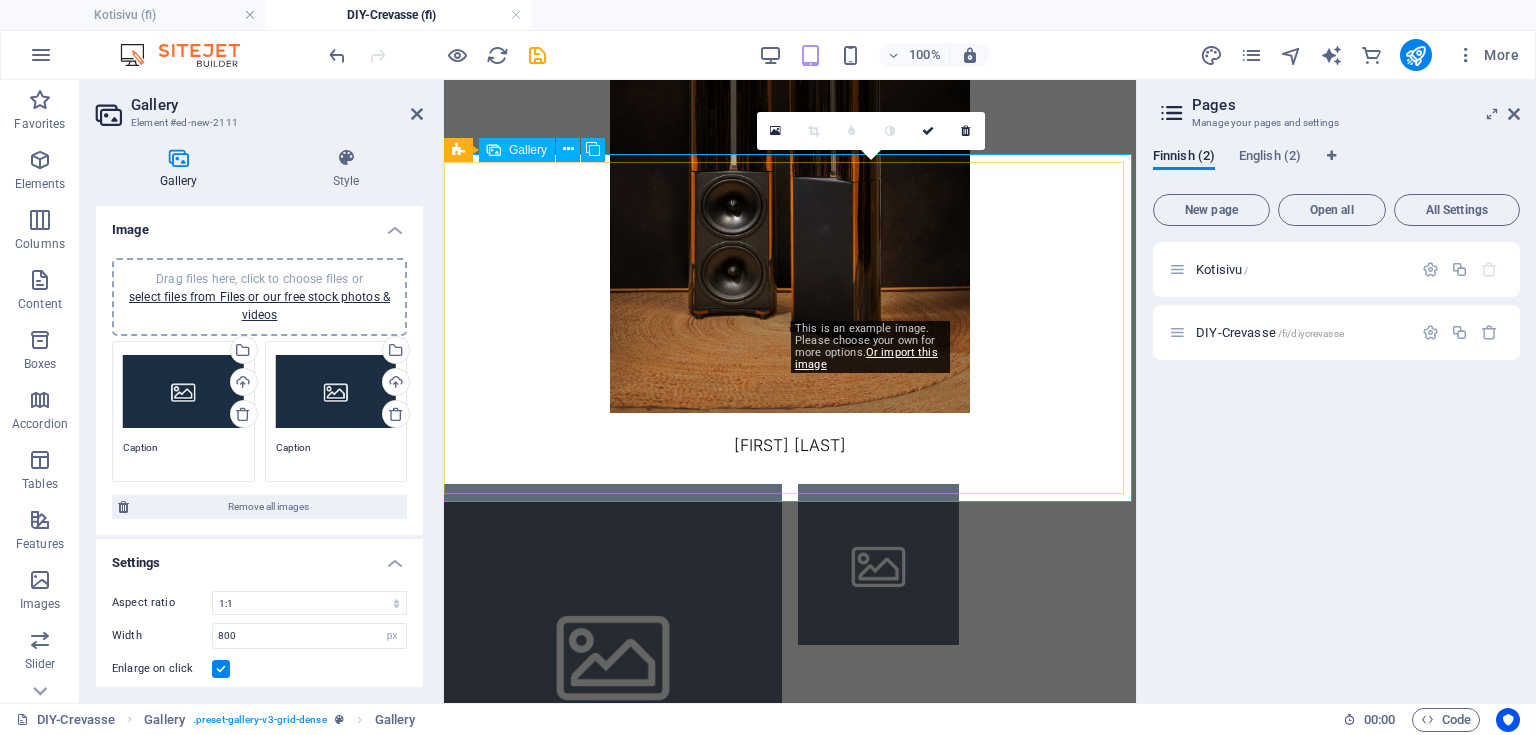 click at bounding box center (878, 564) 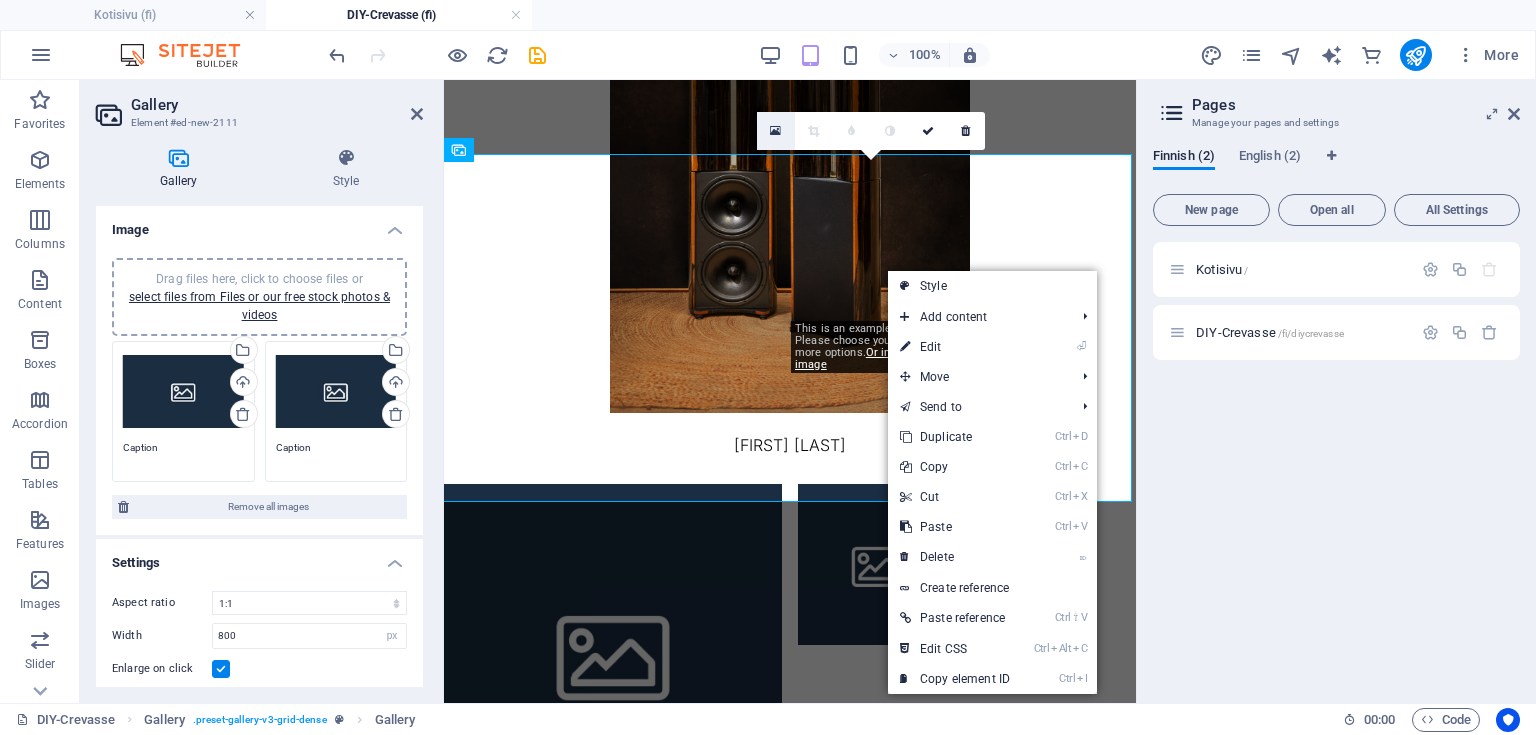 click at bounding box center [775, 131] 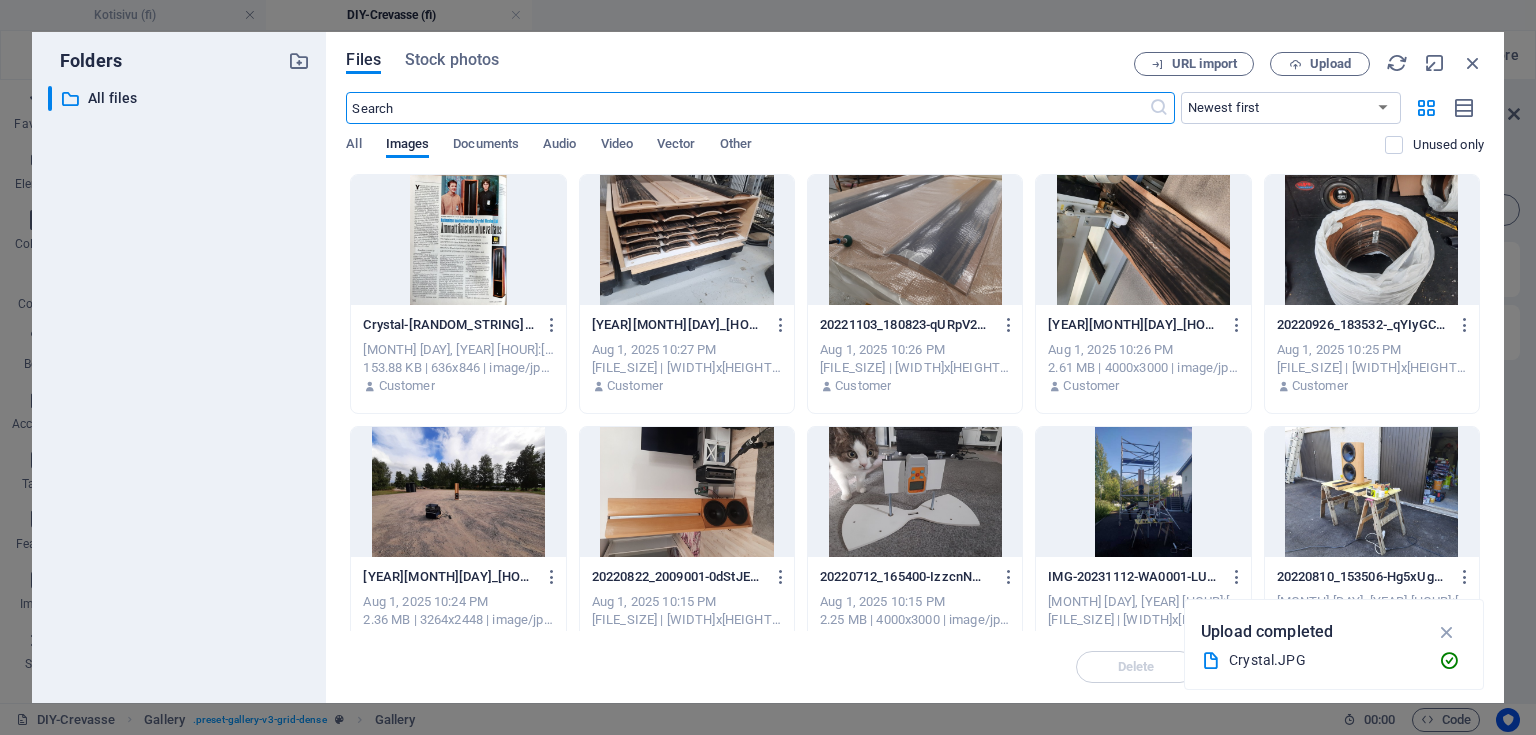scroll, scrollTop: 549, scrollLeft: 0, axis: vertical 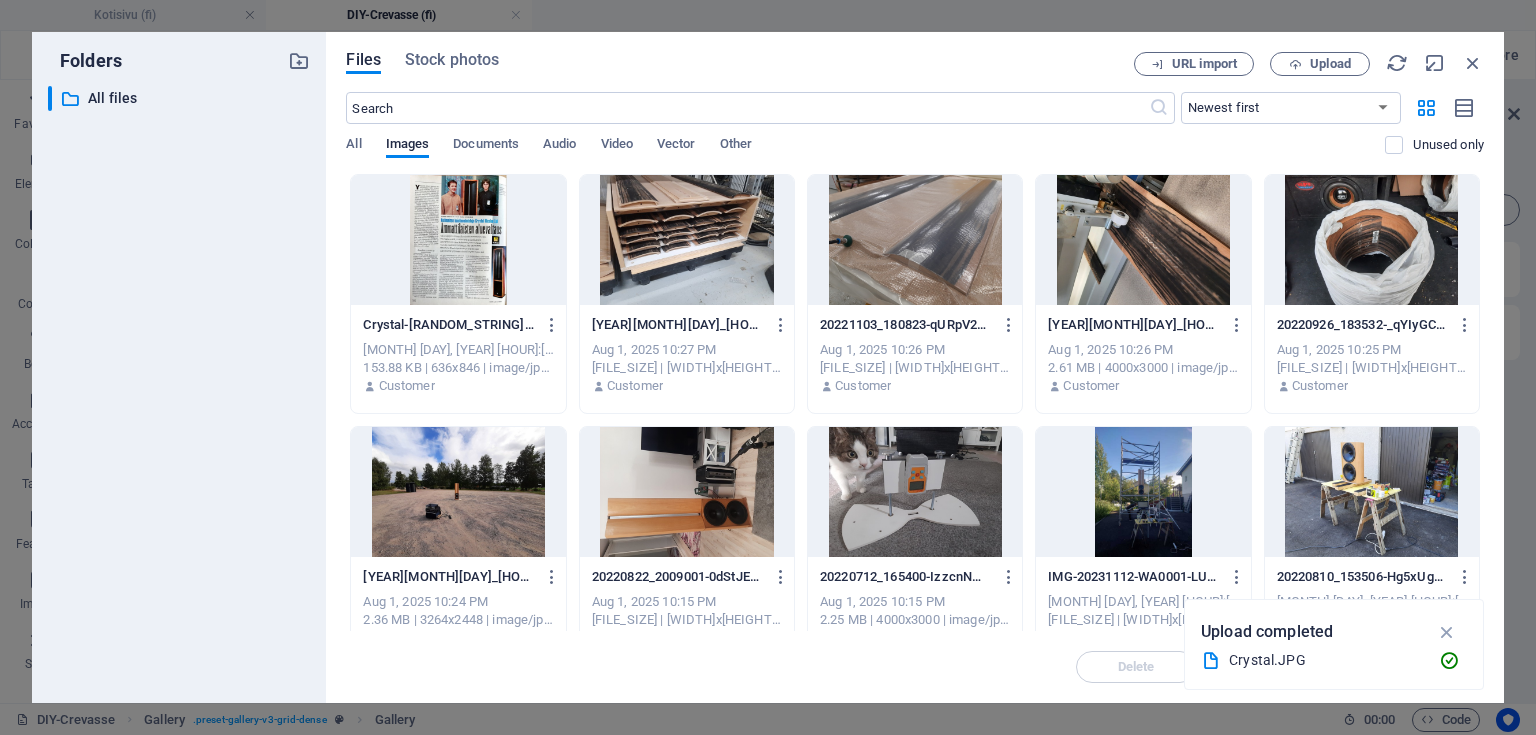 click on "Files Stock photos URL import Upload ​ Newest first Oldest first Name (A-Z) Name (Z-A) Size (0-9) Size (9-0) Resolution (0-9) Resolution (9-0) All Images Documents Audio Video Vector Other Unused only Drop files here to upload them instantly Crystal-[RANDOM_STRING].JPG Crystal-[RANDOM_STRING].JPG [MONTH] [DAY], [YEAR] [HOUR]:[MINUTE] [AM/PM] [FILE_SIZE] | [WIDTH]x[HEIGHT] | image/jpeg Customer [YEAR][MONTH][DAY]_[HOUR]:[MINUTE]:[SECOND]-[RANDOM_STRING].jpg [YEAR][MONTH][DAY]_[HOUR]:[MINUTE]:[SECOND]-[RANDOM_STRING].jpg [MONTH] [DAY], [YEAR] [HOUR]:[MINUTE] [AM/PM] [FILE_SIZE] | [WIDTH]x[HEIGHT] | image/jpeg Customer [YEAR][MONTH][DAY]_[HOUR]:[MINUTE]:[SECOND]-[RANDOM_STRING].jpg [YEAR][MONTH][DAY]_[HOUR]:[MINUTE]:[SECOND]-[RANDOM_STRING].jpg [MONTH] [DAY], [YEAR] [HOUR]:[MINUTE] [AM/PM] [FILE_SIZE] | [WIDTH]x[HEIGHT] | image/jpeg Customer [YEAR][MONTH][DAY]_[HOUR]:[MINUTE]:[SECOND]-[RANDOM_STRING].jpg [YEAR][MONTH][DAY]_[HOUR]:[MINUTE]:[SECOND]-[RANDOM_STRING].jpg [MONTH] [DAY], [YEAR] [HOUR]:[MINUTE] [AM/PM] [FILE_SIZE] | [WIDTH]x[HEIGHT] | image/jpeg Customer [YEAR][MONTH][DAY]_[HOUR]:[MINUTE]:[SECOND]-[RANDOM_STRING].jpg [YEAR][MONTH][DAY]_[HOUR]:[MINUTE]:[SECOND]-[RANDOM_STRING].jpg [MONTH] [DAY], [YEAR] [HOUR]:[MINUTE] [AM/PM] [FILE_SIZE] | [WIDTH]x[HEIGHT] | image/jpeg Customer [YEAR][MONTH][DAY]_[HOUR]:[MINUTE][DIGIT]-[RANDOM_STRING].jpg Customer" at bounding box center (915, 367) 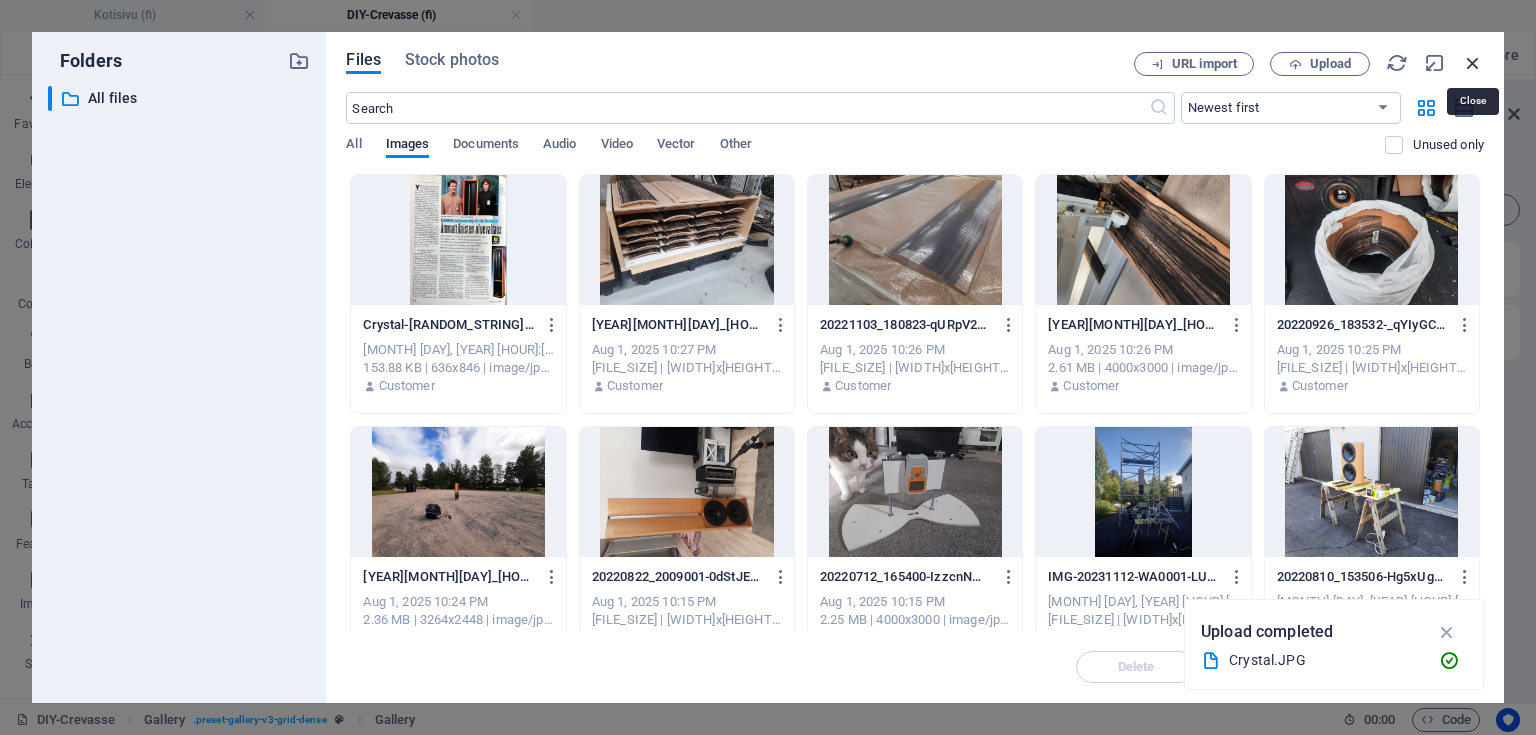 click at bounding box center [1473, 63] 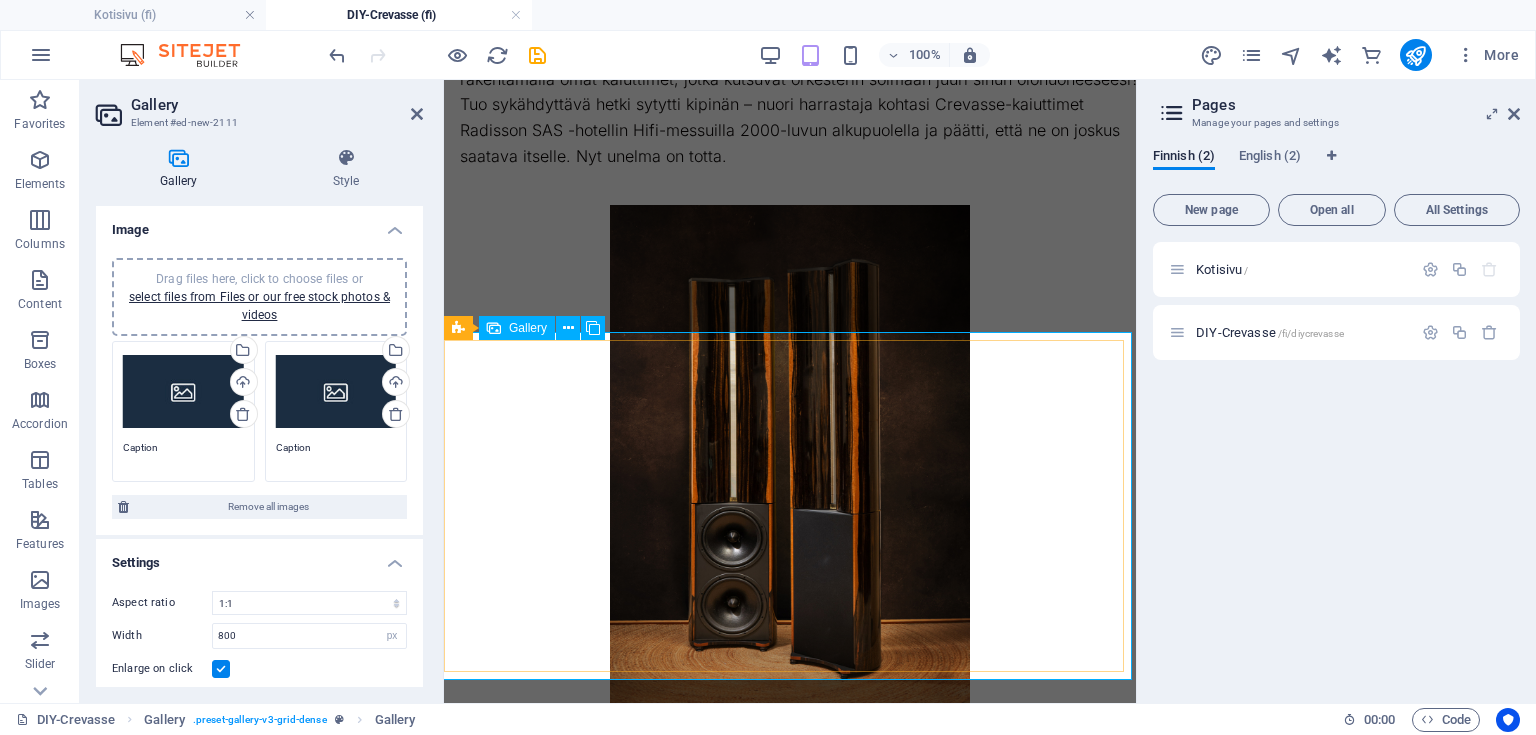 scroll, scrollTop: 407, scrollLeft: 0, axis: vertical 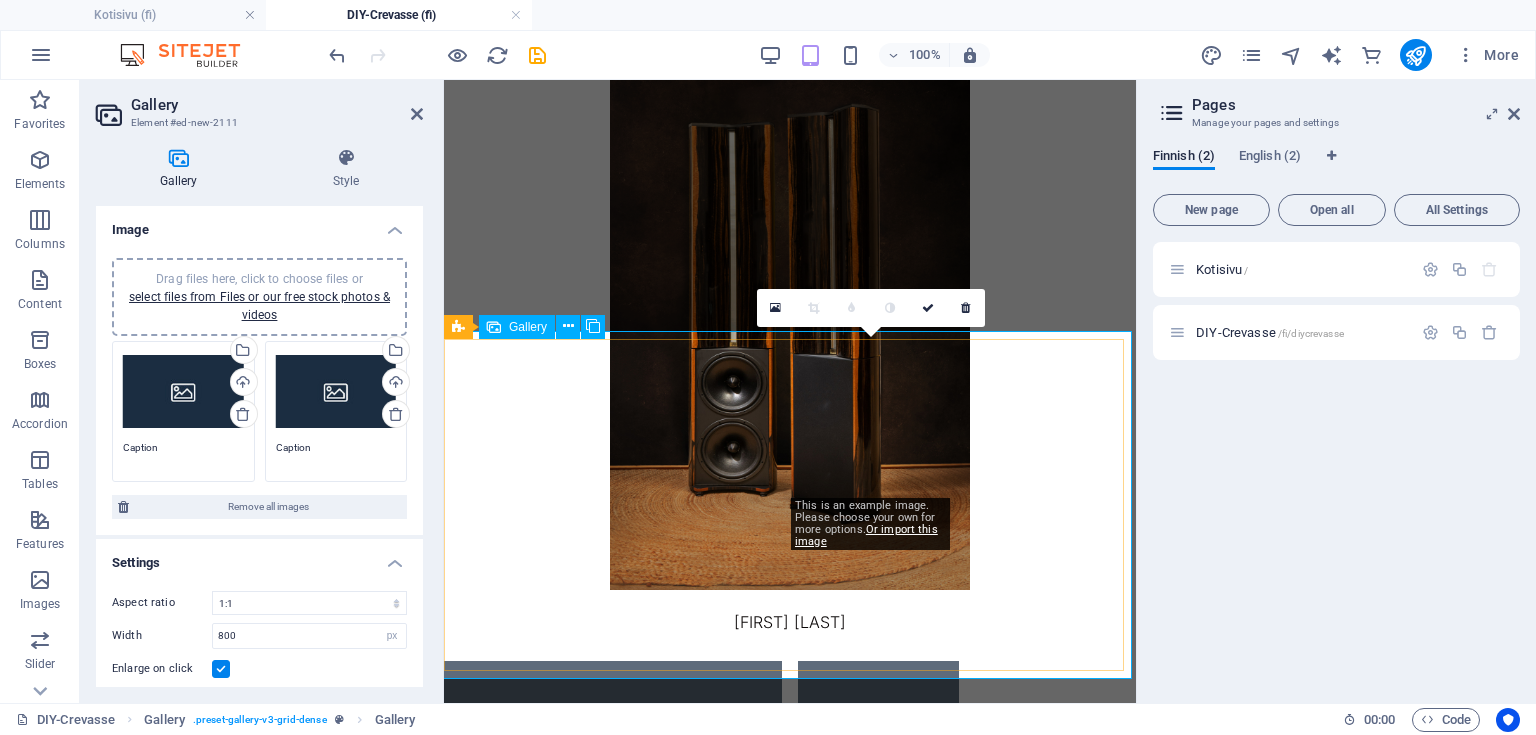 click at bounding box center (878, 741) 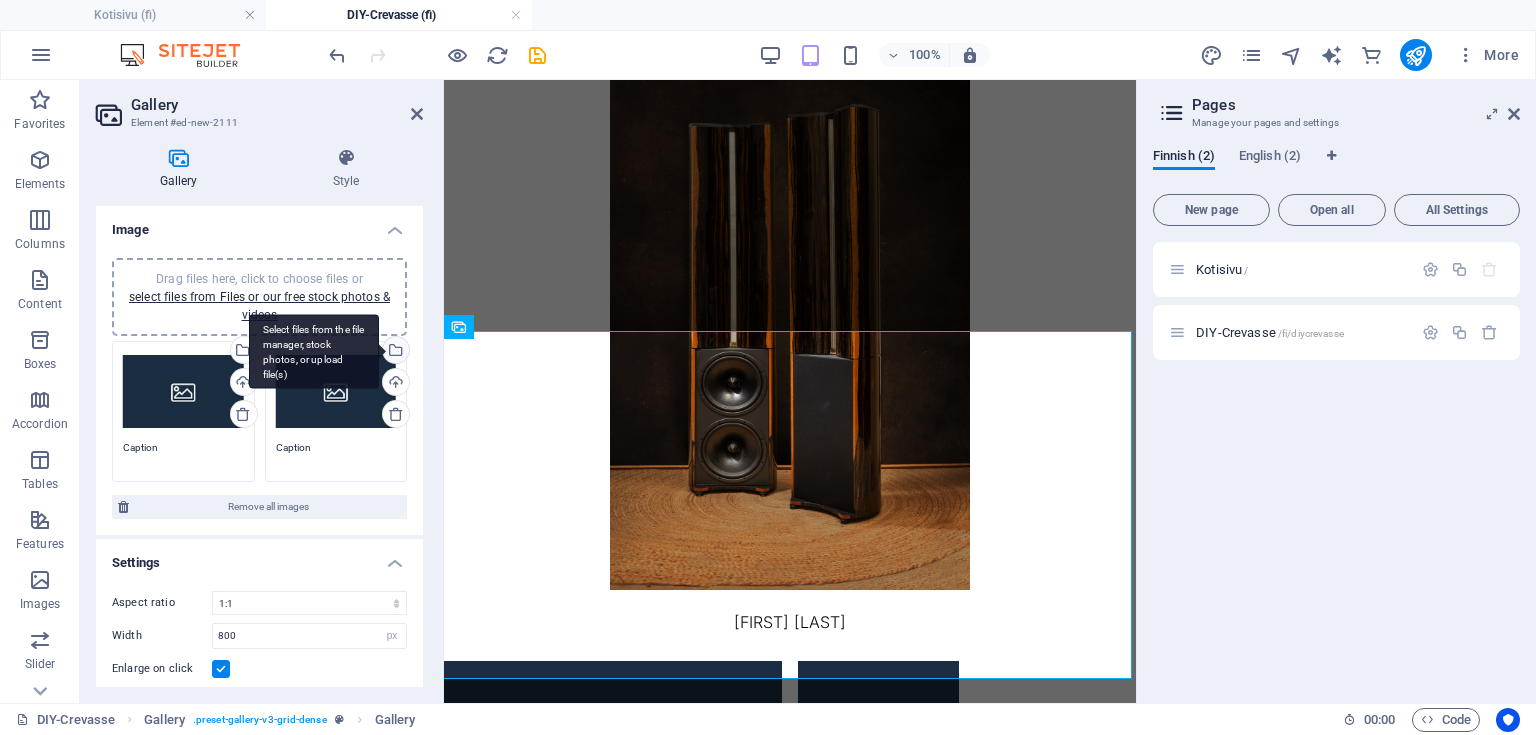click on "Select files from the file manager, stock photos, or upload file(s)" at bounding box center (314, 351) 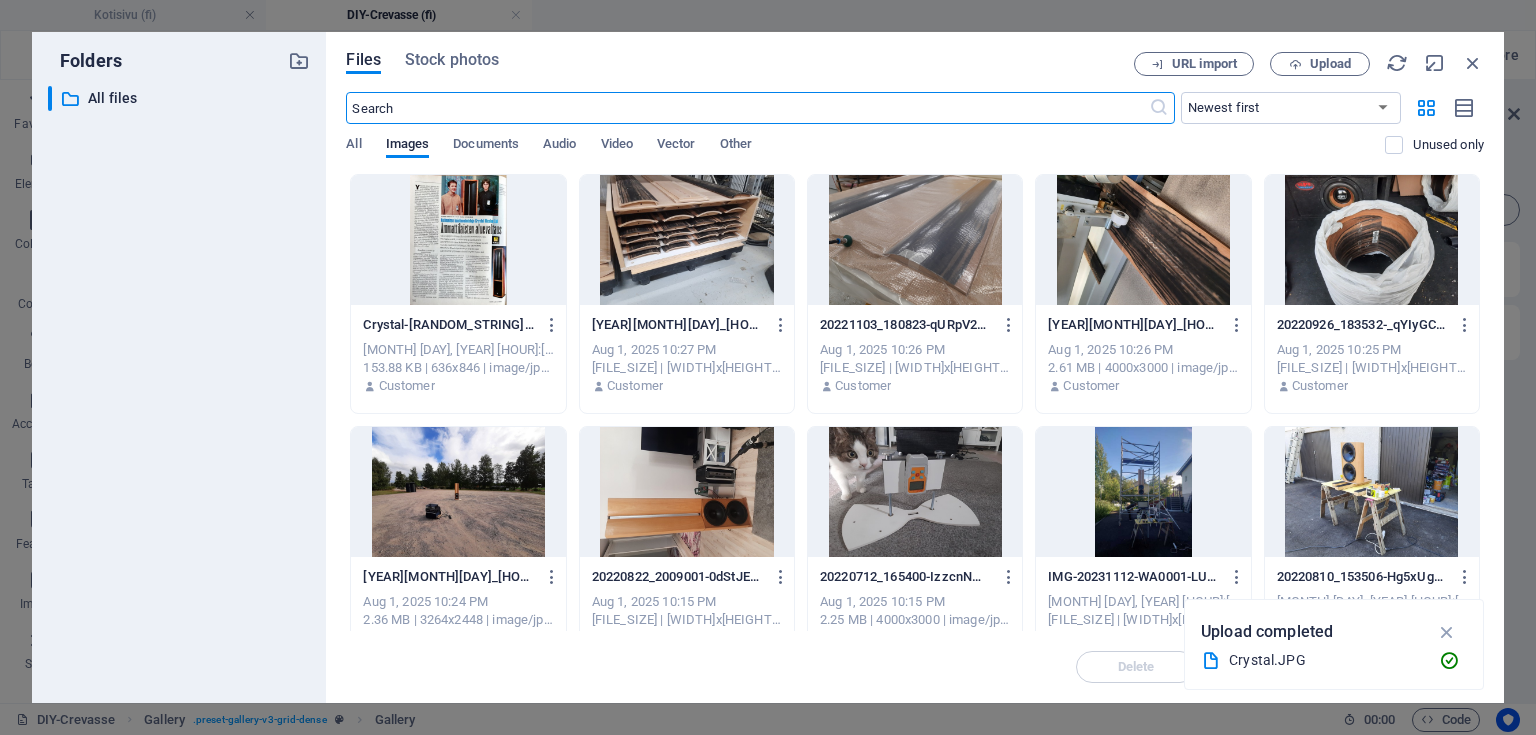 click at bounding box center (458, 240) 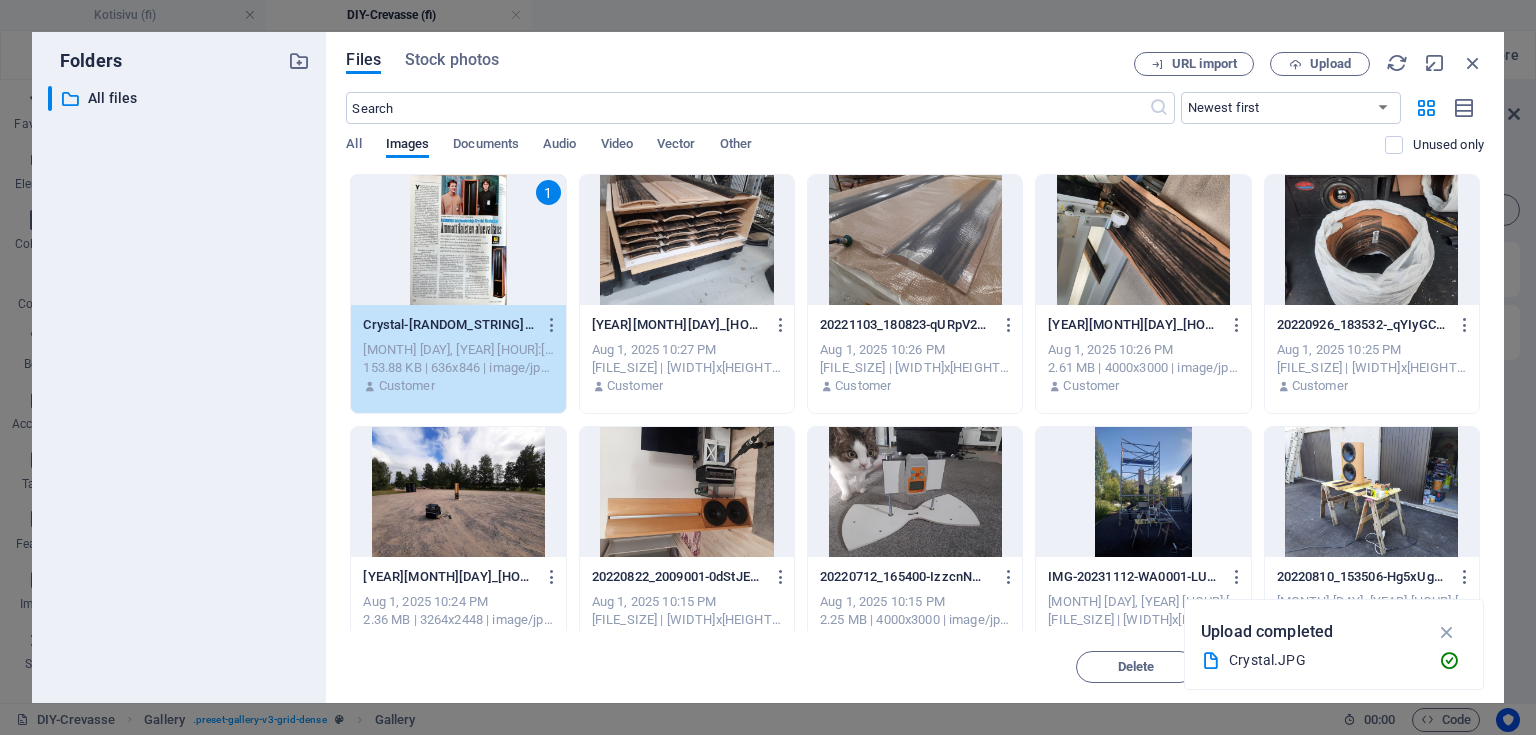 drag, startPoint x: 525, startPoint y: 251, endPoint x: 96, endPoint y: 190, distance: 433.31512 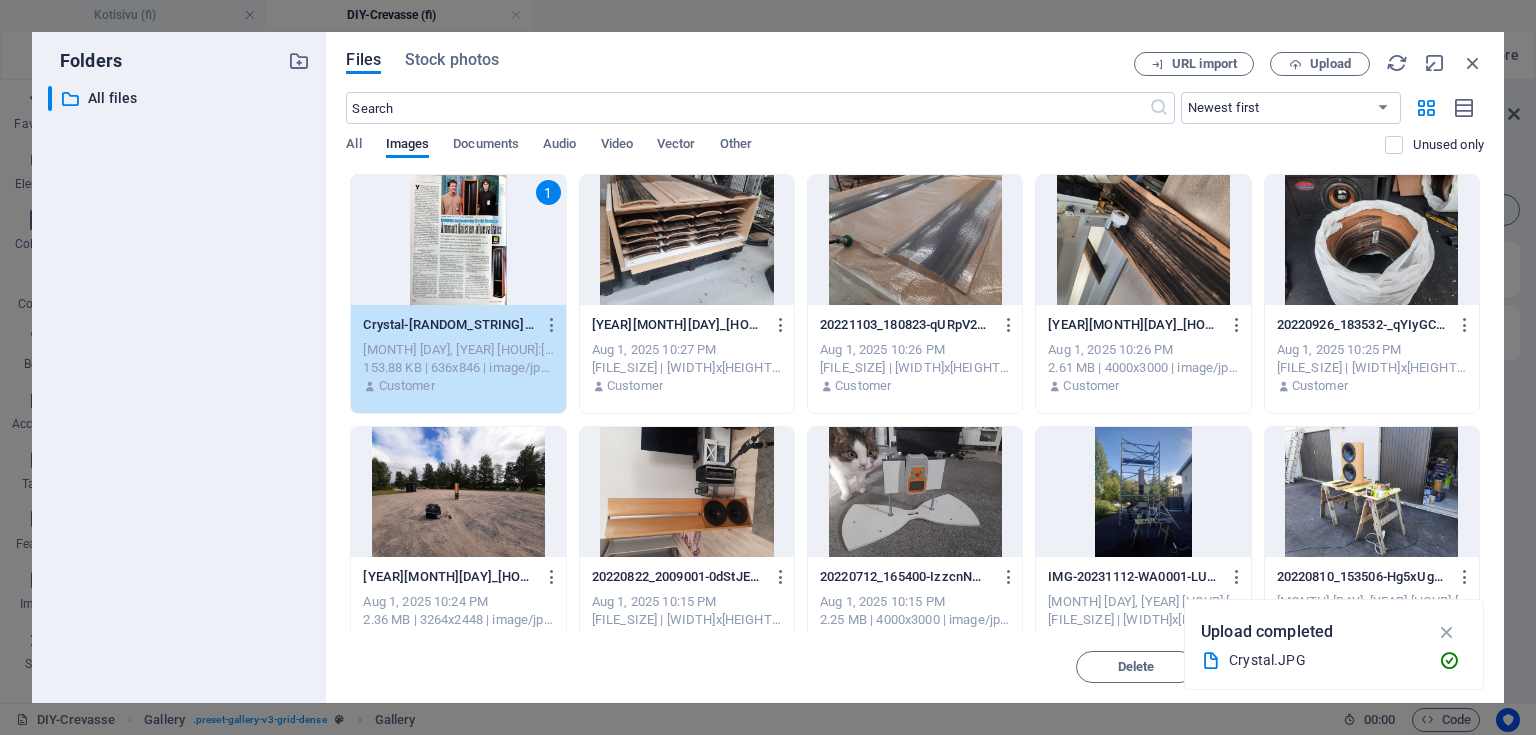 click on "1" at bounding box center (458, 240) 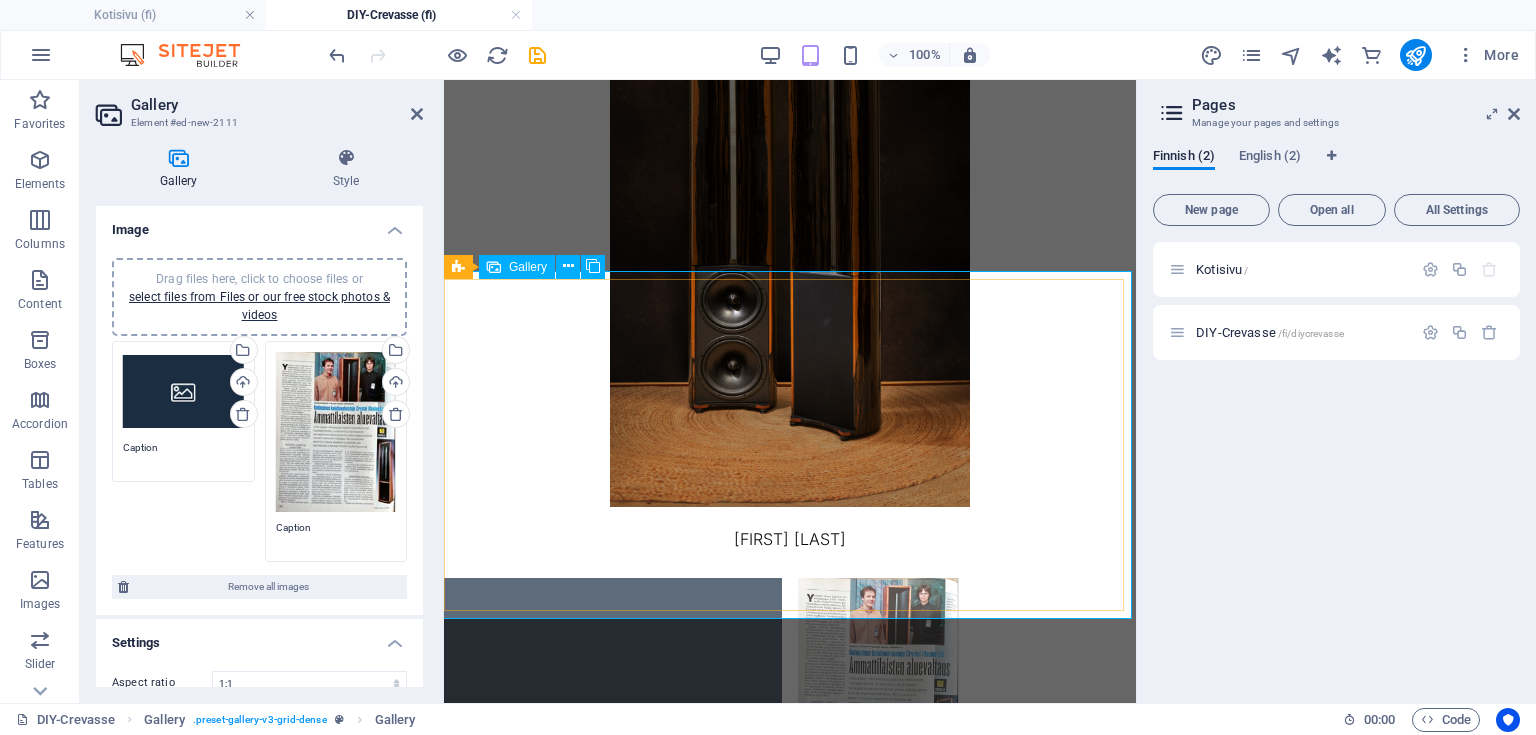 scroll, scrollTop: 567, scrollLeft: 0, axis: vertical 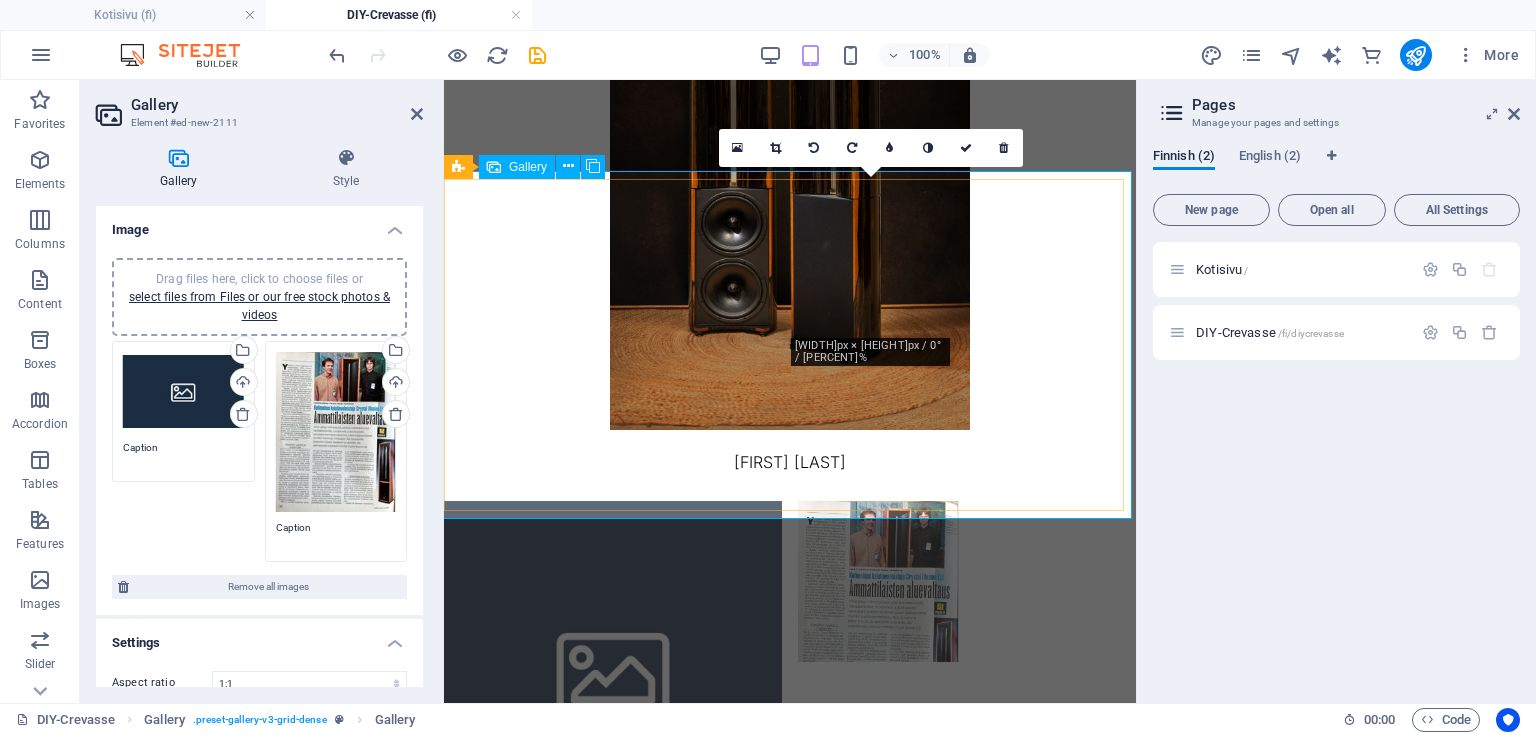 click at bounding box center [878, 581] 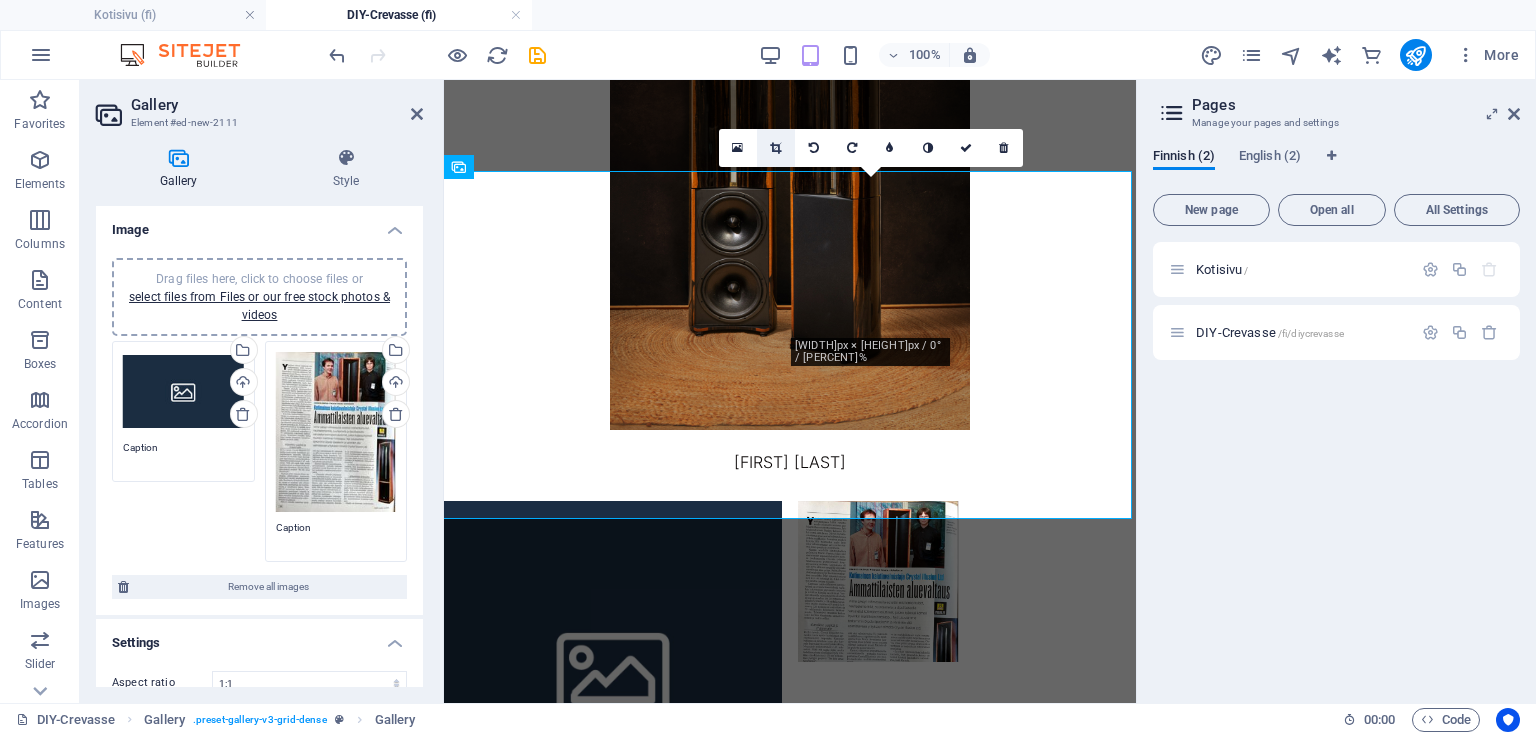 click at bounding box center (775, 148) 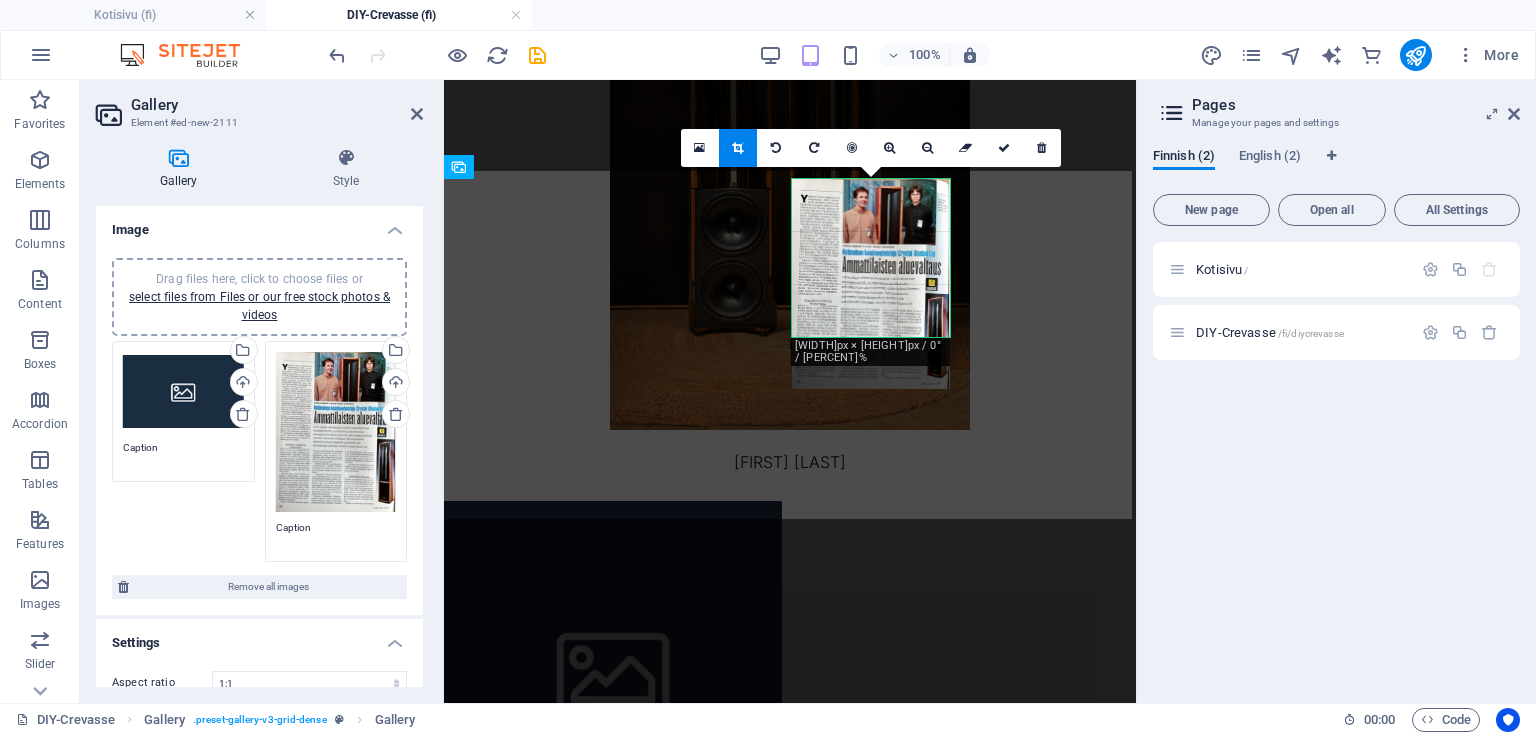 drag, startPoint x: 953, startPoint y: 368, endPoint x: 943, endPoint y: 342, distance: 27.856777 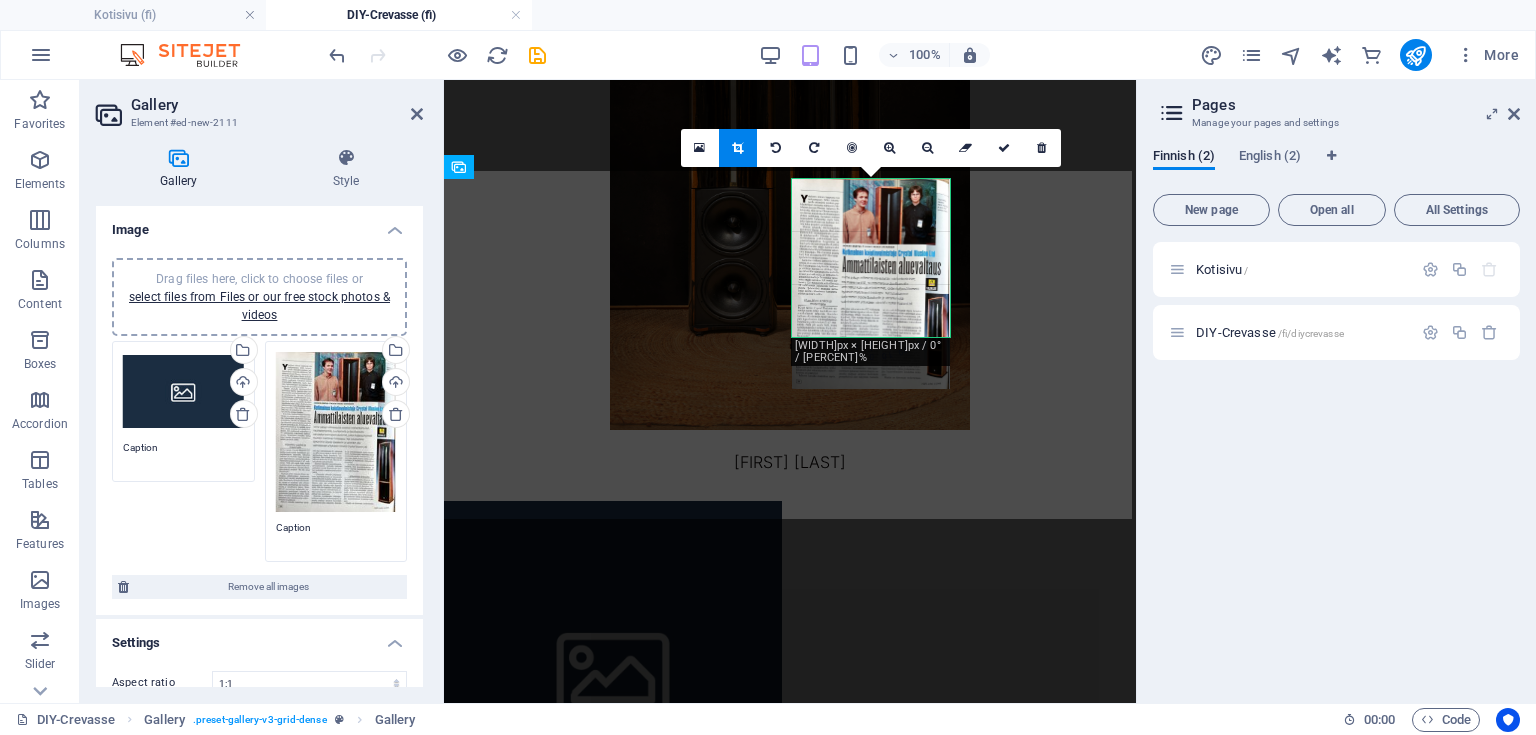 click at bounding box center (871, 284) 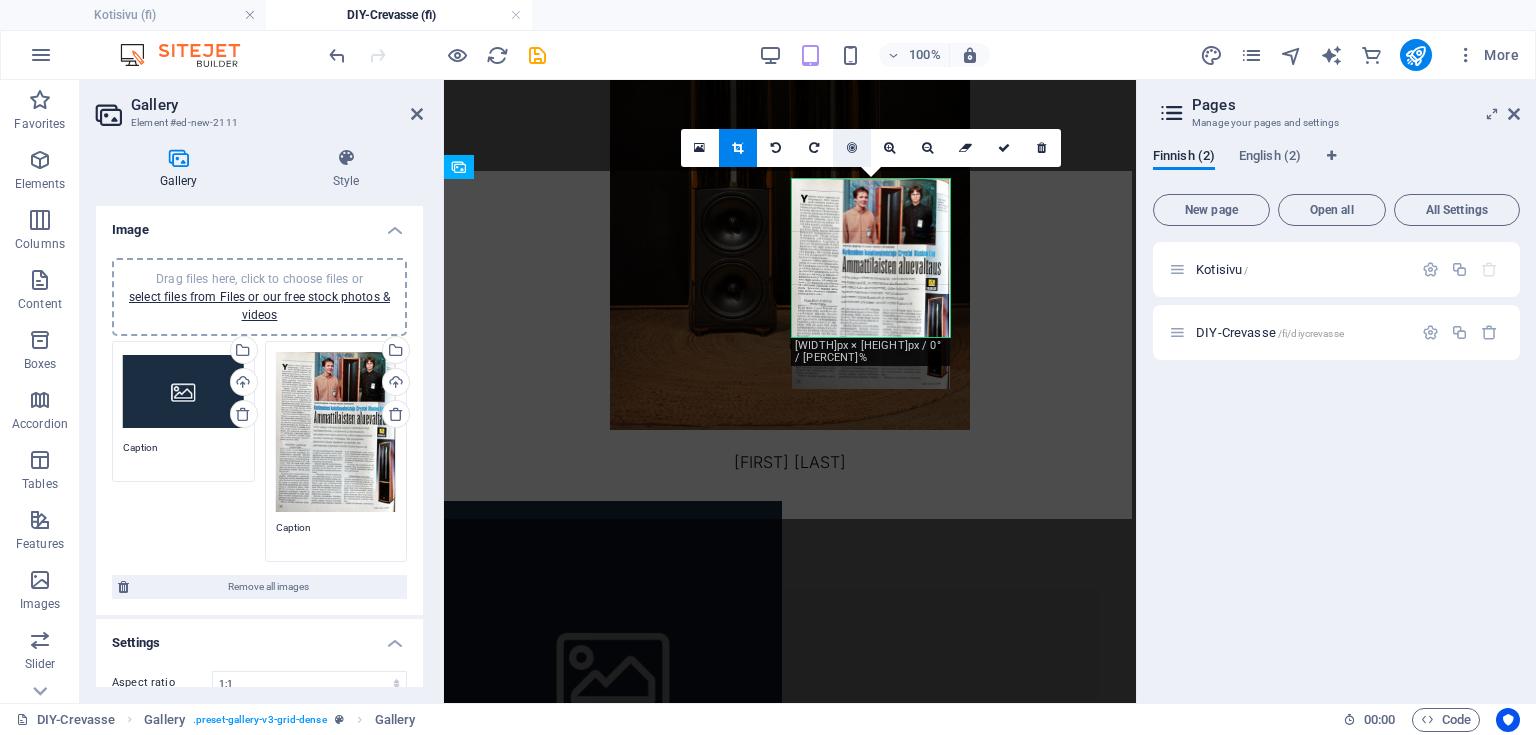 click at bounding box center [852, 148] 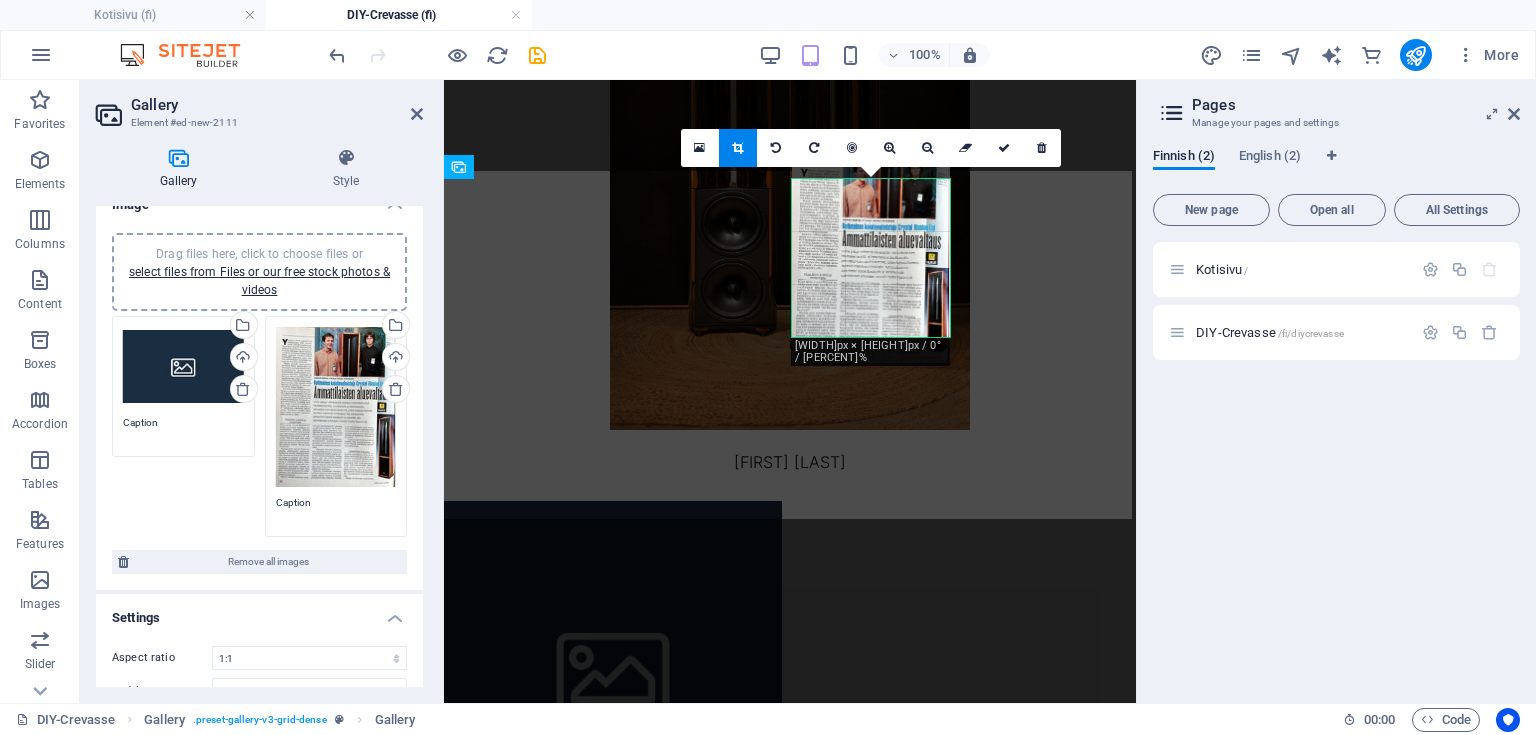 scroll, scrollTop: 0, scrollLeft: 0, axis: both 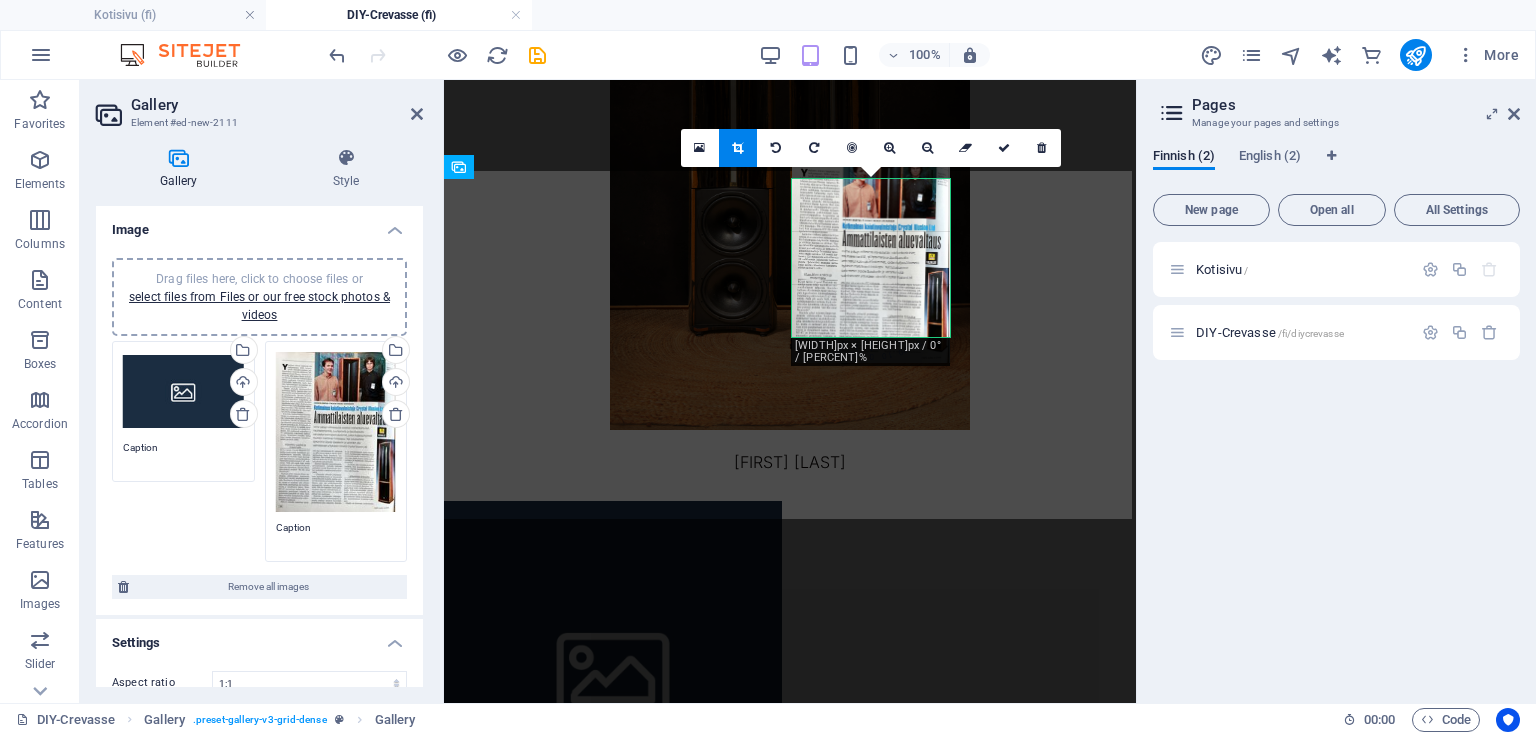 drag, startPoint x: 870, startPoint y: 280, endPoint x: 864, endPoint y: 270, distance: 11.661903 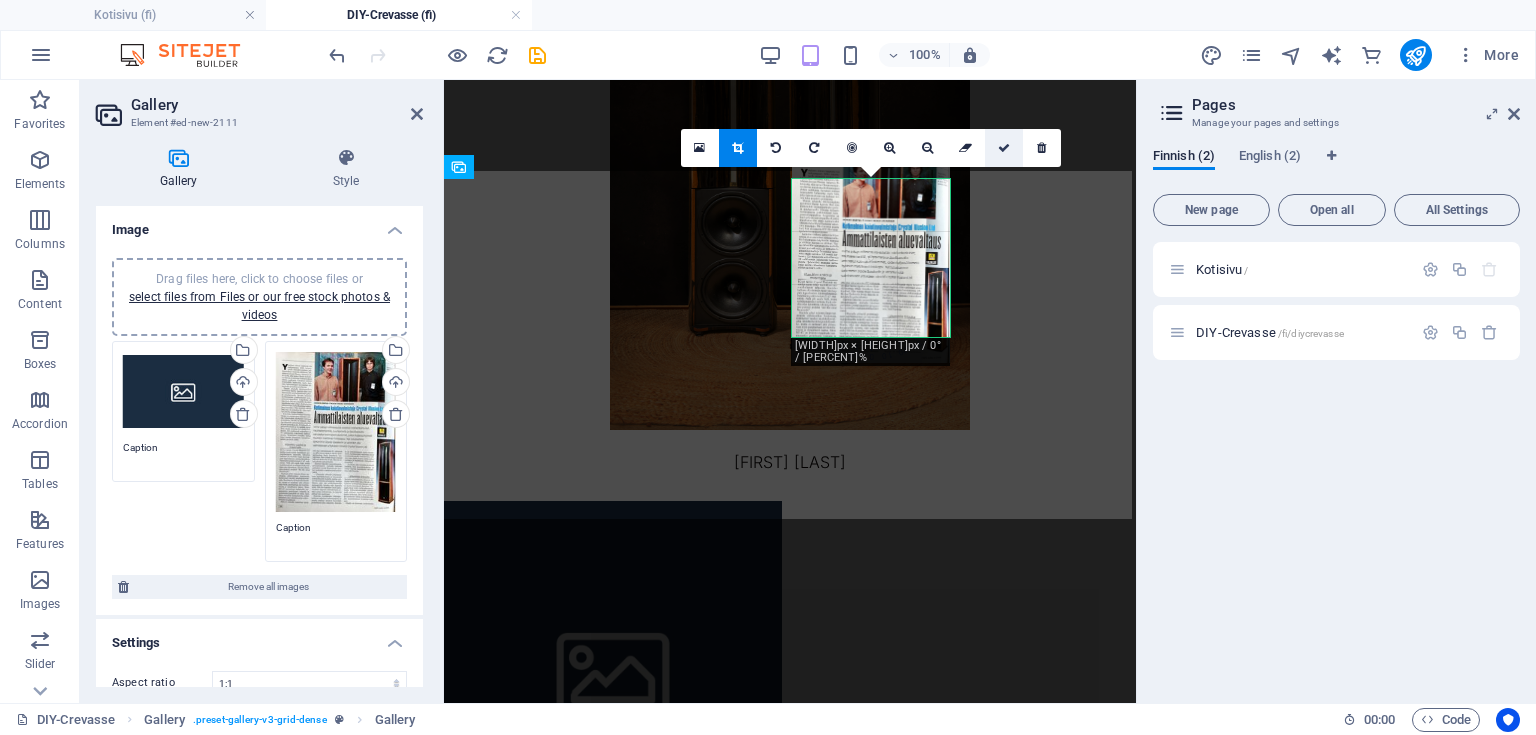click at bounding box center (1004, 148) 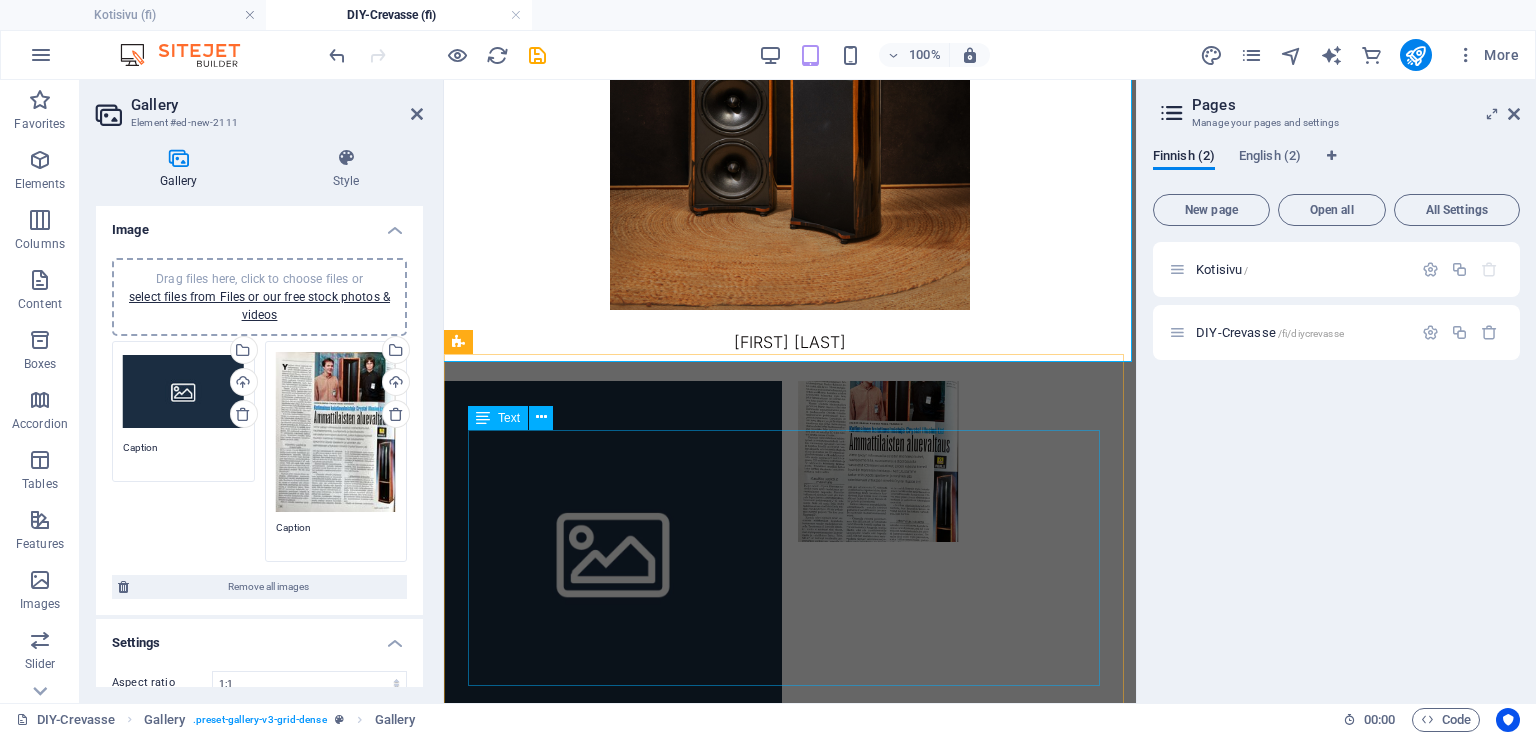 scroll, scrollTop: 567, scrollLeft: 0, axis: vertical 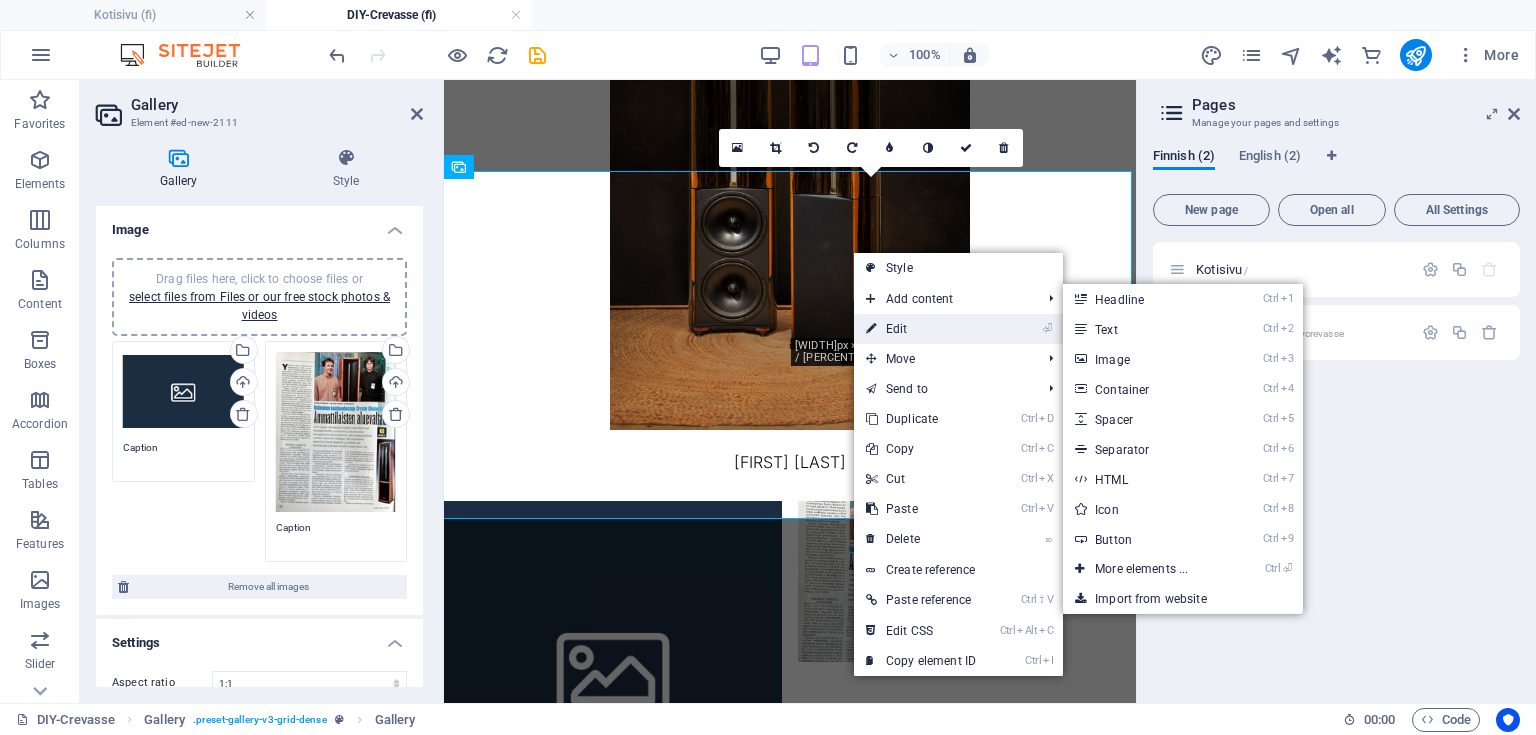 click on "⏎  Edit" at bounding box center [921, 329] 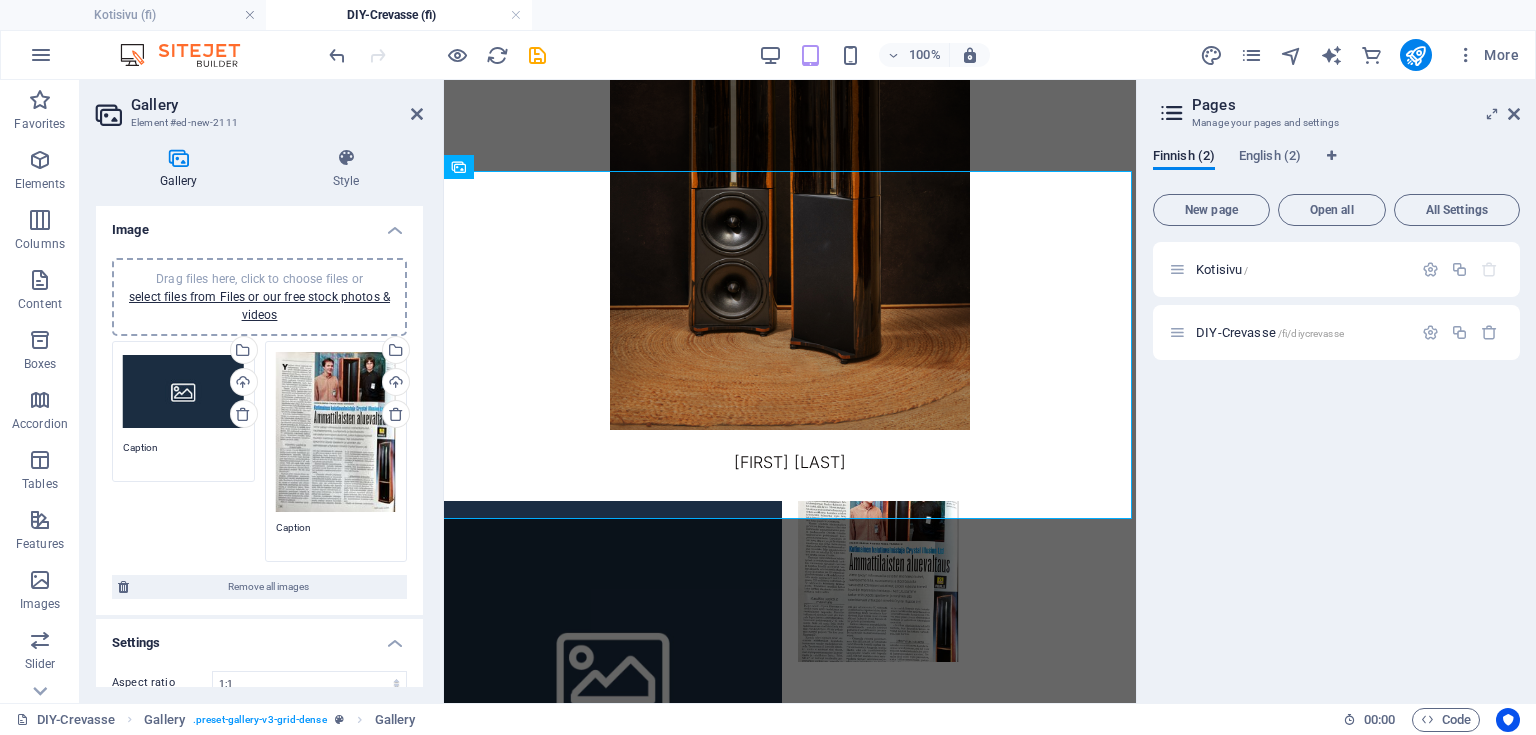 click on "Drag files here, click to choose files or select files from Files or our free stock photos & videos" at bounding box center [336, 432] 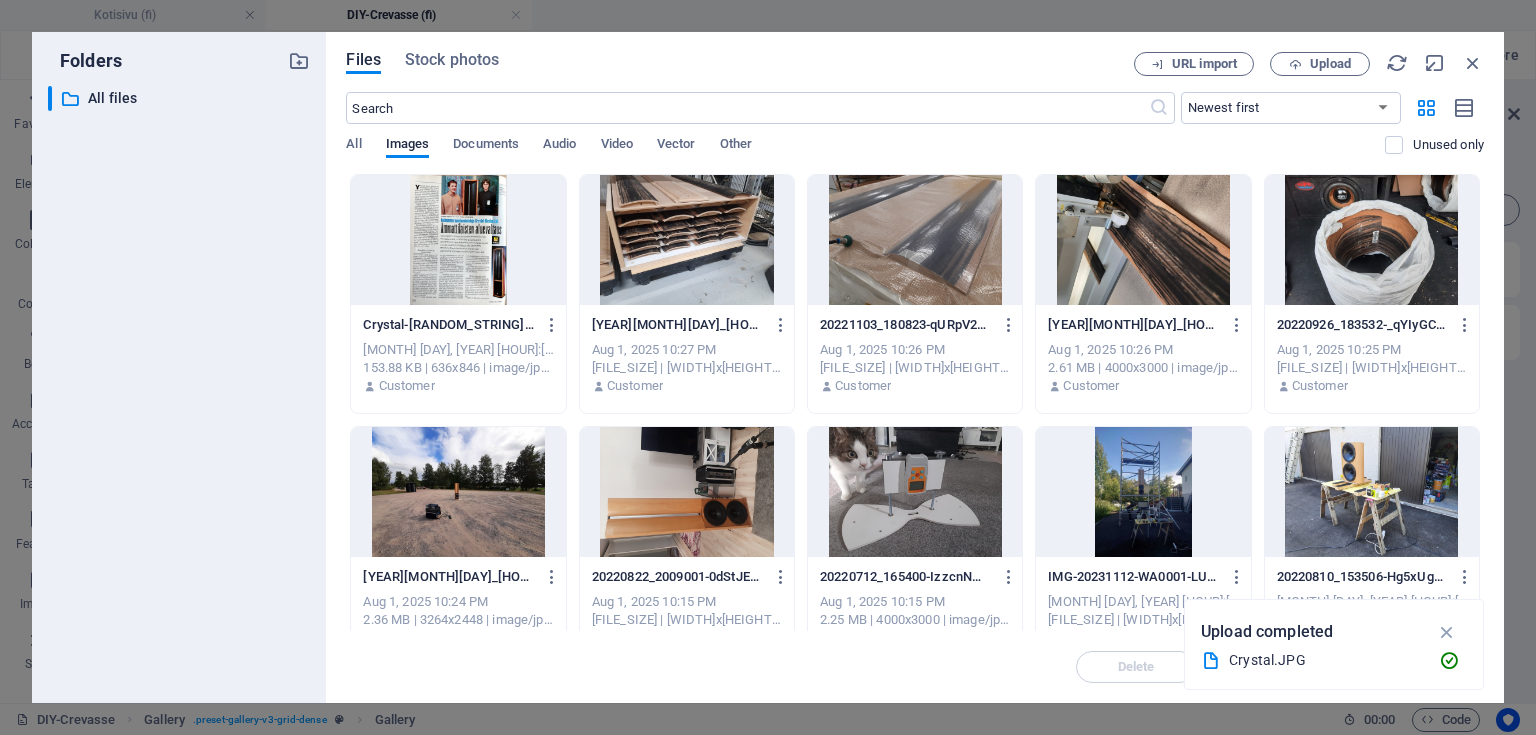 scroll, scrollTop: 549, scrollLeft: 0, axis: vertical 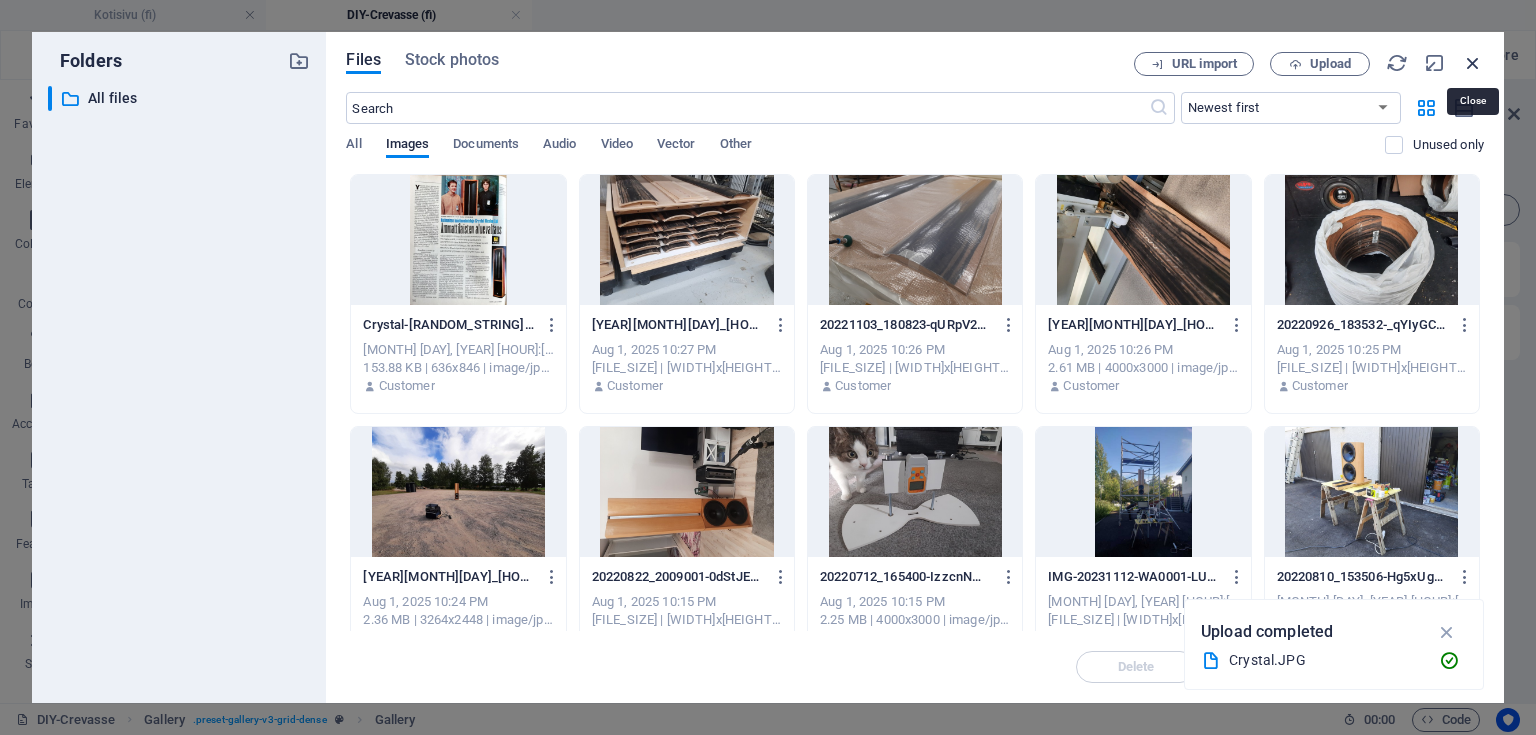 click at bounding box center (1473, 63) 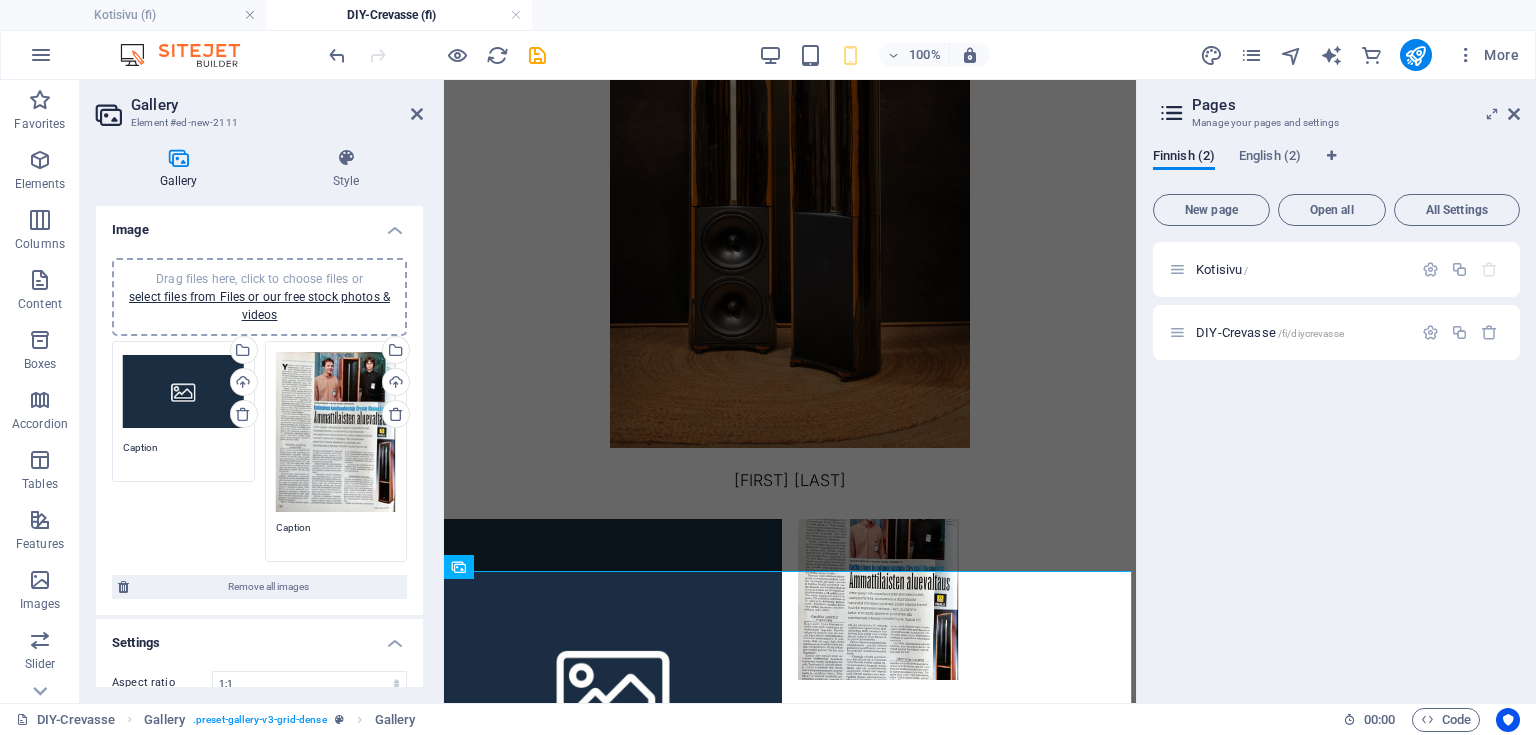 scroll, scrollTop: 167, scrollLeft: 0, axis: vertical 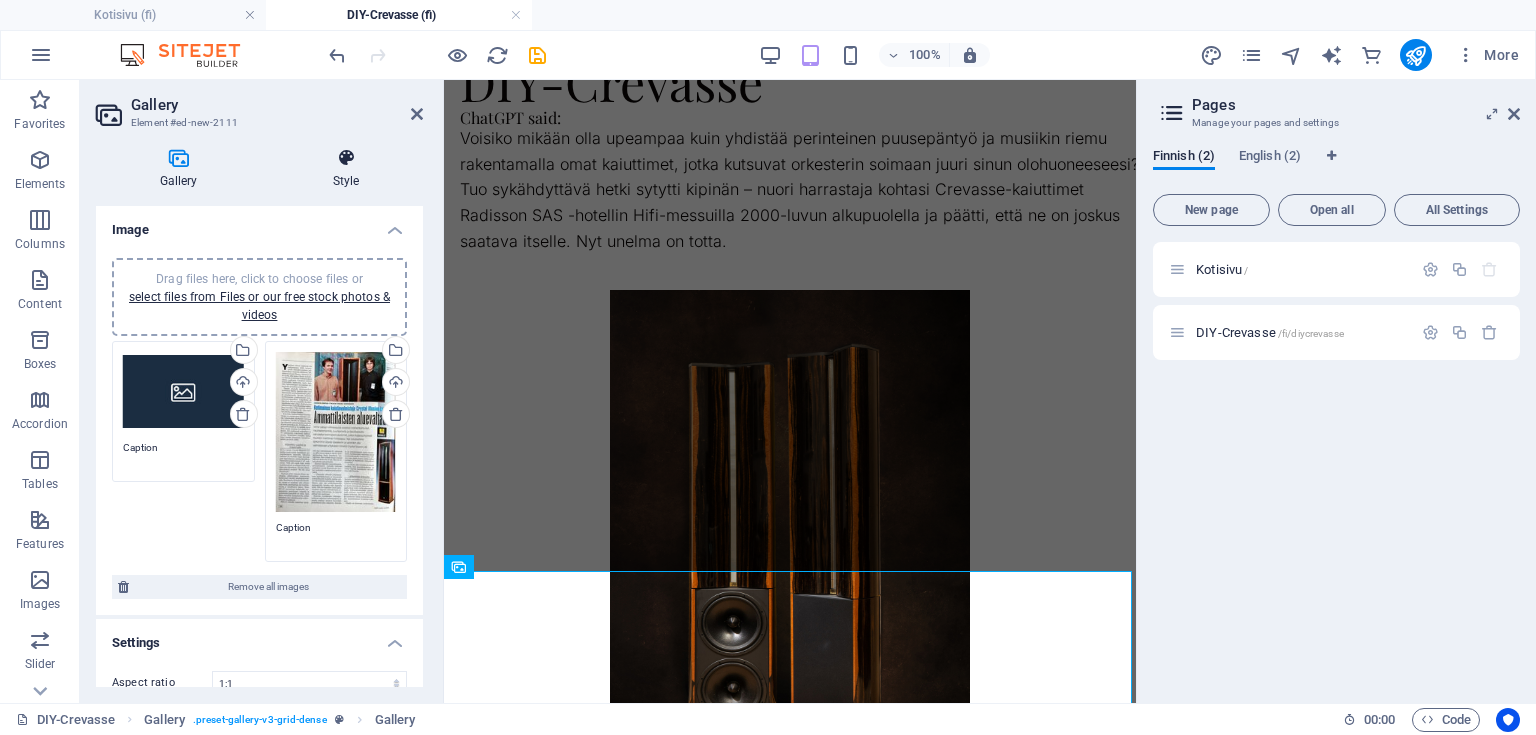 click at bounding box center [346, 158] 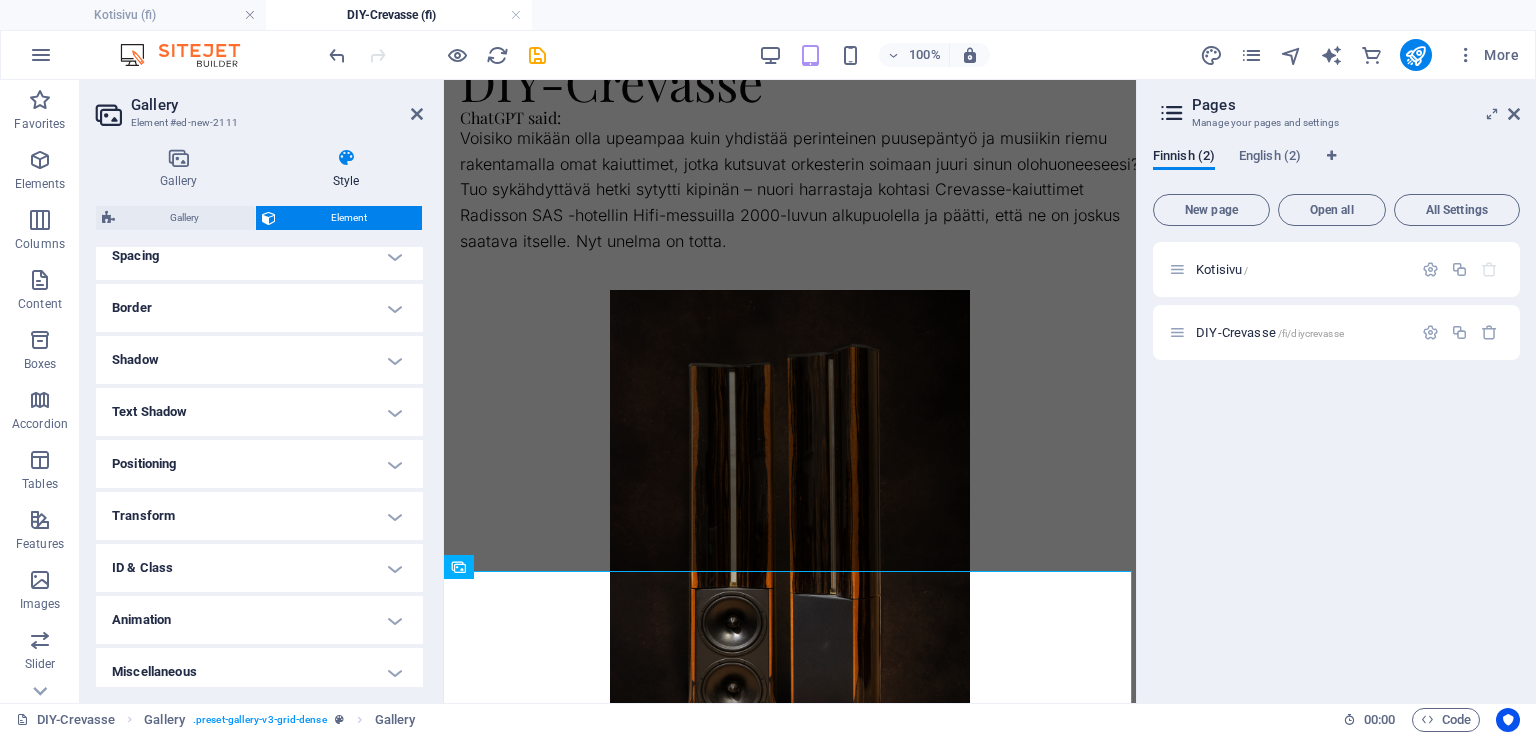 scroll, scrollTop: 404, scrollLeft: 0, axis: vertical 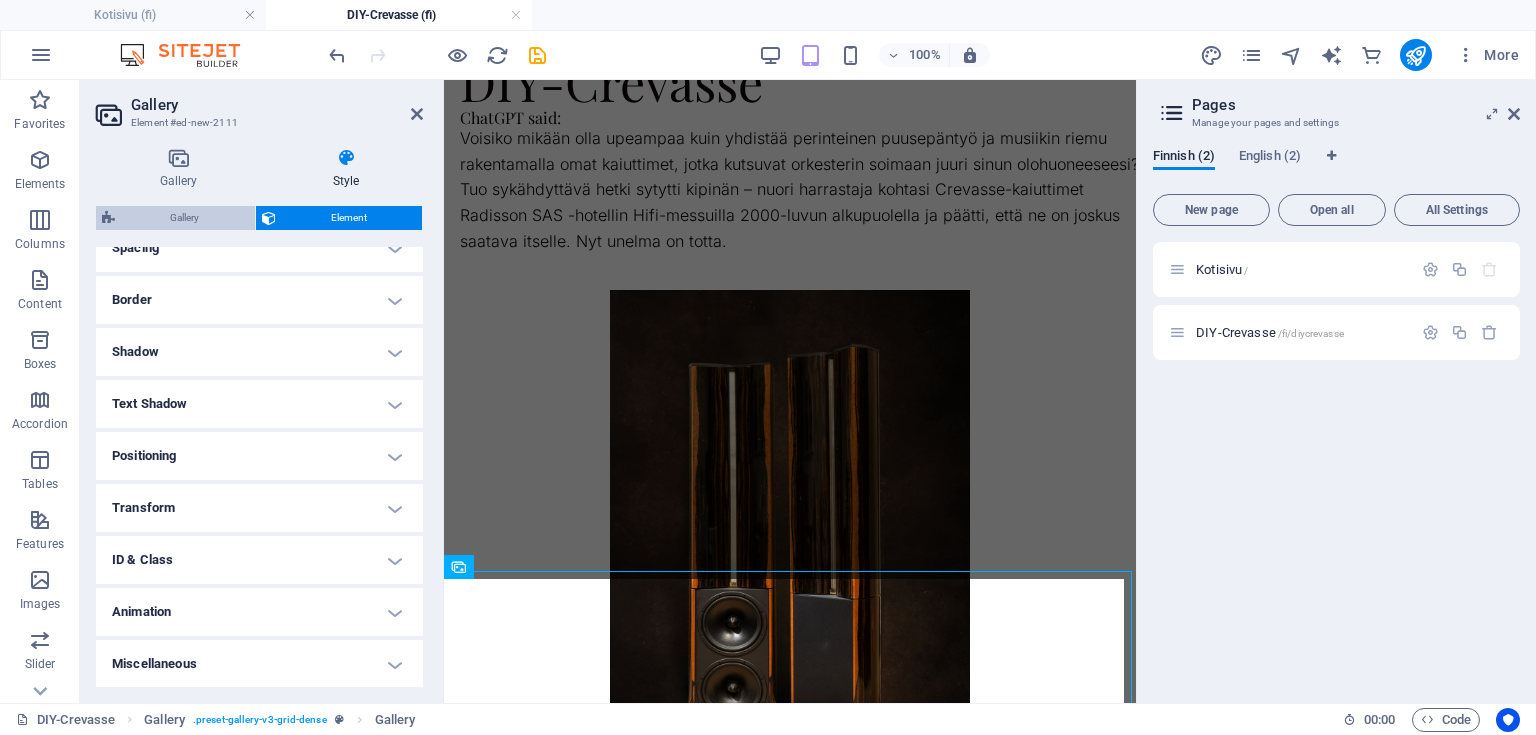 click on "Gallery" at bounding box center (185, 218) 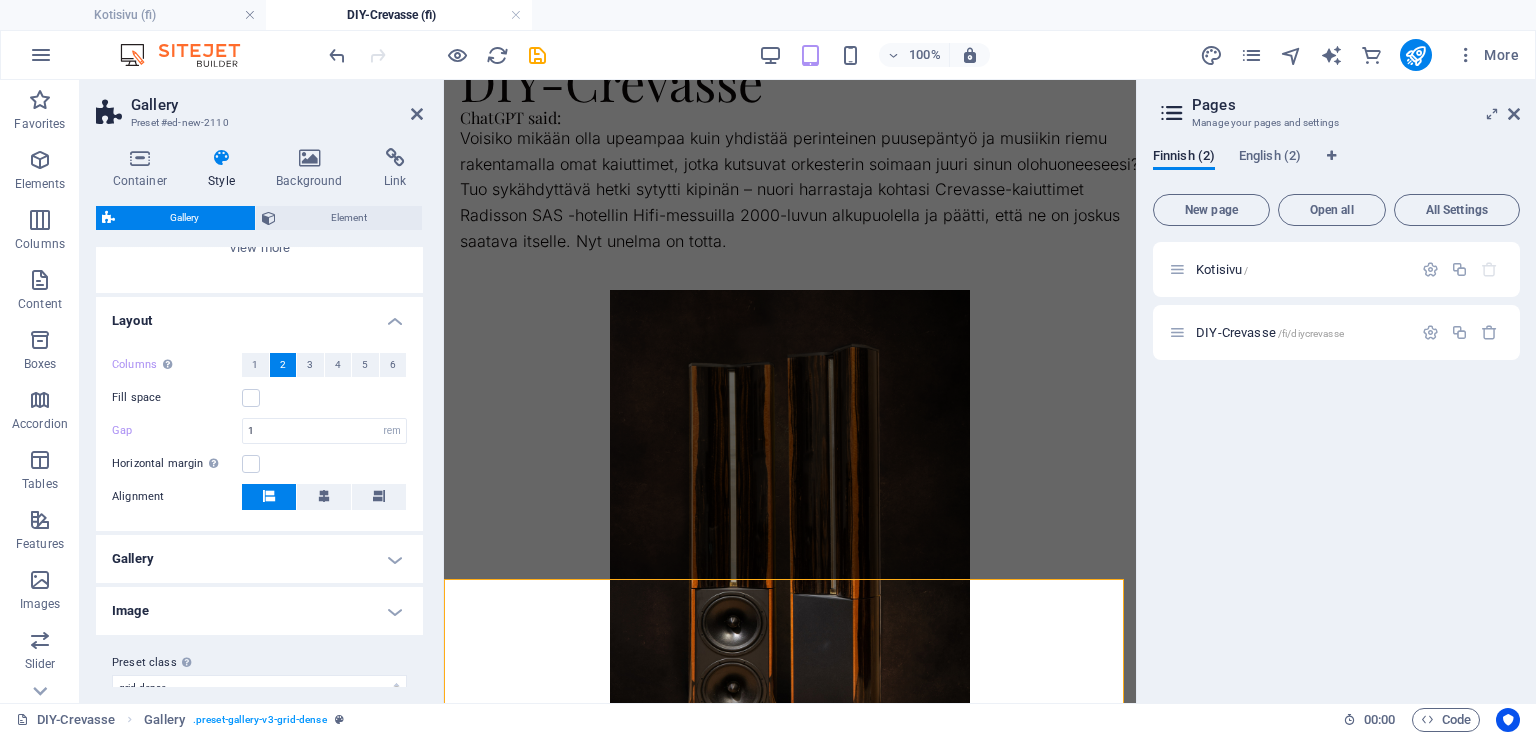 scroll, scrollTop: 316, scrollLeft: 0, axis: vertical 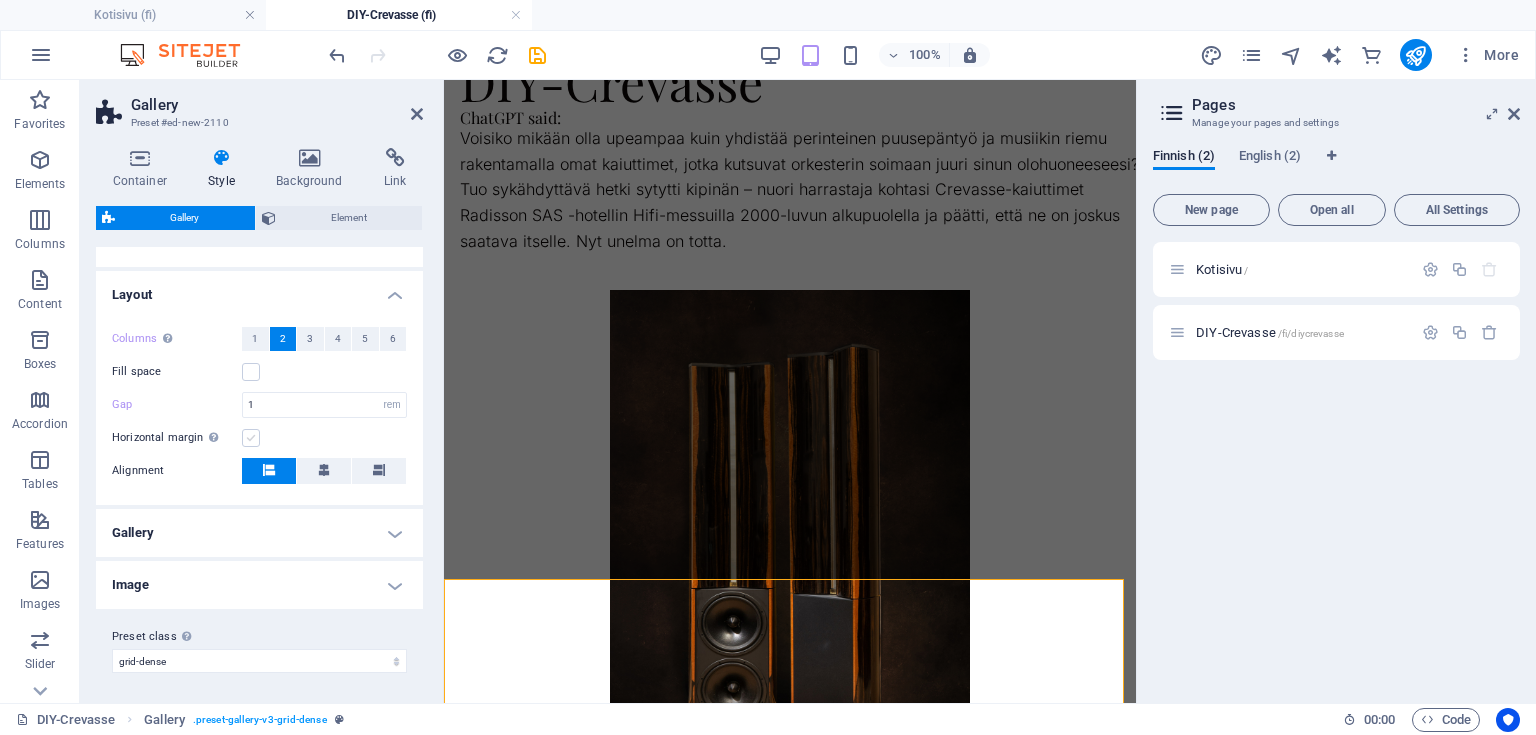 click at bounding box center [251, 438] 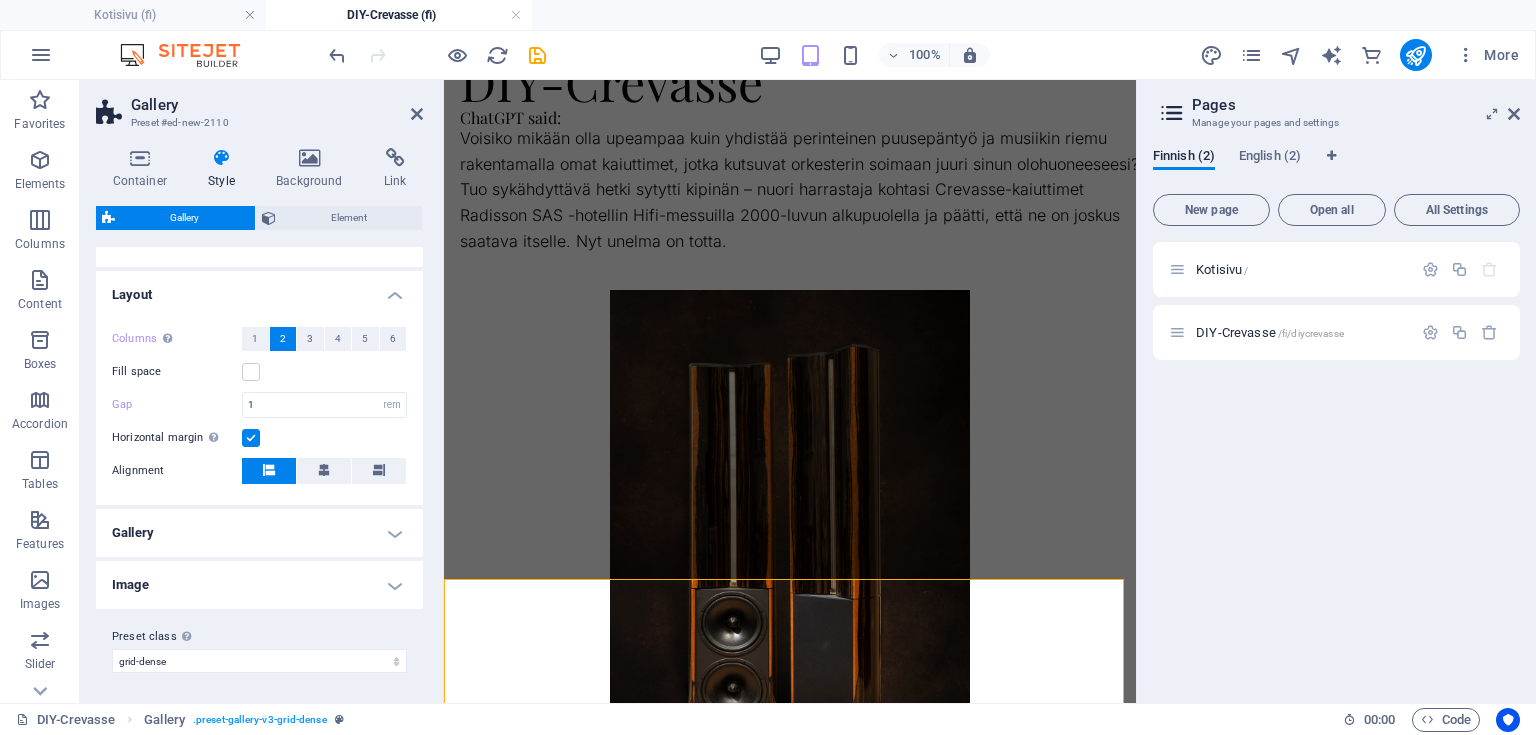 click on "Gallery" at bounding box center [259, 533] 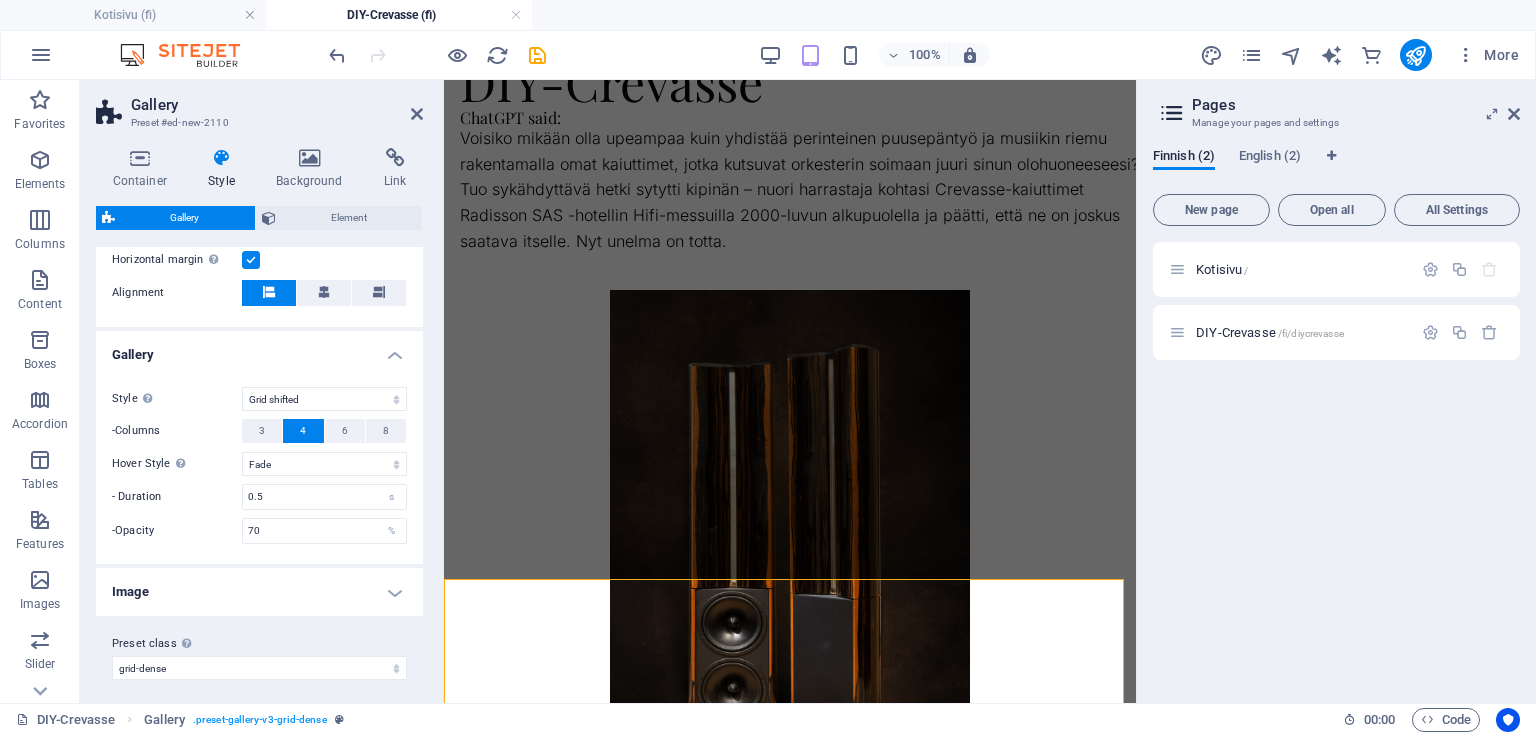 scroll, scrollTop: 500, scrollLeft: 0, axis: vertical 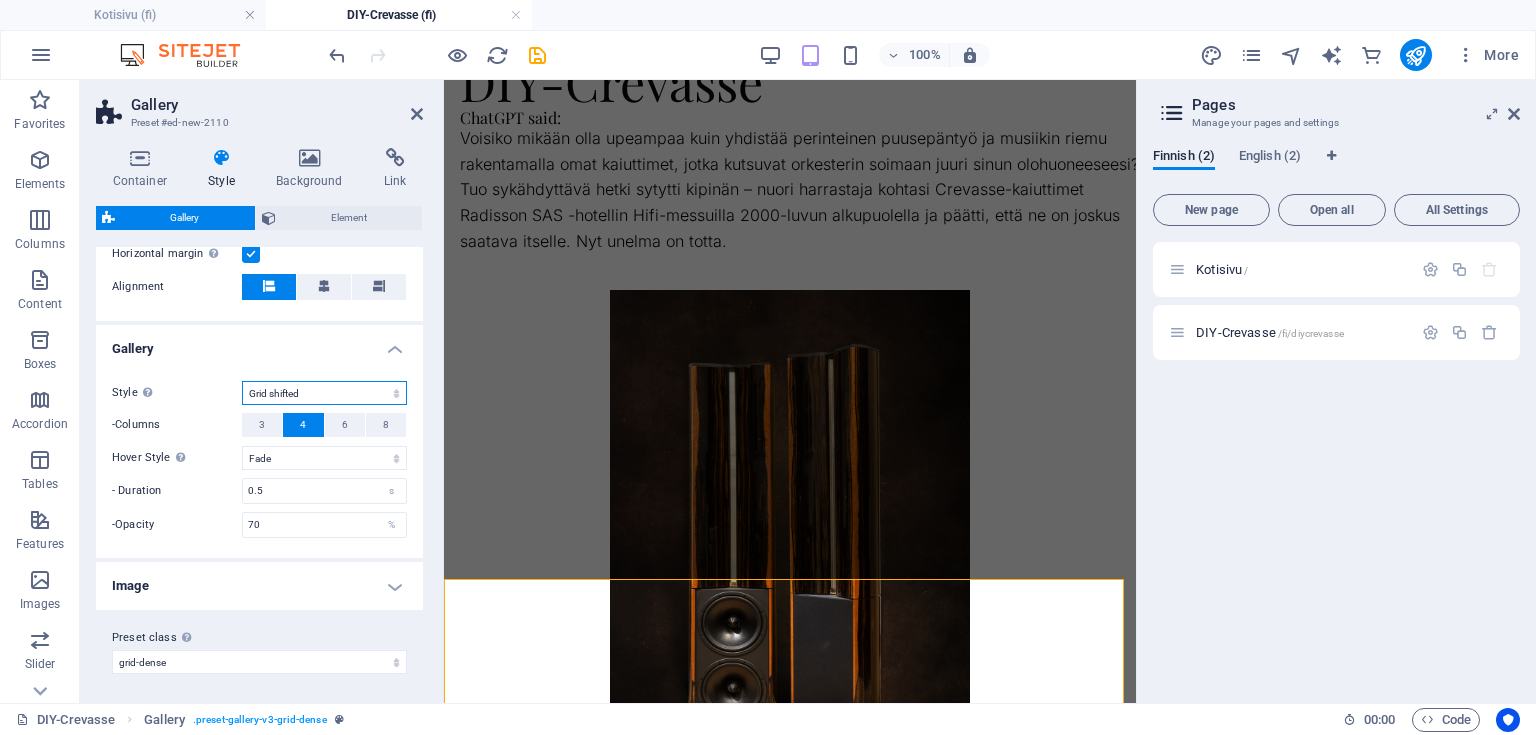 click on "Default Grid Grid reverse Grid shifted Collage" at bounding box center (324, 393) 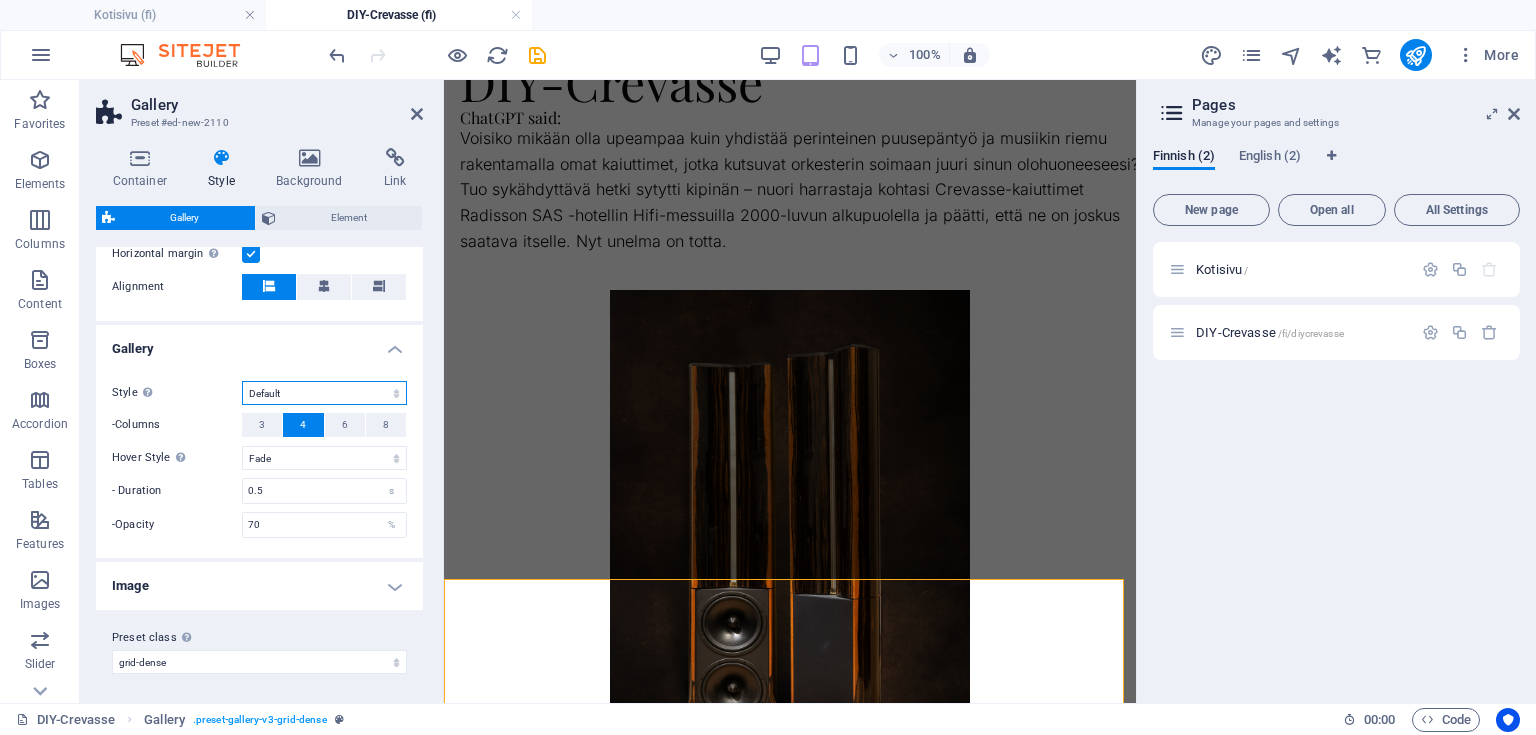 click on "Default Grid Grid reverse Grid shifted Collage" at bounding box center [324, 393] 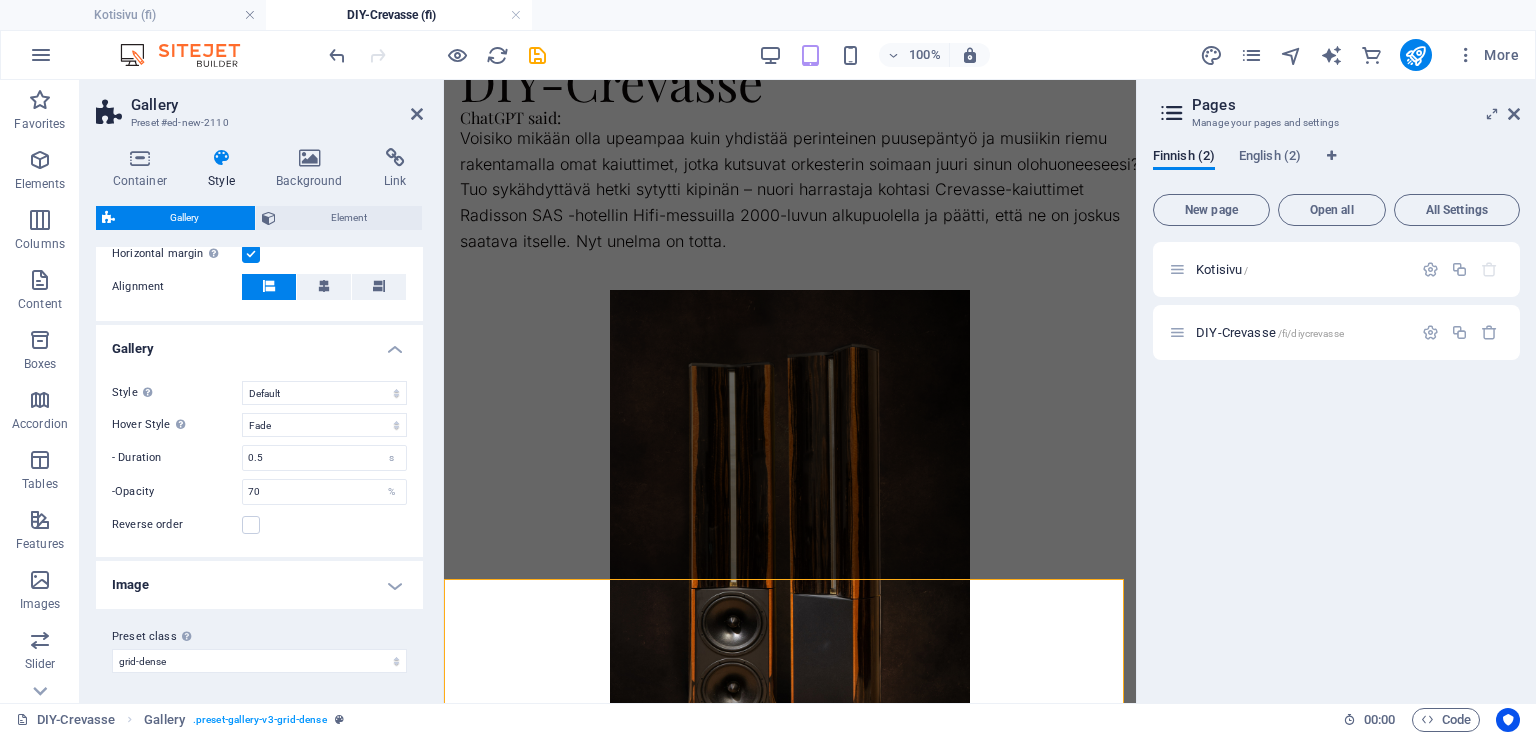 click on "Gallery" at bounding box center [259, 343] 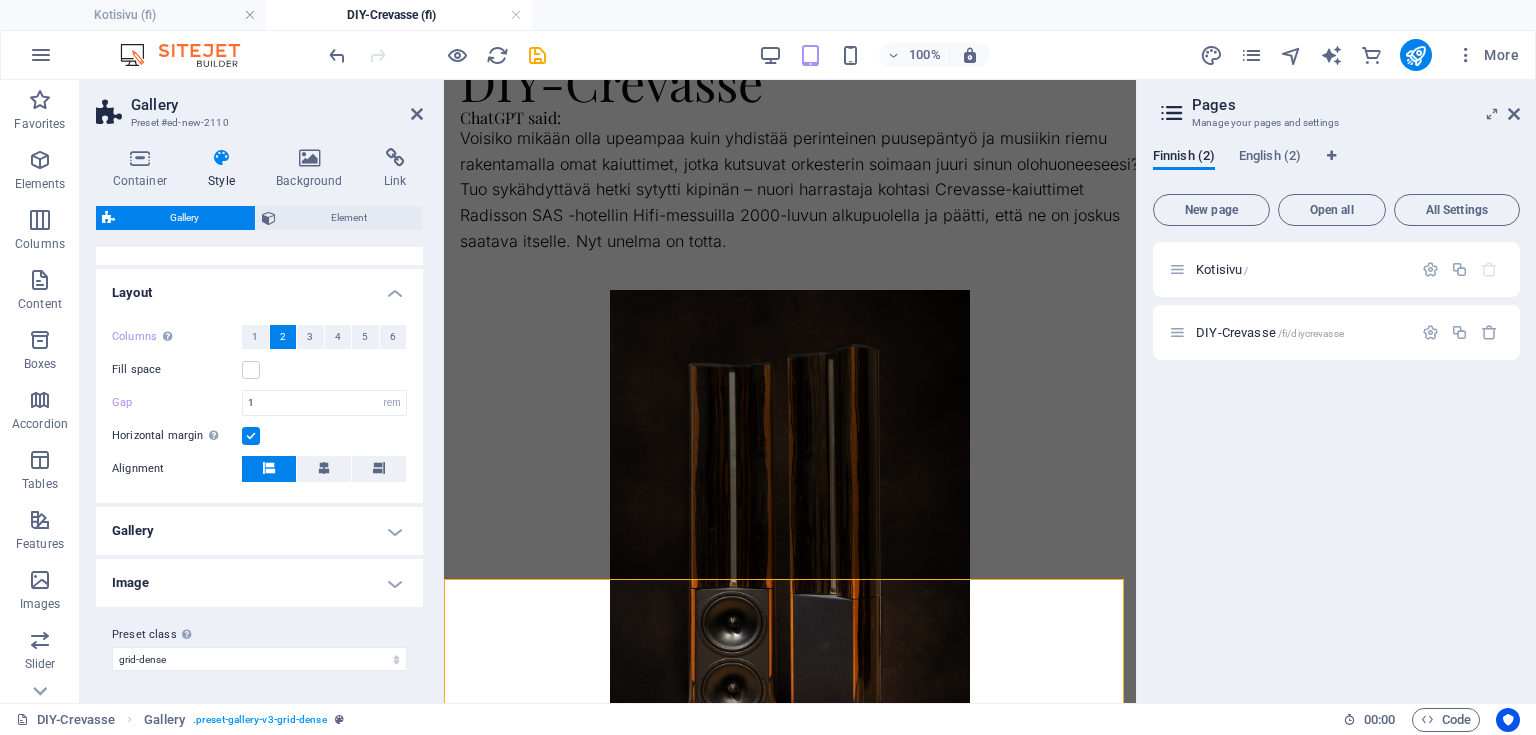 scroll, scrollTop: 316, scrollLeft: 0, axis: vertical 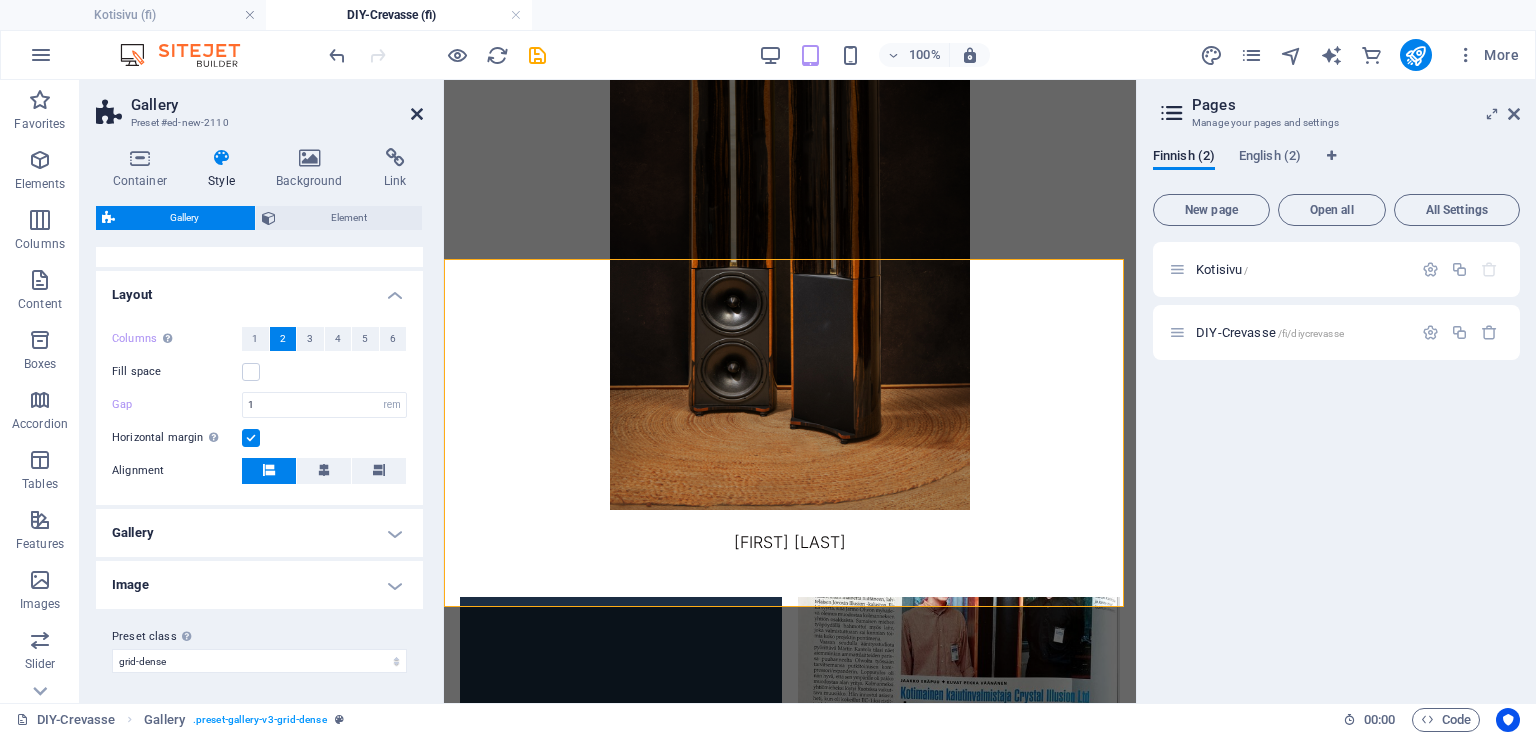 drag, startPoint x: 417, startPoint y: 114, endPoint x: 338, endPoint y: 33, distance: 113.14592 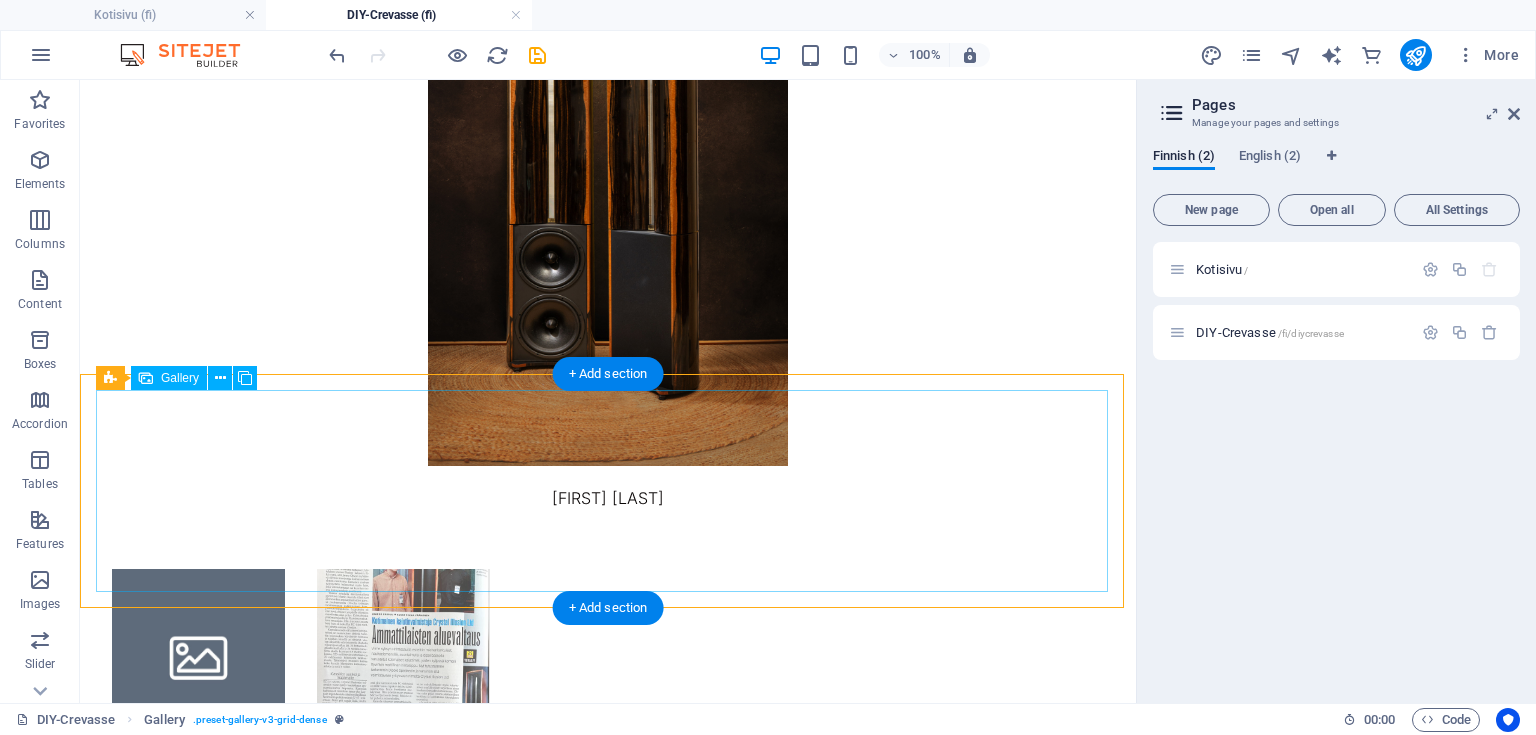 click at bounding box center (198, 655) 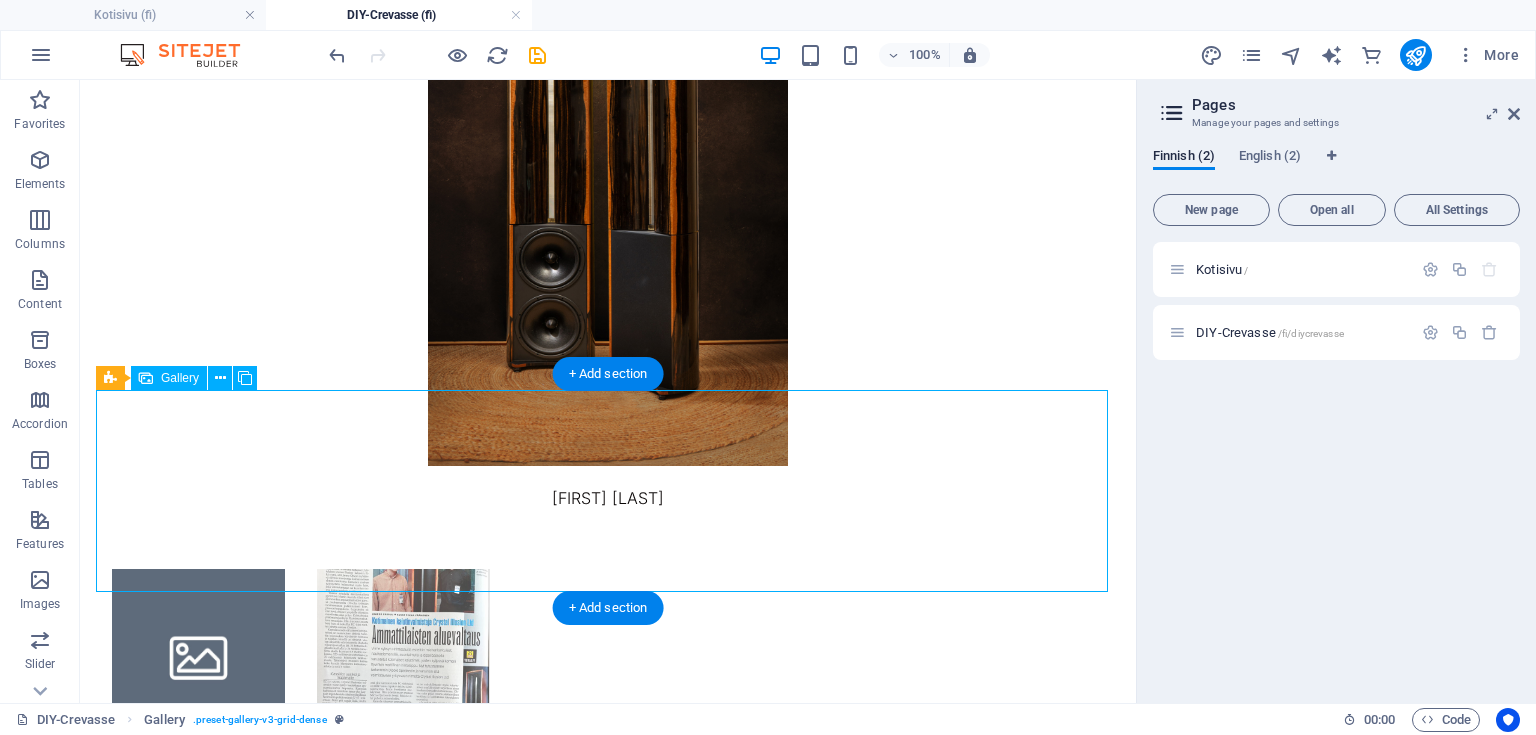 click at bounding box center (198, 655) 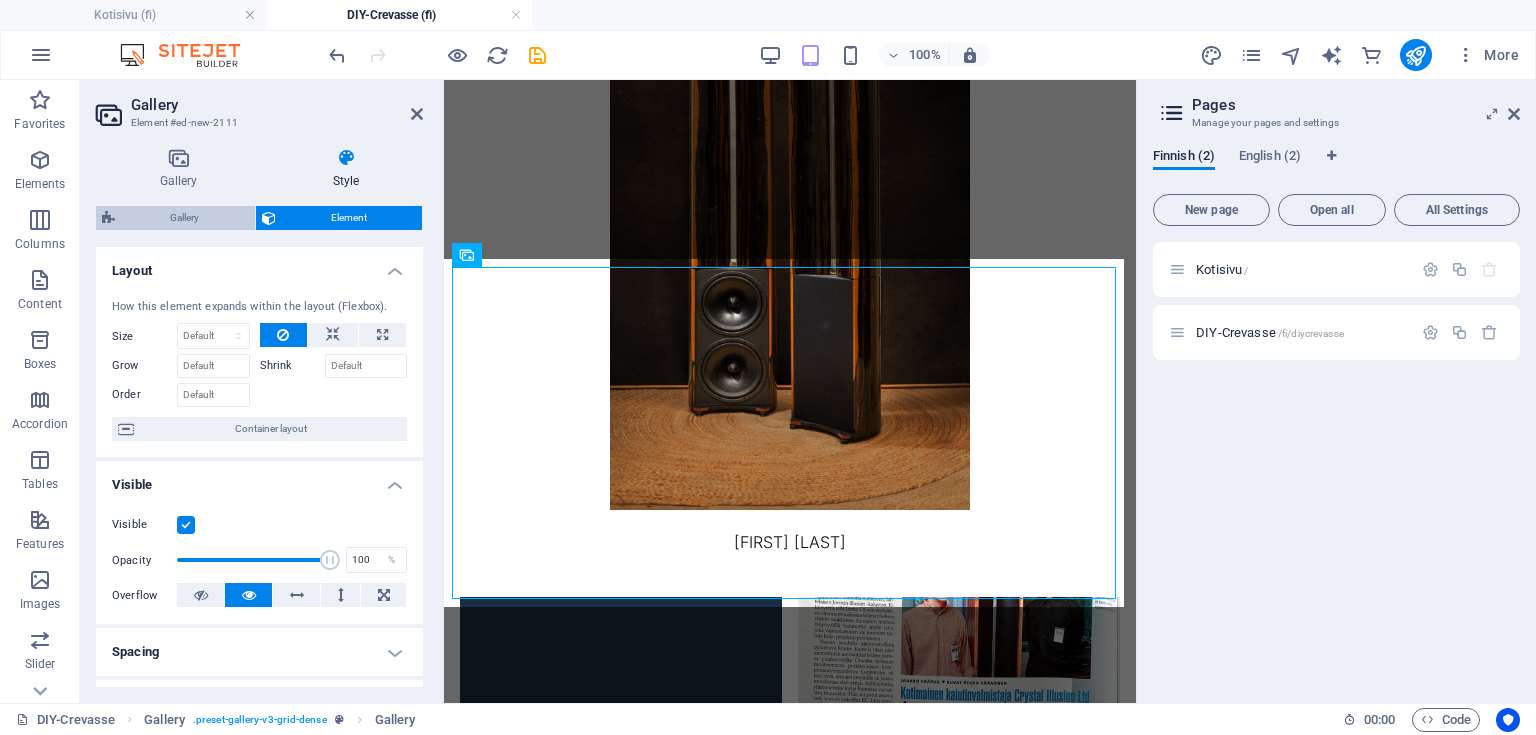 click on "Gallery" at bounding box center [185, 218] 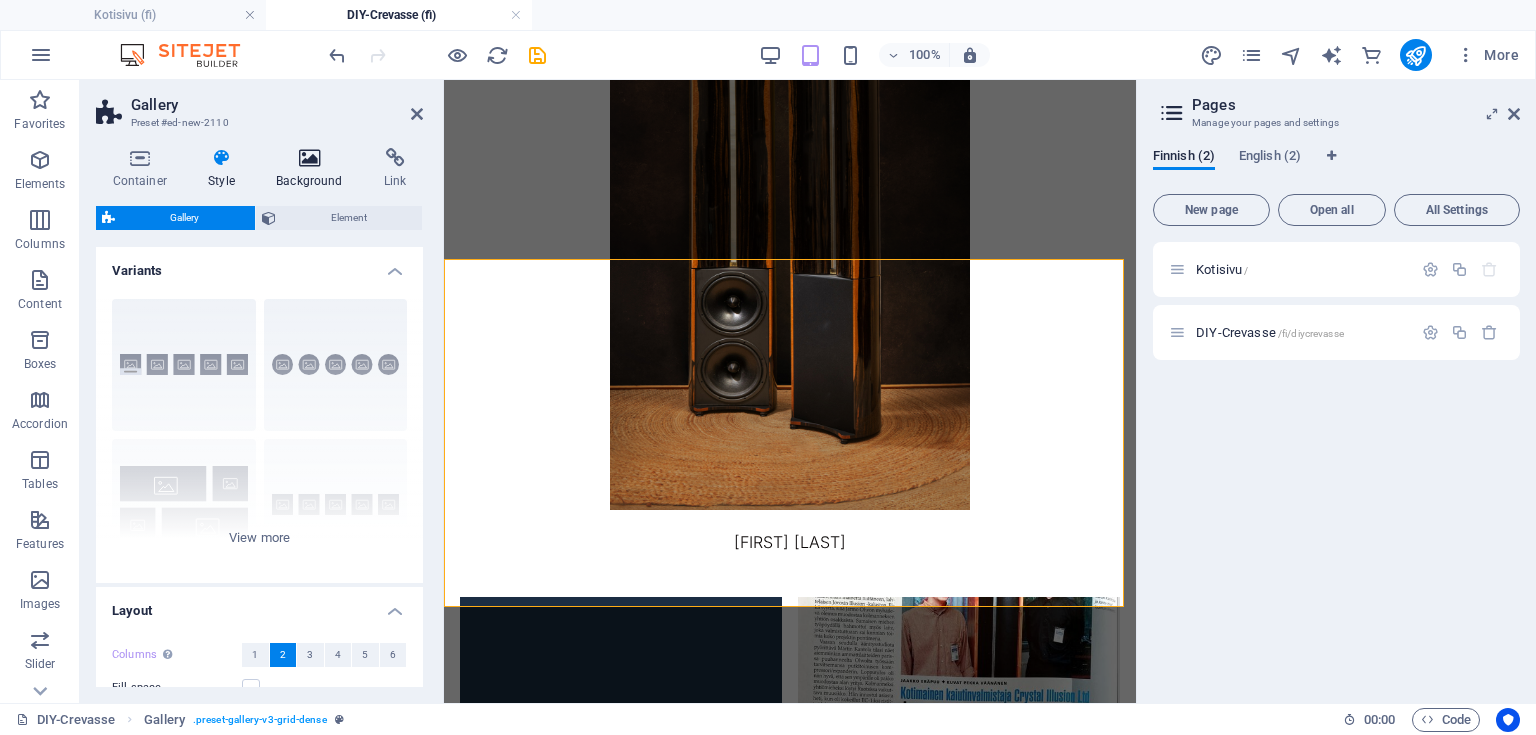 click on "Background" at bounding box center [314, 169] 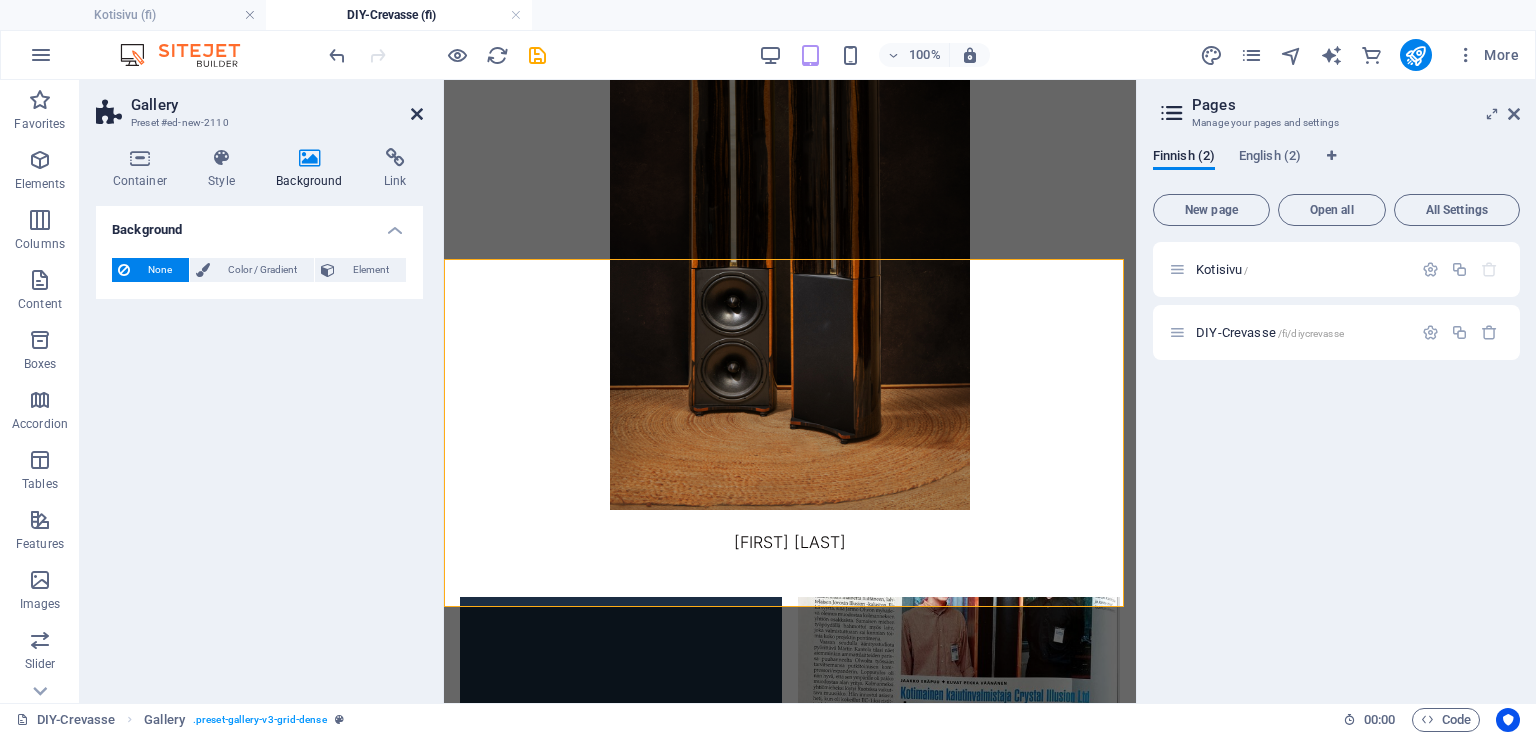 drag, startPoint x: 414, startPoint y: 120, endPoint x: 328, endPoint y: 59, distance: 105.43719 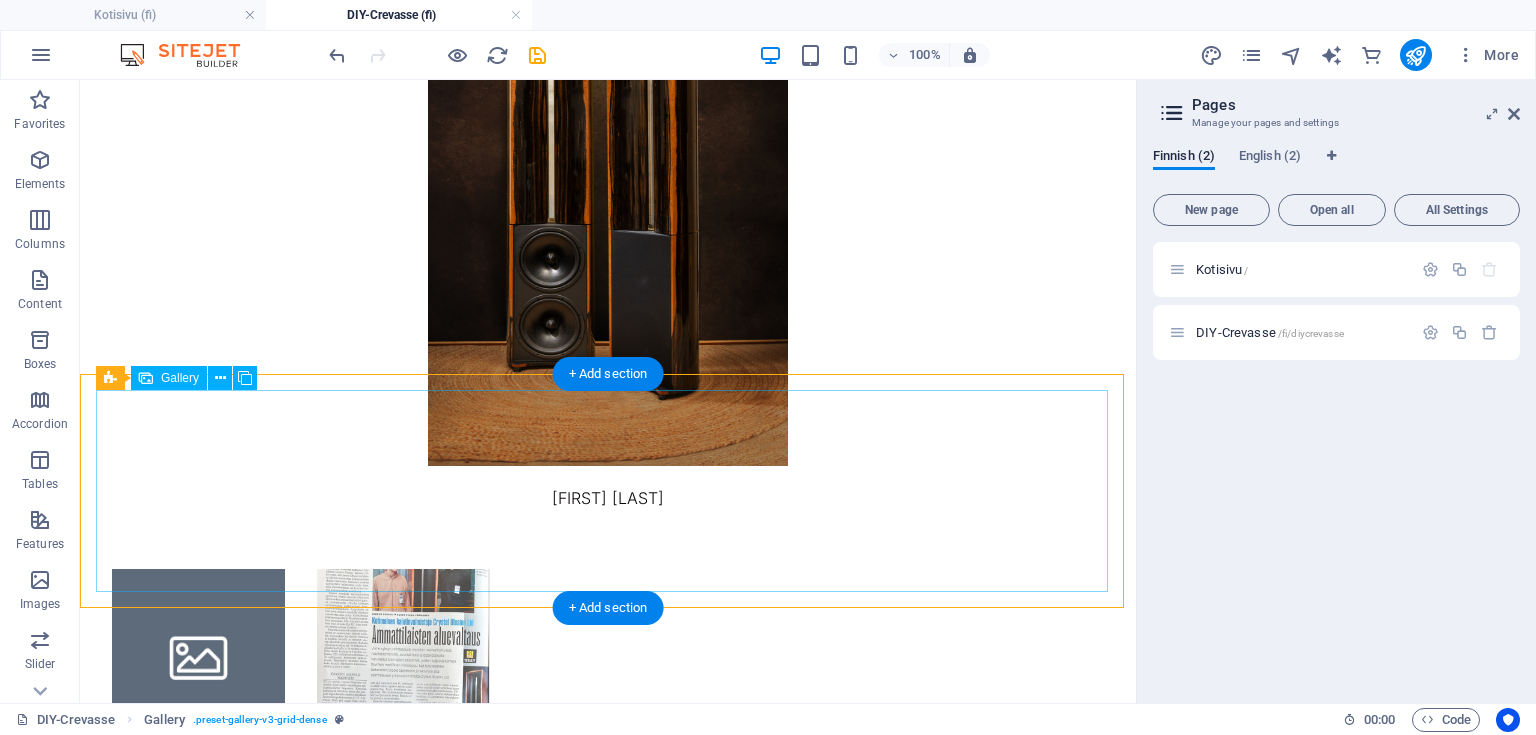 click at bounding box center [198, 655] 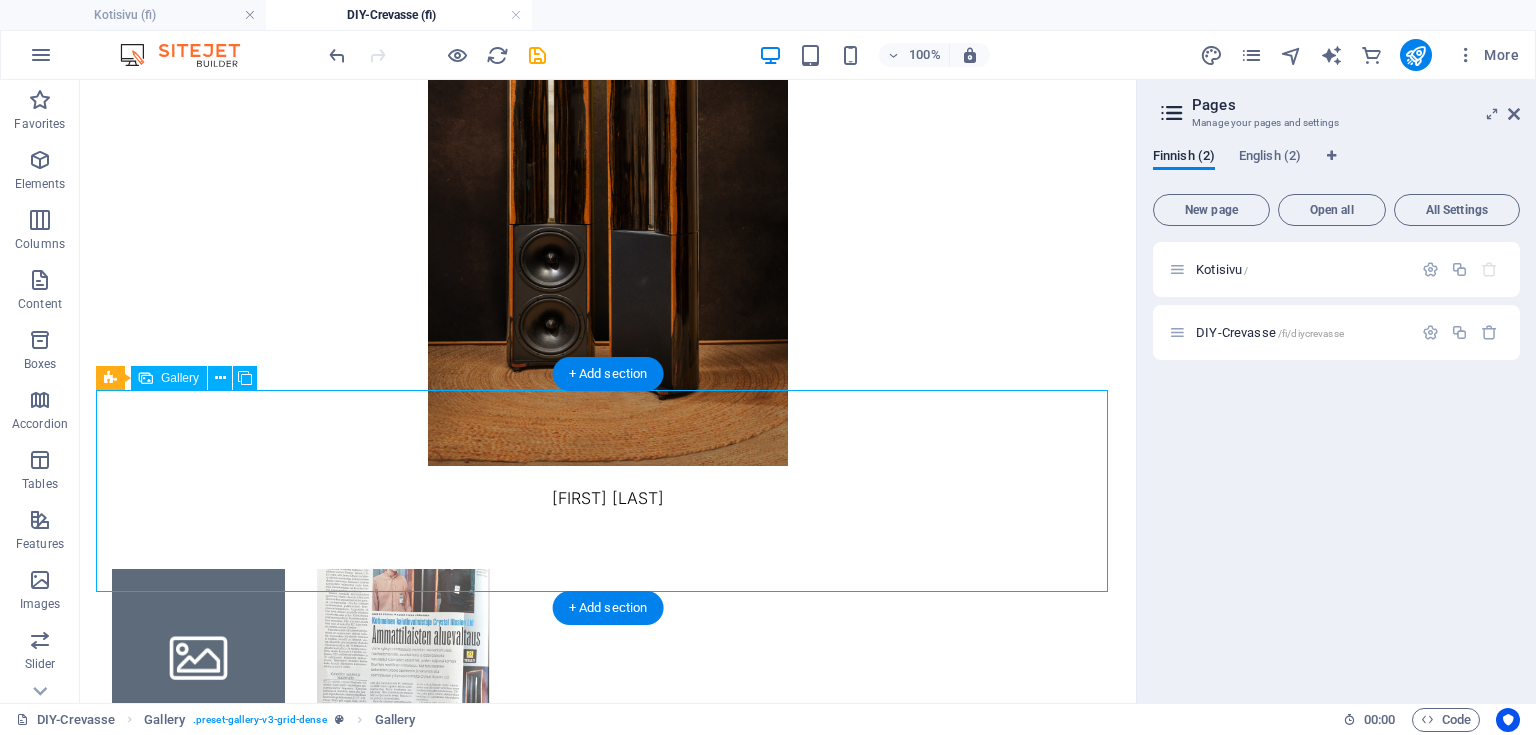 click at bounding box center [198, 655] 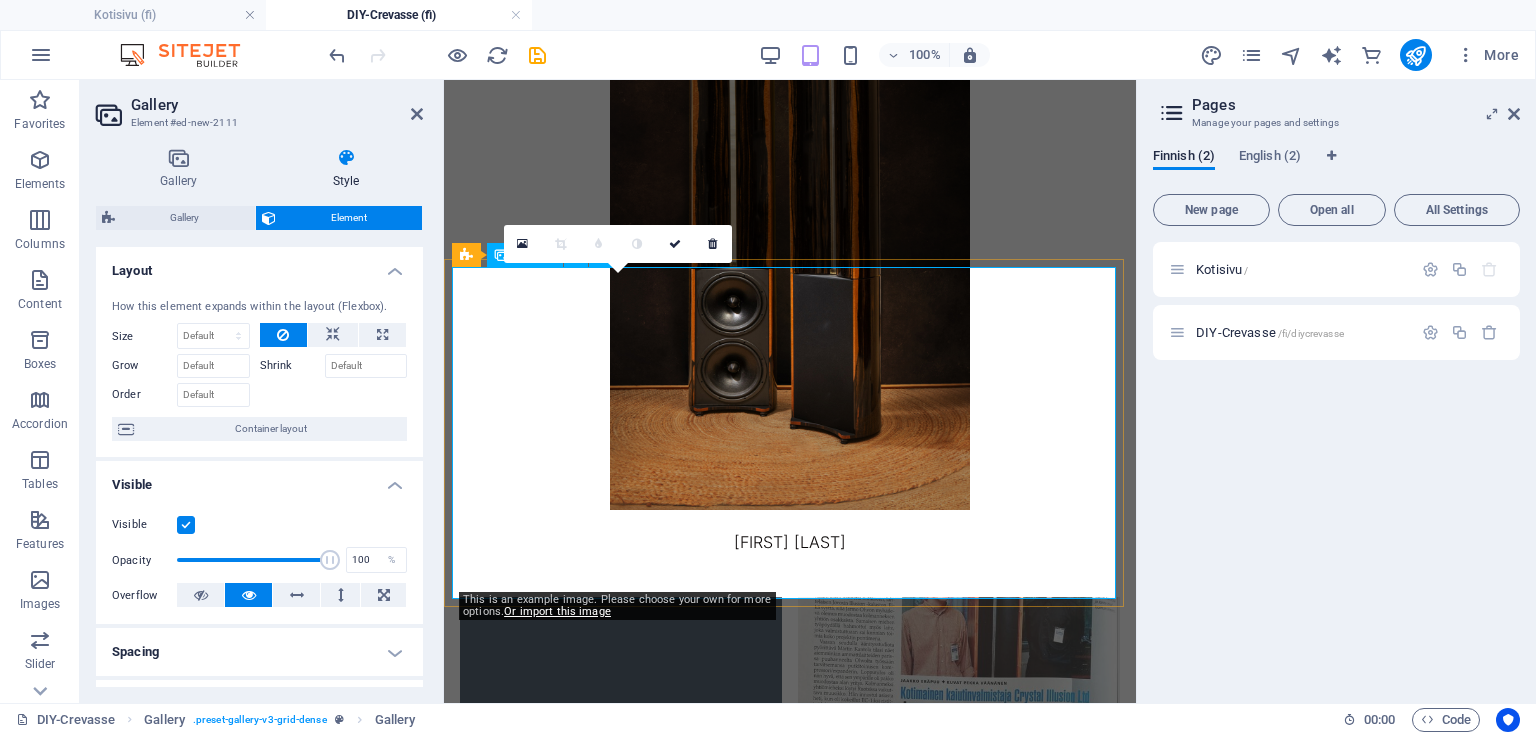 click at bounding box center [621, 758] 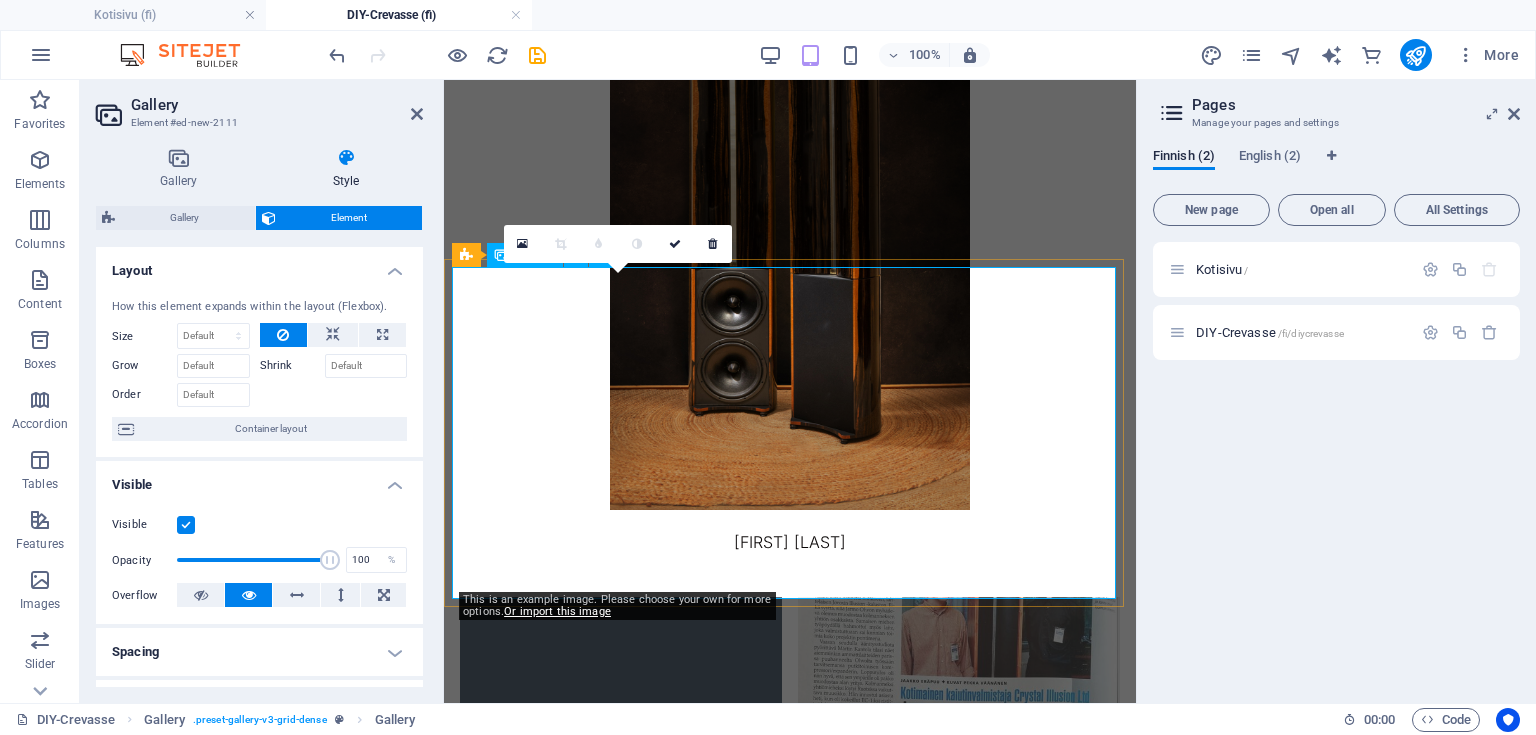 click at bounding box center (621, 758) 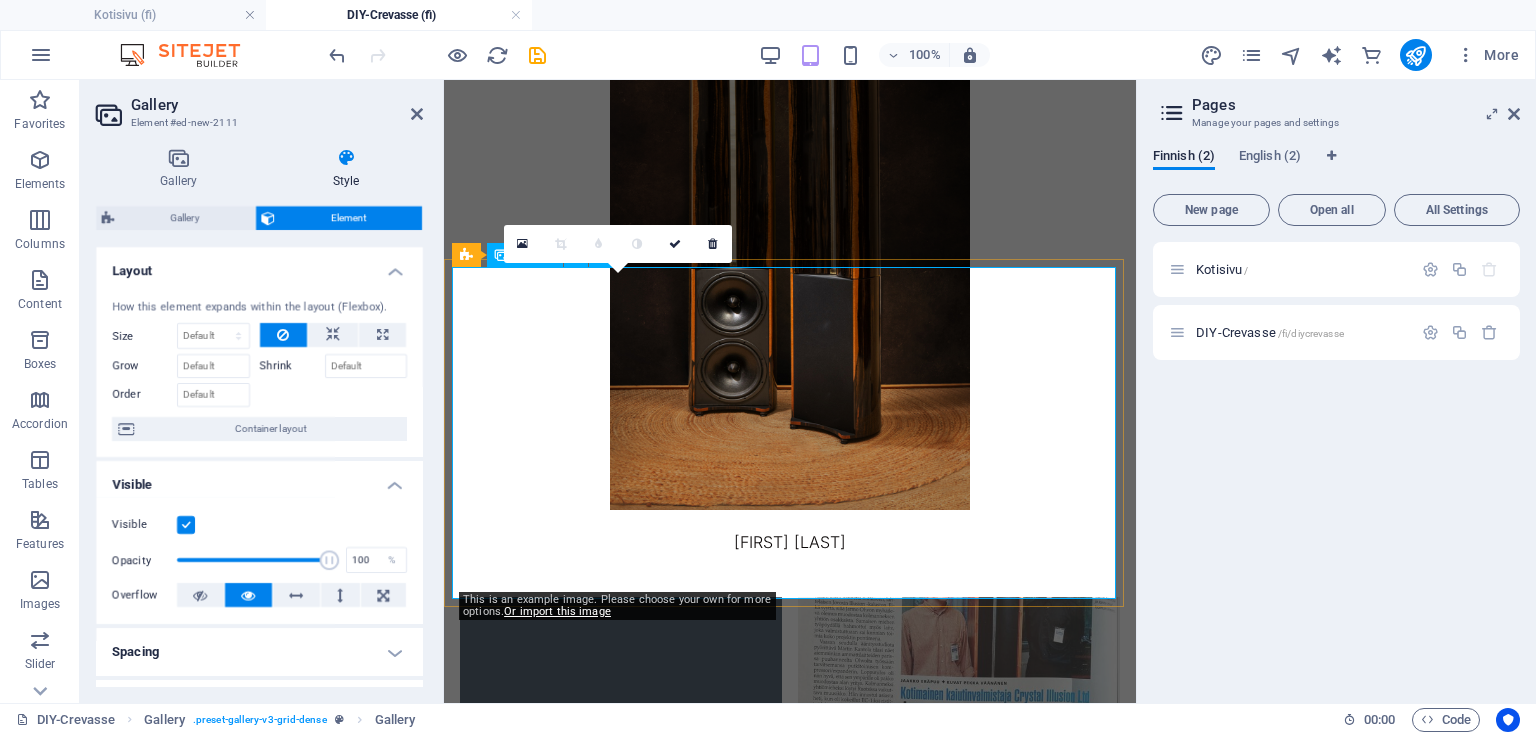 click at bounding box center [621, 758] 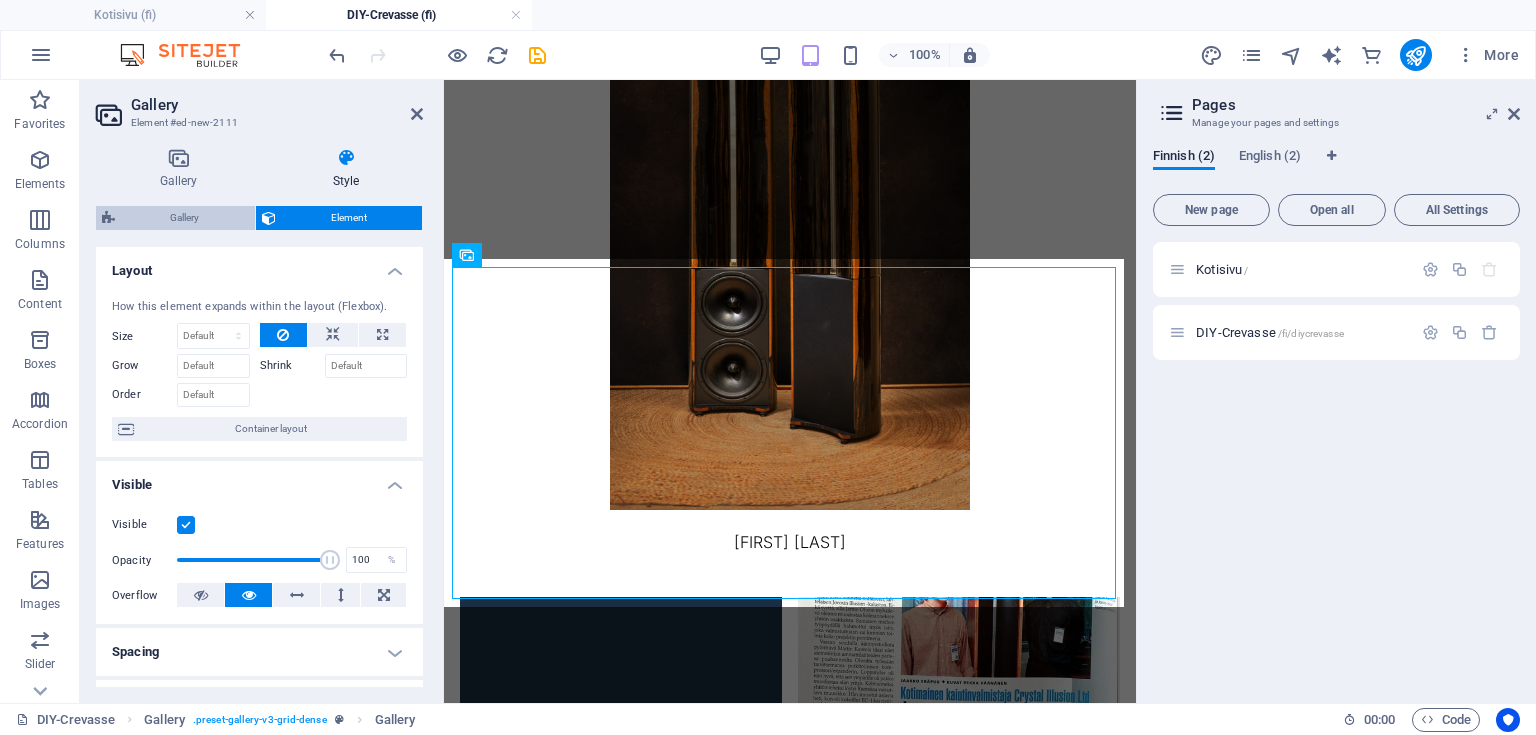 click on "Gallery" at bounding box center (185, 218) 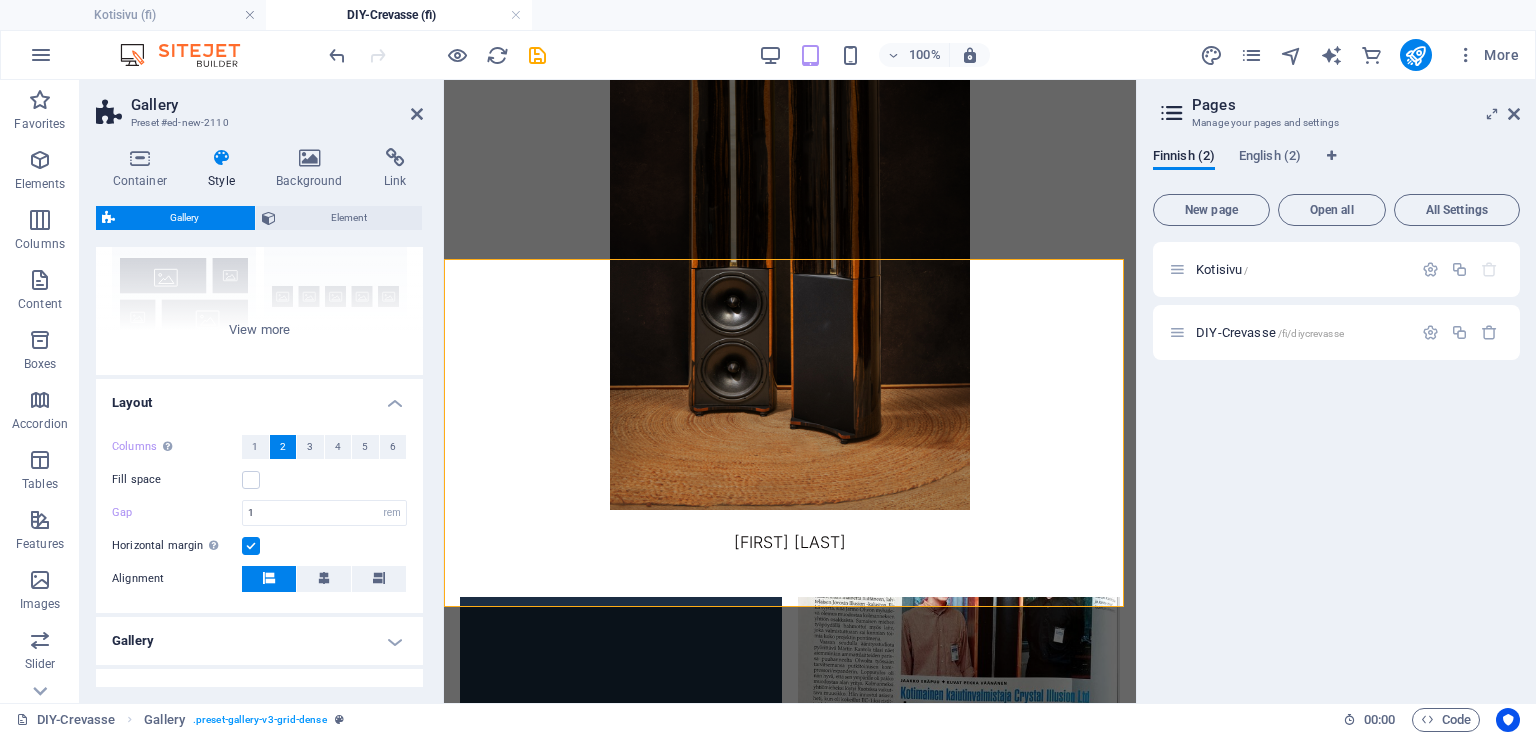 scroll, scrollTop: 316, scrollLeft: 0, axis: vertical 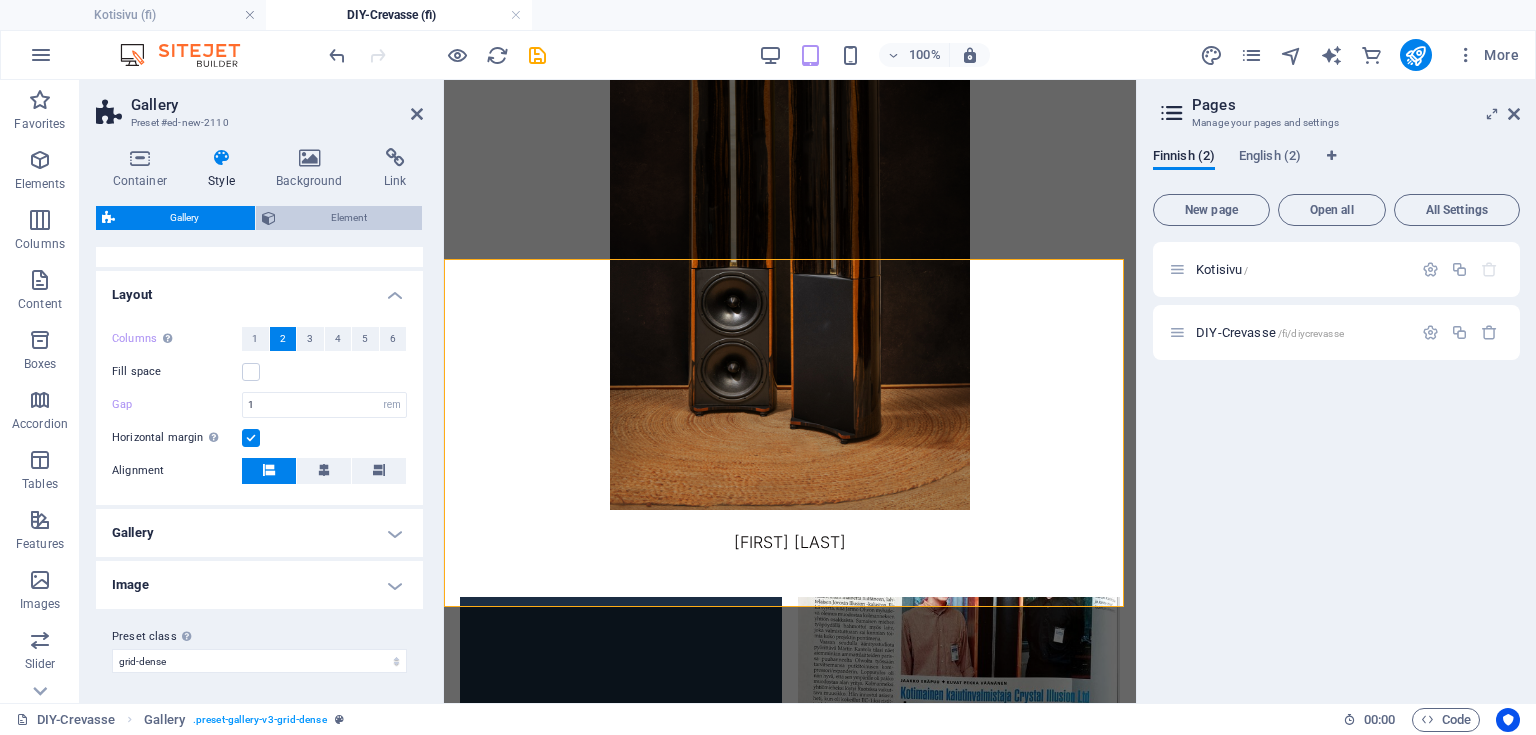 click on "Element" at bounding box center [349, 218] 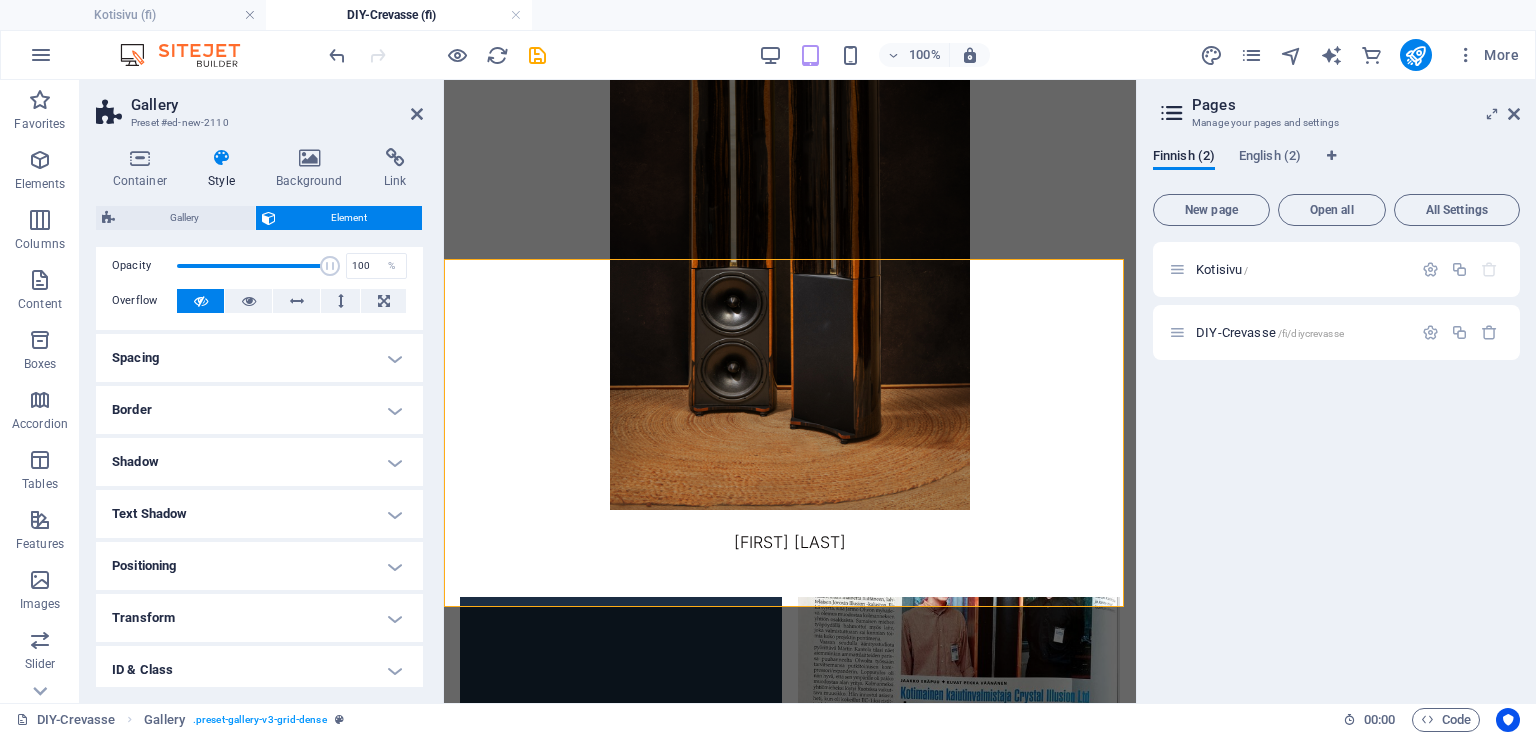 scroll, scrollTop: 190, scrollLeft: 0, axis: vertical 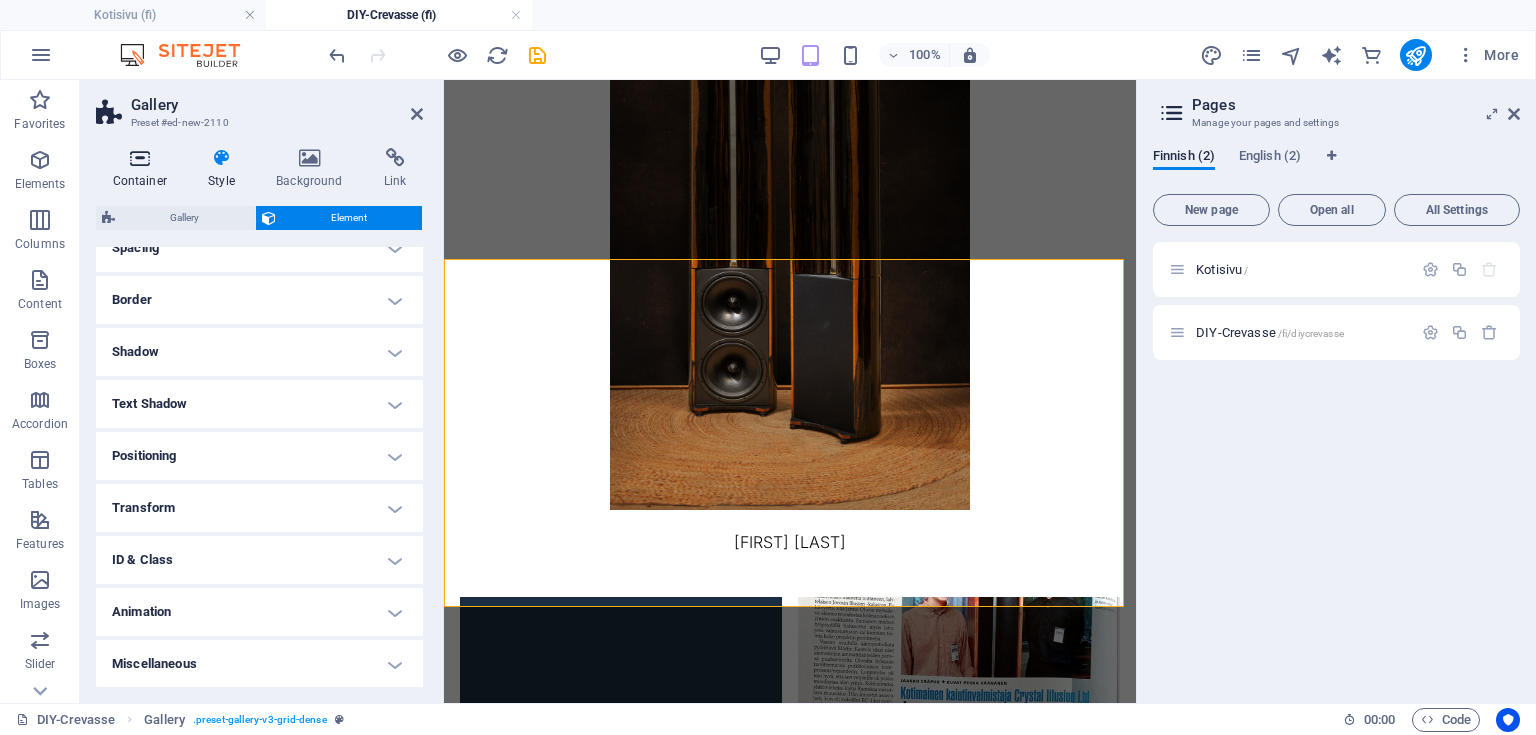 click at bounding box center (140, 158) 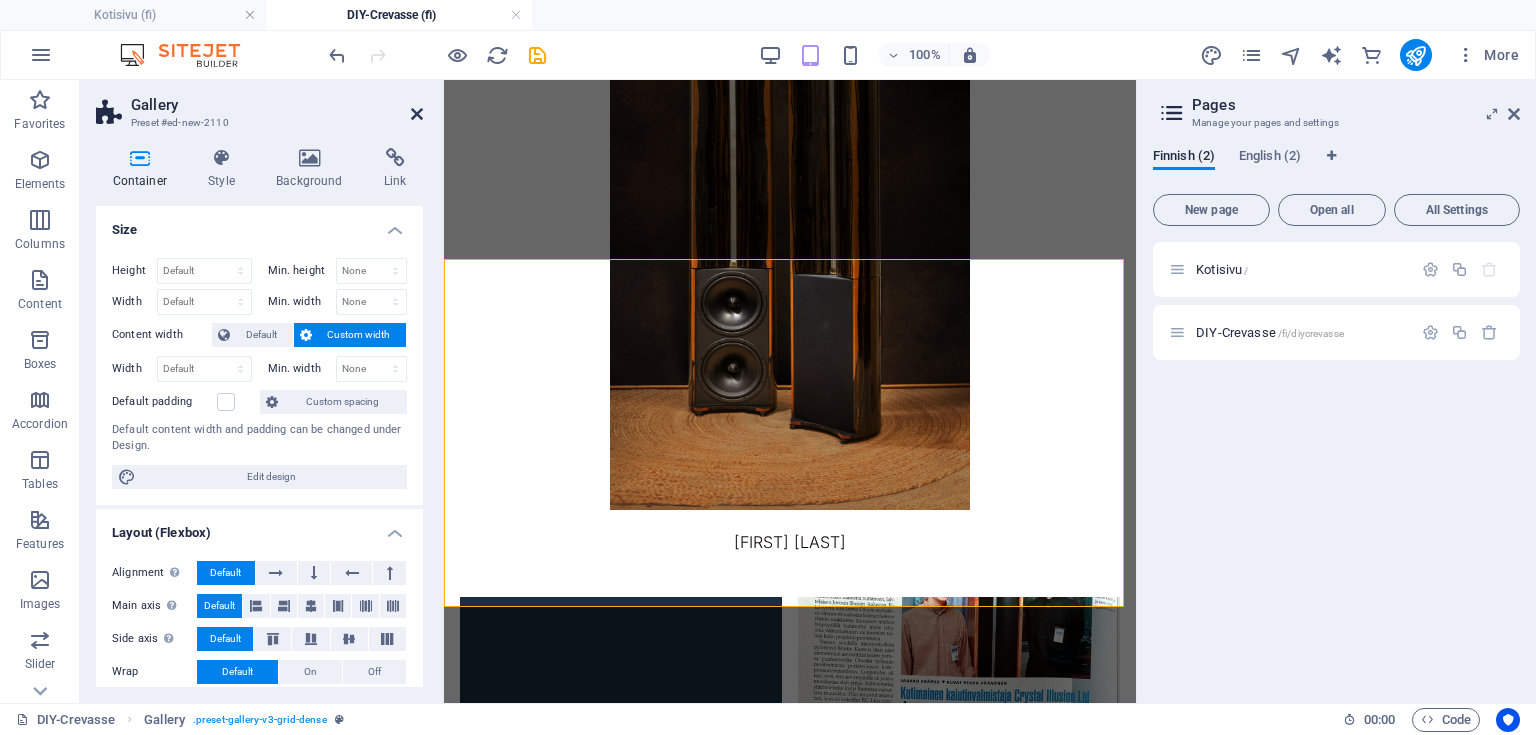 click at bounding box center (417, 114) 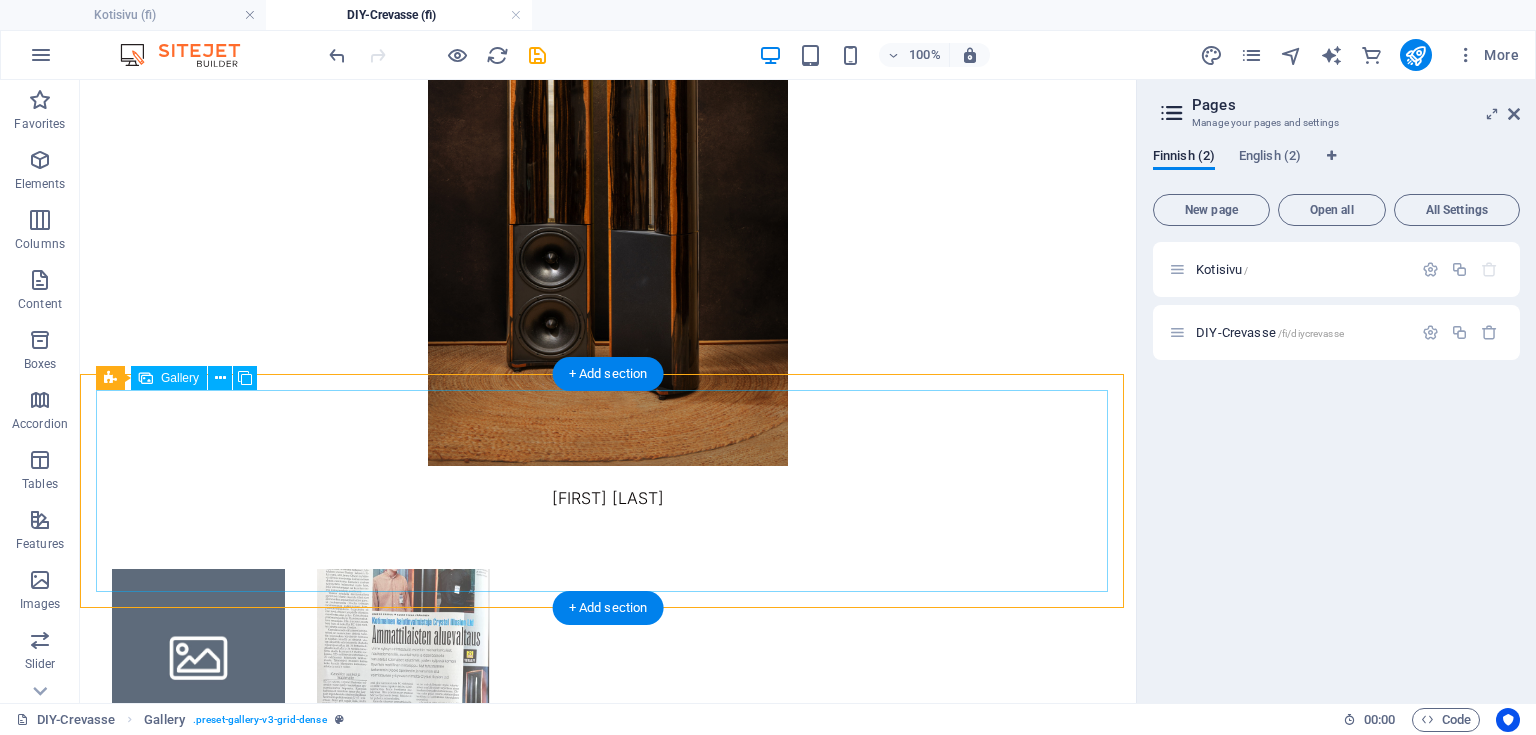 click at bounding box center [403, 655] 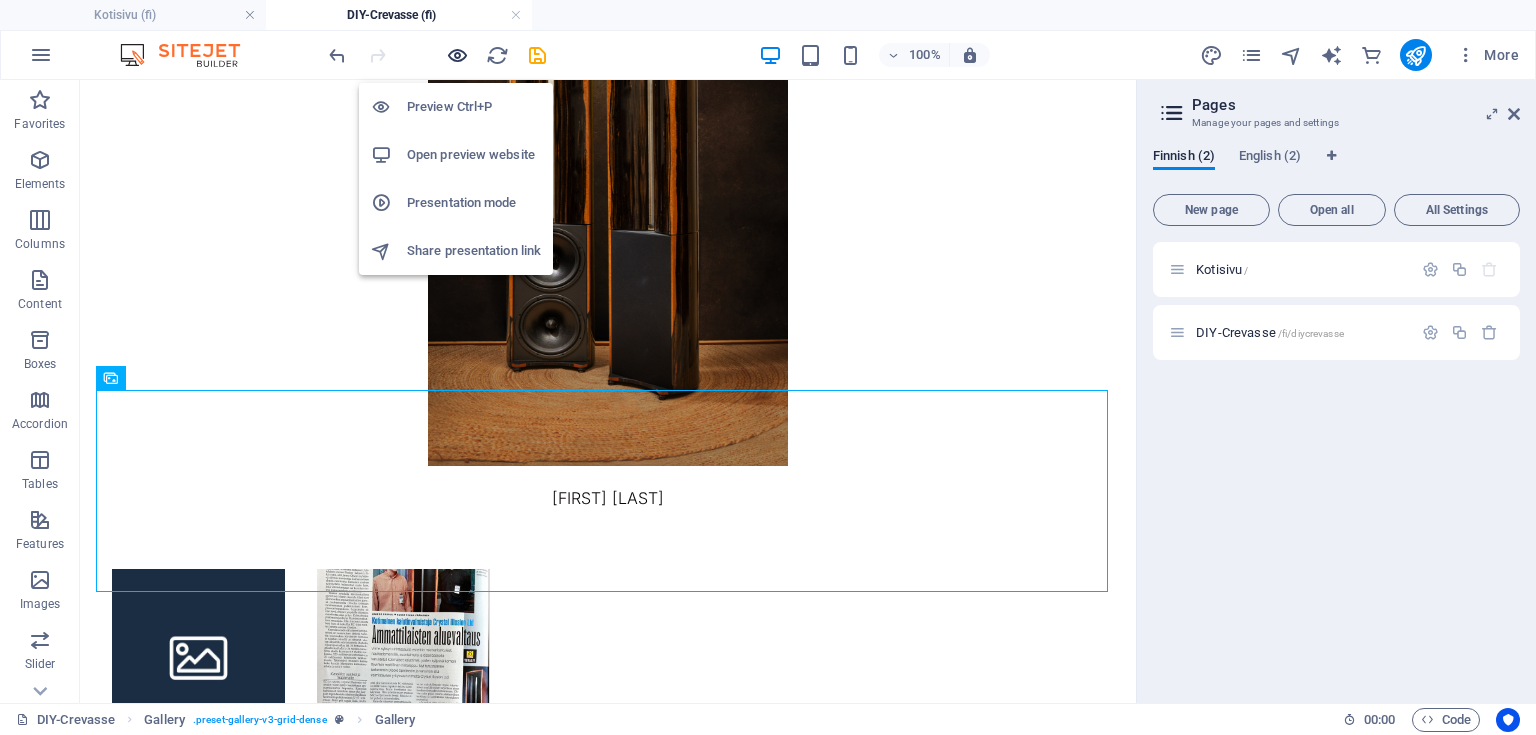 click at bounding box center (457, 55) 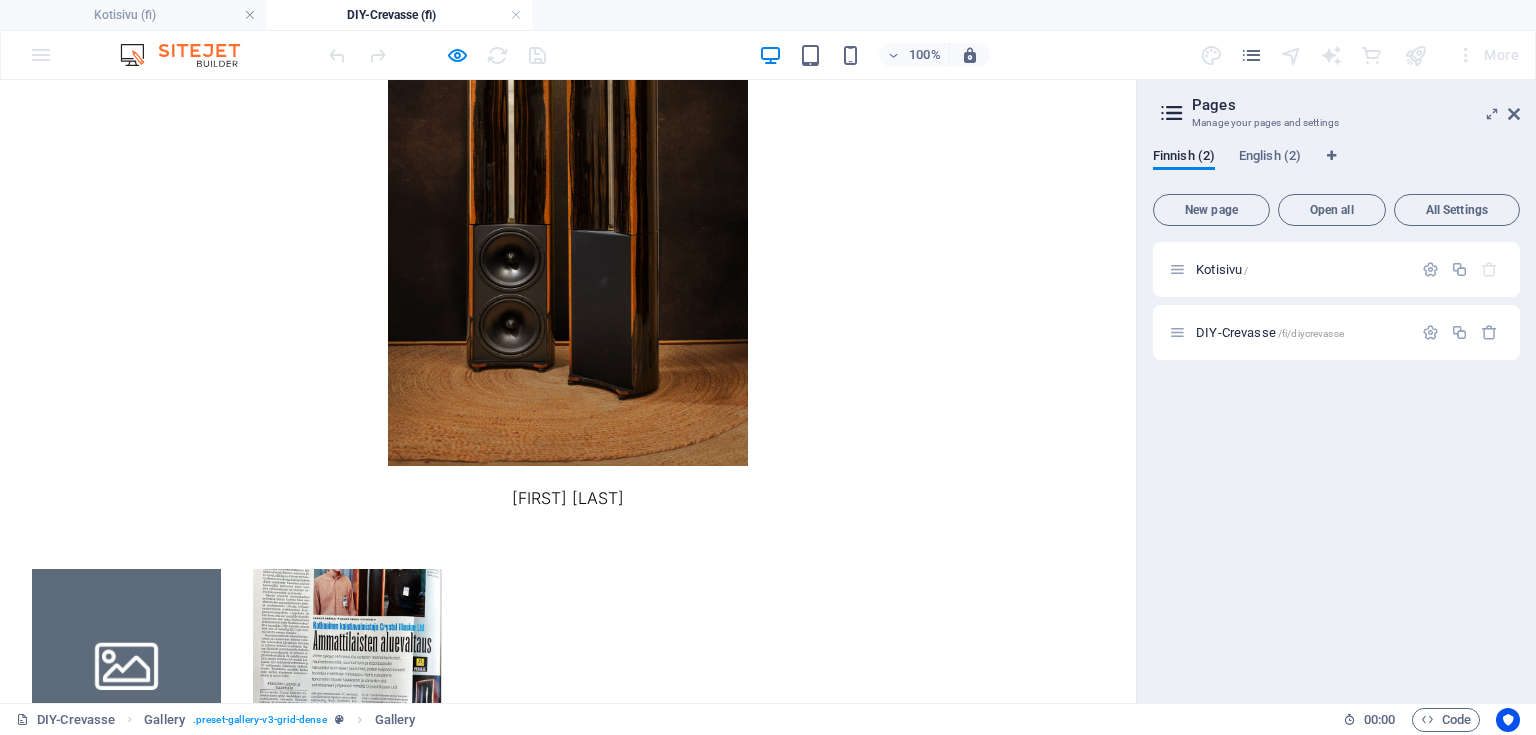click at bounding box center [347, 663] 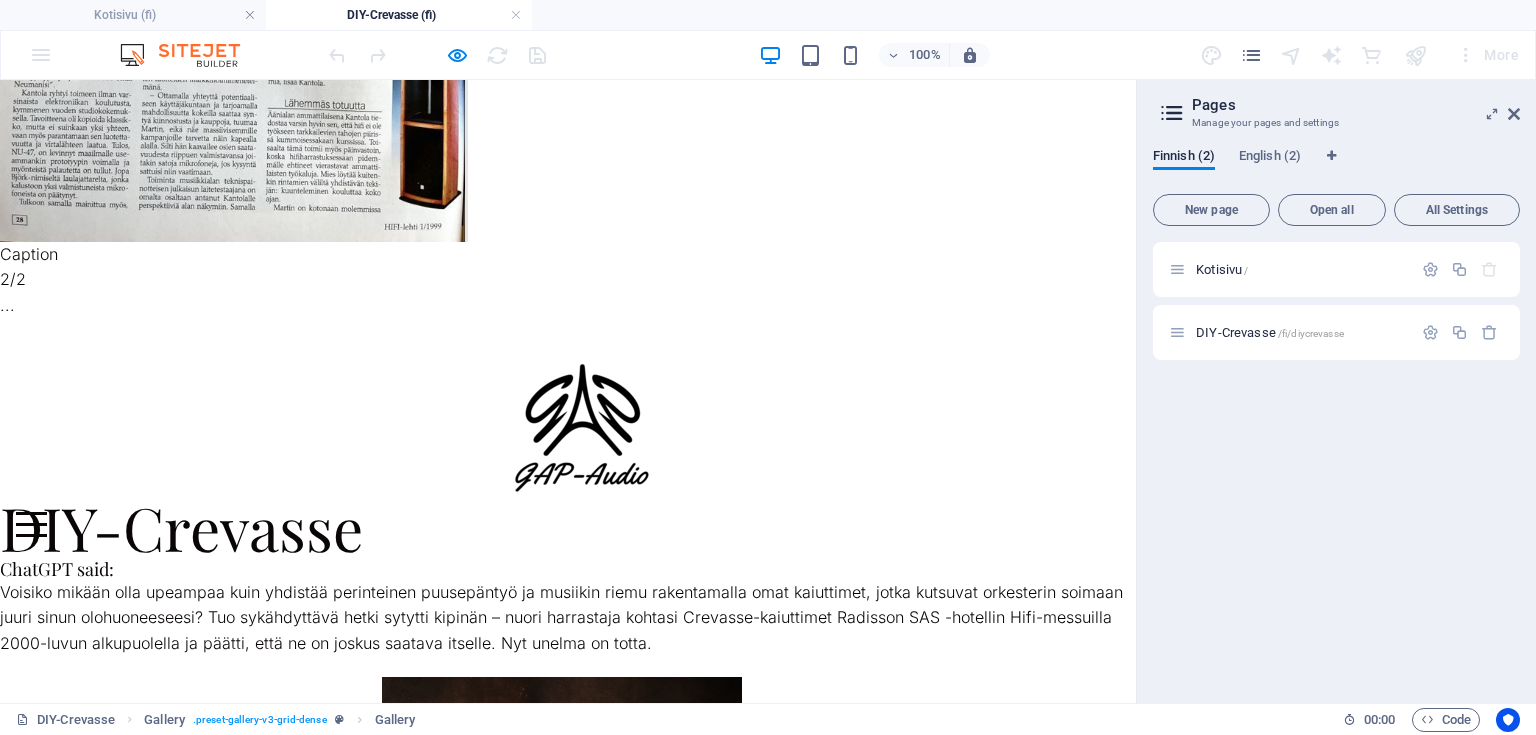 click on "×" at bounding box center (5, -394) 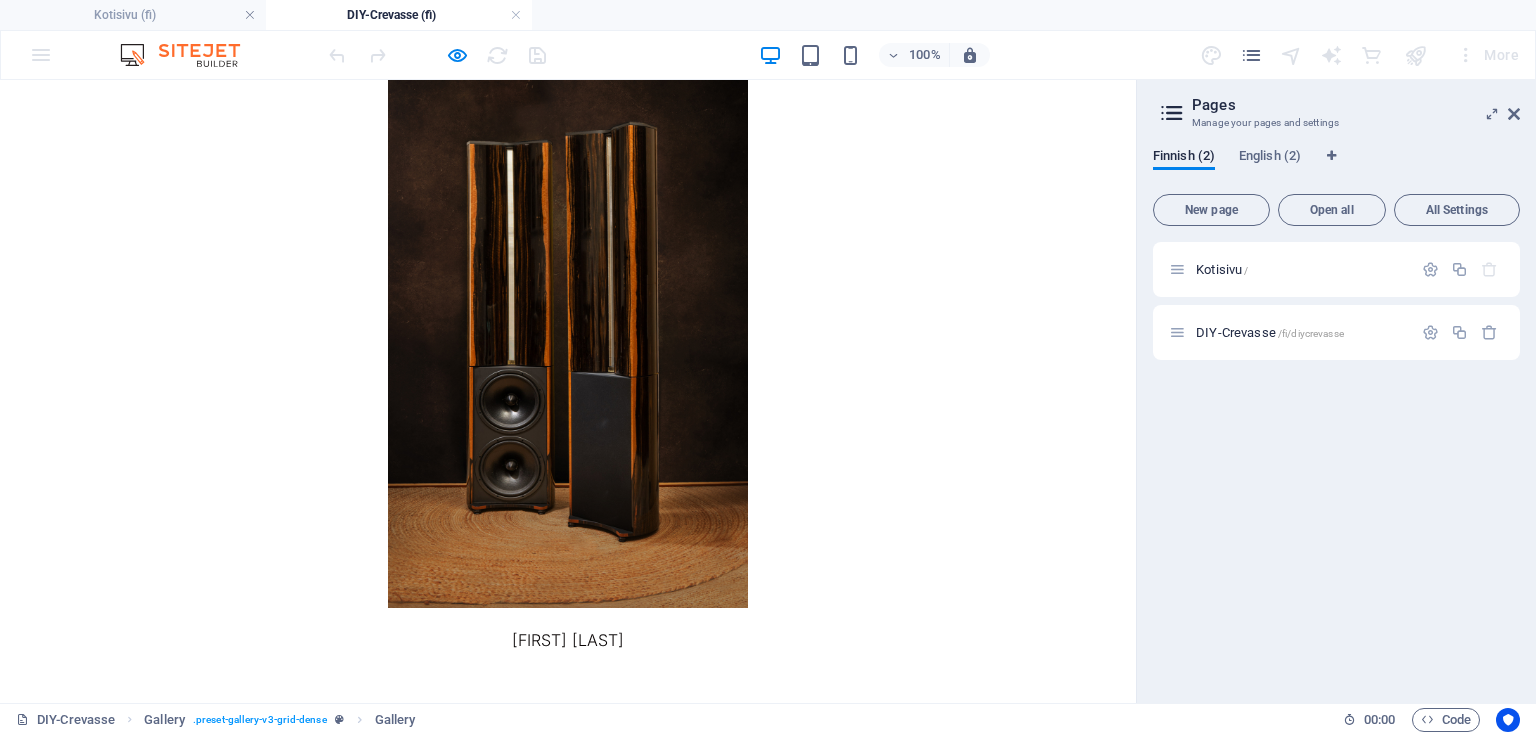 scroll, scrollTop: 567, scrollLeft: 0, axis: vertical 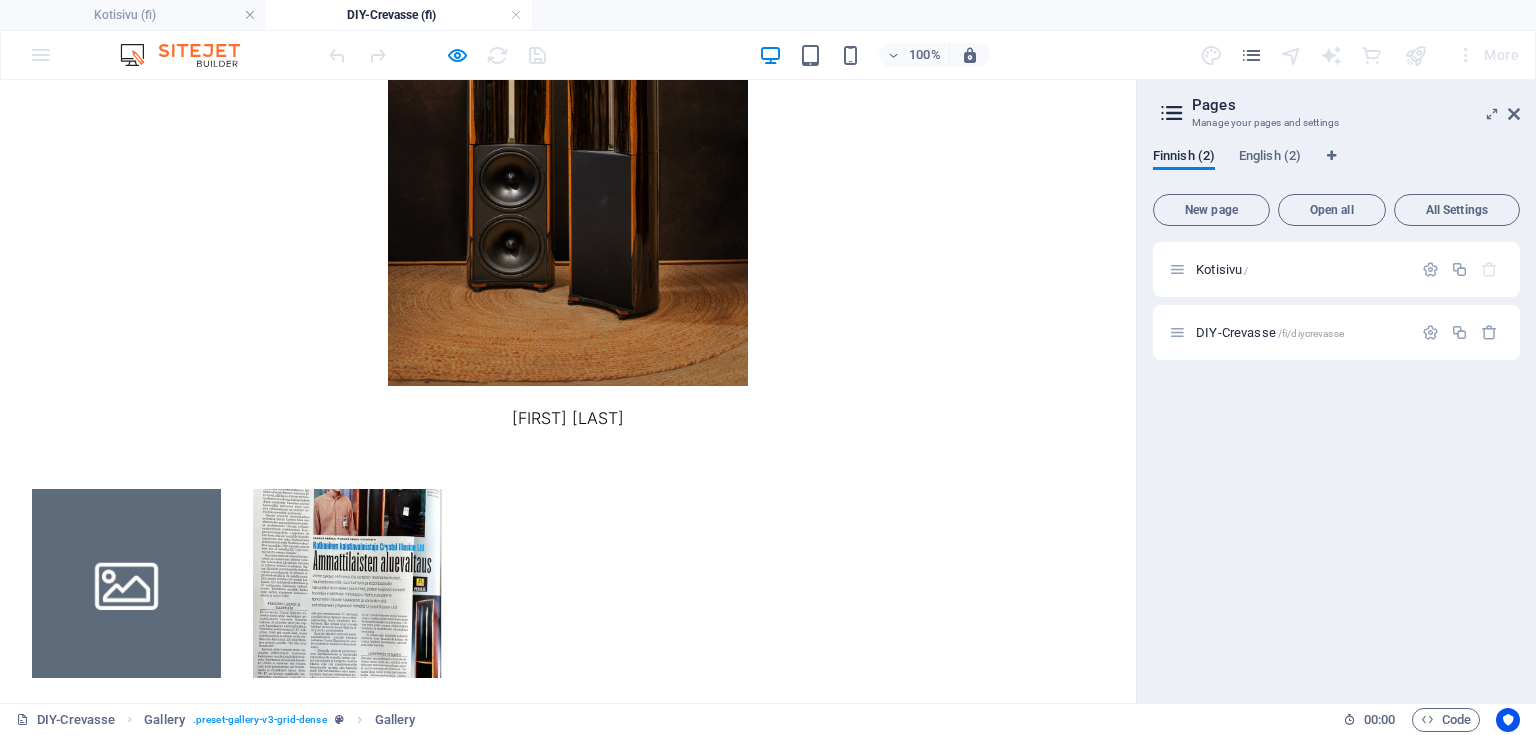 click at bounding box center [347, 583] 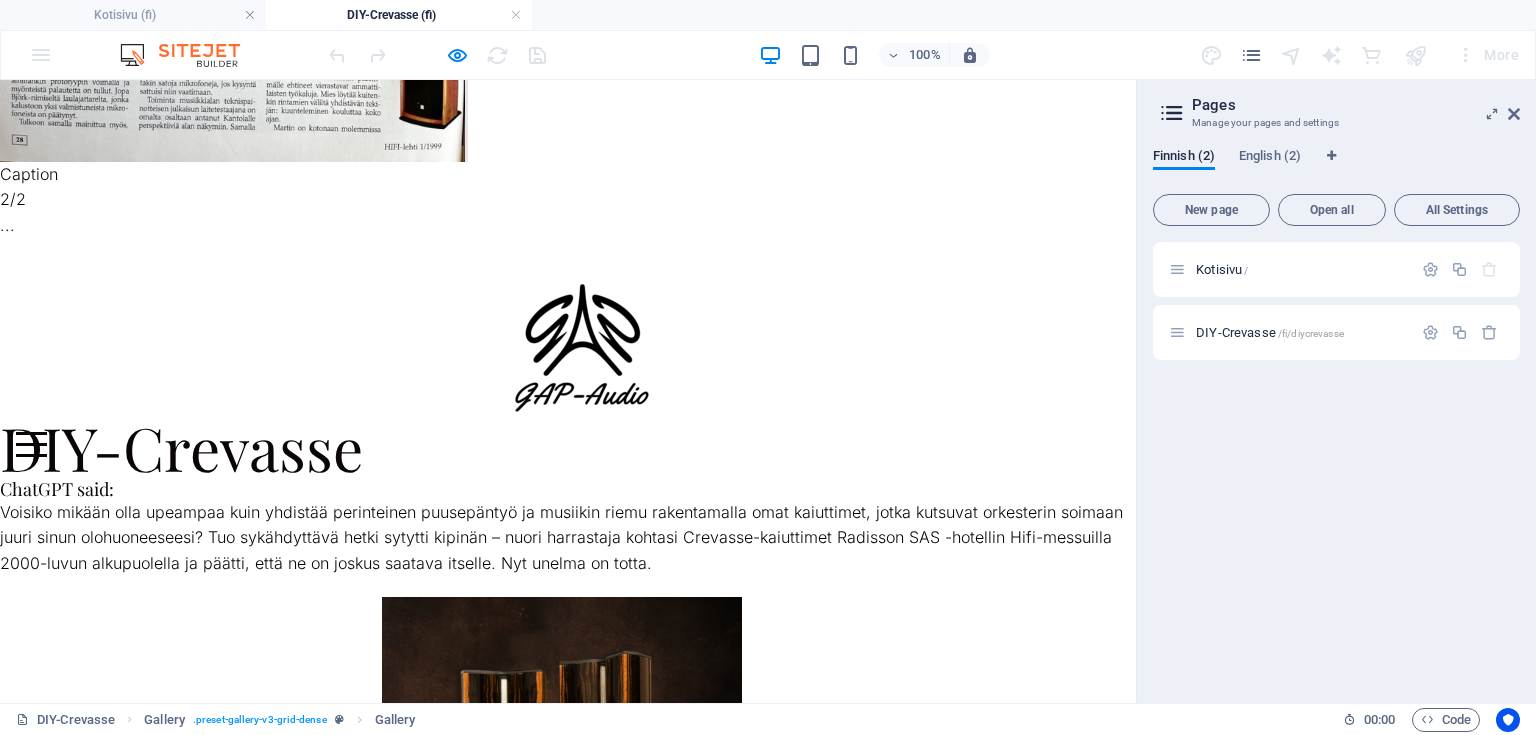 click on "× Caption [NUMBER]/[NUMBER] ..." at bounding box center (562, -112) 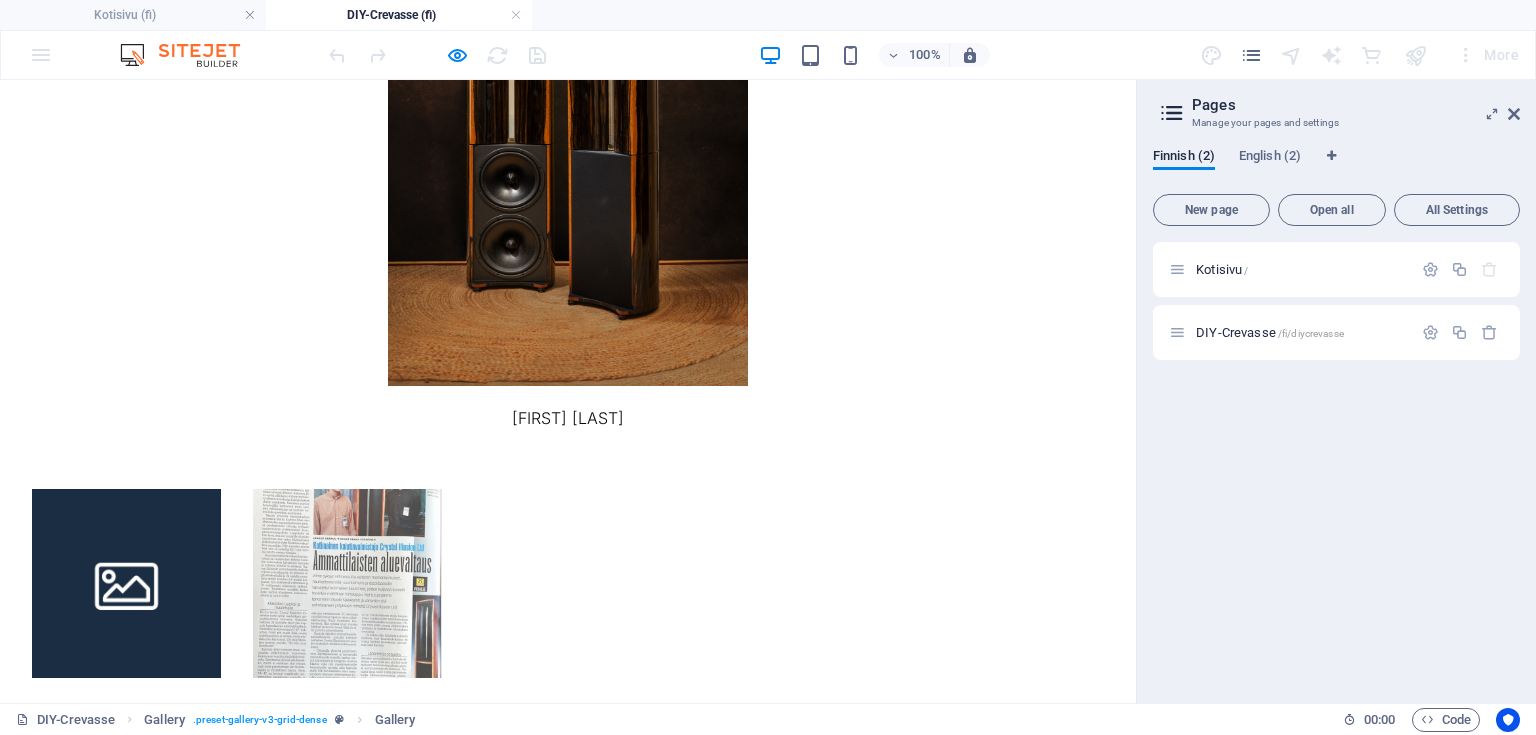 click at bounding box center (126, 583) 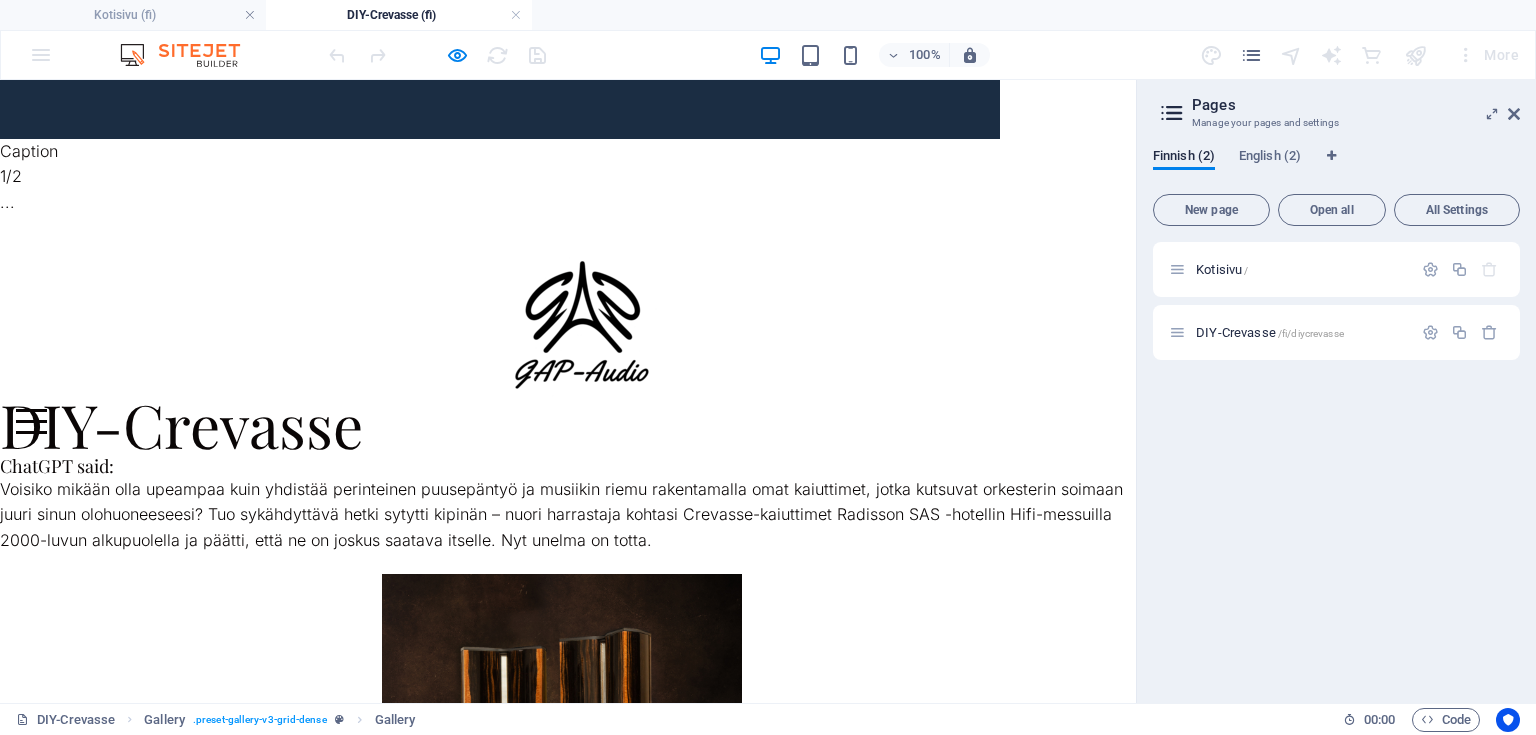click on "×" at bounding box center (5, -474) 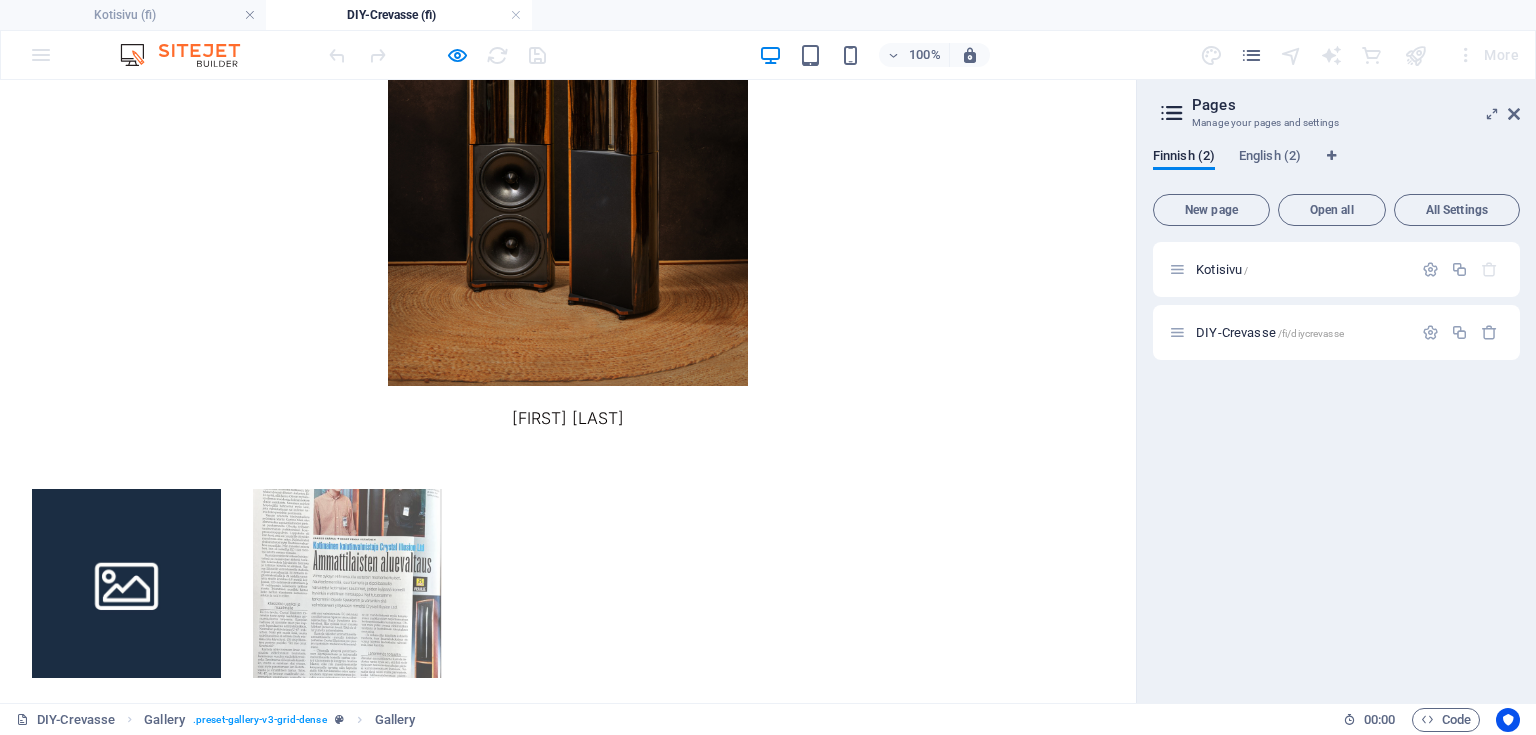 click at bounding box center [126, 583] 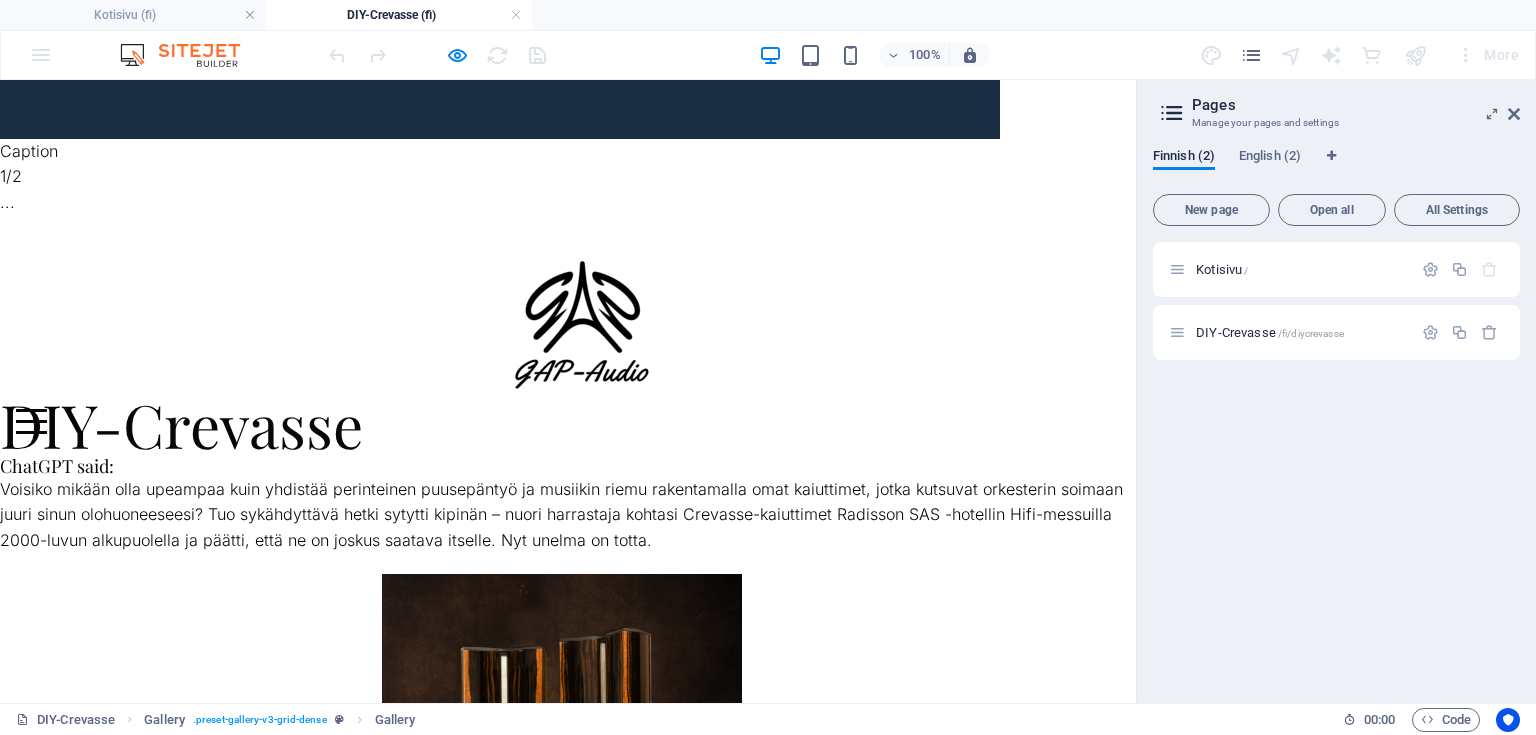 click at bounding box center [500, -161] 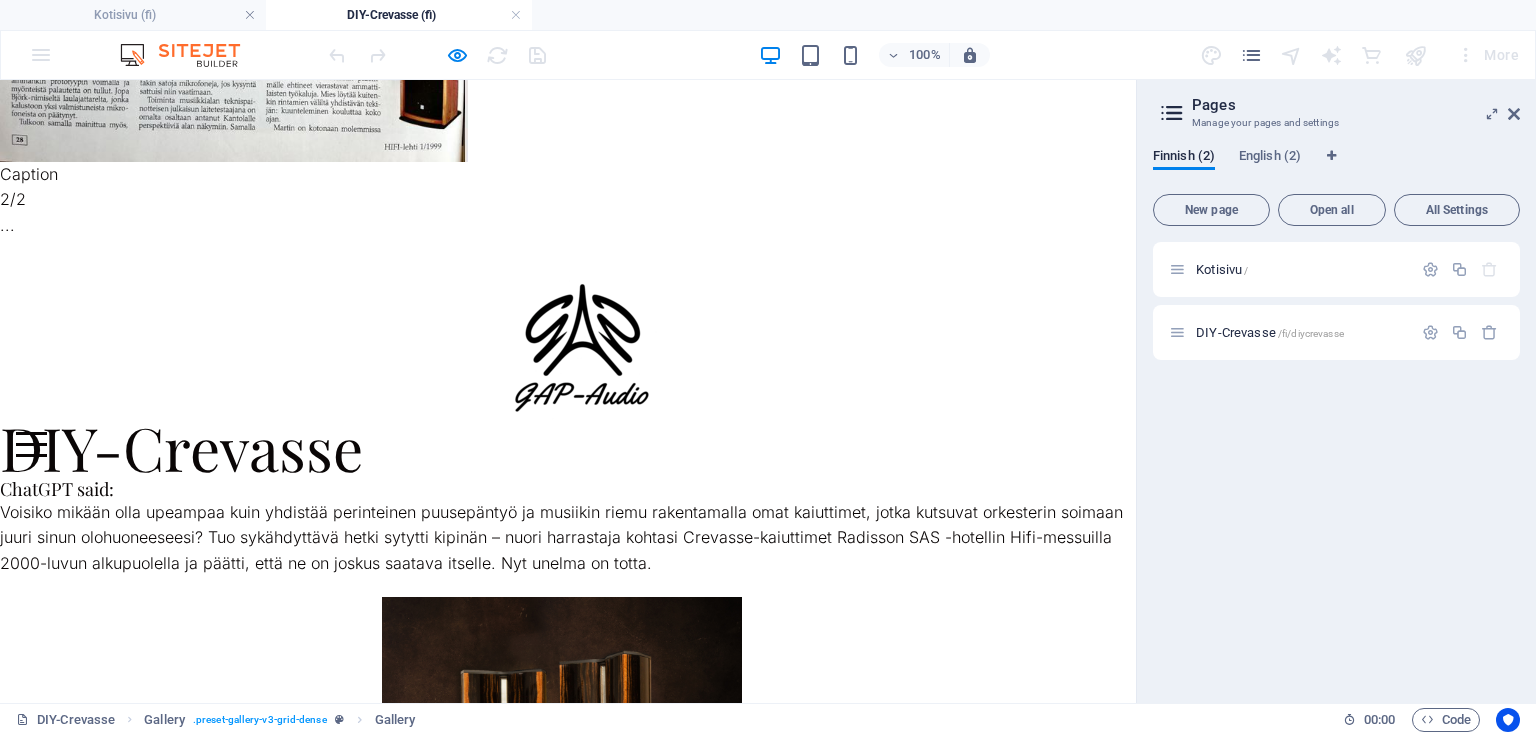 click on "× Caption [NUMBER]/[NUMBER] ..." at bounding box center (562, -112) 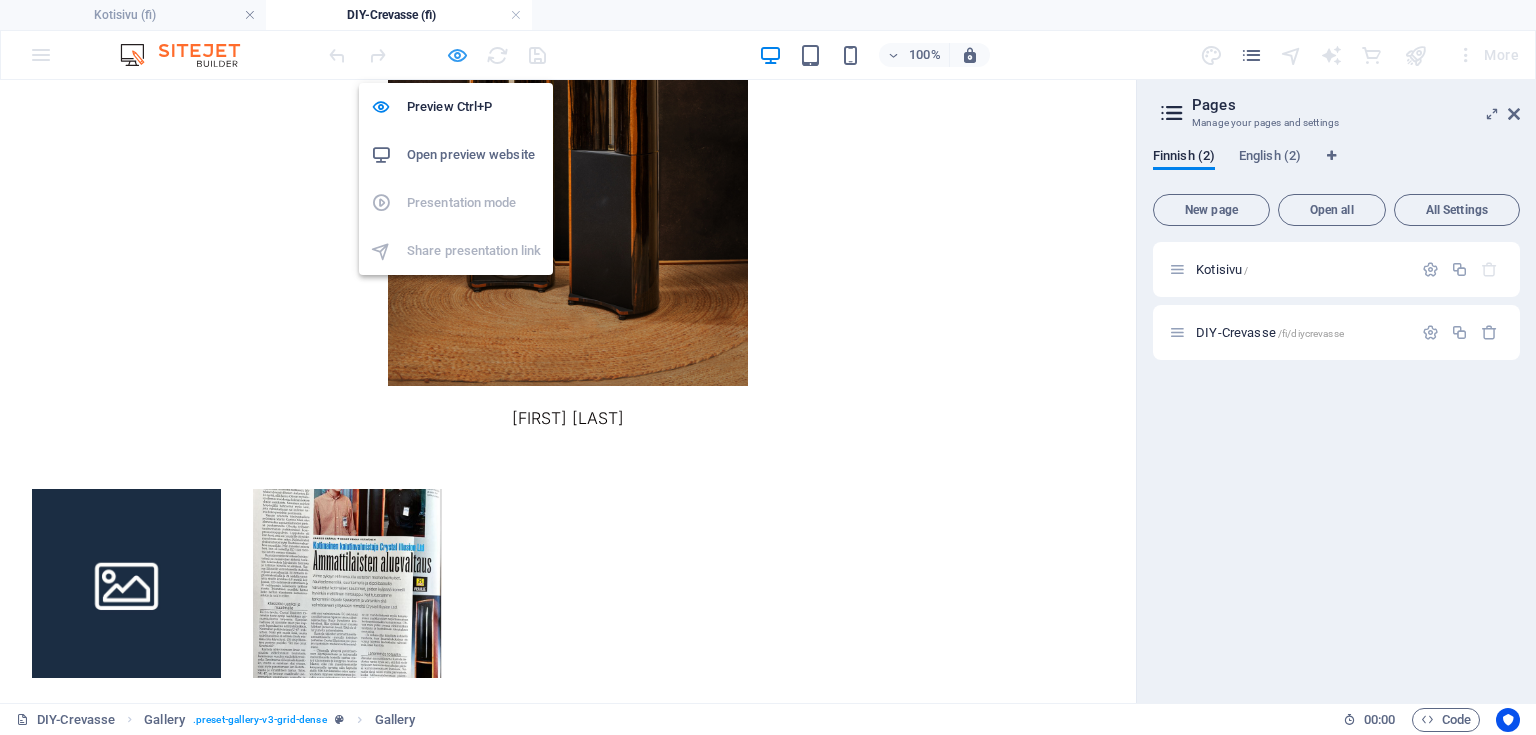 click at bounding box center [457, 55] 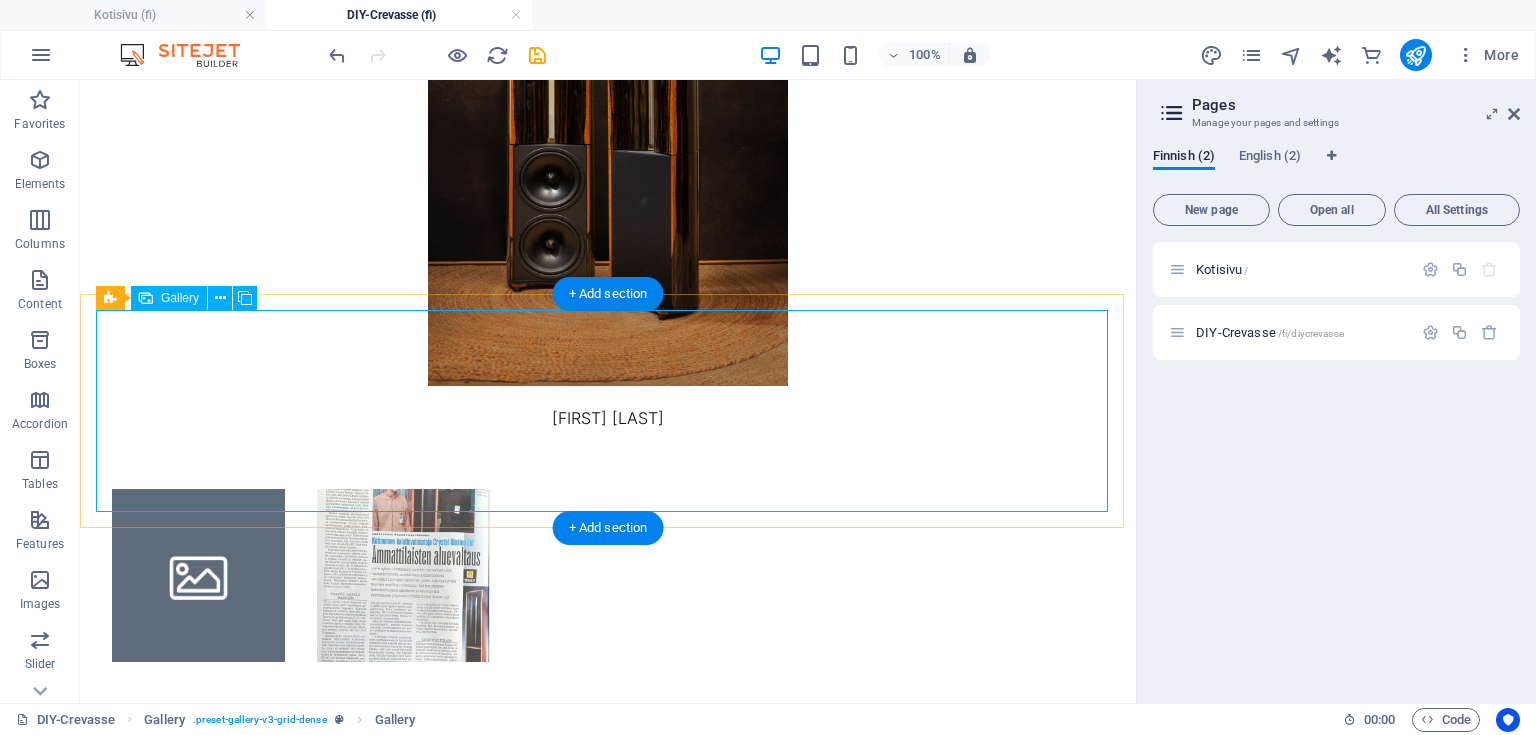 click at bounding box center (198, 575) 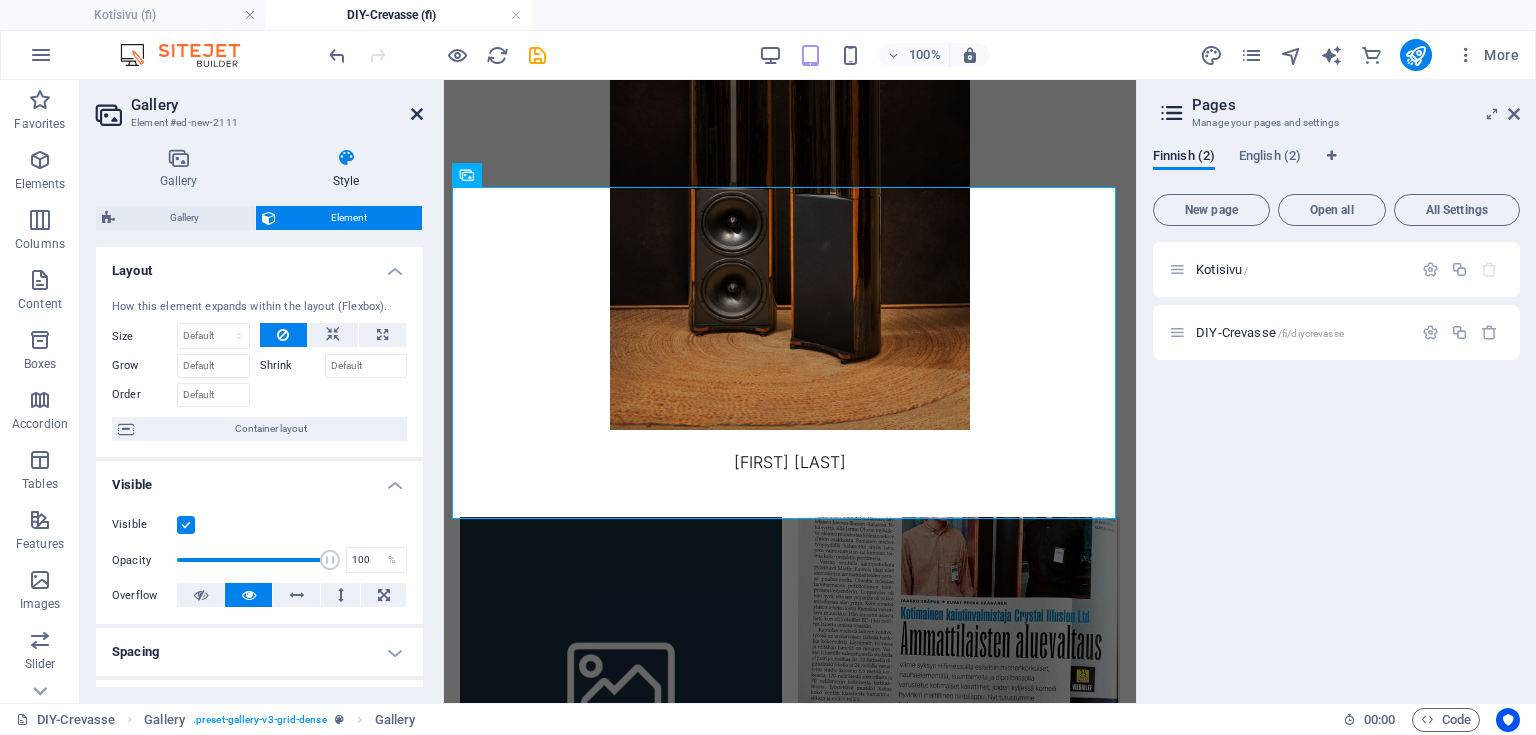 drag, startPoint x: 432, startPoint y: 114, endPoint x: 419, endPoint y: 112, distance: 13.152946 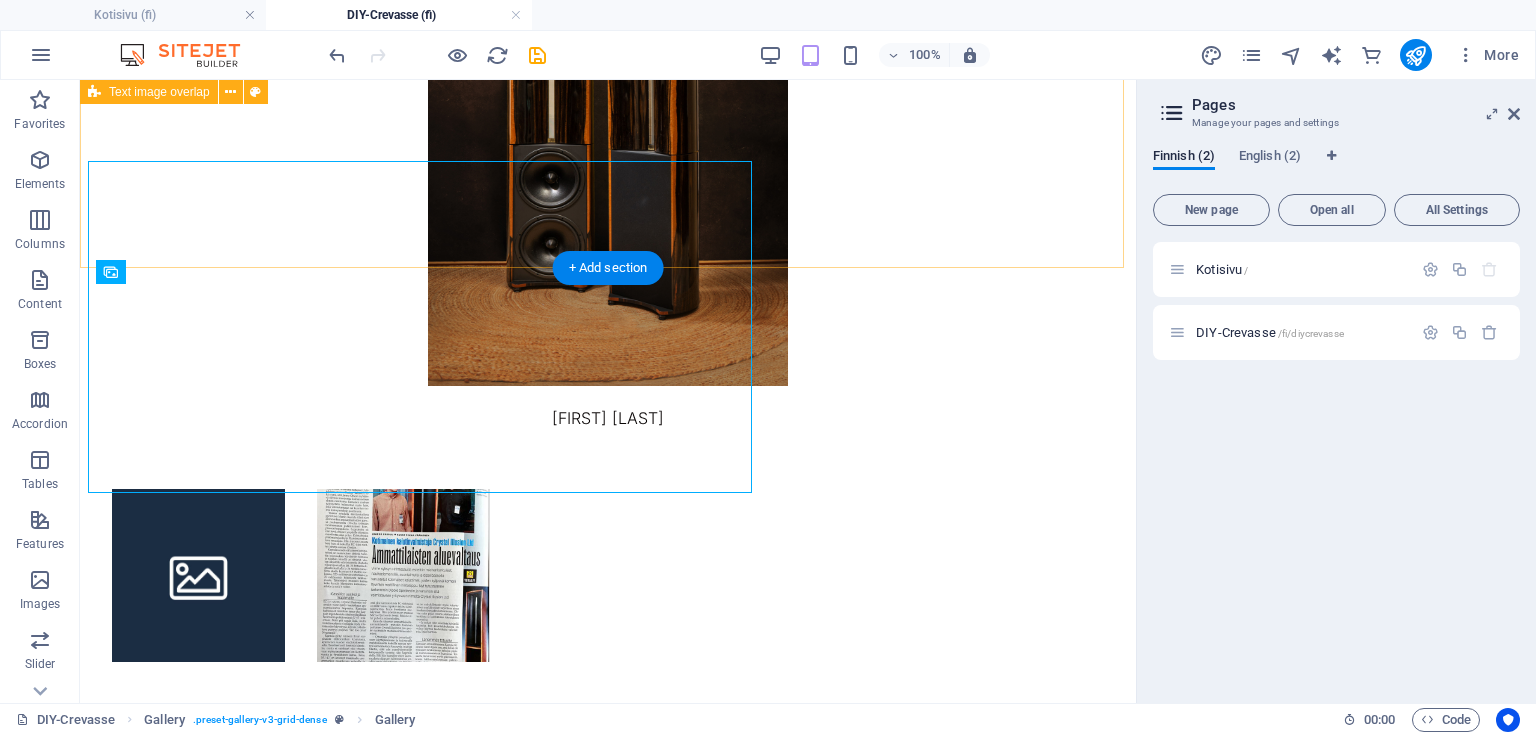 scroll, scrollTop: 592, scrollLeft: 0, axis: vertical 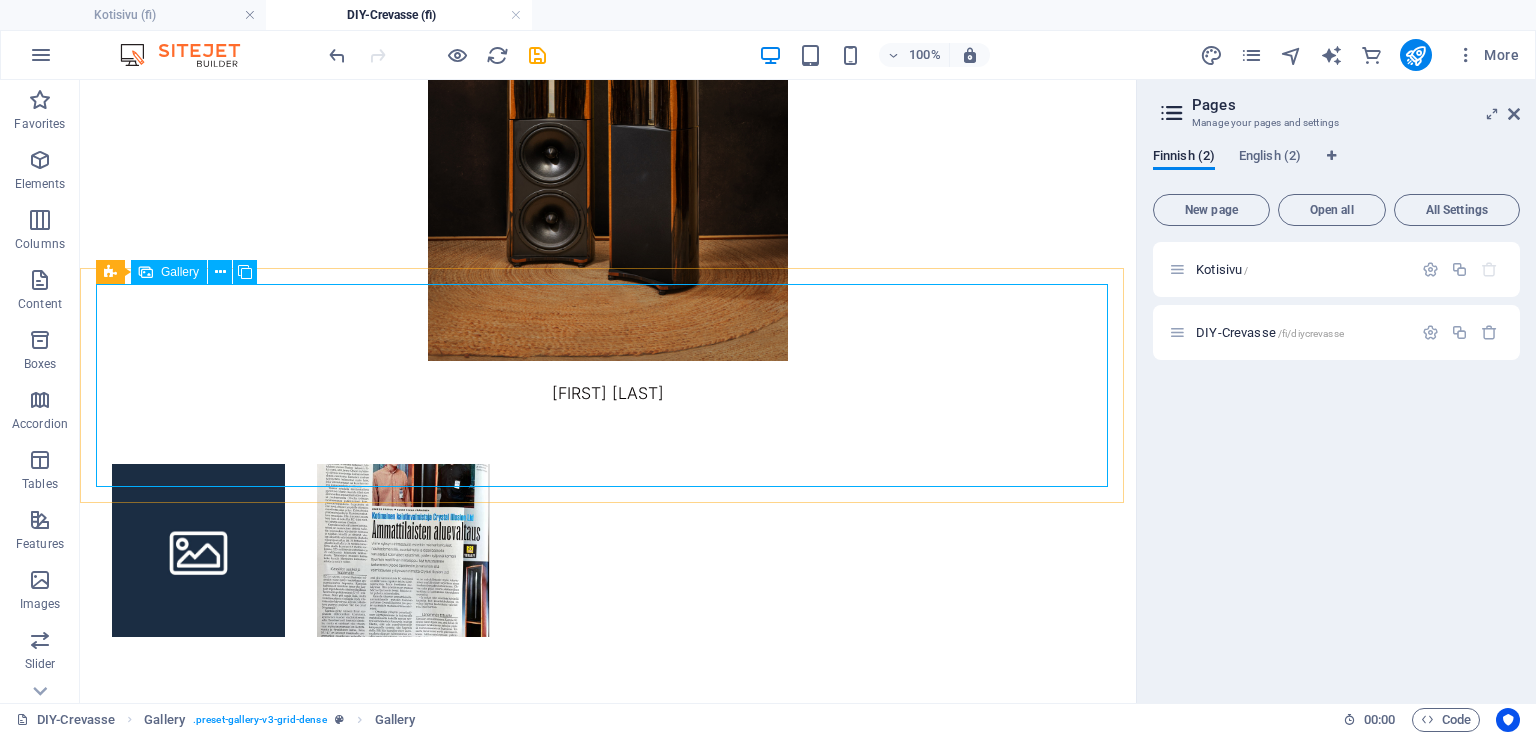 click on "Gallery" at bounding box center (180, 272) 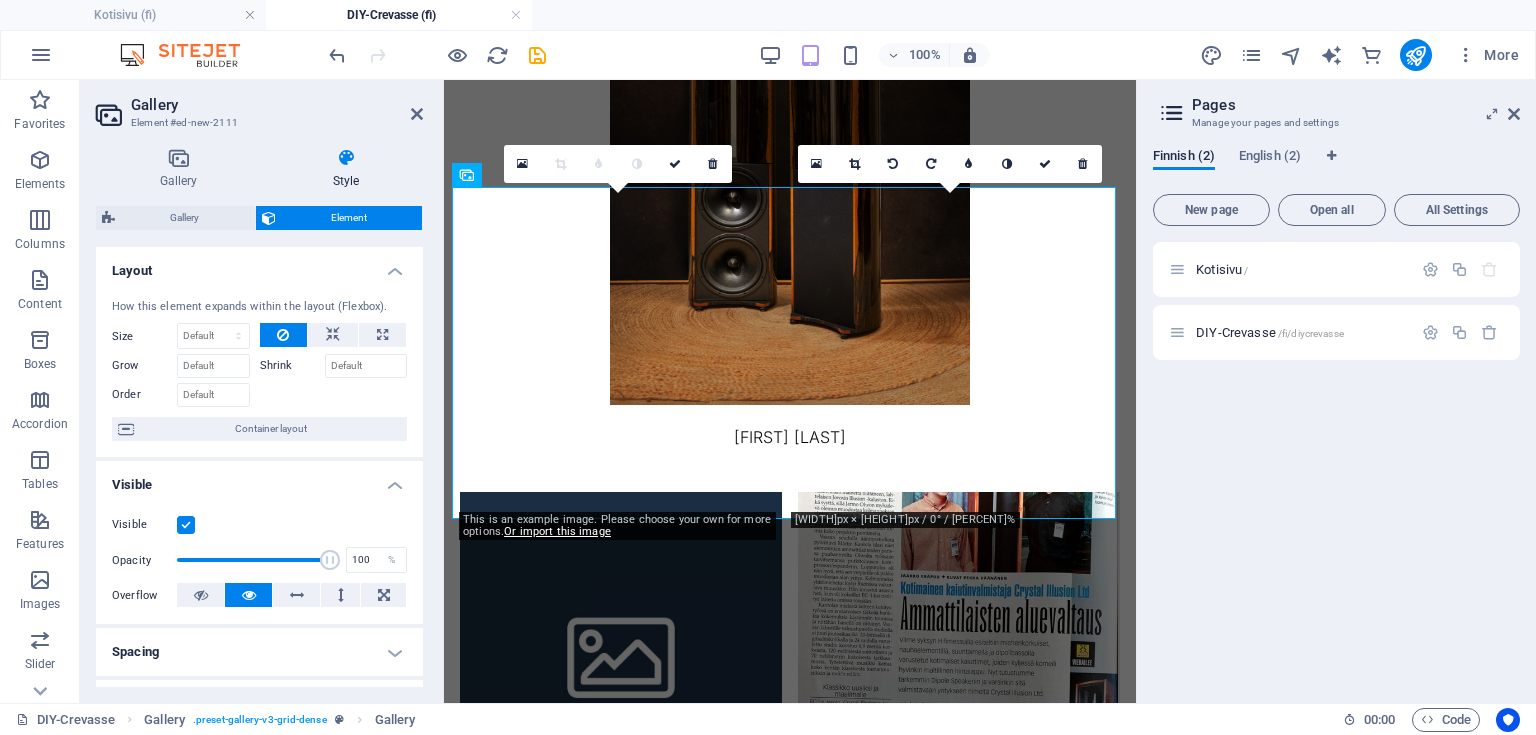 scroll, scrollTop: 567, scrollLeft: 0, axis: vertical 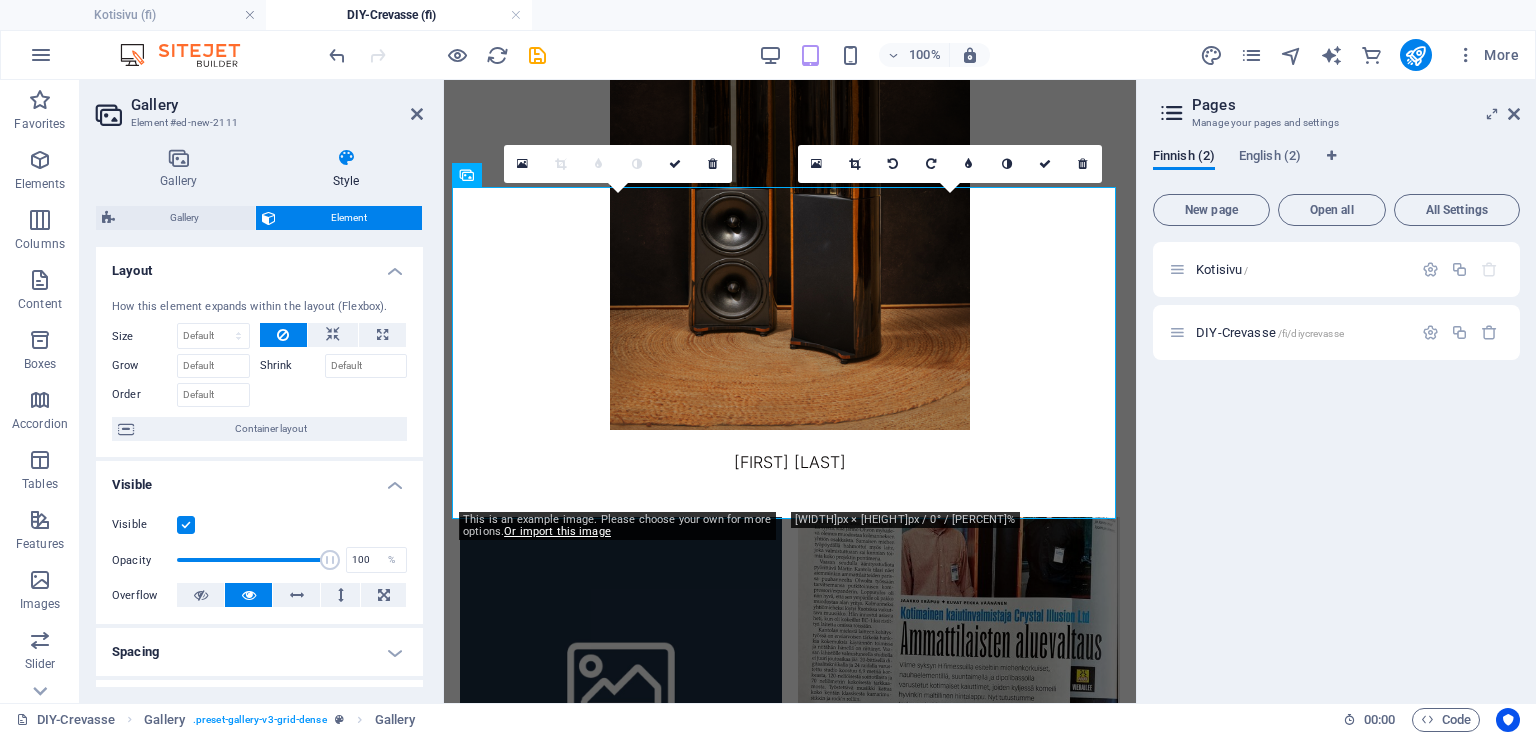 click on "Layout" at bounding box center (259, 265) 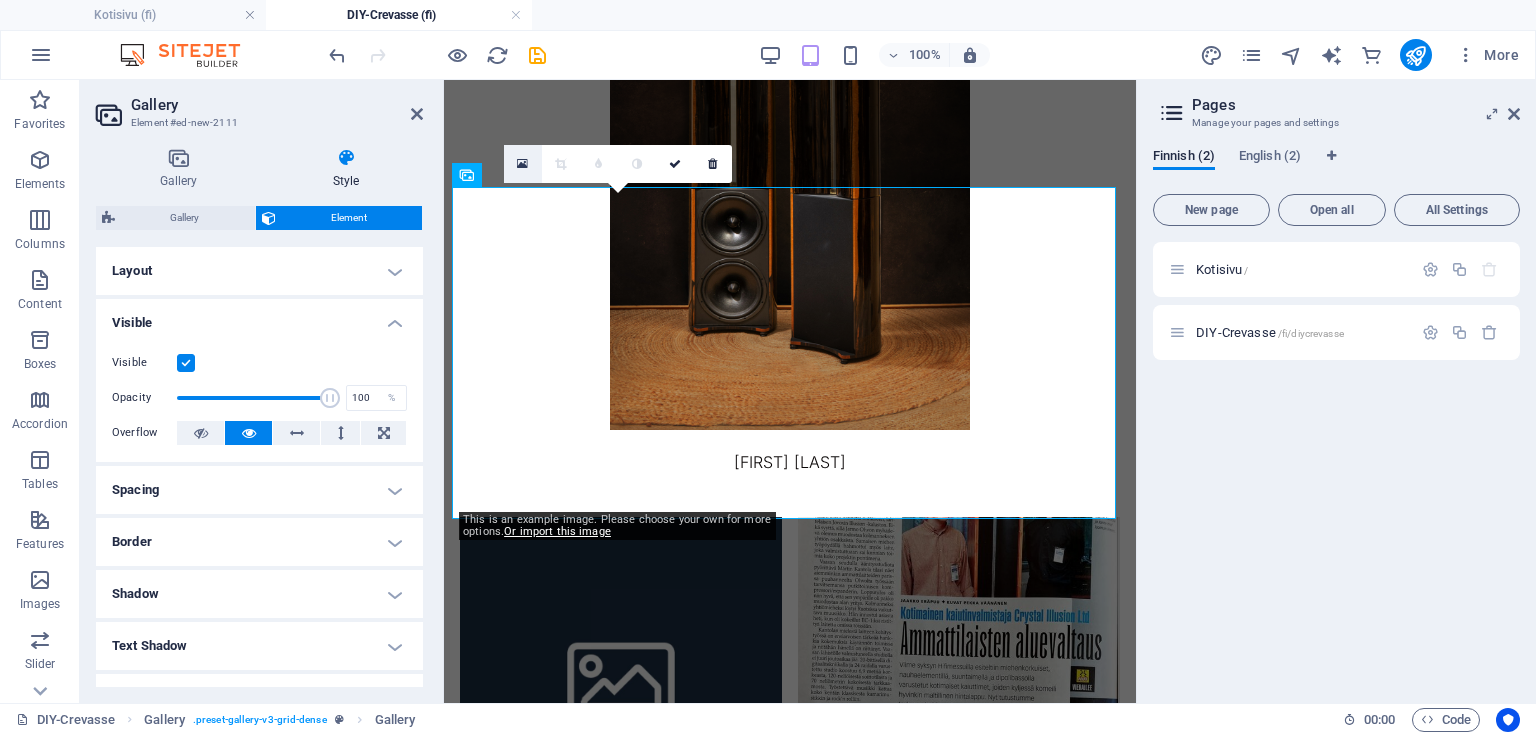 drag, startPoint x: 522, startPoint y: 159, endPoint x: 78, endPoint y: 81, distance: 450.7993 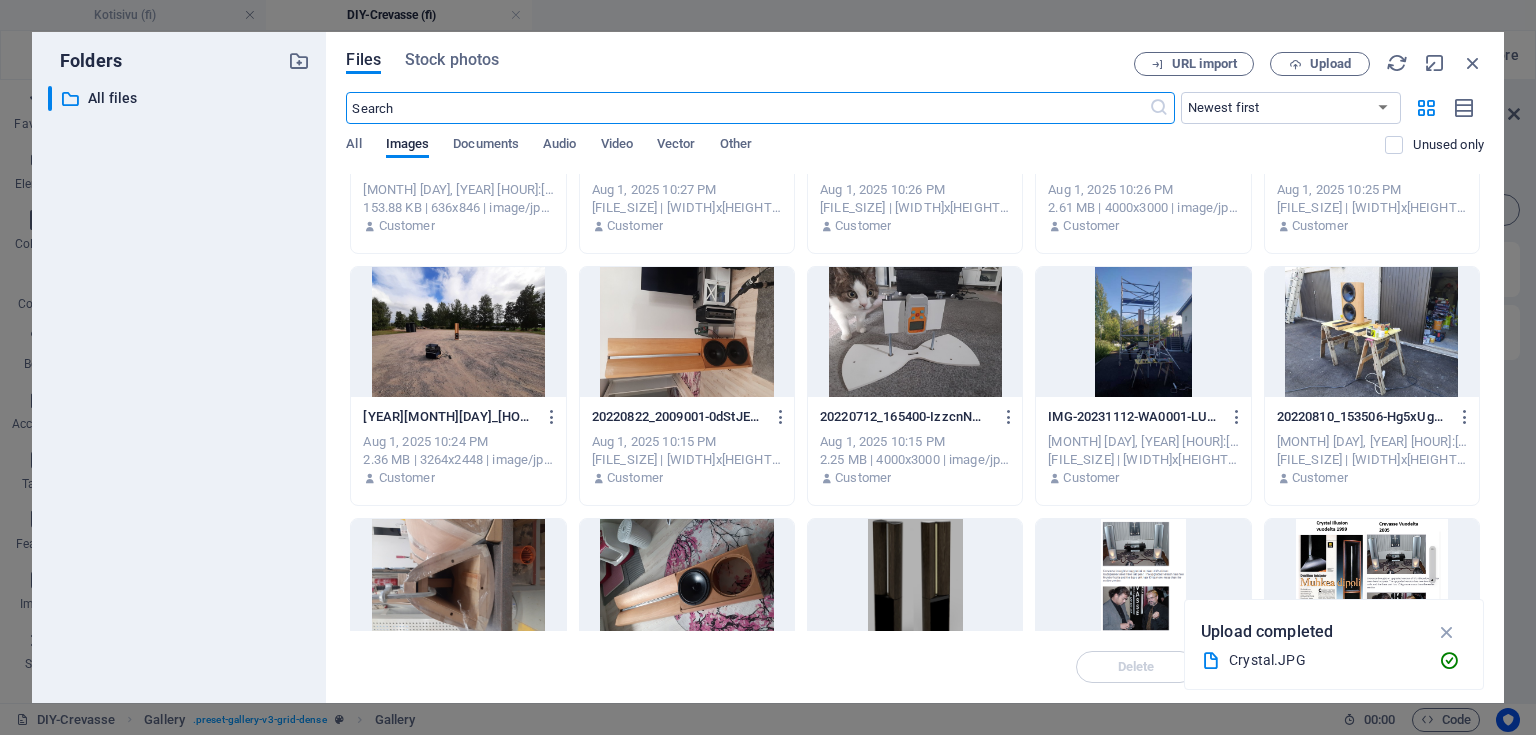 scroll, scrollTop: 320, scrollLeft: 0, axis: vertical 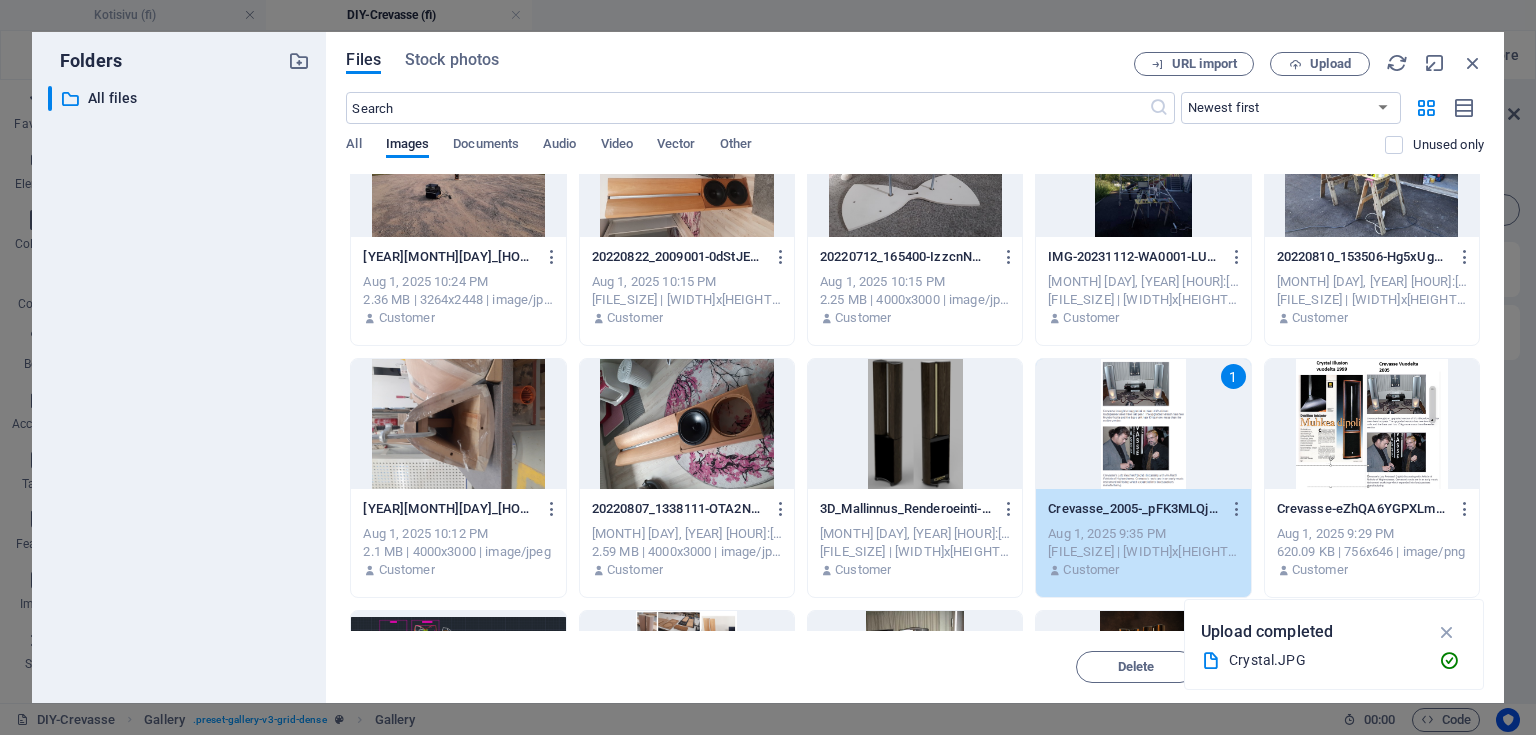 click on "1" at bounding box center (1143, 424) 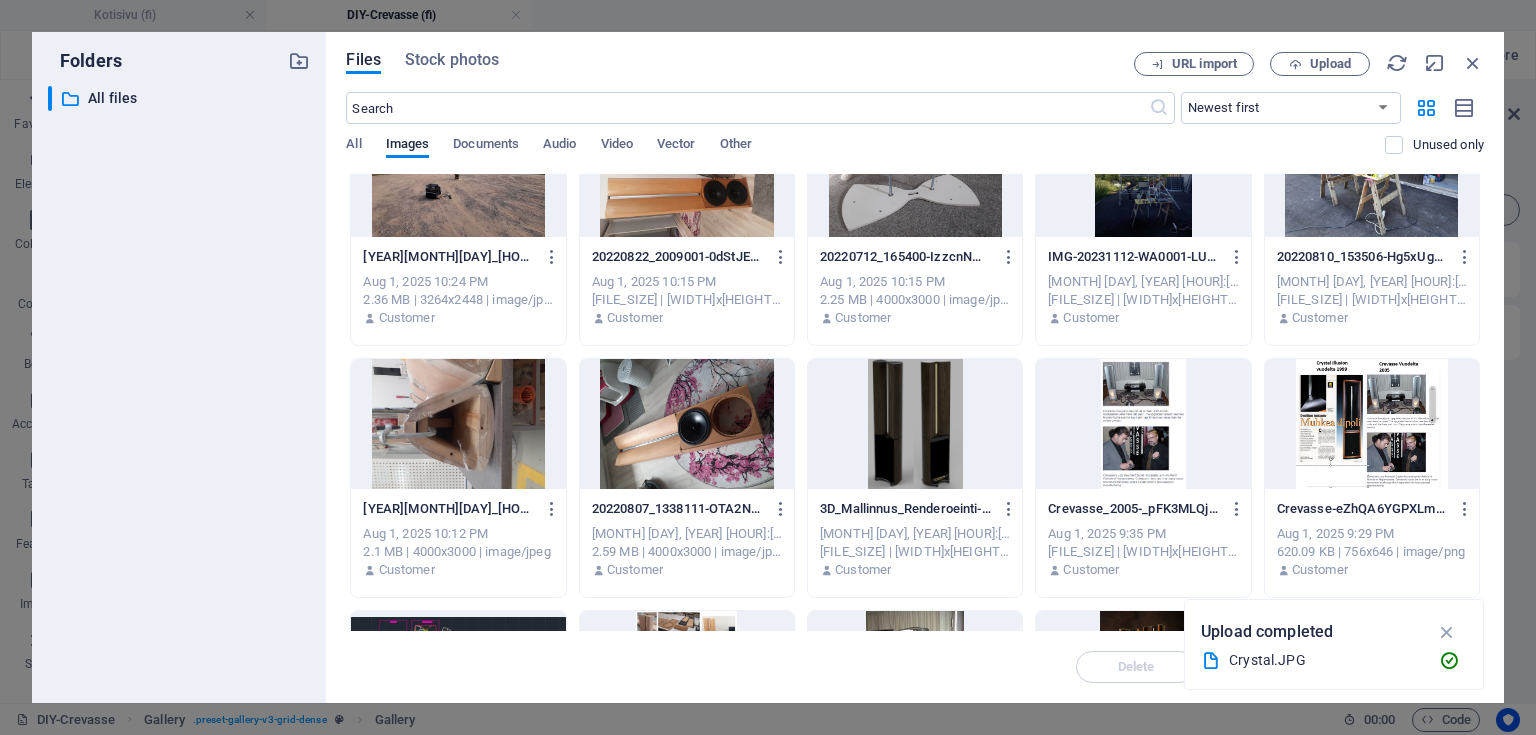 click at bounding box center (1143, 424) 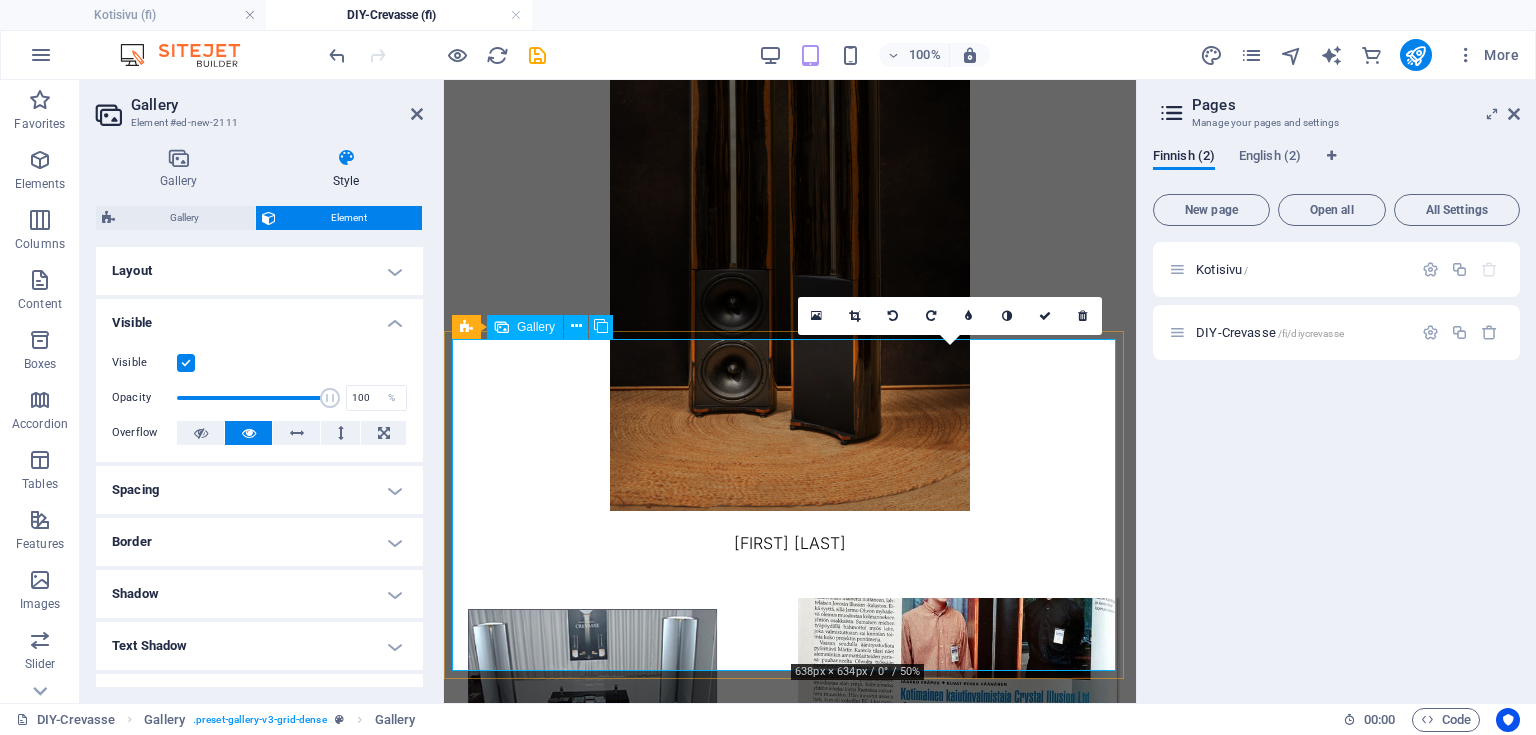 scroll, scrollTop: 575, scrollLeft: 0, axis: vertical 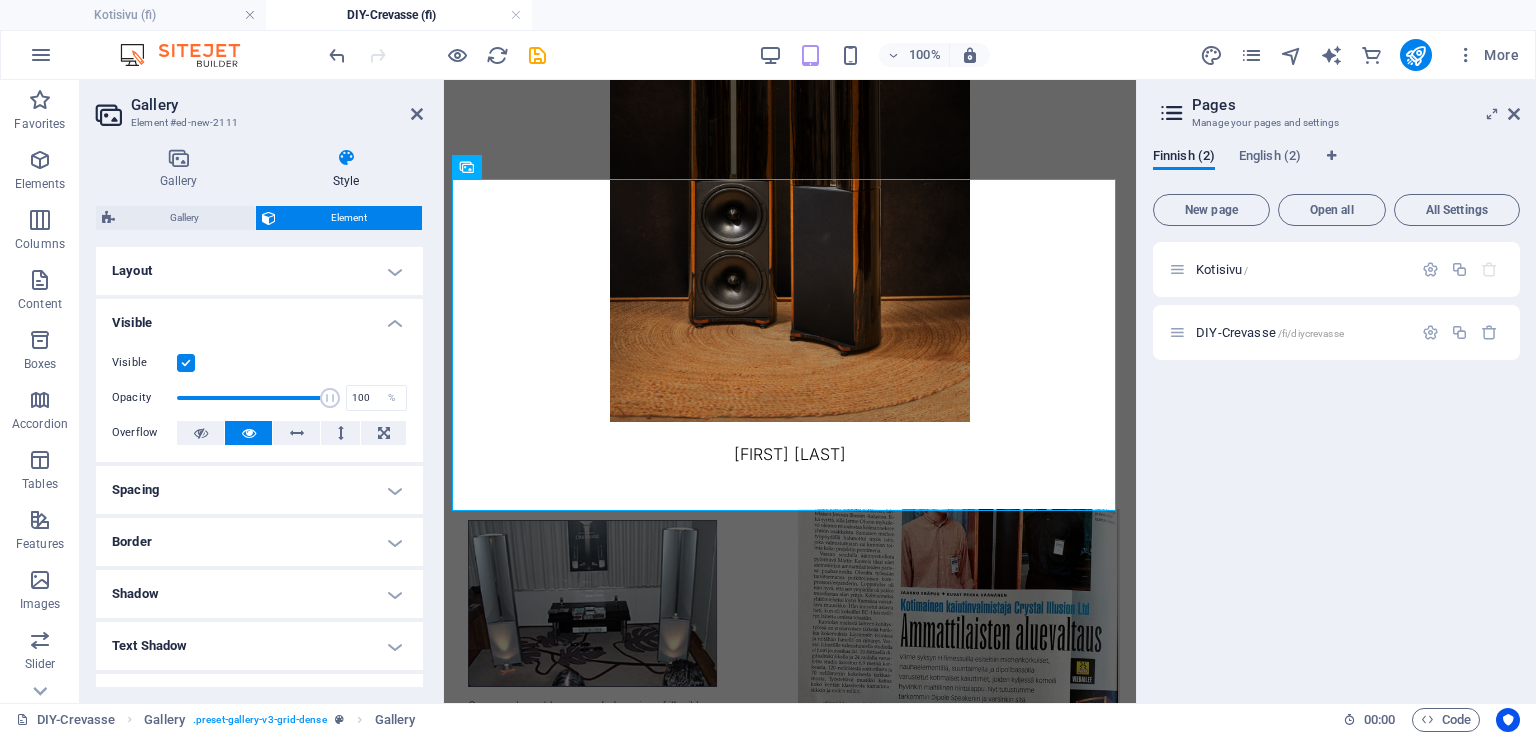 click on "Gallery" at bounding box center [277, 105] 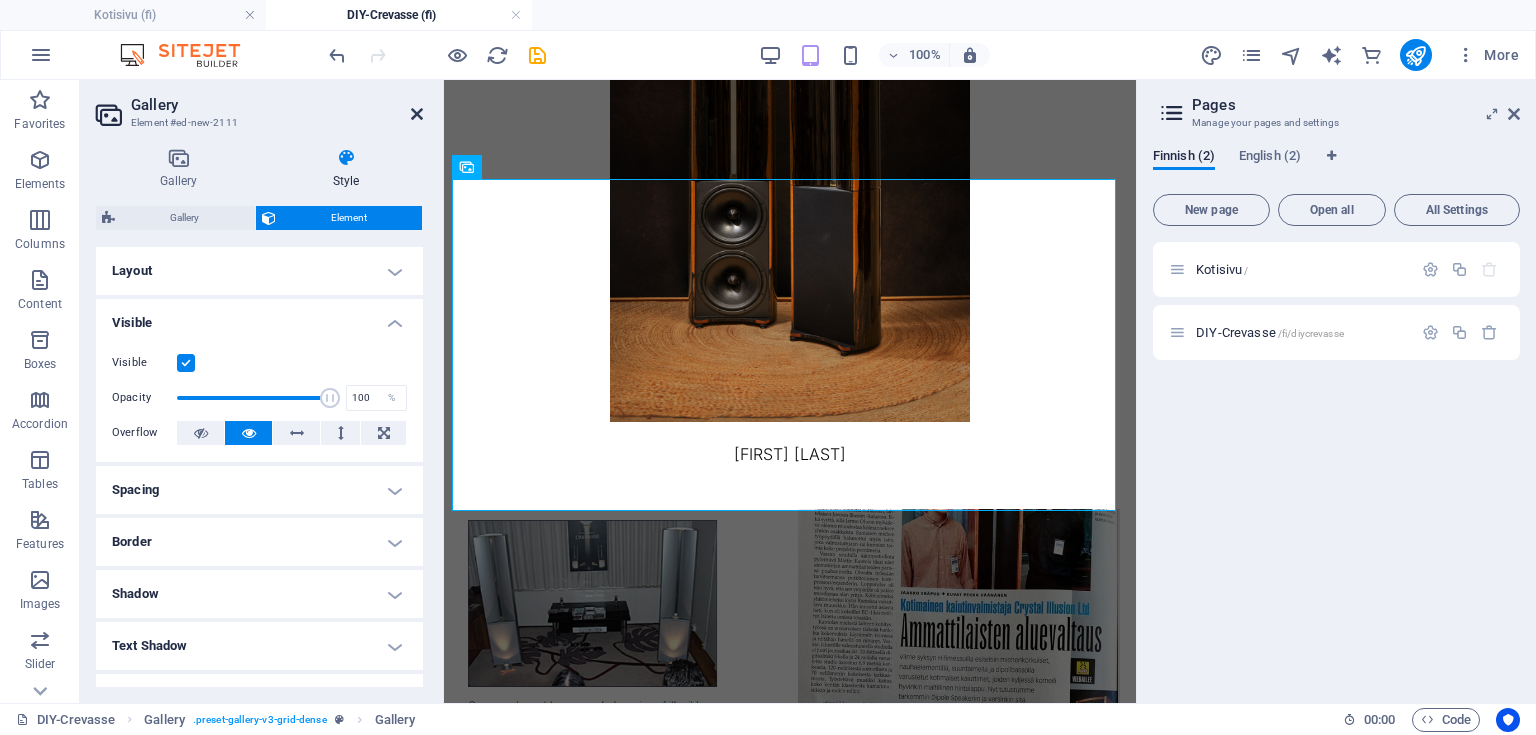 click at bounding box center (417, 114) 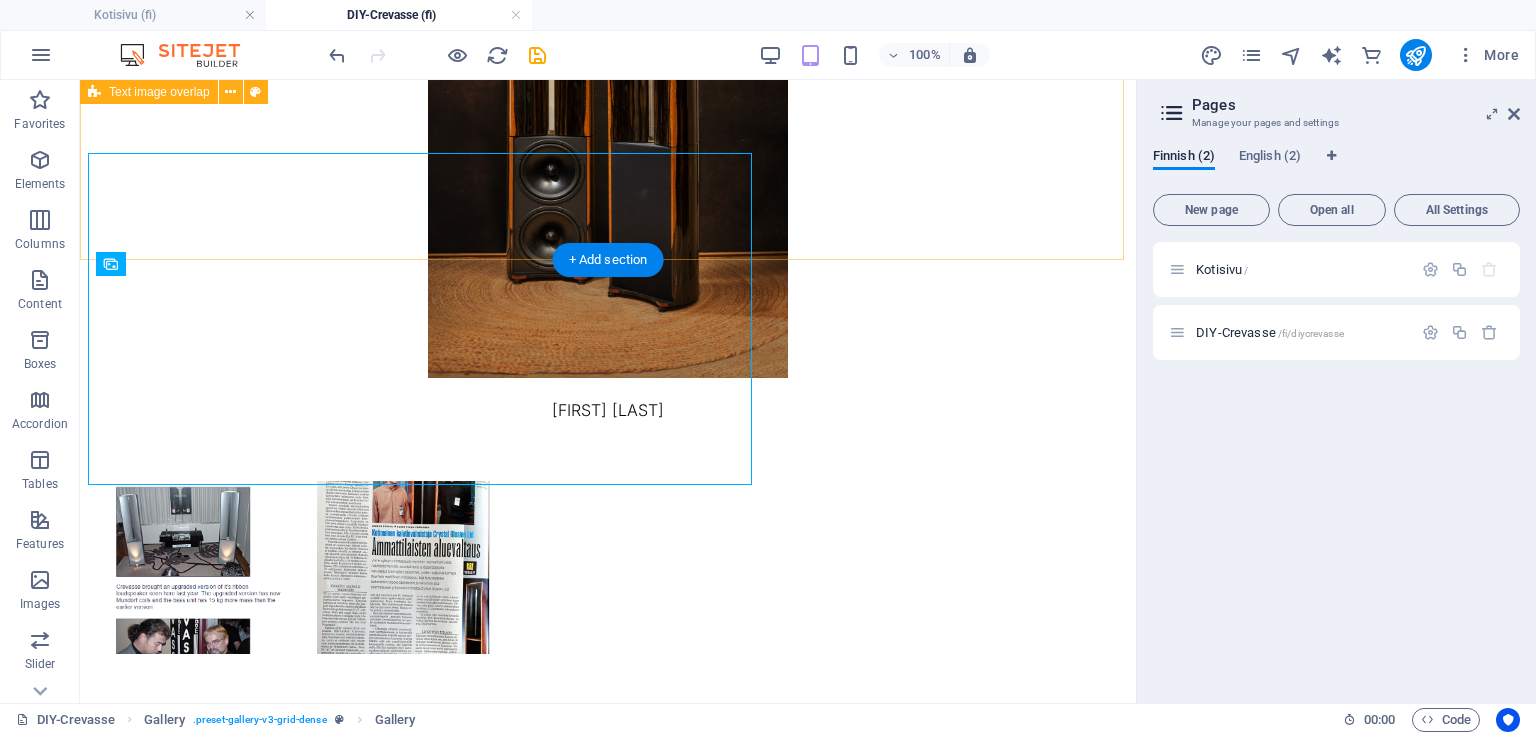 scroll, scrollTop: 600, scrollLeft: 0, axis: vertical 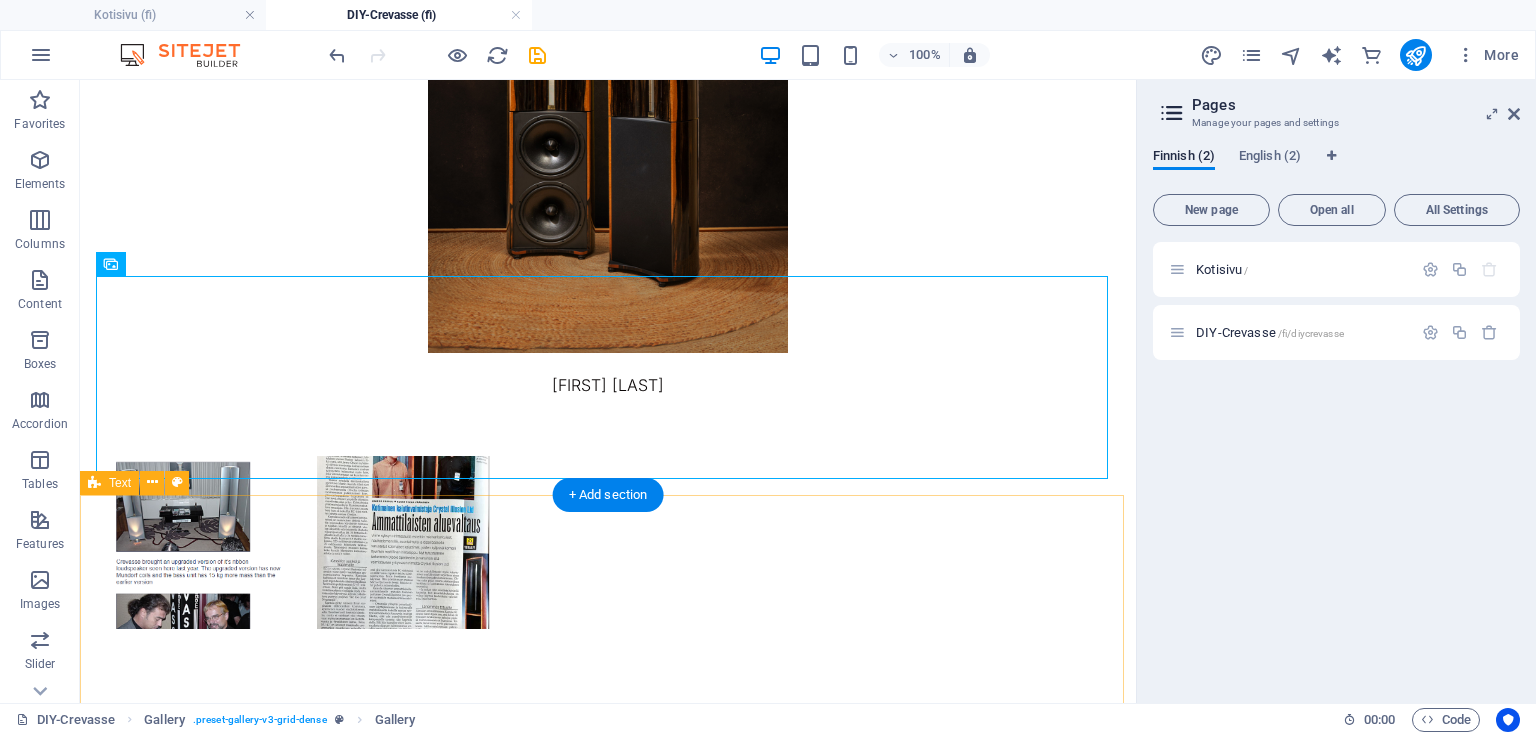 click on "Vuoden [YEAR]–[YEAR] vaiheilla esiteltiin ensimmäisen kerran Crystal Illusion -merkkiset kaiuttimet Hifi-lehden numerossa [NUMBER]/[YEAR] sekä alan messuilla. Vuonna [YEAR] näistä kehittyi uuden sukupolven versio nimeltä Crevasse, ja [YEAR]-luvun alun HIFI-messuilla syntyi henkilökohtainen oivallus: nämä kaiuttimet on joskus saatava omaksi. Nuoren harrastajan intoa hillitsi kuitenkin 11 000 euron hintalappu, eikä unelmasta tullut silloin totta. Vuonna [YEAR] Crevasse-kaiuttimet nähtiin vielä viimeisen kerran Radisson SAS -hotellin HIFI-messuilla, ennen kuin projektin omistautunut vetäjä Lutz Reinhardt menehtyi vuonna [YEAR] ja valmistus lopetettiin. Mekaanisesta suunnittelusta vastasivat alkuperäisessä projektissa Jontte Knif ja Martin Kantola." at bounding box center [608, 826] 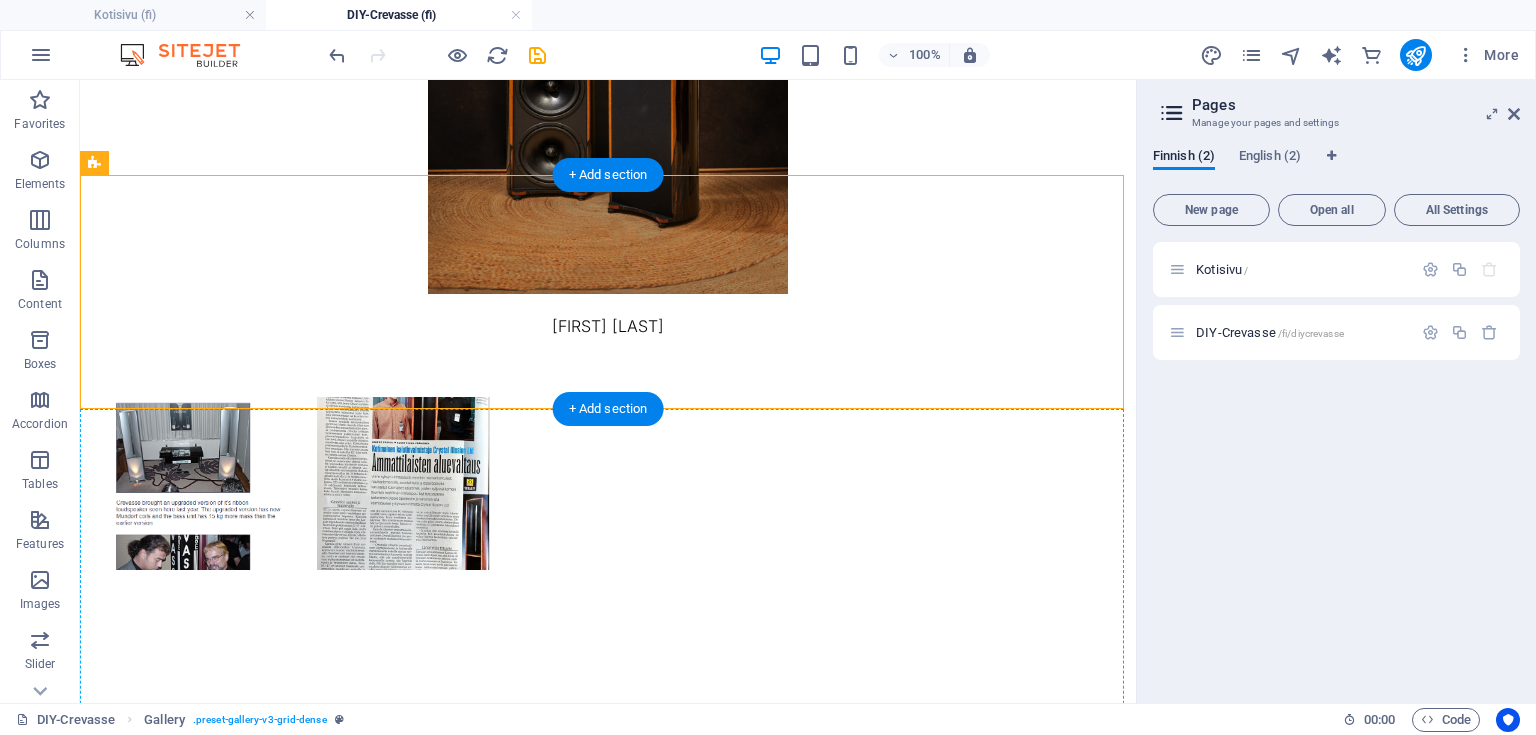 scroll, scrollTop: 727, scrollLeft: 0, axis: vertical 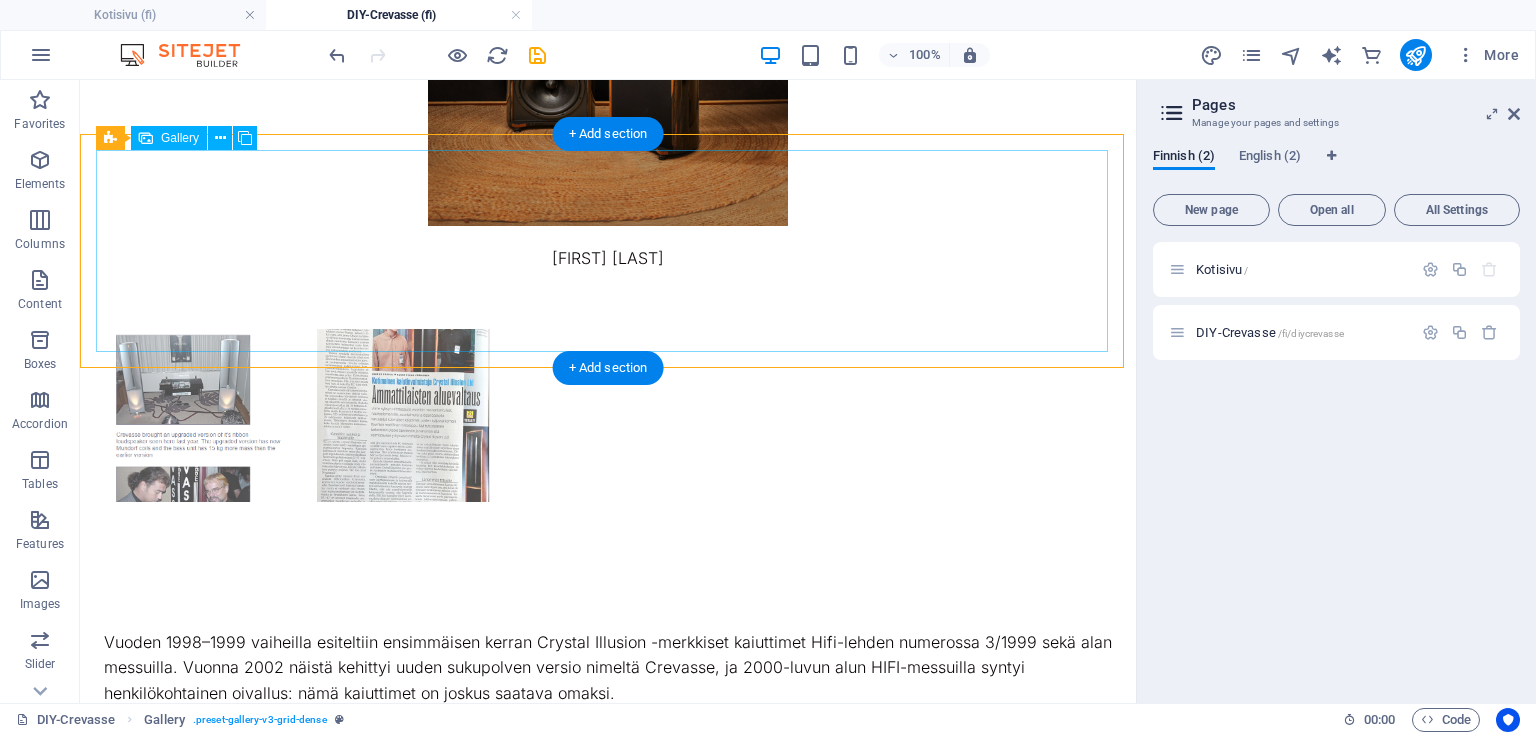 drag, startPoint x: 197, startPoint y: 326, endPoint x: 314, endPoint y: 288, distance: 123.01626 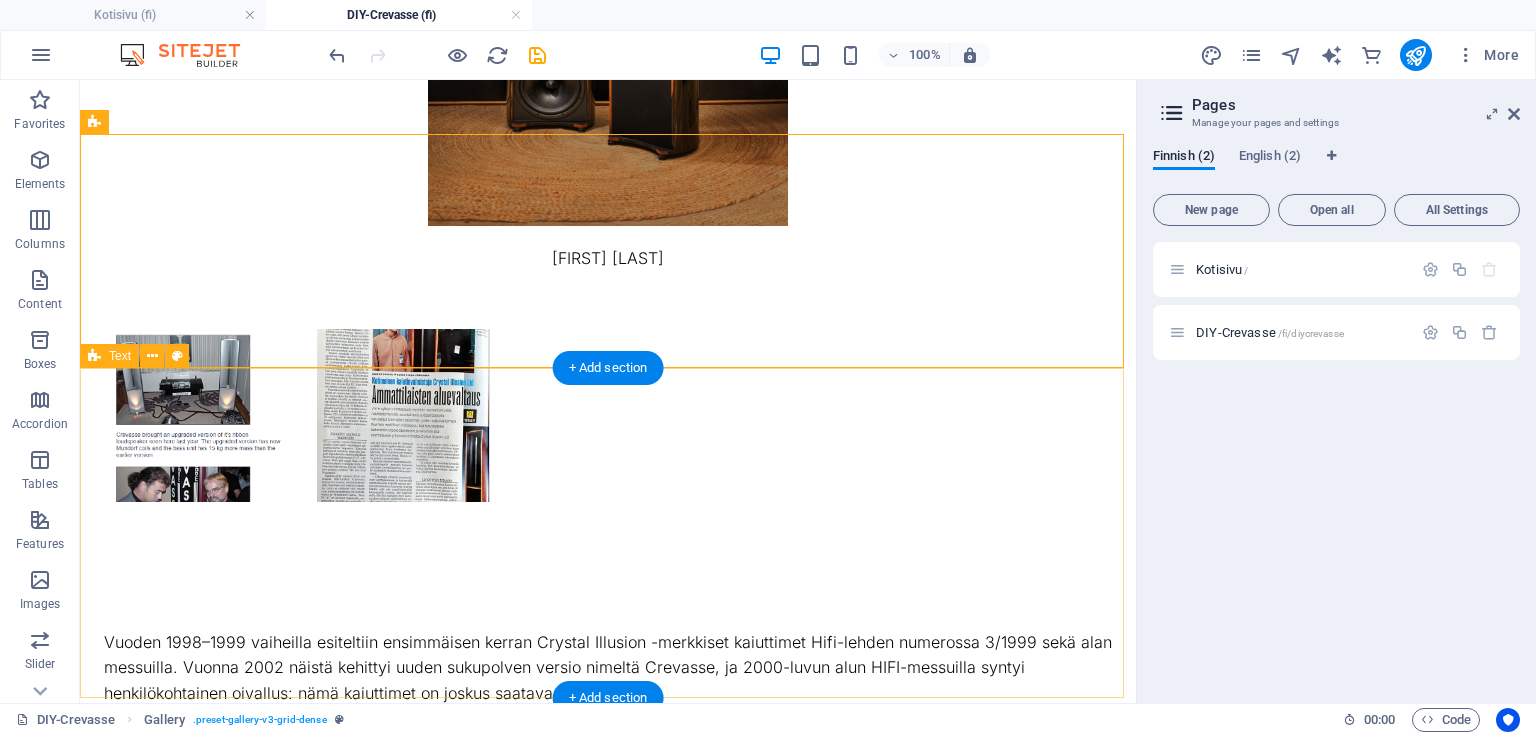 click on "Vuoden [YEAR]–[YEAR] vaiheilla esiteltiin ensimmäisen kerran Crystal Illusion -merkkiset kaiuttimet Hifi-lehden numerossa [NUMBER]/[YEAR] sekä alan messuilla. Vuonna [YEAR] näistä kehittyi uuden sukupolven versio nimeltä Crevasse, ja [YEAR]-luvun alun HIFI-messuilla syntyi henkilökohtainen oivallus: nämä kaiuttimet on joskus saatava omaksi. Nuoren harrastajan intoa hillitsi kuitenkin 11 000 euron hintalappu, eikä unelmasta tullut silloin totta. Vuonna [YEAR] Crevasse-kaiuttimet nähtiin vielä viimeisen kerran Radisson SAS -hotellin HIFI-messuilla, ennen kuin projektin omistautunut vetäjä Lutz Reinhardt menehtyi vuonna [YEAR] ja valmistus lopetettiin. Mekaanisesta suunnittelusta vastasivat alkuperäisessä projektissa Jontte Knif ja Martin Kantola." at bounding box center [608, 699] 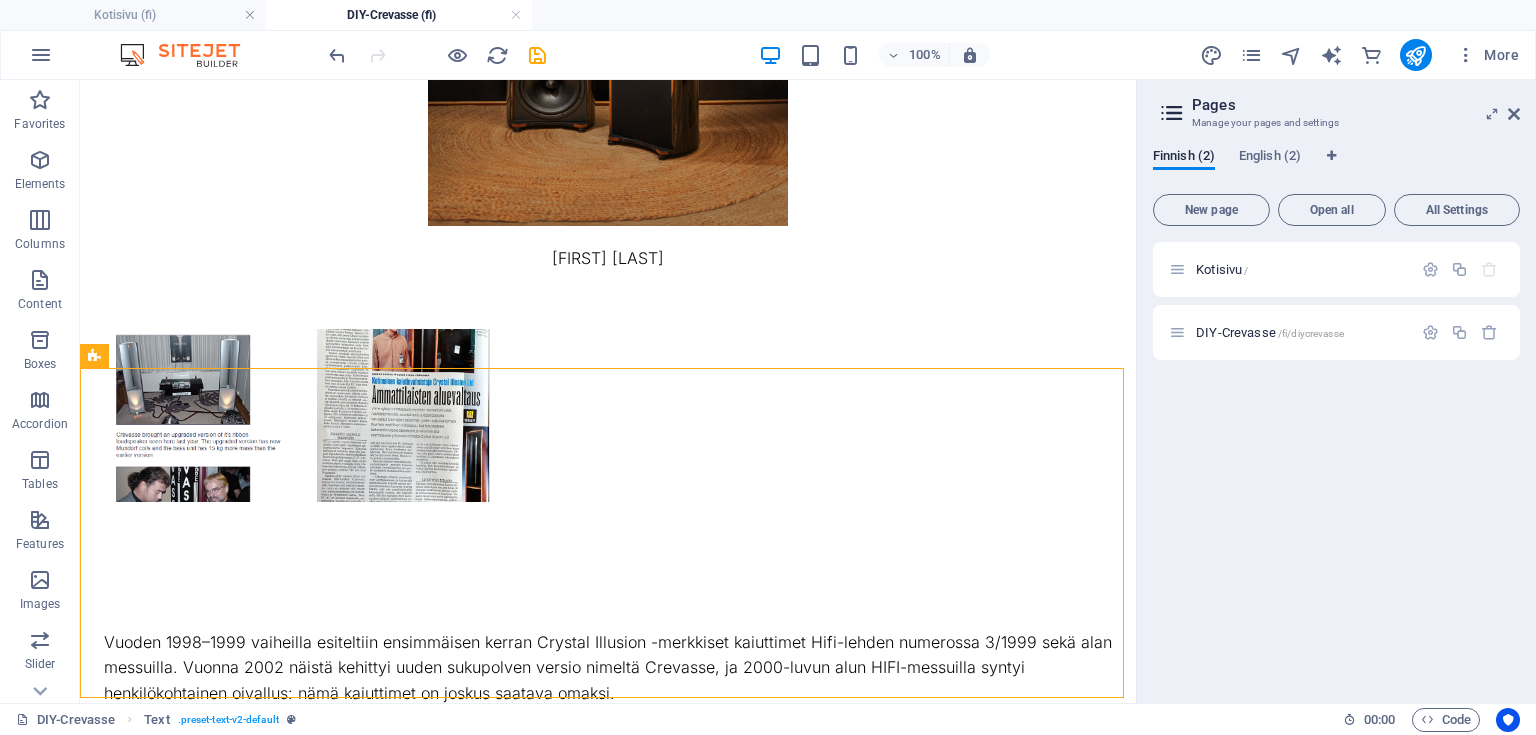 click at bounding box center [437, 55] 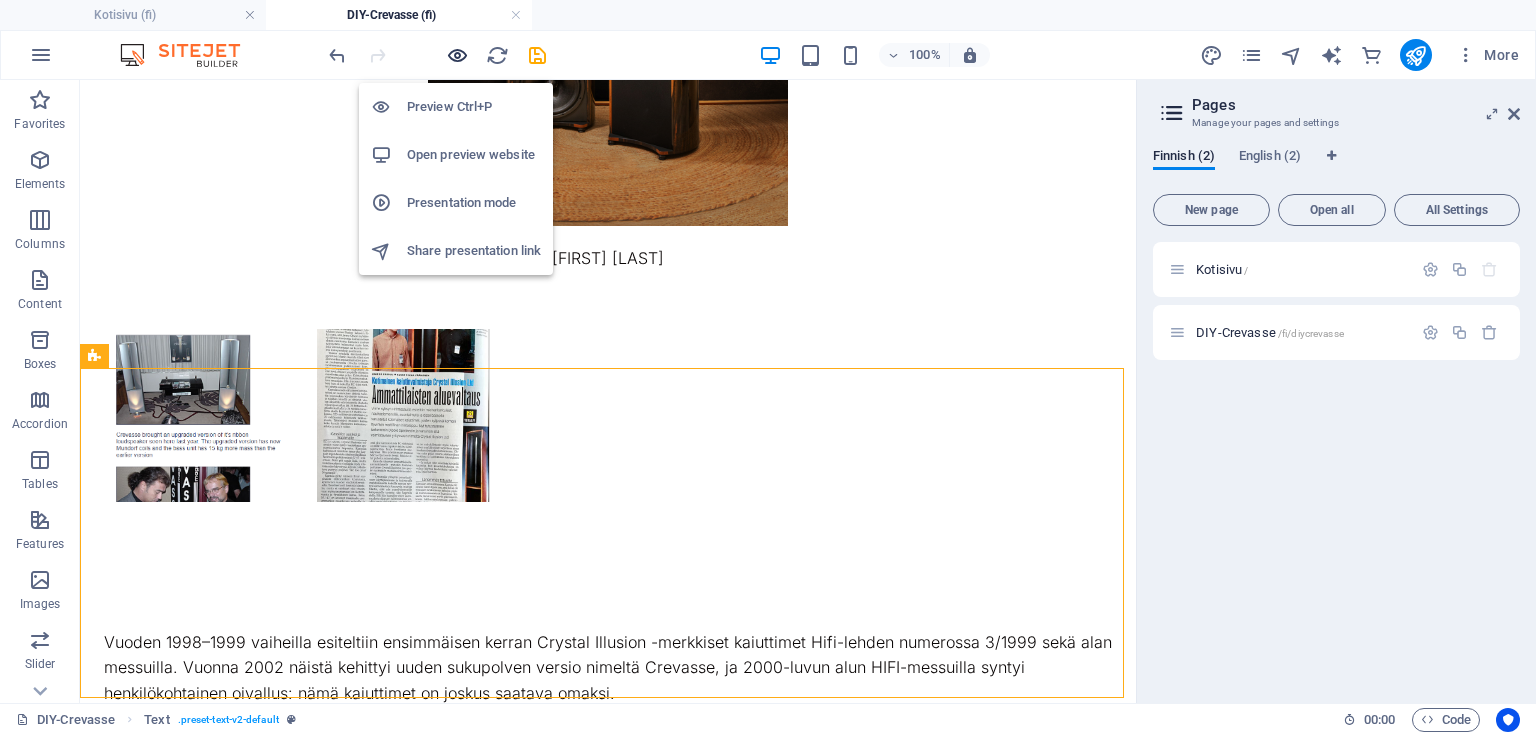 click at bounding box center (457, 55) 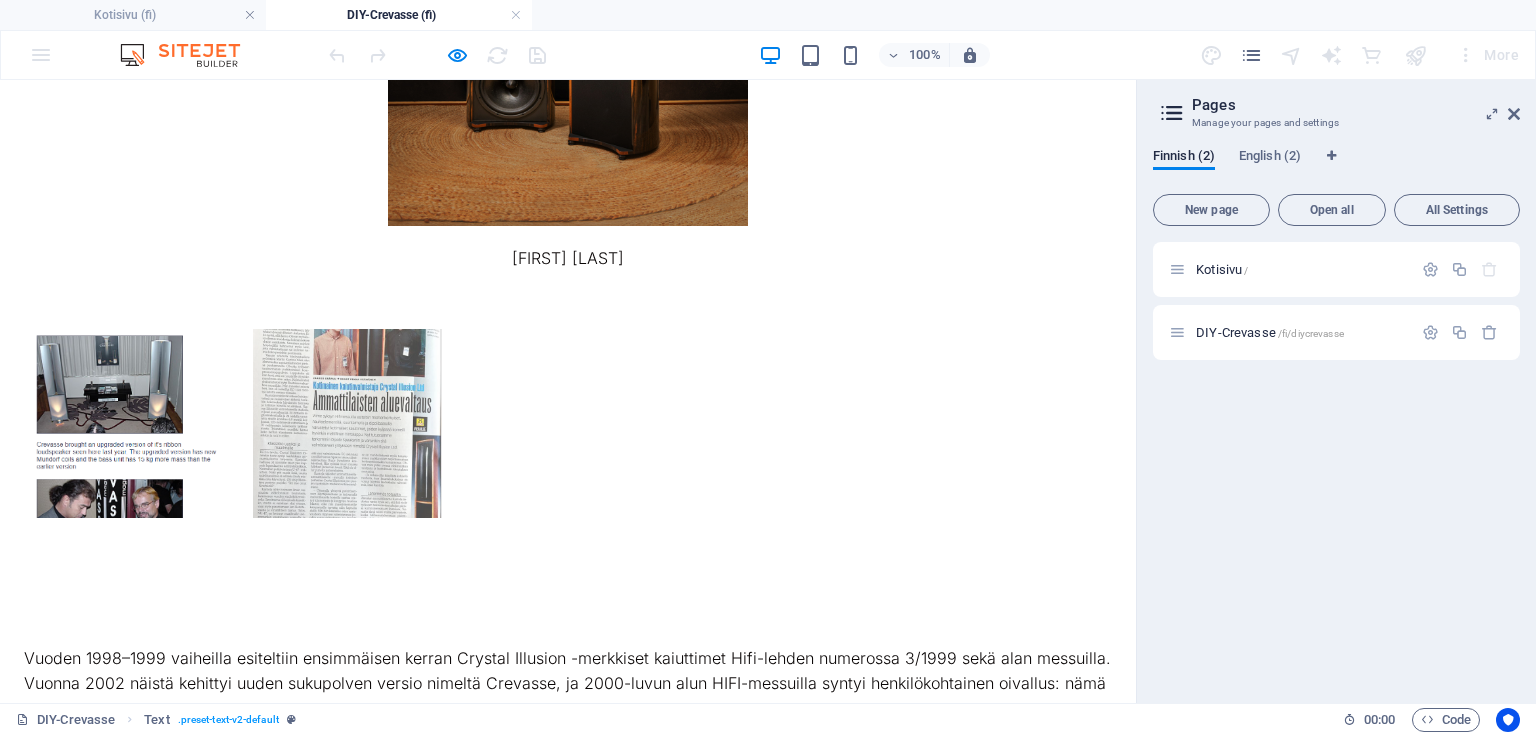 click at bounding box center (126, 423) 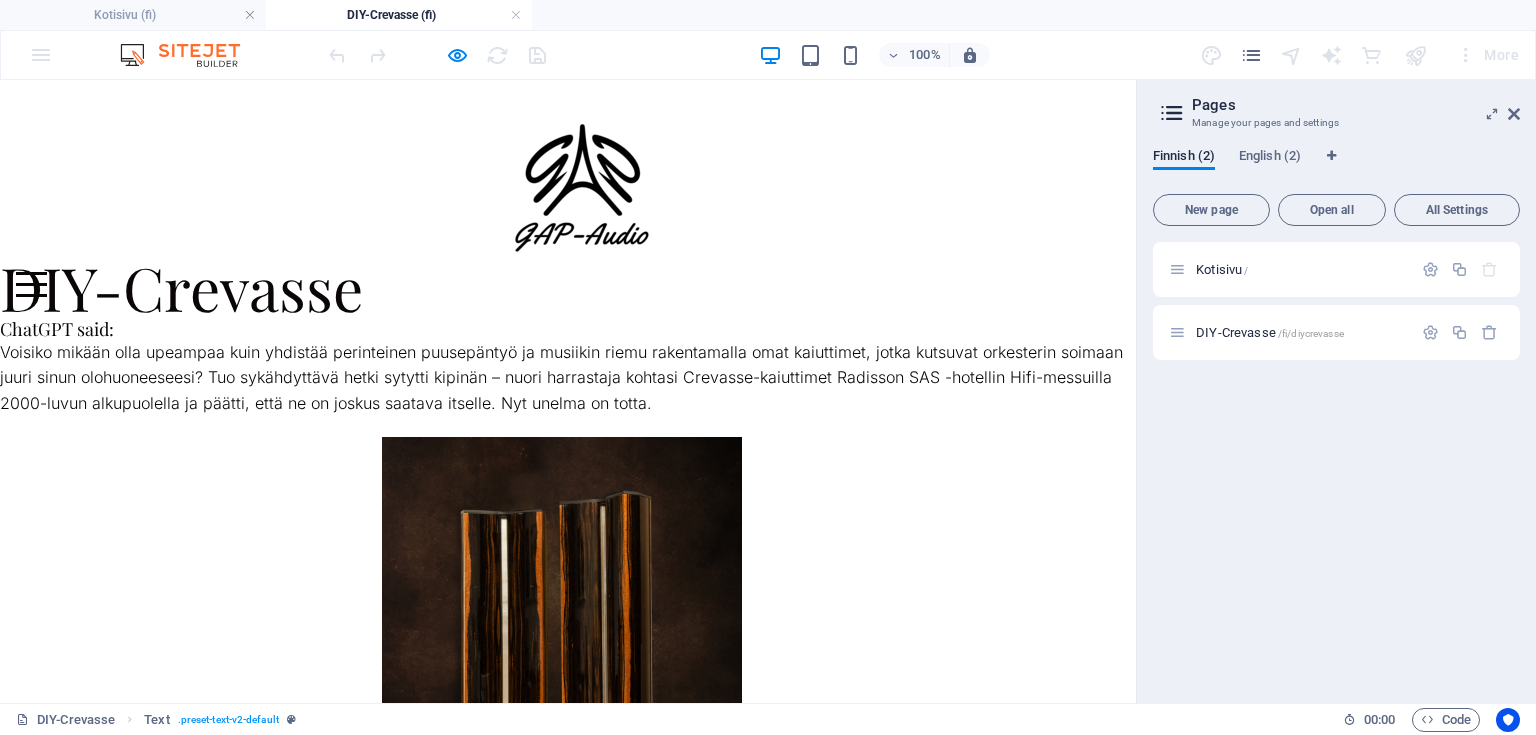 click on "× Caption 1/2 ..." at bounding box center [562, -272] 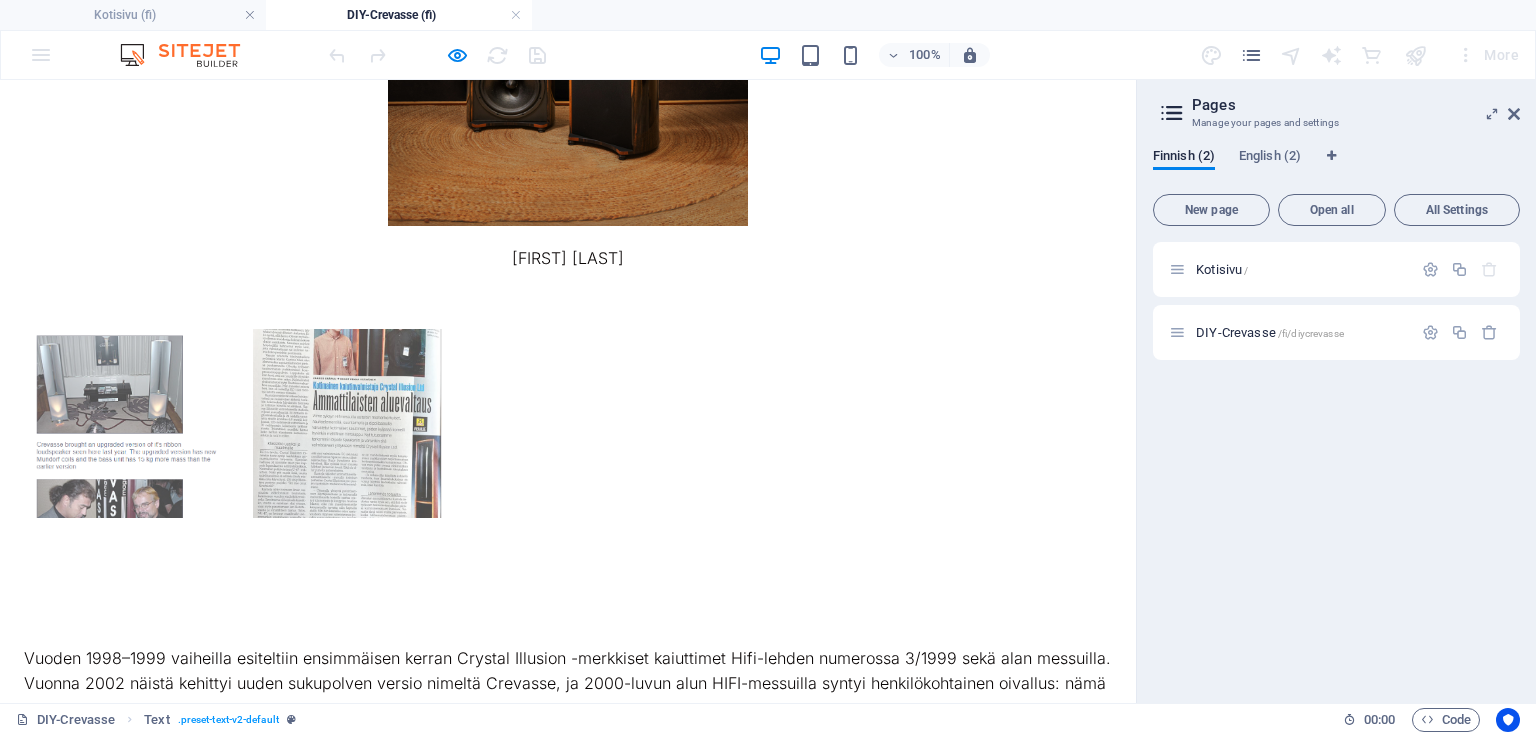 click at bounding box center (568, 423) 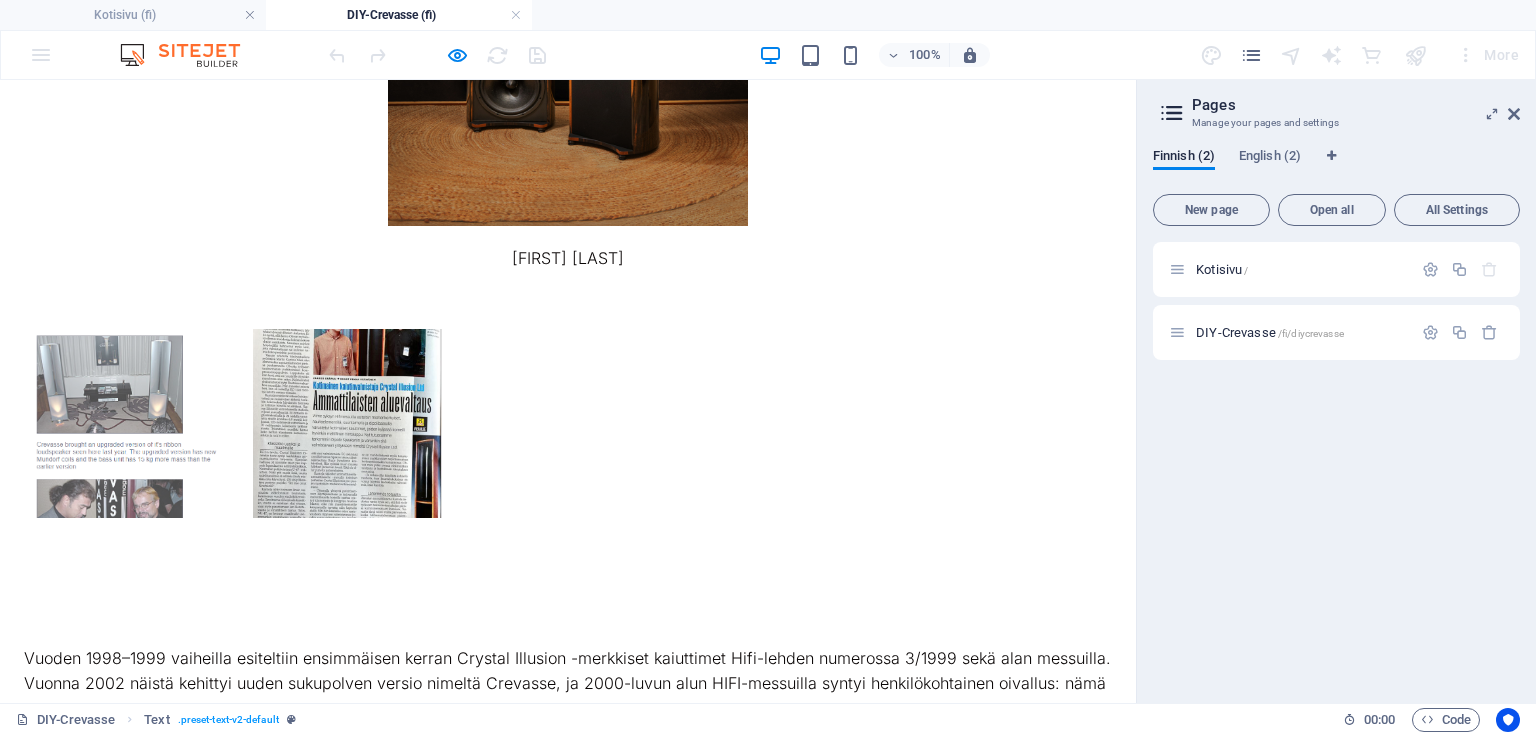 click at bounding box center (347, 423) 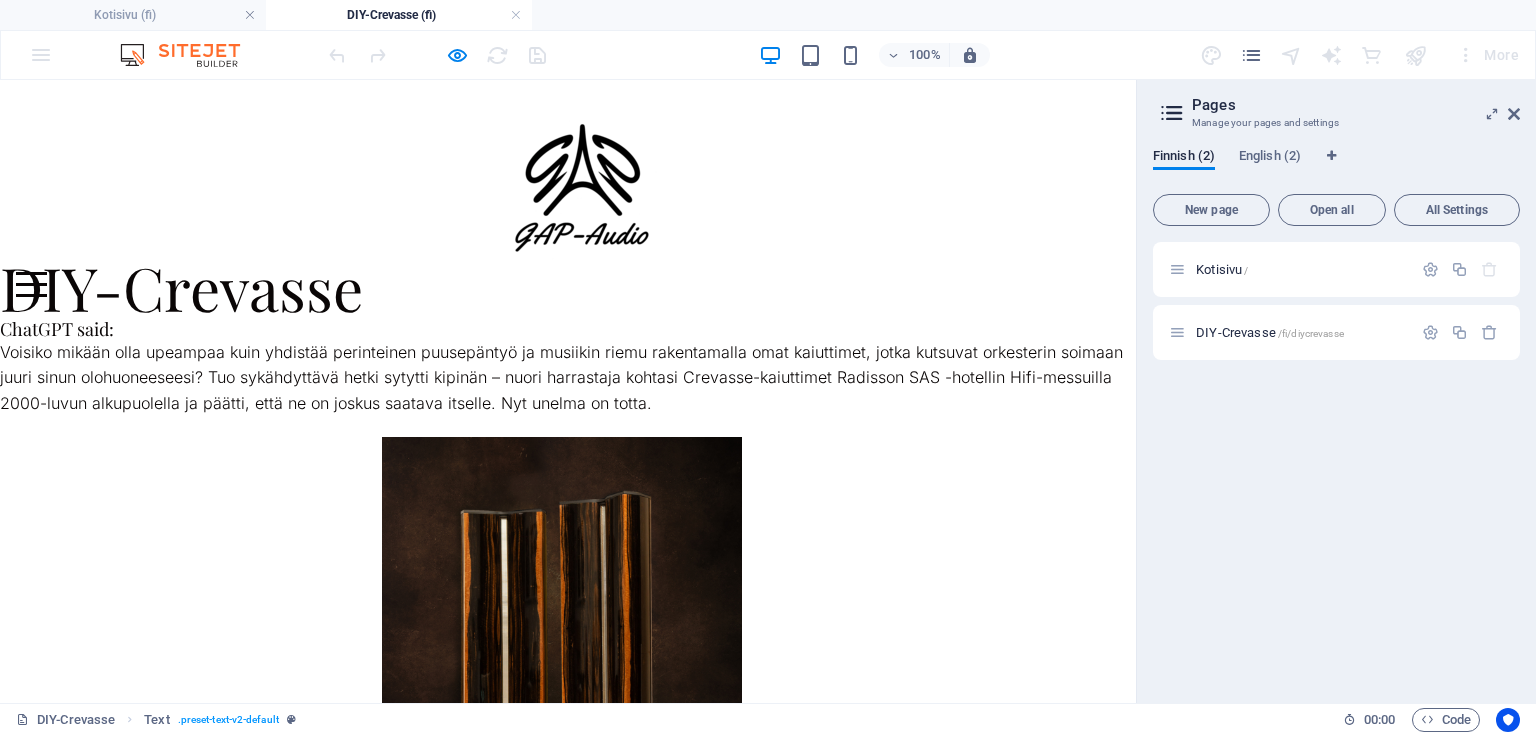 click on "× Caption [NUMBER]/[NUMBER] ..." at bounding box center (562, -272) 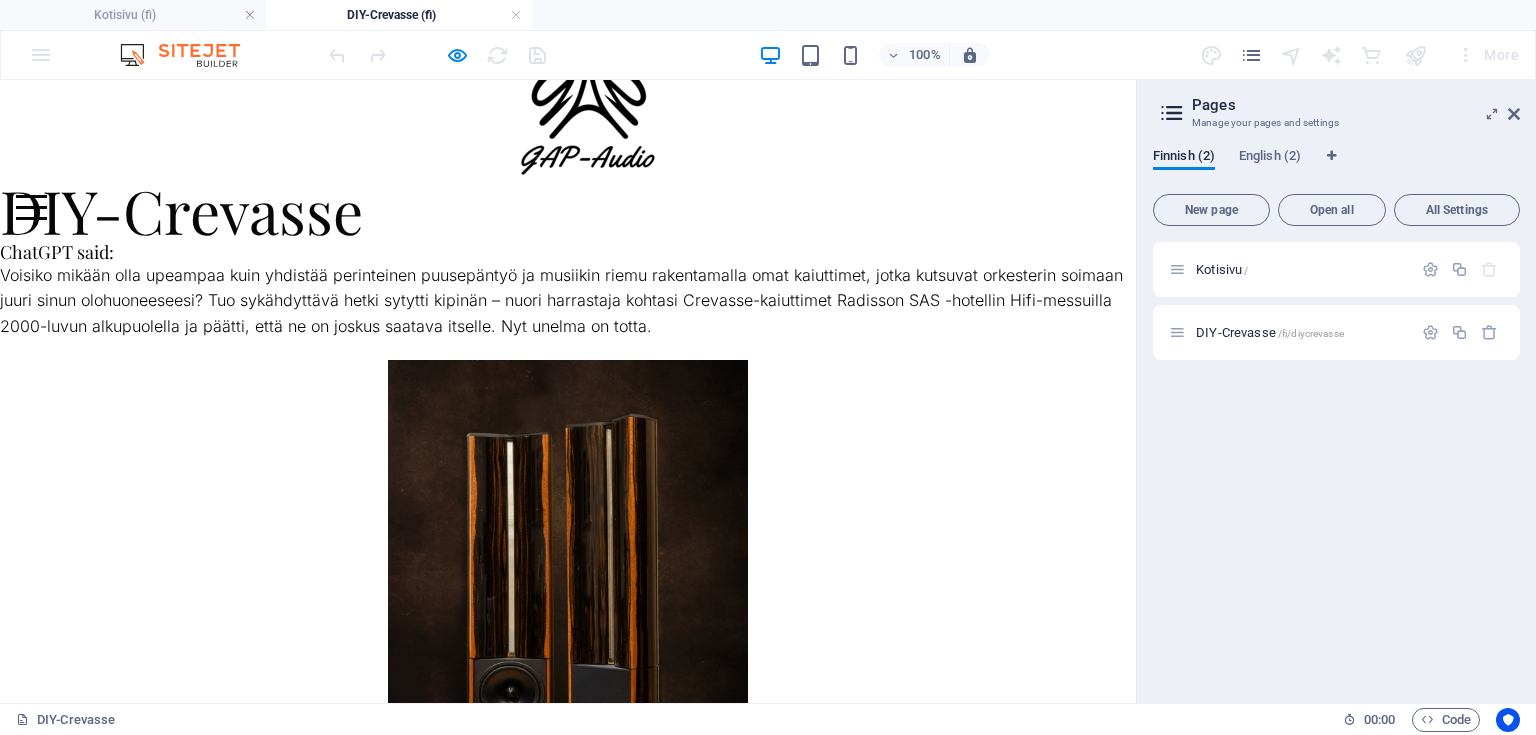scroll, scrollTop: 80, scrollLeft: 0, axis: vertical 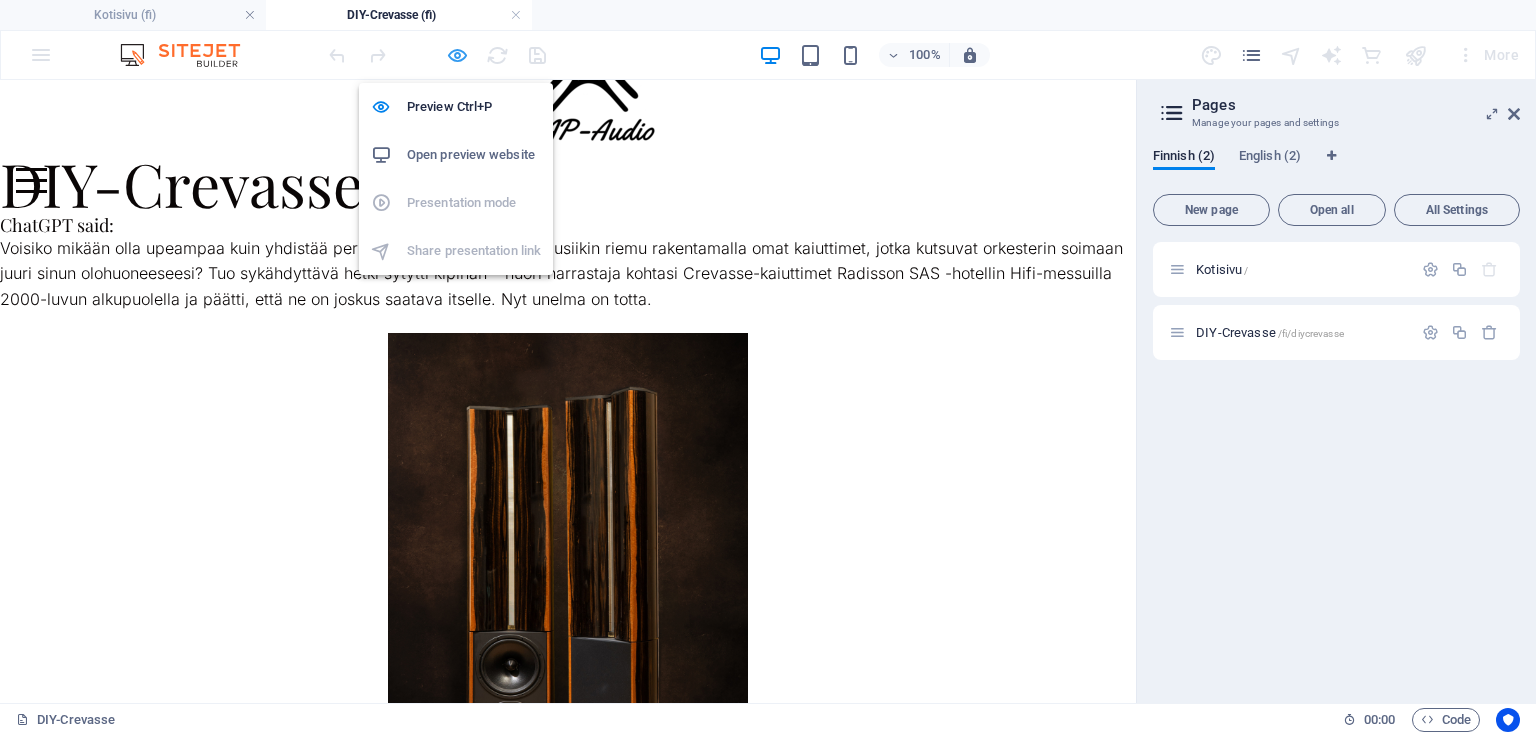 click at bounding box center [457, 55] 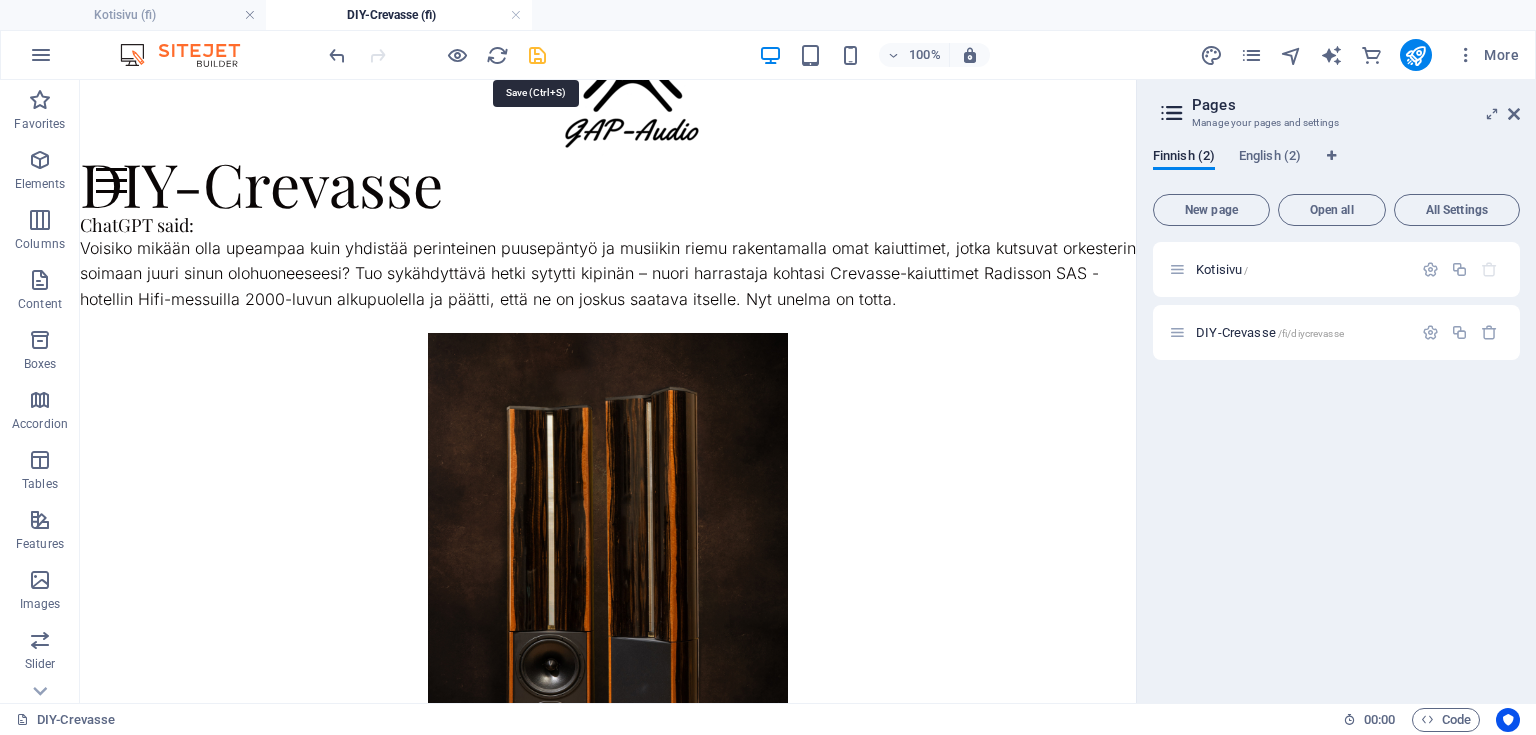 drag, startPoint x: 530, startPoint y: 58, endPoint x: 444, endPoint y: 134, distance: 114.76933 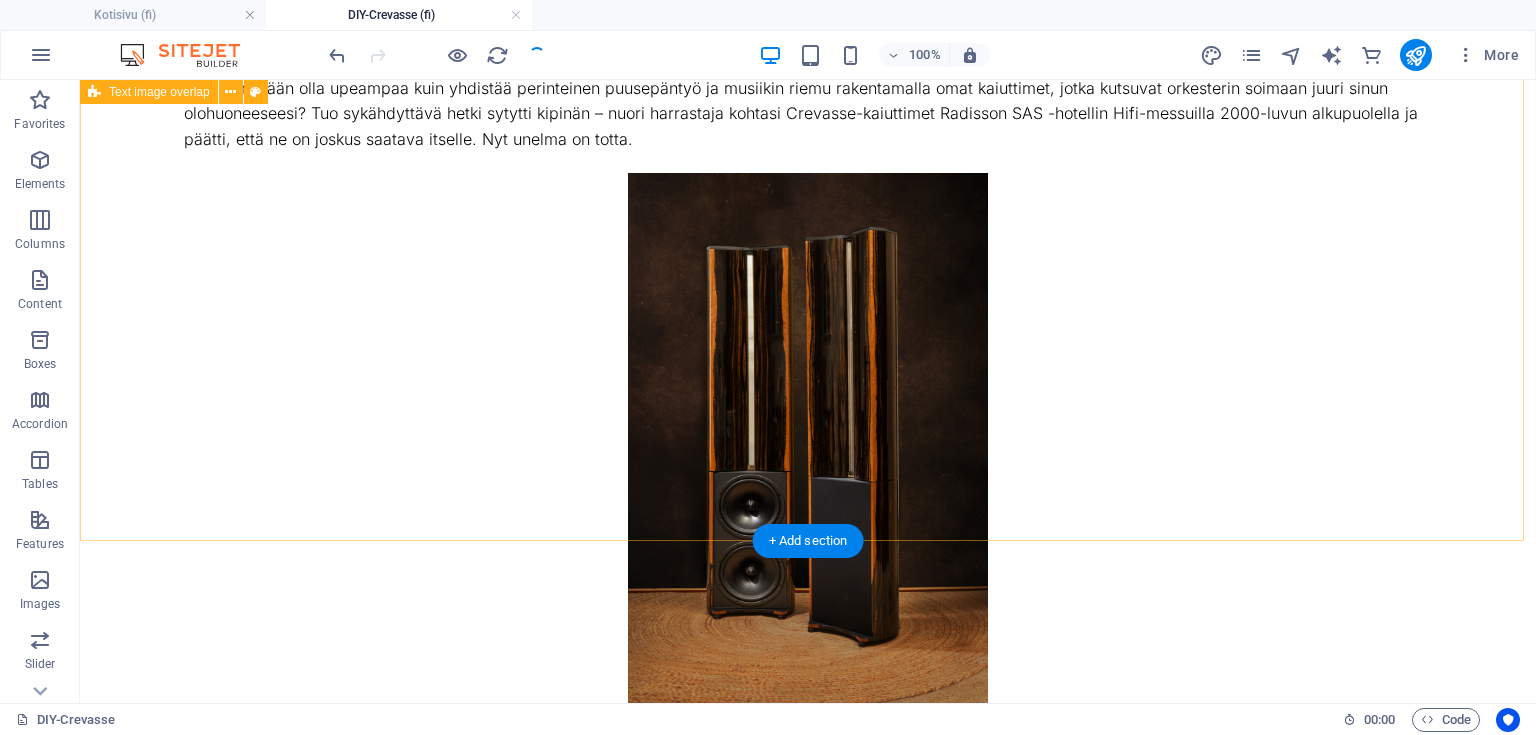 scroll, scrollTop: 320, scrollLeft: 0, axis: vertical 